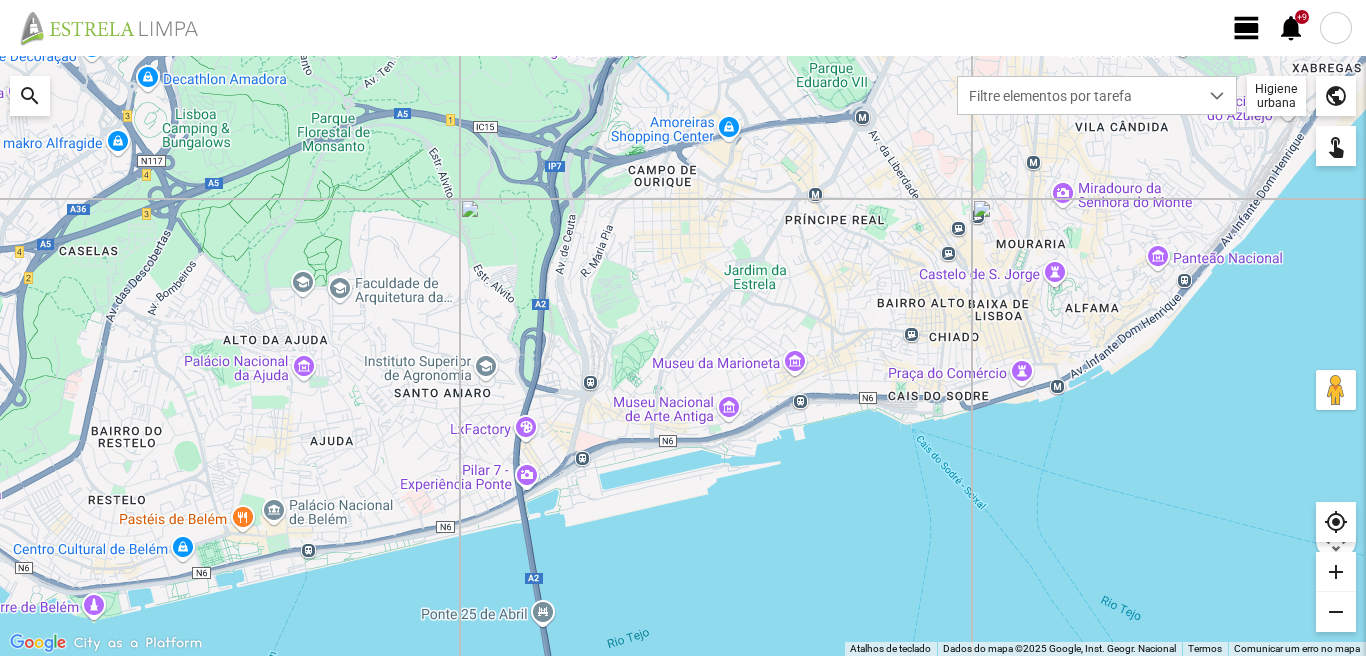 scroll, scrollTop: 0, scrollLeft: 0, axis: both 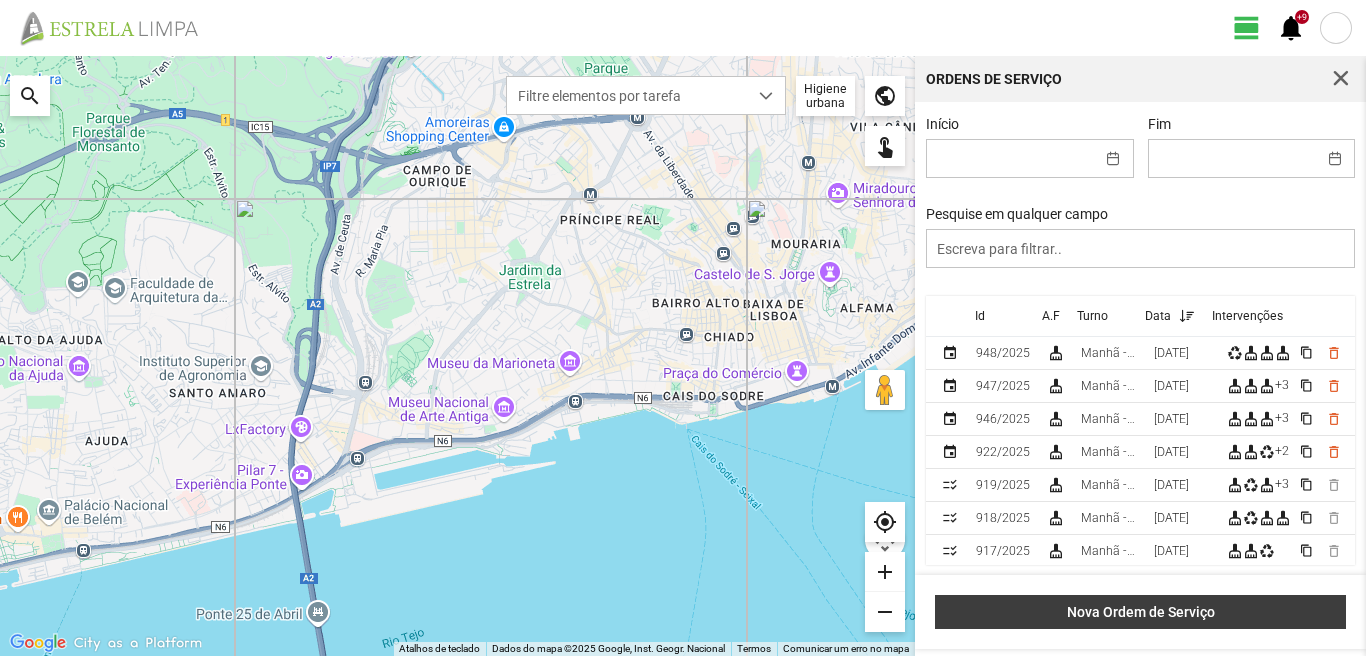 click on "Nova Ordem de Serviço" at bounding box center [1140, 612] 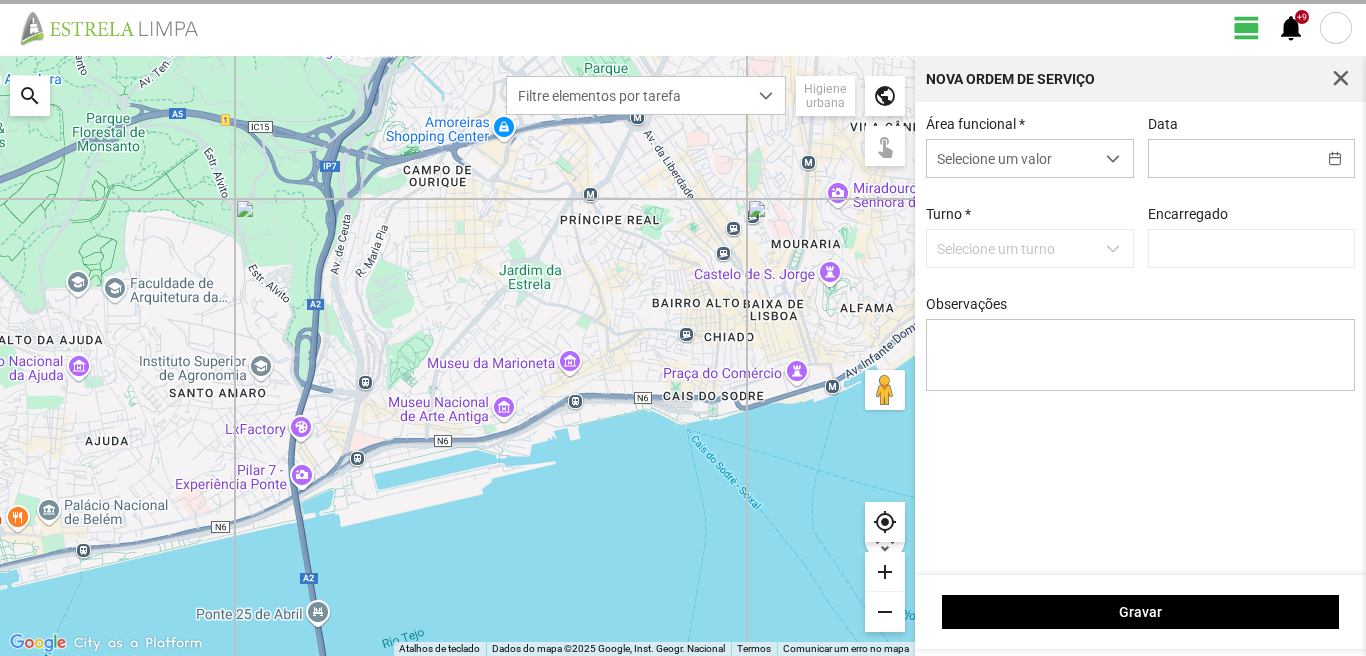 type on "[PERSON_NAME]" 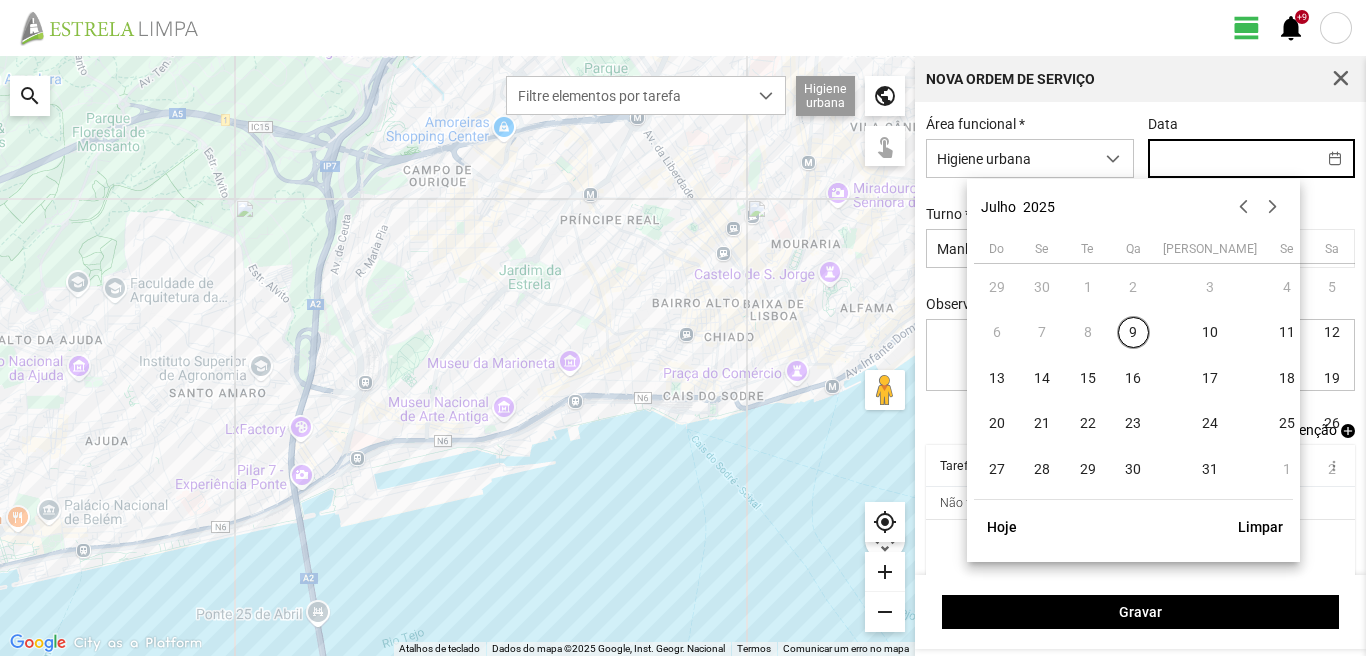 click at bounding box center (1232, 158) 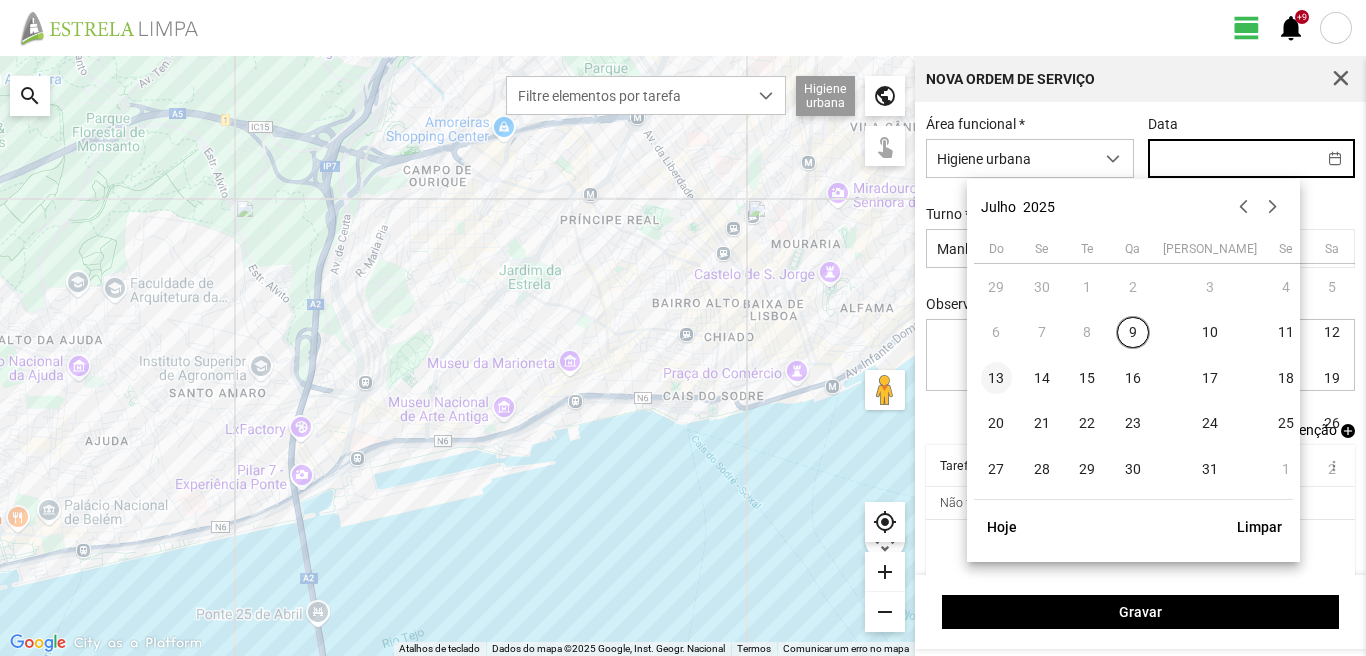 click on "13" at bounding box center (997, 378) 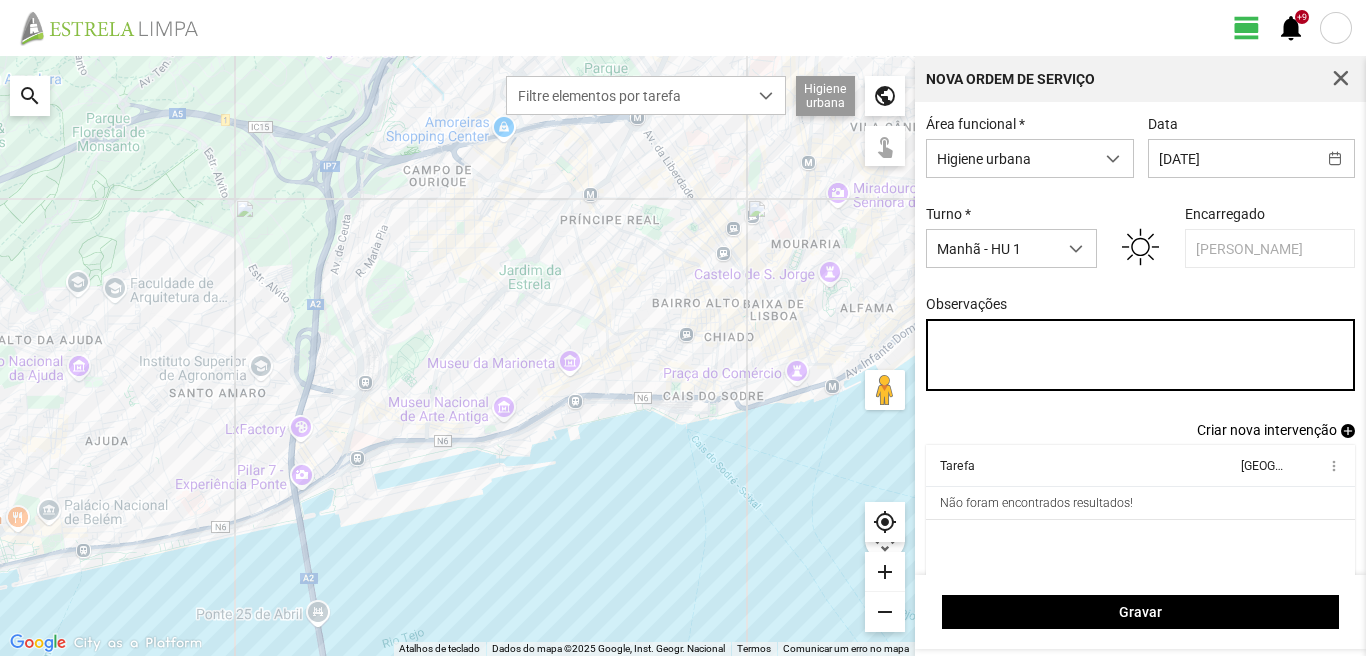 click on "Observações" at bounding box center [1141, 355] 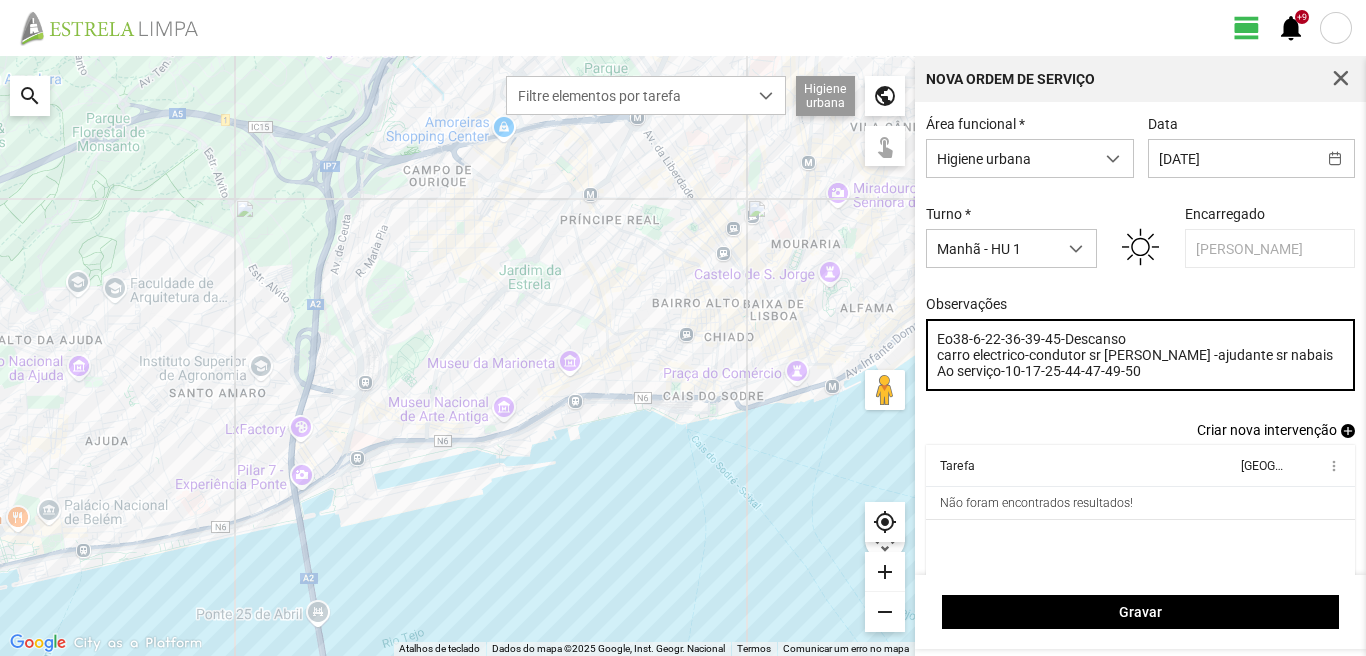 type on "Eo38-6-22-36-39-45-Descanso
carro electrico-condutor sr [PERSON_NAME] -ajudante sr nabais
Ao serviço-10-17-25-44-47-49-50" 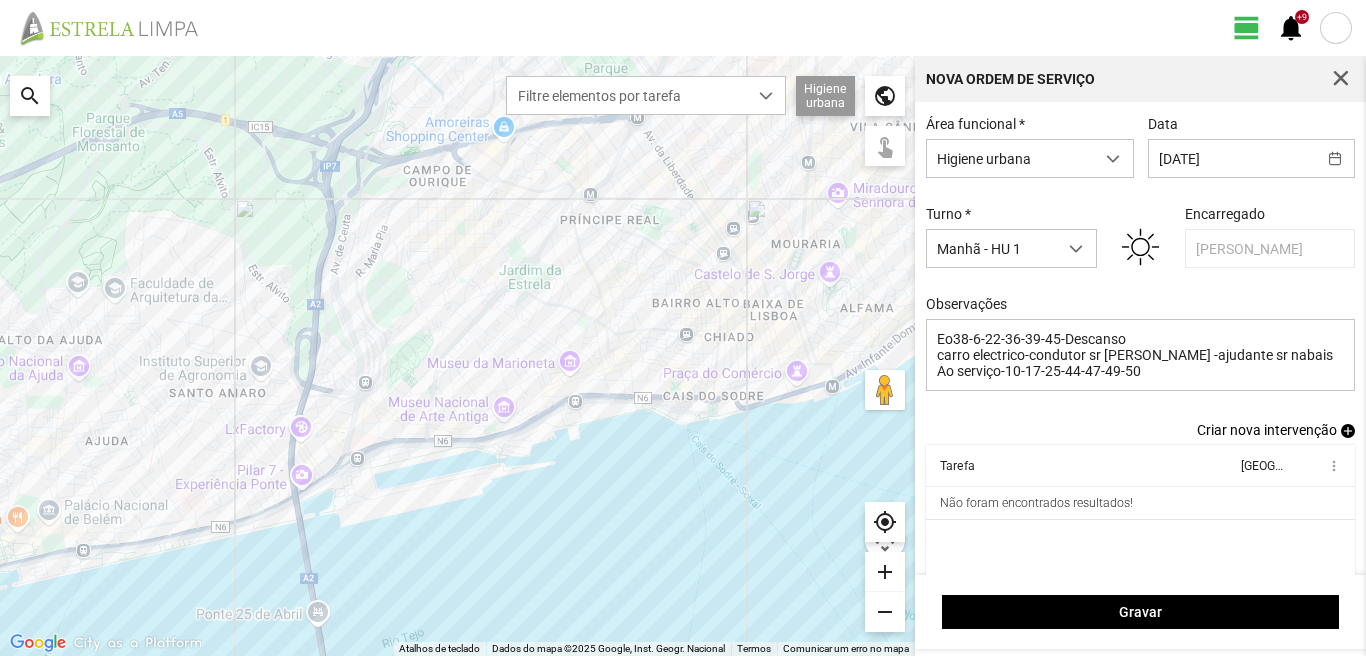 click on "add" at bounding box center [1348, 431] 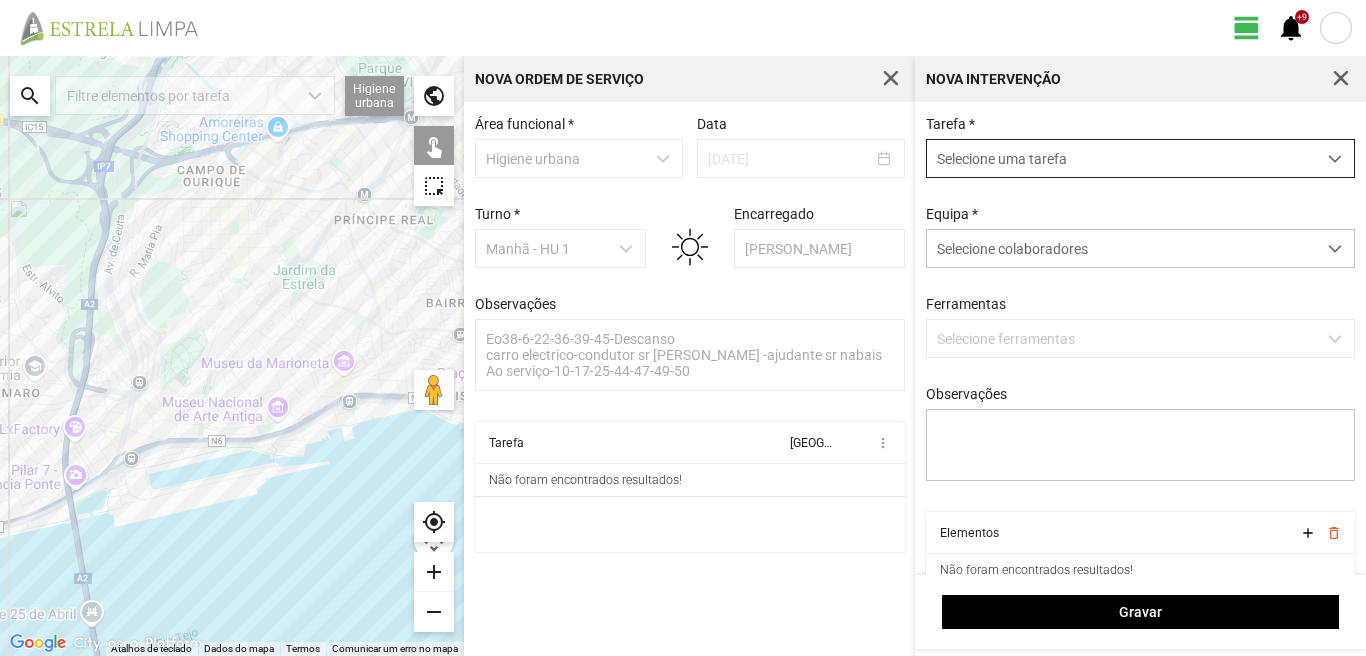 click on "Selecione uma tarefa" at bounding box center (1121, 158) 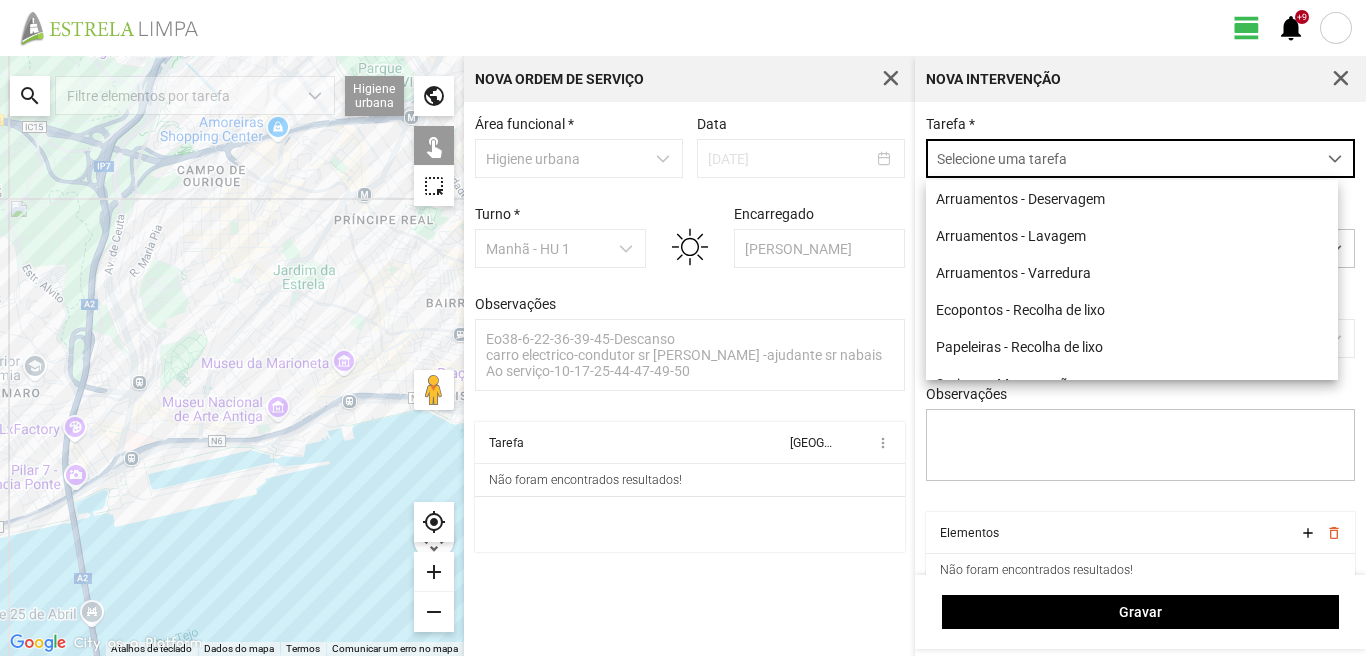 scroll, scrollTop: 11, scrollLeft: 89, axis: both 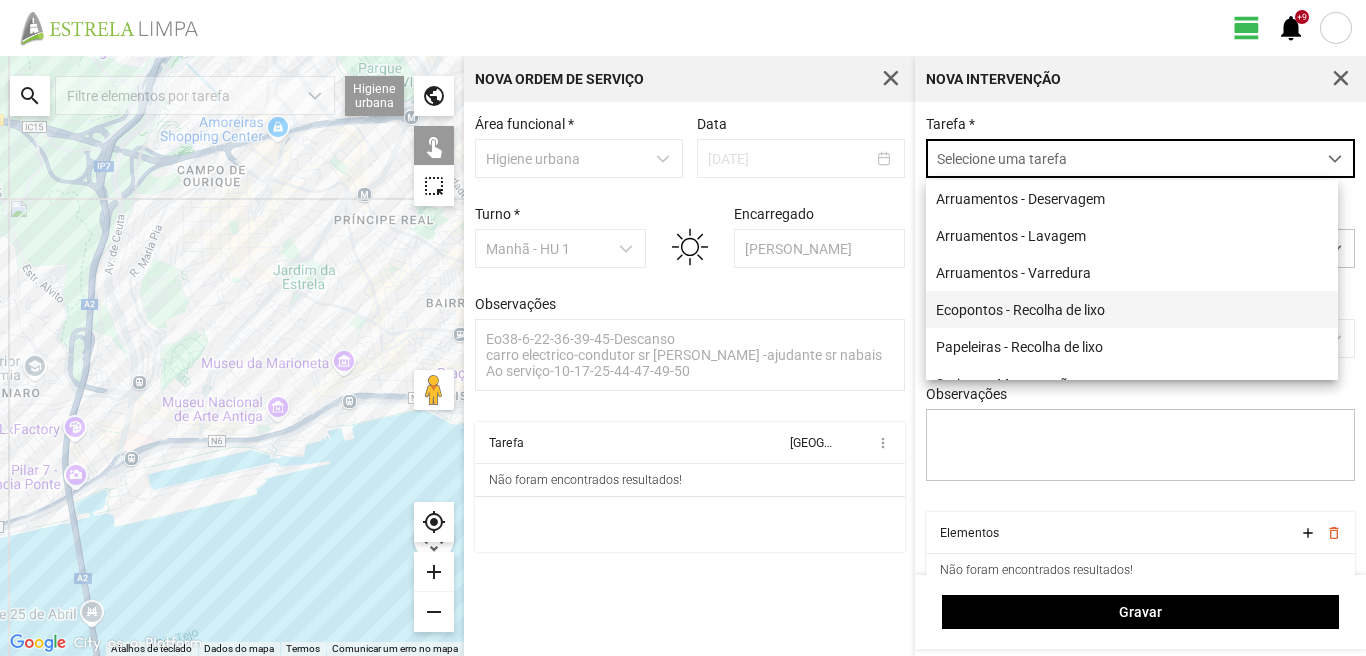 click on "Ecopontos - Recolha de lixo" at bounding box center [1132, 309] 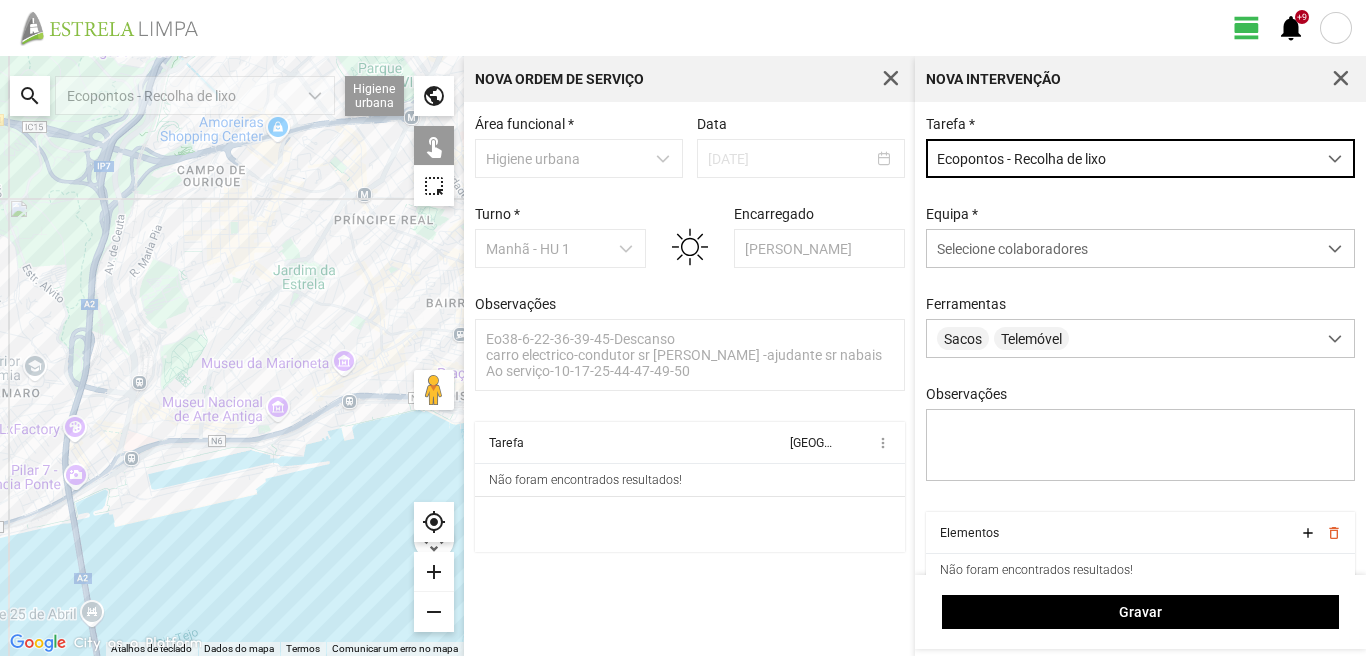 click on "Equipa * Selecione colaboradores" at bounding box center [1141, 237] 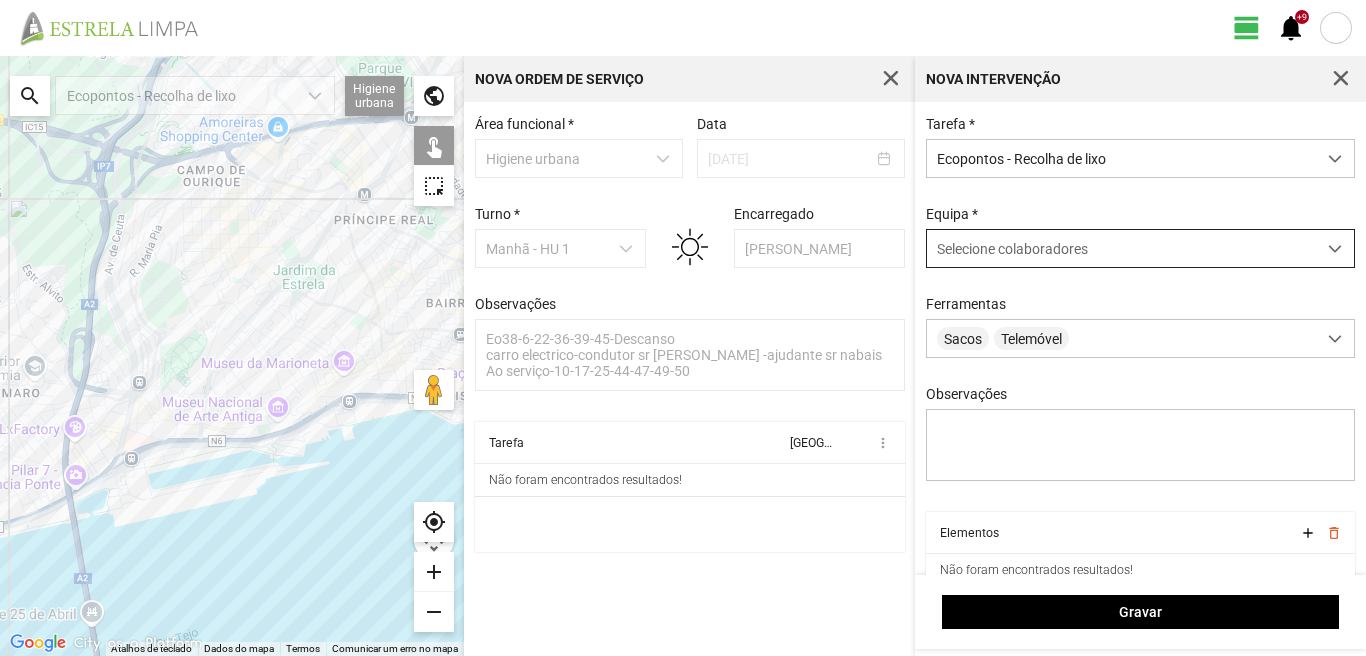 click on "Selecione colaboradores" at bounding box center (1012, 249) 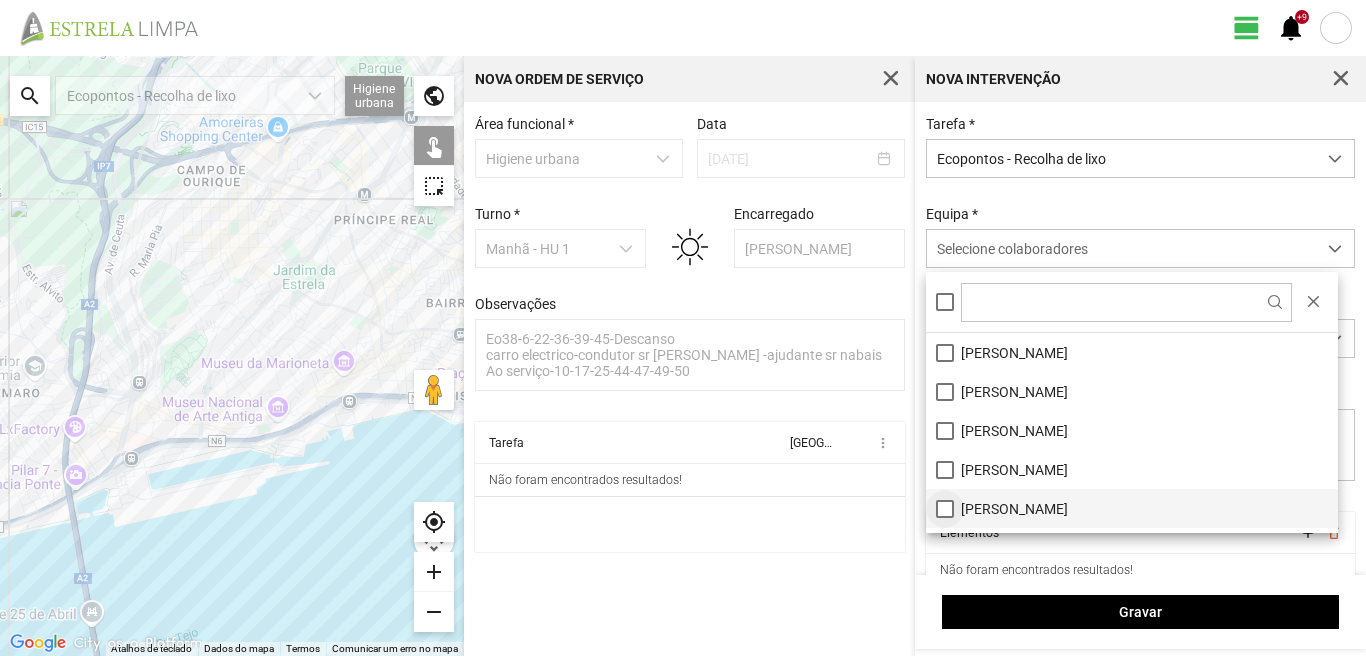 click on "[PERSON_NAME]" at bounding box center (1132, 508) 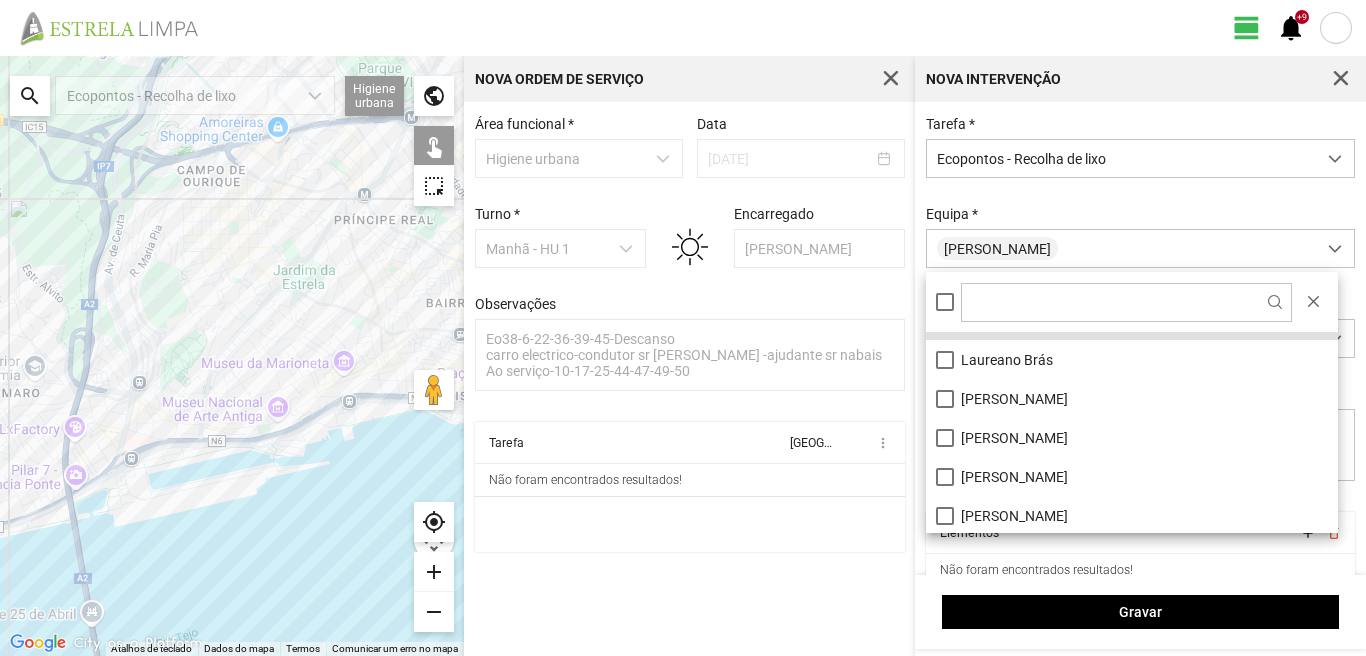 scroll, scrollTop: 200, scrollLeft: 0, axis: vertical 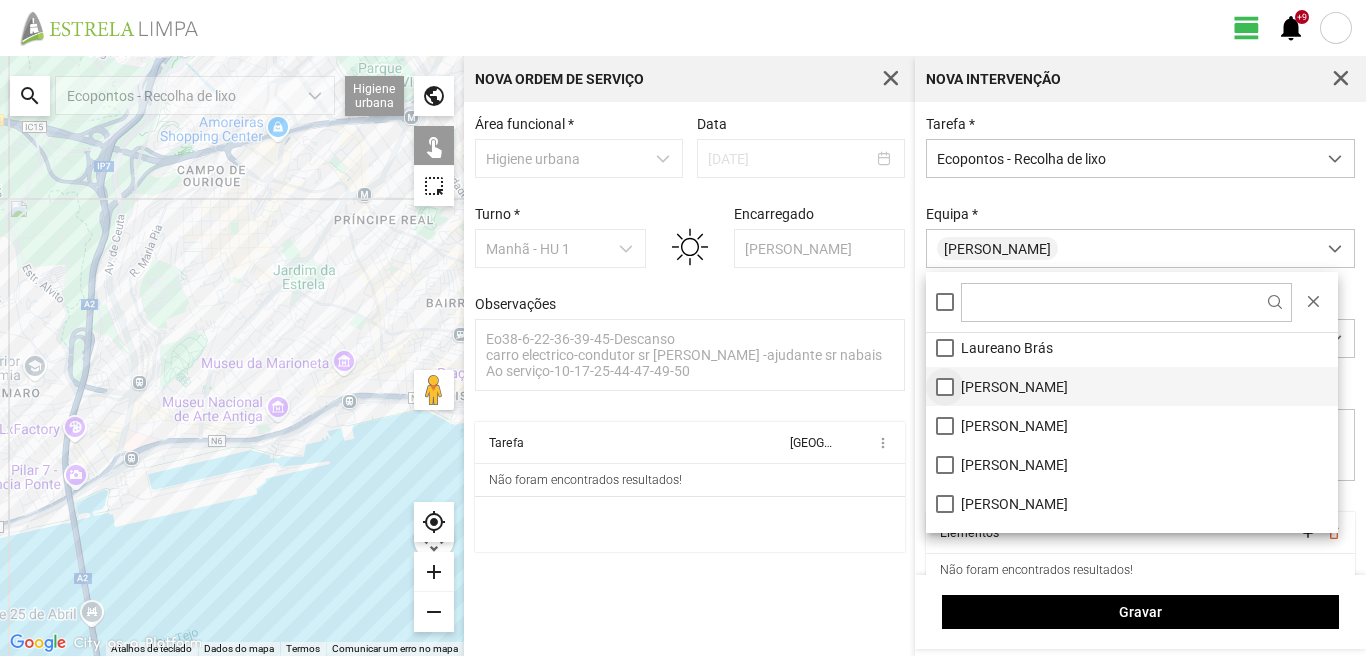 click on "[PERSON_NAME]" at bounding box center (1132, 386) 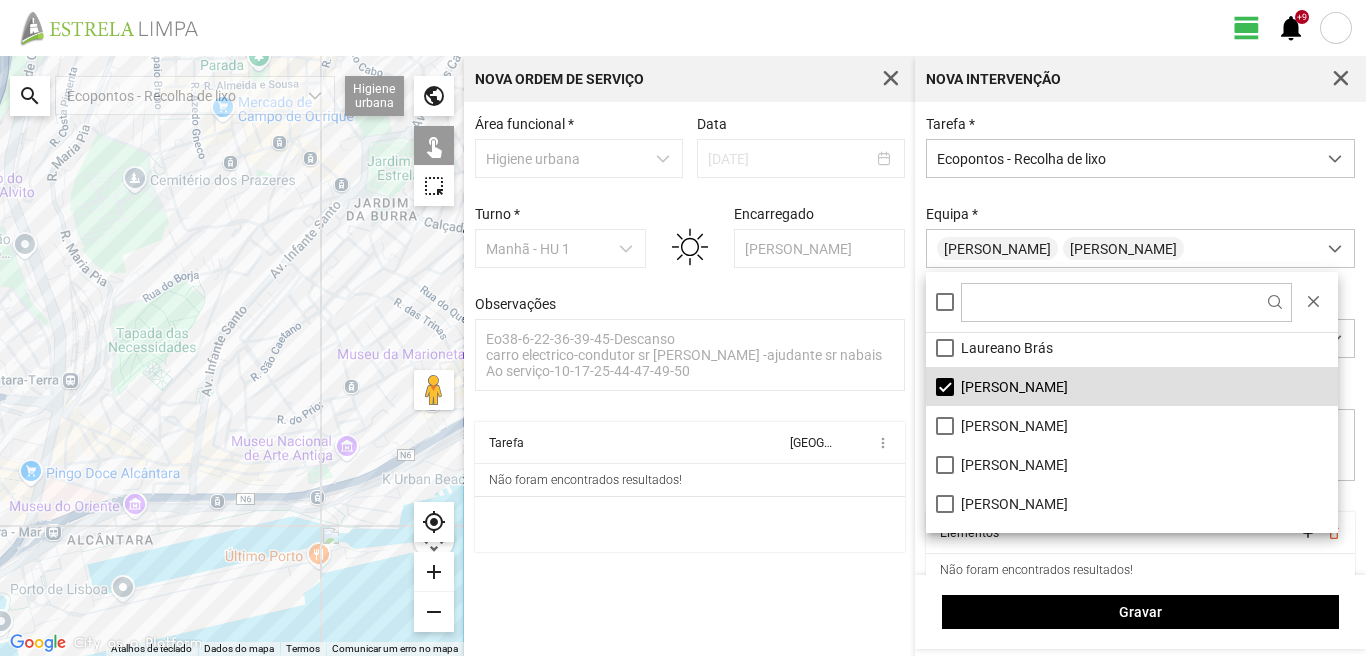 click on "Para navegar, prima as teclas de seta." 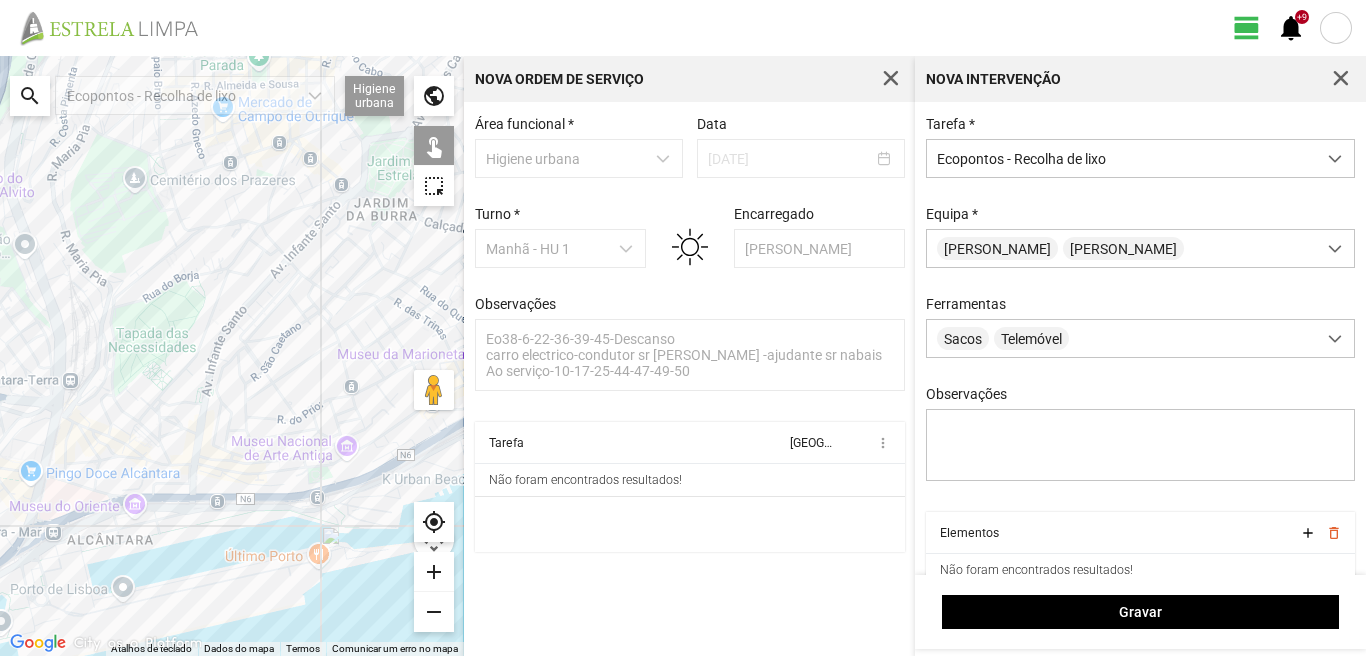 click on "Para navegar, prima as teclas de seta." 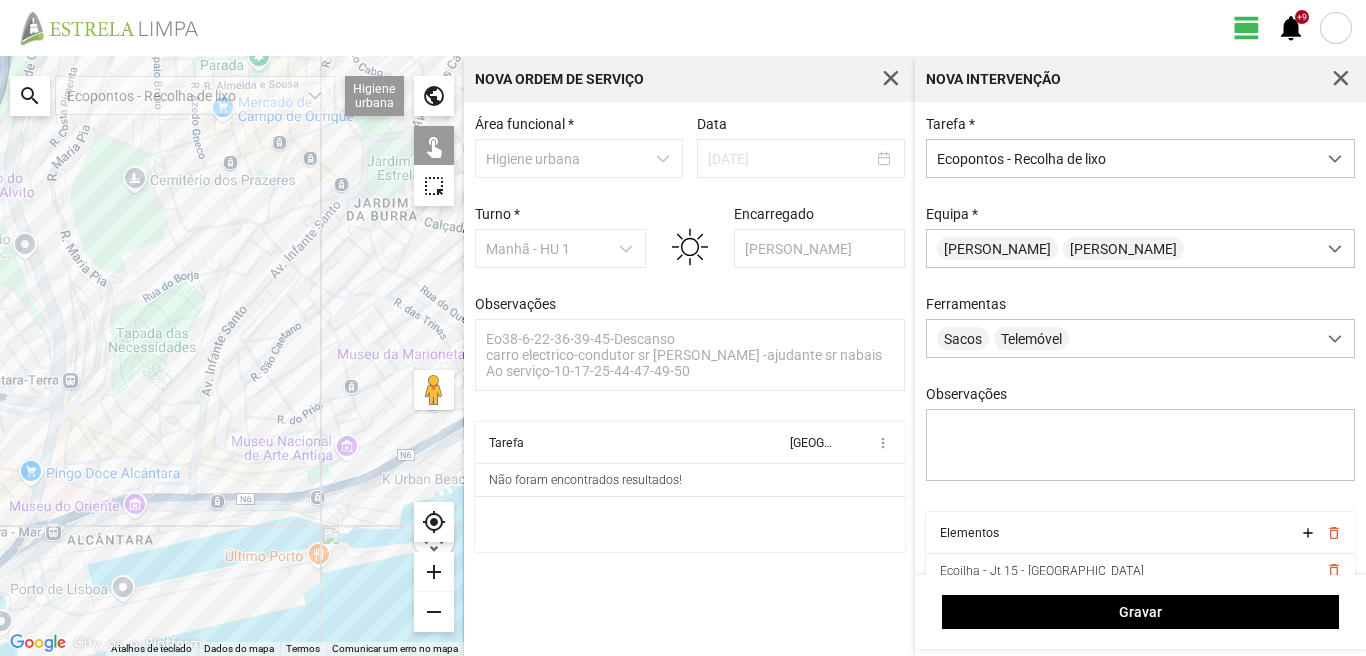 click on "Para navegar, prima as teclas de seta." 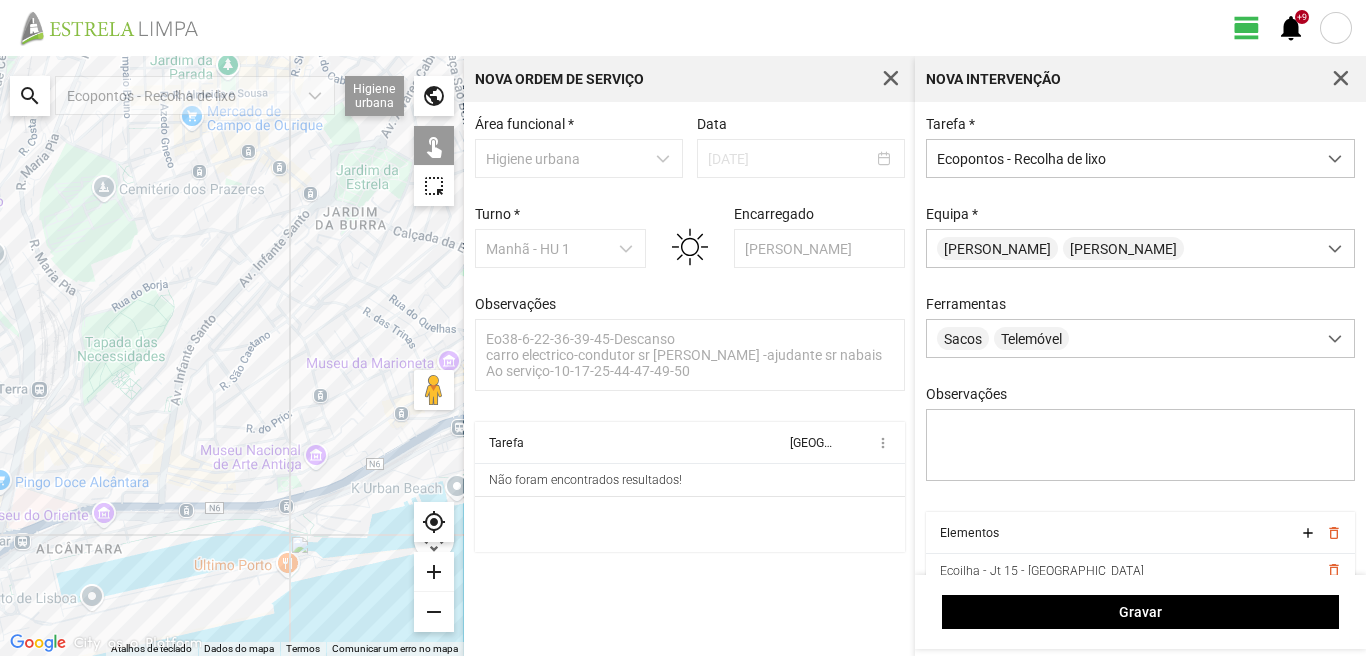 drag, startPoint x: 250, startPoint y: 341, endPoint x: 194, endPoint y: 374, distance: 65 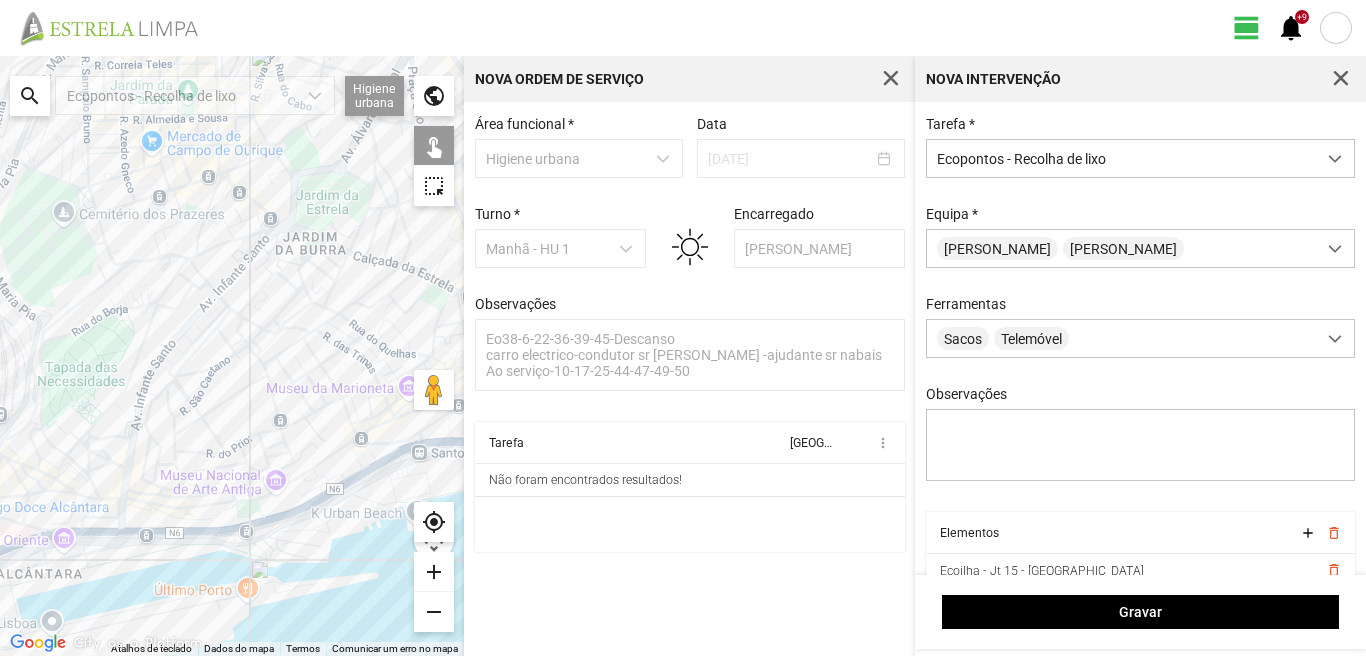 click on "Para navegar, prima as teclas de seta." 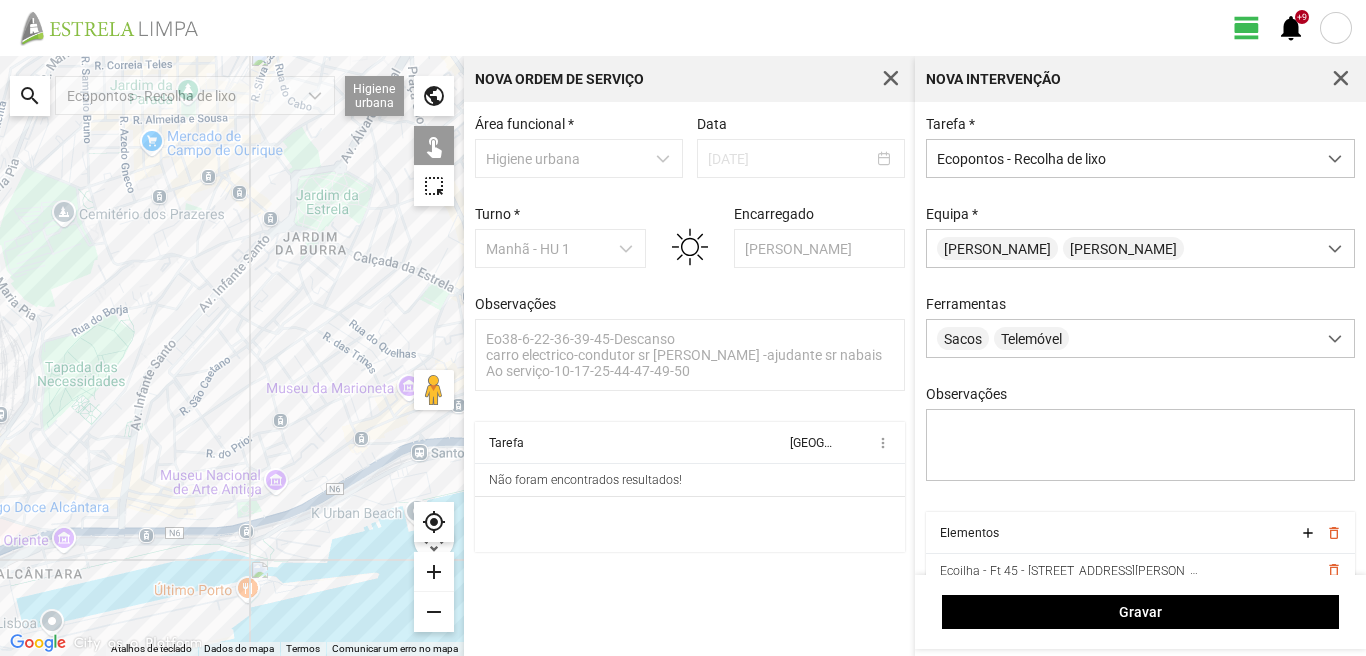 click on "Para navegar, prima as teclas de seta." 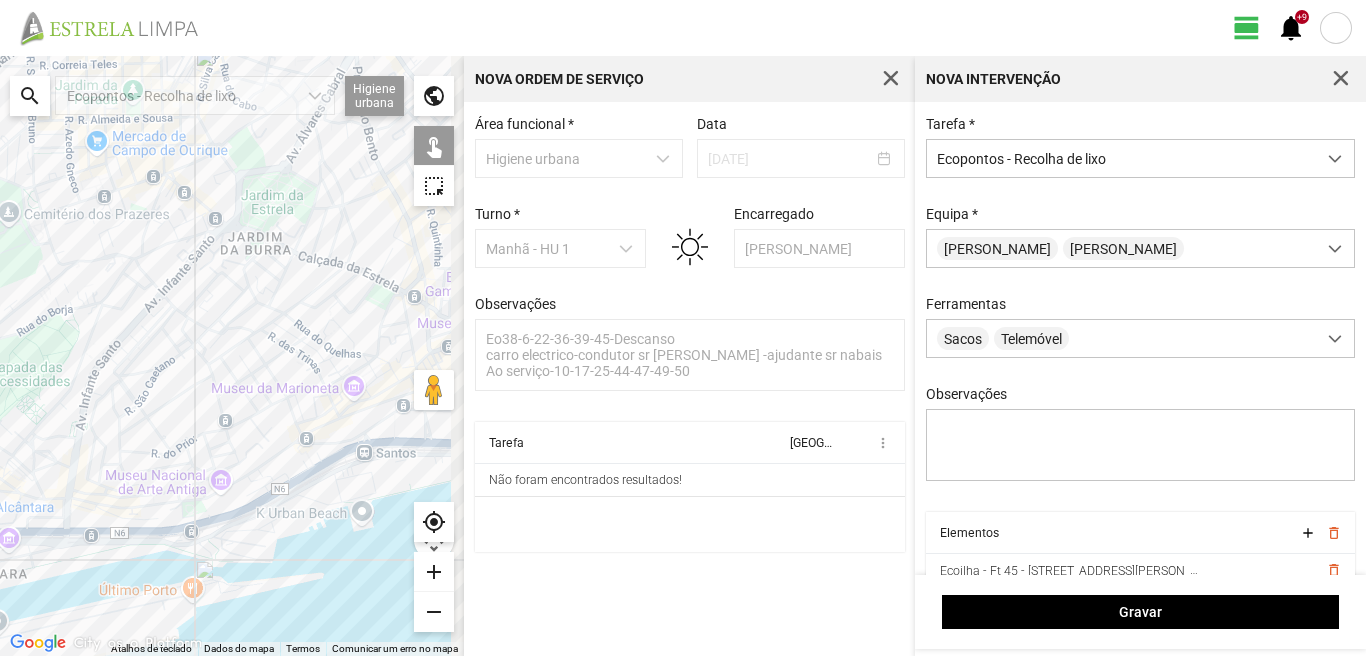 drag, startPoint x: 353, startPoint y: 296, endPoint x: 249, endPoint y: 299, distance: 104.04326 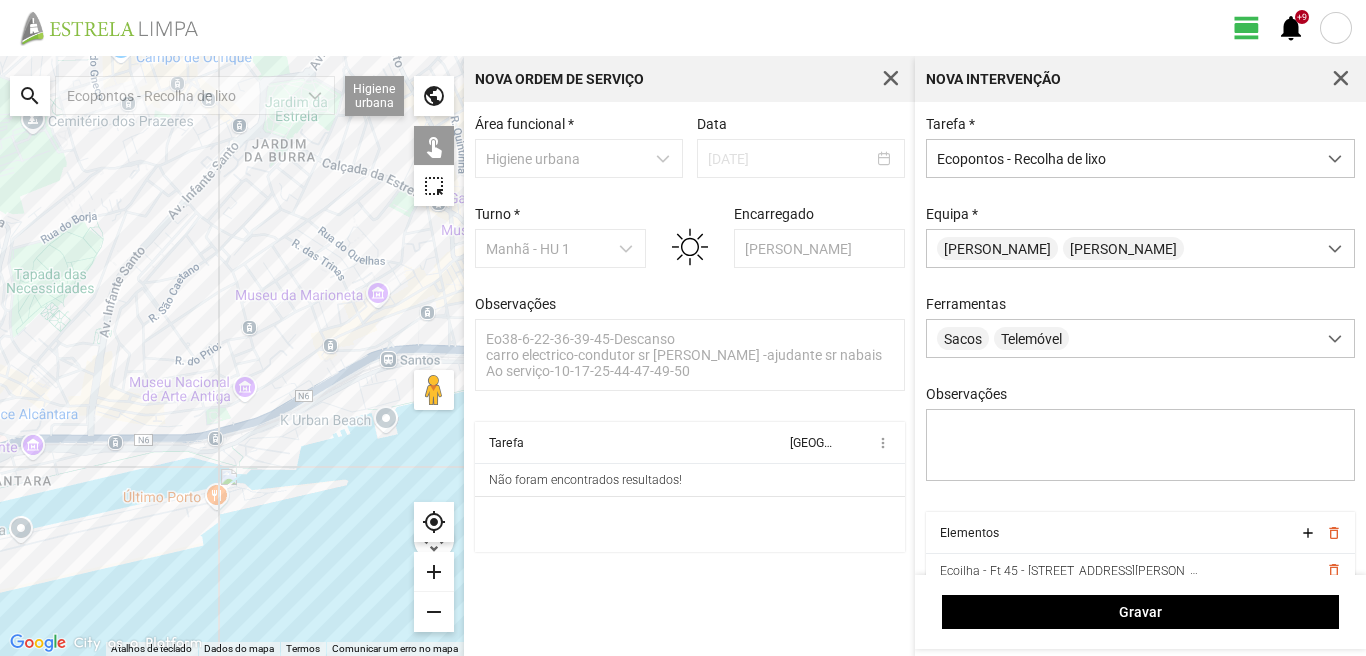 drag, startPoint x: 157, startPoint y: 418, endPoint x: 215, endPoint y: 335, distance: 101.257095 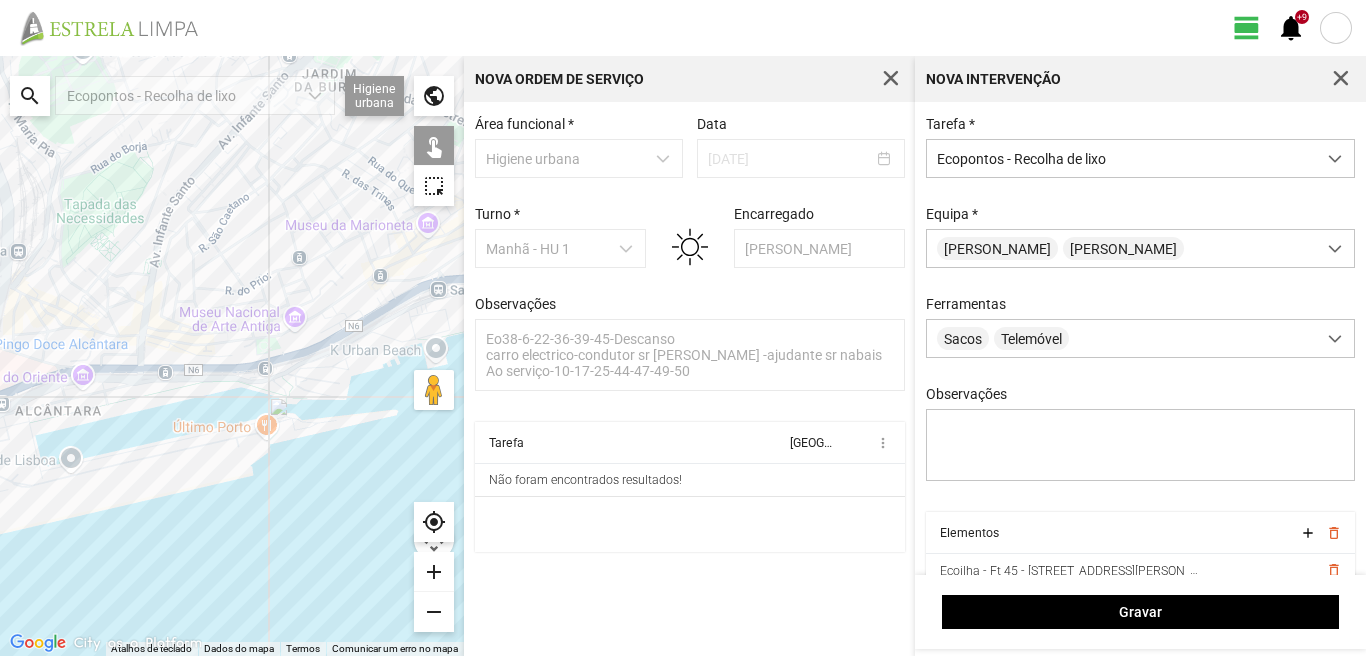 click on "Para navegar, prima as teclas de seta." 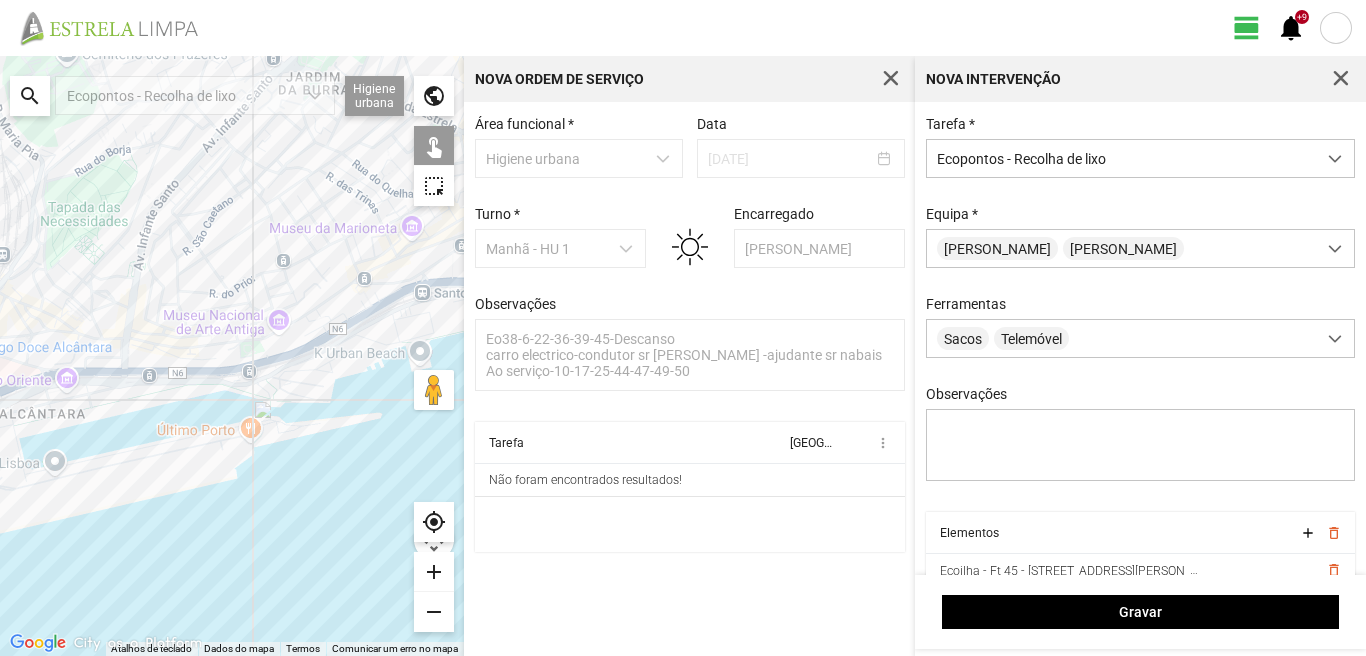 drag, startPoint x: 334, startPoint y: 286, endPoint x: 262, endPoint y: 320, distance: 79.624115 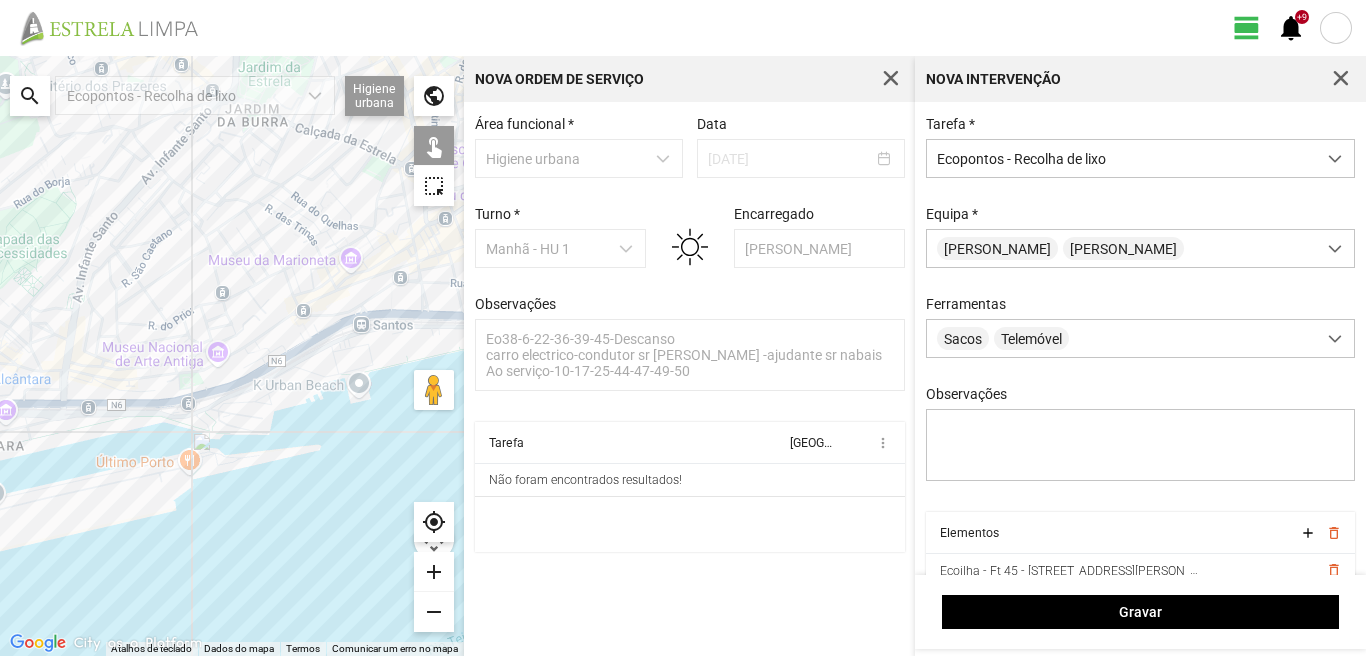 click on "Para navegar, prima as teclas de seta." 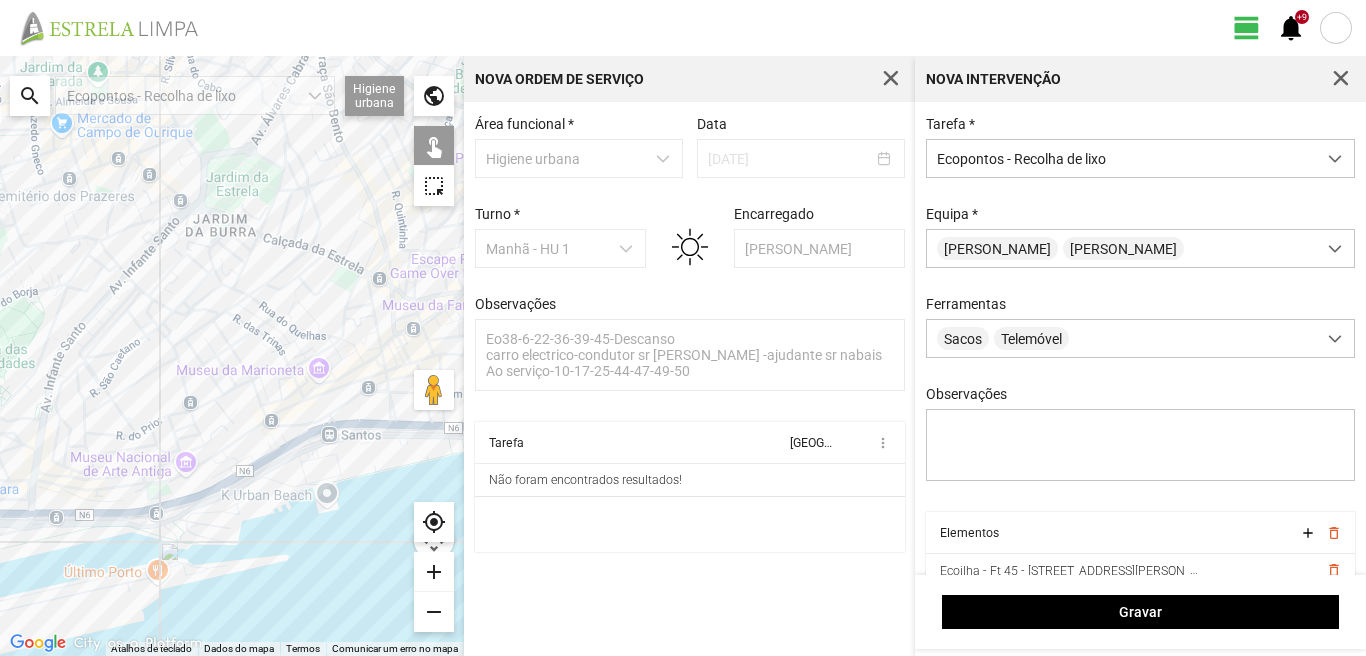 drag, startPoint x: 357, startPoint y: 195, endPoint x: 308, endPoint y: 340, distance: 153.05554 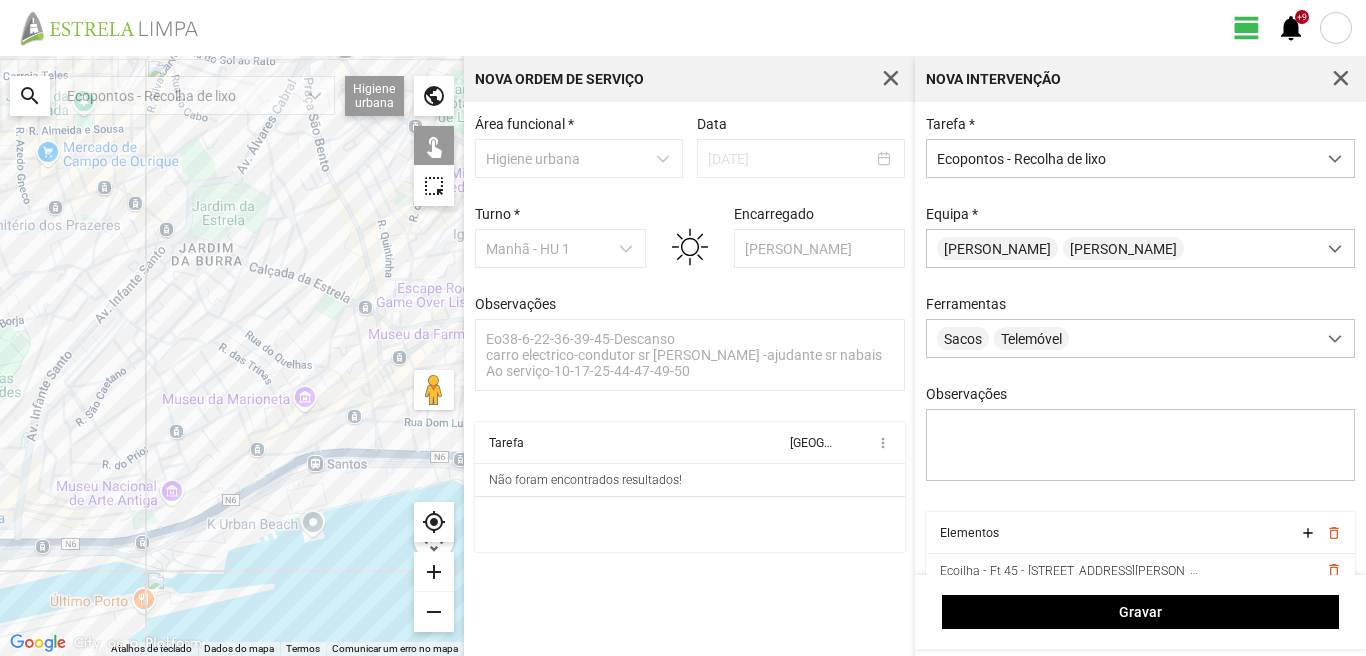 click on "Para navegar, prima as teclas de seta." 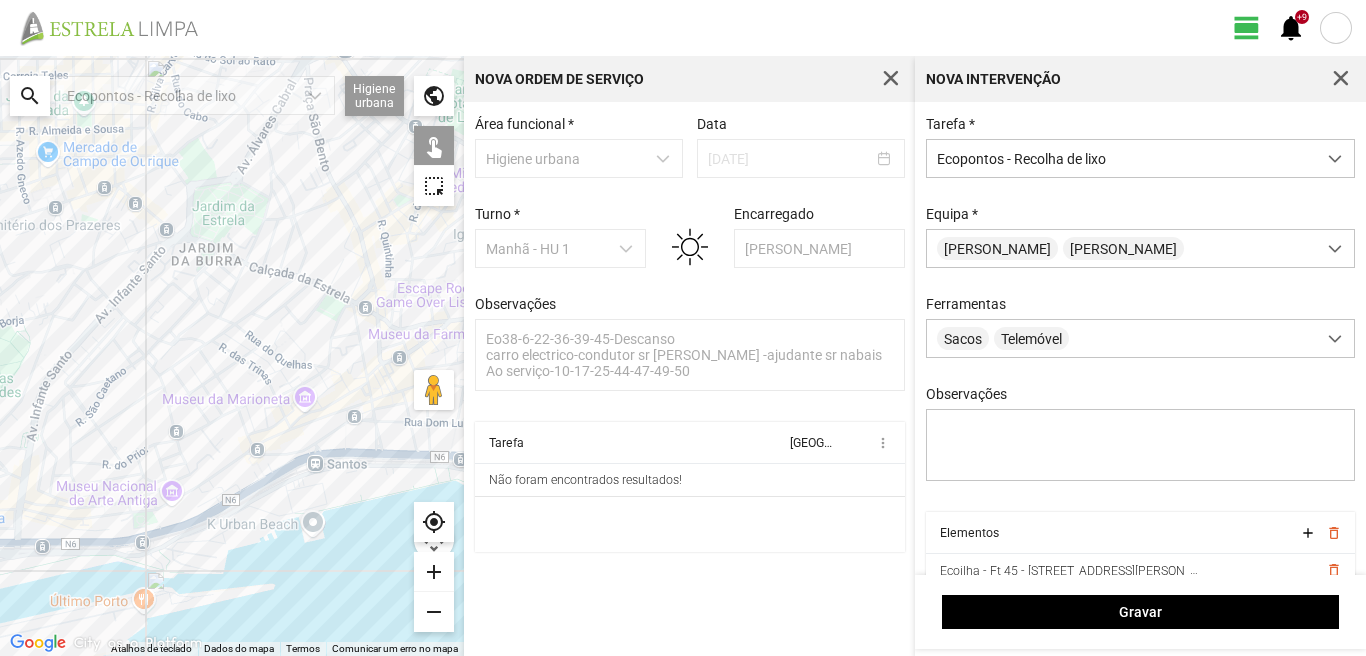 click on "Para navegar, prima as teclas de seta." 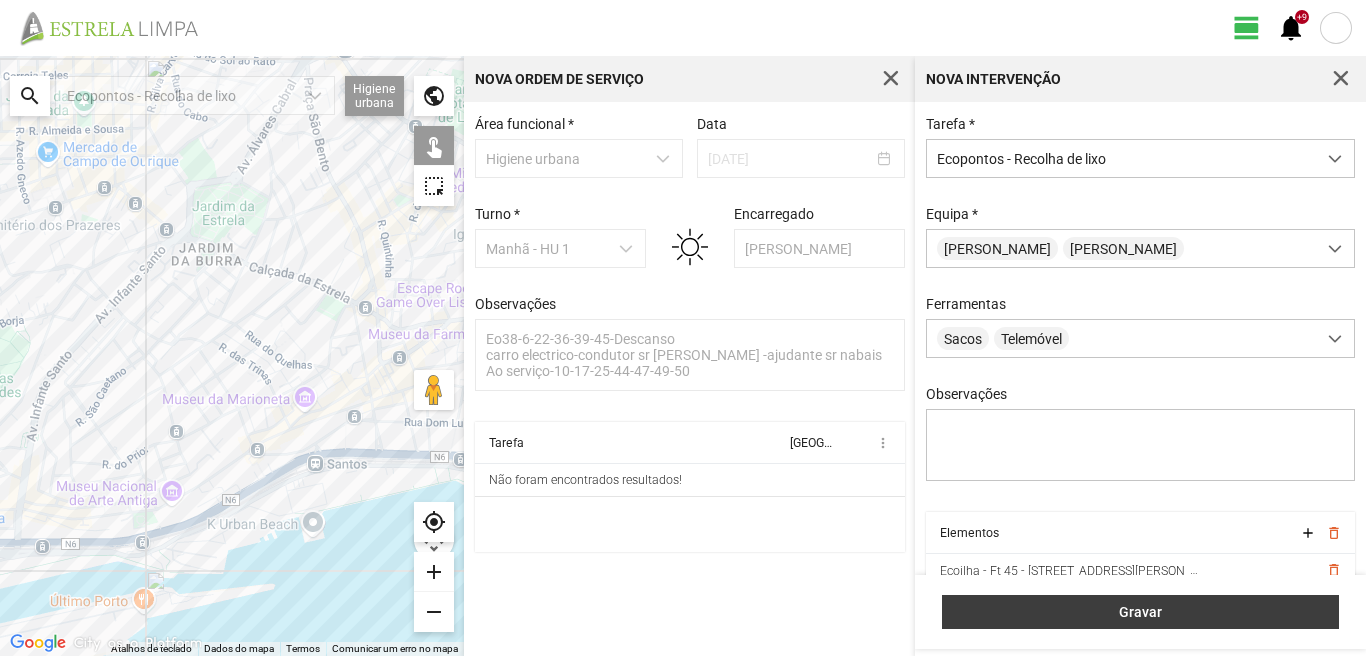 click on "Gravar" at bounding box center [1141, 612] 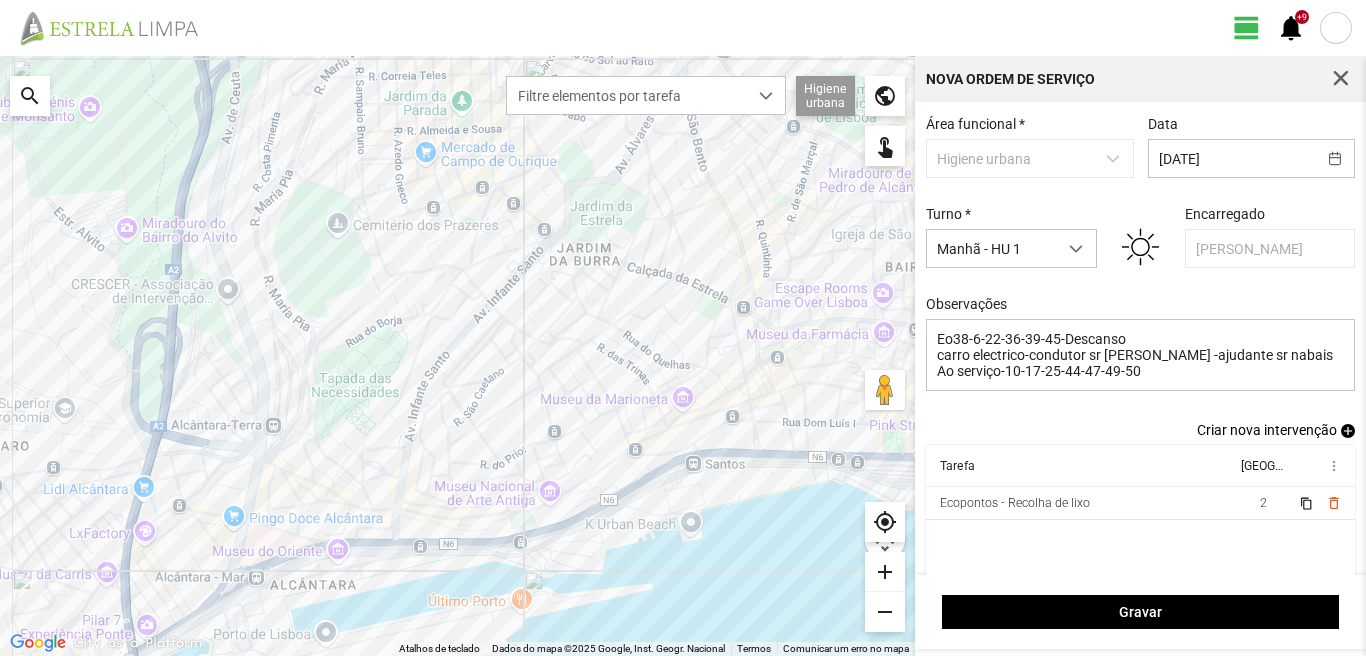click on "add" at bounding box center (1348, 431) 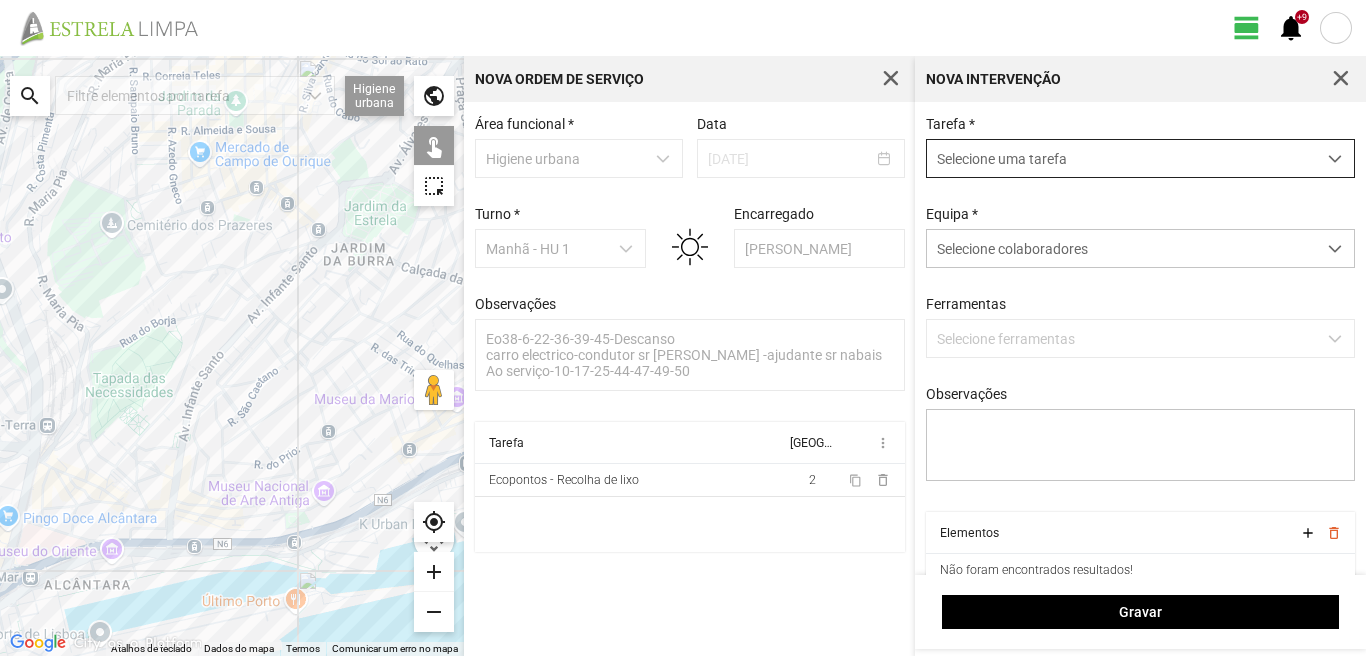 click on "Selecione uma tarefa" at bounding box center (1121, 158) 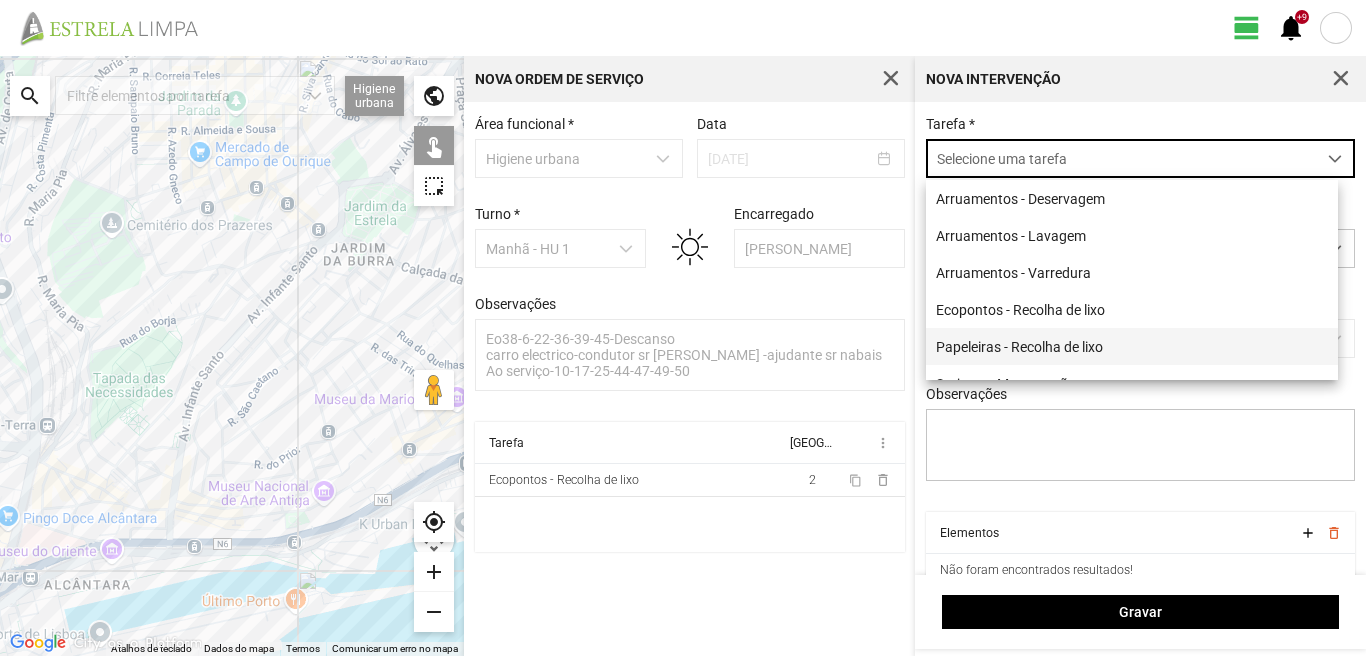 click on "Papeleiras - Recolha de lixo" at bounding box center (1132, 346) 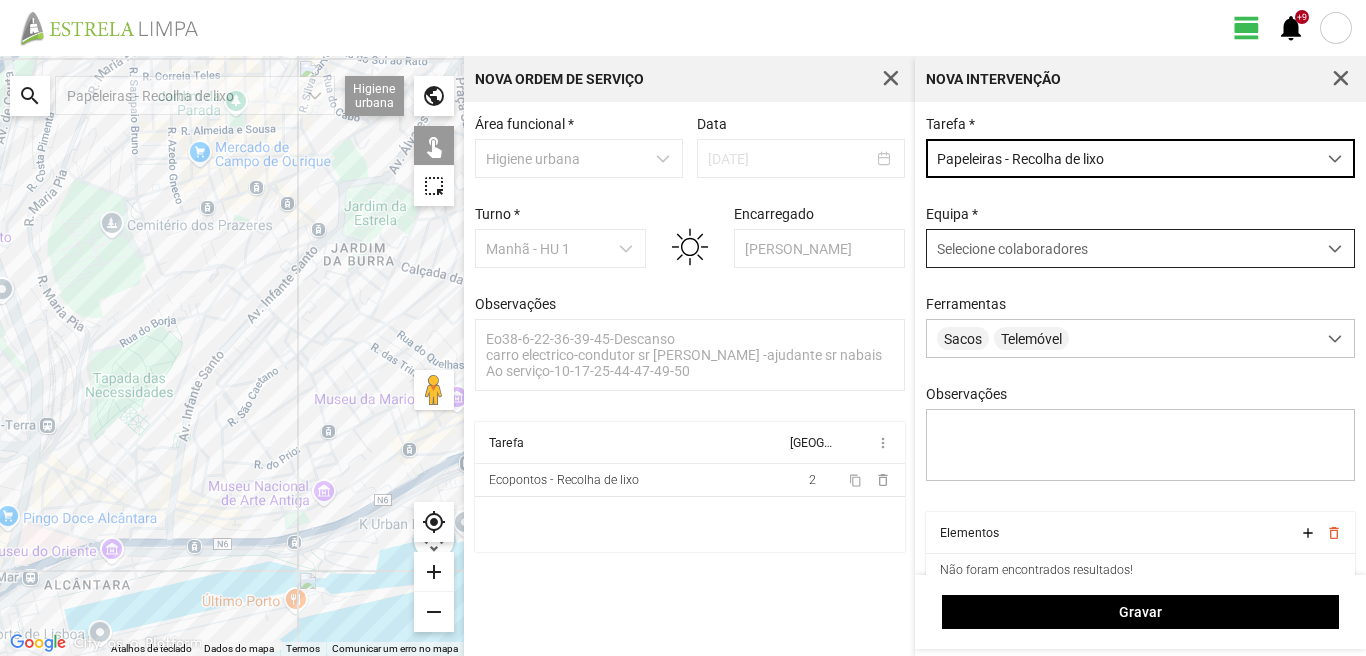 click on "Selecione colaboradores" at bounding box center (1012, 249) 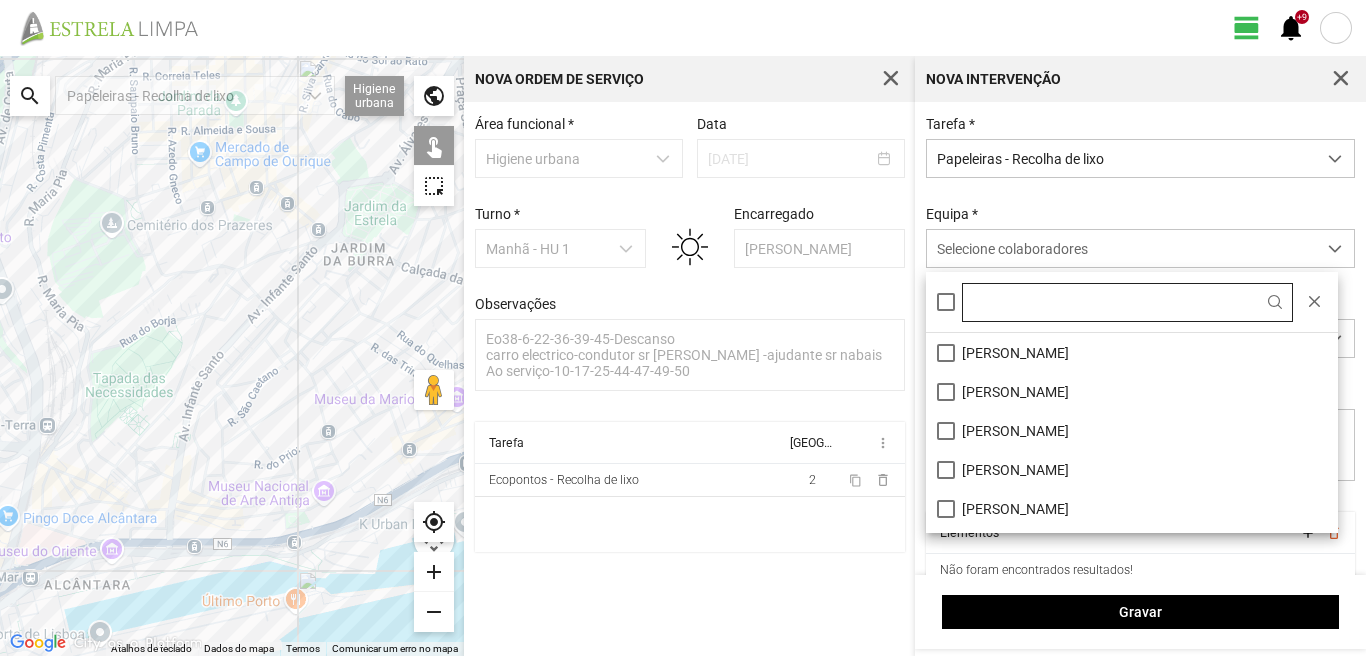 scroll, scrollTop: 11, scrollLeft: 89, axis: both 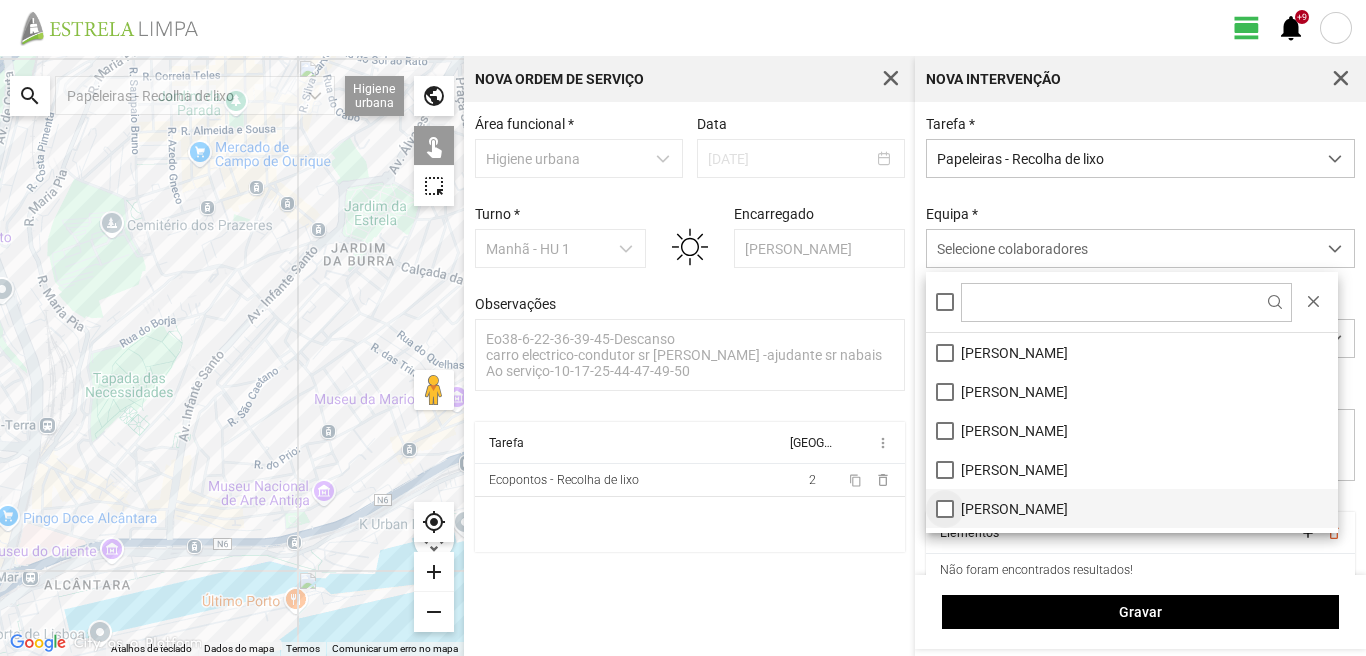 click on "[PERSON_NAME]" at bounding box center [1132, 508] 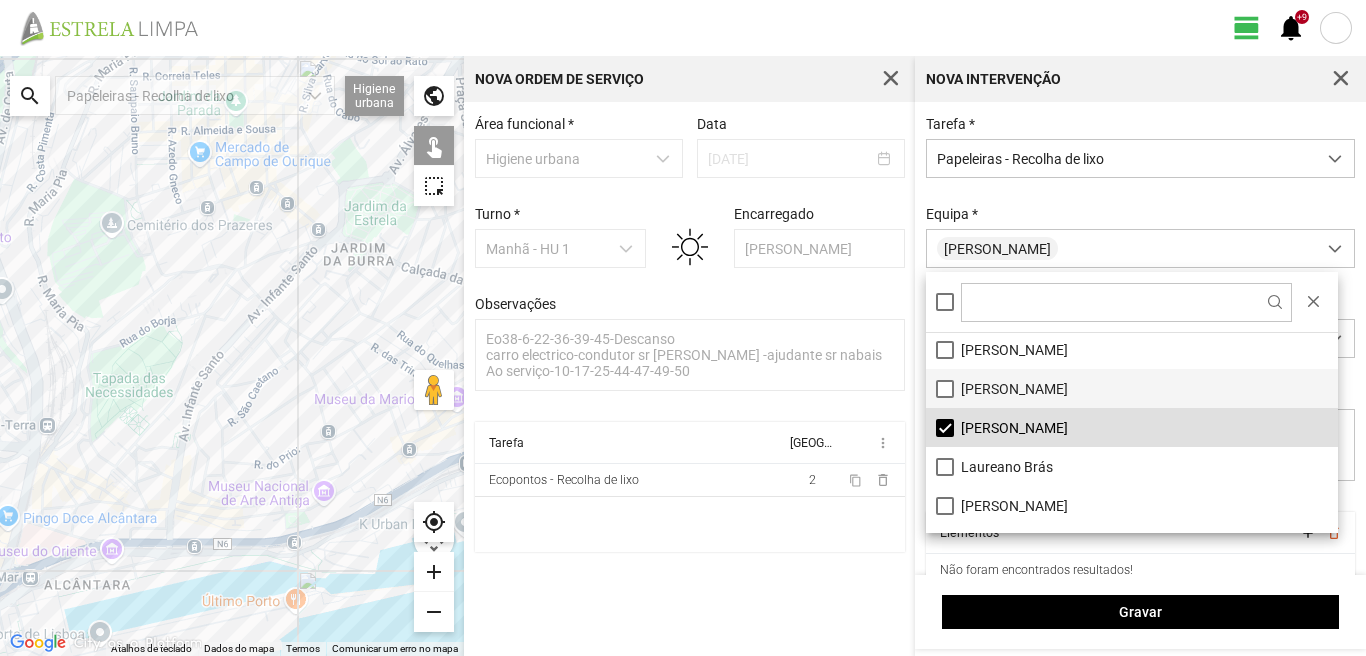 scroll, scrollTop: 200, scrollLeft: 0, axis: vertical 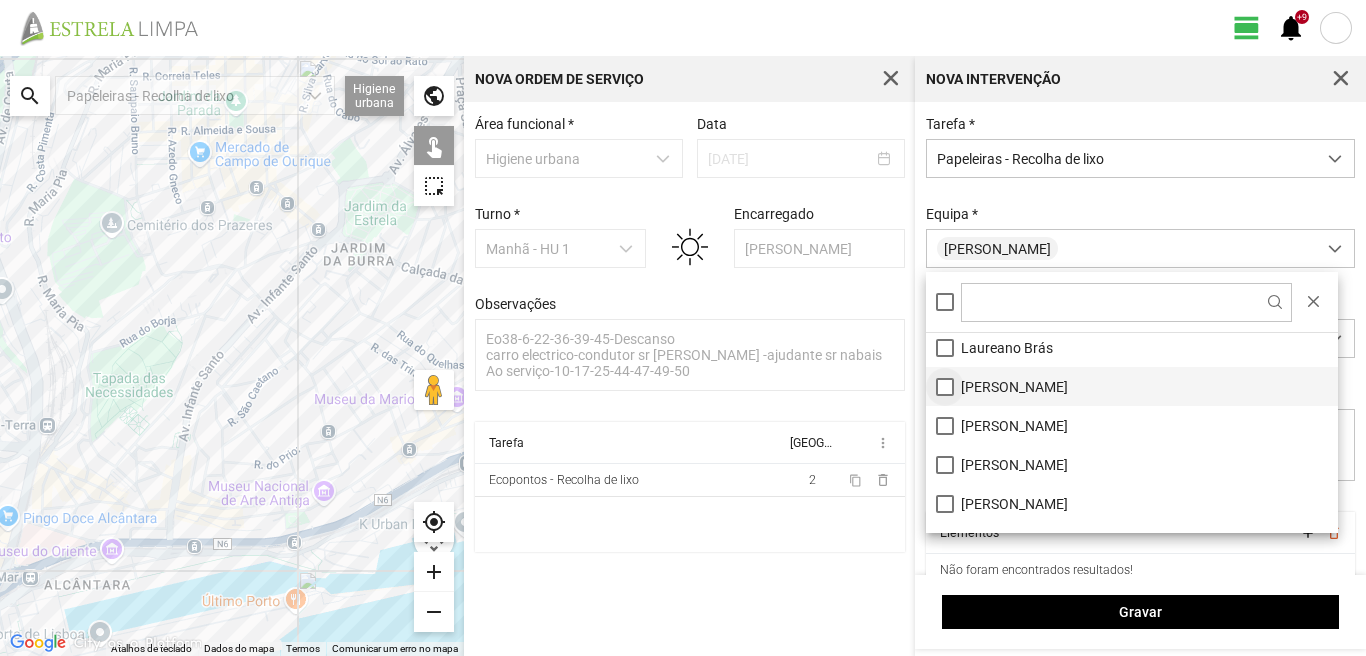 click on "[PERSON_NAME]" at bounding box center [1132, 386] 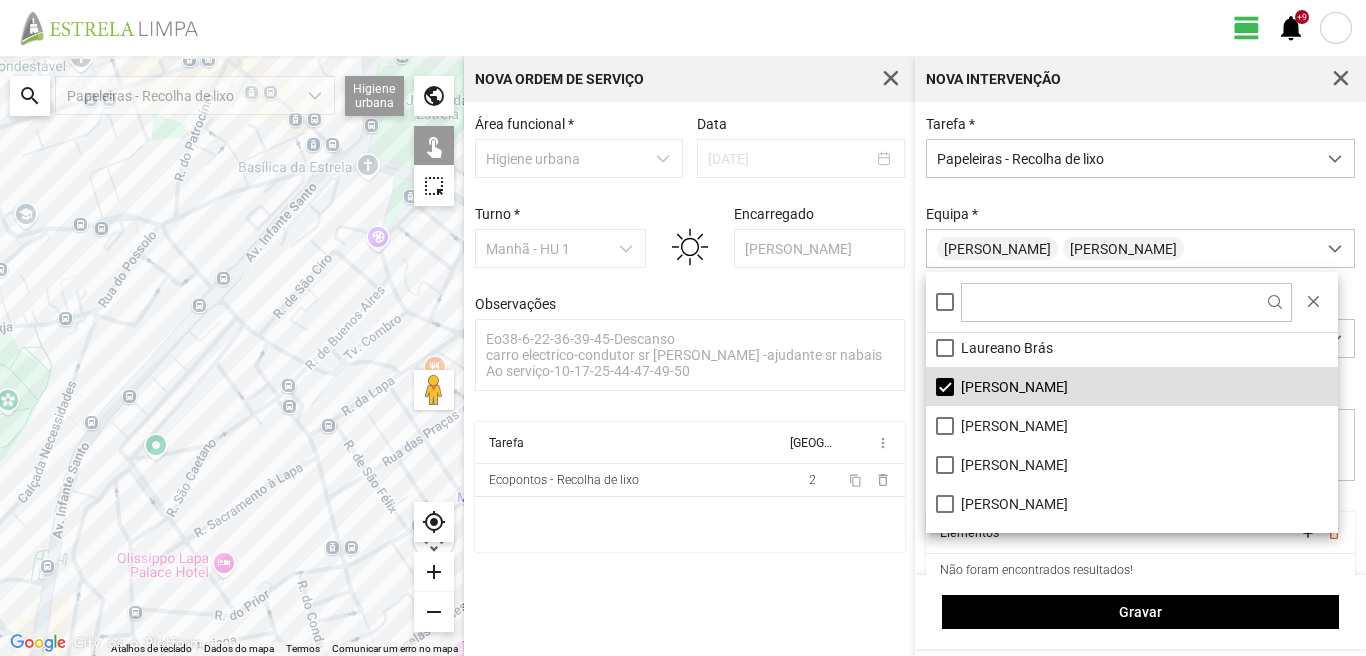 drag, startPoint x: 270, startPoint y: 258, endPoint x: 173, endPoint y: 431, distance: 198.33809 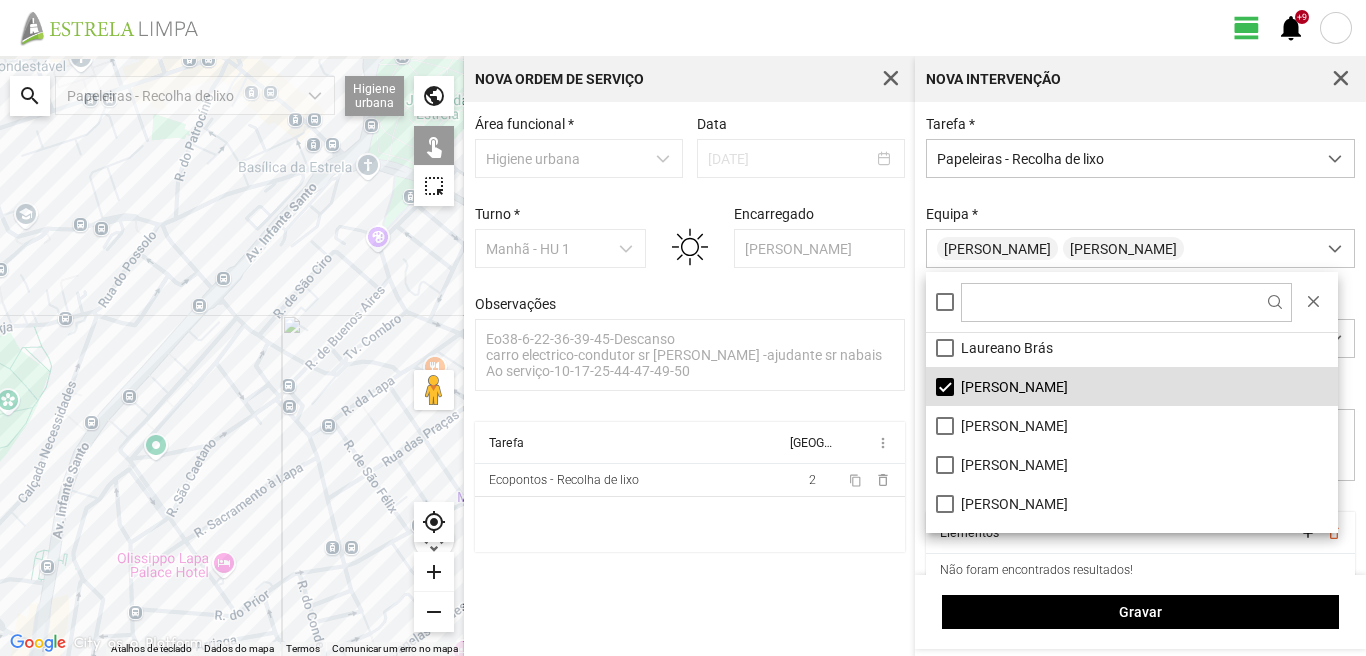 click on "Para navegar, prima as teclas de seta." 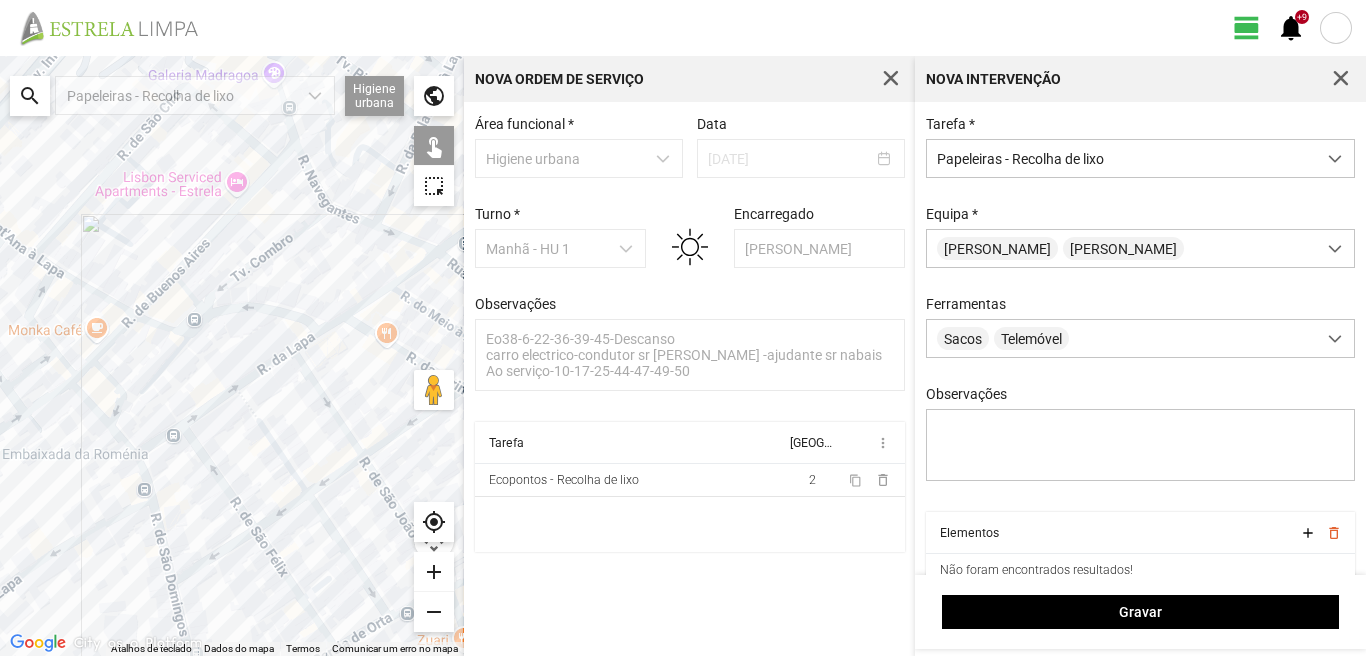 click on "Para navegar, prima as teclas de seta." 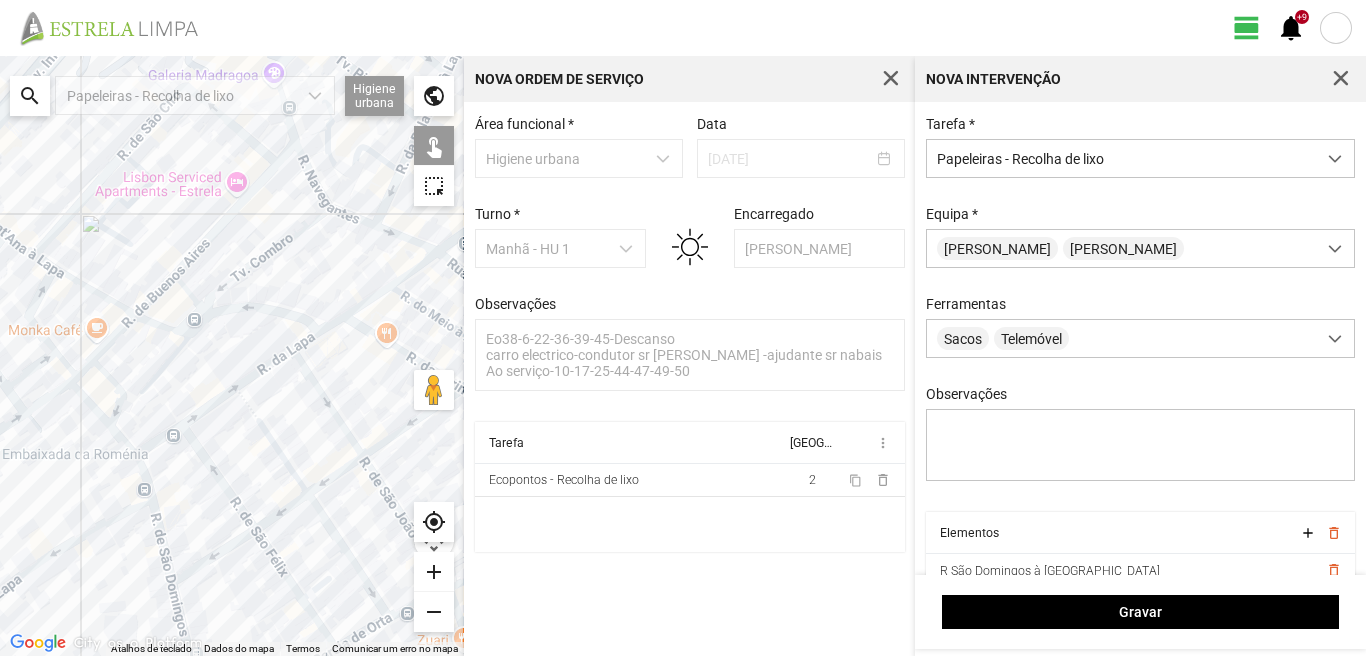 click on "Para navegar, prima as teclas de seta." 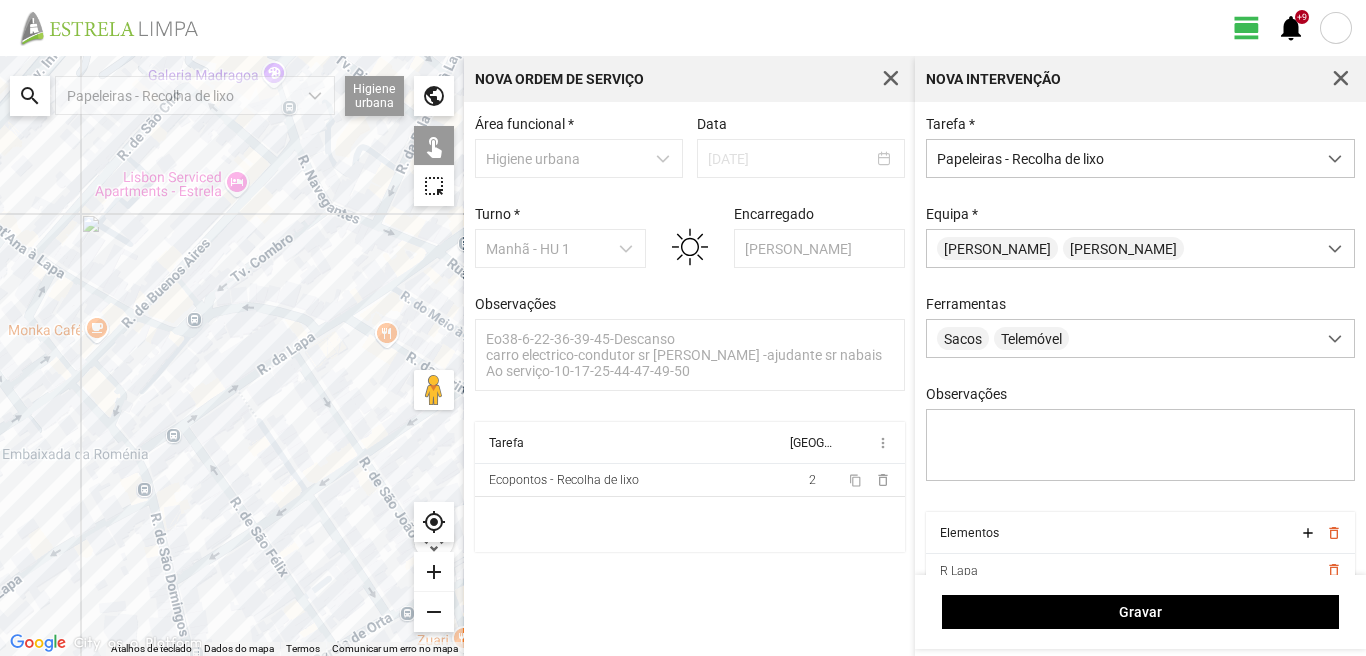 click on "Para navegar, prima as teclas de seta." 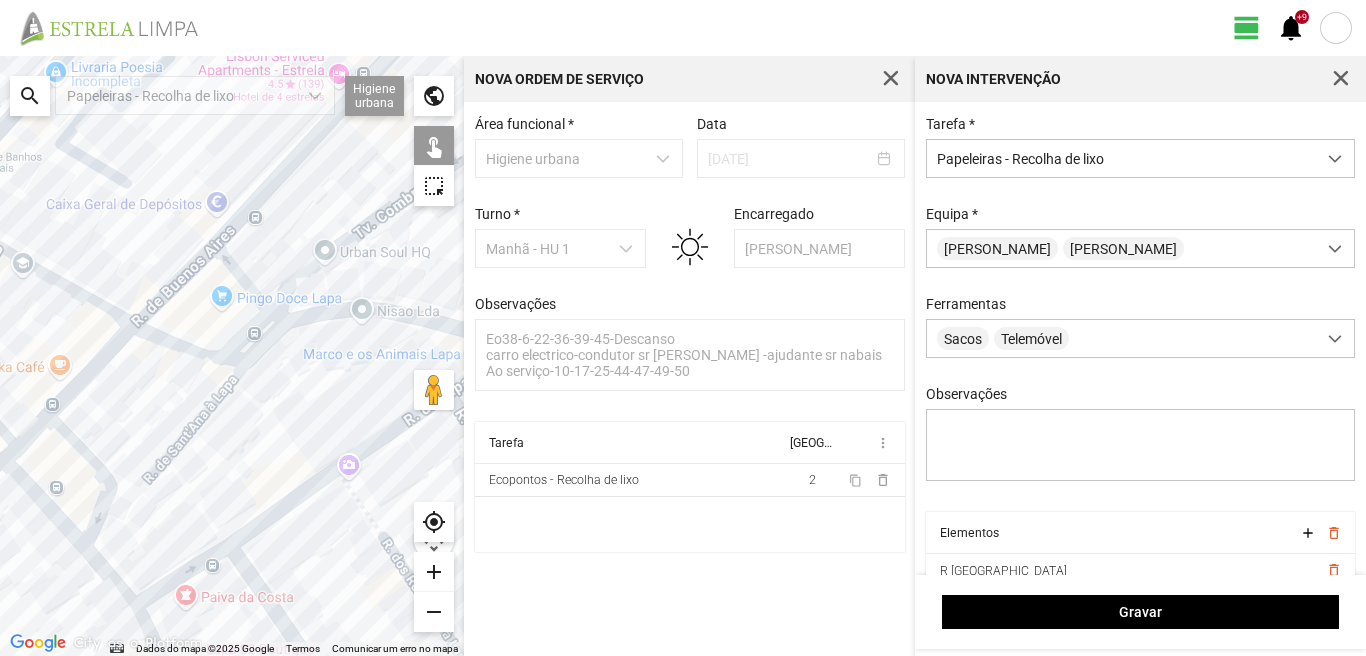 click on "Para navegar, prima as teclas de seta." 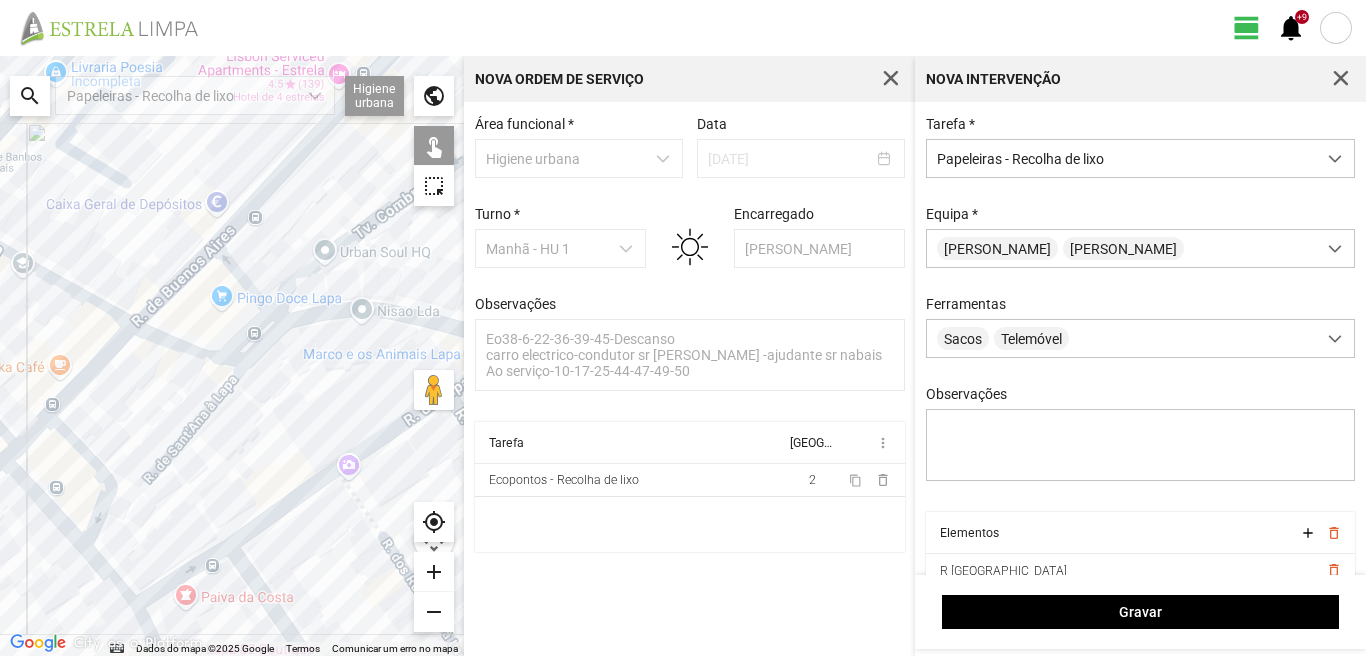 click on "Para navegar, prima as teclas de seta." 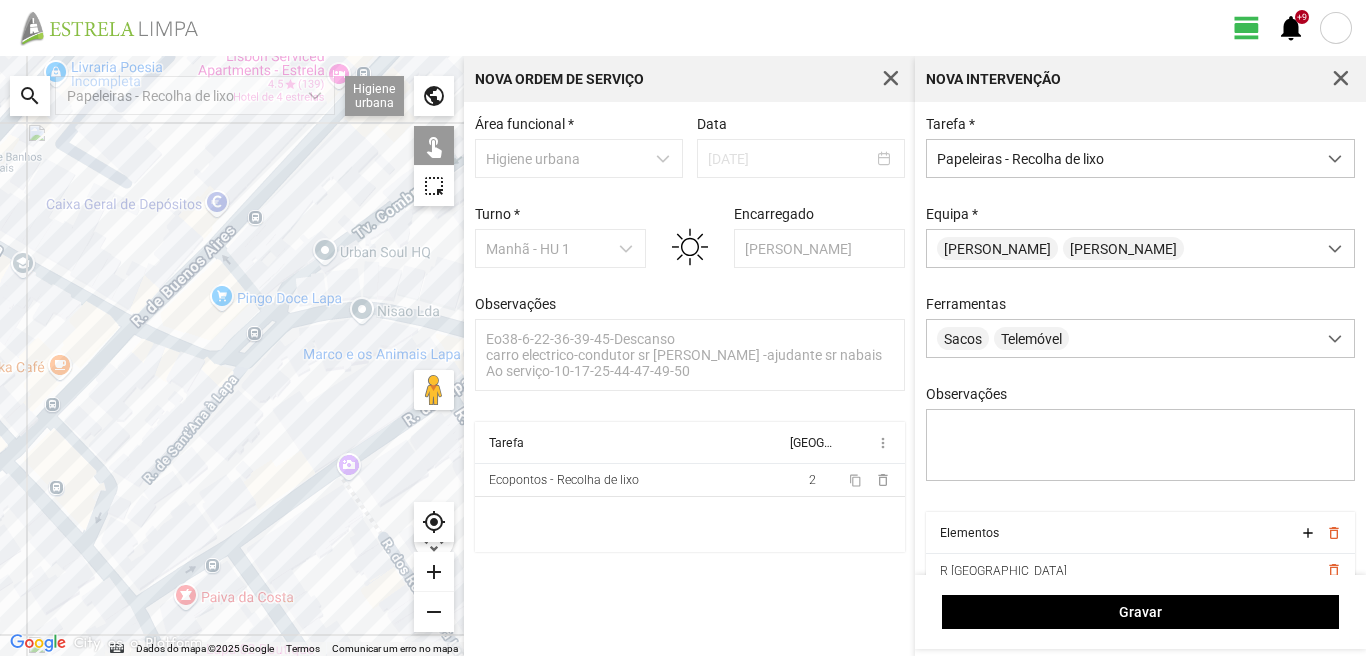 click on "Para navegar, prima as teclas de seta." 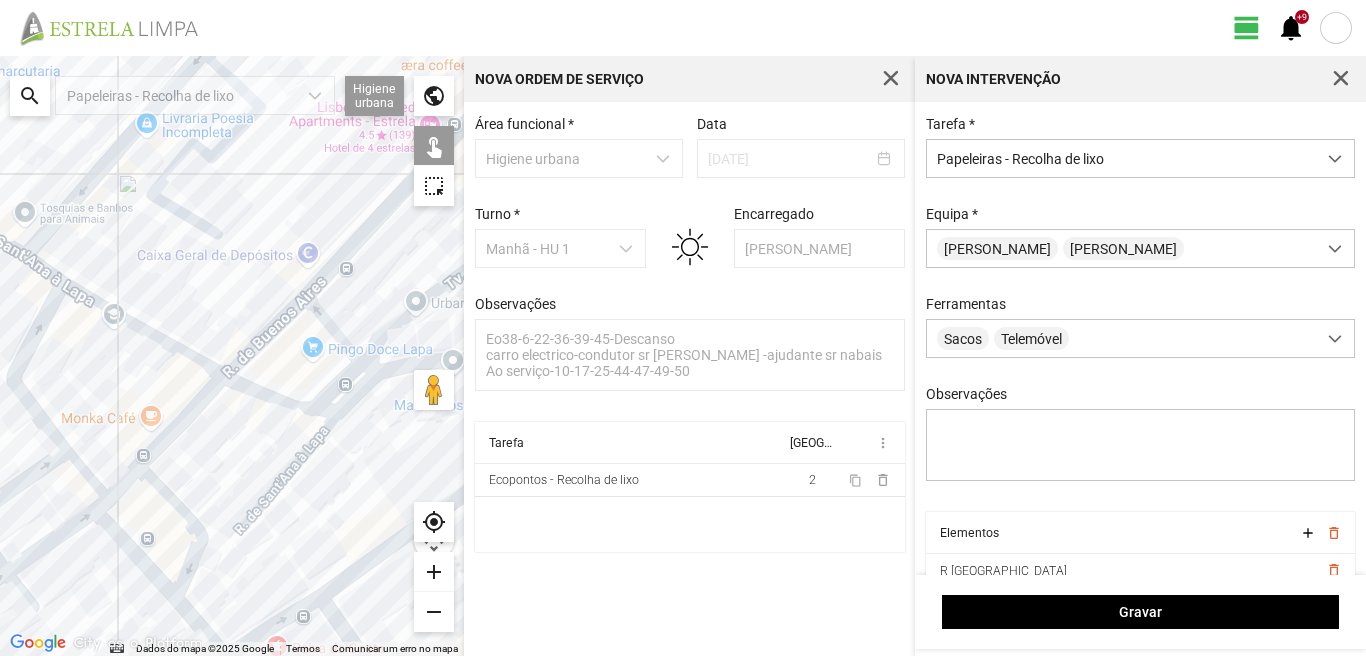 drag, startPoint x: 138, startPoint y: 350, endPoint x: 192, endPoint y: 414, distance: 83.737686 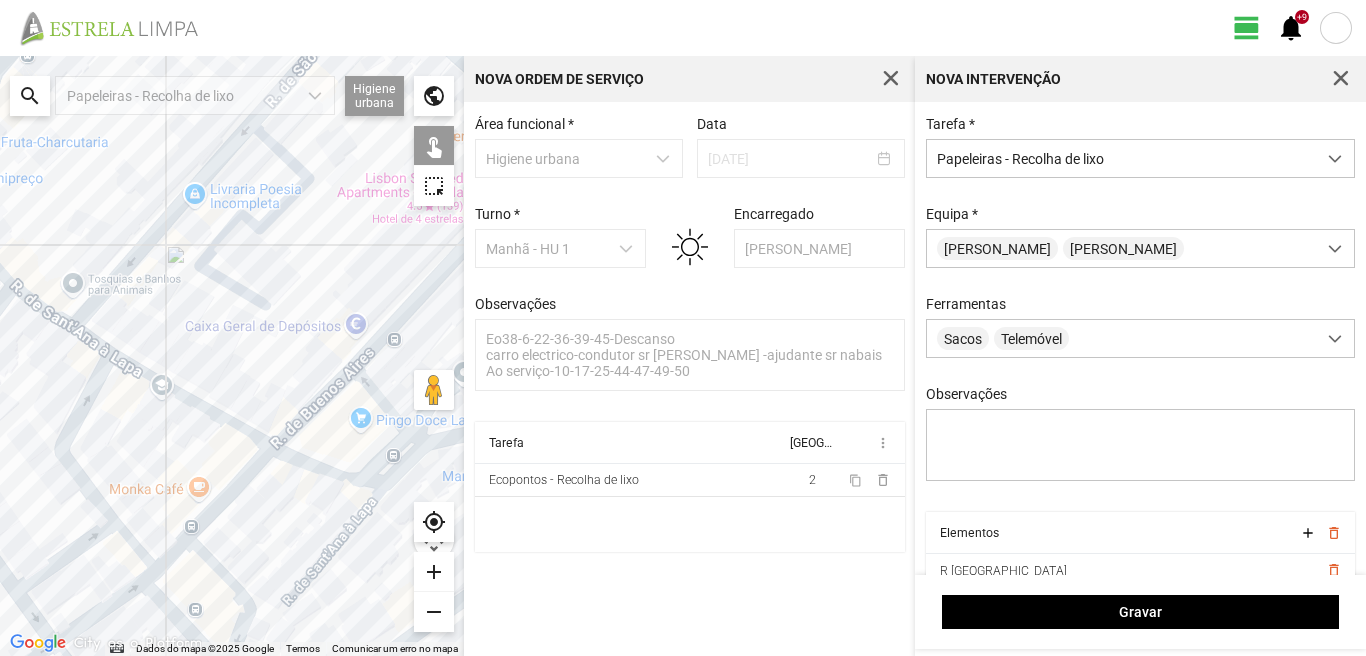 click on "Para navegar, prima as teclas de seta." 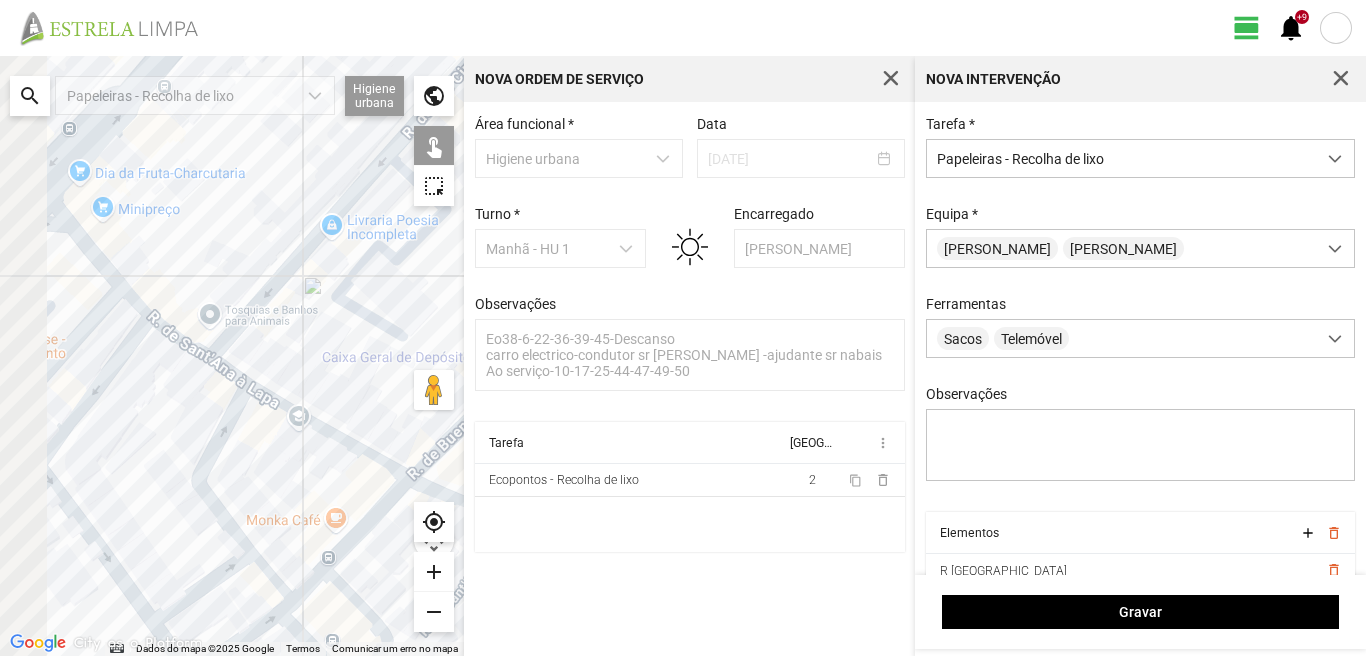 drag, startPoint x: 55, startPoint y: 306, endPoint x: 205, endPoint y: 362, distance: 160.11246 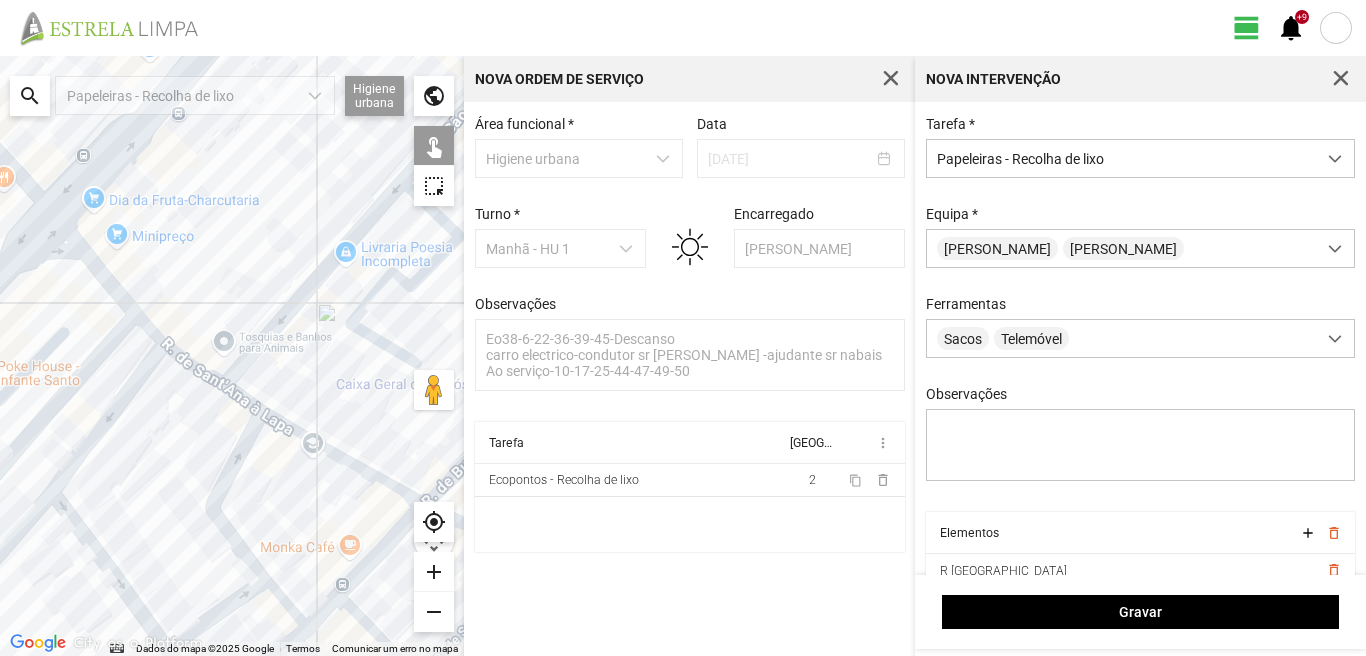 click on "Para navegar, prima as teclas de seta." 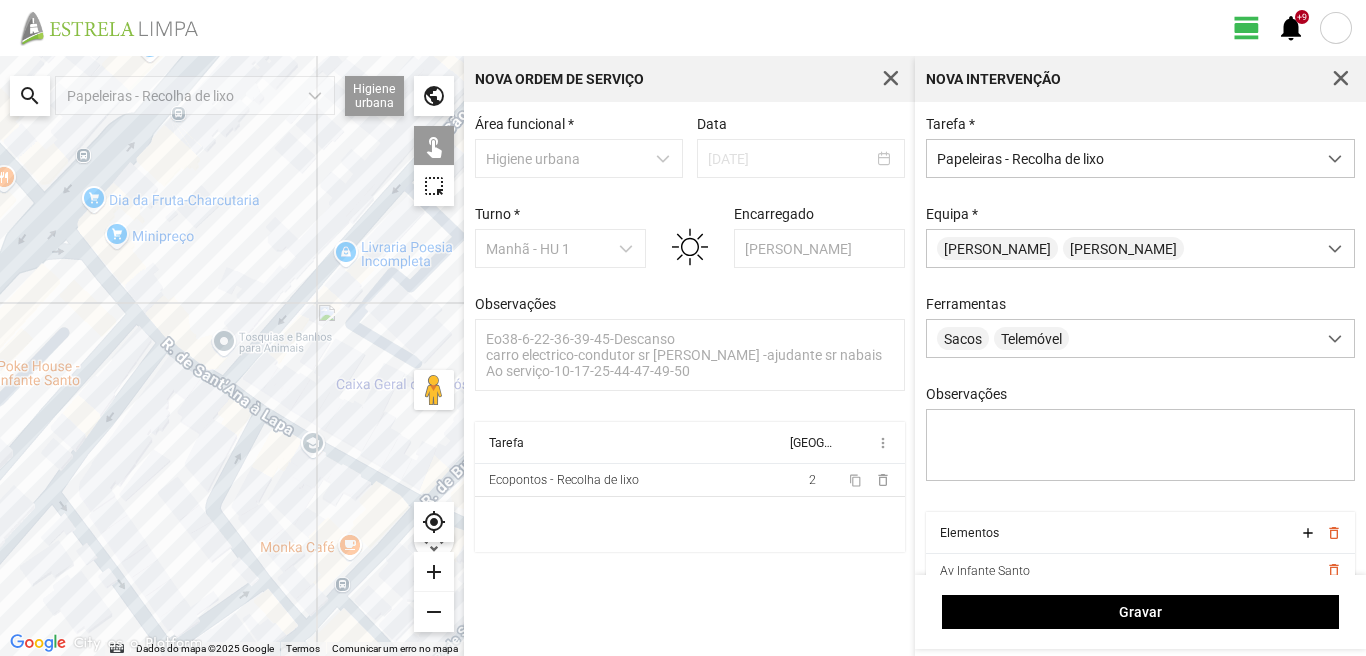 click on "Para navegar, prima as teclas de seta." 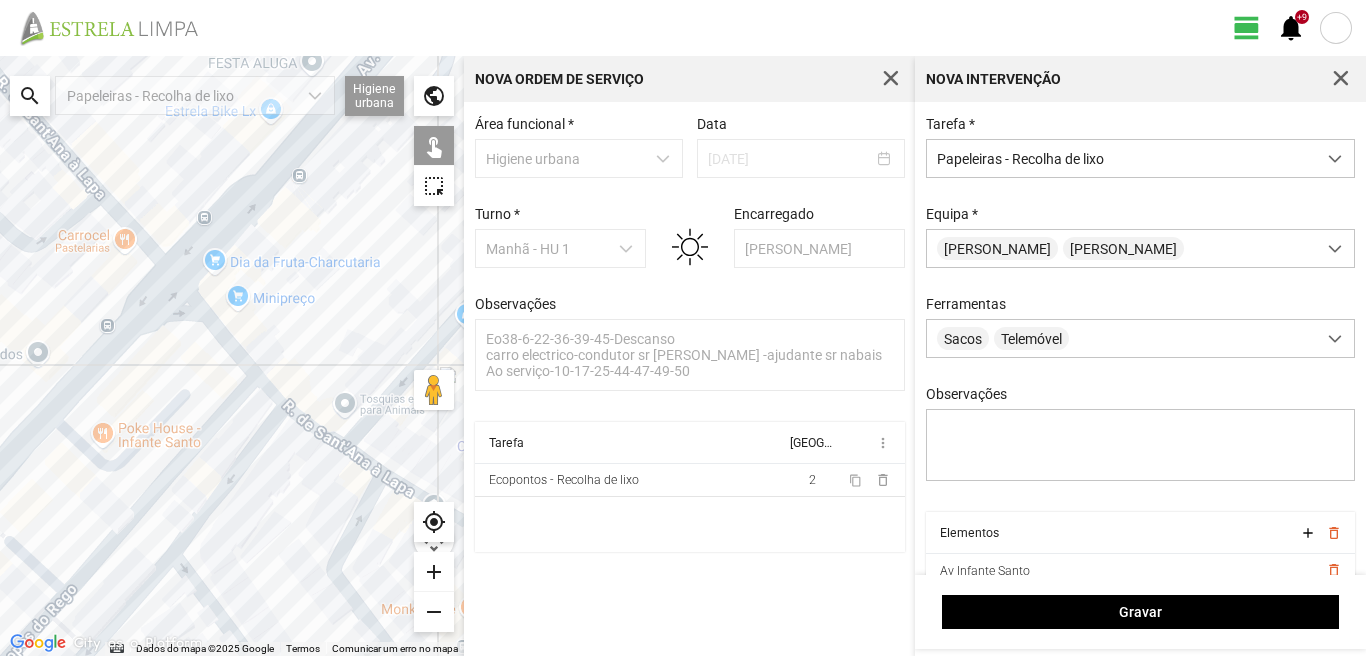 drag, startPoint x: 33, startPoint y: 201, endPoint x: 156, endPoint y: 300, distance: 157.89236 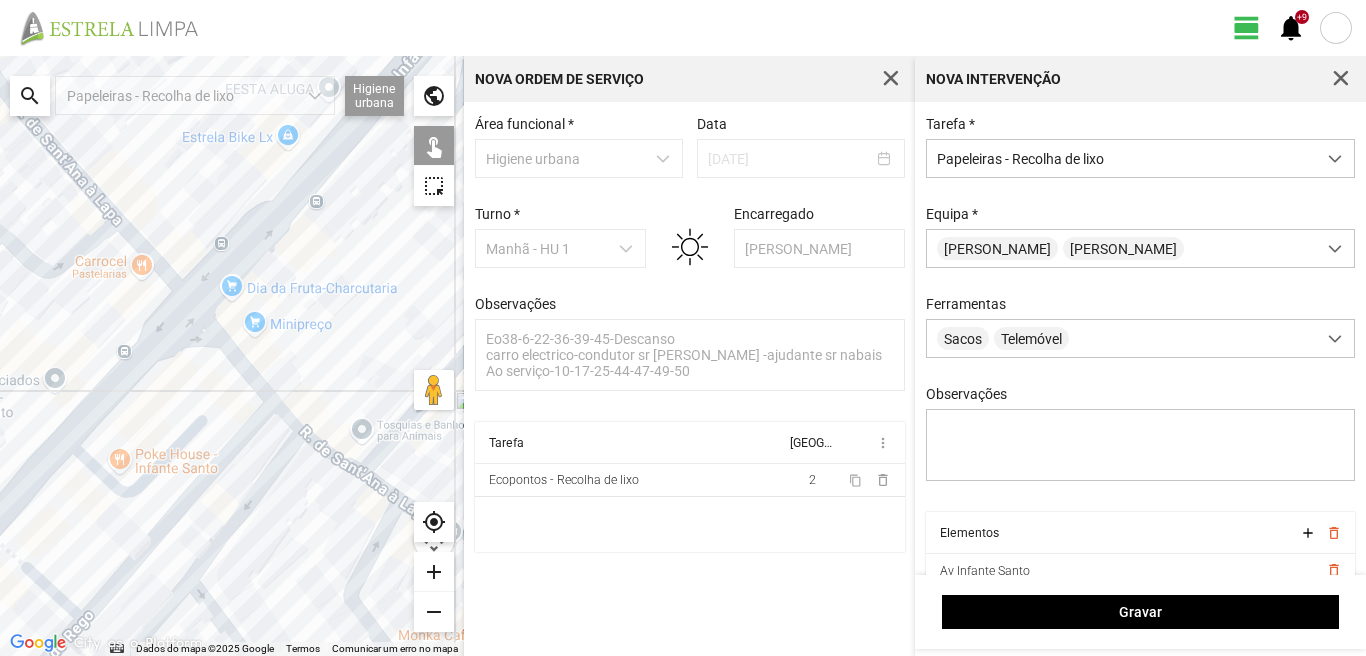 click on "Para navegar, prima as teclas de seta." 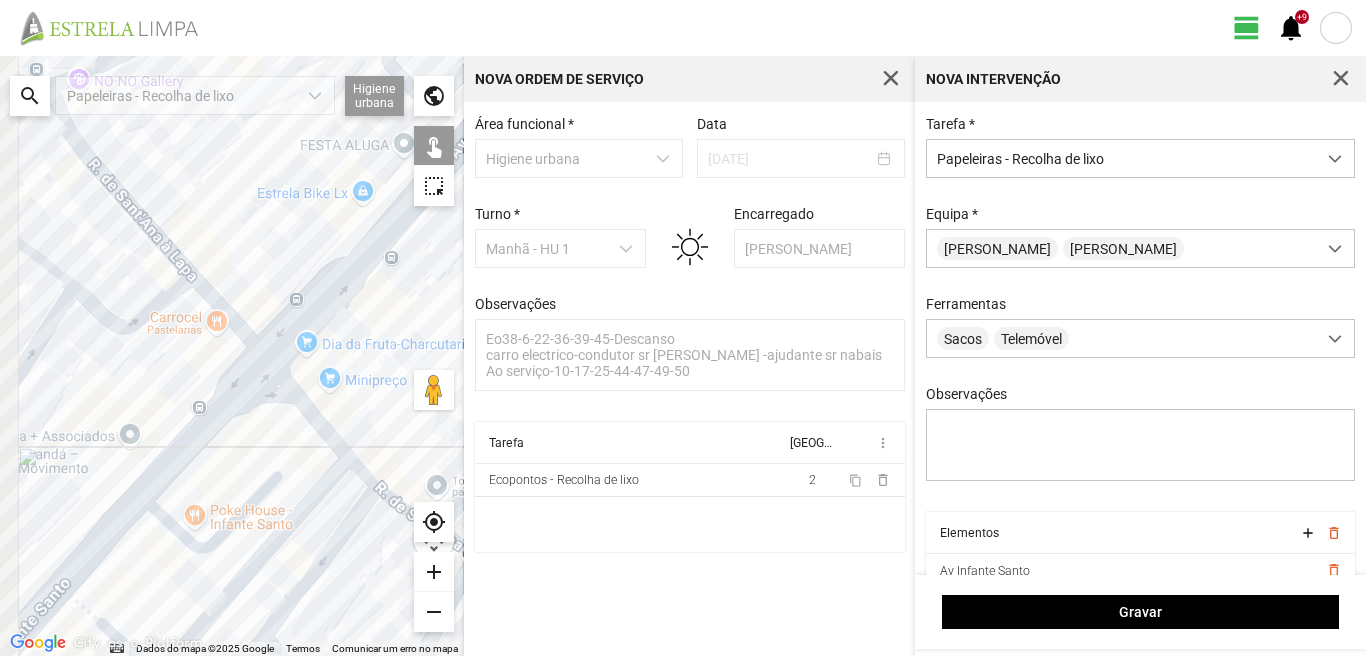 drag, startPoint x: 96, startPoint y: 273, endPoint x: 136, endPoint y: 325, distance: 65.60488 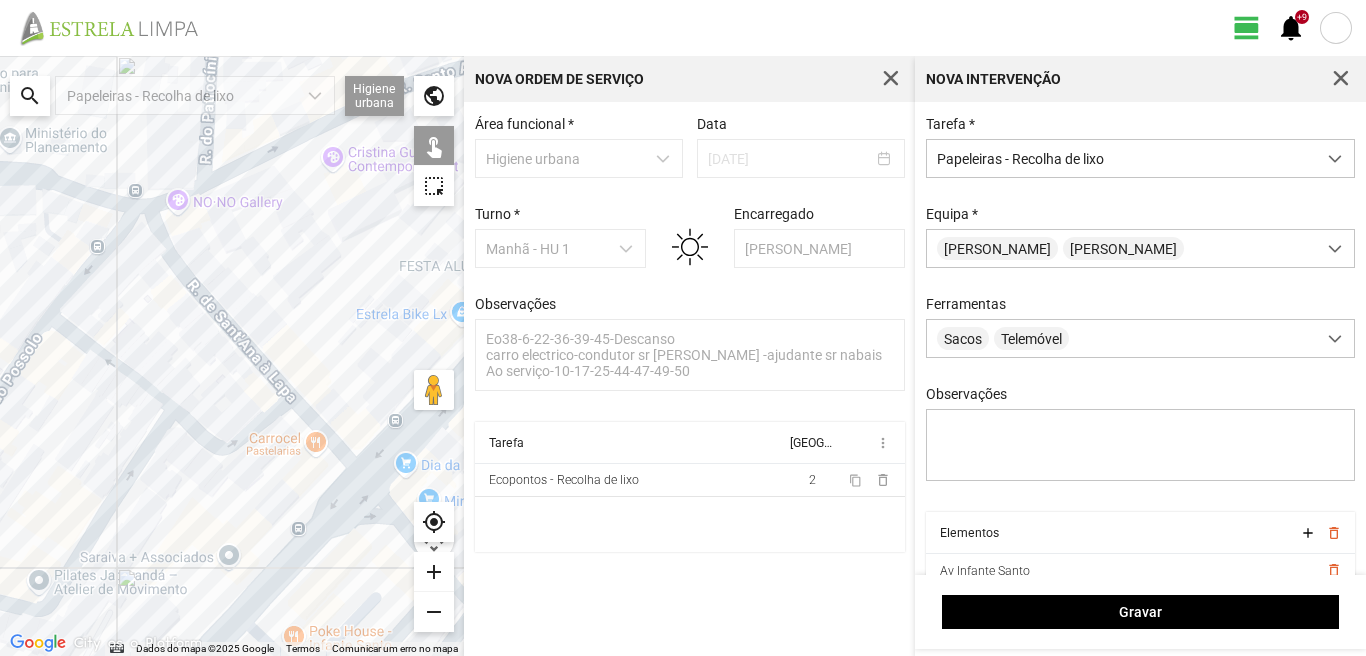 drag, startPoint x: 87, startPoint y: 241, endPoint x: 122, endPoint y: 284, distance: 55.443665 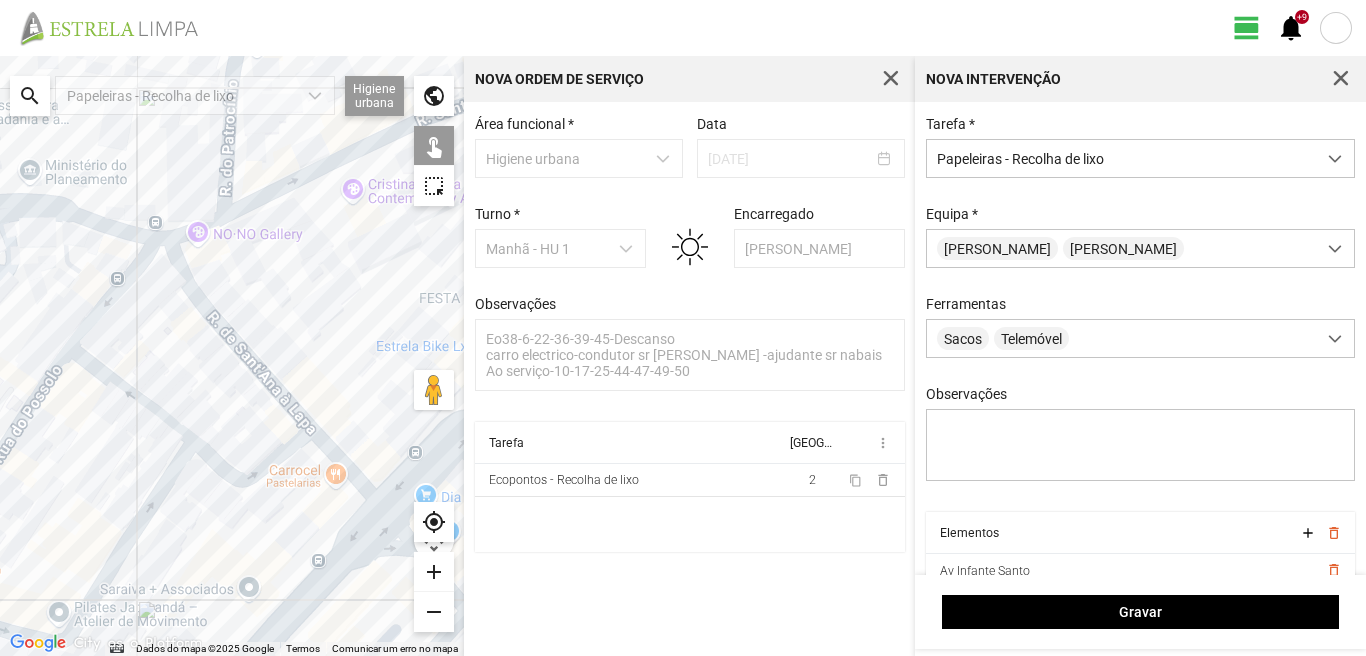 click on "Para navegar, prima as teclas de seta." 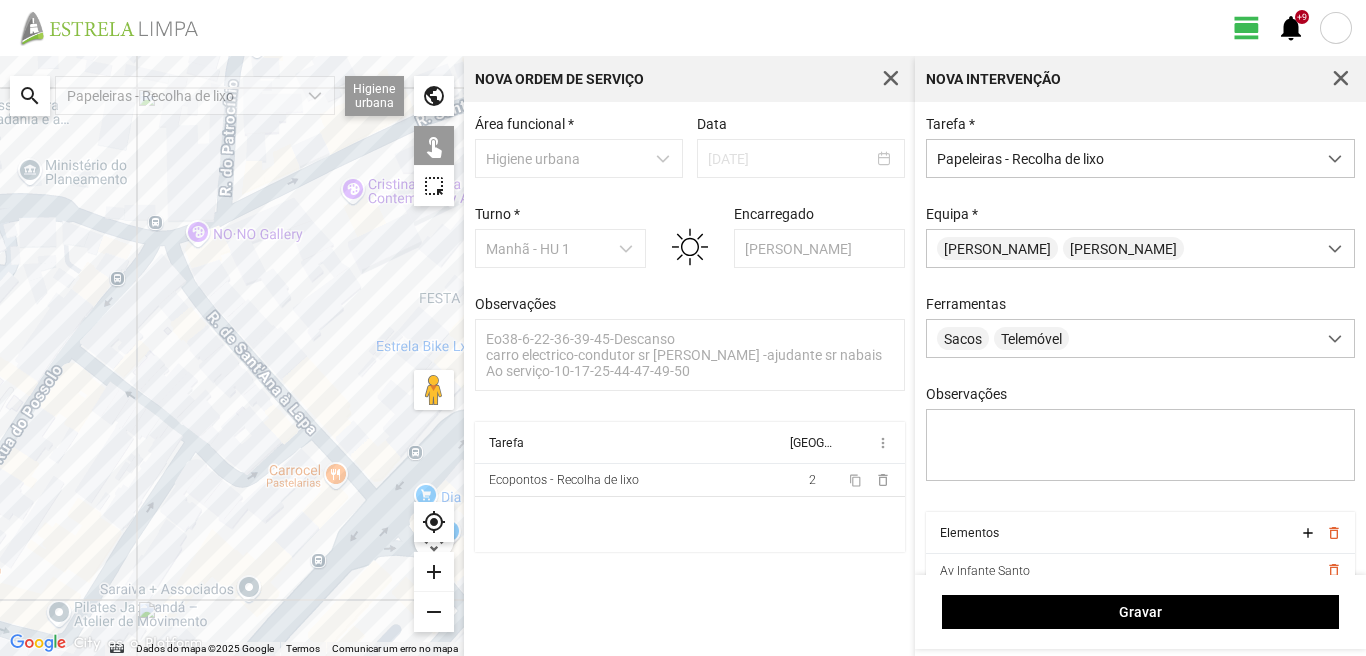 drag, startPoint x: 102, startPoint y: 381, endPoint x: 120, endPoint y: 407, distance: 31.622776 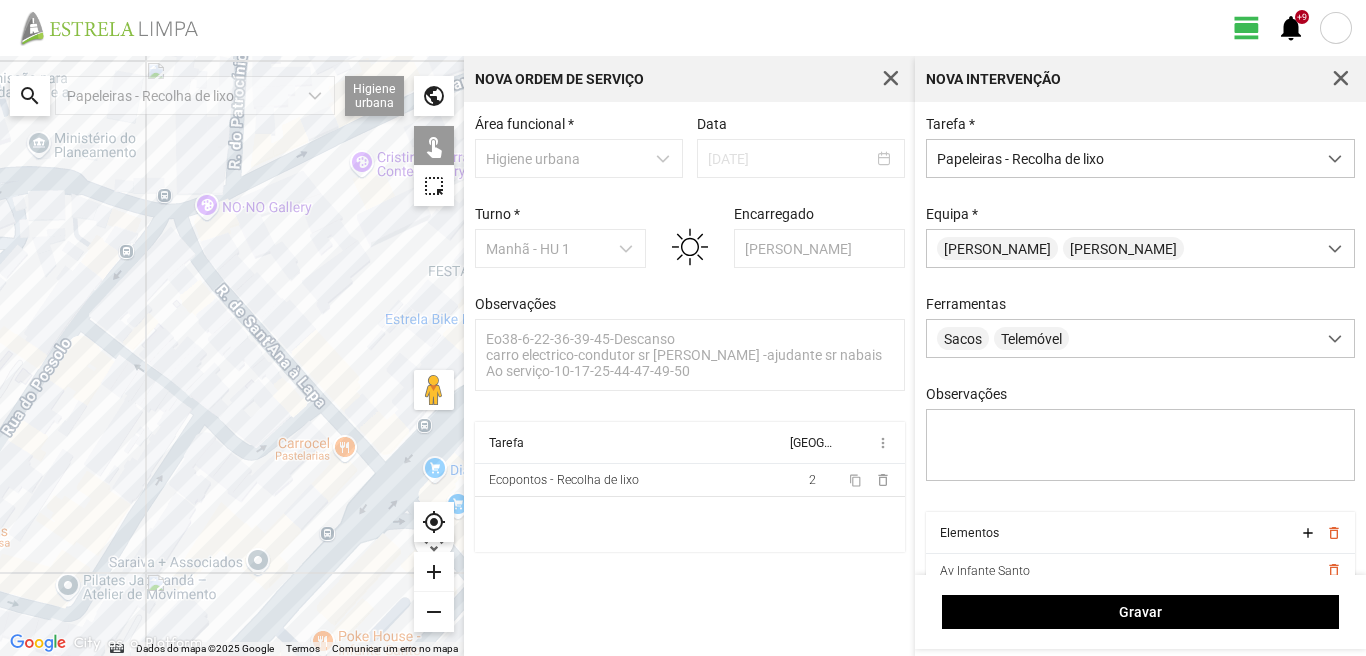 drag, startPoint x: 131, startPoint y: 486, endPoint x: 286, endPoint y: 271, distance: 265.04718 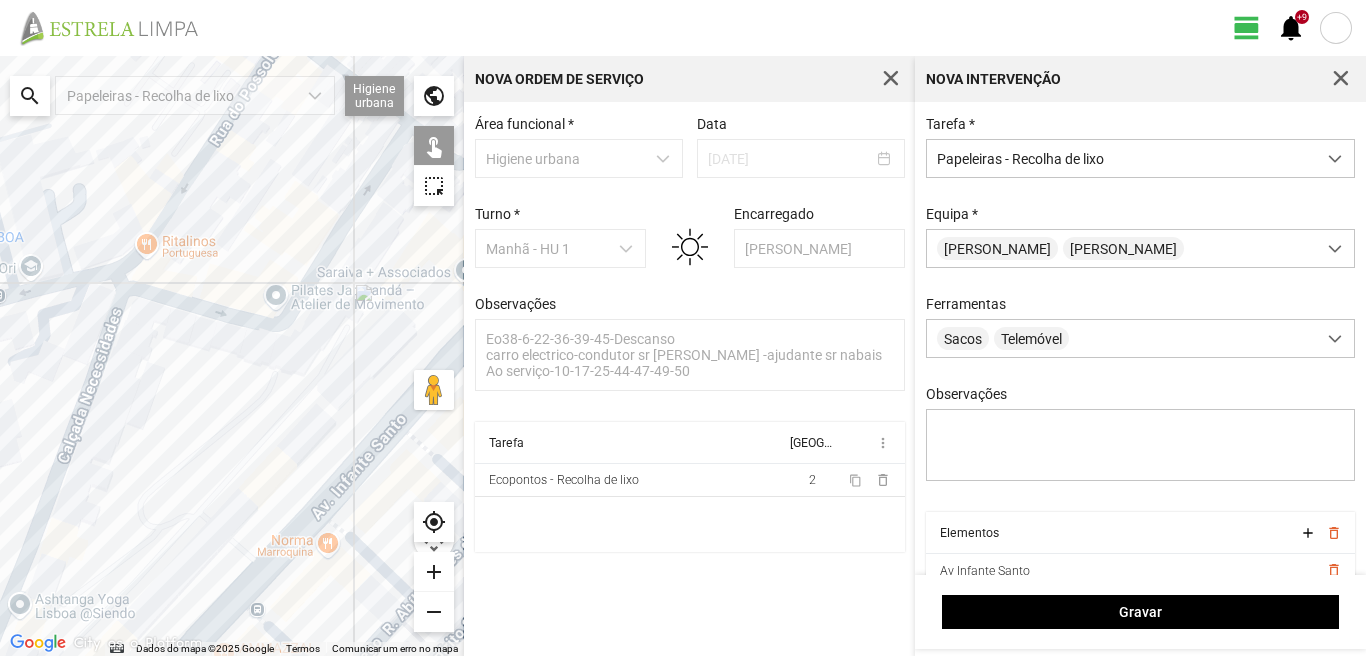 click on "Para navegar, prima as teclas de seta." 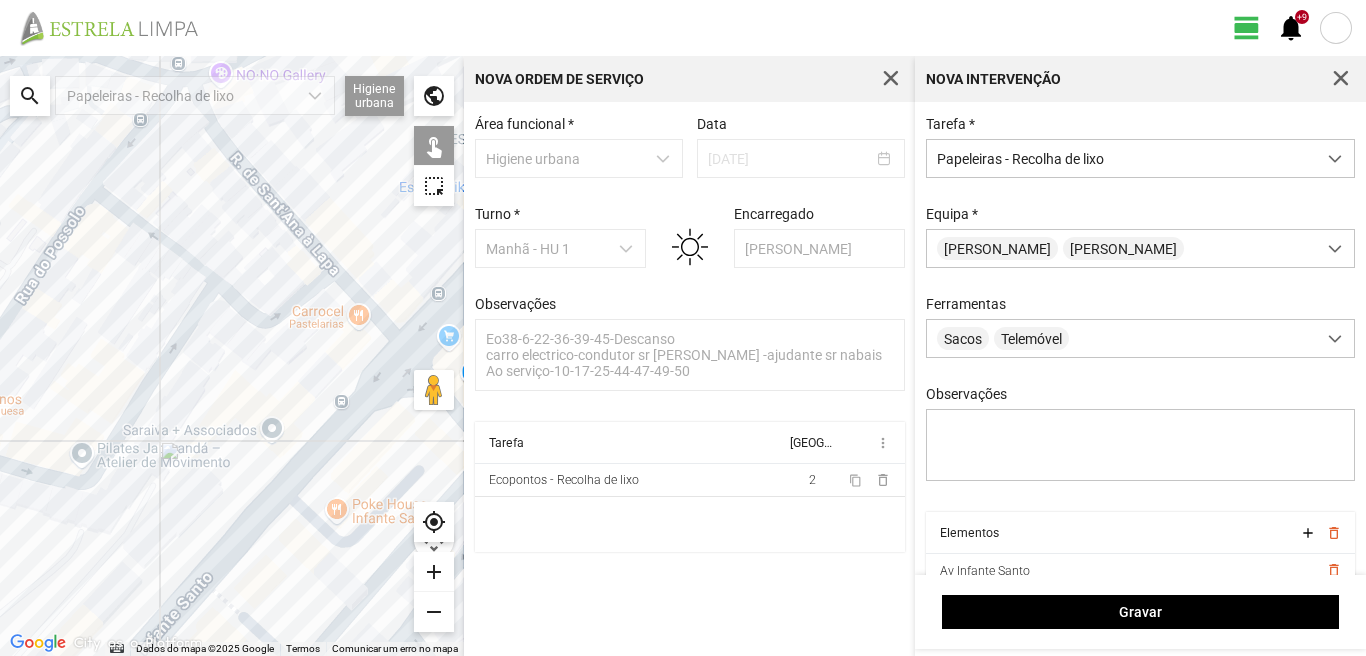 drag, startPoint x: 319, startPoint y: 236, endPoint x: 78, endPoint y: 461, distance: 329.70593 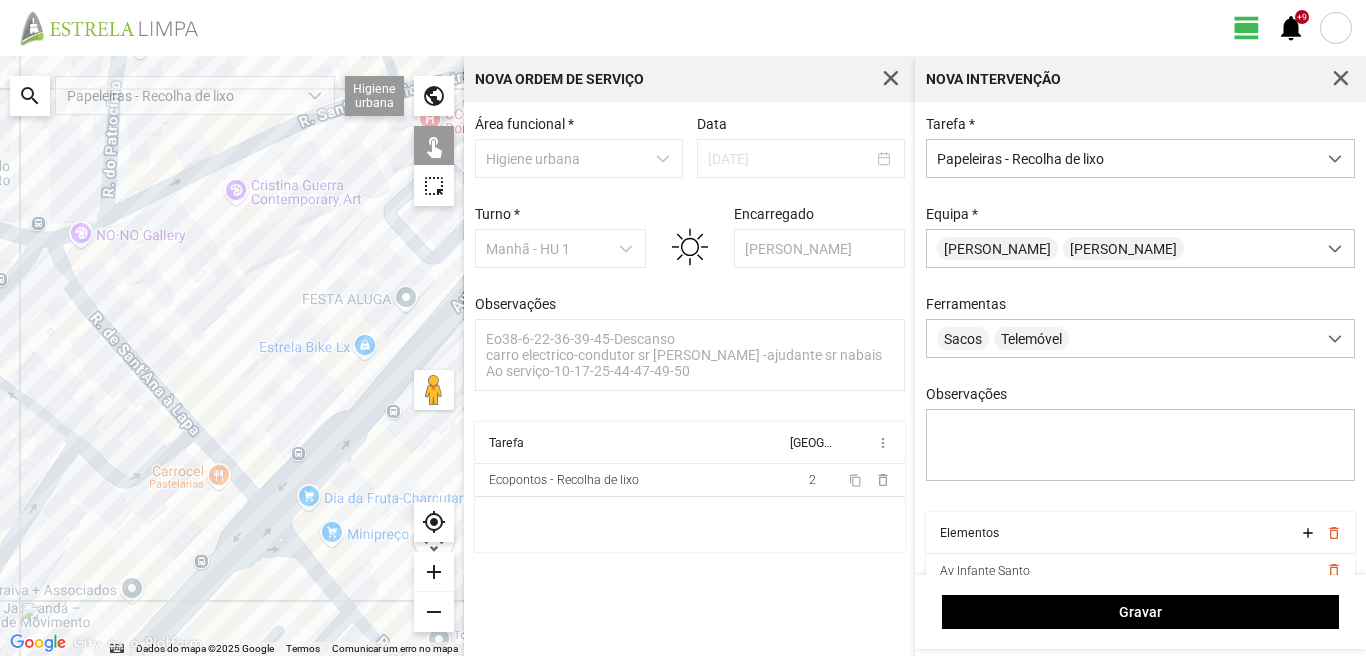 drag, startPoint x: 247, startPoint y: 324, endPoint x: 126, endPoint y: 512, distance: 223.57326 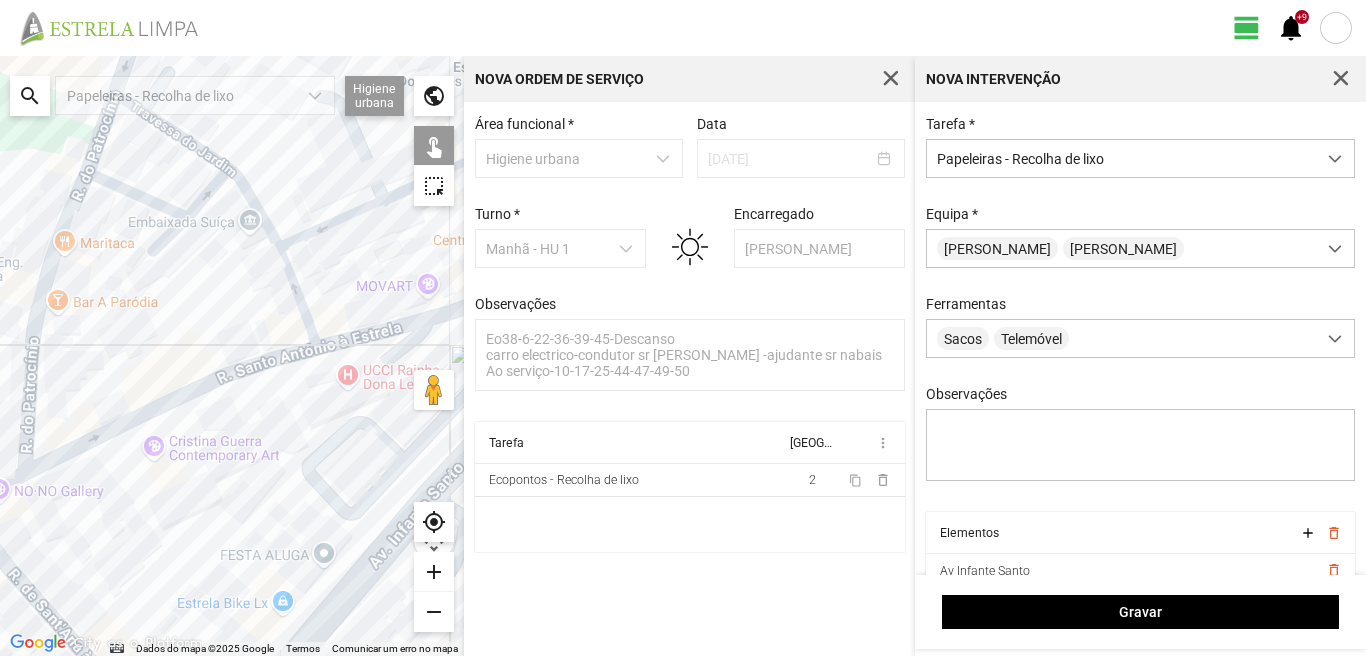 drag, startPoint x: 176, startPoint y: 497, endPoint x: 234, endPoint y: 500, distance: 58.077534 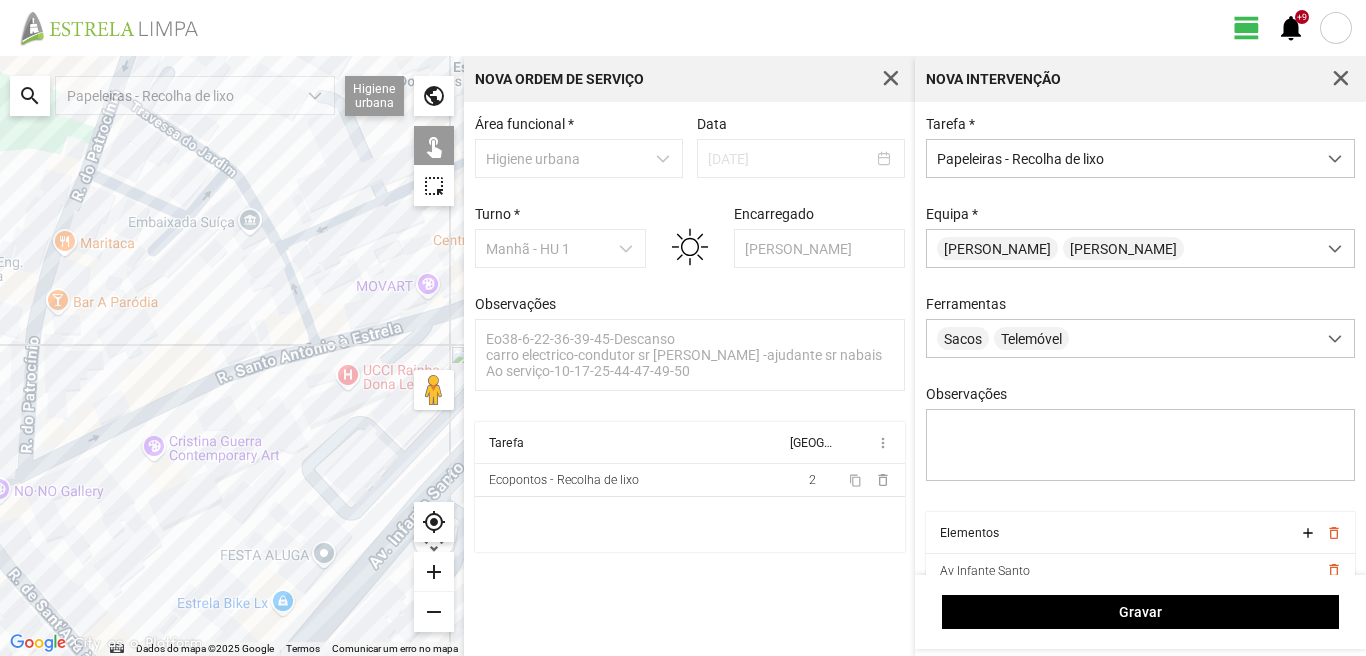 click on "Para navegar, prima as teclas de seta." 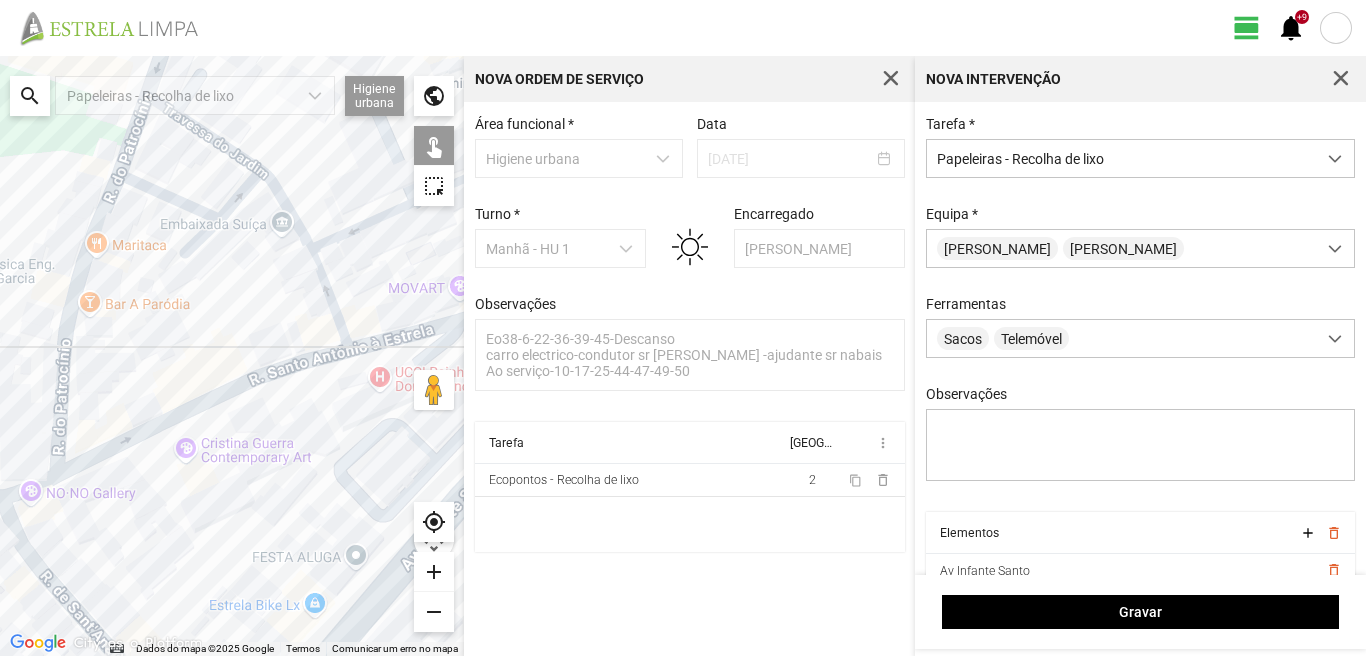 click on "Para navegar, prima as teclas de seta." 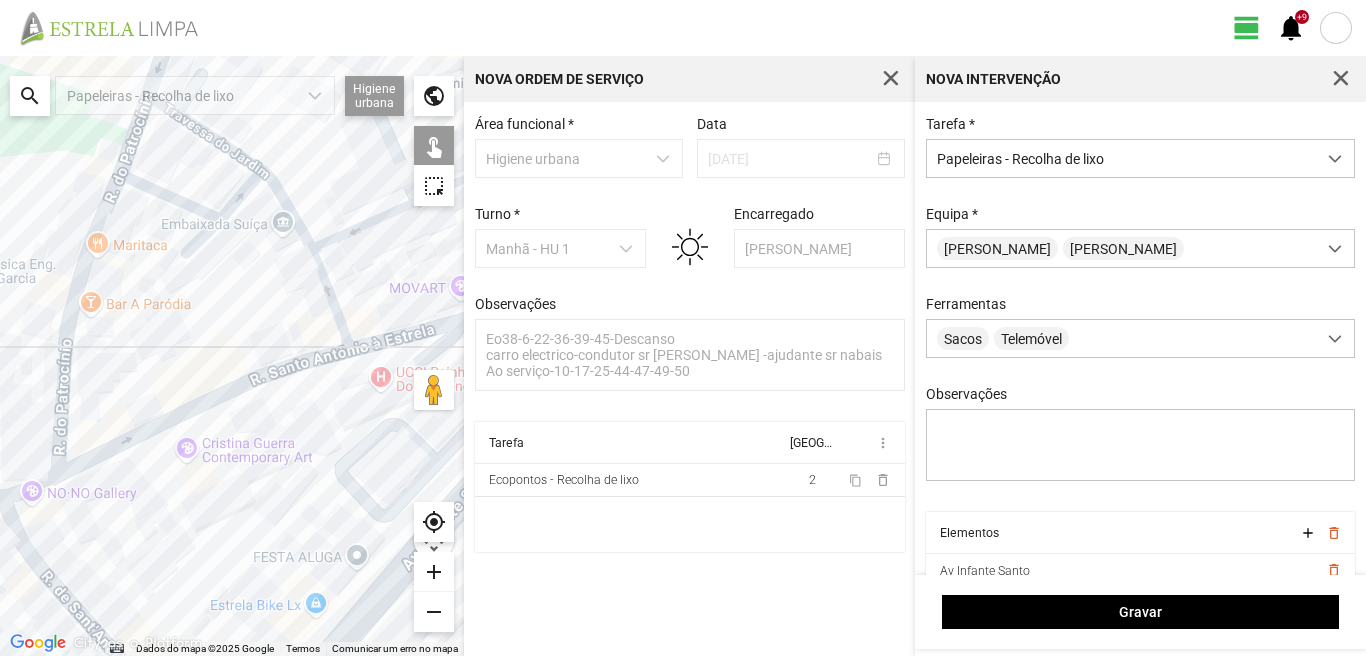 click on "Para navegar, prima as teclas de seta." 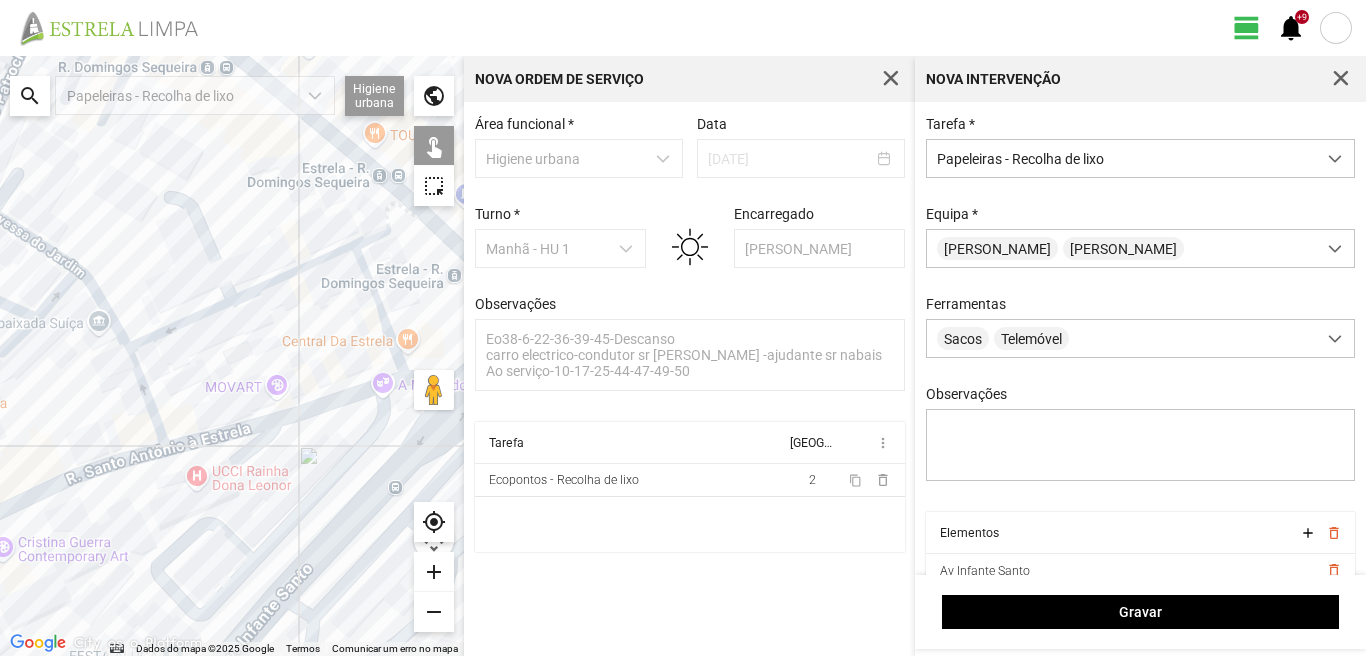 click on "Para navegar, prima as teclas de seta." 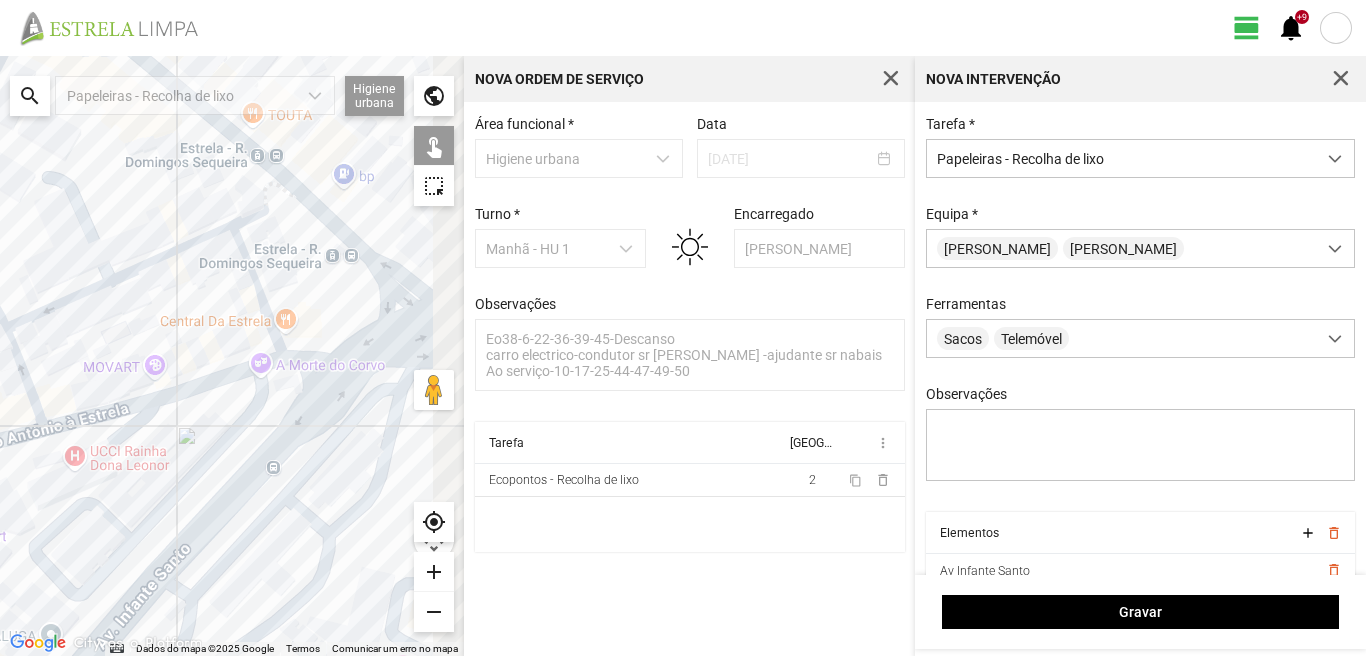 drag, startPoint x: 312, startPoint y: 386, endPoint x: 180, endPoint y: 370, distance: 132.96616 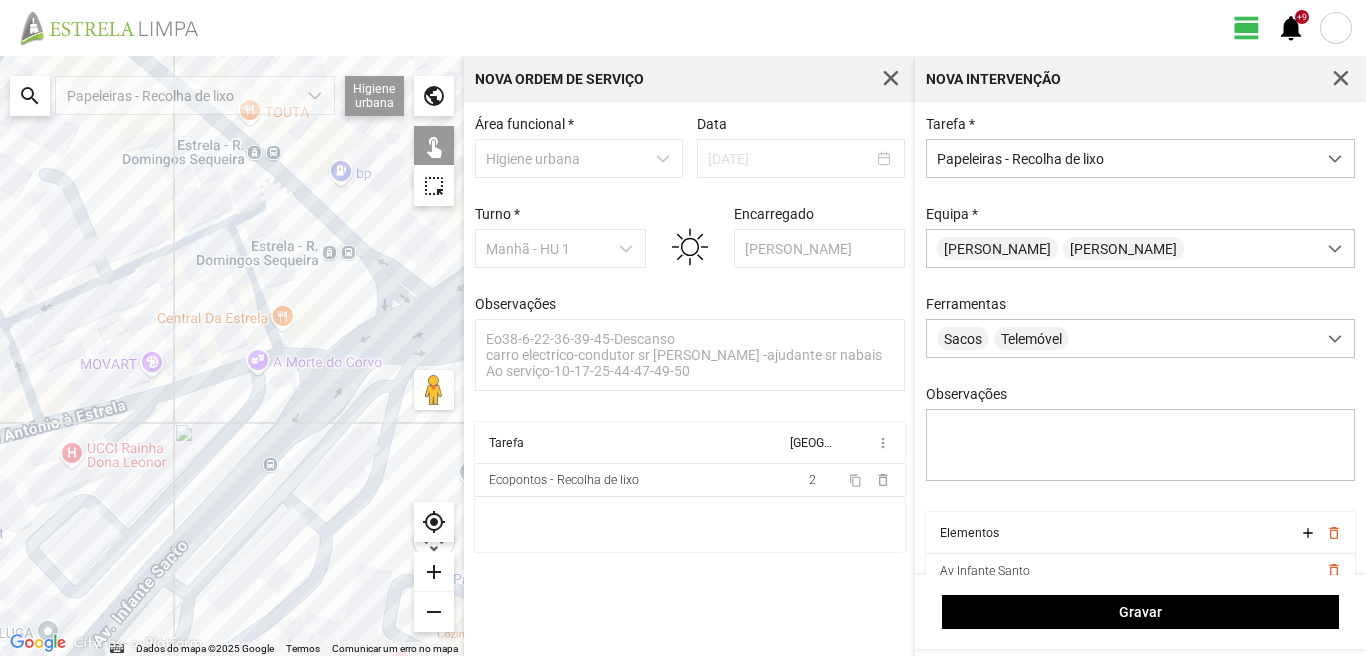click on "Para navegar, prima as teclas de seta." 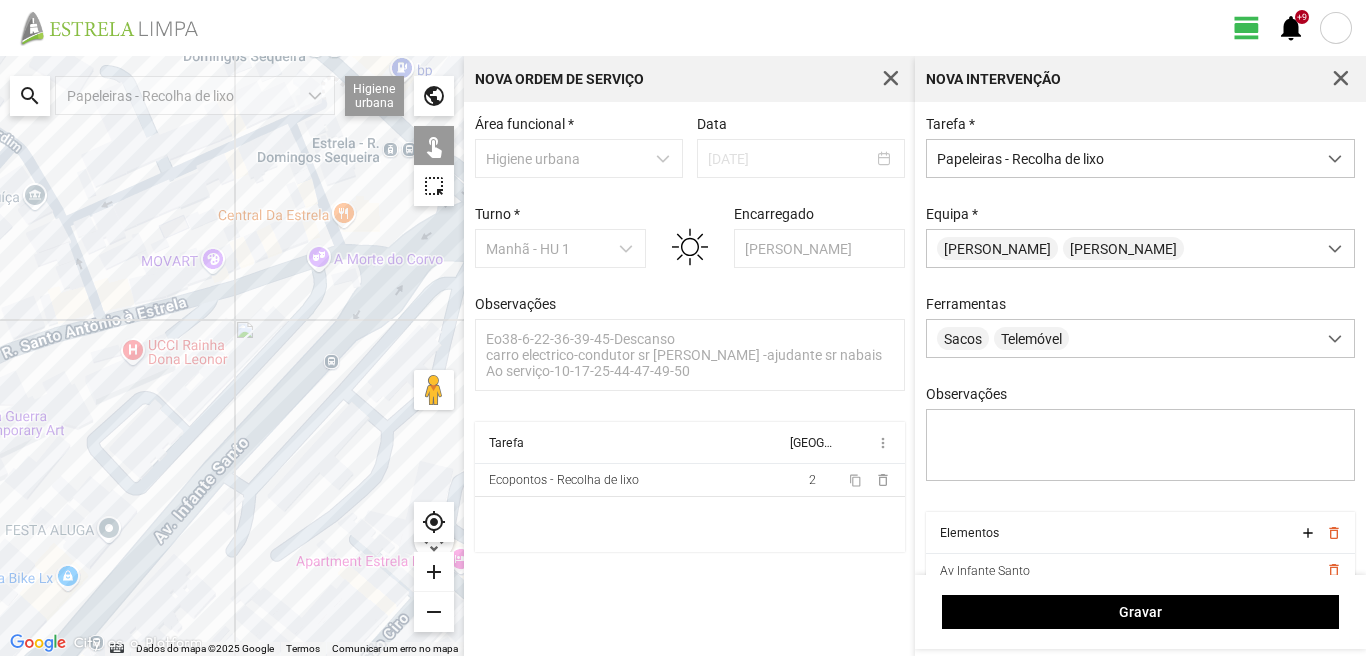 drag, startPoint x: 195, startPoint y: 596, endPoint x: 306, endPoint y: 410, distance: 216.60332 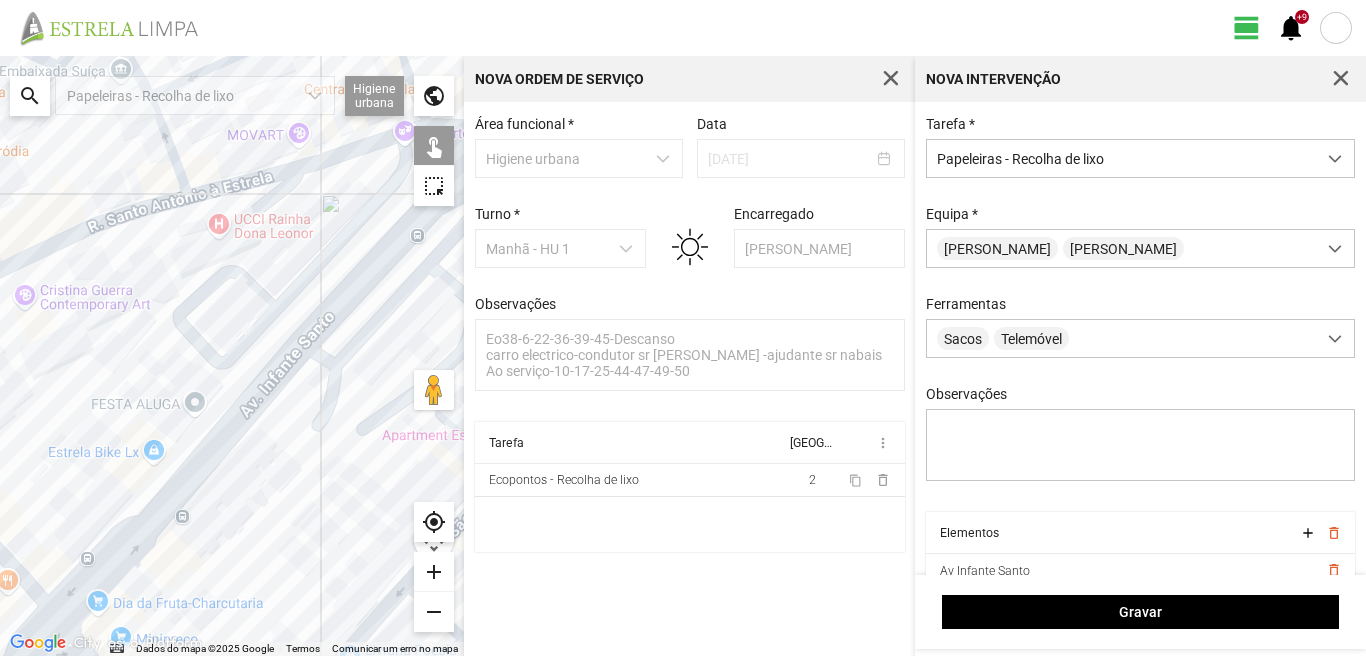 click on "Para navegar, prima as teclas de seta." 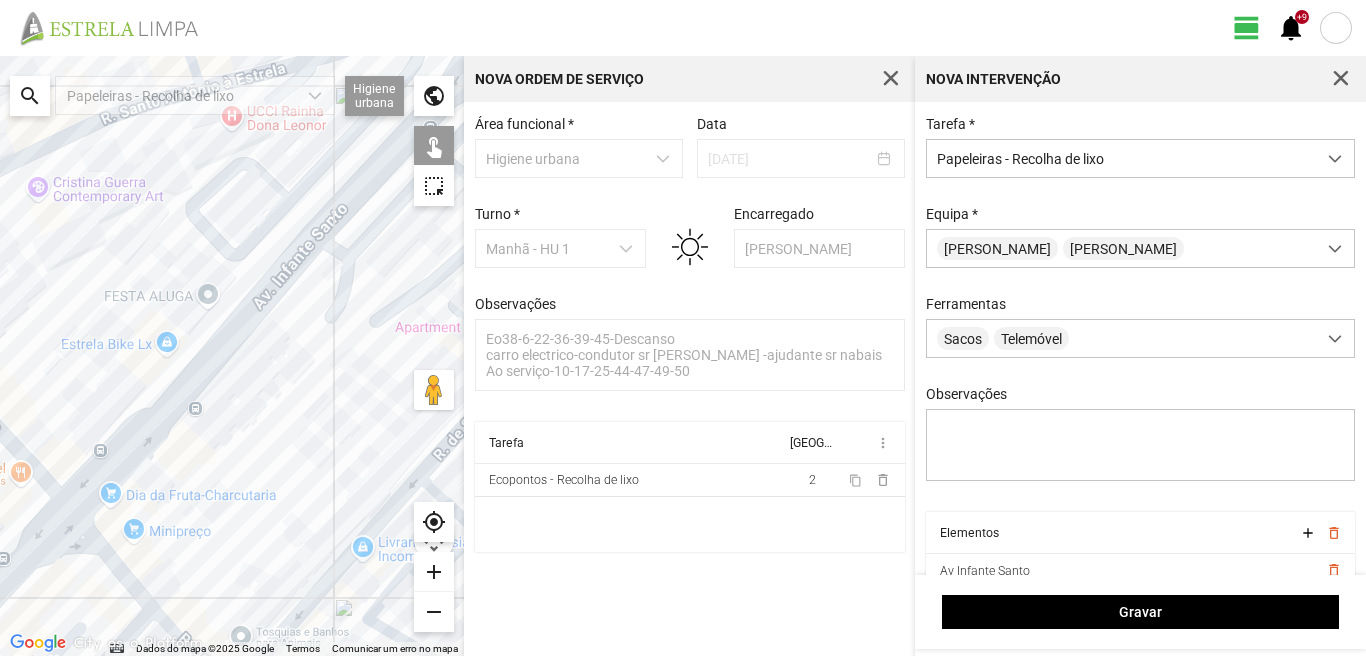 drag, startPoint x: 159, startPoint y: 583, endPoint x: 173, endPoint y: 481, distance: 102.9563 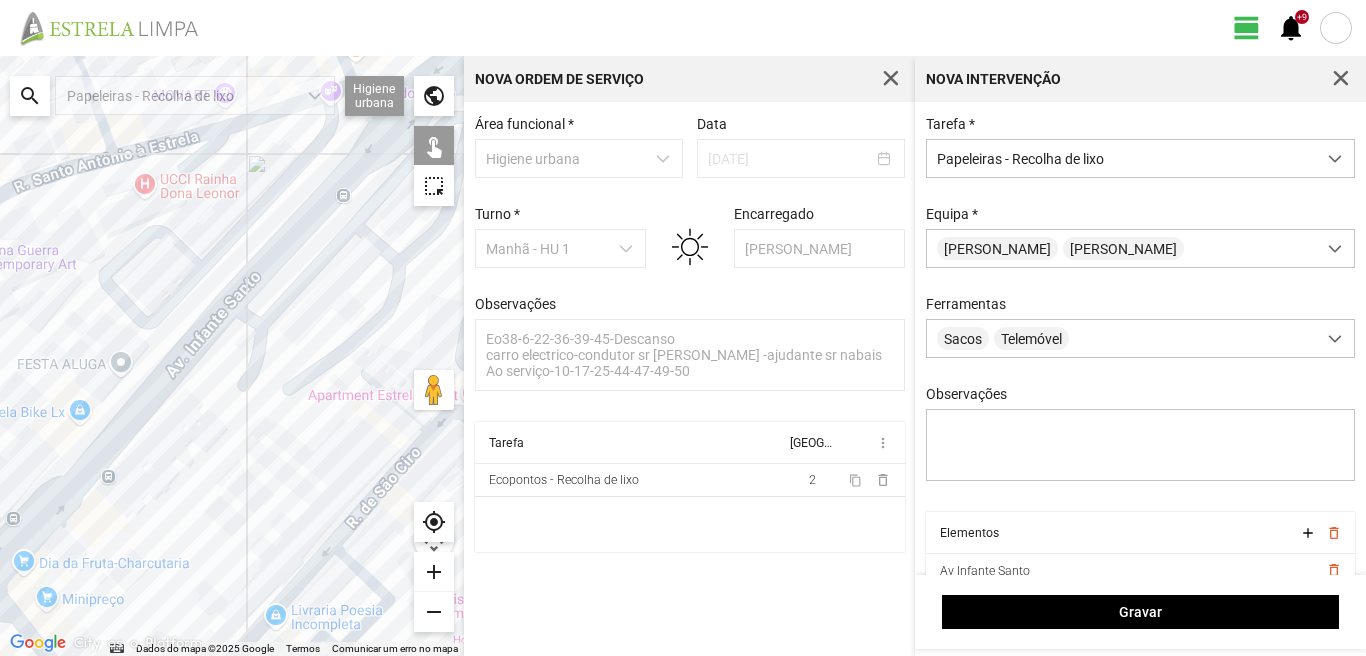 drag, startPoint x: 173, startPoint y: 480, endPoint x: 77, endPoint y: 560, distance: 124.964 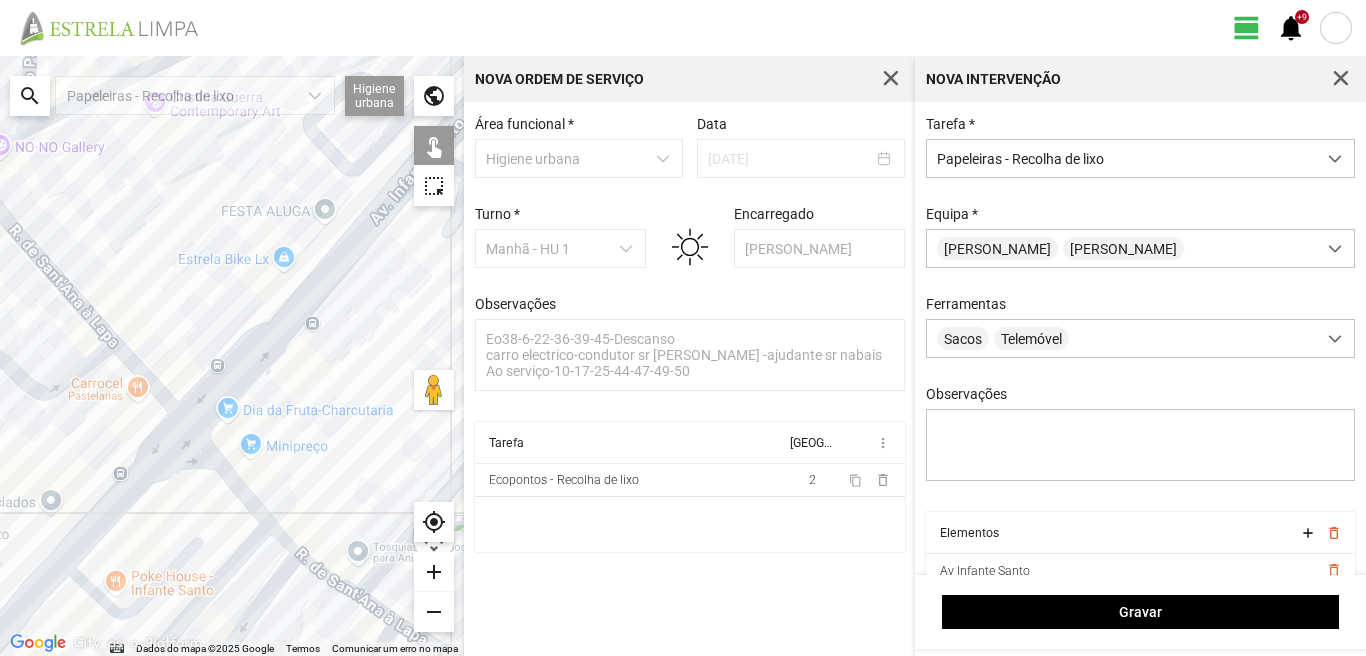drag, startPoint x: 124, startPoint y: 527, endPoint x: 384, endPoint y: 339, distance: 320.84888 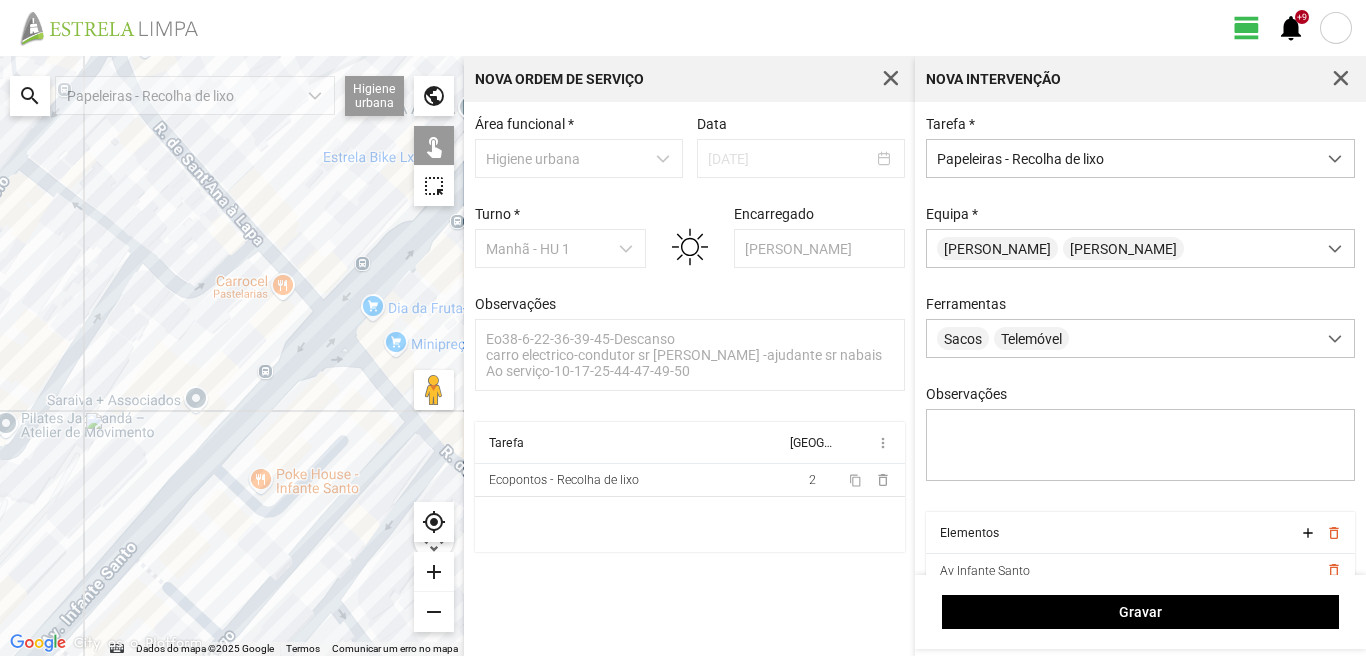 click on "Para navegar, prima as teclas de seta." 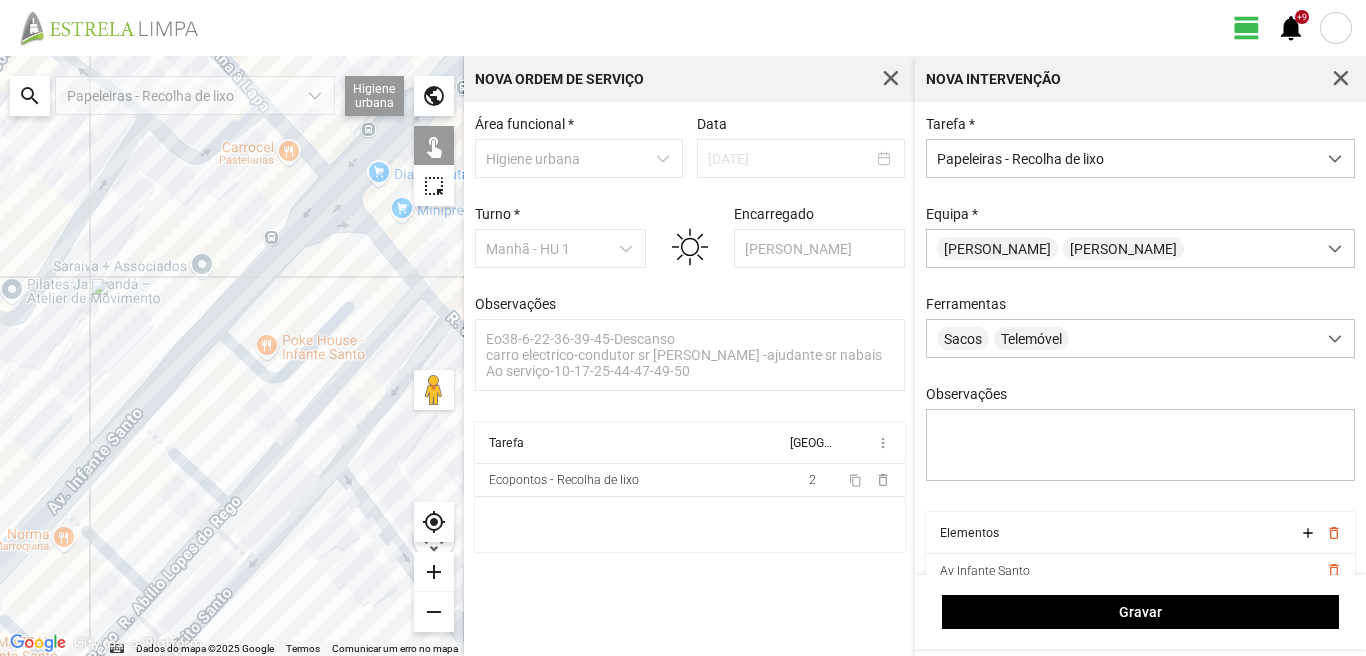 drag, startPoint x: 304, startPoint y: 550, endPoint x: 360, endPoint y: 359, distance: 199.04019 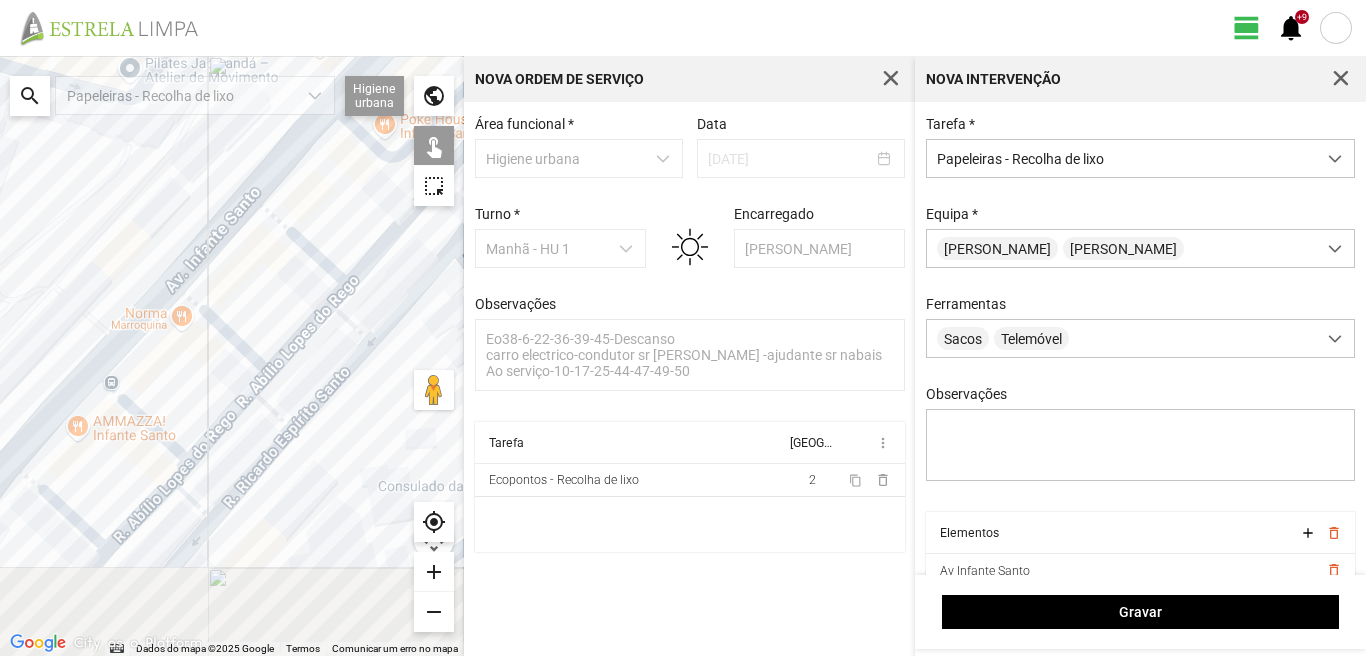 drag, startPoint x: 93, startPoint y: 521, endPoint x: 194, endPoint y: 372, distance: 180.00555 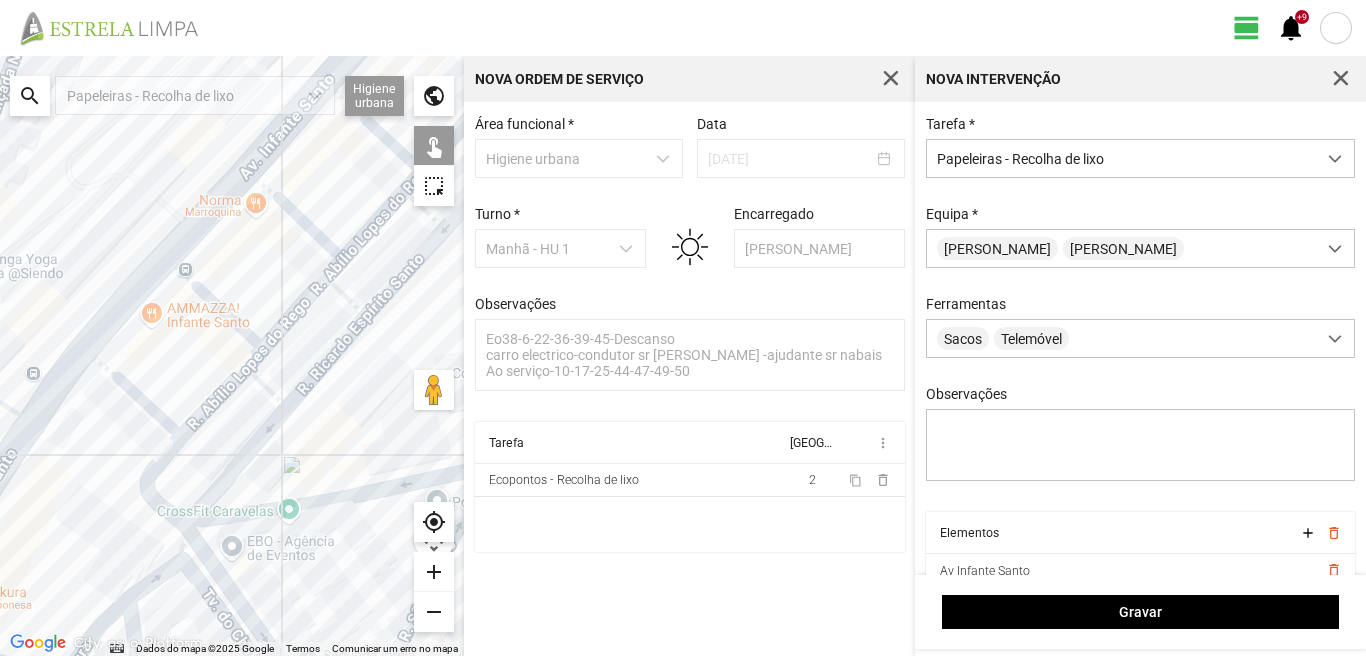 click on "Para navegar, prima as teclas de seta." 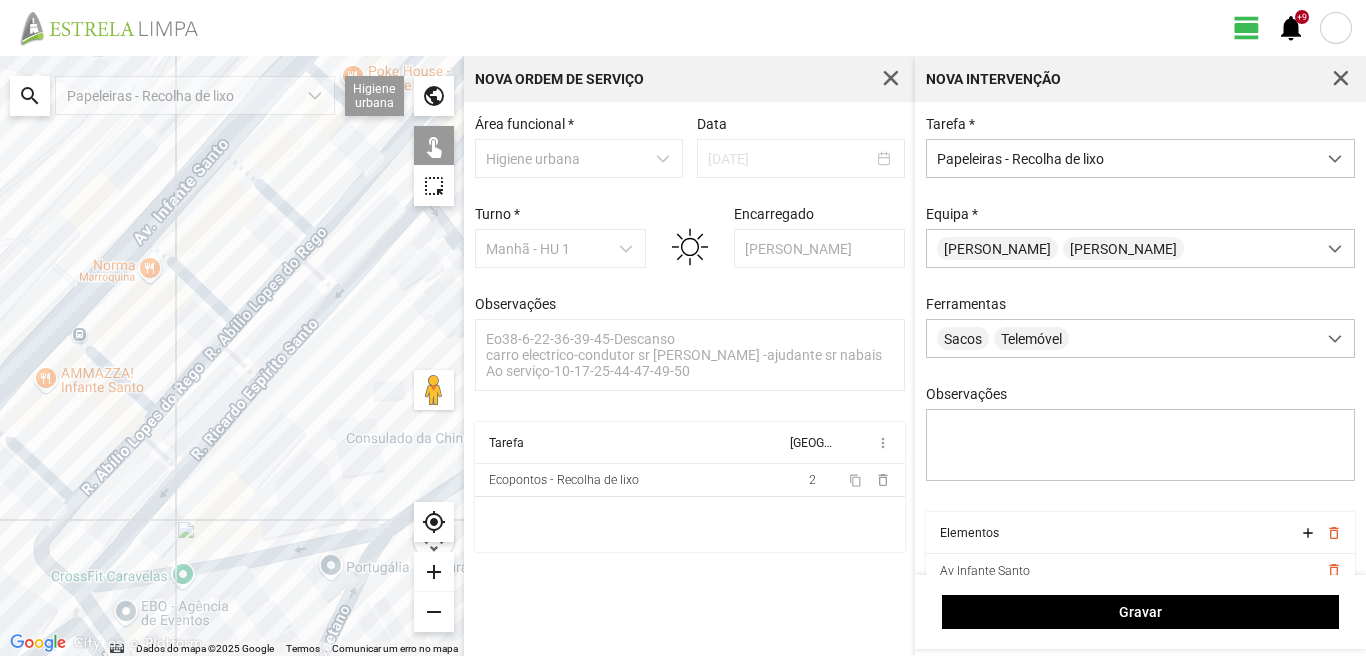 drag, startPoint x: 227, startPoint y: 395, endPoint x: 123, endPoint y: 485, distance: 137.53545 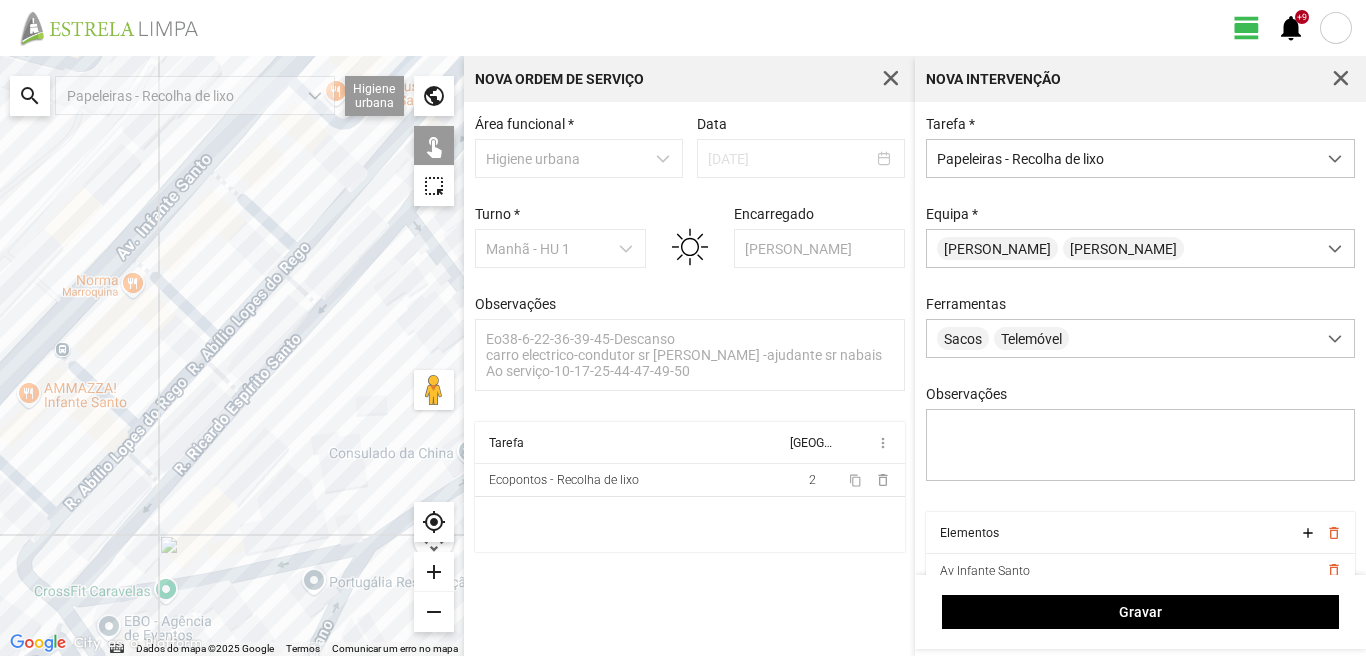 click on "Para navegar, prima as teclas de seta." 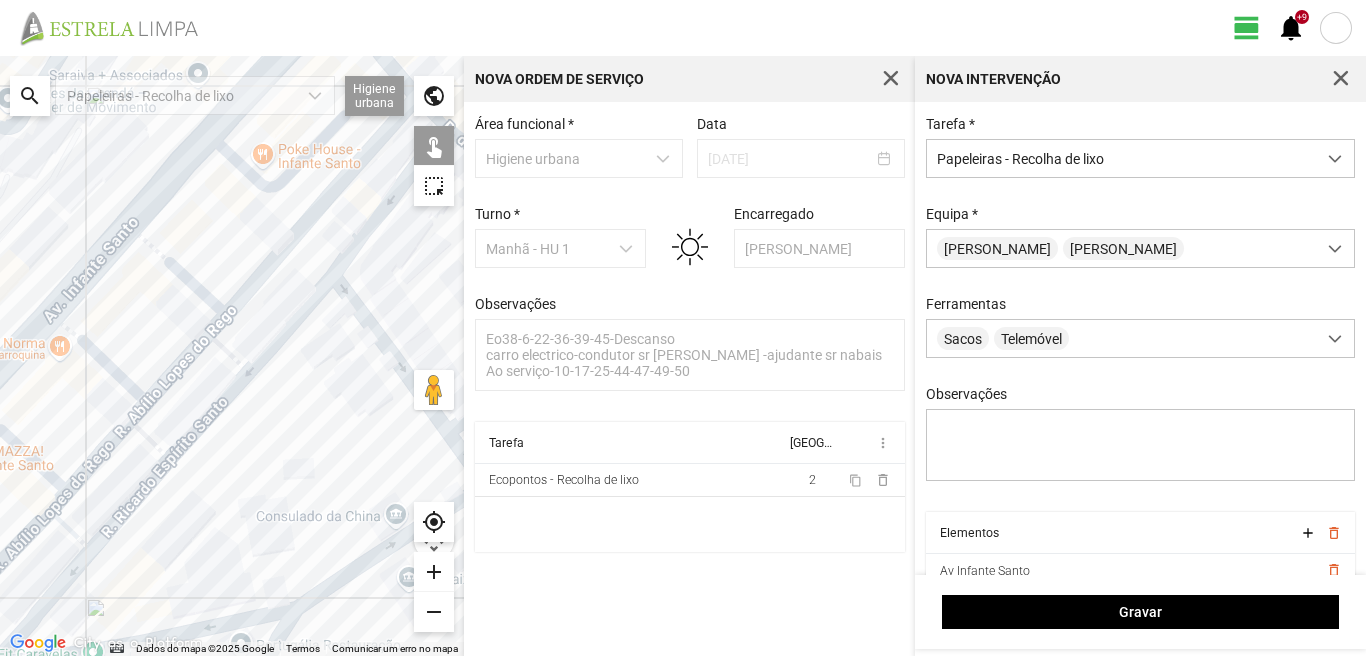 drag, startPoint x: 321, startPoint y: 299, endPoint x: 91, endPoint y: 469, distance: 286.007 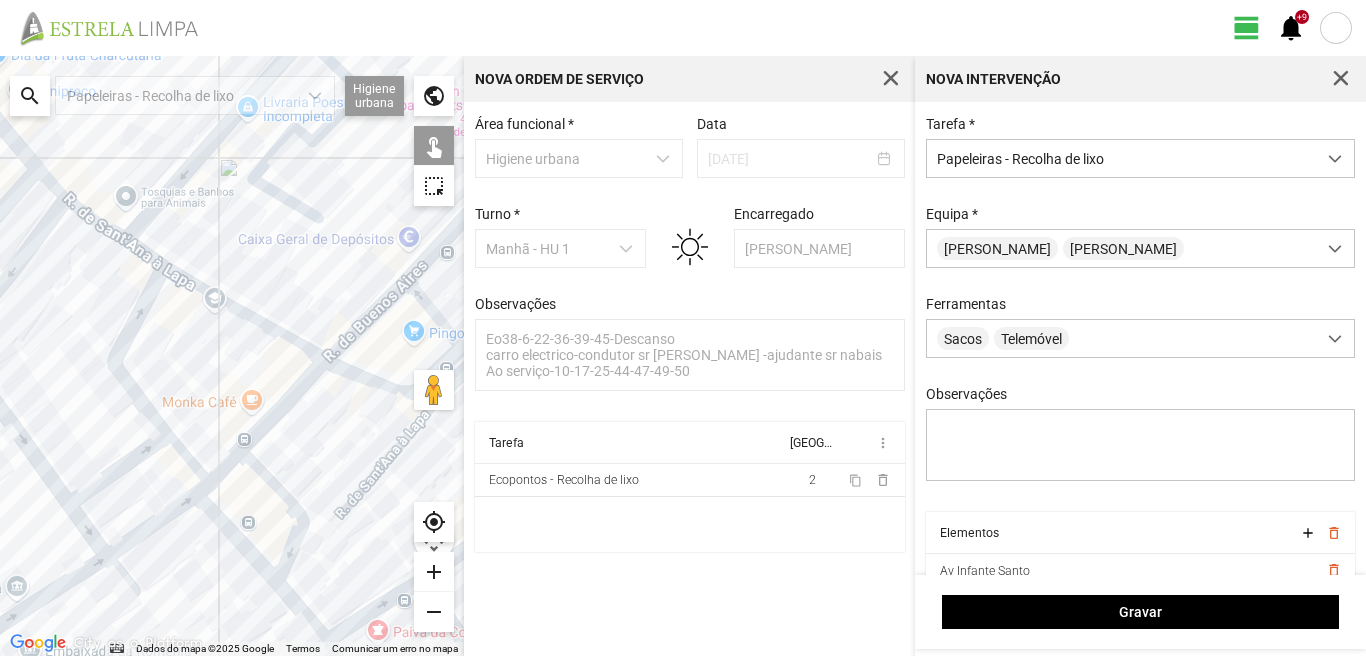 drag, startPoint x: 252, startPoint y: 491, endPoint x: 179, endPoint y: 417, distance: 103.947105 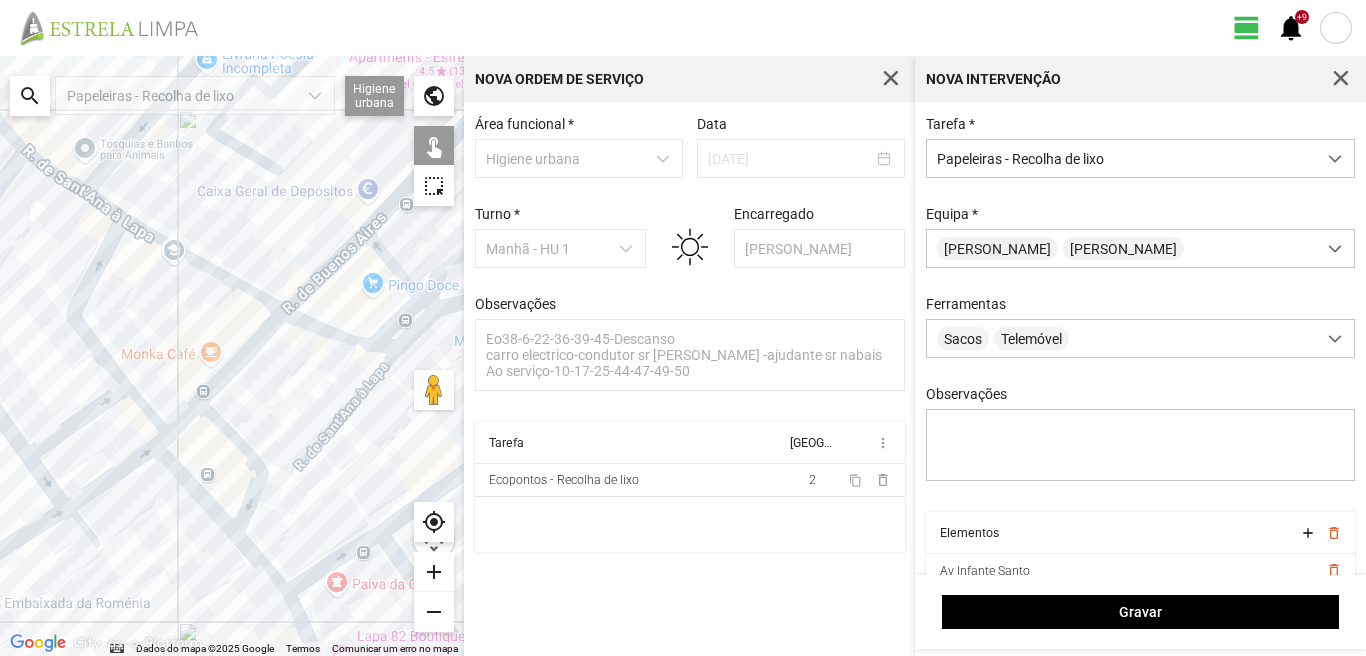 click on "Para navegar, prima as teclas de seta." 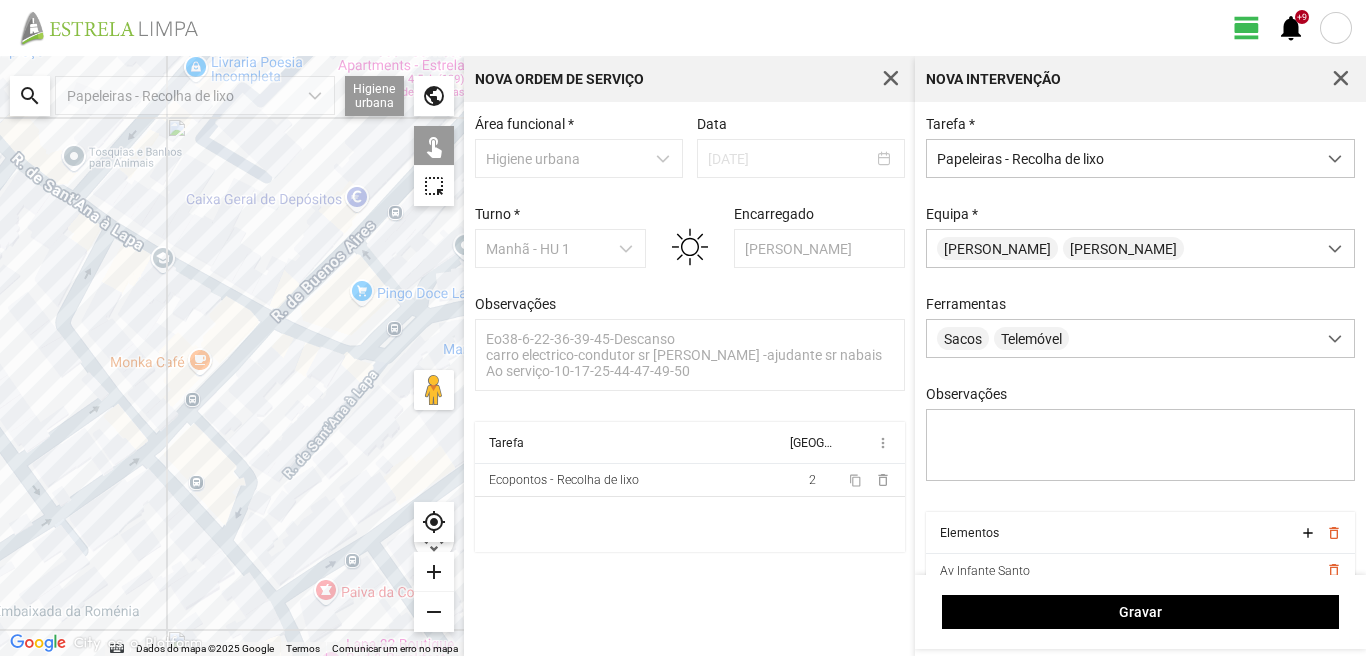 drag, startPoint x: 296, startPoint y: 424, endPoint x: 88, endPoint y: 574, distance: 256.44492 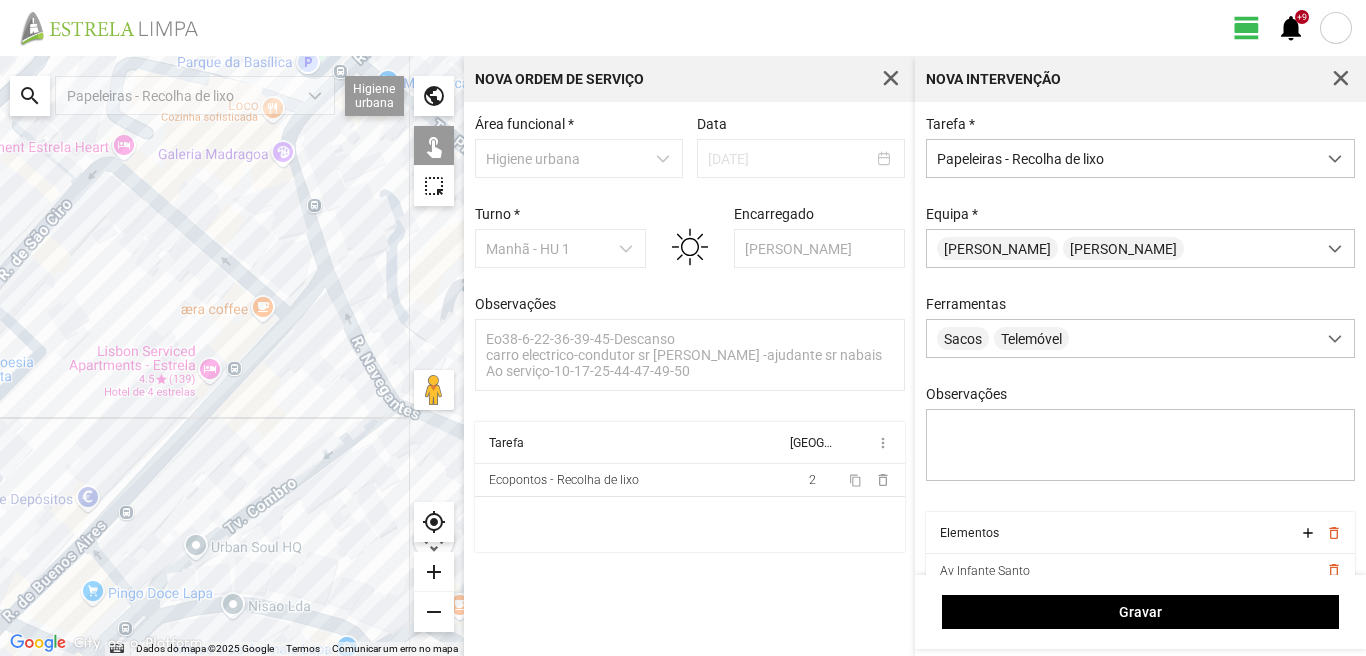 drag, startPoint x: 217, startPoint y: 307, endPoint x: 233, endPoint y: 428, distance: 122.05327 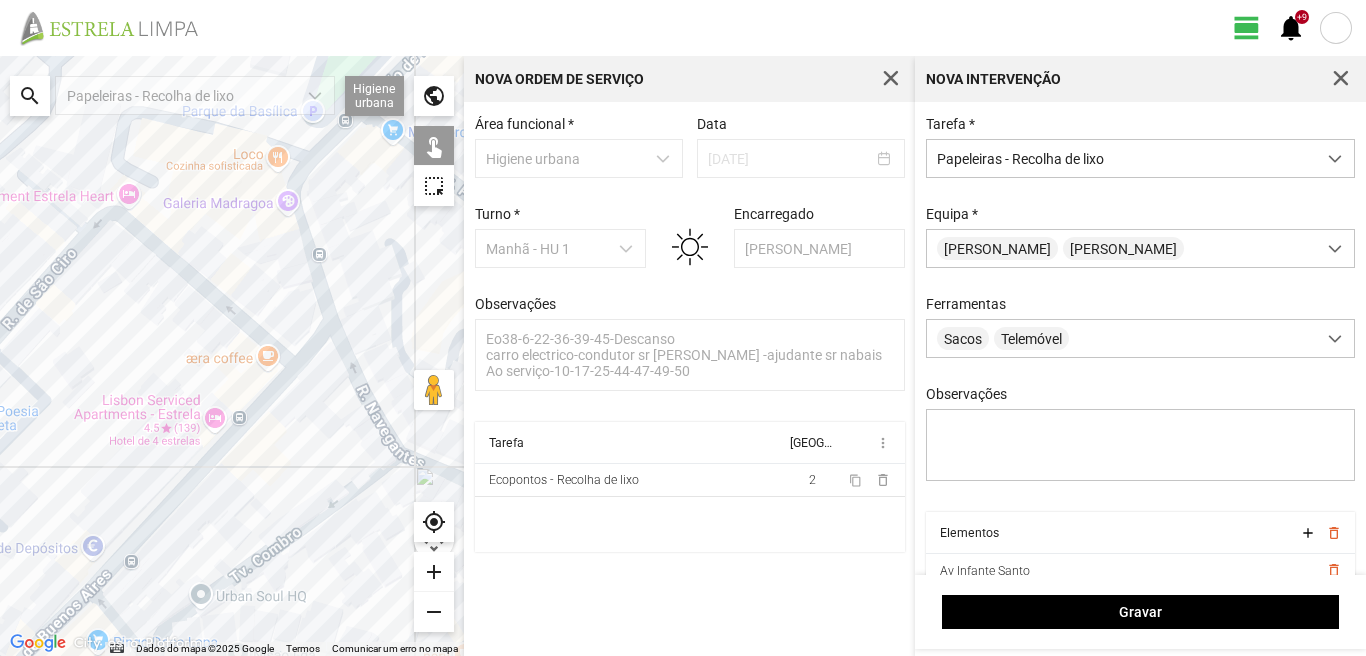 click on "Para navegar, prima as teclas de seta." 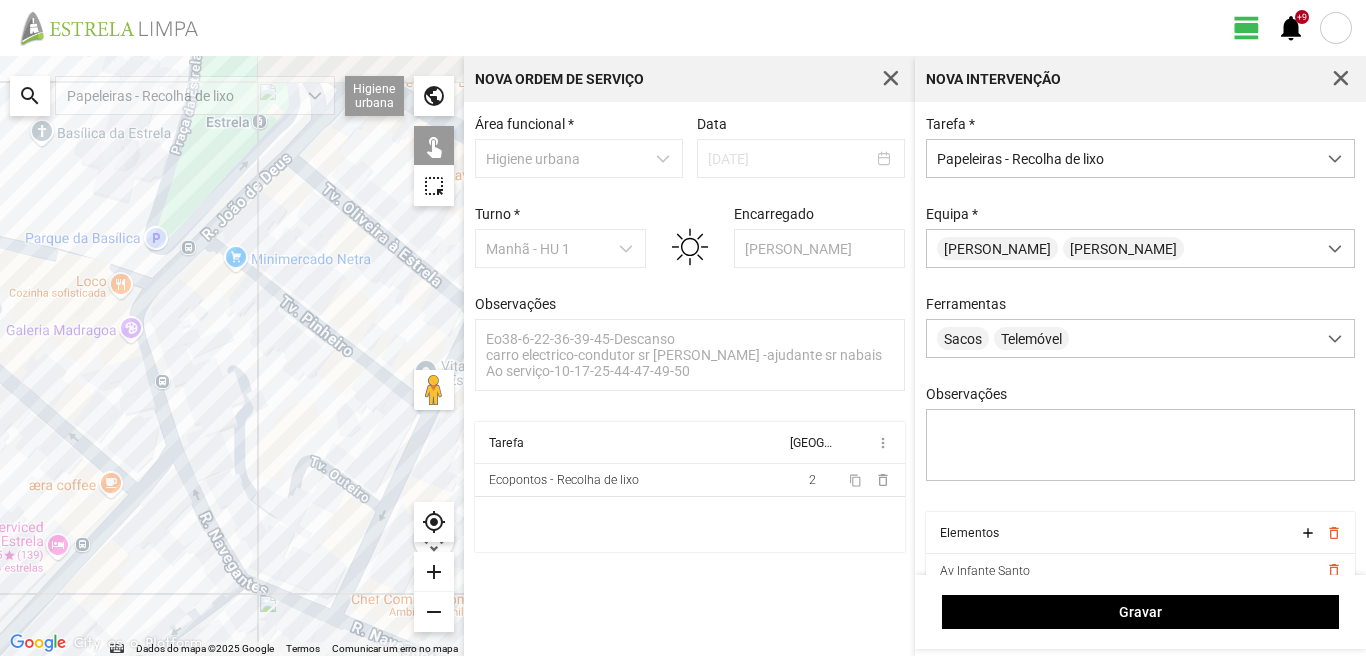 drag, startPoint x: 162, startPoint y: 344, endPoint x: 0, endPoint y: 474, distance: 207.71133 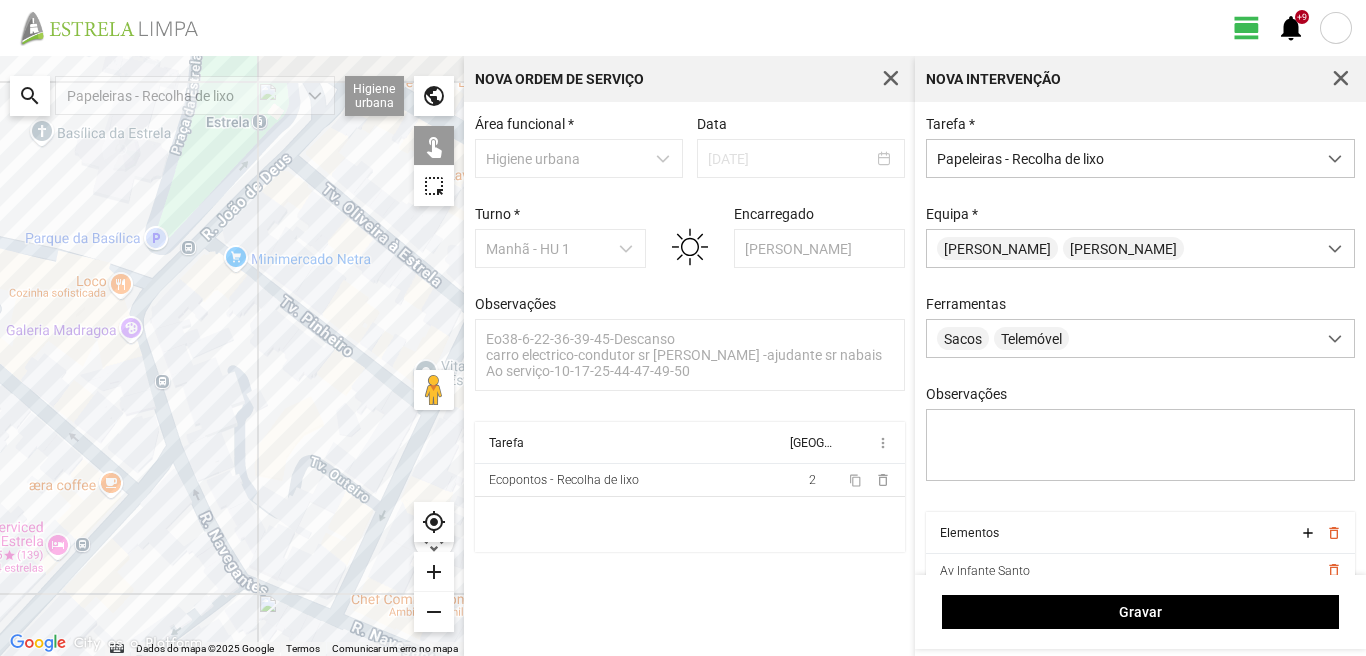 click on "Para navegar, prima as teclas de seta." 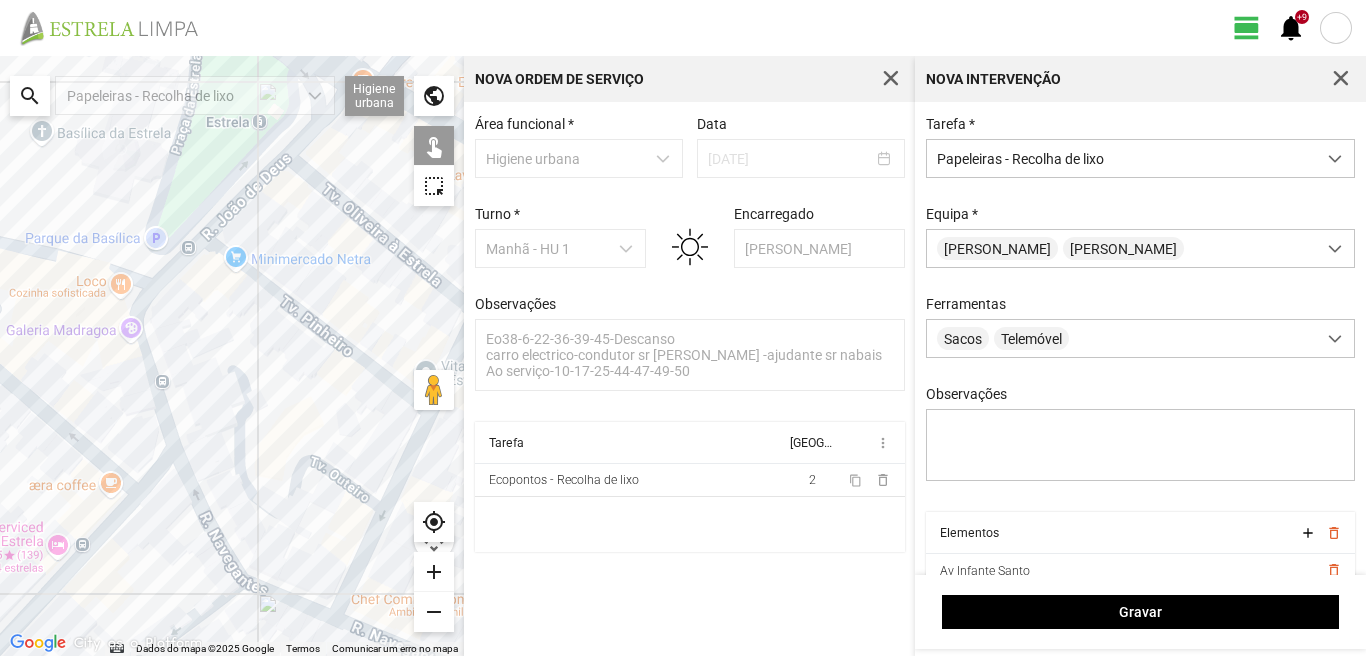 click on "Para navegar, prima as teclas de seta." 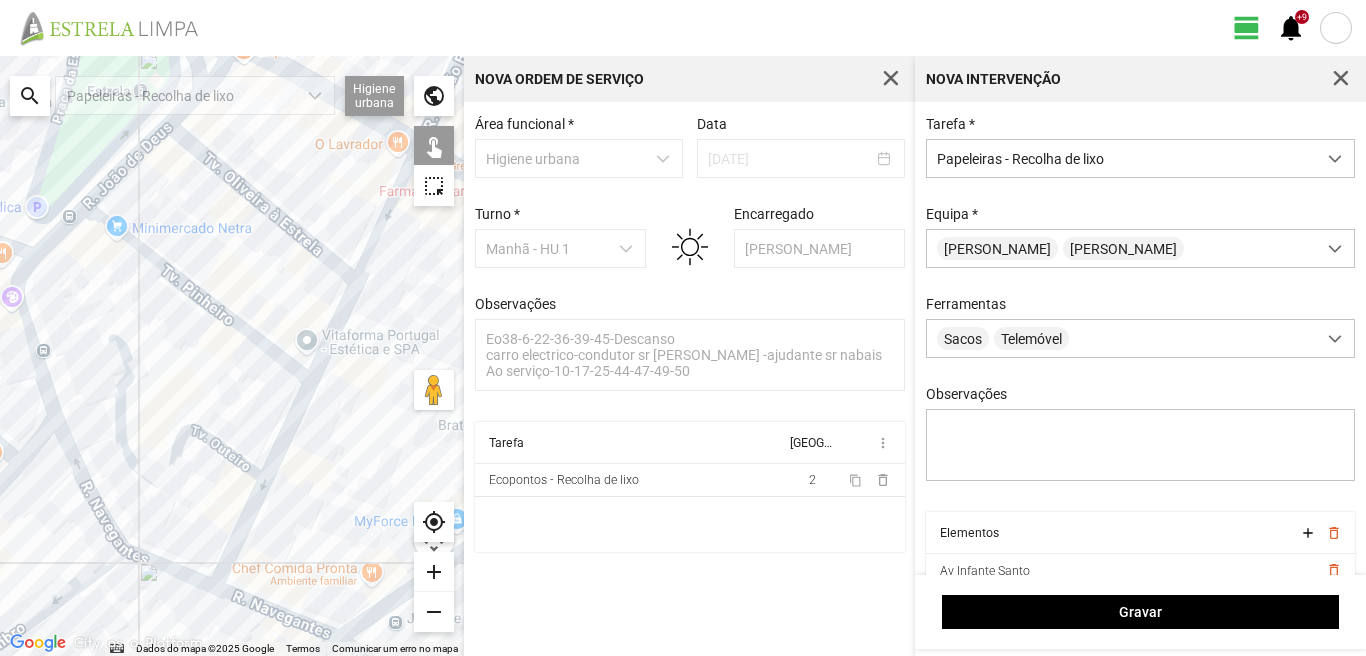 drag, startPoint x: 254, startPoint y: 397, endPoint x: 132, endPoint y: 368, distance: 125.39936 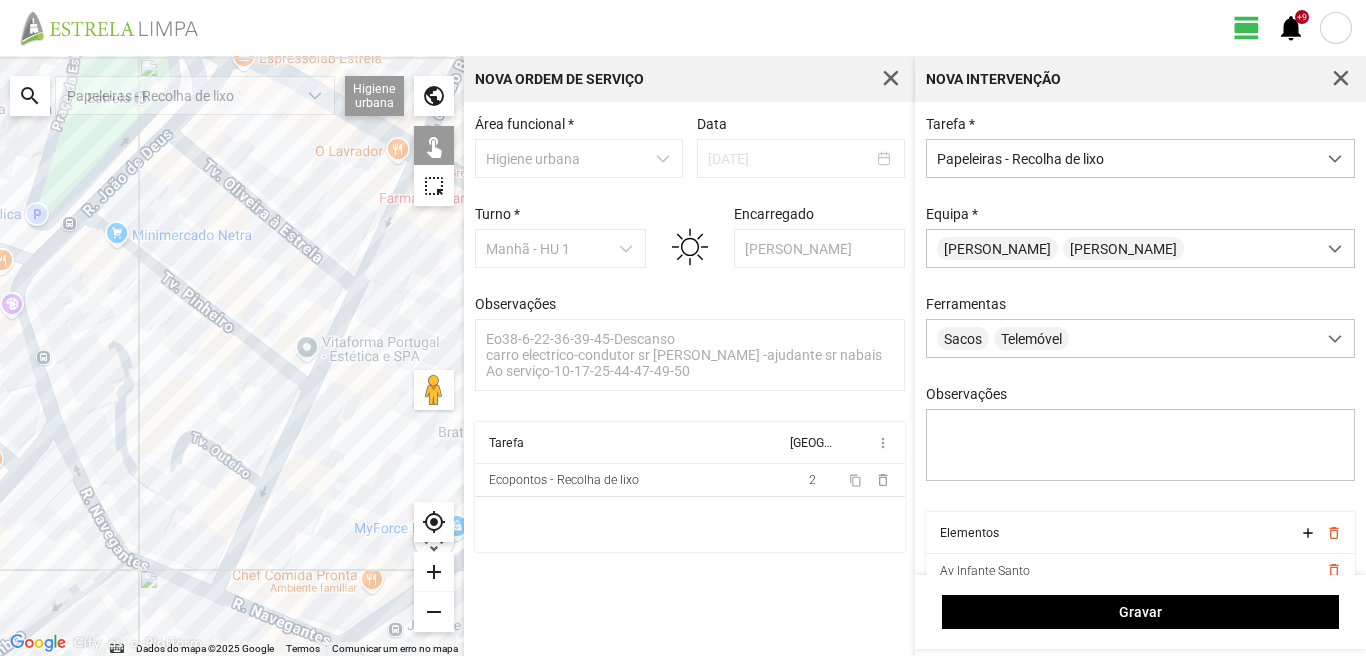 click on "Para navegar, prima as teclas de seta." 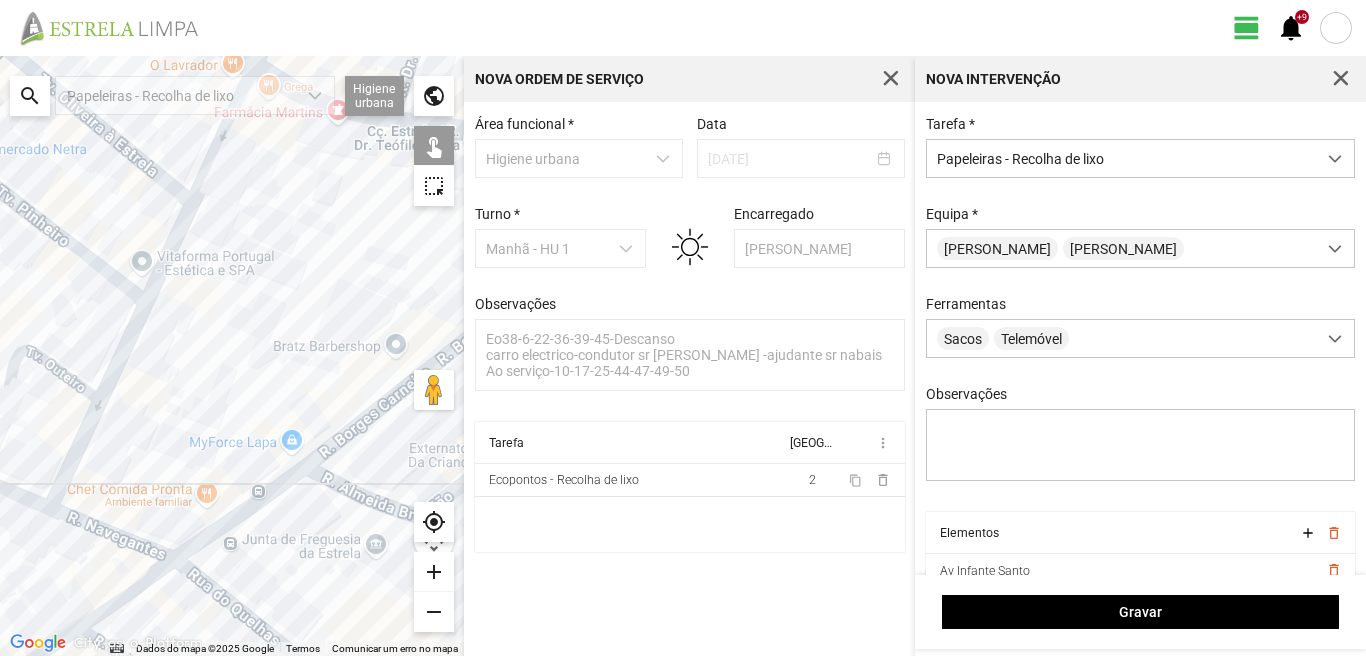 drag, startPoint x: 173, startPoint y: 560, endPoint x: 29, endPoint y: 405, distance: 211.56796 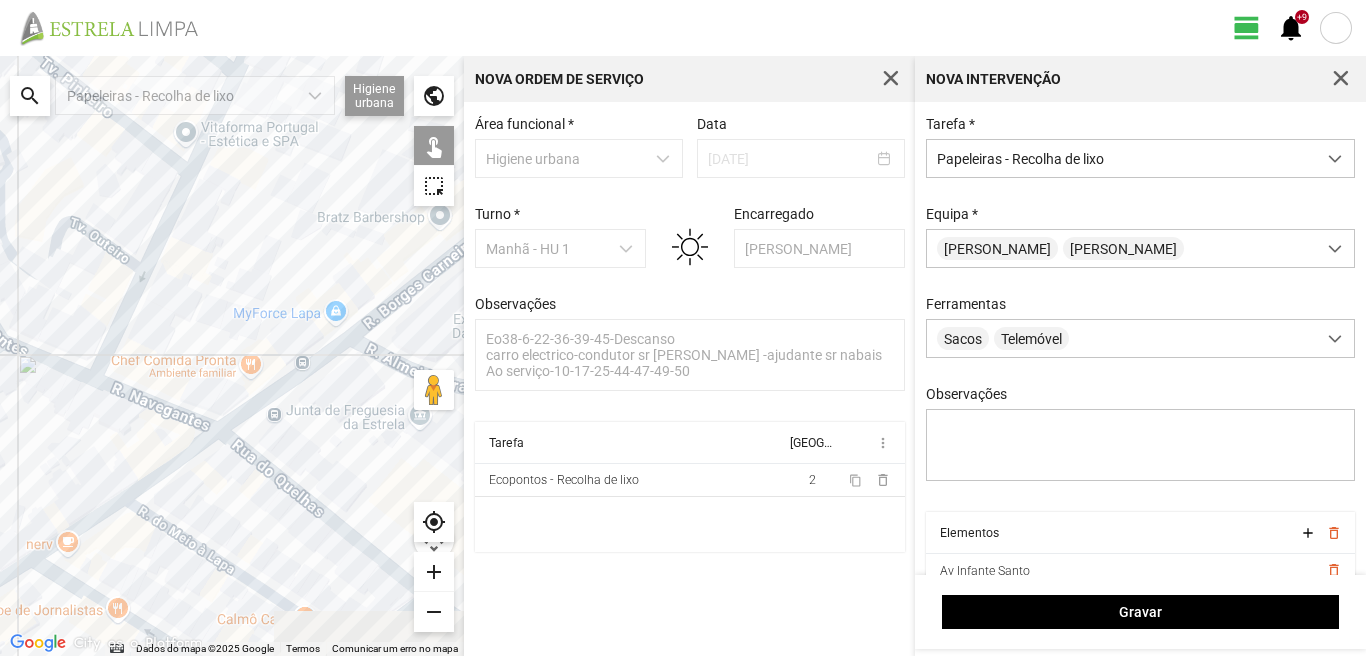 drag, startPoint x: 39, startPoint y: 626, endPoint x: 109, endPoint y: 451, distance: 188.48077 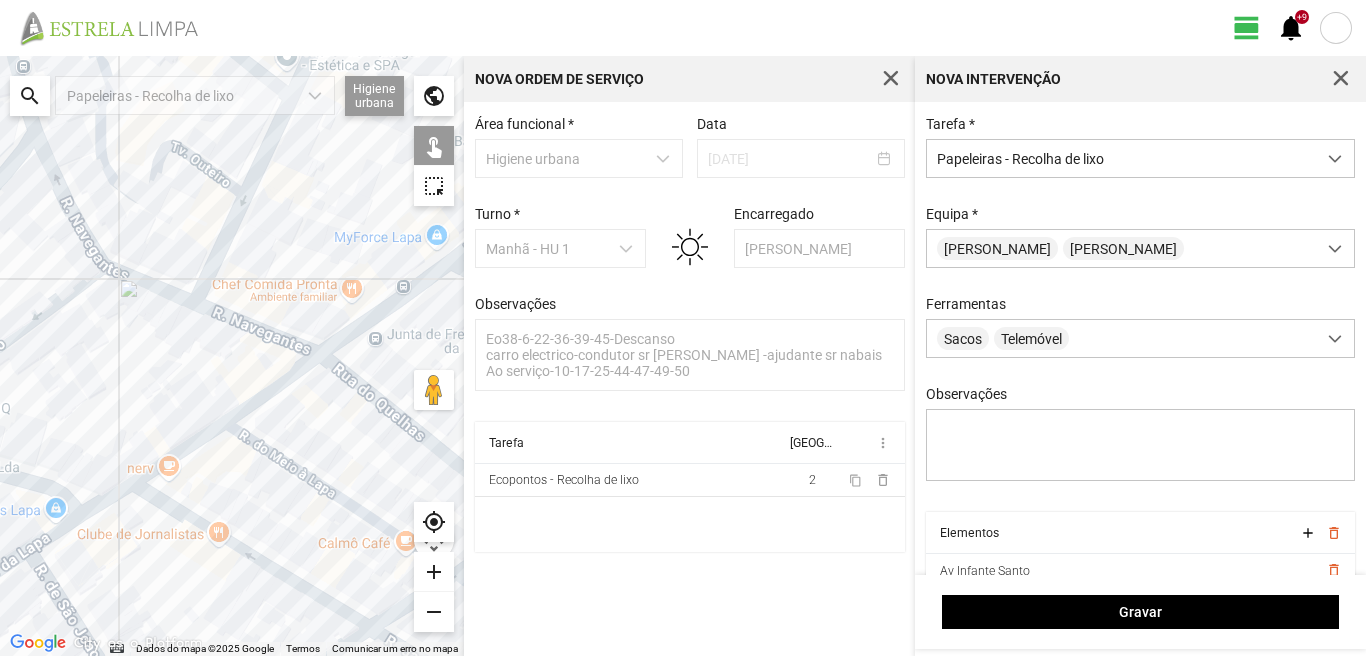 drag, startPoint x: 118, startPoint y: 519, endPoint x: 241, endPoint y: 479, distance: 129.34064 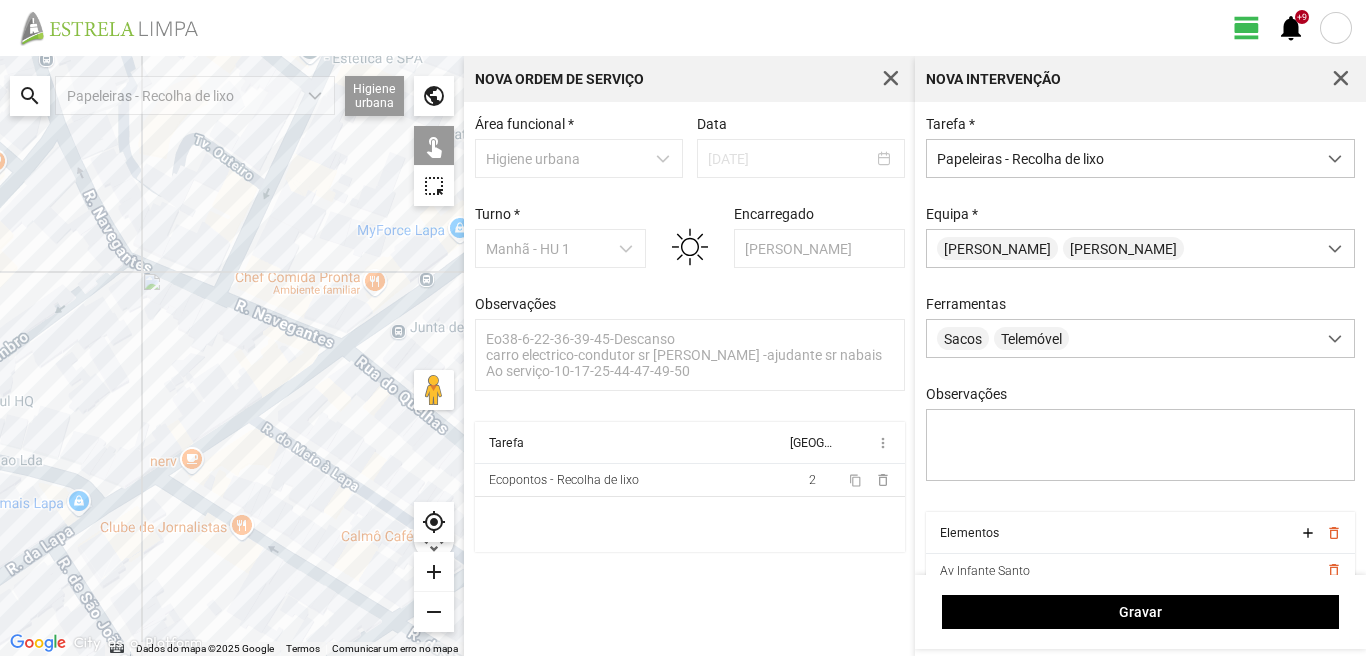 drag, startPoint x: 198, startPoint y: 506, endPoint x: 17, endPoint y: 539, distance: 183.98369 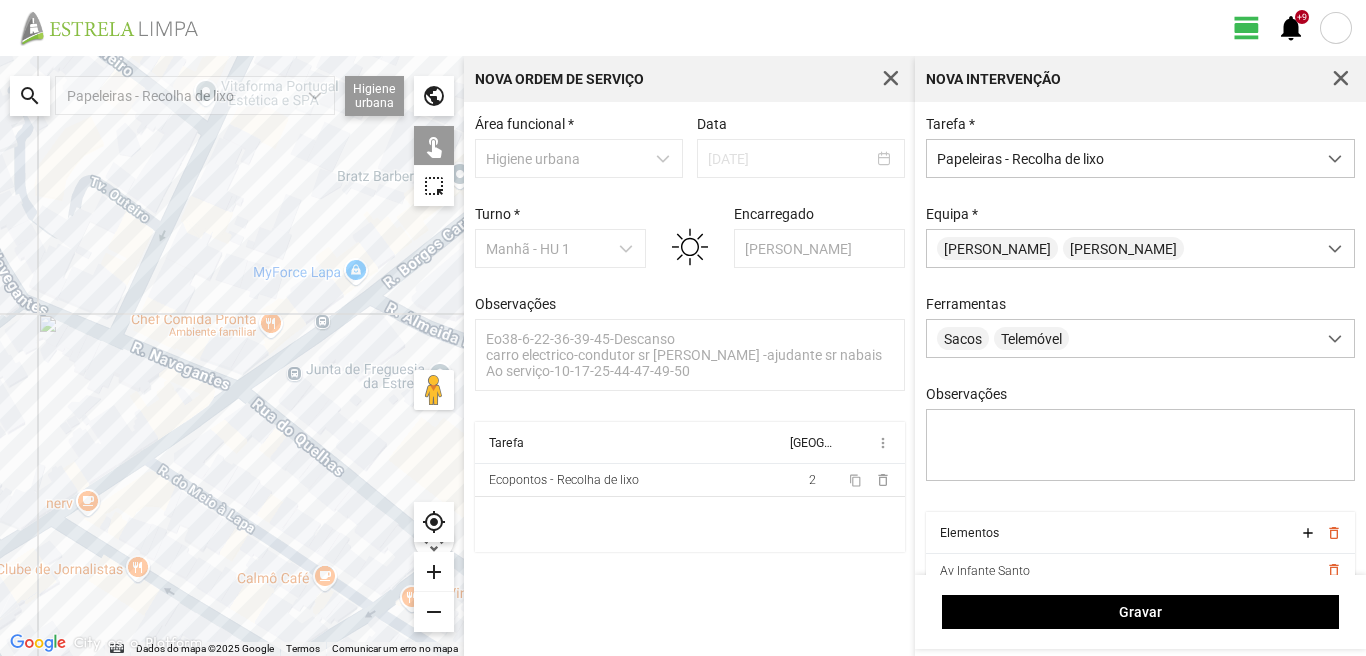 drag, startPoint x: 373, startPoint y: 477, endPoint x: 243, endPoint y: 539, distance: 144.02777 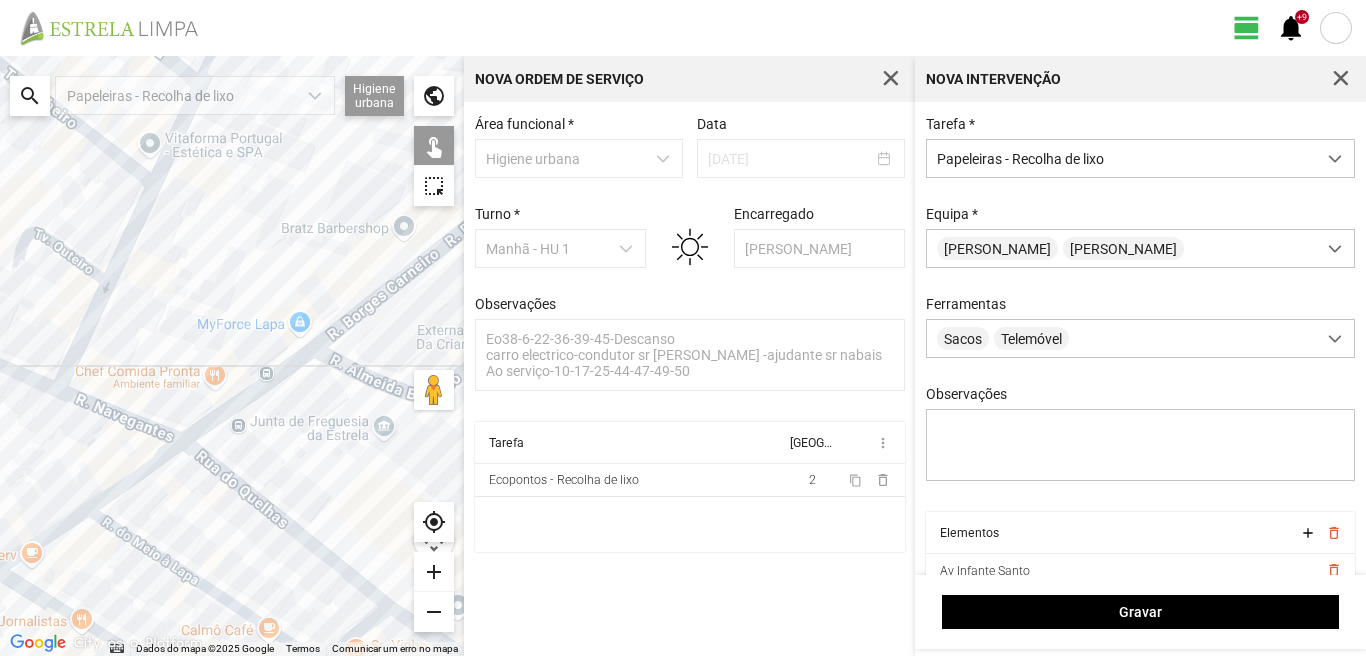 click on "Para navegar, prima as teclas de seta." 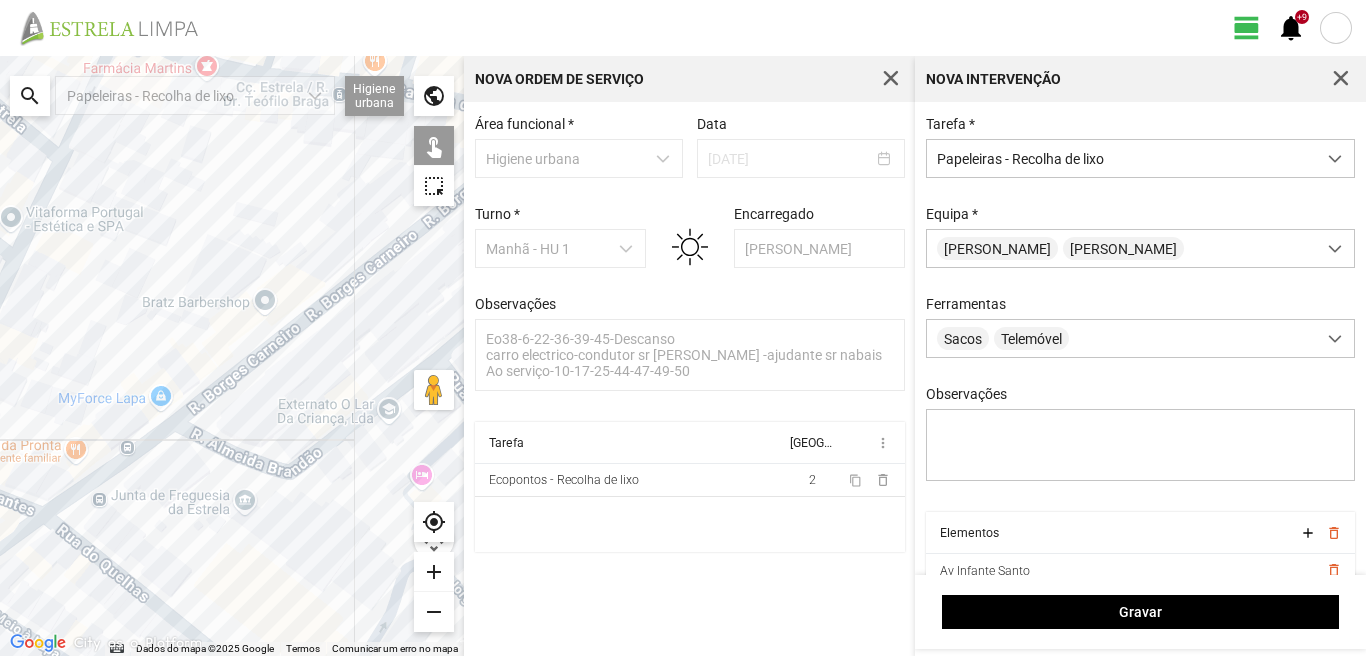 drag, startPoint x: 353, startPoint y: 347, endPoint x: 203, endPoint y: 436, distance: 174.41617 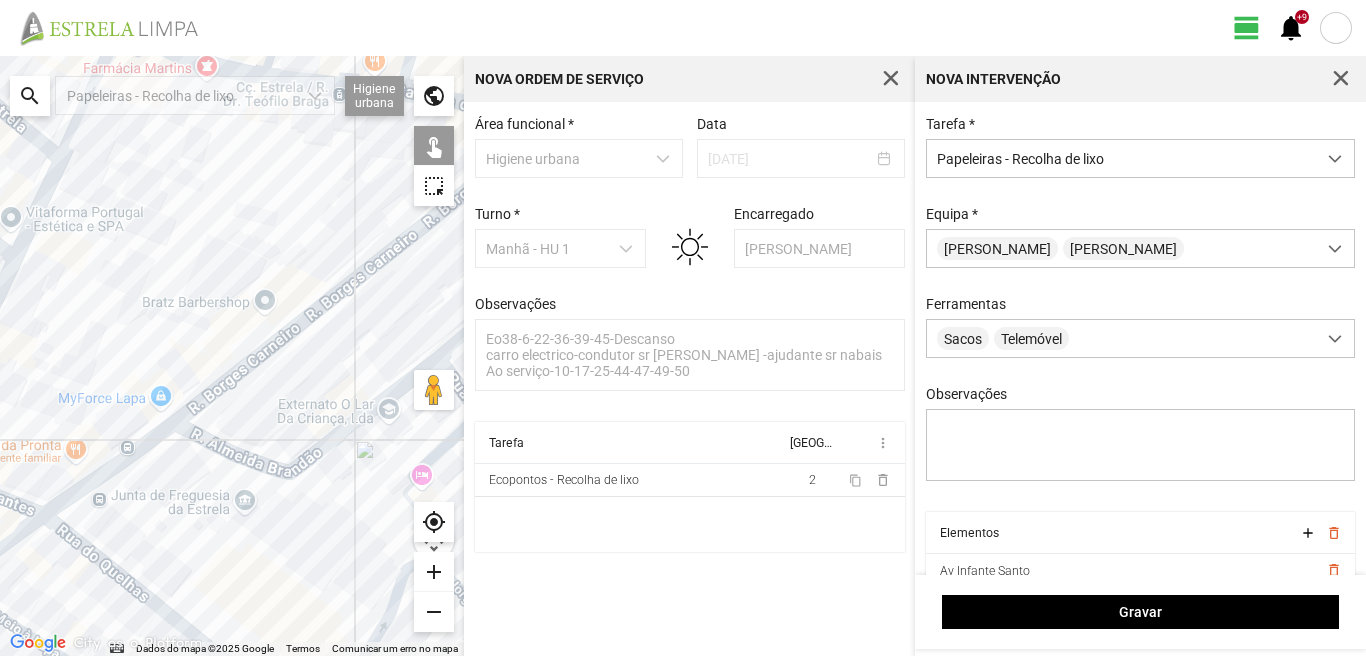 click on "Para navegar, prima as teclas de seta." 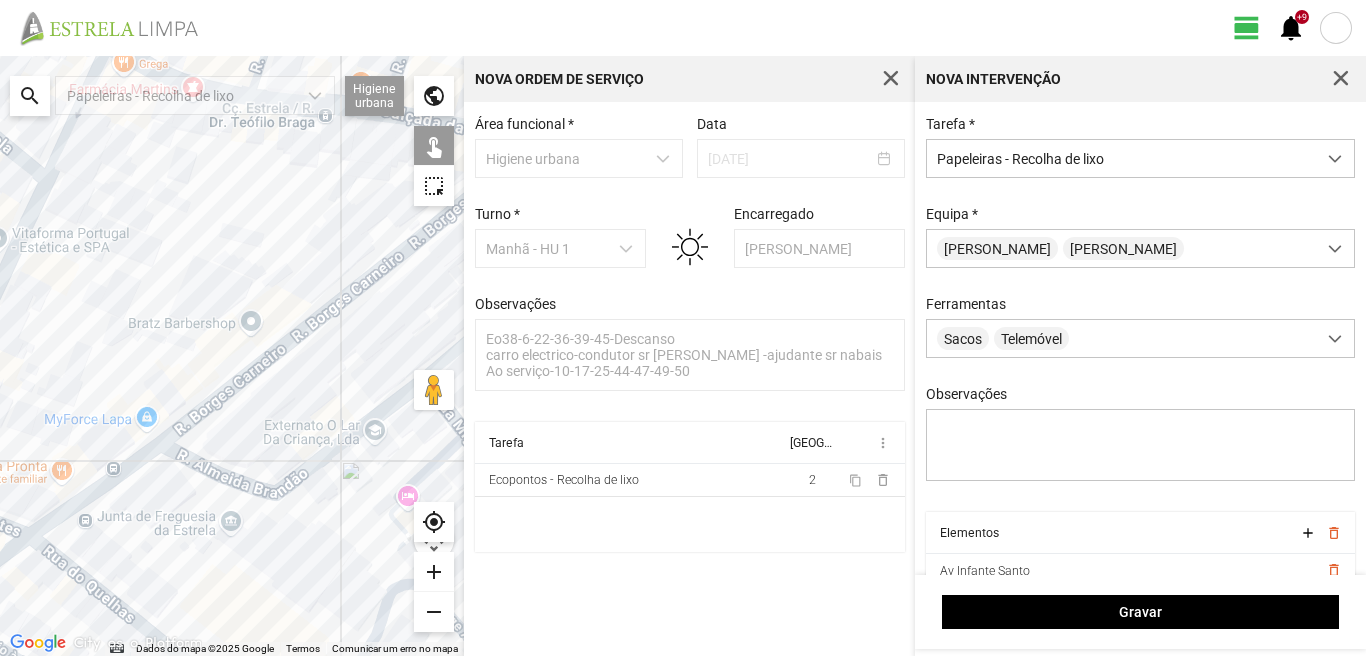click on "Para navegar, prima as teclas de seta." 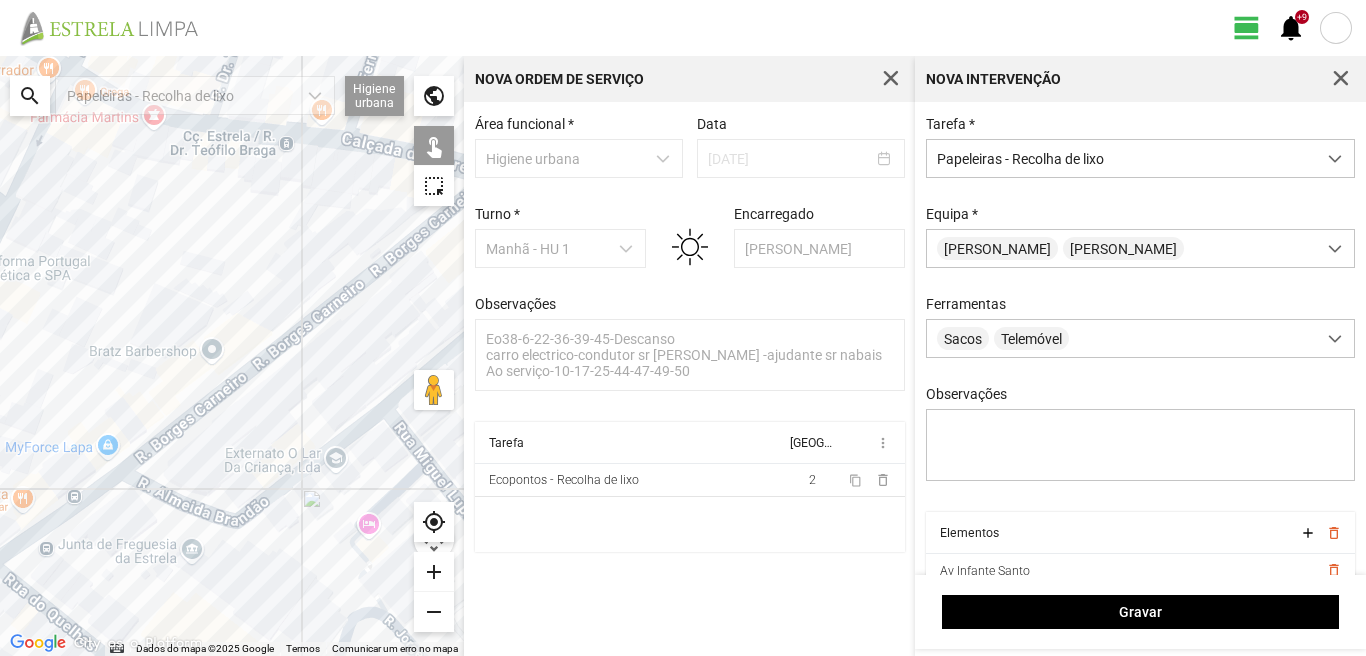 drag, startPoint x: 374, startPoint y: 287, endPoint x: 270, endPoint y: 357, distance: 125.36347 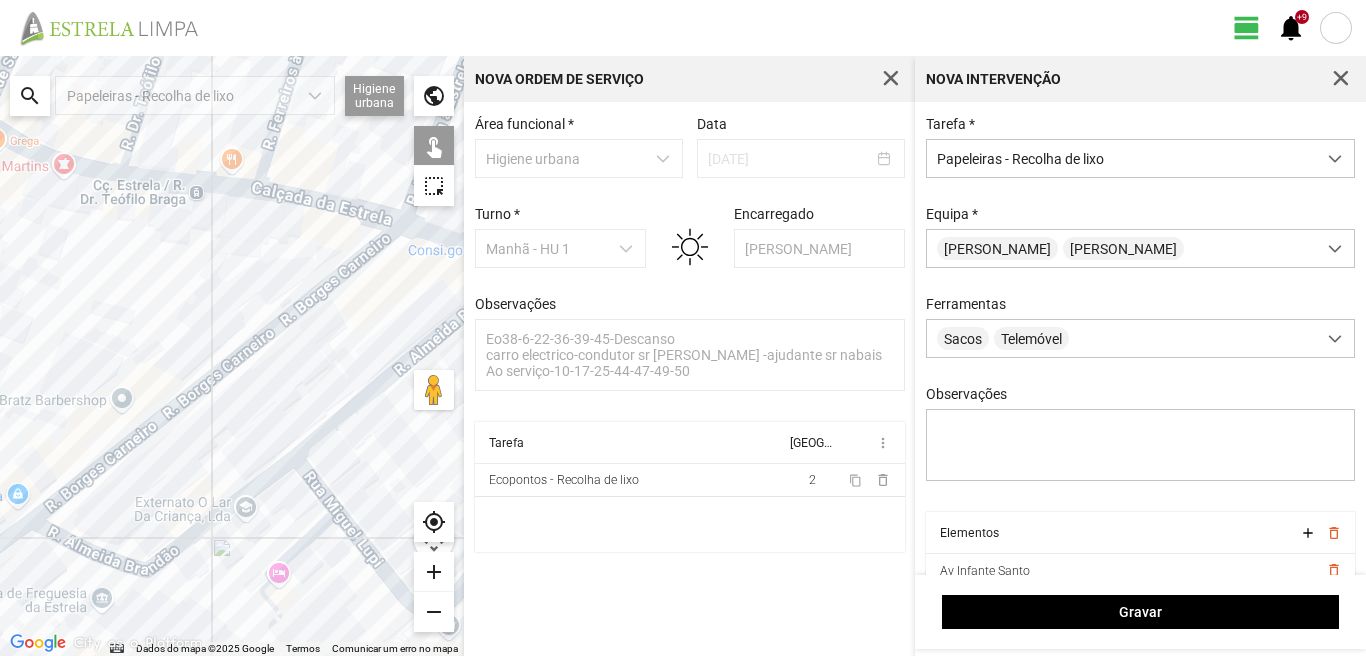 click on "Para navegar, prima as teclas de seta." 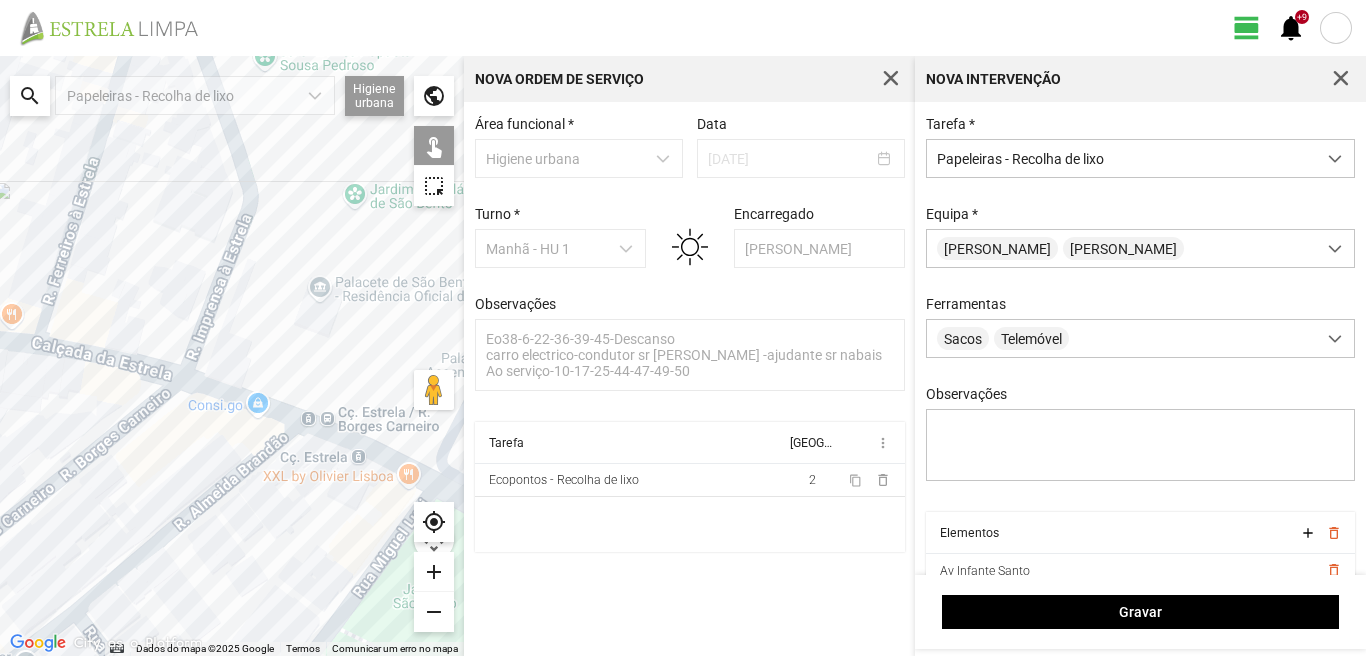 drag, startPoint x: 380, startPoint y: 338, endPoint x: 160, endPoint y: 493, distance: 269.11893 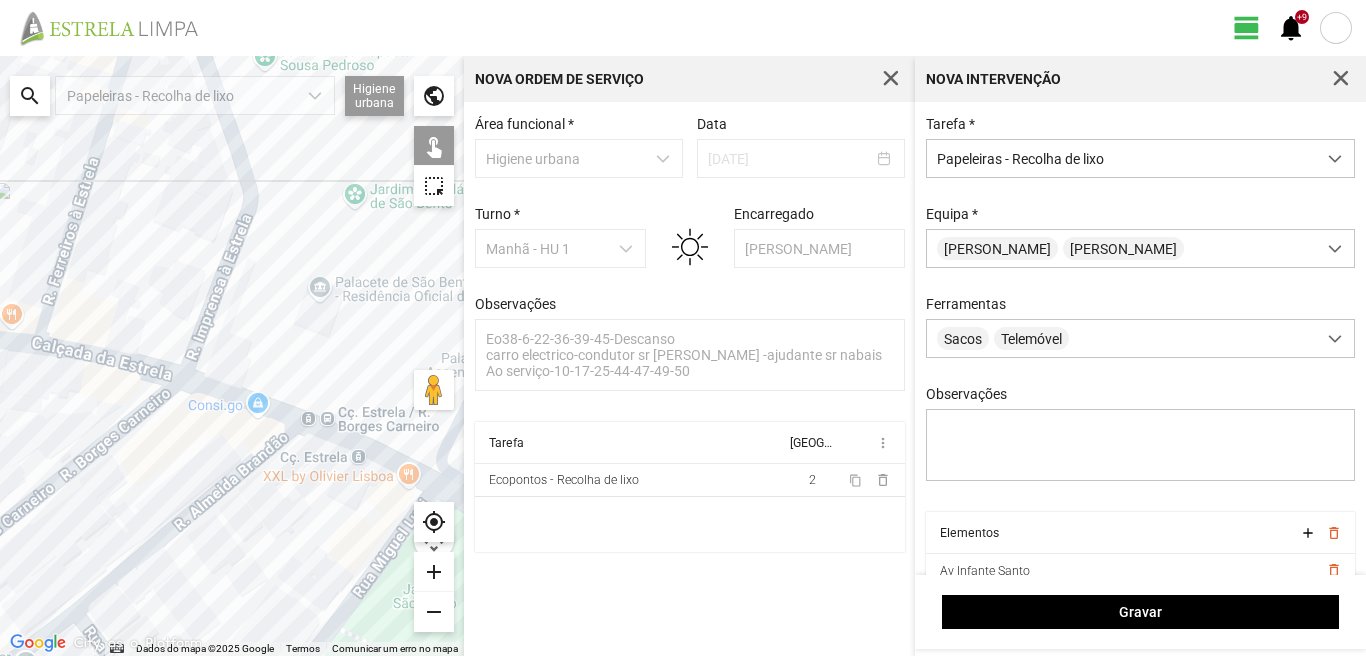 click on "Para navegar, prima as teclas de seta." 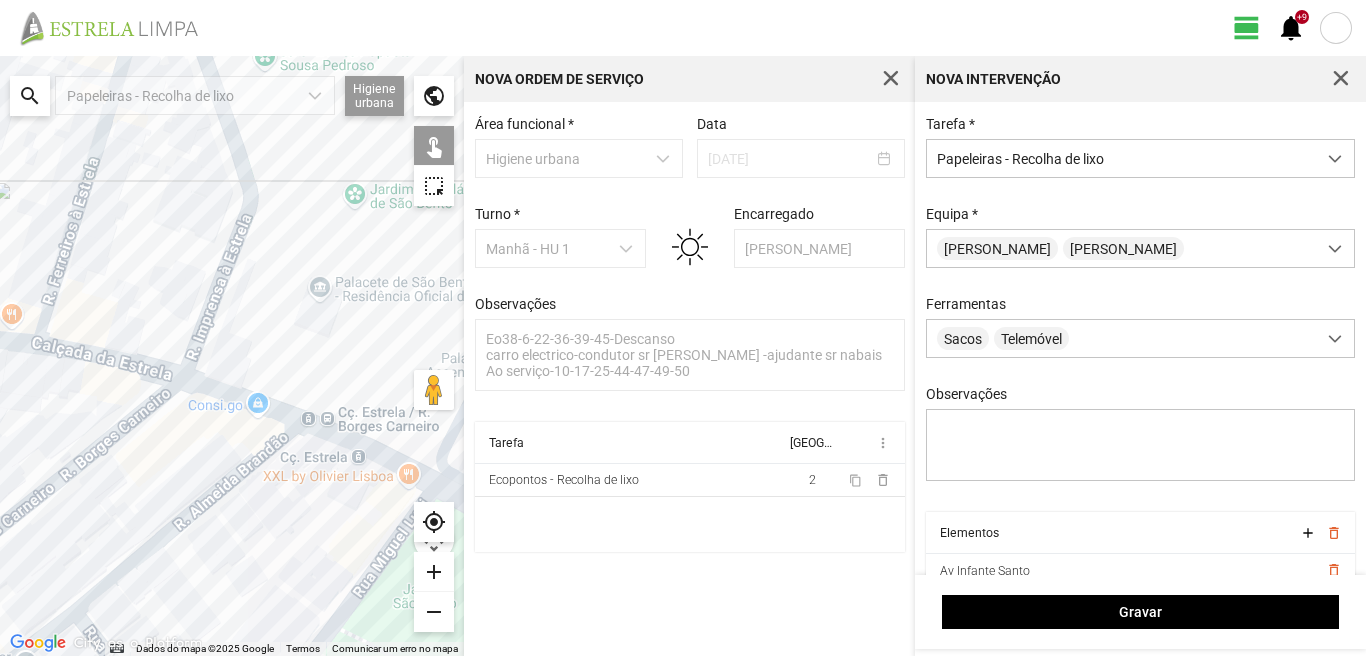 click on "Para navegar, prima as teclas de seta." 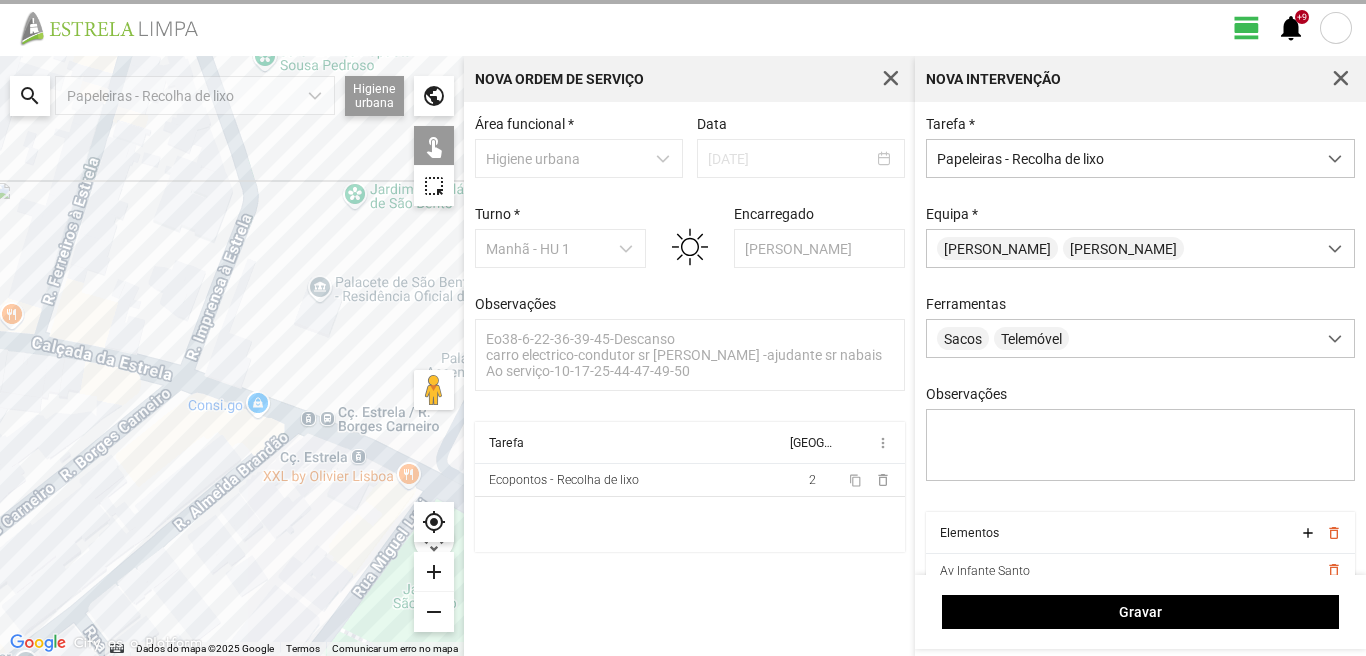 click on "Para navegar, prima as teclas de seta." 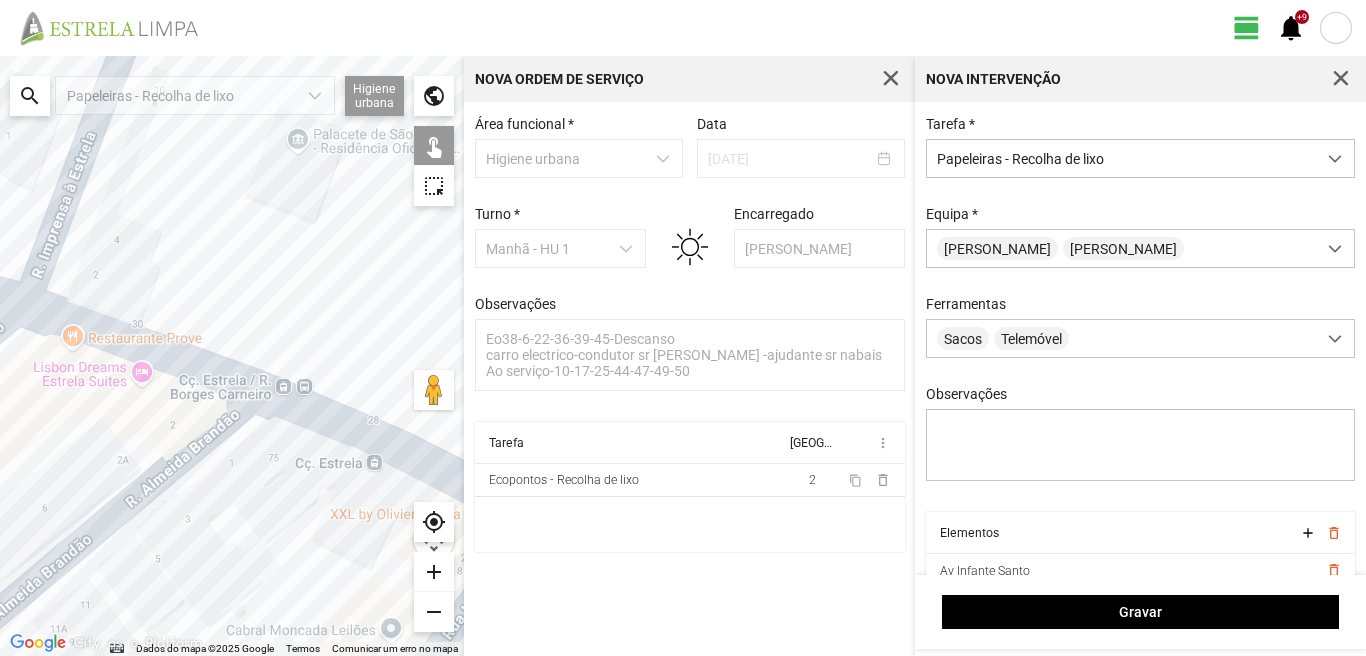 click on "Para navegar, prima as teclas de seta." 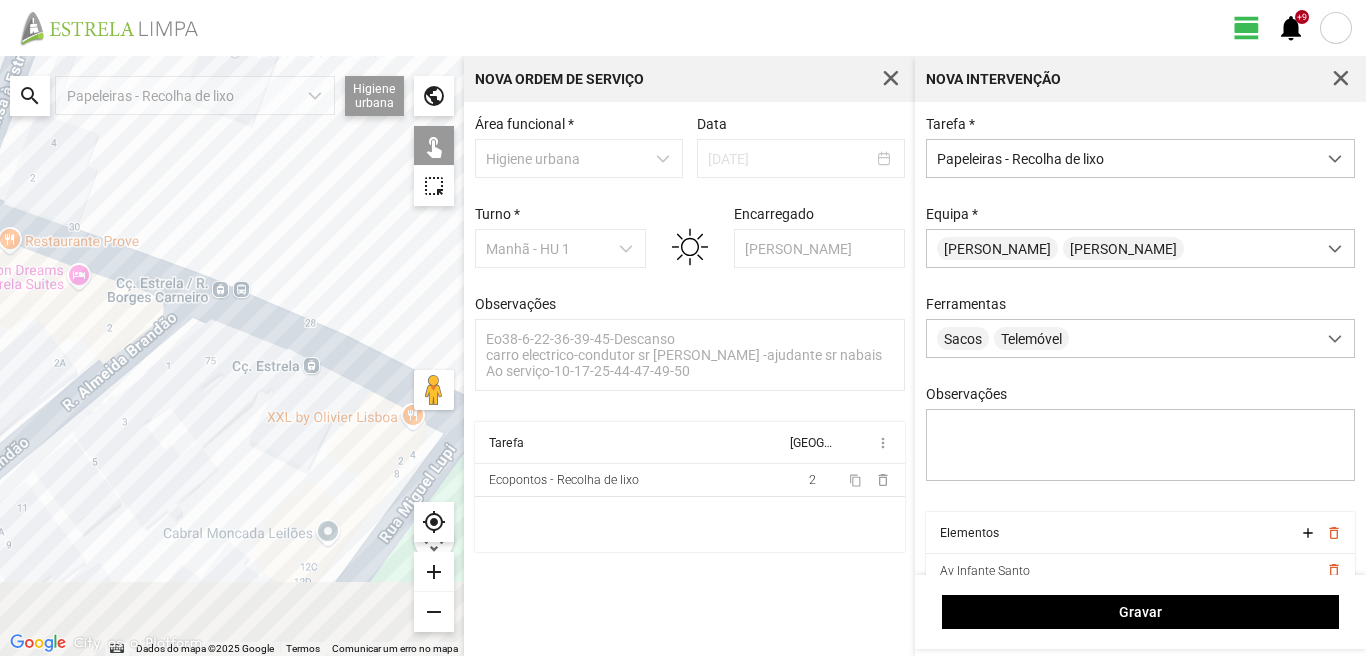 drag, startPoint x: 325, startPoint y: 488, endPoint x: 226, endPoint y: 346, distance: 173.10402 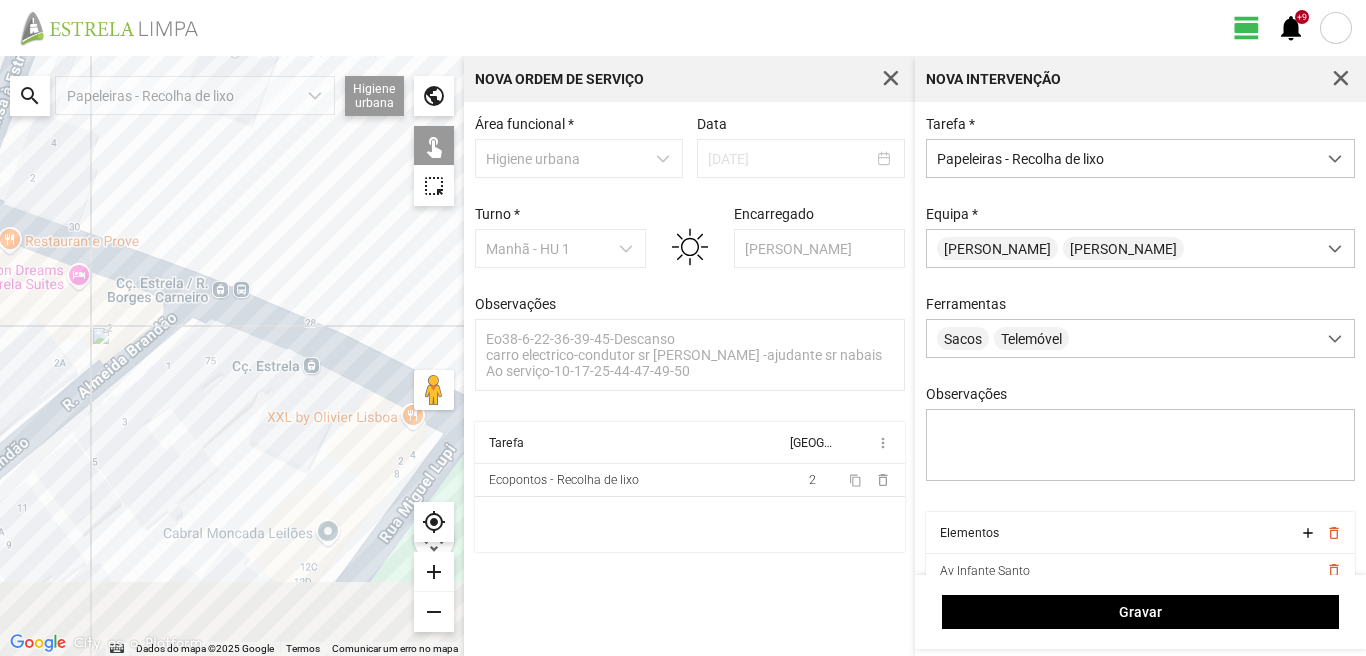 click on "Para navegar, prima as teclas de seta." 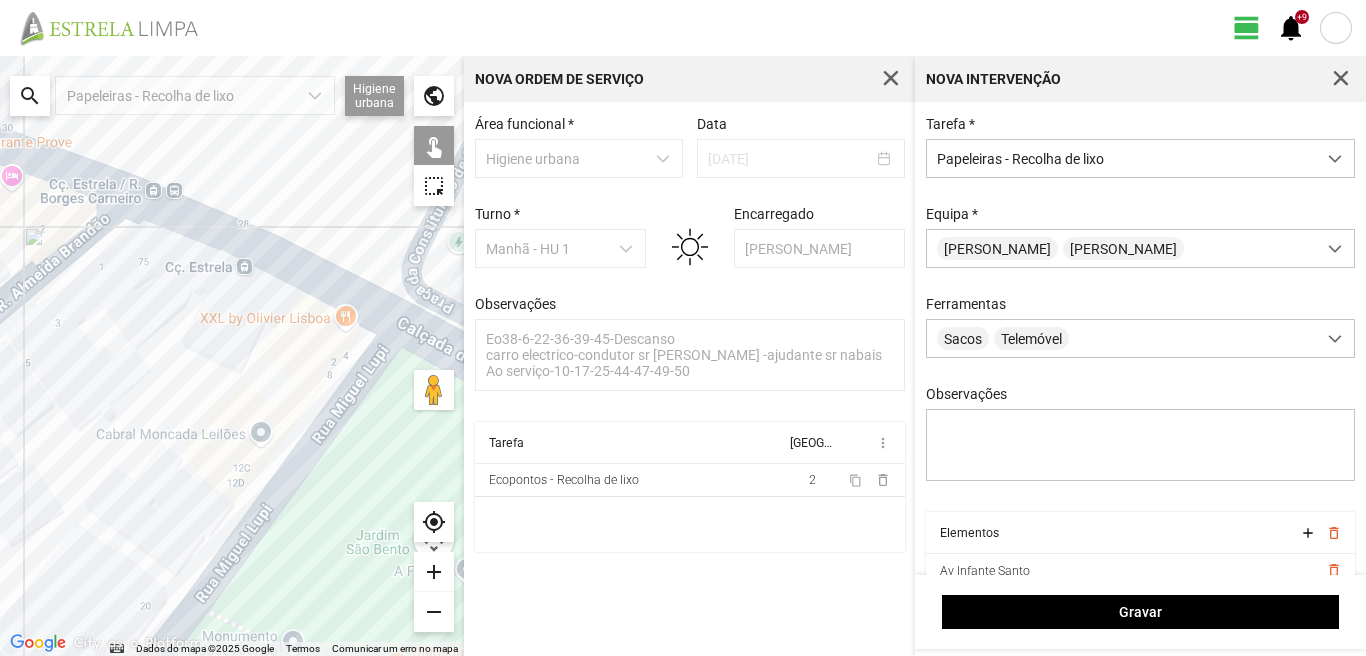 click on "Para navegar, prima as teclas de seta." 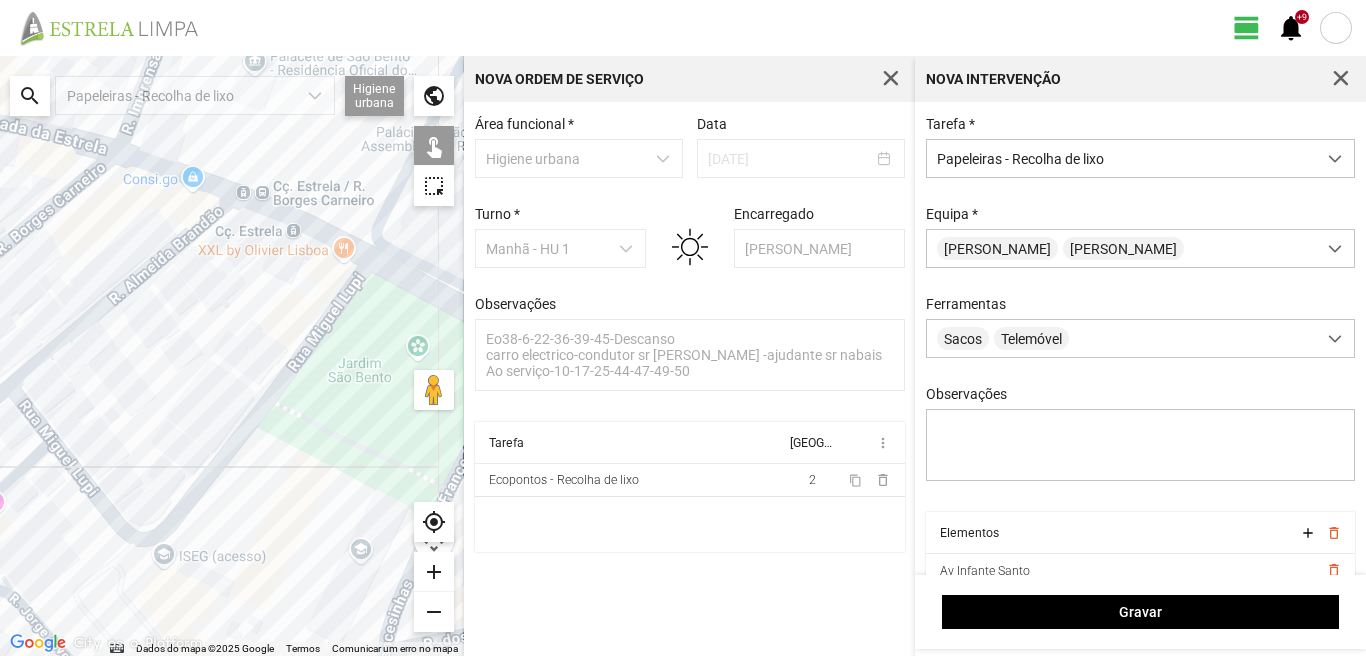 drag, startPoint x: 197, startPoint y: 500, endPoint x: 257, endPoint y: 384, distance: 130.59862 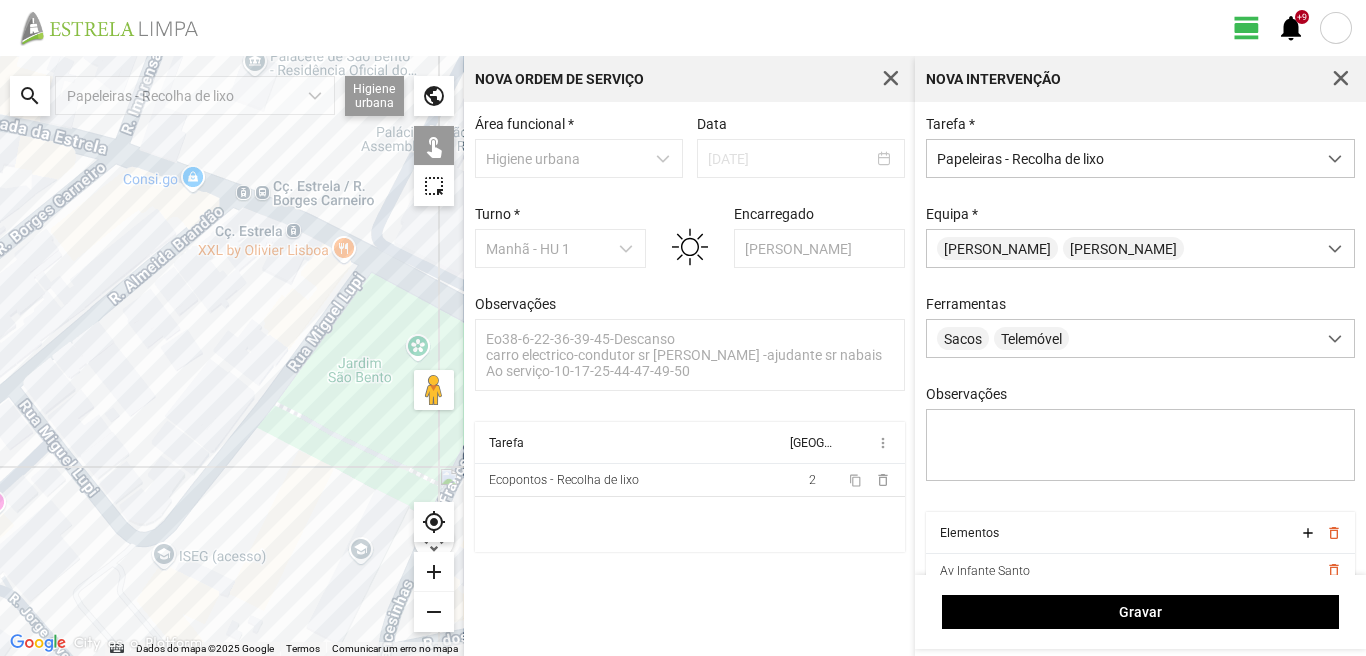 click on "Para navegar, prima as teclas de seta." 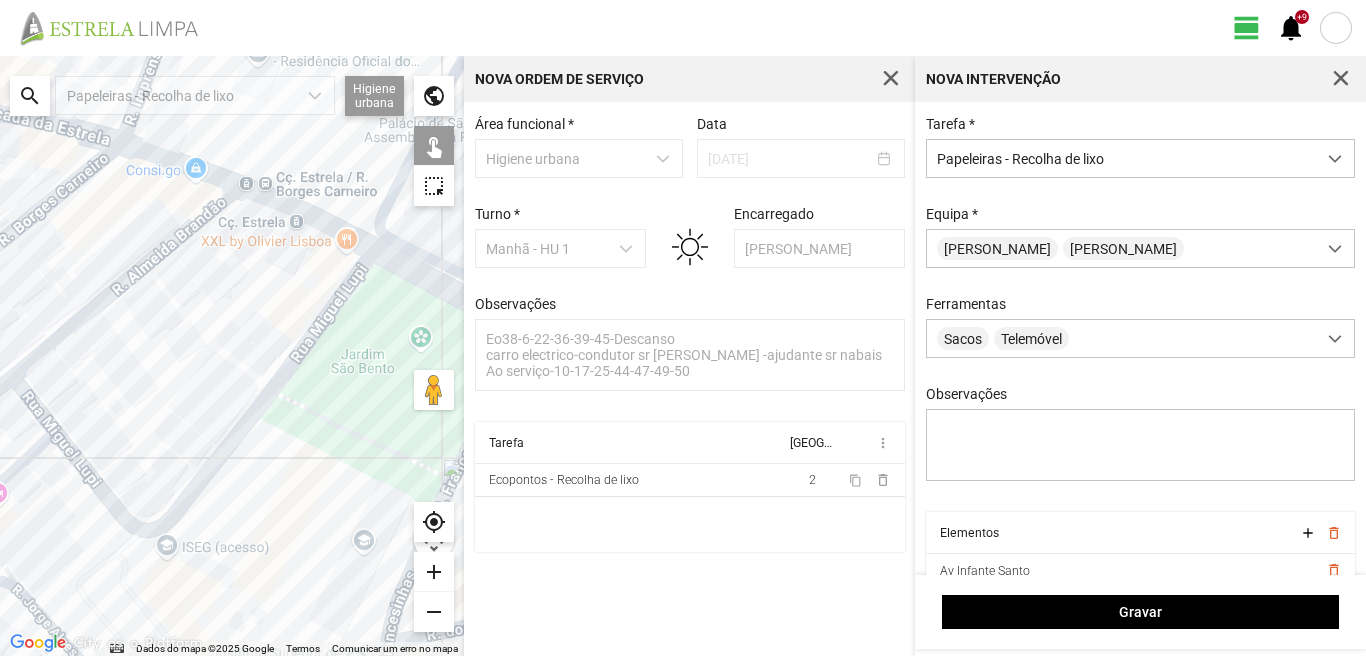 click on "Para navegar, prima as teclas de seta." 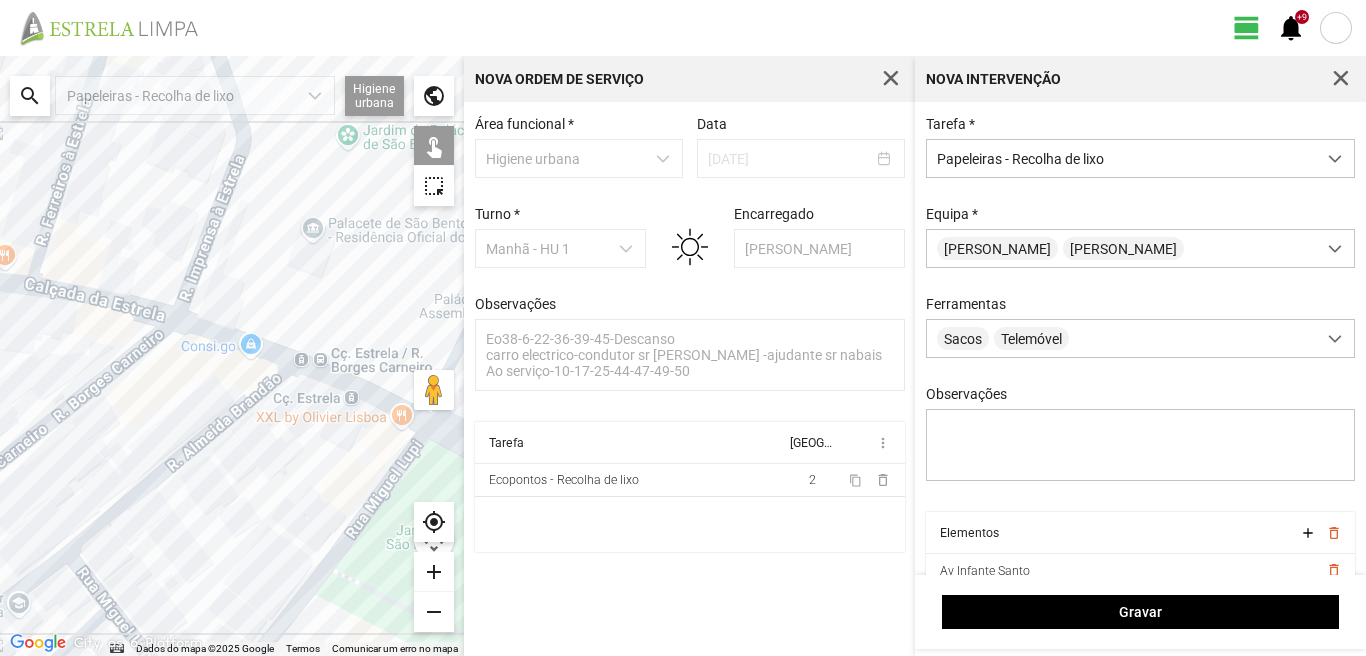 drag, startPoint x: 174, startPoint y: 298, endPoint x: 233, endPoint y: 479, distance: 190.37332 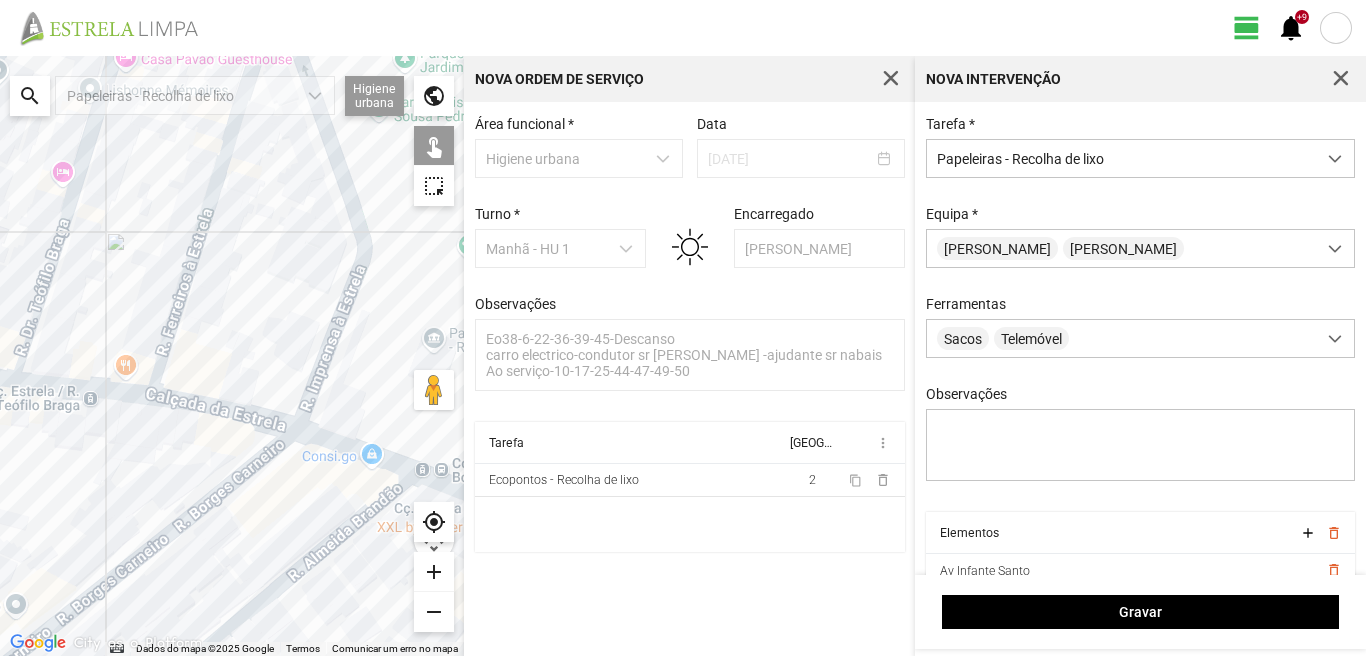drag, startPoint x: 167, startPoint y: 340, endPoint x: 299, endPoint y: 470, distance: 185.26738 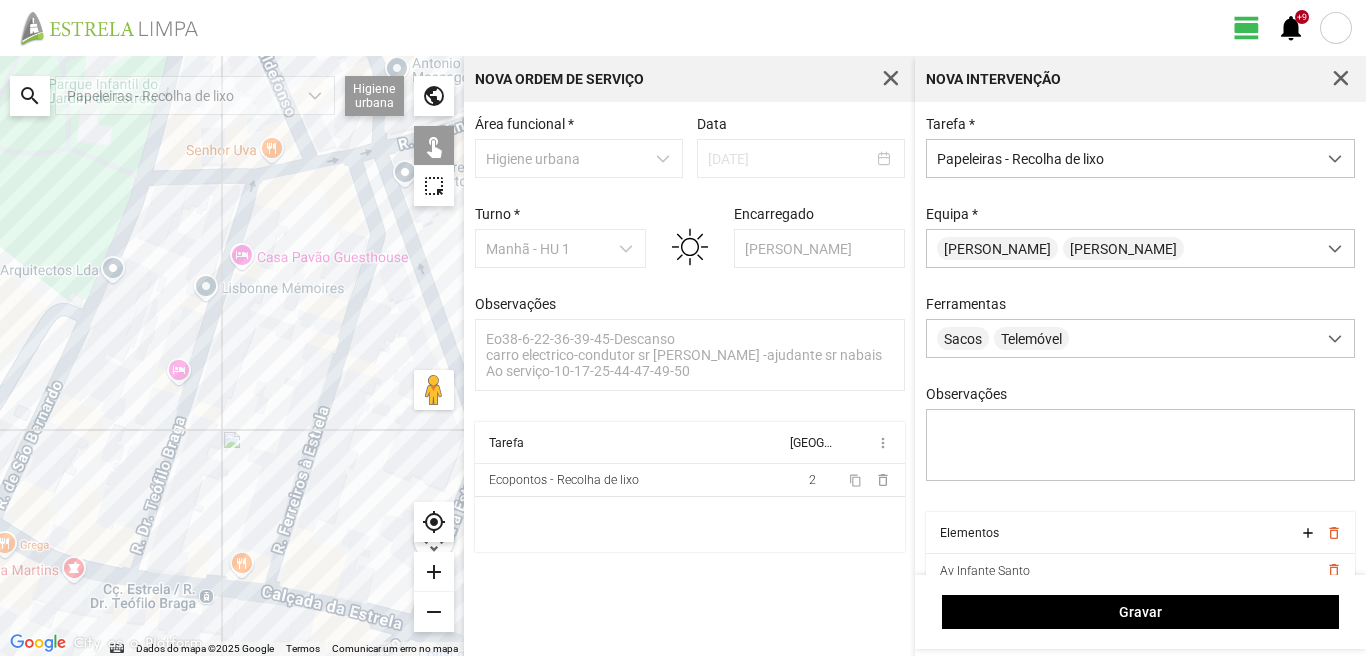 drag, startPoint x: 206, startPoint y: 291, endPoint x: 327, endPoint y: 369, distance: 143.9618 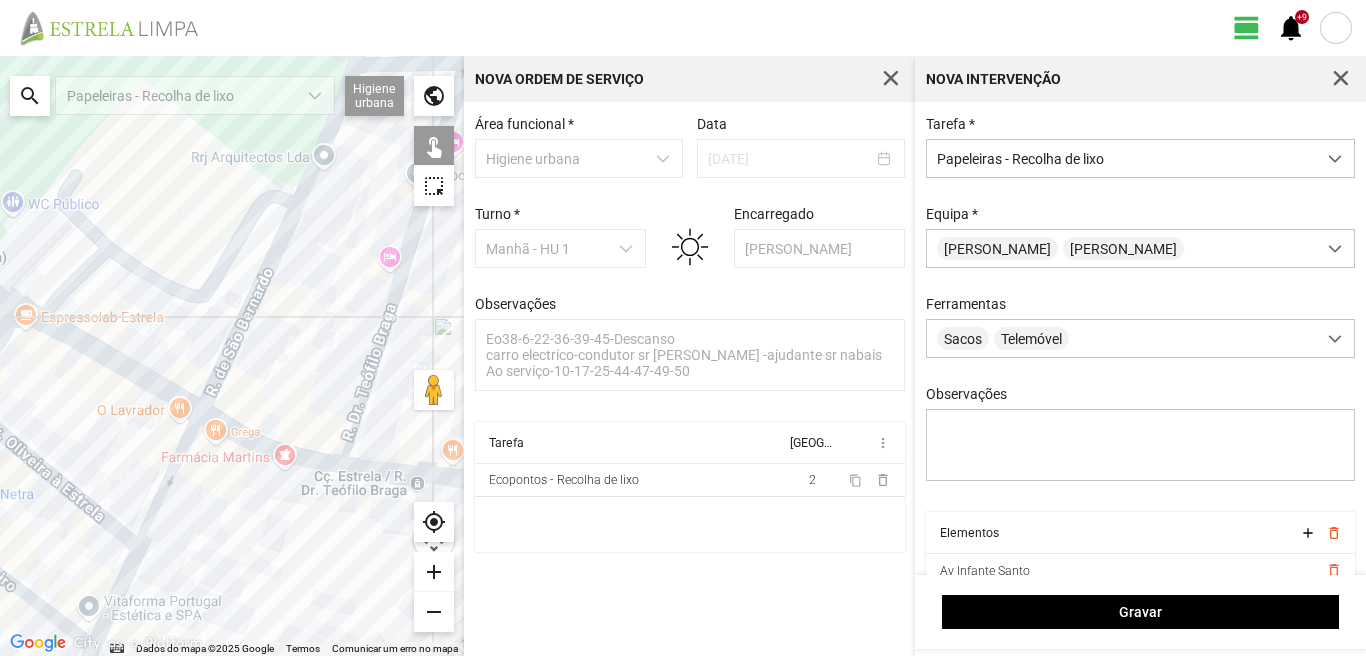 drag, startPoint x: 287, startPoint y: 332, endPoint x: 444, endPoint y: 167, distance: 227.75865 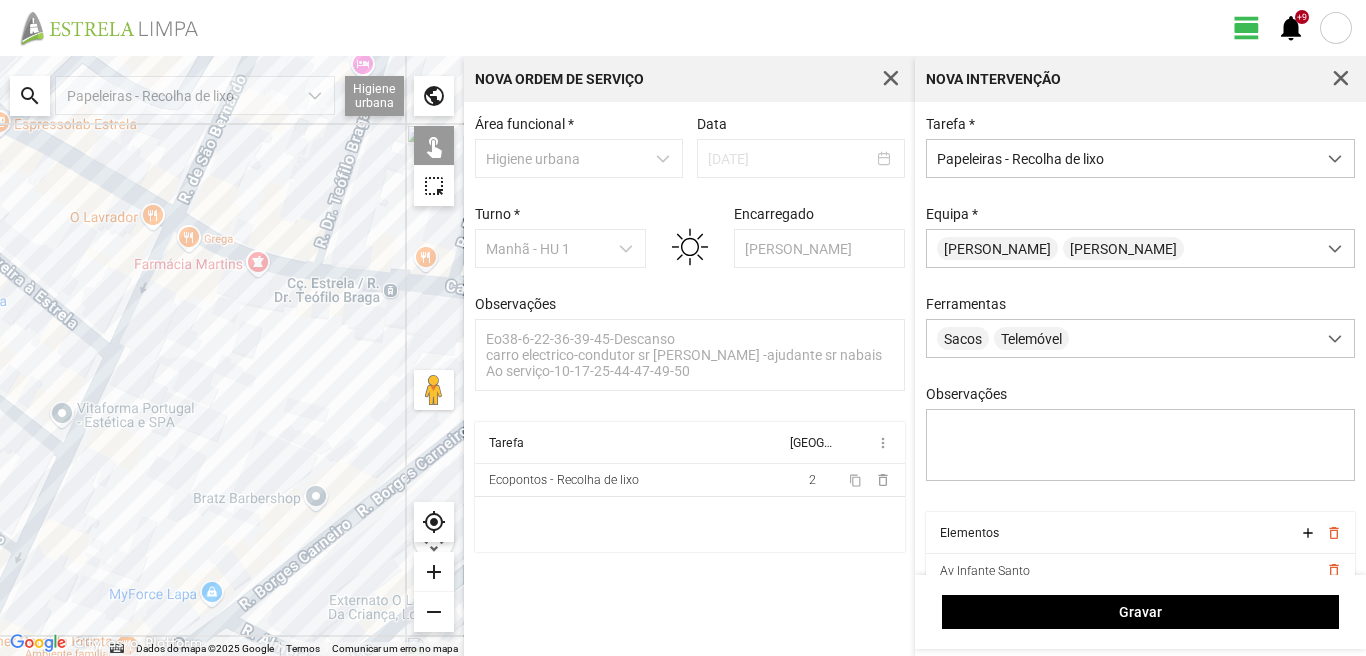 drag, startPoint x: 307, startPoint y: 424, endPoint x: 274, endPoint y: 238, distance: 188.90474 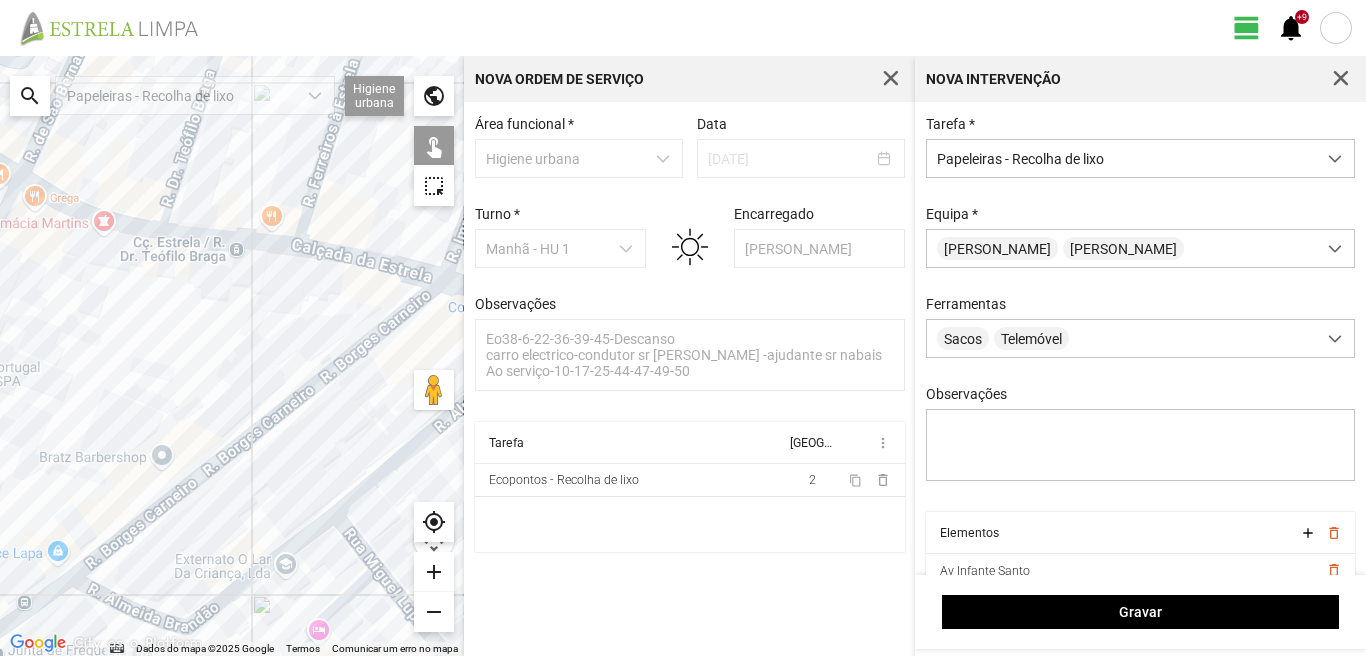 drag, startPoint x: 367, startPoint y: 261, endPoint x: 211, endPoint y: 273, distance: 156.46086 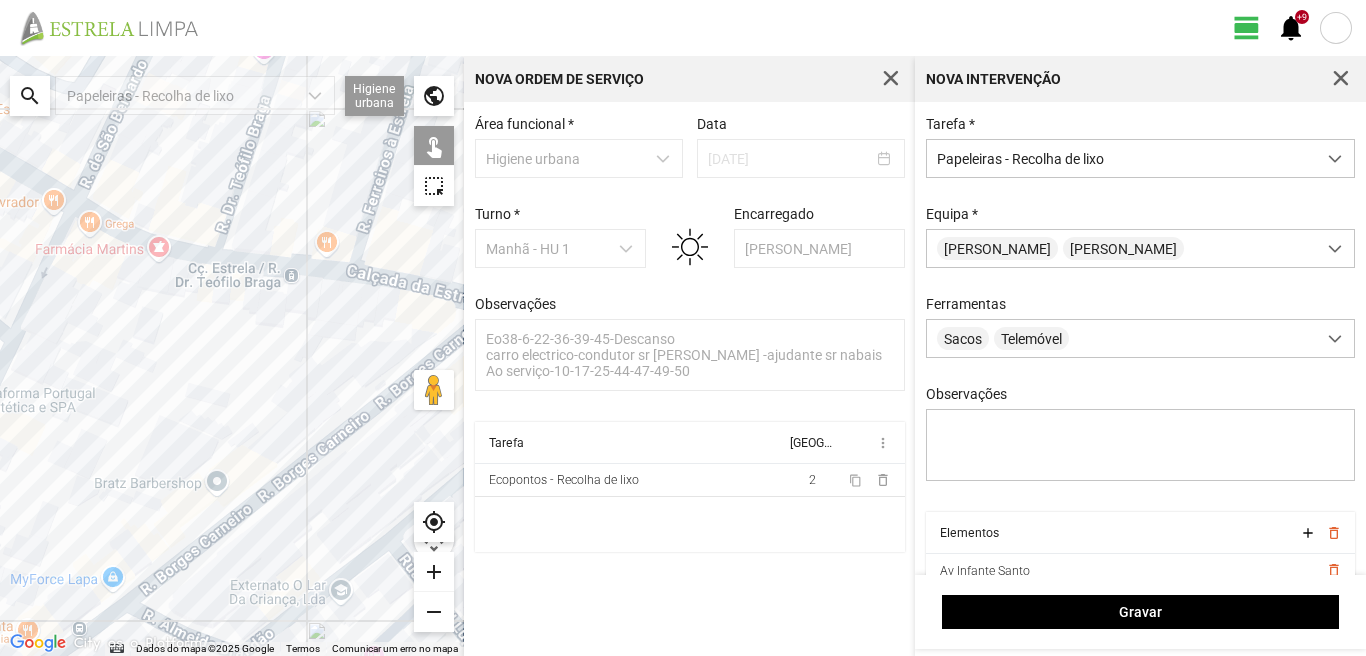 drag, startPoint x: 74, startPoint y: 232, endPoint x: 134, endPoint y: 262, distance: 67.08204 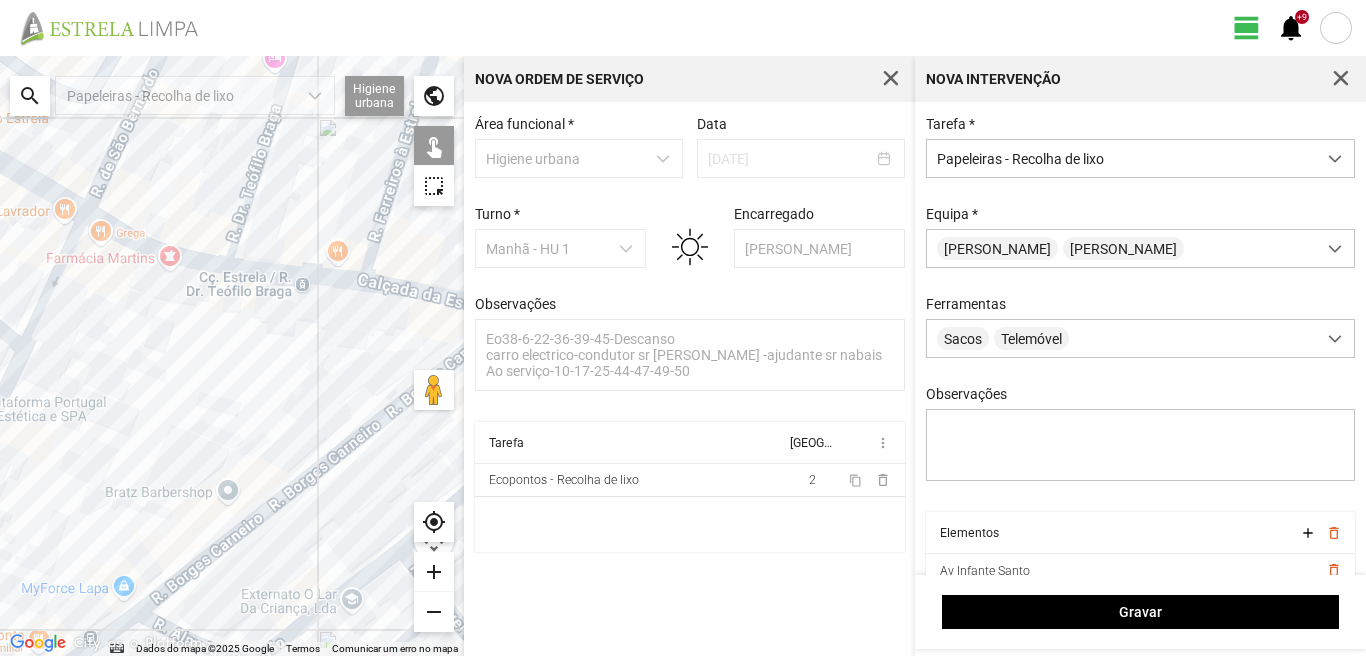 click on "Para navegar, prima as teclas de seta." 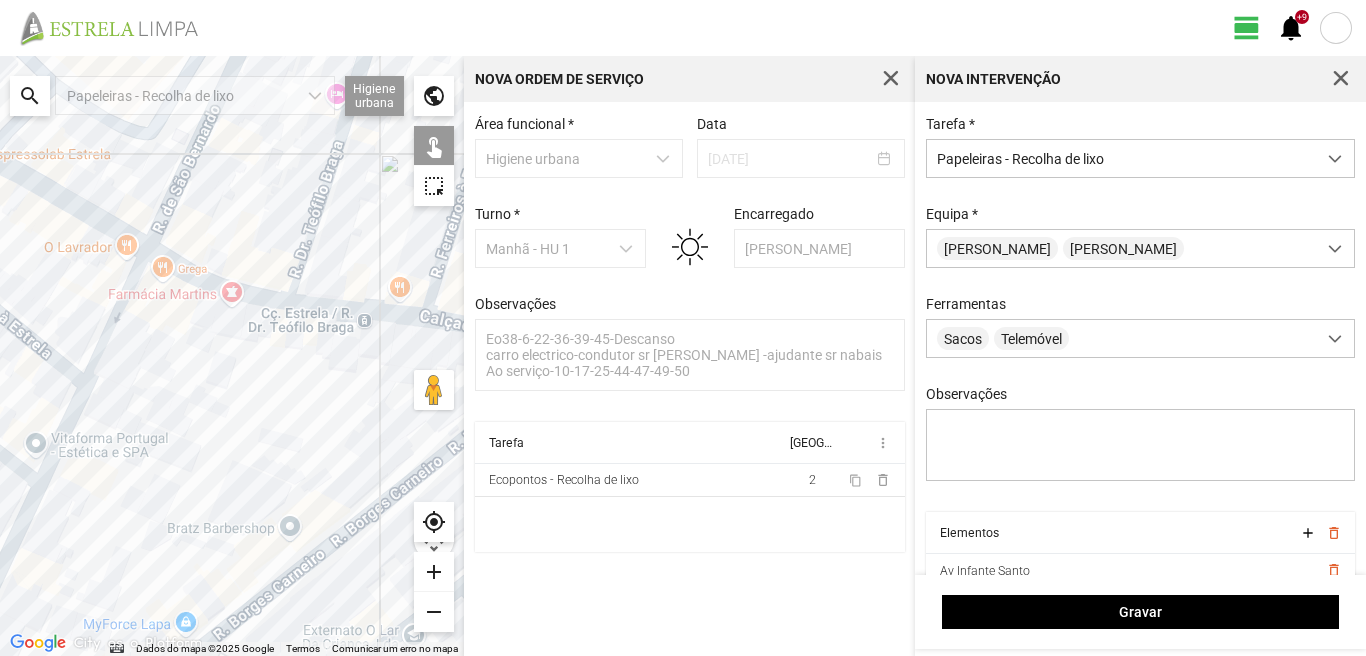 drag, startPoint x: 87, startPoint y: 186, endPoint x: 168, endPoint y: 283, distance: 126.37247 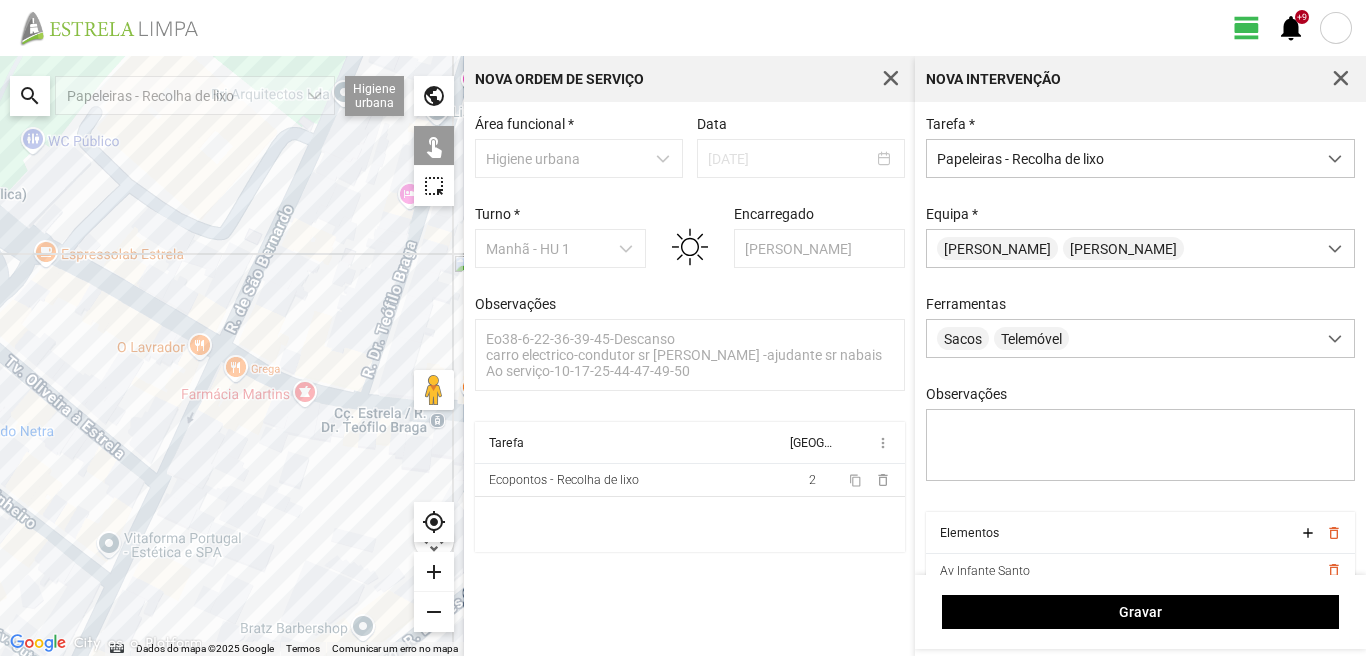 click on "Para navegar, prima as teclas de seta." 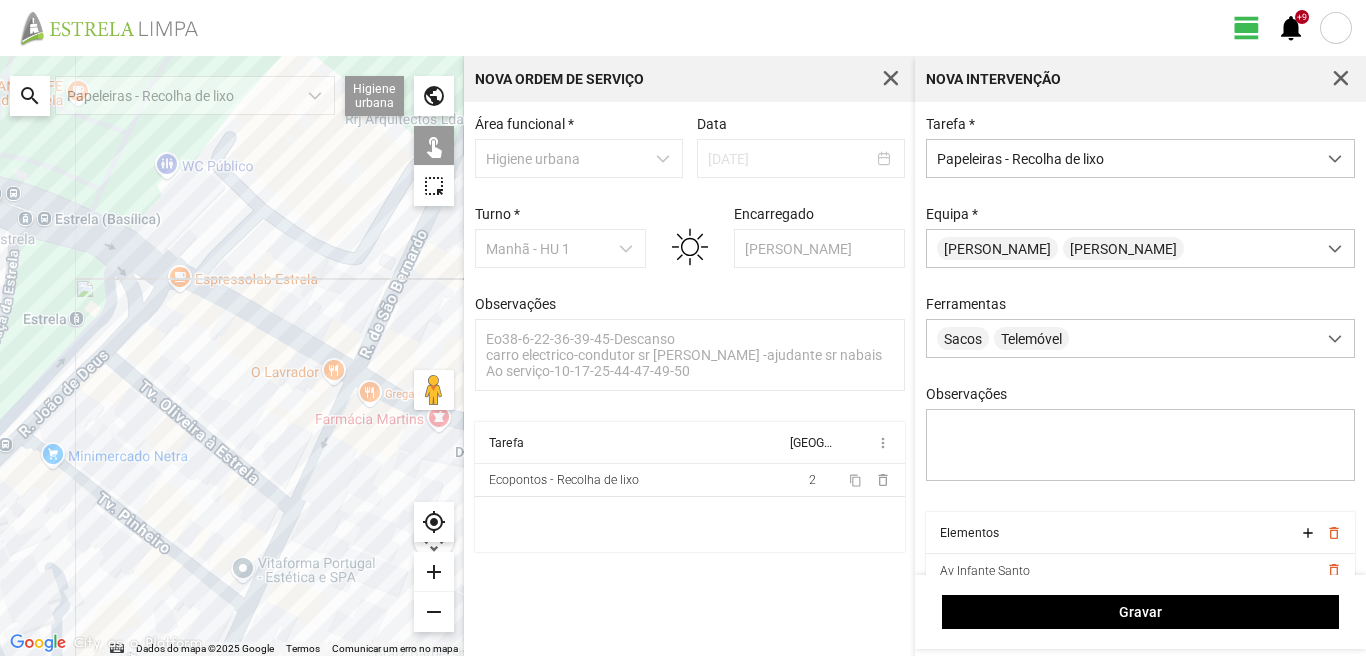drag, startPoint x: 93, startPoint y: 253, endPoint x: 208, endPoint y: 314, distance: 130.1768 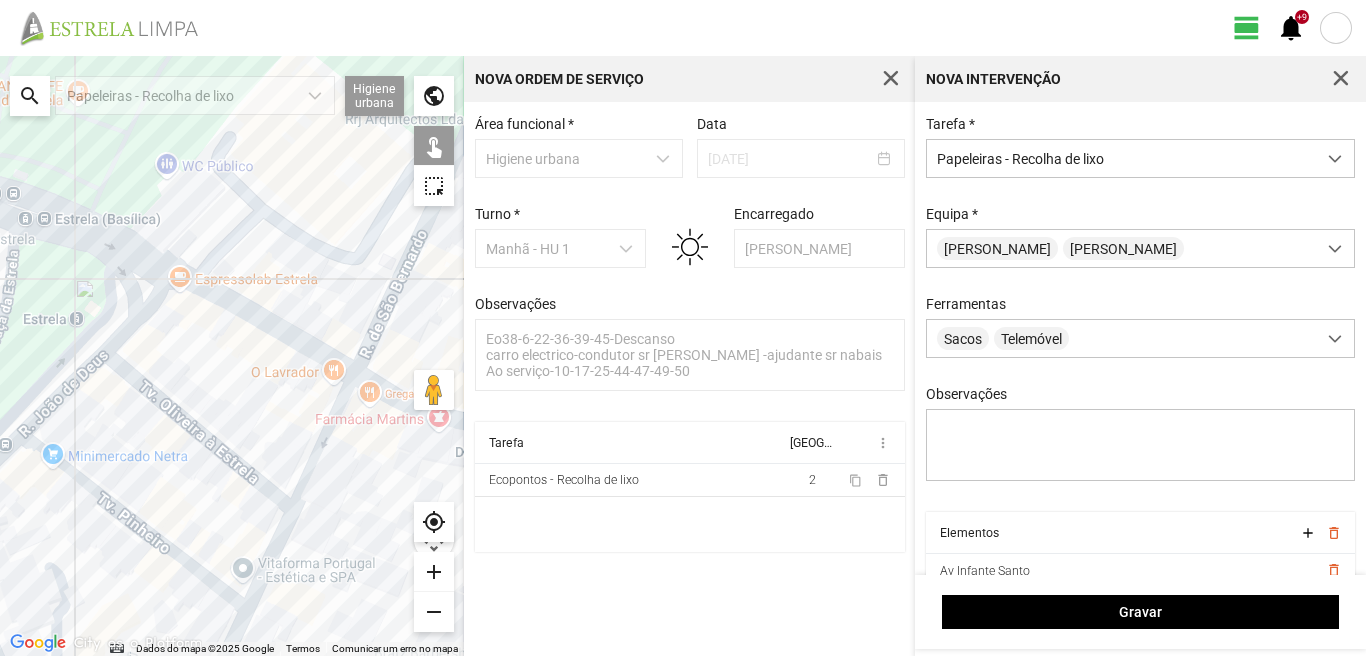 click on "Para navegar, prima as teclas de seta." 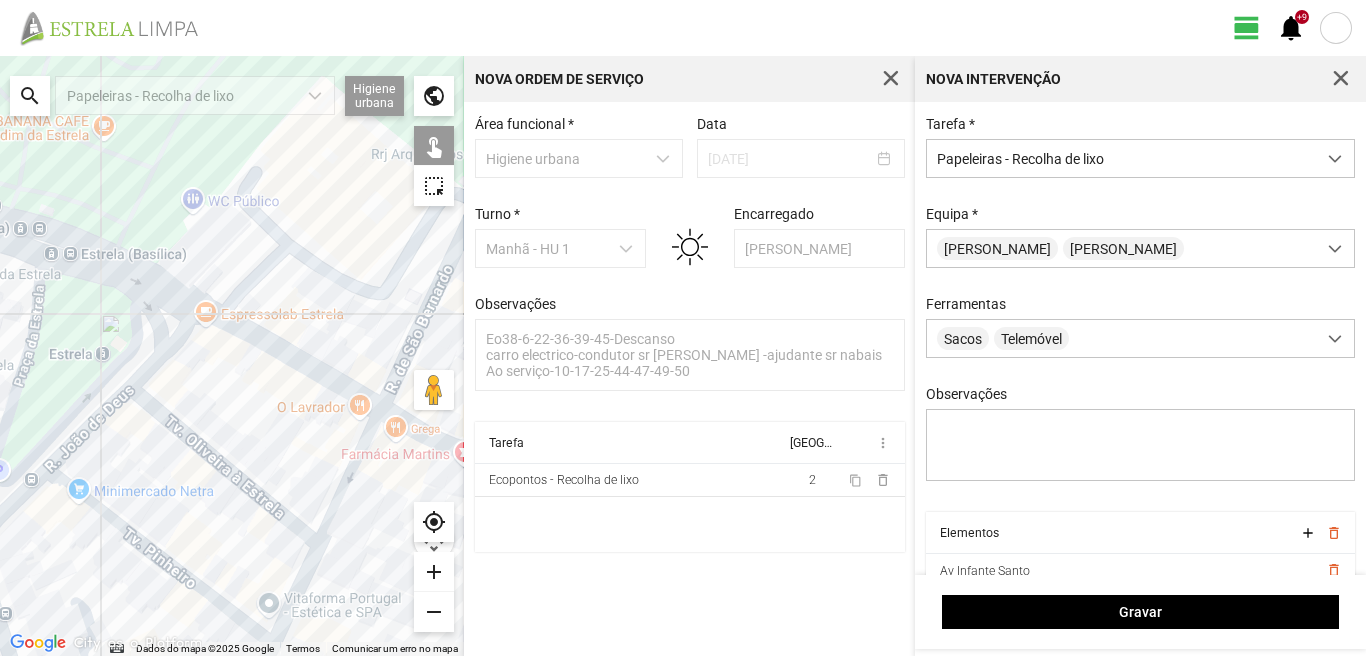 click on "Para navegar, prima as teclas de seta." 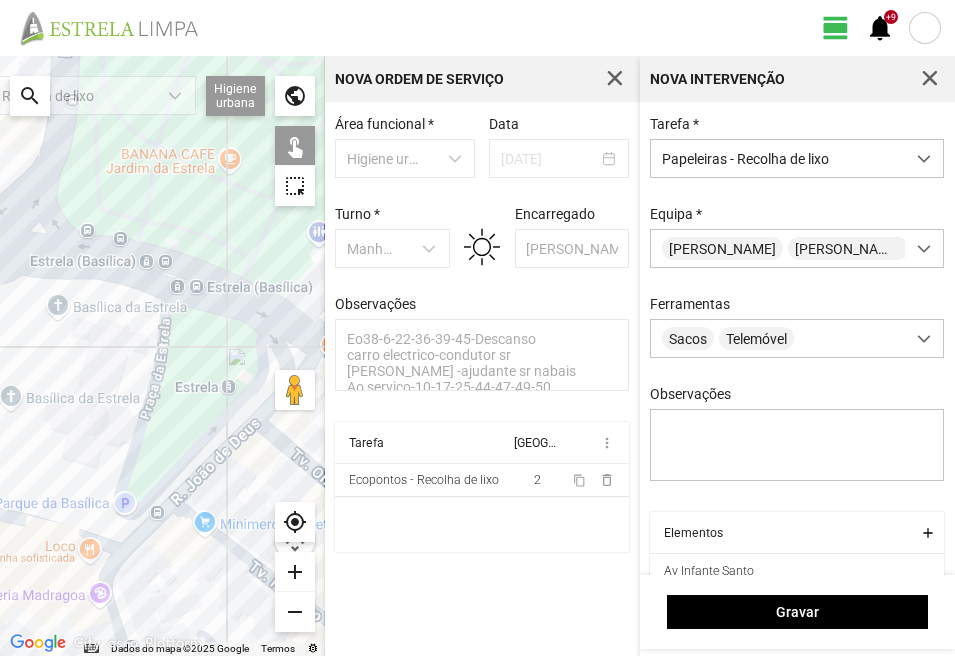 drag, startPoint x: 158, startPoint y: 347, endPoint x: 243, endPoint y: 370, distance: 88.0568 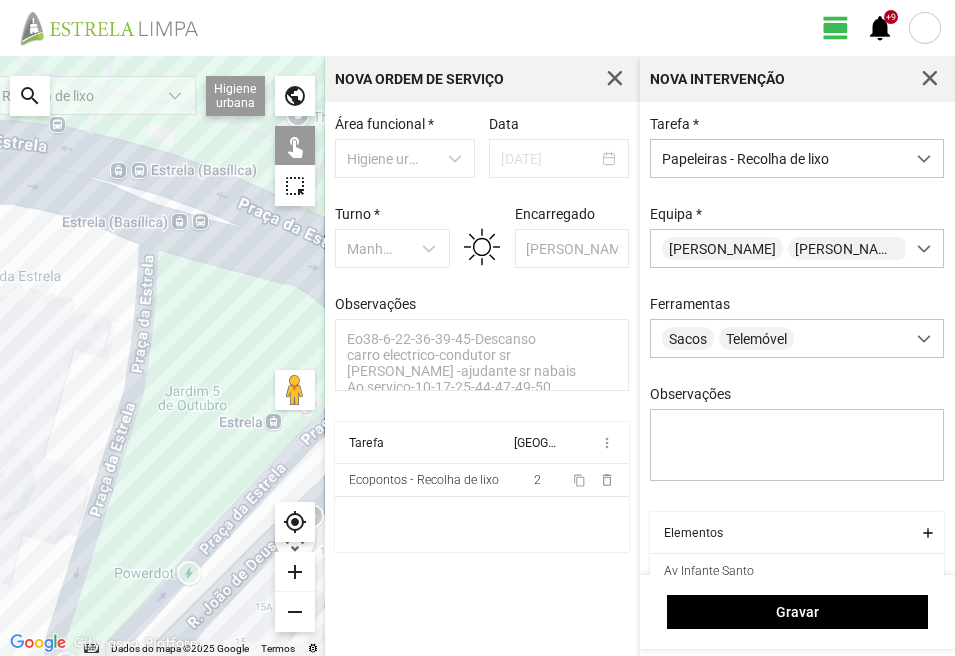 click on "Para navegar, prima as teclas de seta." 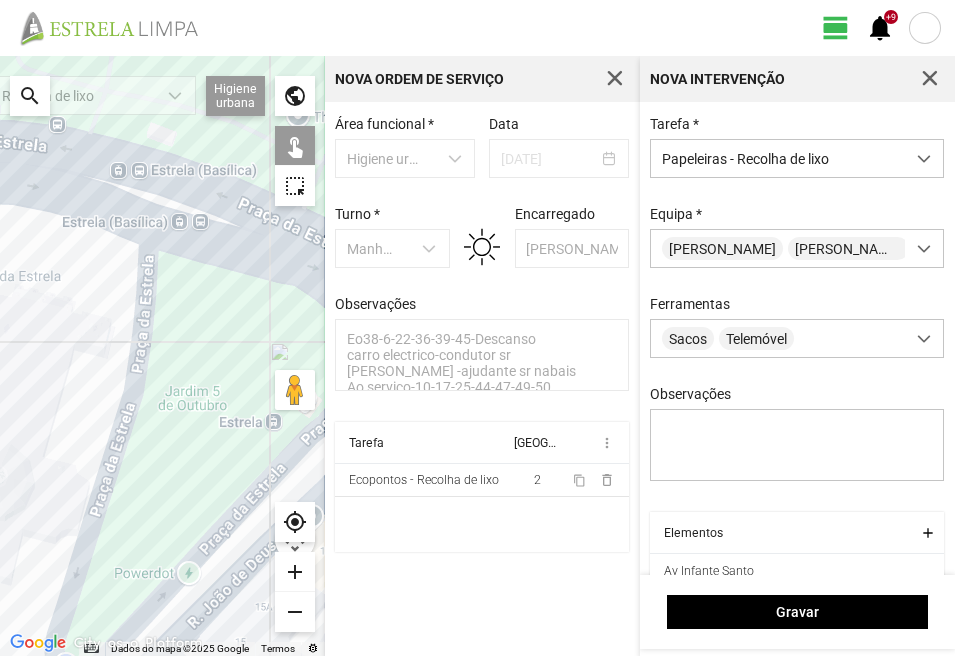click on "Para navegar, prima as teclas de seta." 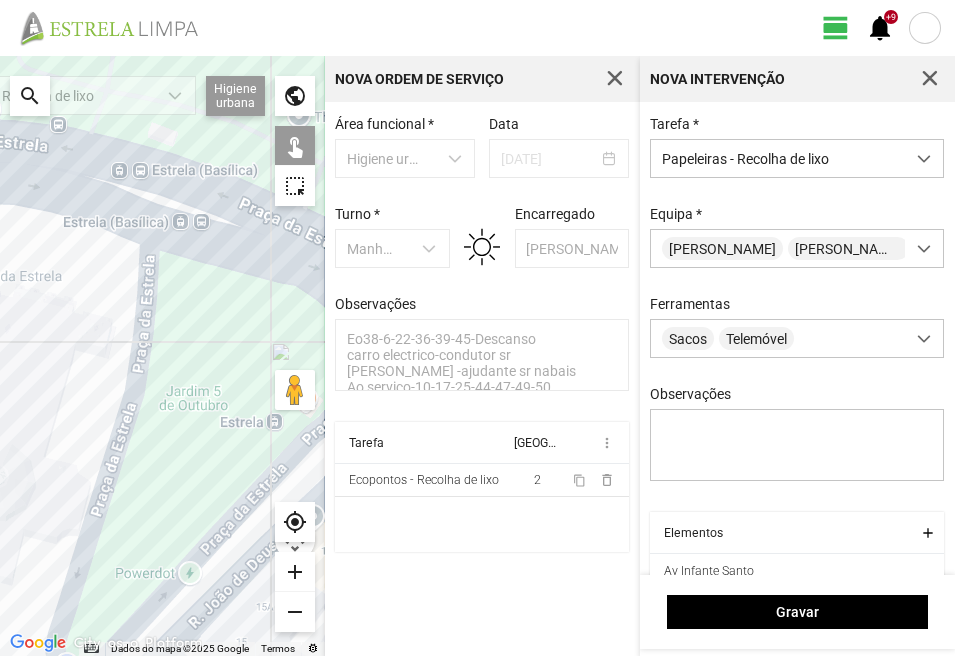 click on "Para navegar, prima as teclas de seta." 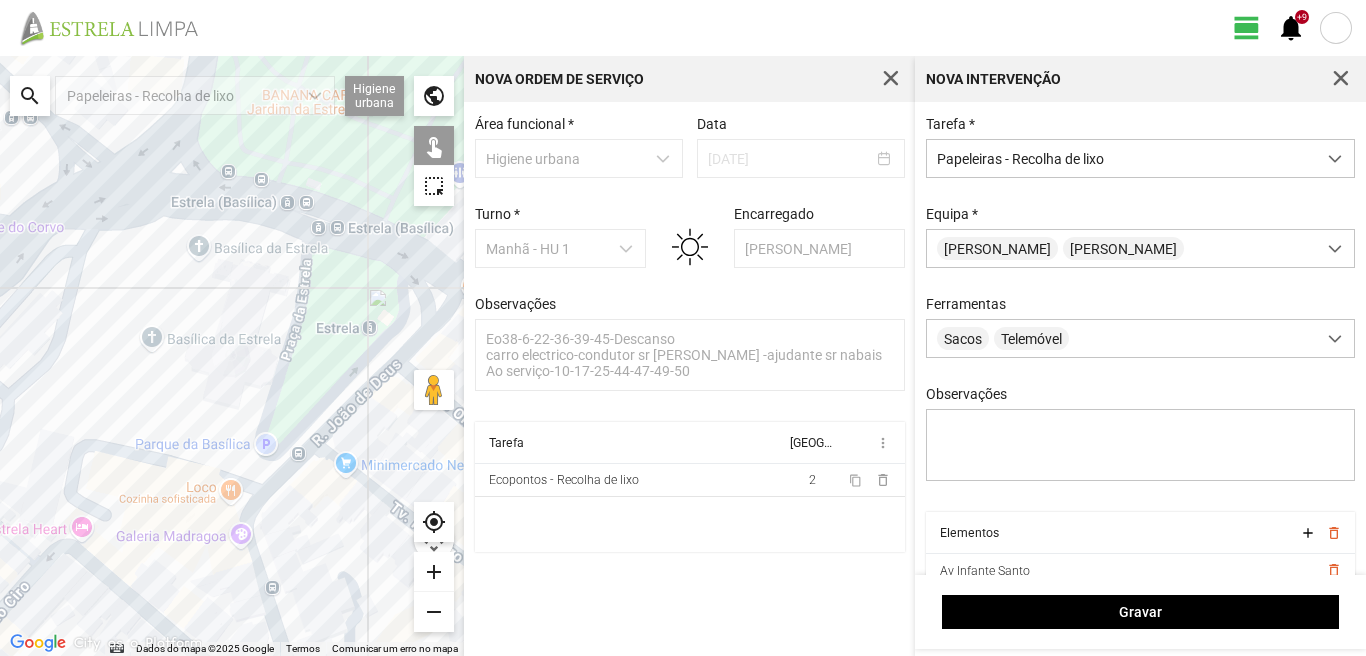 click on "Para navegar, prima as teclas de seta." 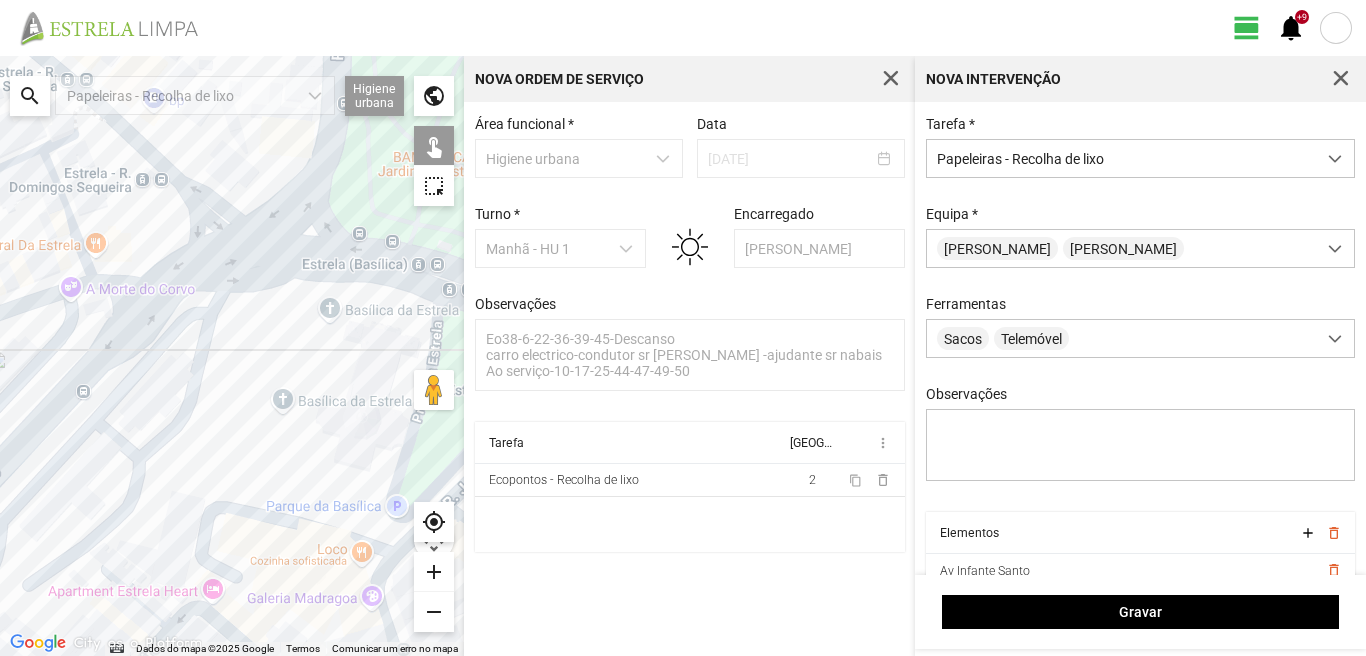 drag, startPoint x: 175, startPoint y: 164, endPoint x: 317, endPoint y: 226, distance: 154.94514 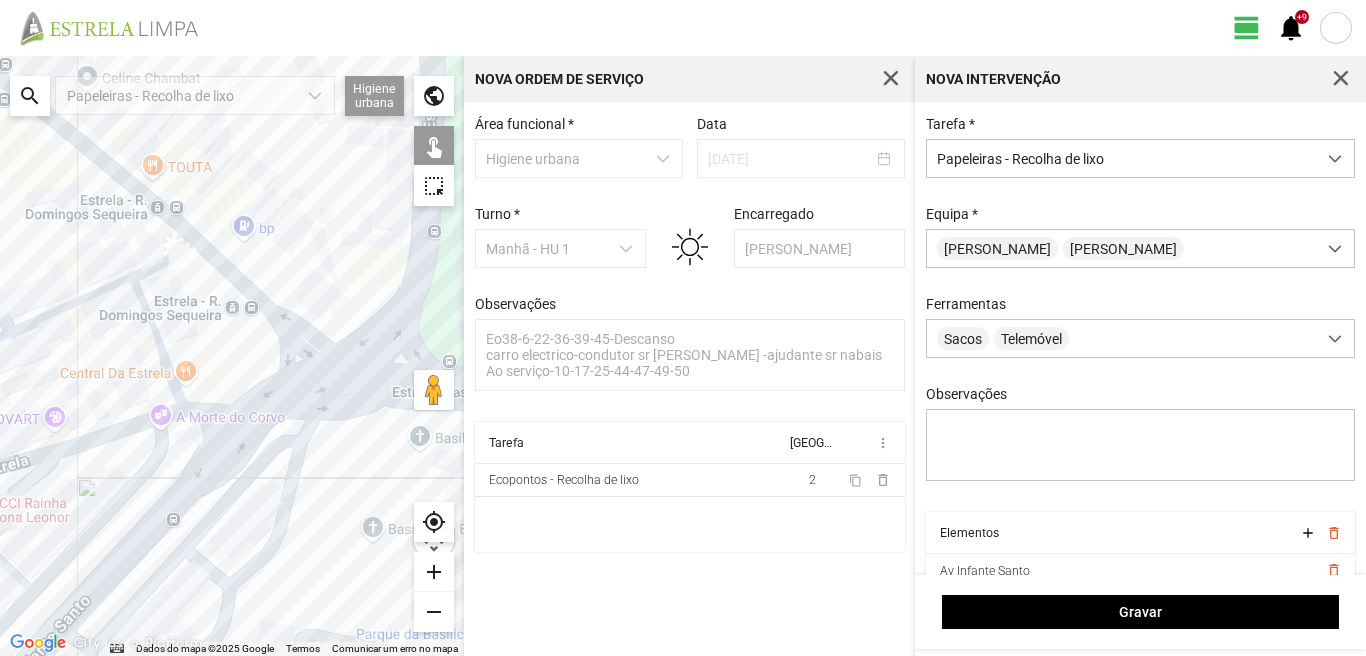 drag, startPoint x: 140, startPoint y: 148, endPoint x: 195, endPoint y: 282, distance: 144.84819 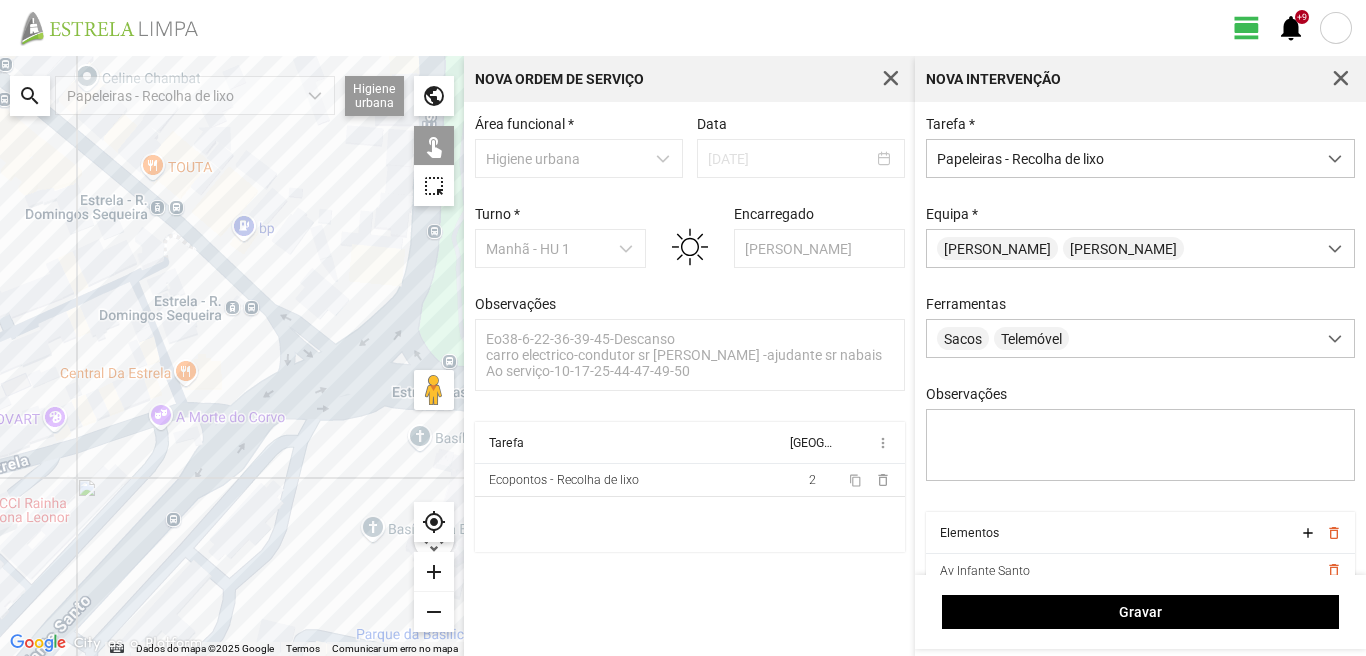 click on "Para navegar, prima as teclas de seta." 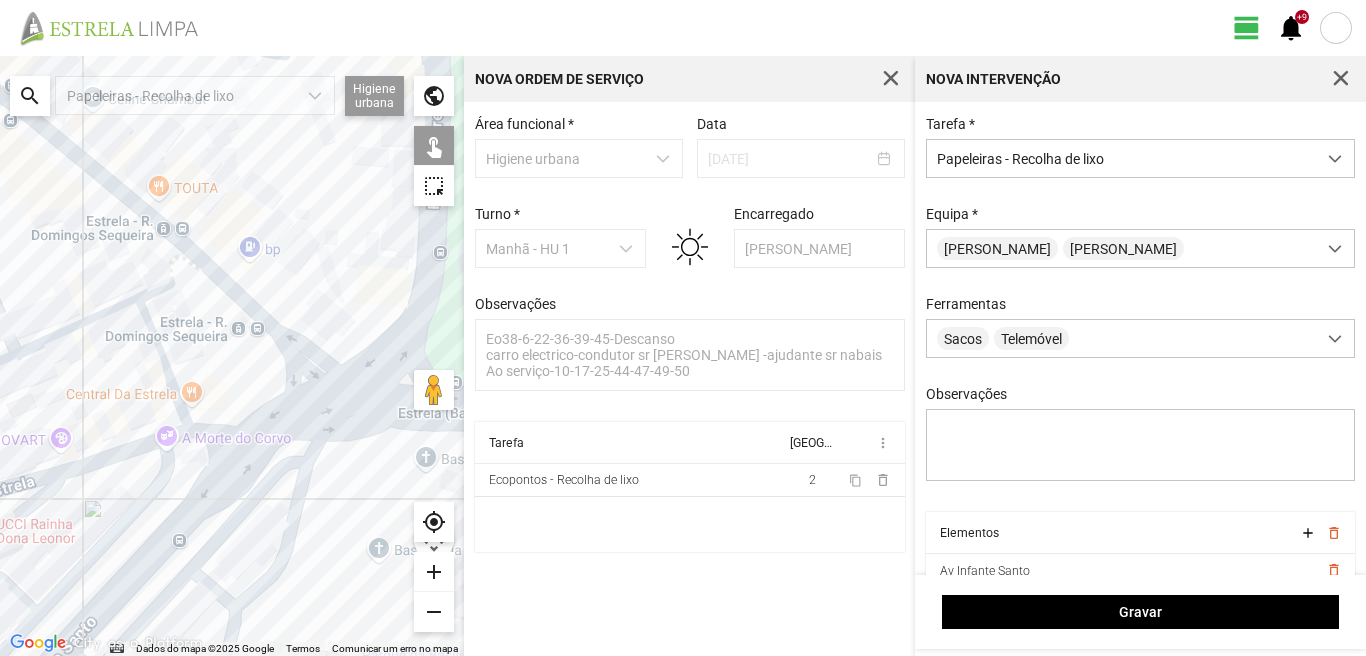 drag, startPoint x: 224, startPoint y: 306, endPoint x: 238, endPoint y: 298, distance: 16.124516 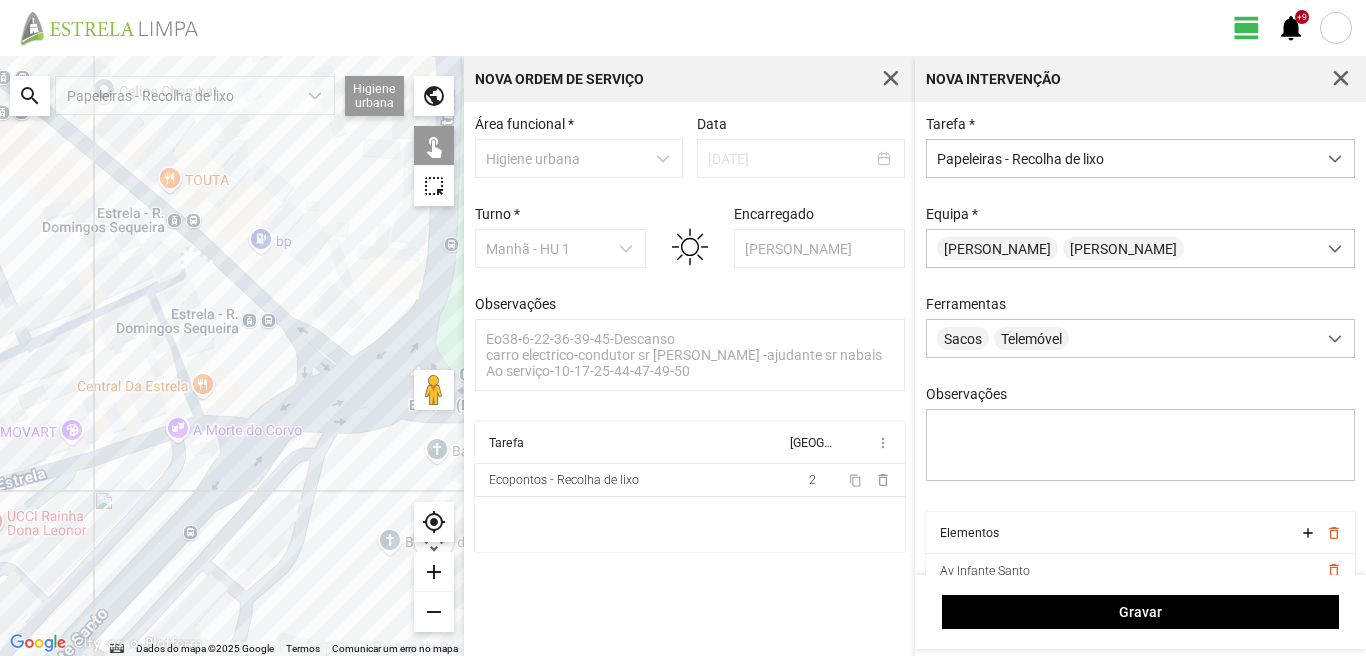 drag, startPoint x: 240, startPoint y: 299, endPoint x: 267, endPoint y: 281, distance: 32.449963 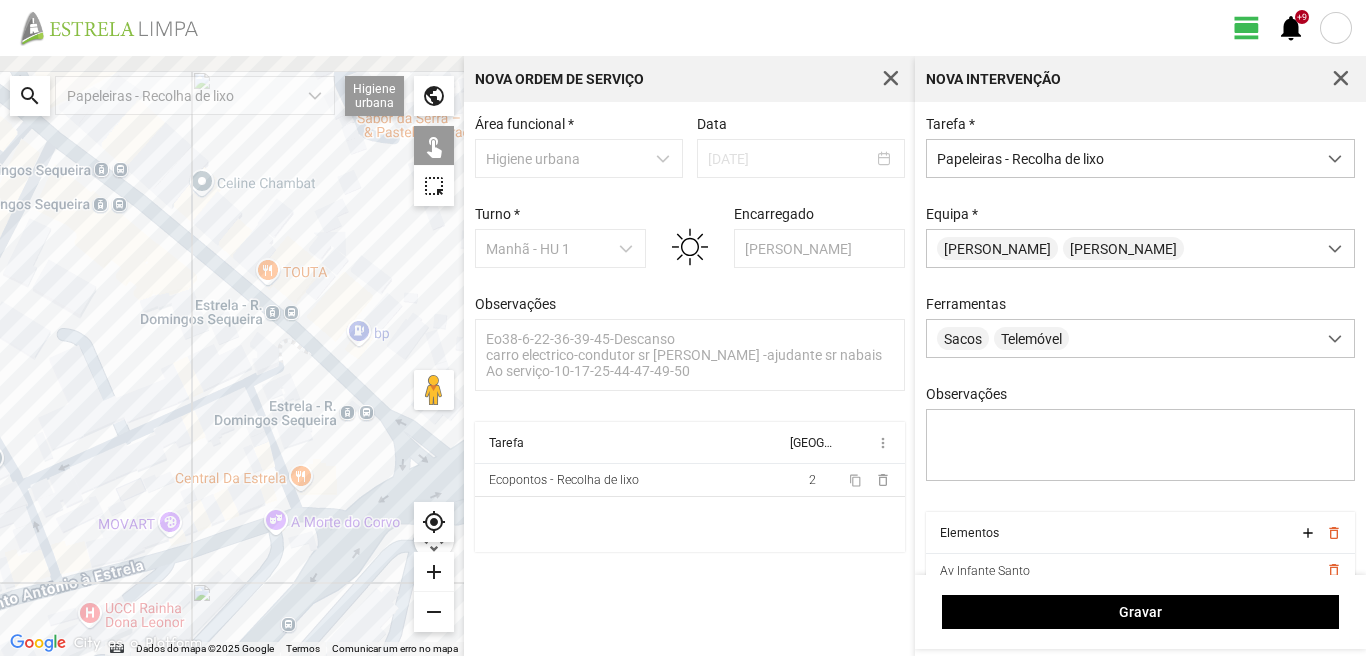 drag, startPoint x: 118, startPoint y: 191, endPoint x: 216, endPoint y: 283, distance: 134.41727 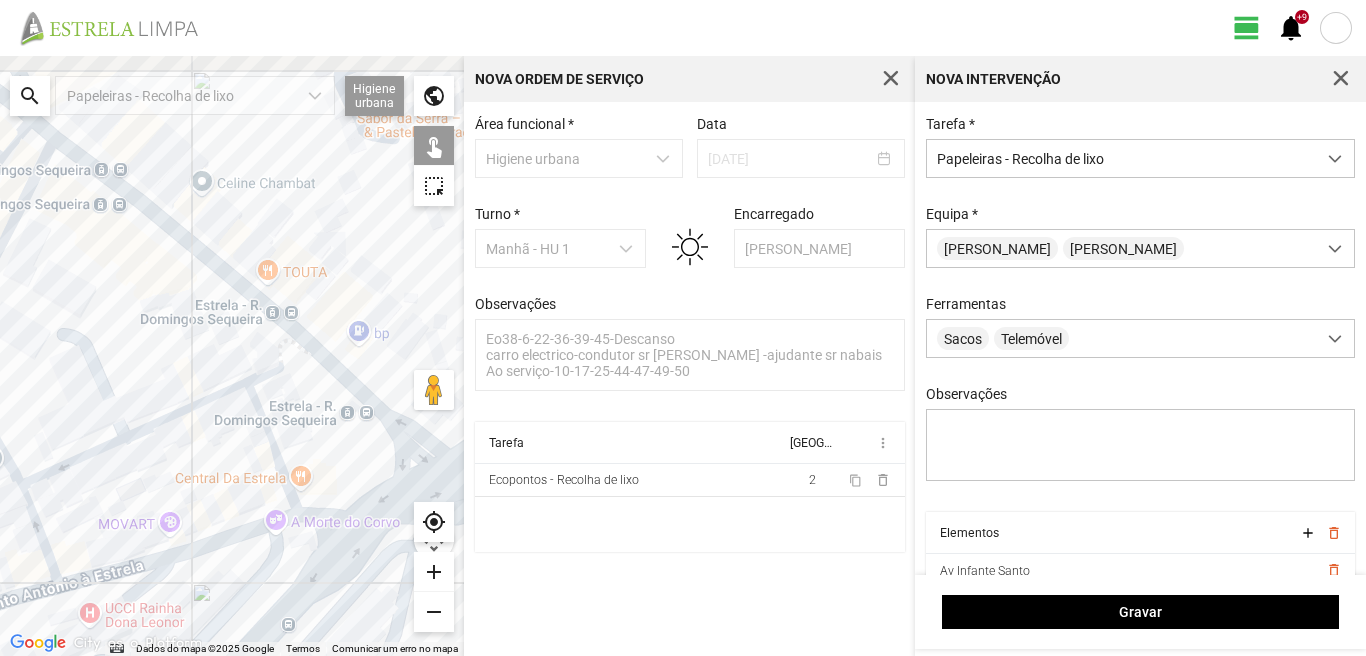 click on "Para navegar, prima as teclas de seta." 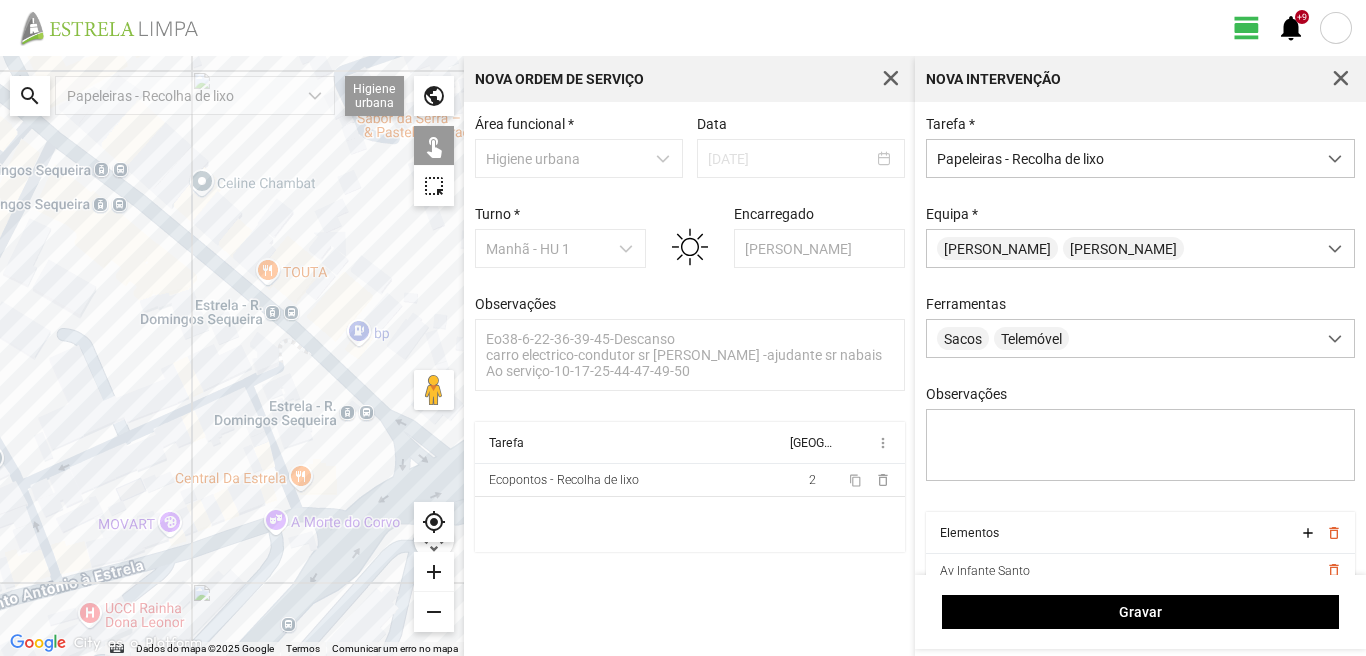 click on "Para navegar, prima as teclas de seta." 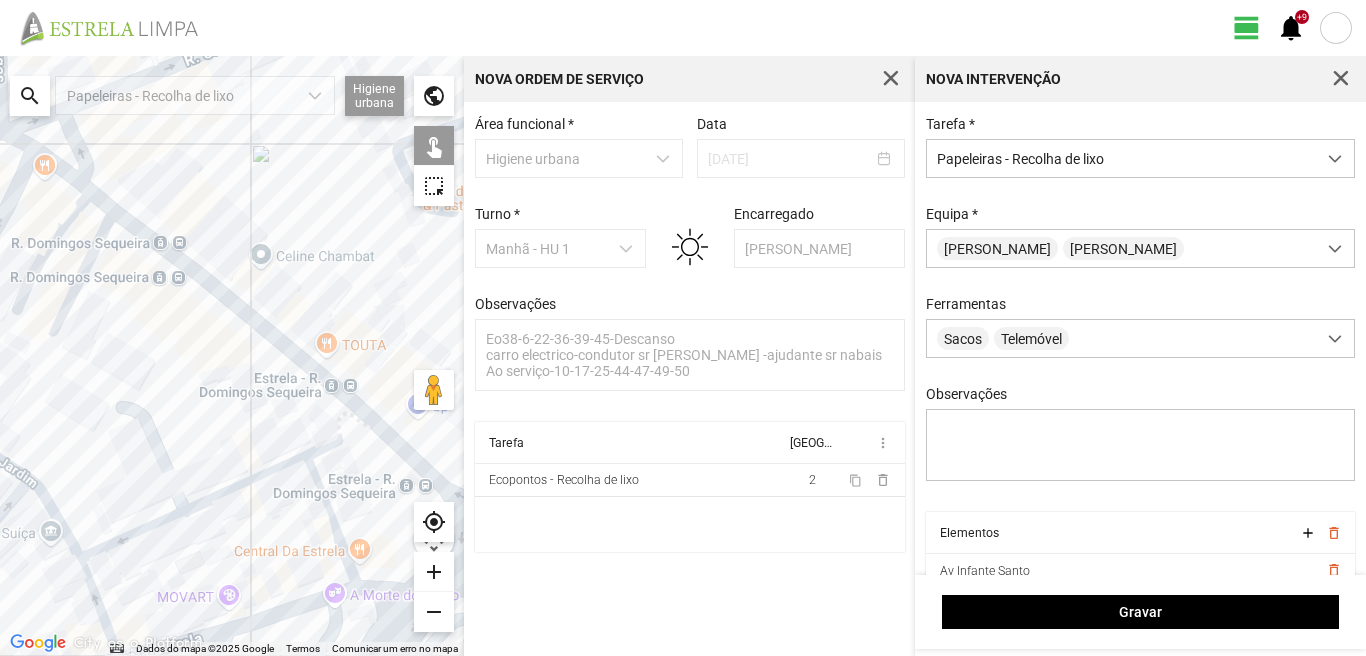 drag, startPoint x: 132, startPoint y: 216, endPoint x: 194, endPoint y: 290, distance: 96.540146 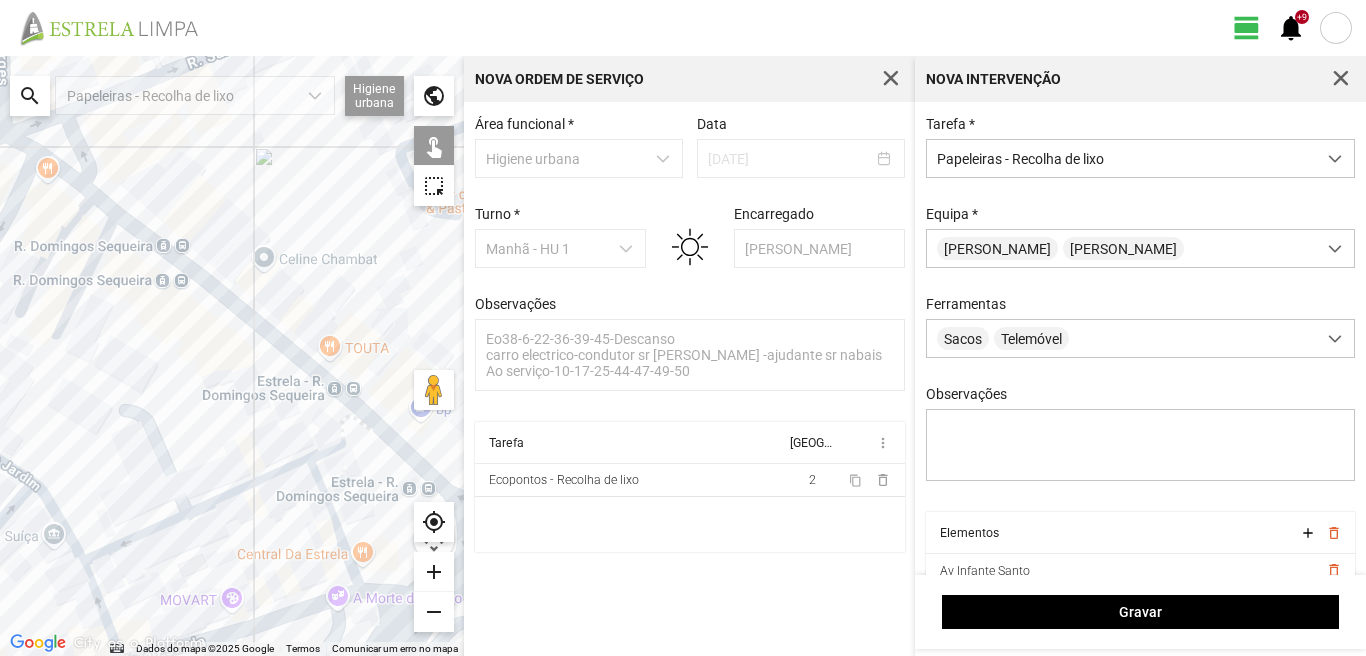 click on "Para navegar, prima as teclas de seta." 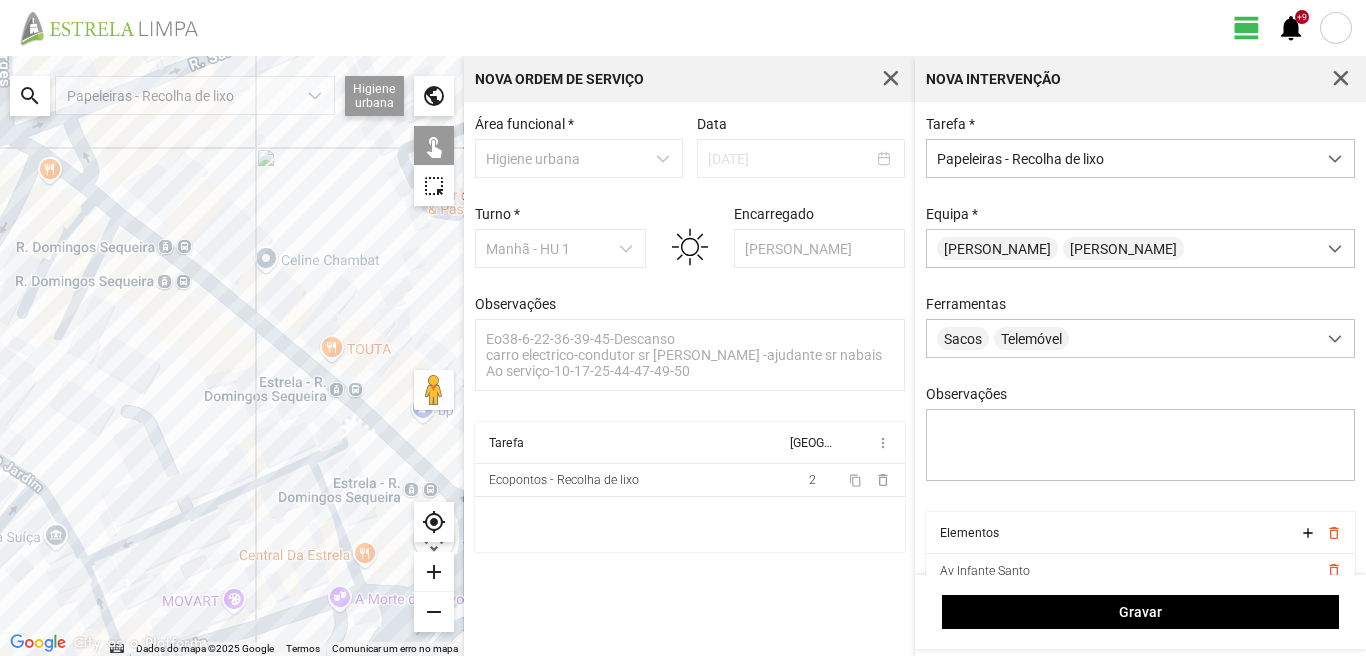 click on "Para navegar, prima as teclas de seta." 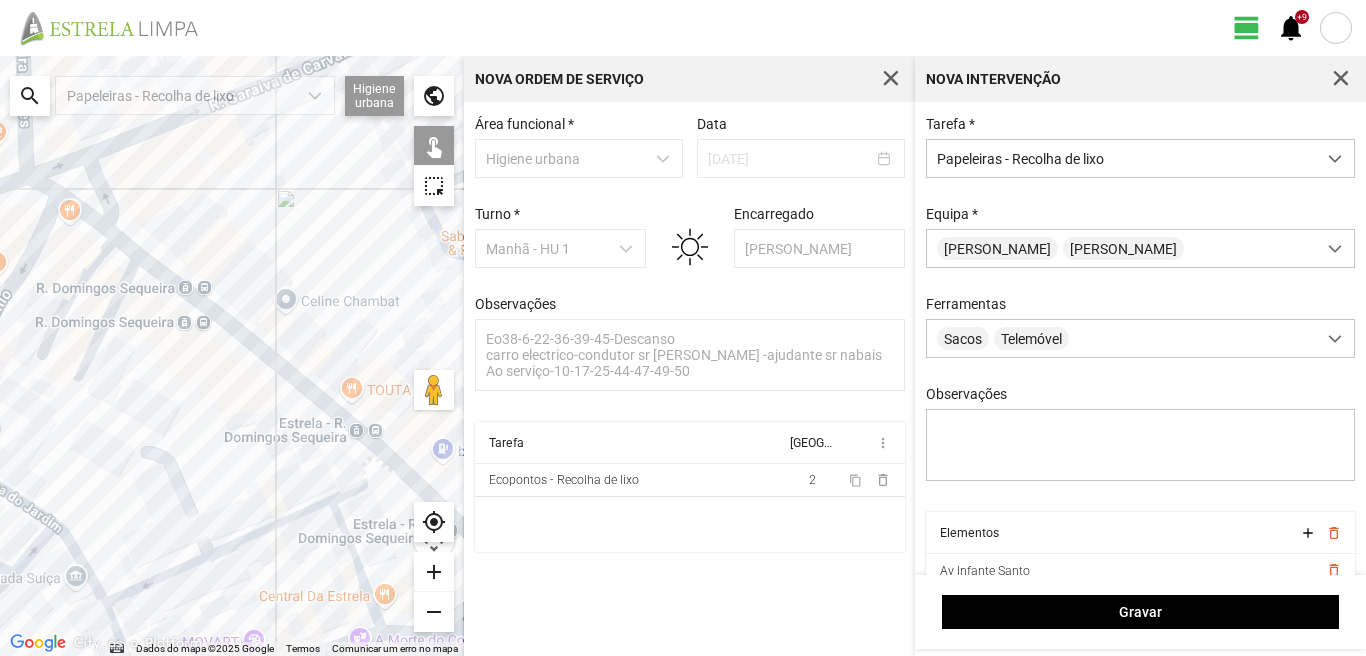 drag, startPoint x: 69, startPoint y: 180, endPoint x: 96, endPoint y: 234, distance: 60.373837 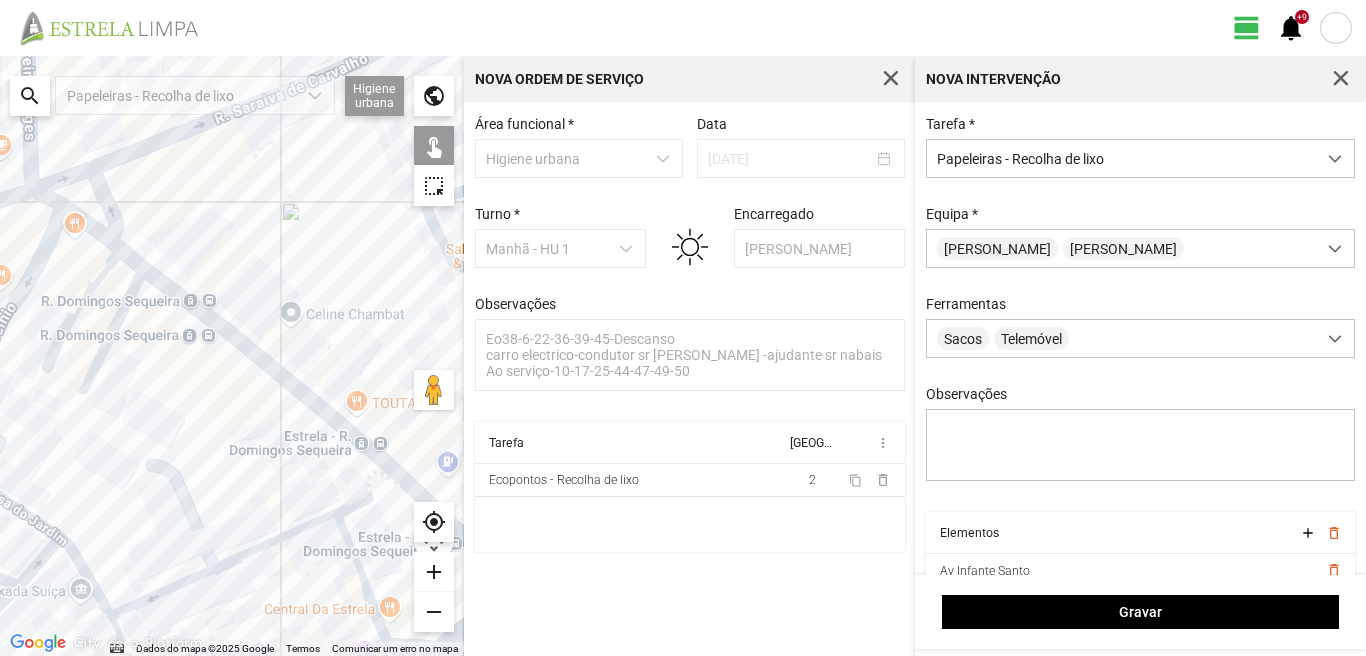 click on "Para navegar, prima as teclas de seta." 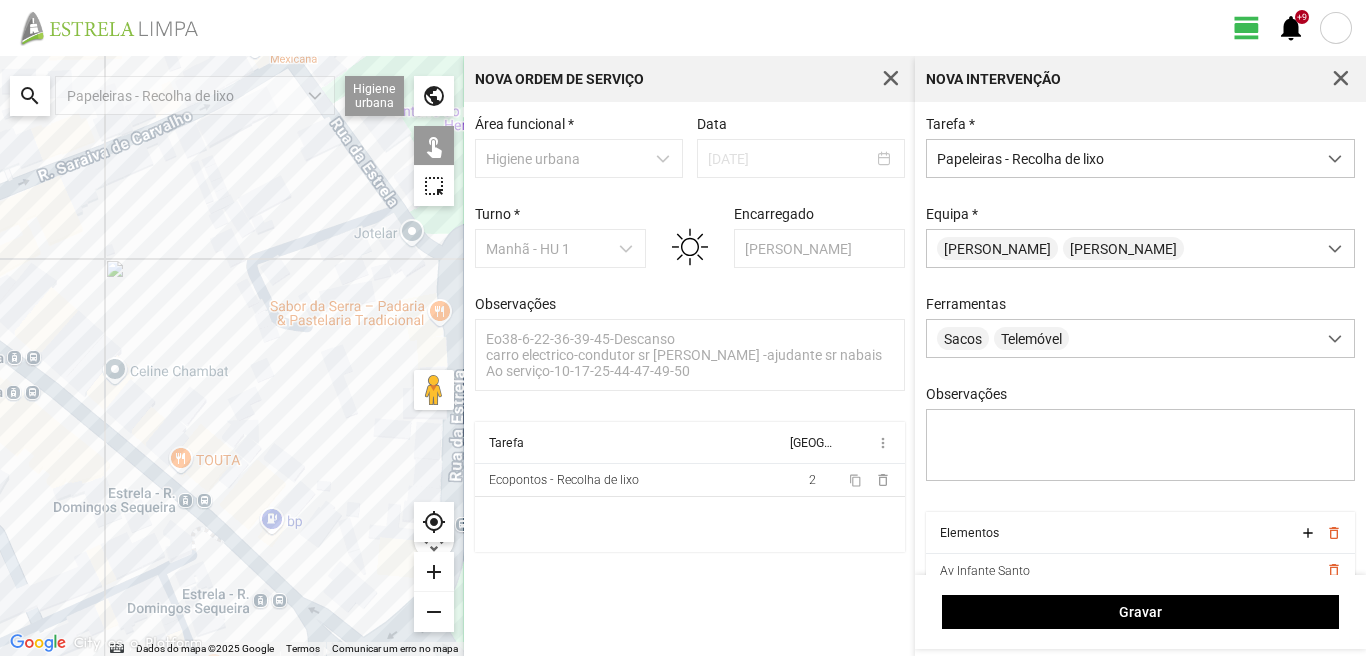 drag, startPoint x: 232, startPoint y: 243, endPoint x: 0, endPoint y: 333, distance: 248.84534 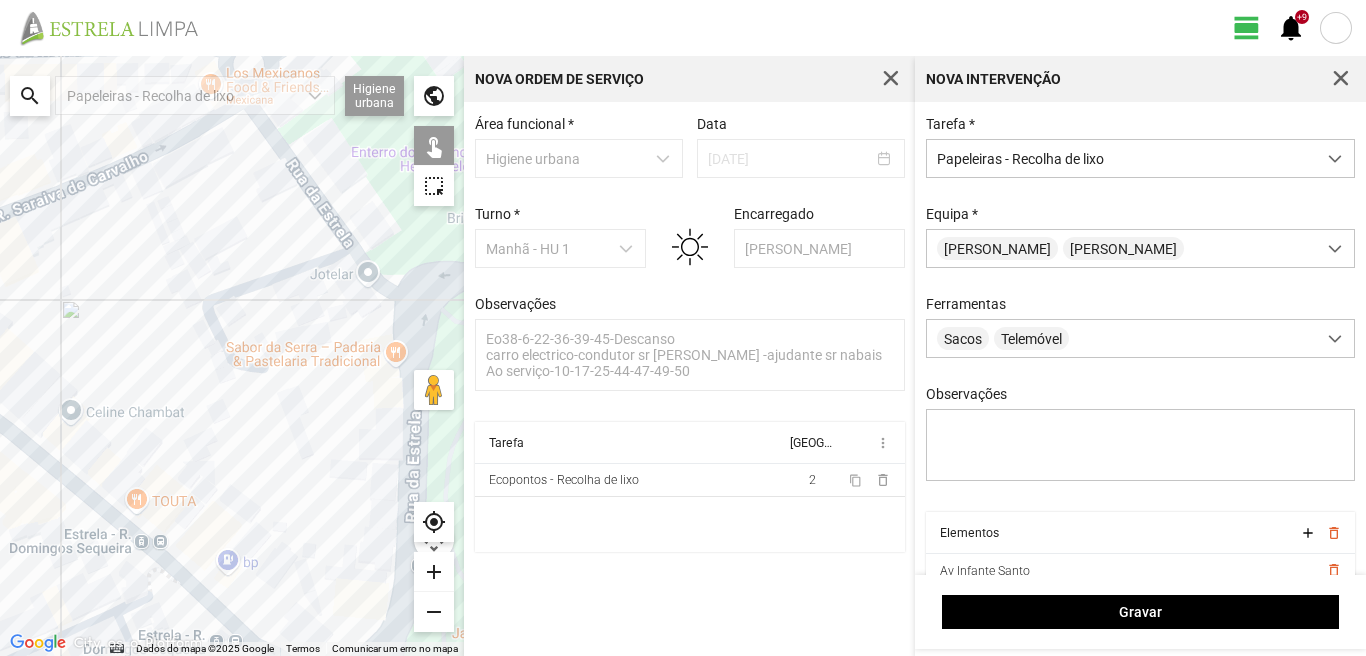 click on "Para navegar, prima as teclas de seta." 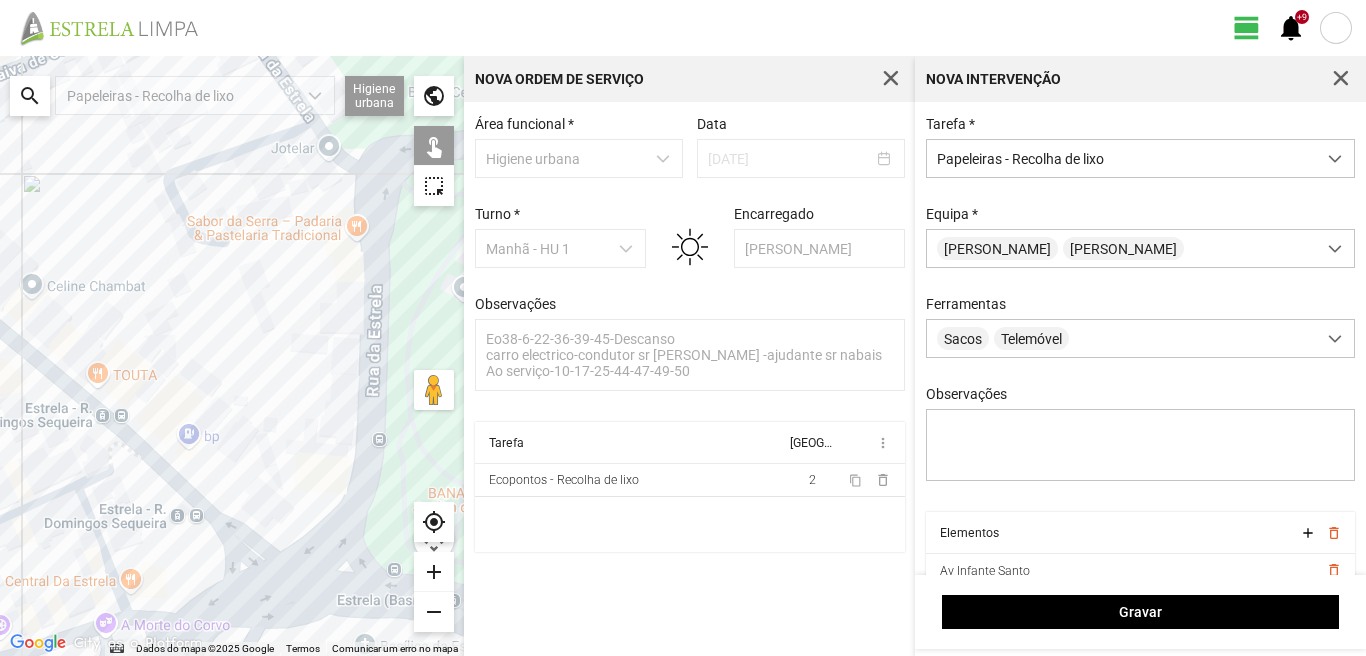 drag, startPoint x: 335, startPoint y: 400, endPoint x: 281, endPoint y: 284, distance: 127.95312 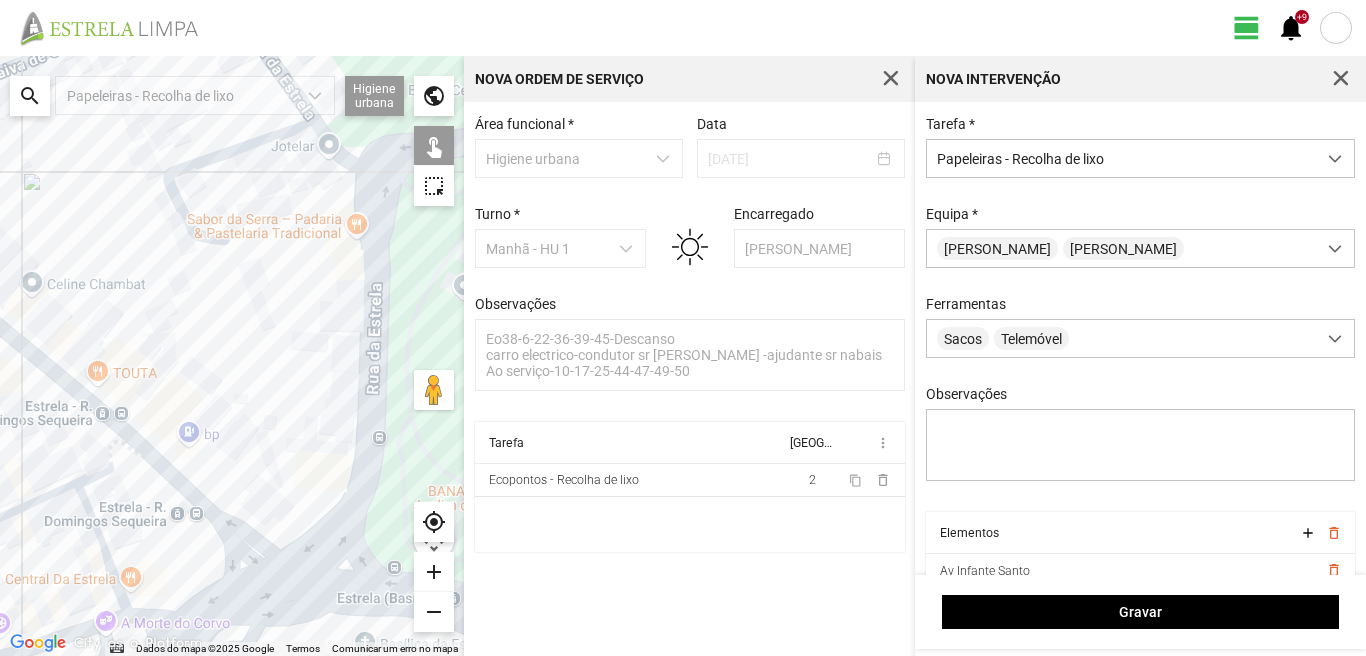 click on "Para navegar, prima as teclas de seta." 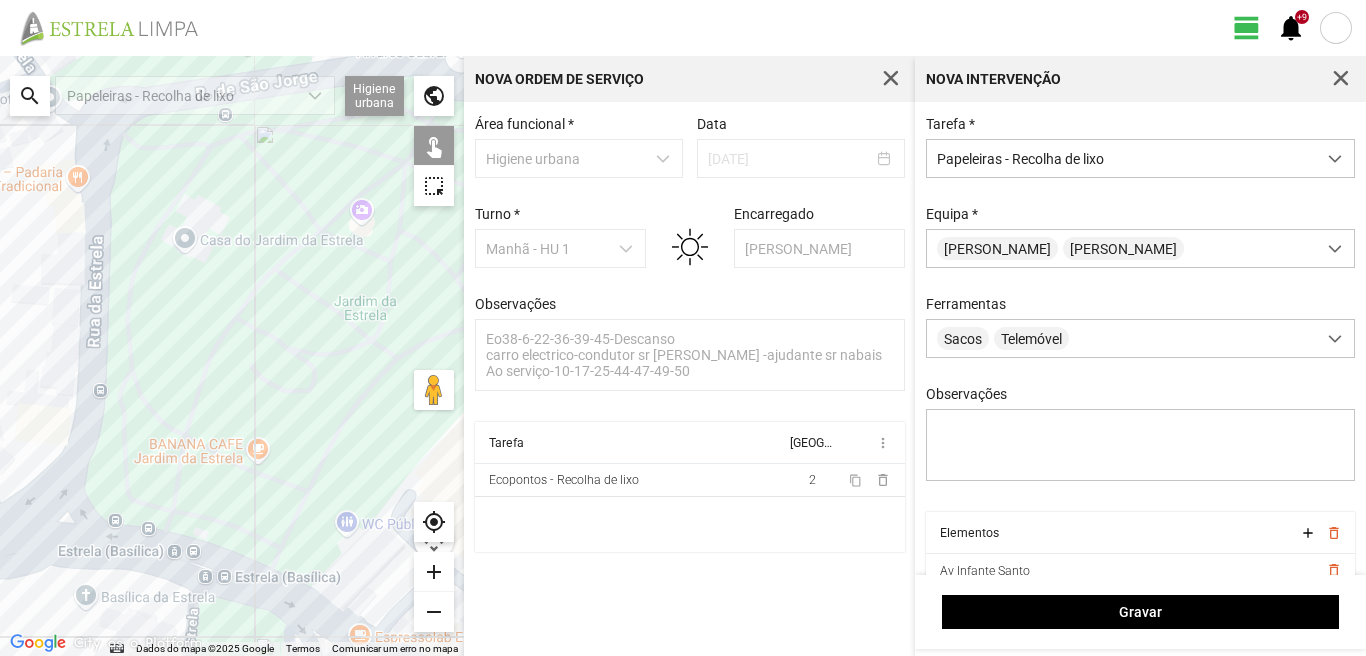 drag, startPoint x: 312, startPoint y: 336, endPoint x: 33, endPoint y: 289, distance: 282.9311 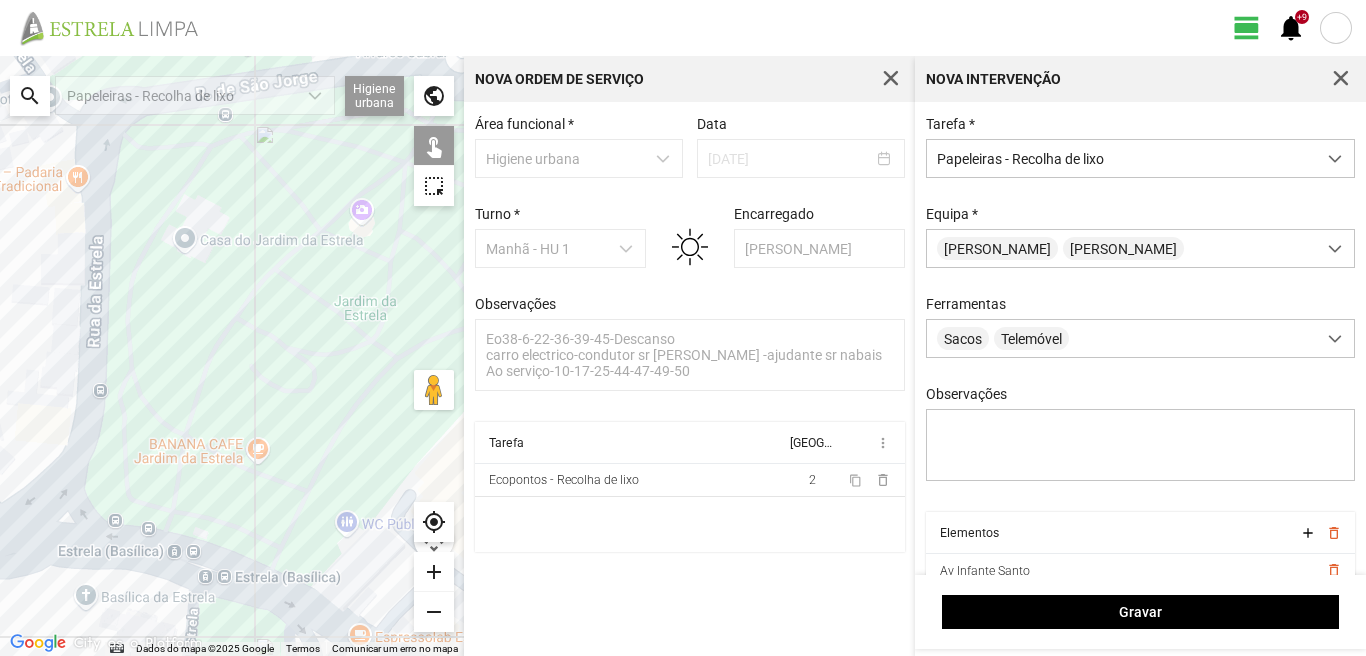 click on "Para navegar, prima as teclas de seta." 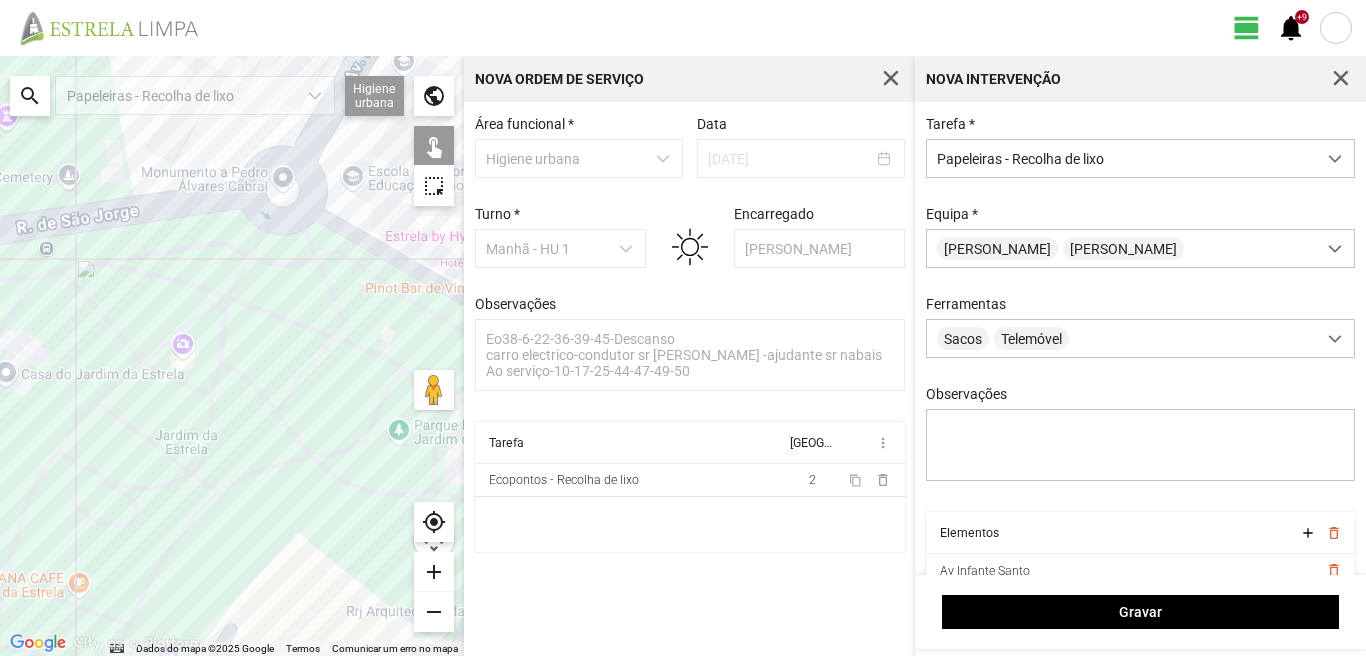 drag, startPoint x: 363, startPoint y: 308, endPoint x: 190, endPoint y: 377, distance: 186.25252 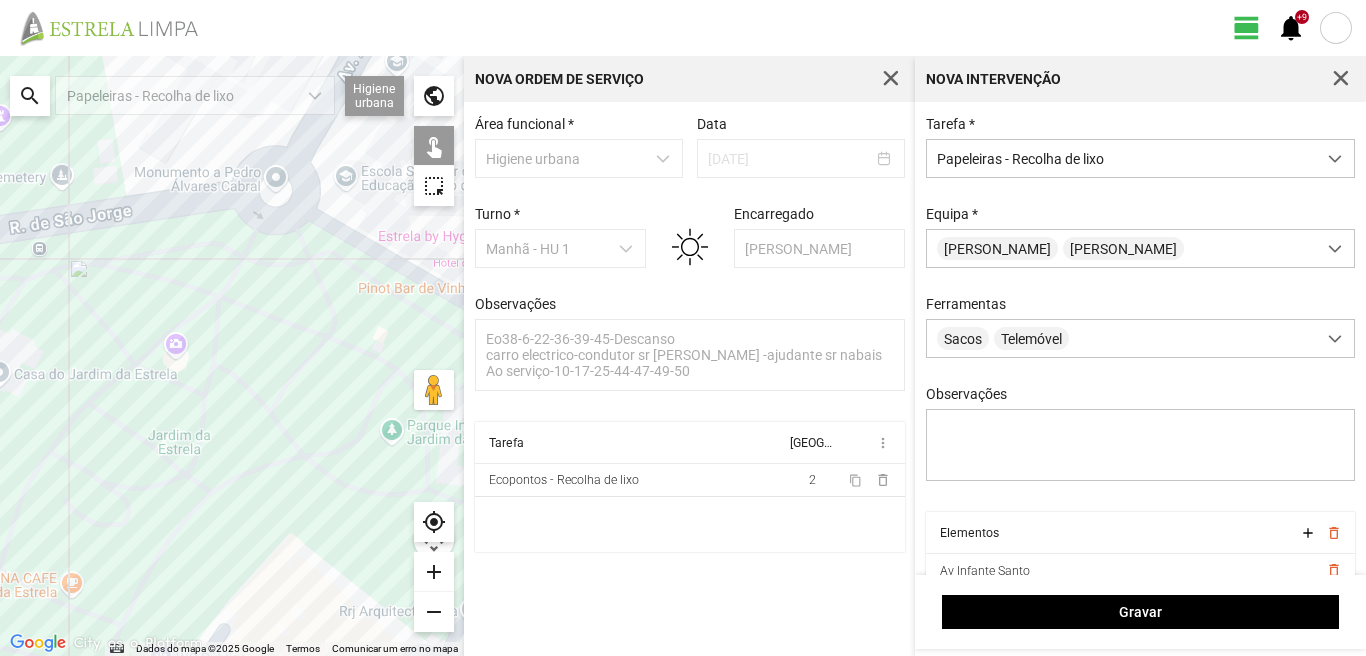 click on "Para navegar, prima as teclas de seta." 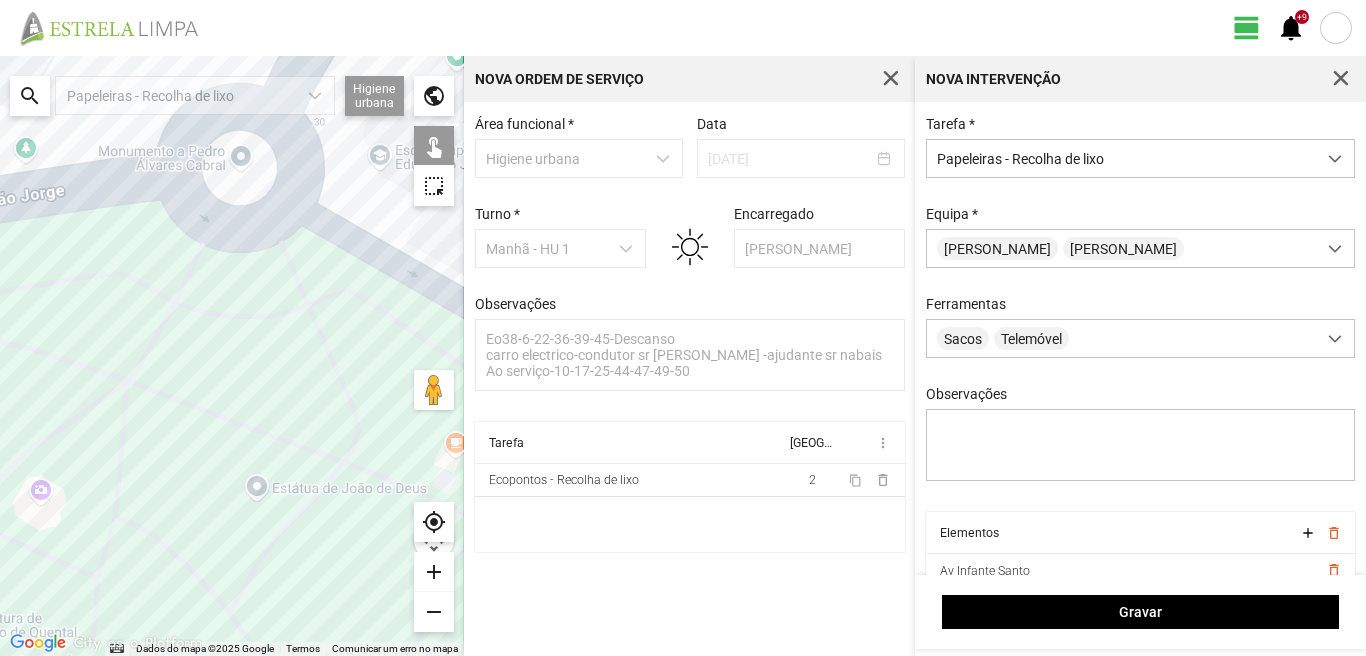 click on "Para navegar, prima as teclas de seta." 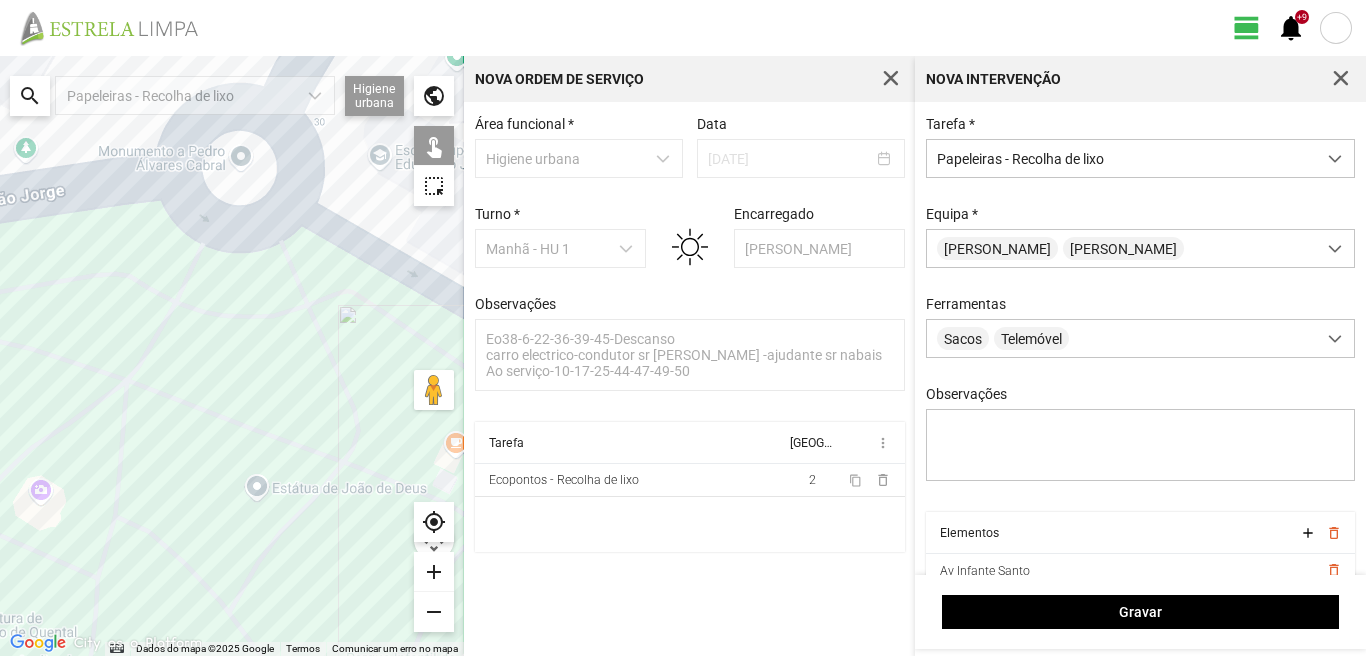 click on "Para navegar, prima as teclas de seta." 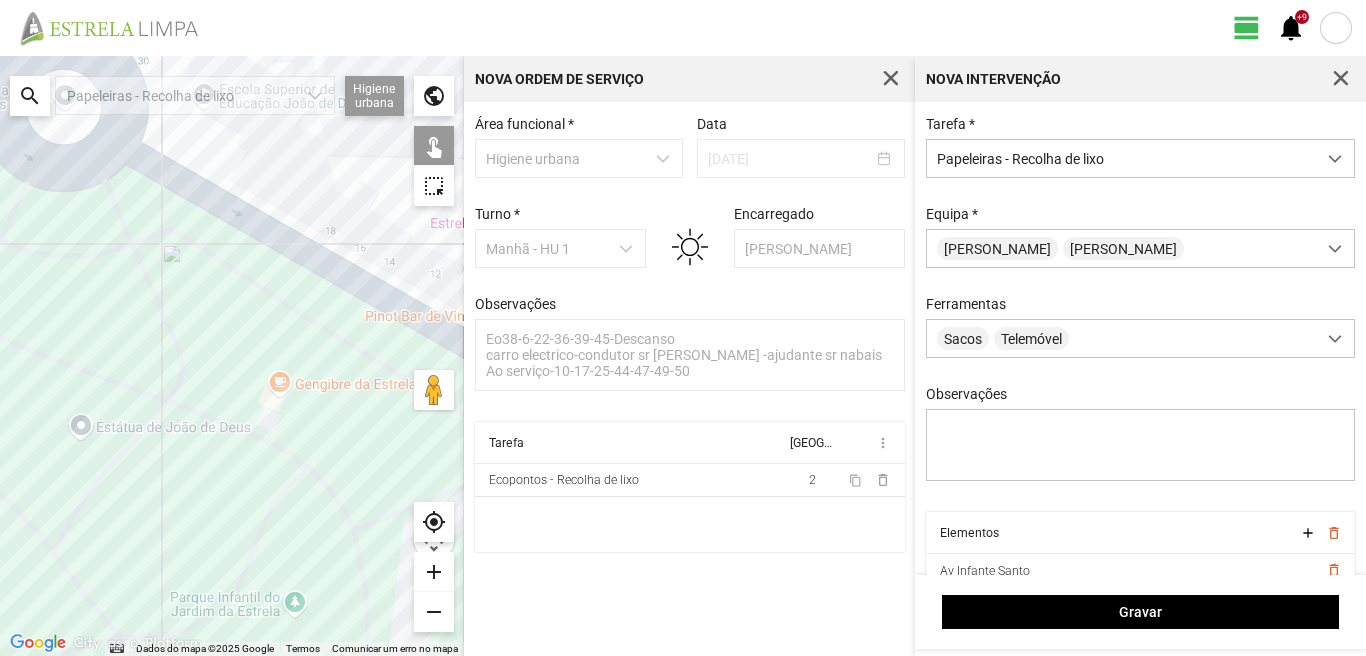 drag, startPoint x: 273, startPoint y: 279, endPoint x: 82, endPoint y: 227, distance: 197.95201 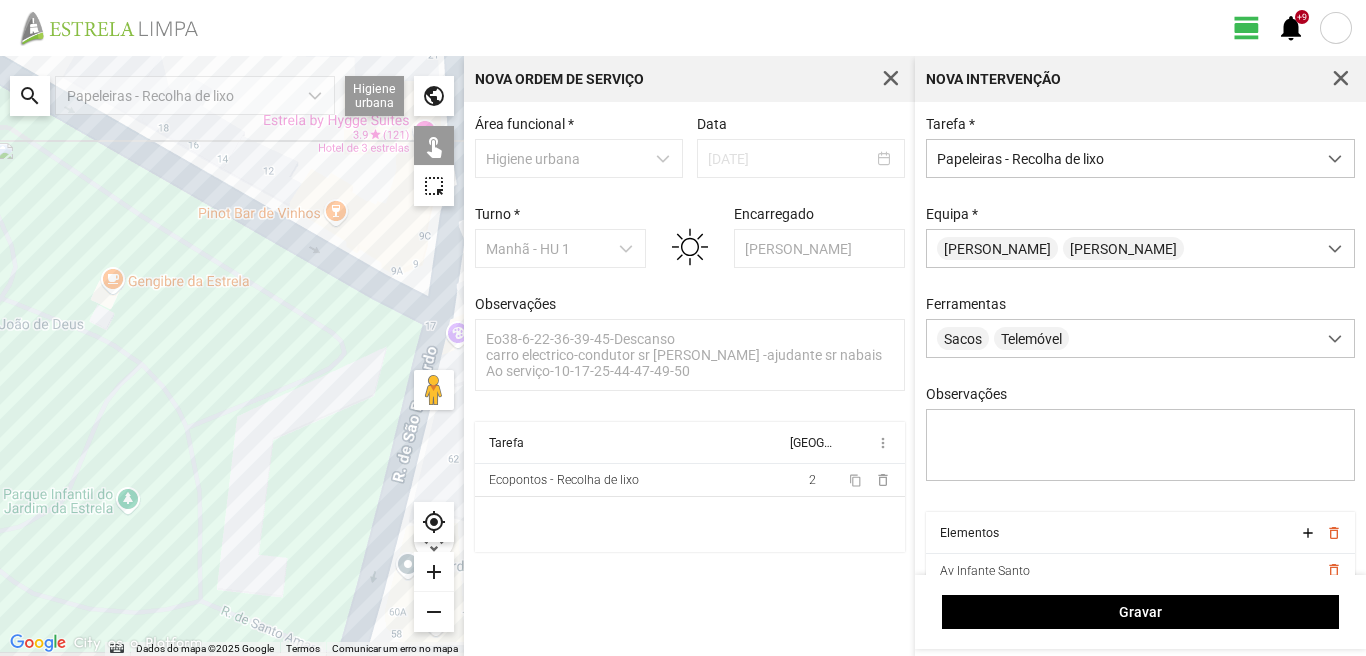 drag, startPoint x: 277, startPoint y: 382, endPoint x: 138, endPoint y: 263, distance: 182.98088 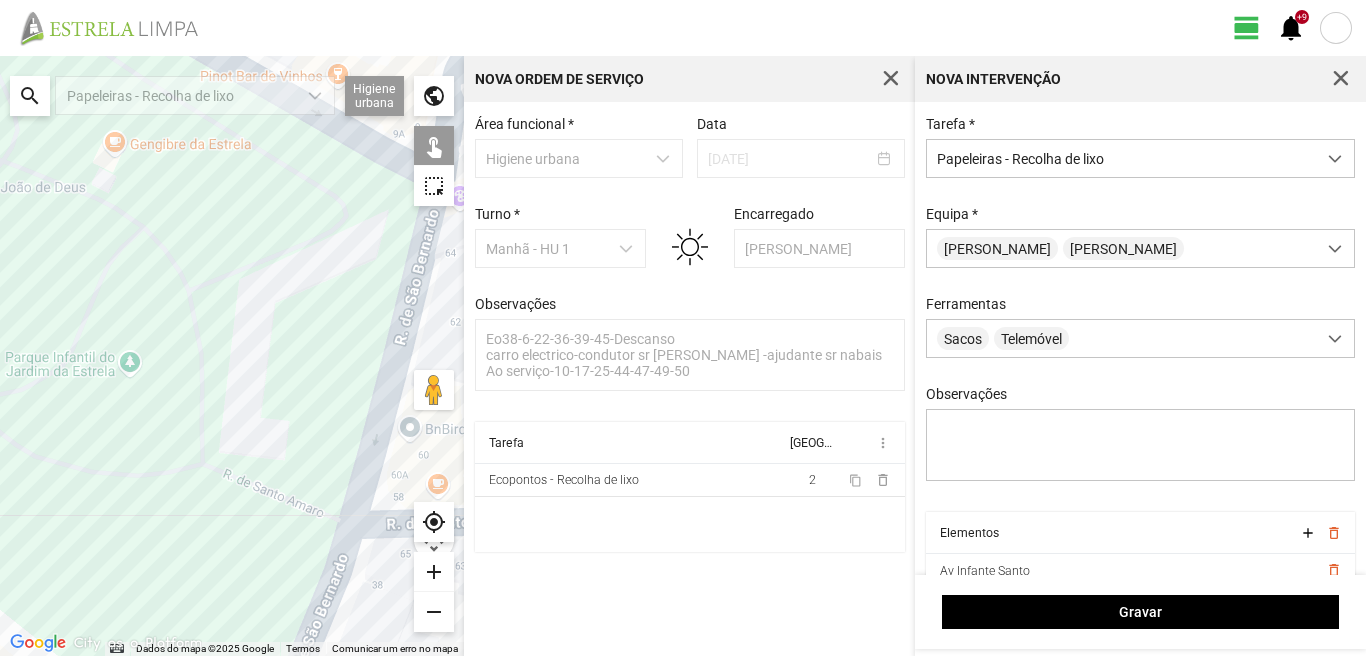 drag, startPoint x: 346, startPoint y: 332, endPoint x: 381, endPoint y: 173, distance: 162.80664 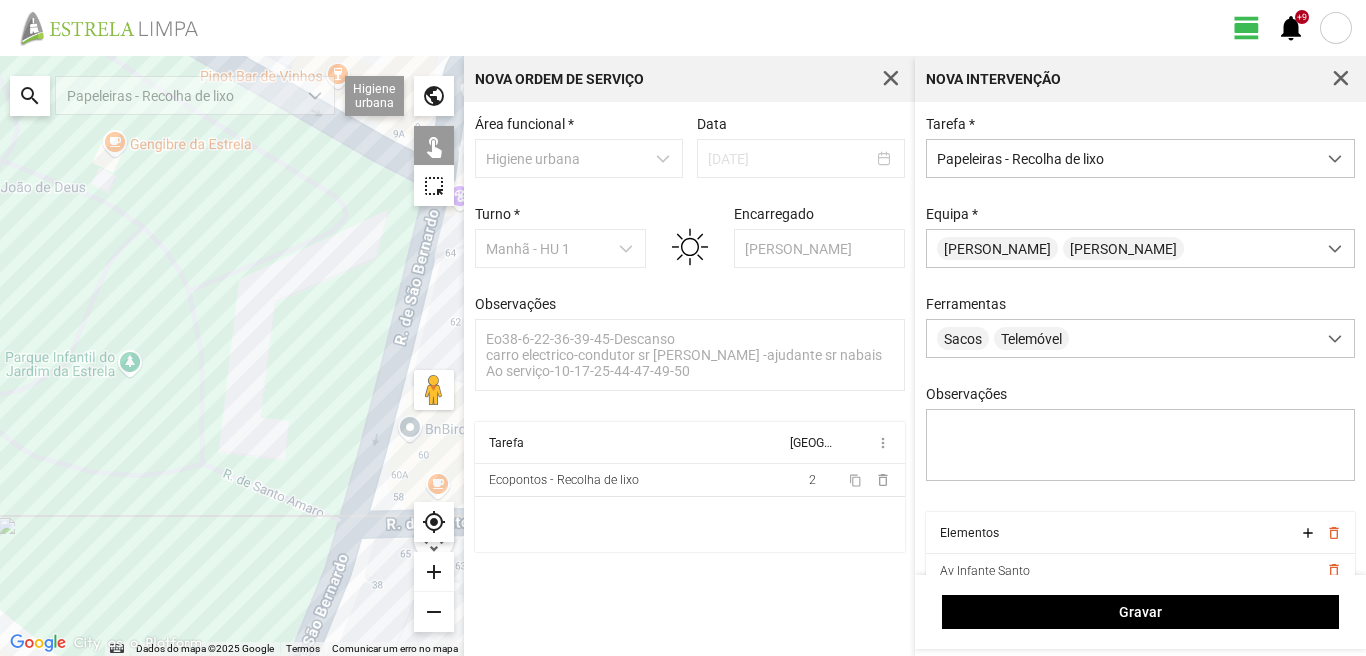 click on "Para navegar, prima as teclas de seta." 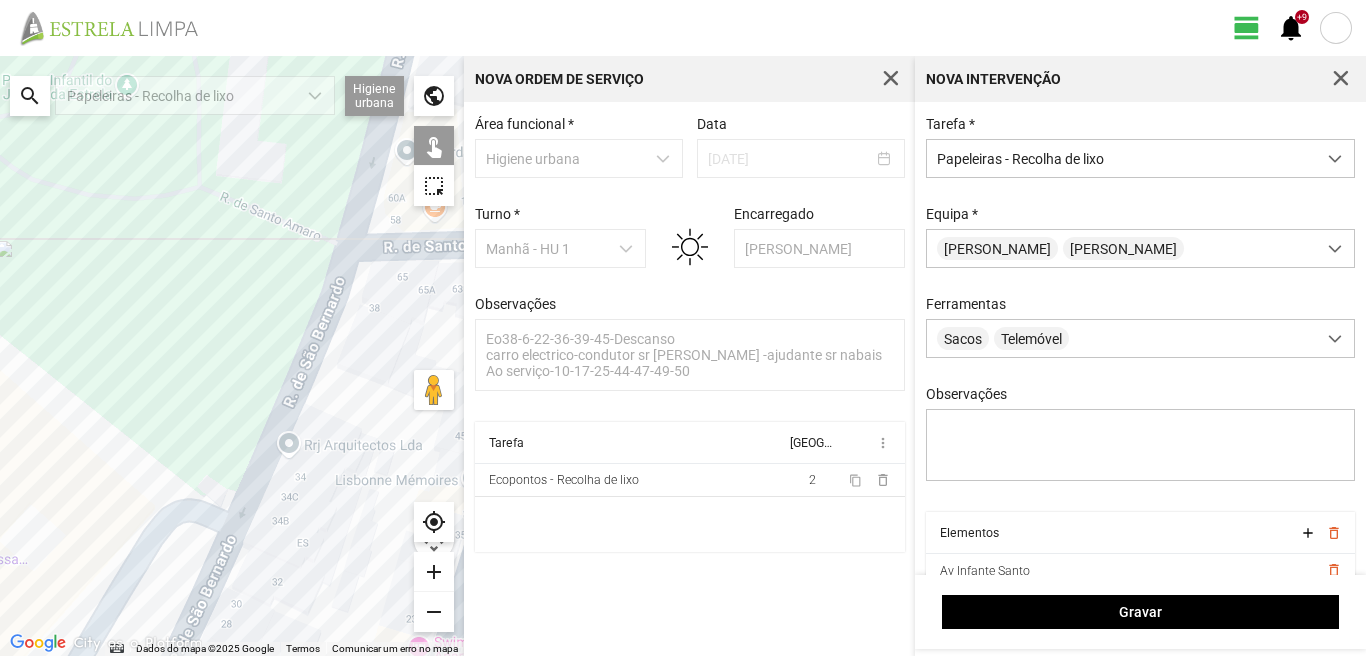 drag, startPoint x: 338, startPoint y: 395, endPoint x: 278, endPoint y: 213, distance: 191.63507 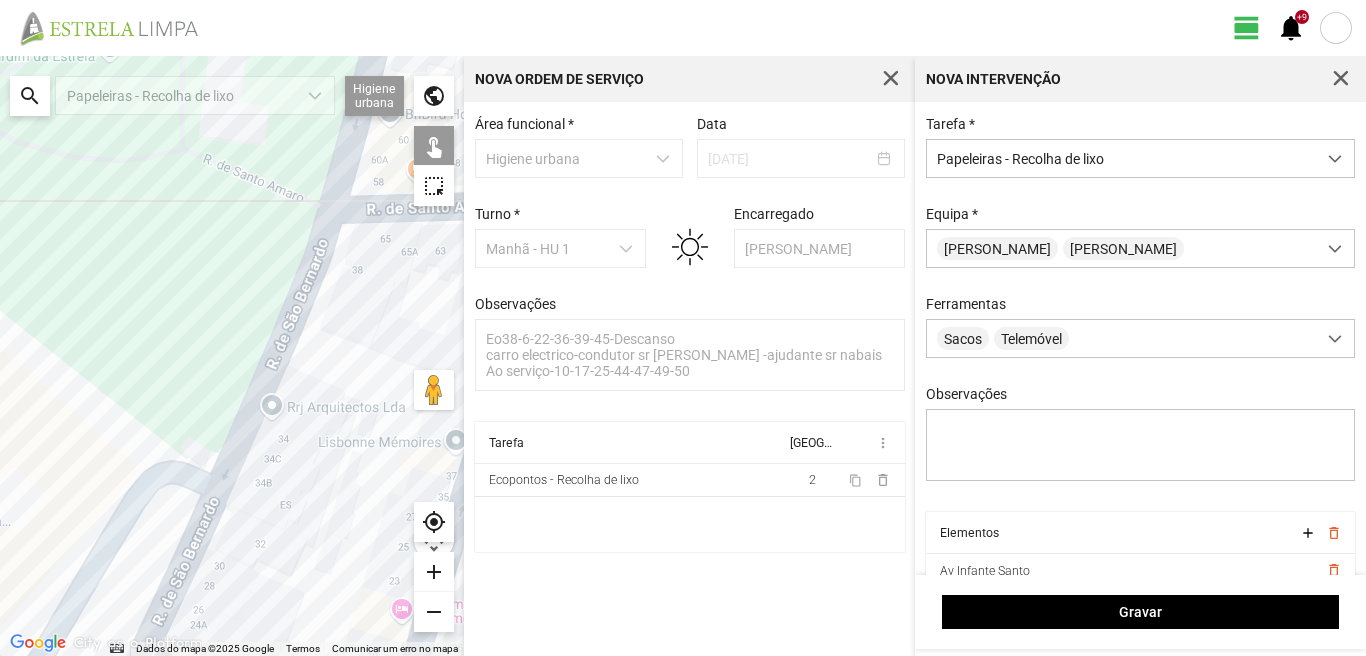 click on "Para navegar, prima as teclas de seta." 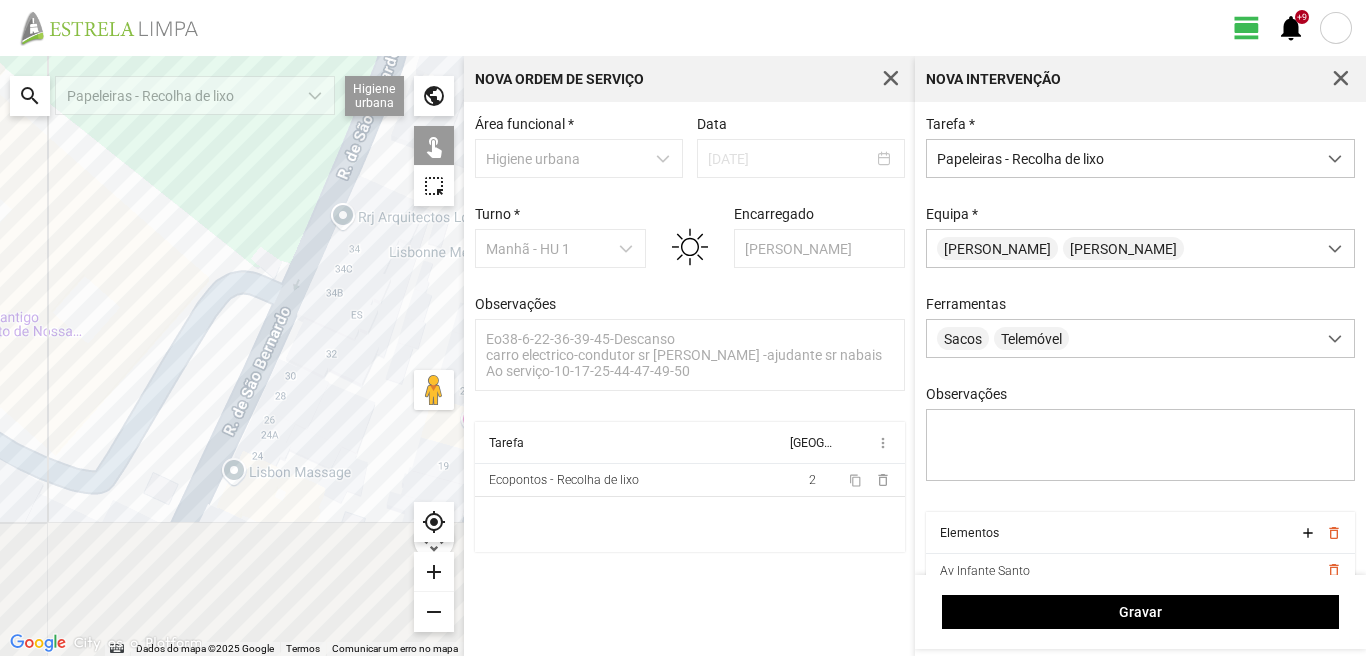 drag, startPoint x: 306, startPoint y: 327, endPoint x: 353, endPoint y: 140, distance: 192.81598 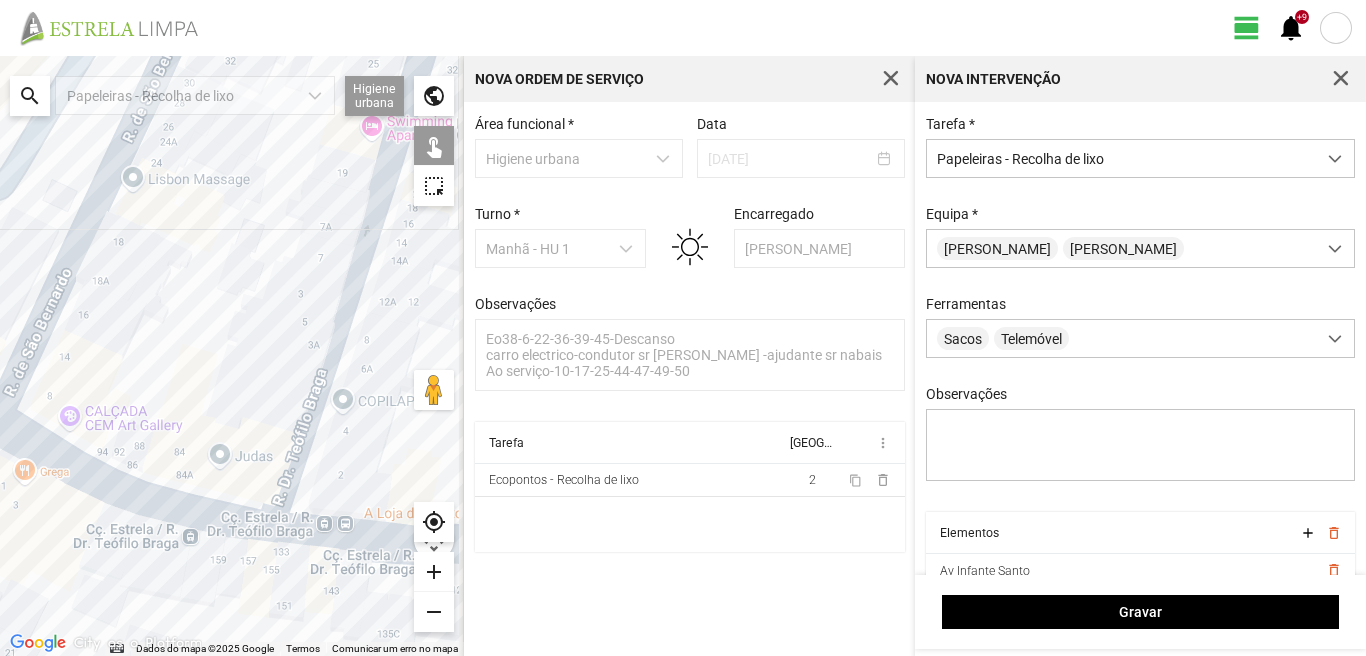 drag, startPoint x: 264, startPoint y: 356, endPoint x: 12, endPoint y: 161, distance: 318.63617 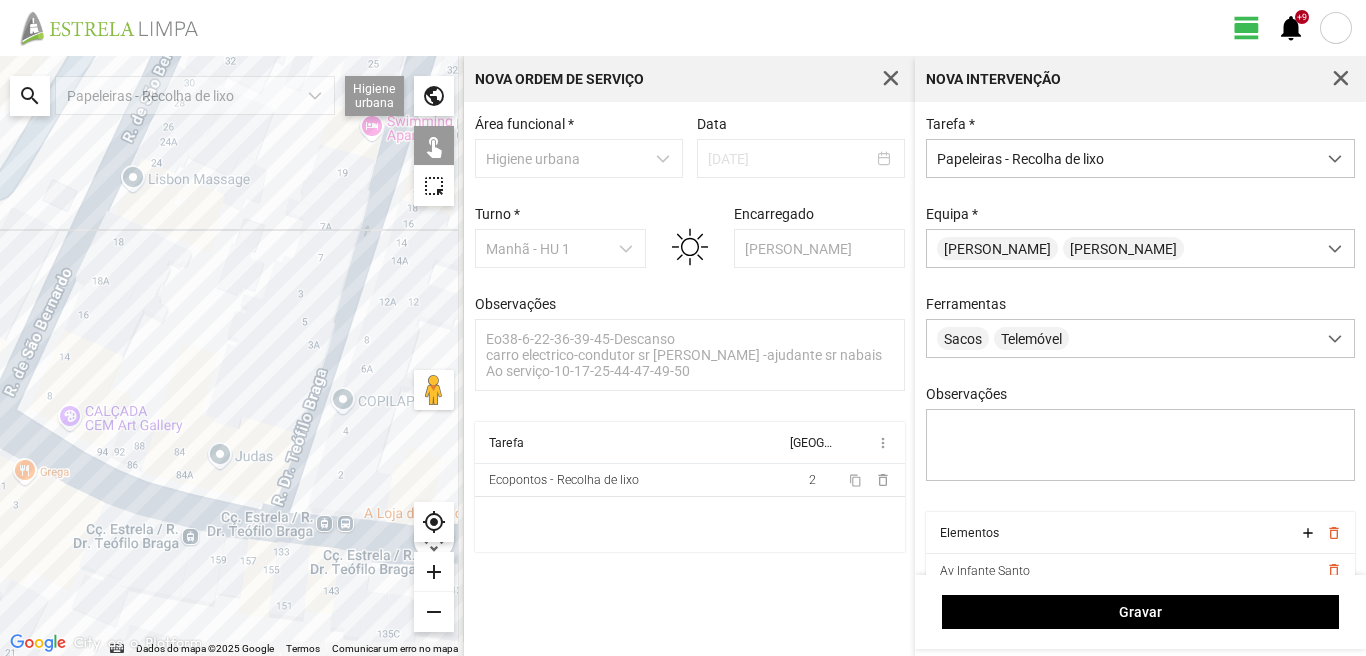drag, startPoint x: 12, startPoint y: 161, endPoint x: 55, endPoint y: 201, distance: 58.728188 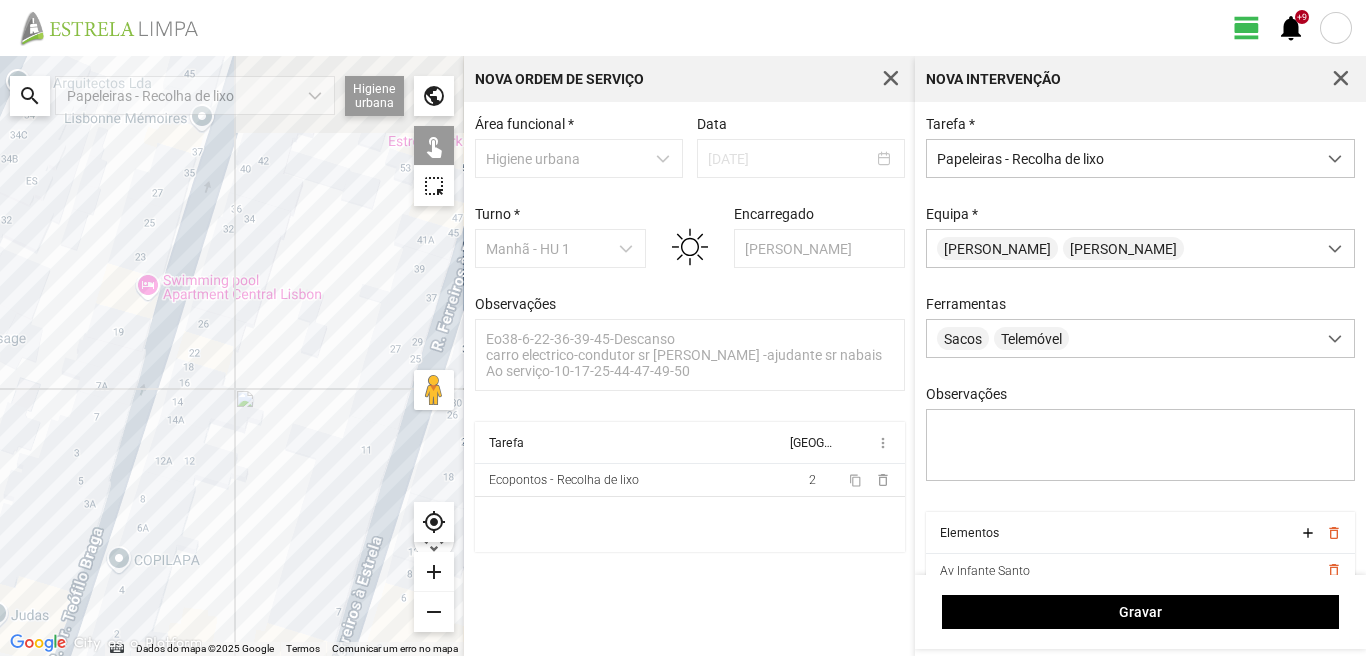 drag, startPoint x: 244, startPoint y: 206, endPoint x: 105, endPoint y: 352, distance: 201.58621 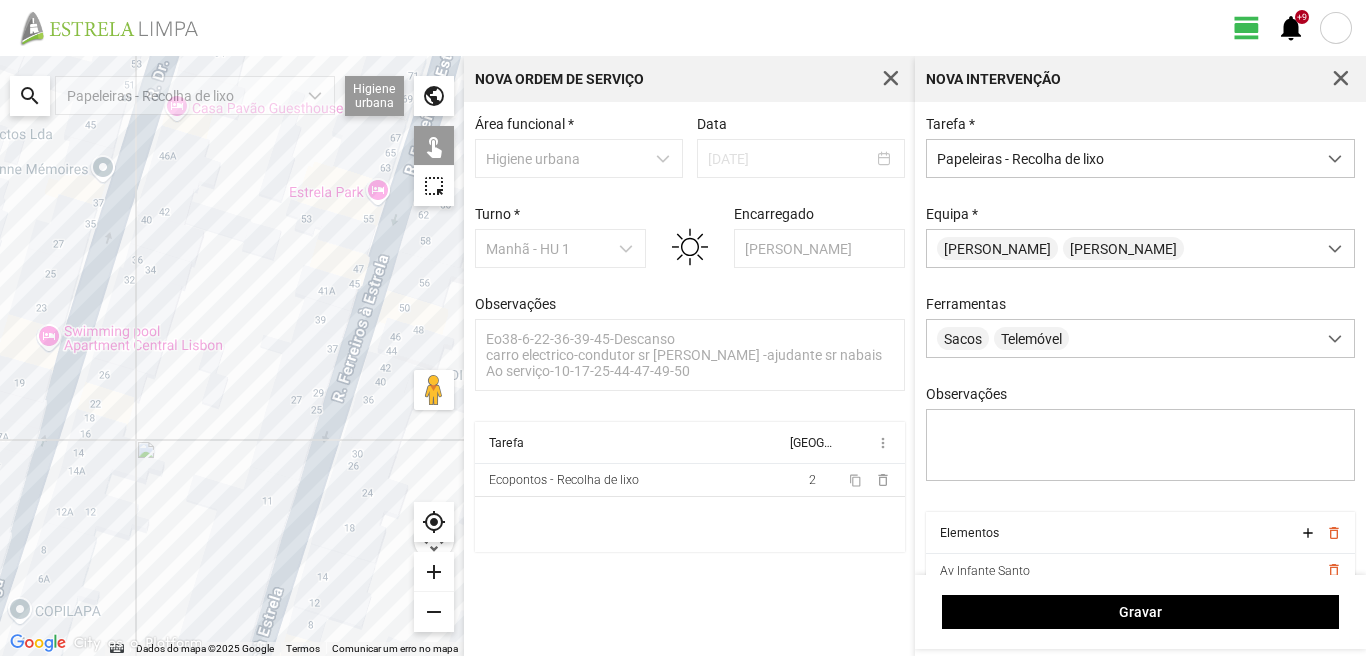 drag, startPoint x: 239, startPoint y: 325, endPoint x: 68, endPoint y: 326, distance: 171.00293 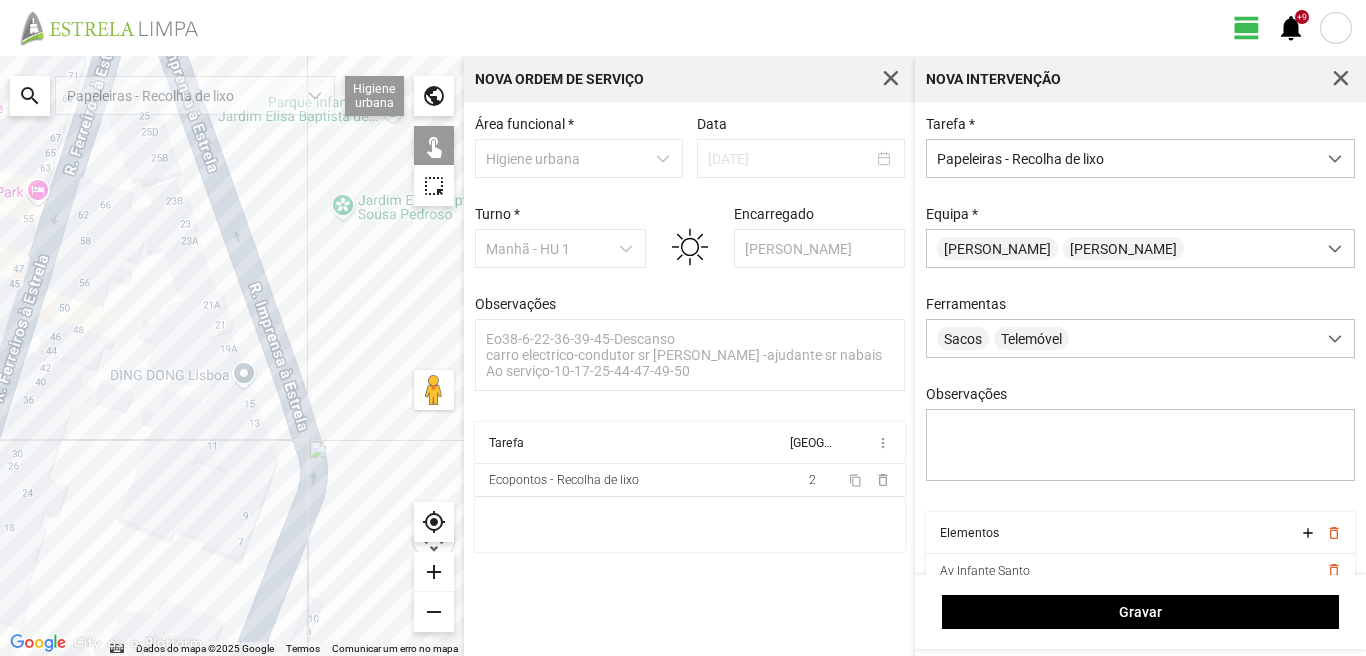 click on "Para navegar, prima as teclas de seta." 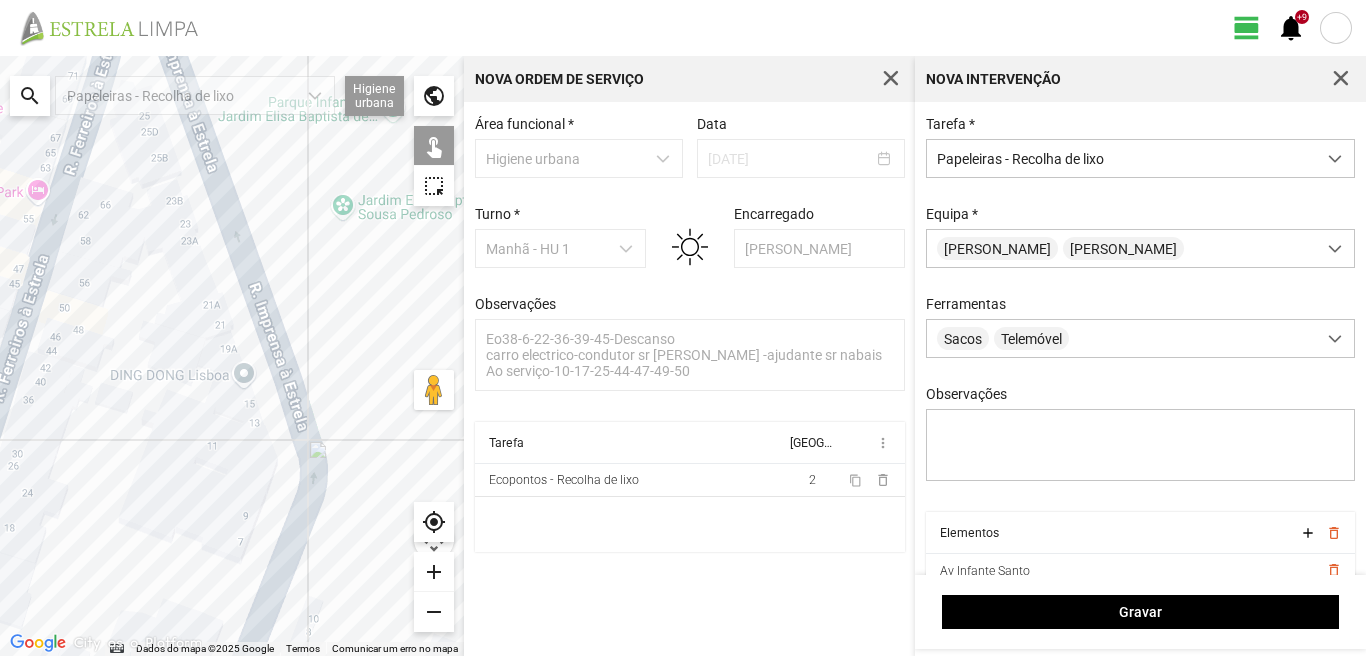 click on "Para navegar, prima as teclas de seta." 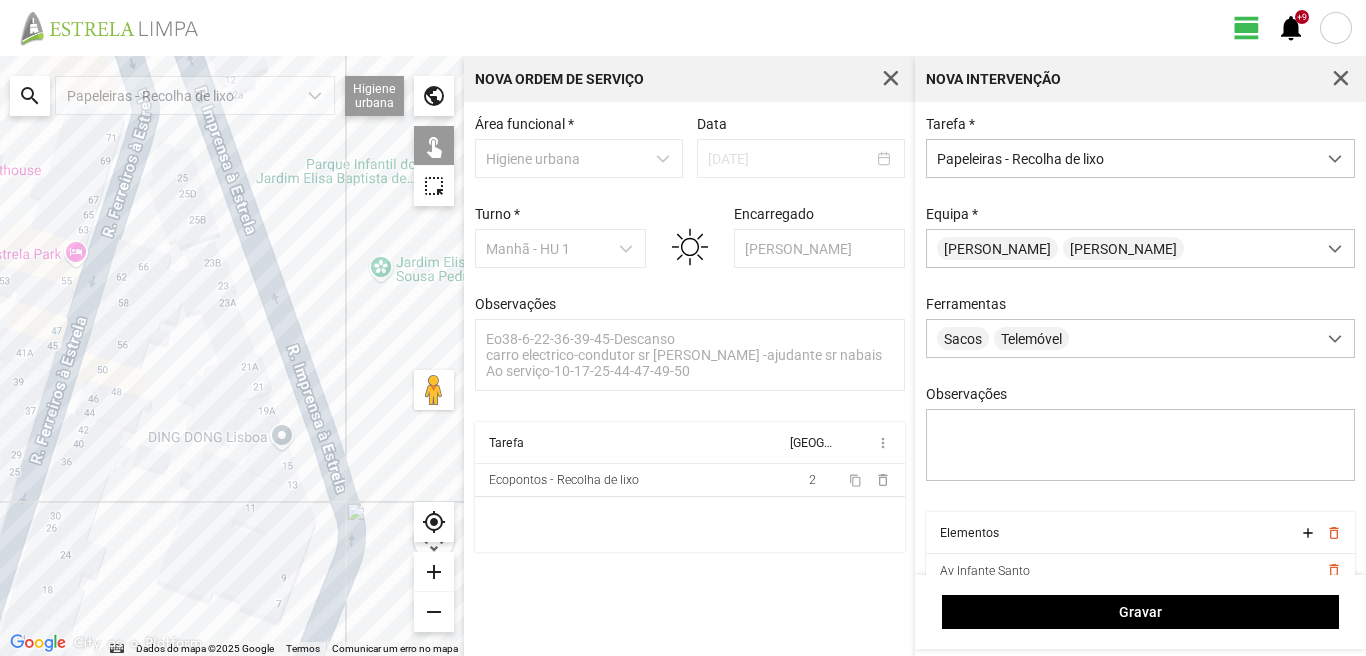 drag, startPoint x: 207, startPoint y: 178, endPoint x: 277, endPoint y: 297, distance: 138.06158 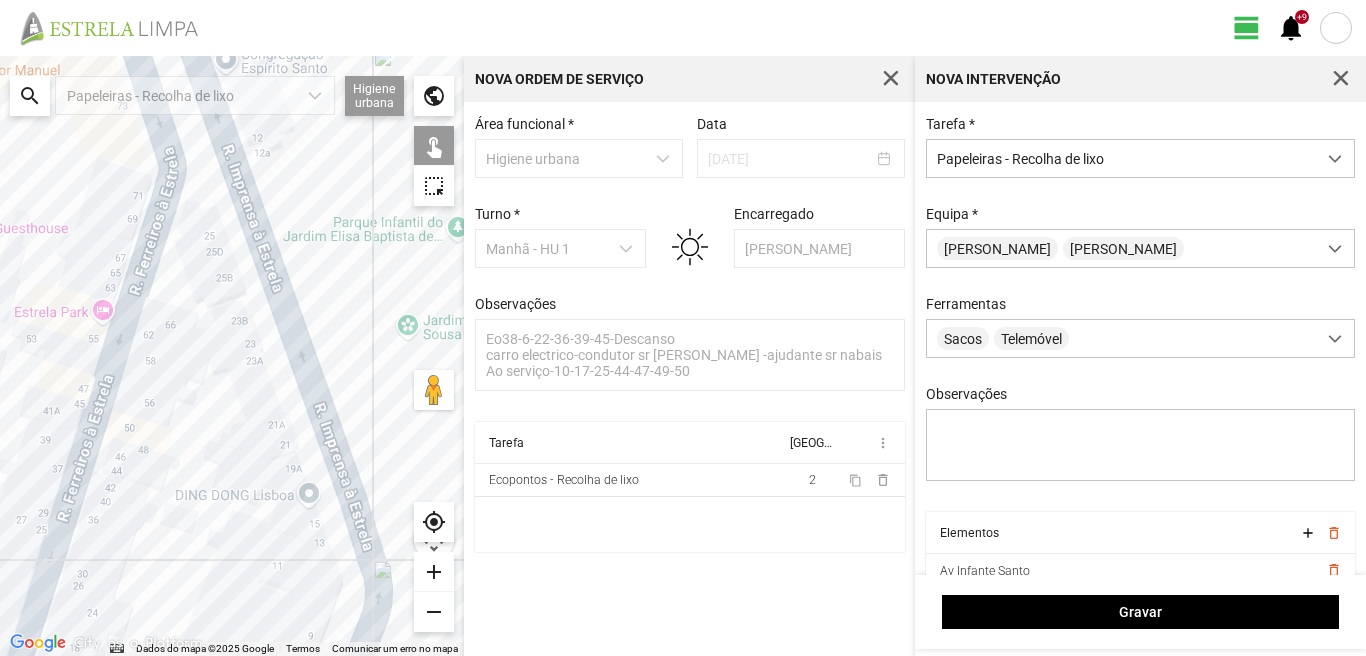 click on "Para navegar, prima as teclas de seta." 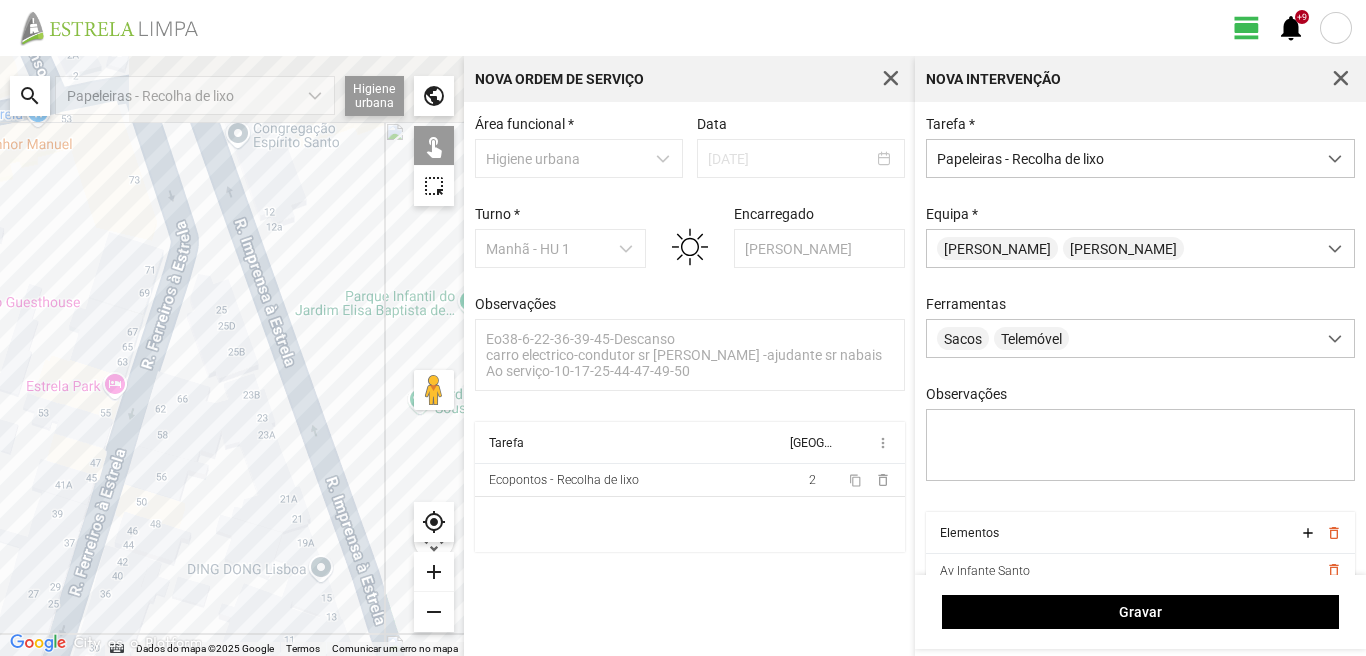 drag, startPoint x: 230, startPoint y: 157, endPoint x: 264, endPoint y: 324, distance: 170.42593 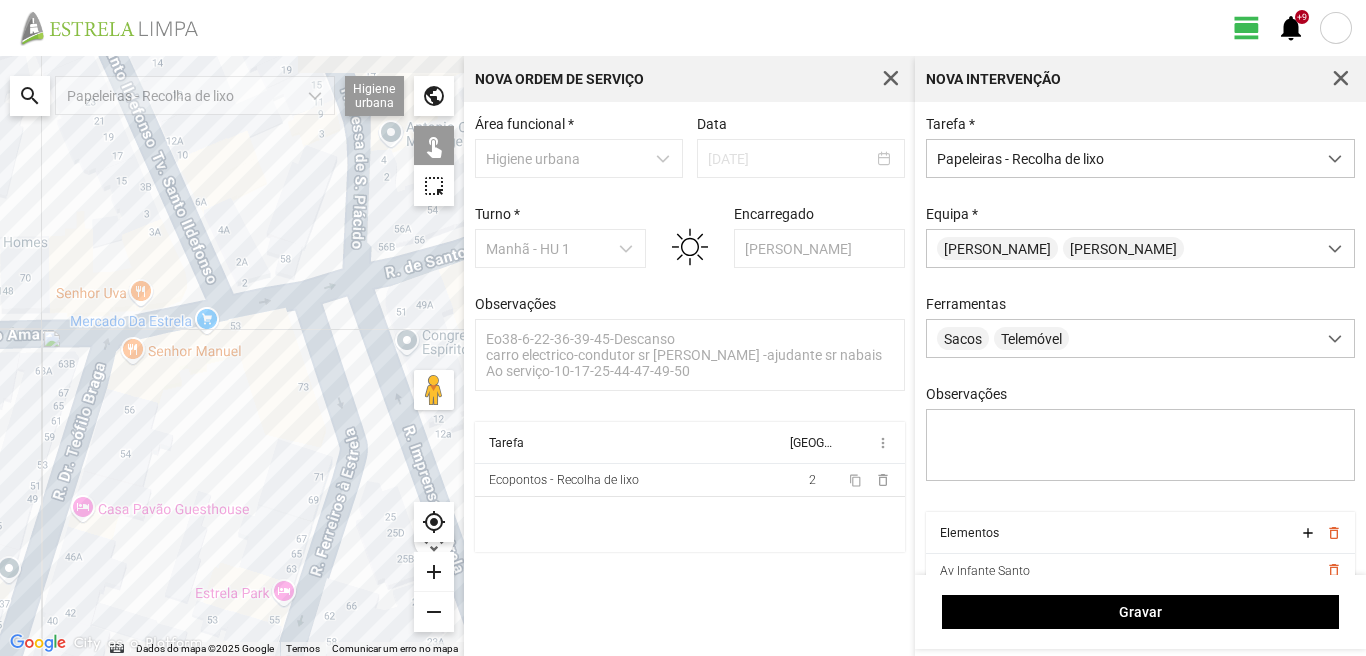 drag, startPoint x: 242, startPoint y: 274, endPoint x: 371, endPoint y: 335, distance: 142.69548 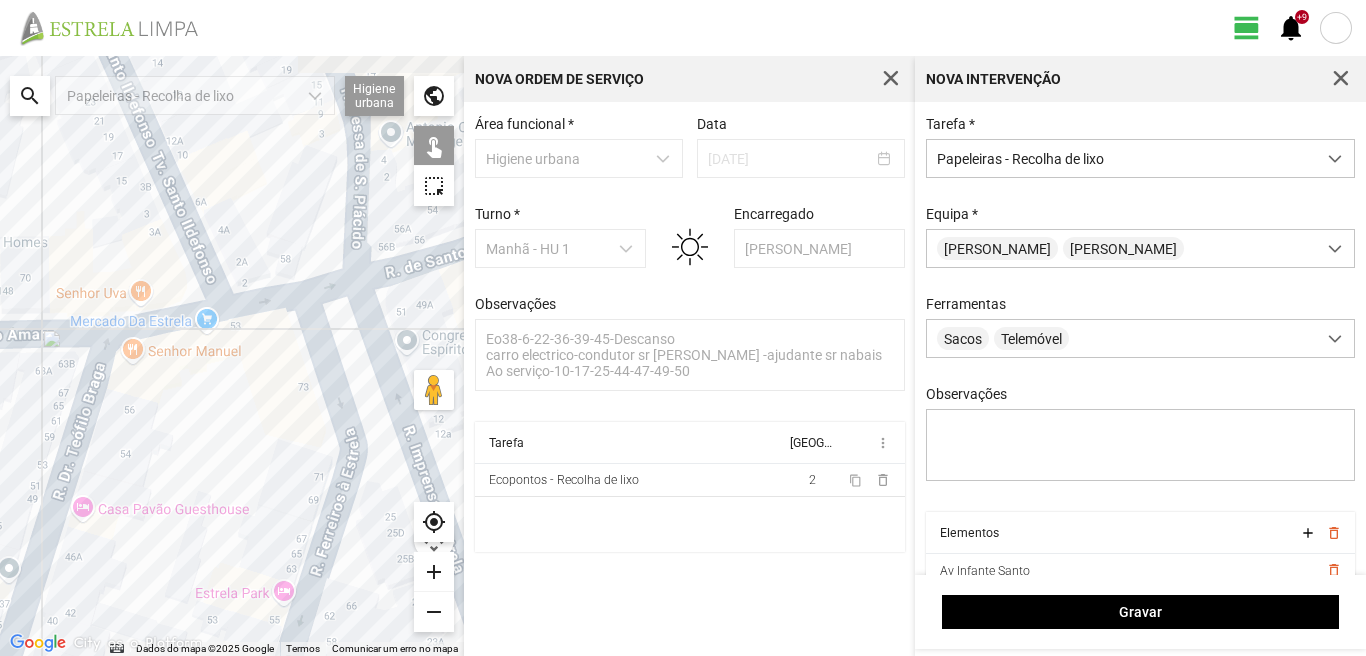 click on "Para navegar, prima as teclas de seta." 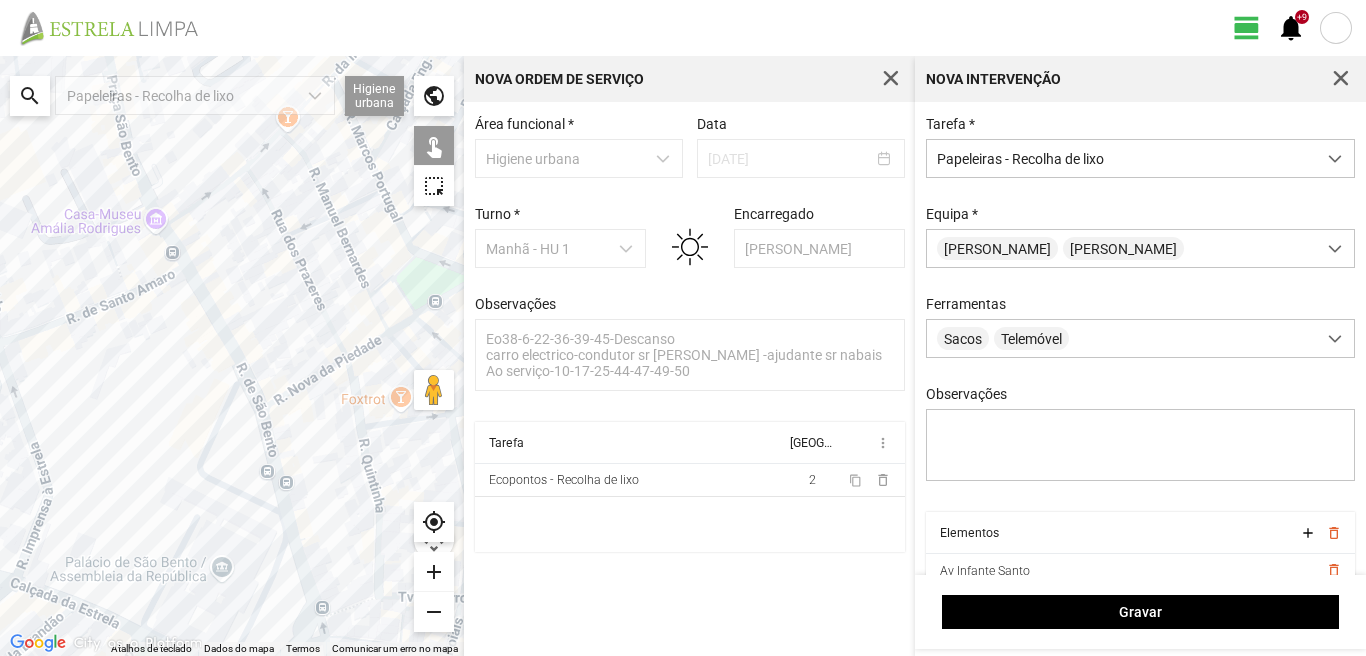 drag, startPoint x: 380, startPoint y: 365, endPoint x: 59, endPoint y: 348, distance: 321.44983 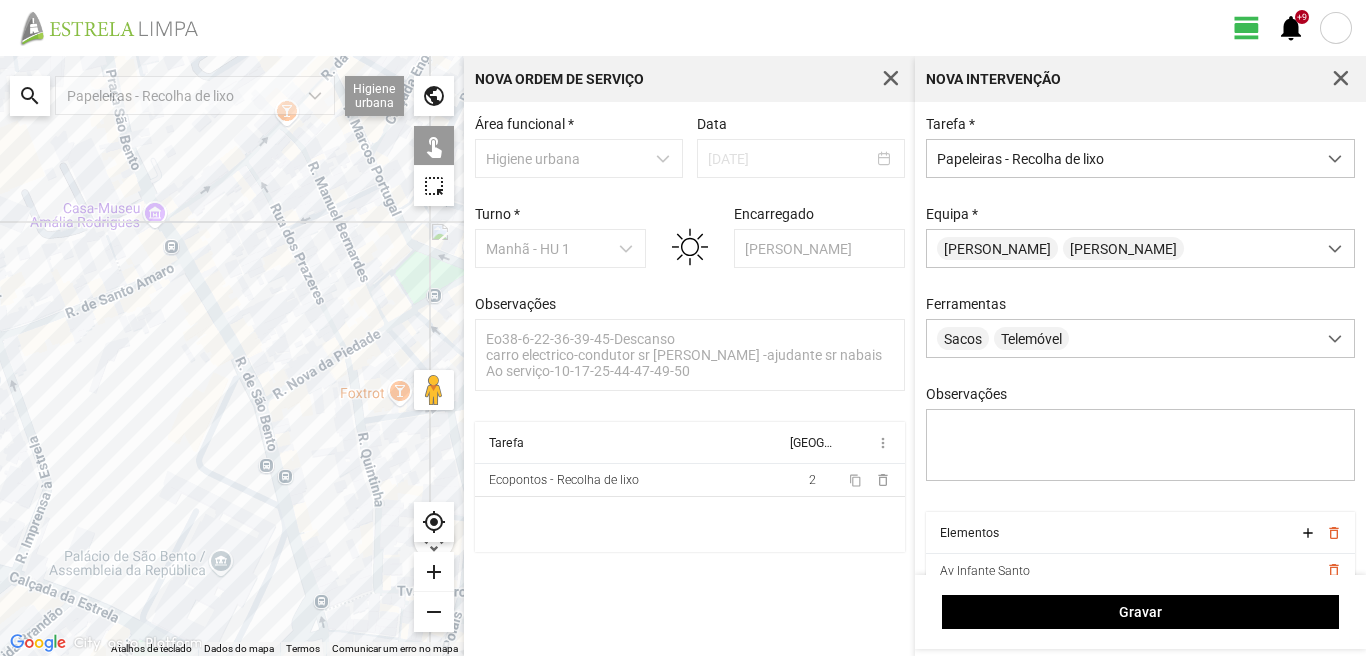click on "Para navegar, prima as teclas de seta." 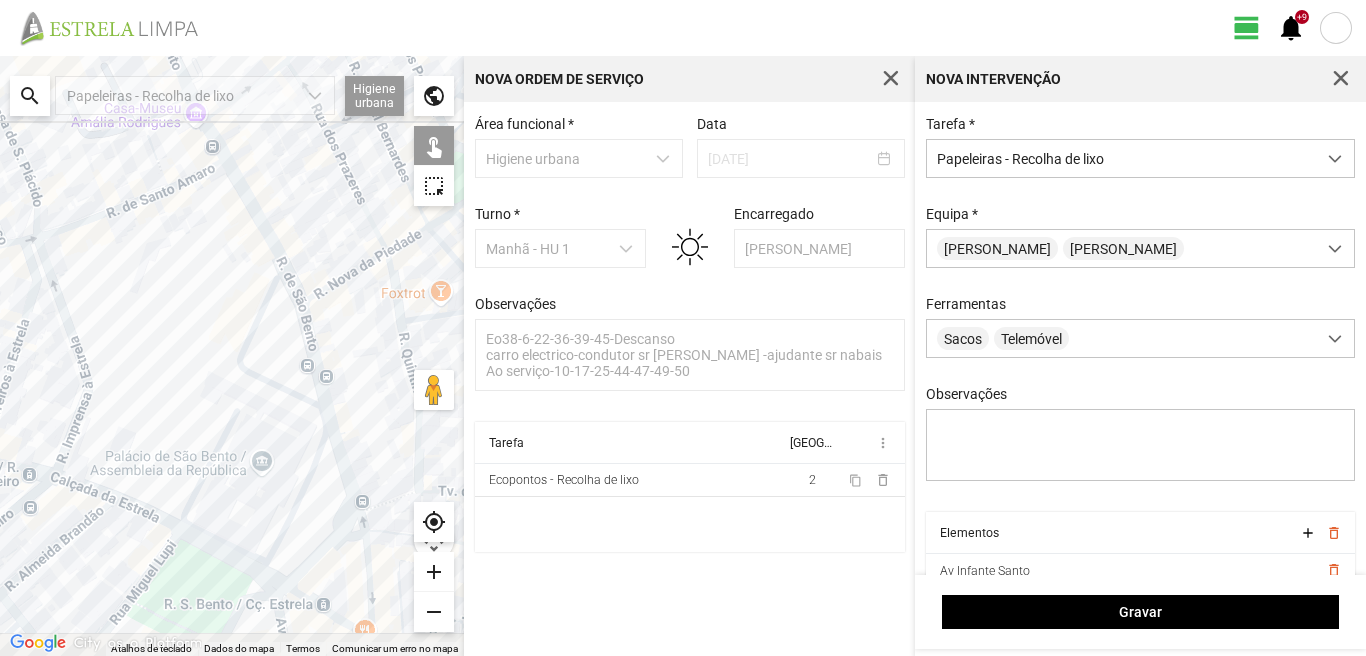 drag, startPoint x: 208, startPoint y: 484, endPoint x: 283, endPoint y: 255, distance: 240.96887 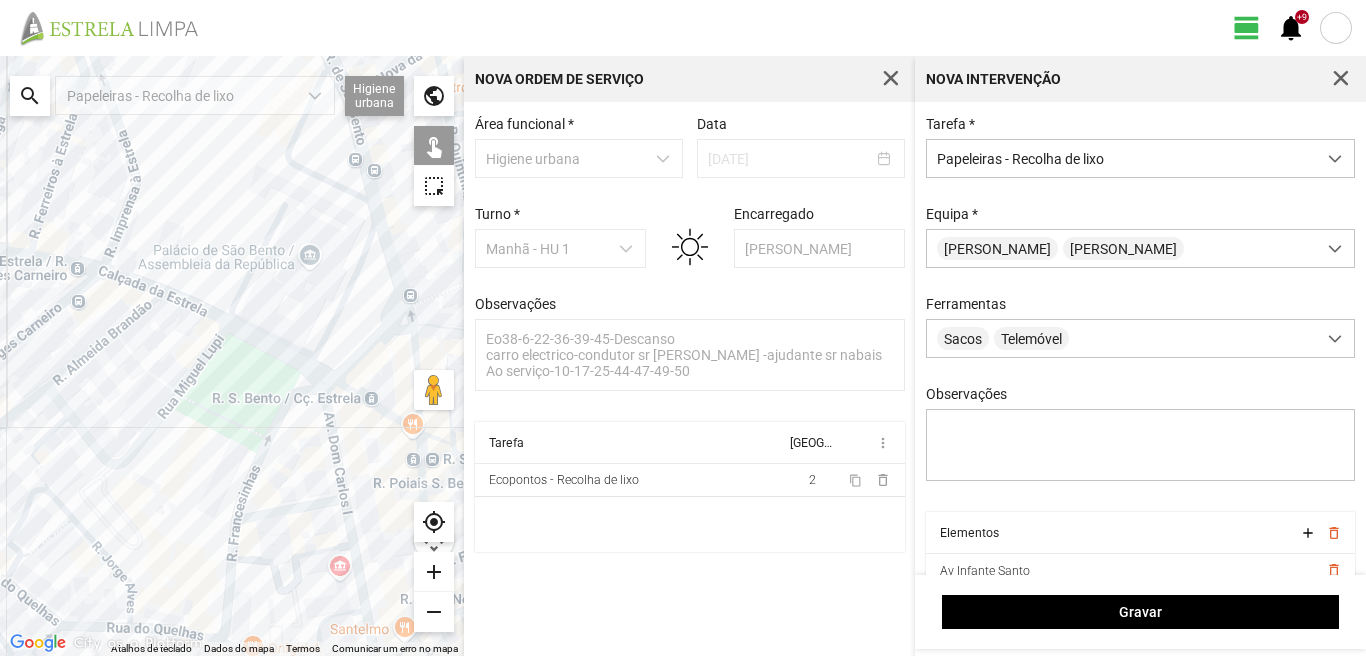 click on "Para navegar, prima as teclas de seta." 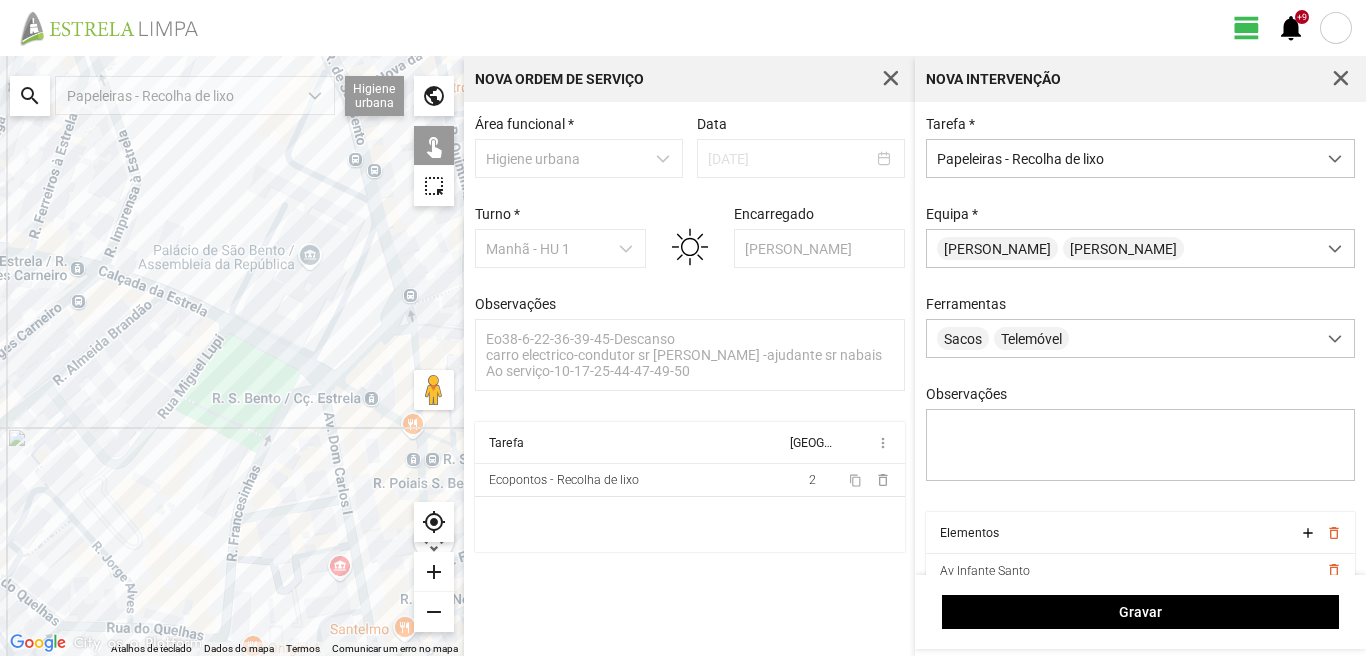 click on "Para navegar, prima as teclas de seta." 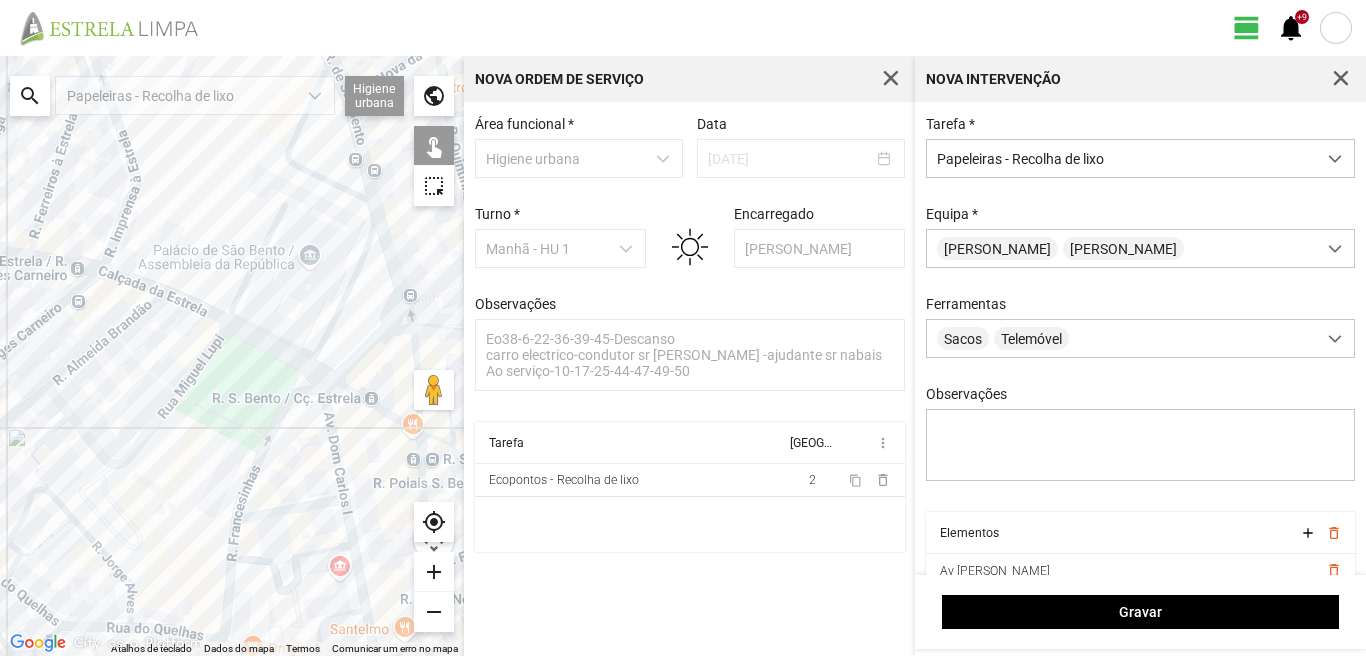 click on "Para navegar, prima as teclas de seta." 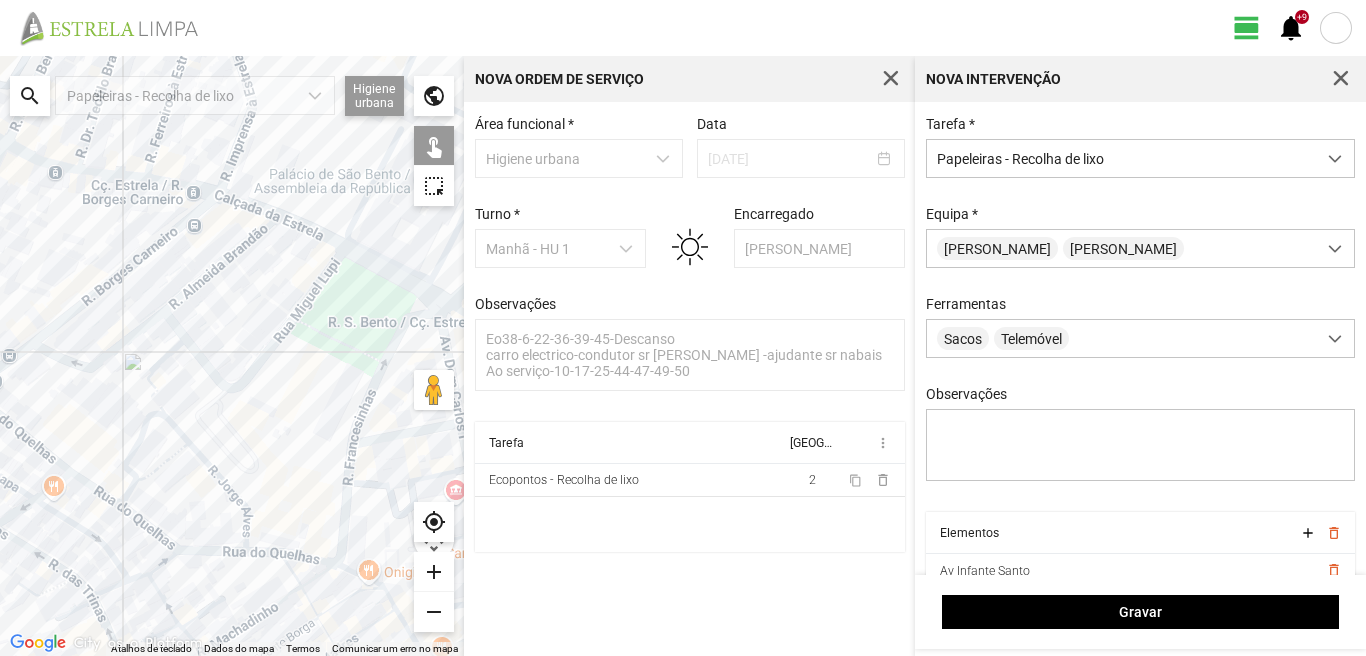 drag, startPoint x: 114, startPoint y: 513, endPoint x: 232, endPoint y: 430, distance: 144.26712 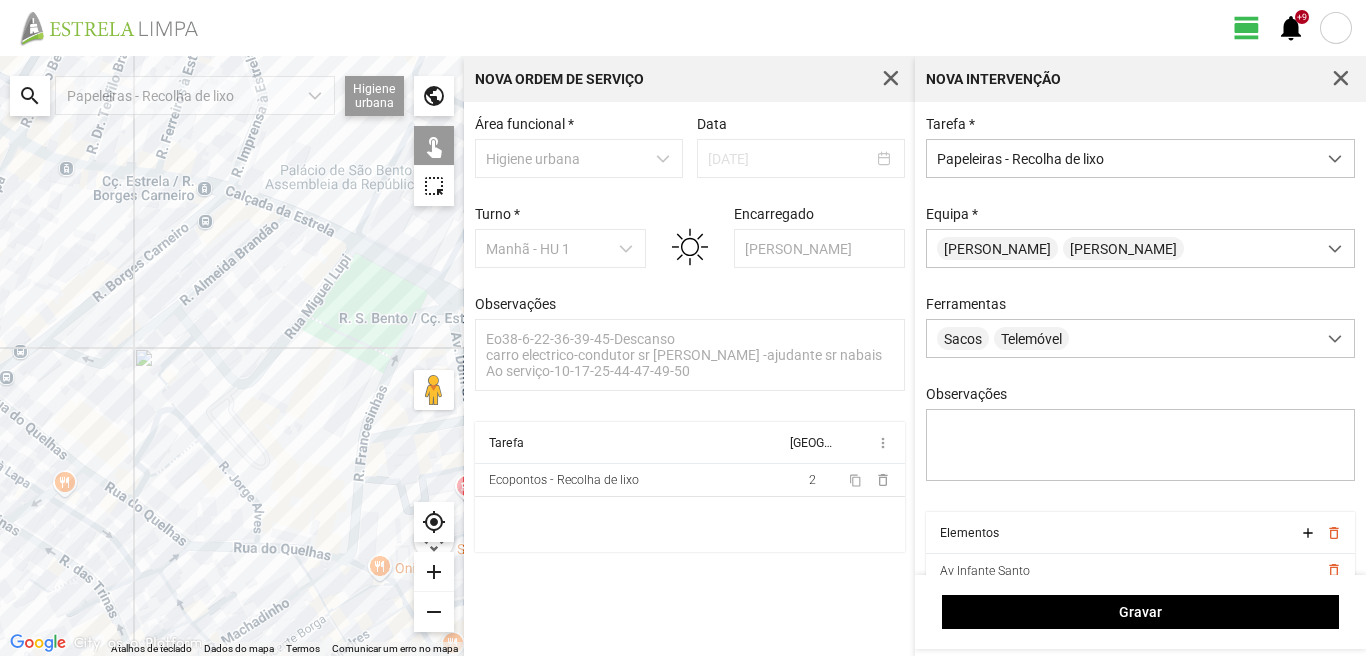 click on "Para navegar, prima as teclas de seta." 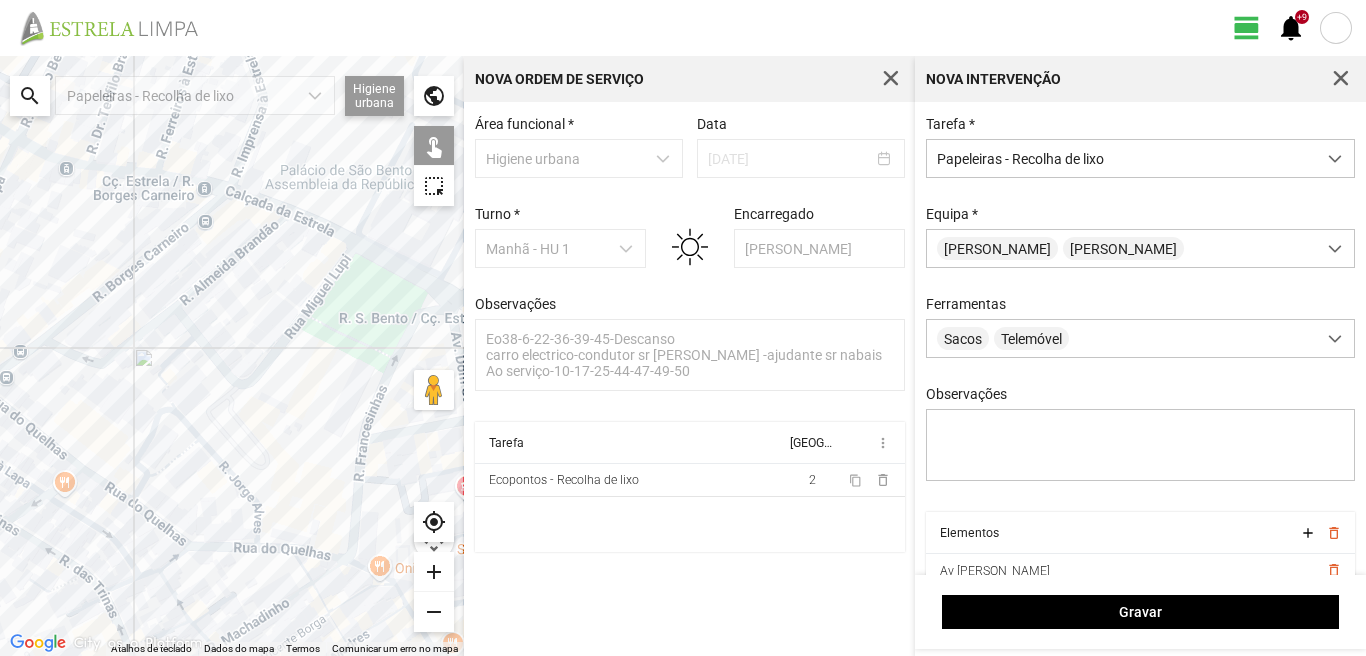 click on "Para navegar, prima as teclas de seta." 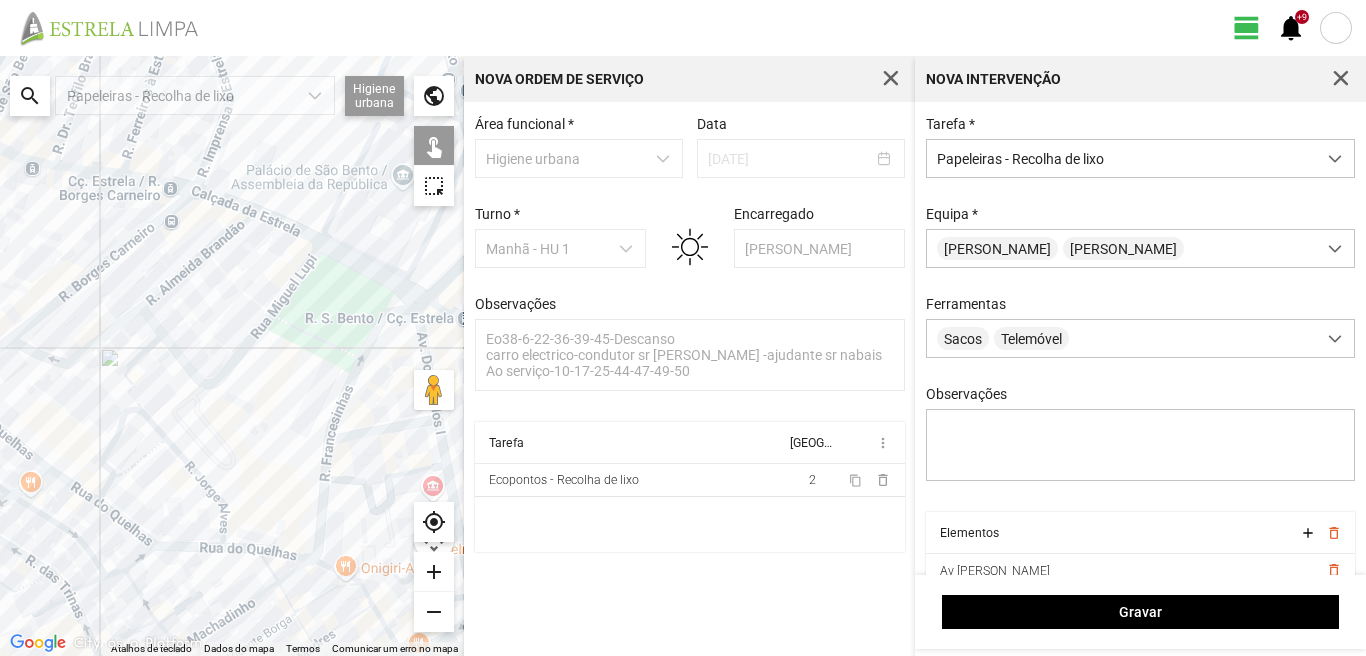 drag, startPoint x: 356, startPoint y: 352, endPoint x: 276, endPoint y: 351, distance: 80.00625 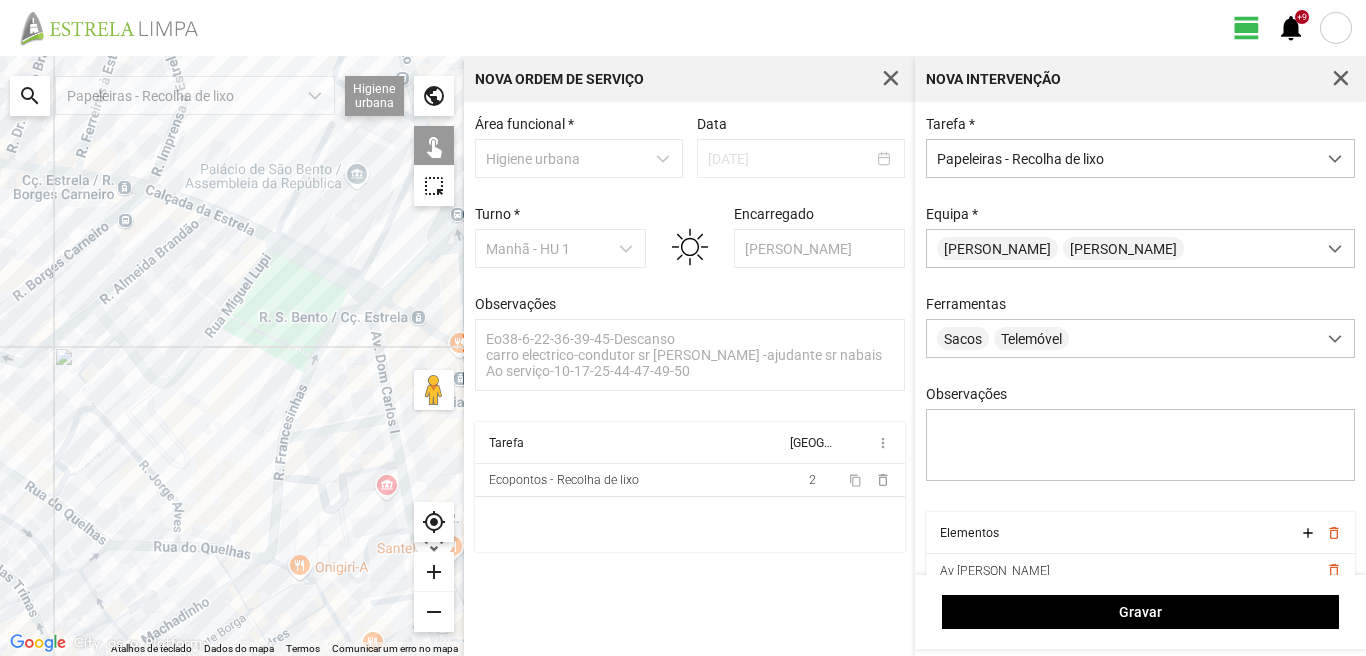 click on "Para navegar, prima as teclas de seta." 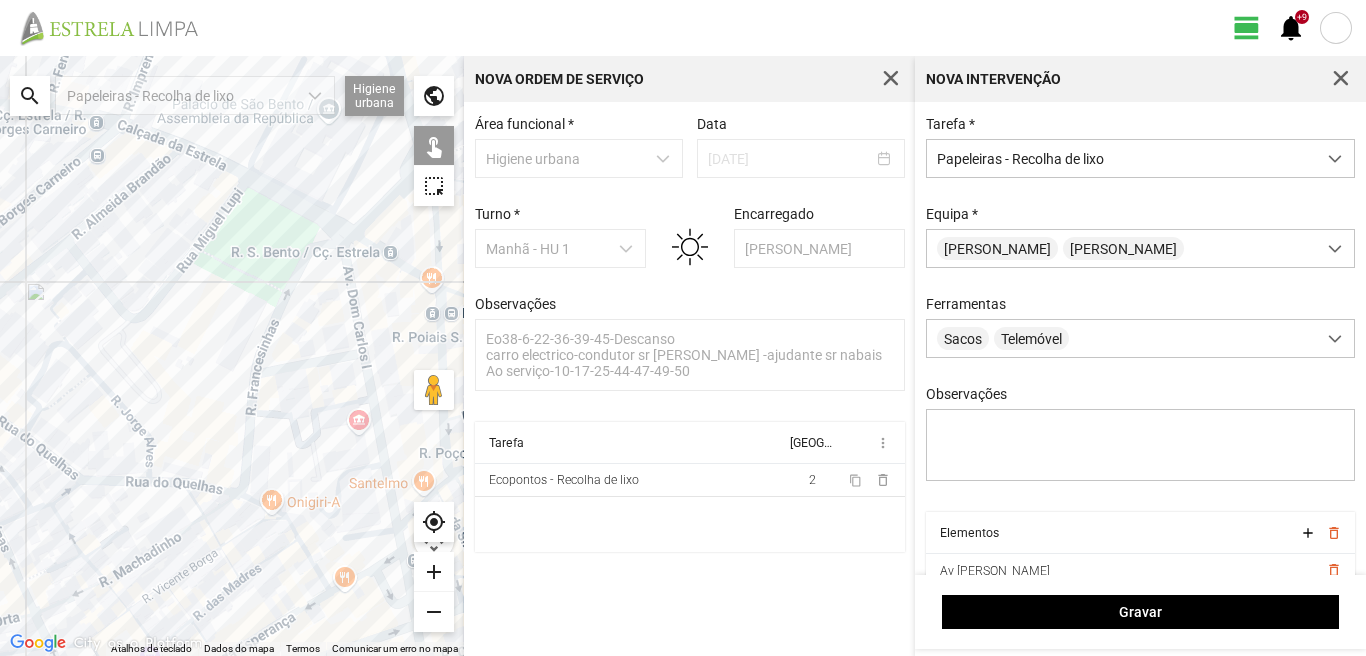 drag, startPoint x: 358, startPoint y: 475, endPoint x: 309, endPoint y: 377, distance: 109.56733 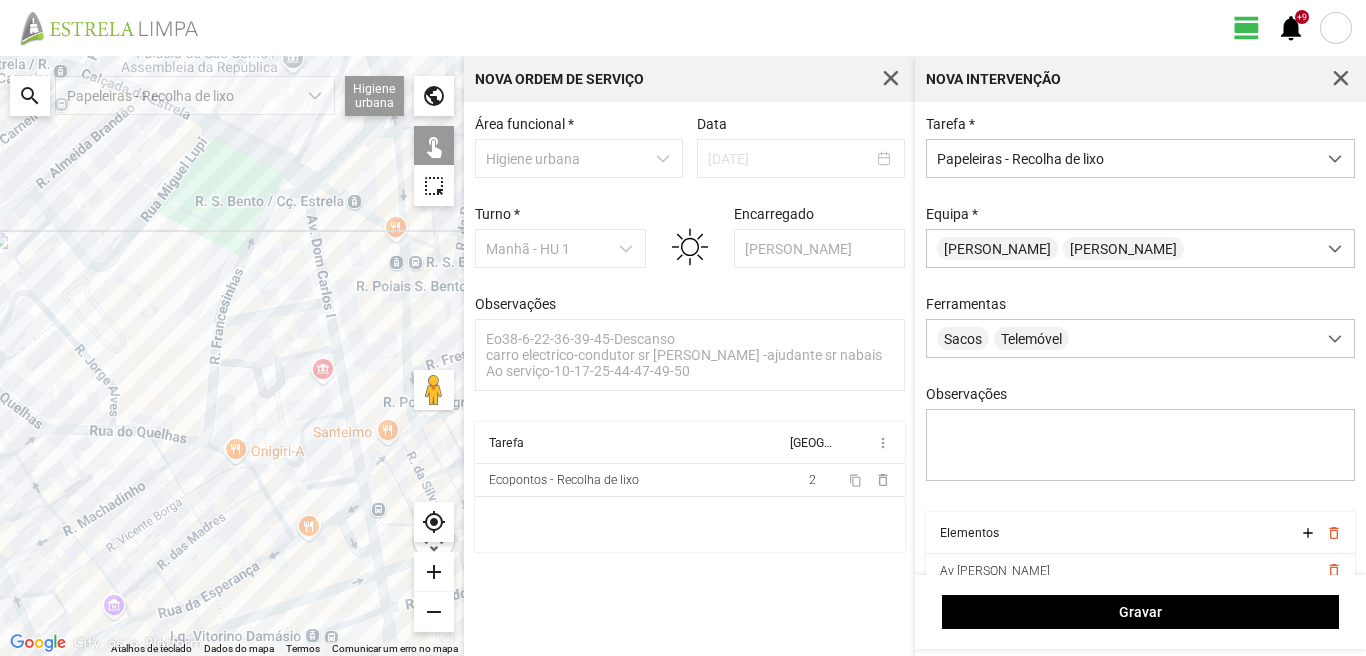 click on "Para navegar, prima as teclas de seta." 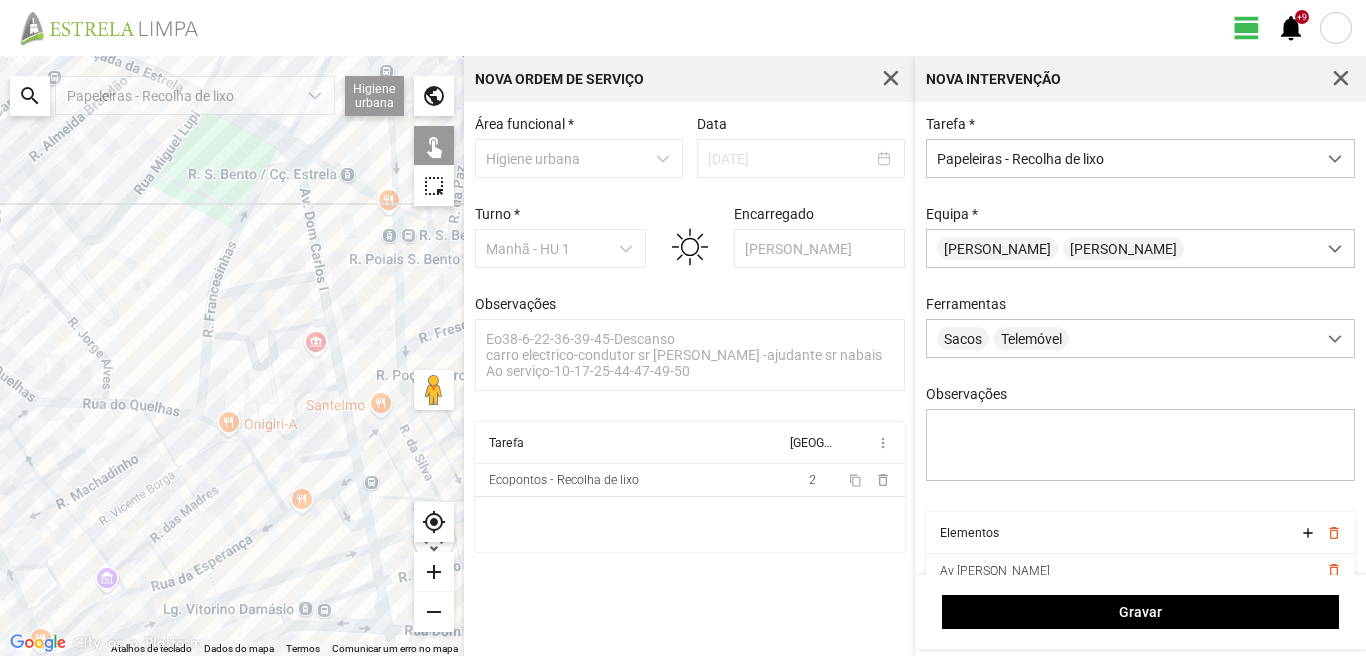 drag, startPoint x: 269, startPoint y: 511, endPoint x: 192, endPoint y: 421, distance: 118.44408 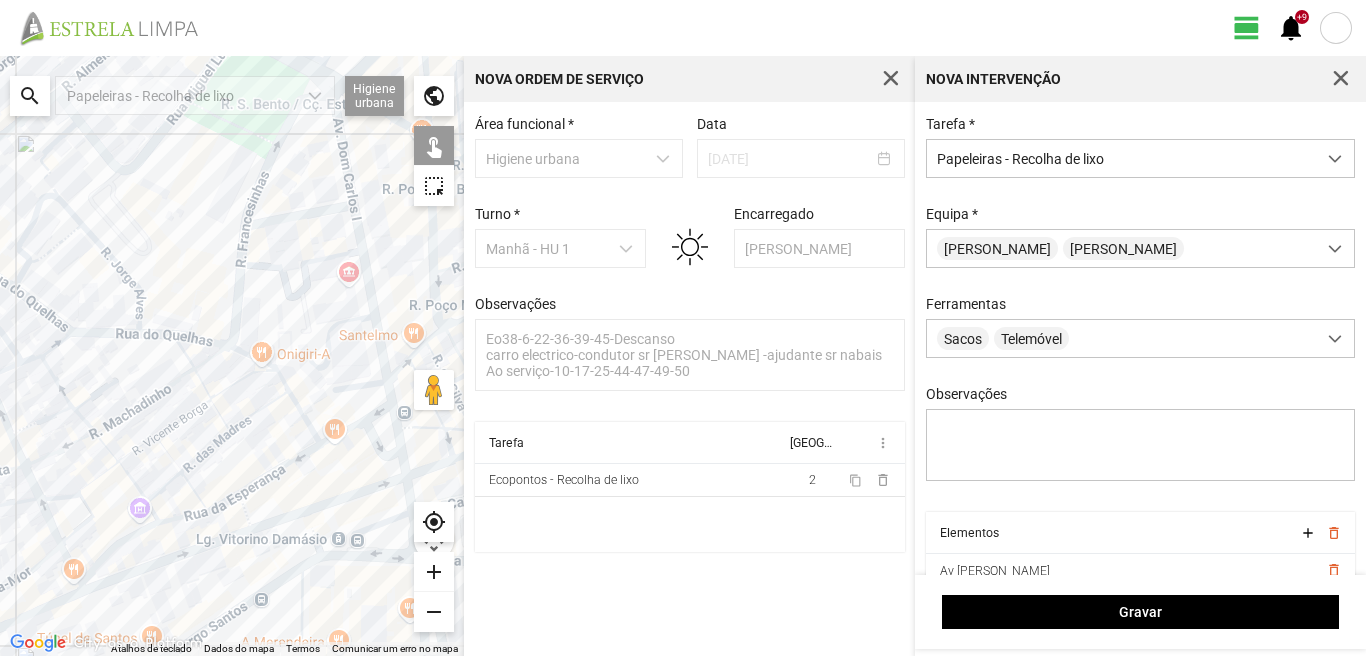 drag, startPoint x: 249, startPoint y: 411, endPoint x: 312, endPoint y: 420, distance: 63.63961 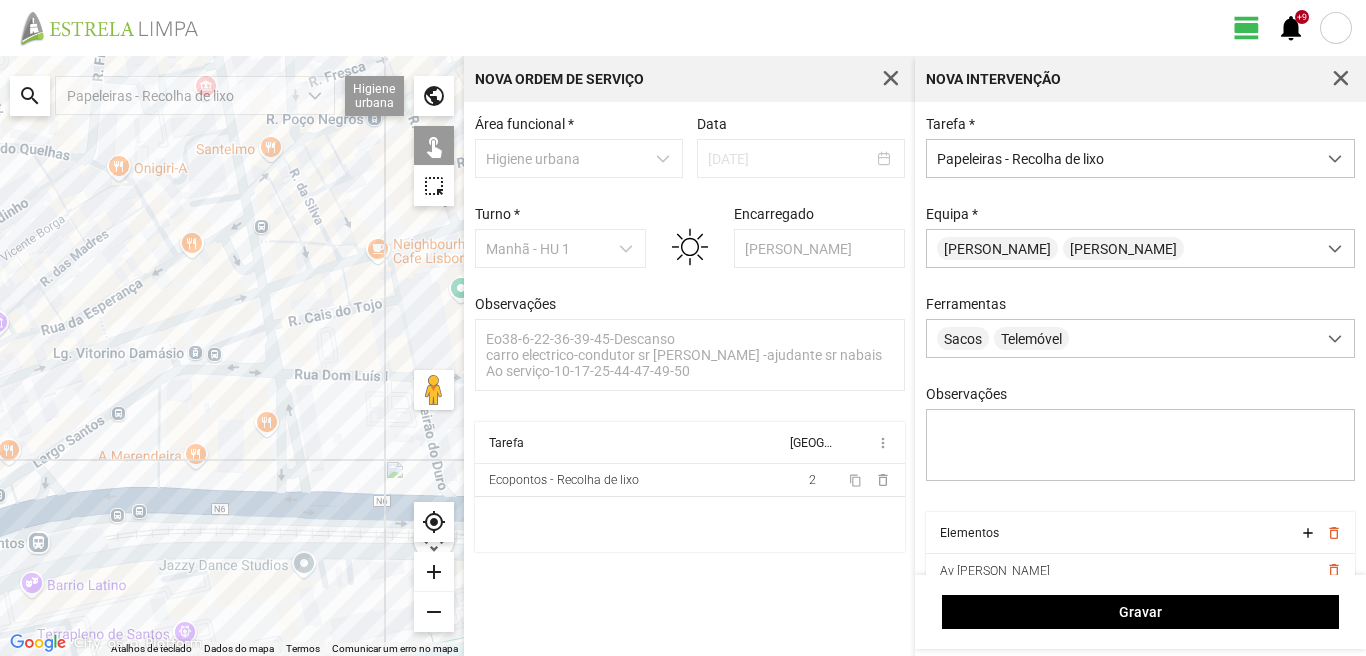 drag, startPoint x: 303, startPoint y: 425, endPoint x: 191, endPoint y: 207, distance: 245.08774 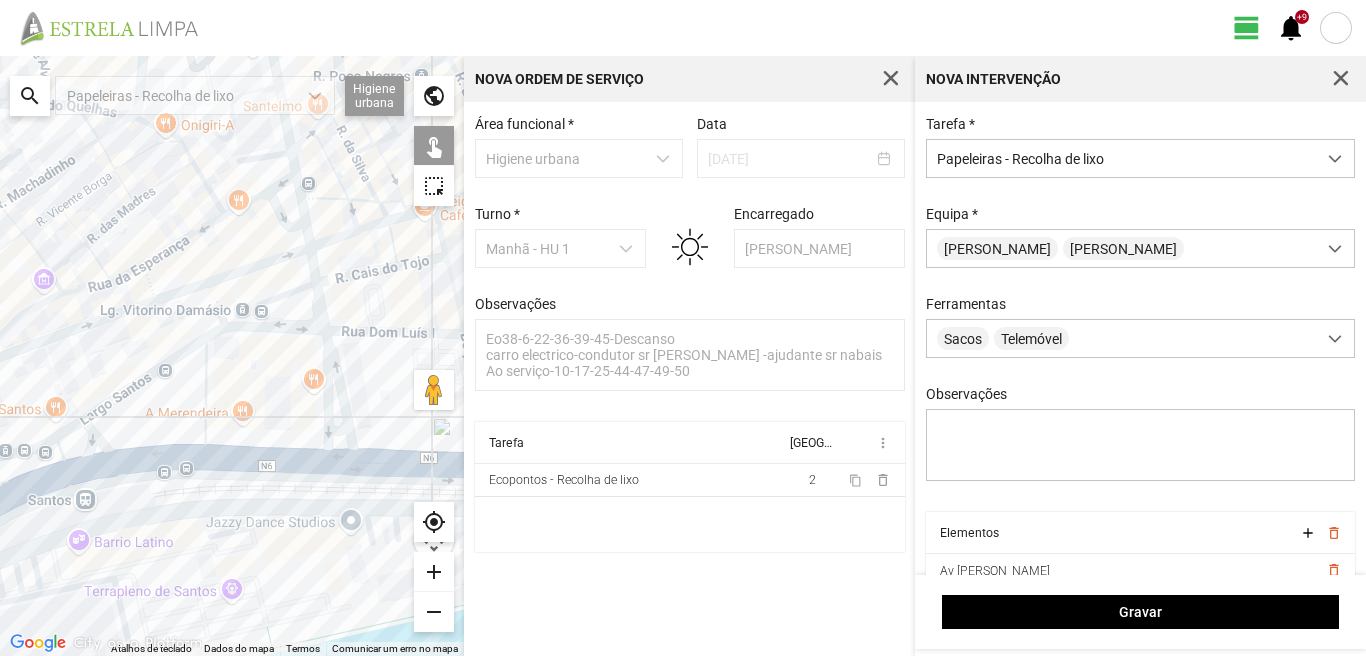 click on "Para navegar, prima as teclas de seta." 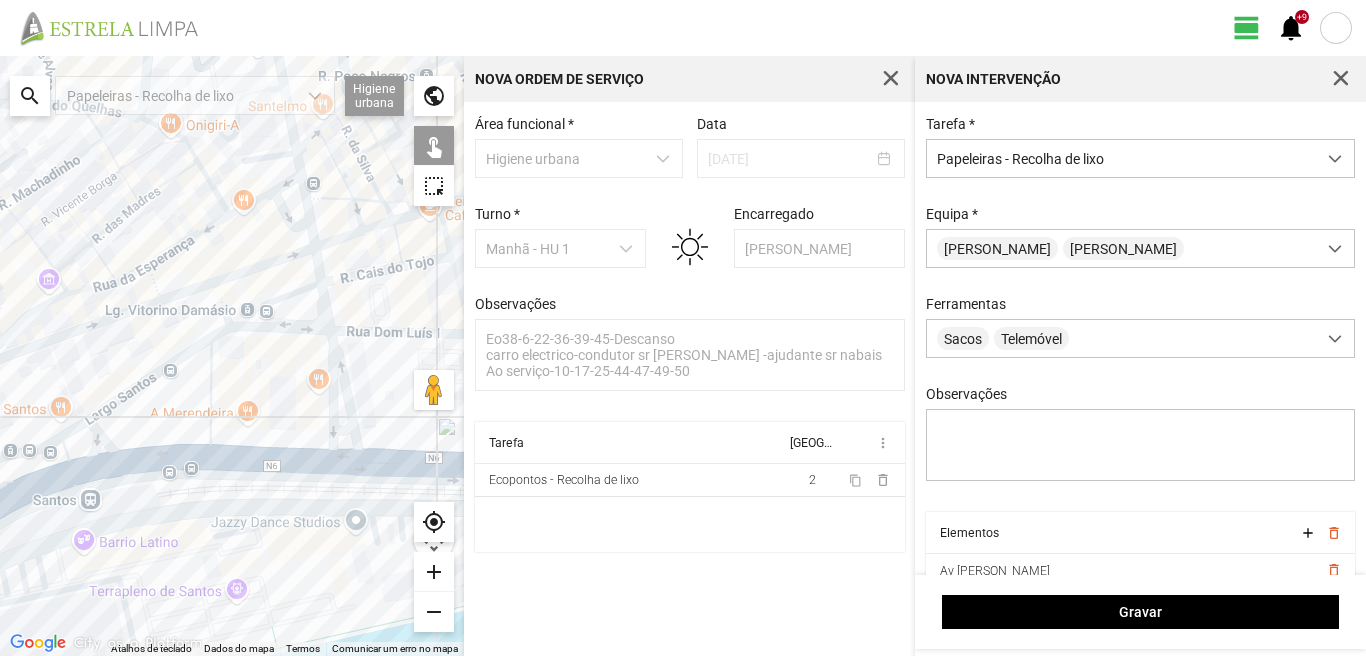 click on "Para navegar, prima as teclas de seta." 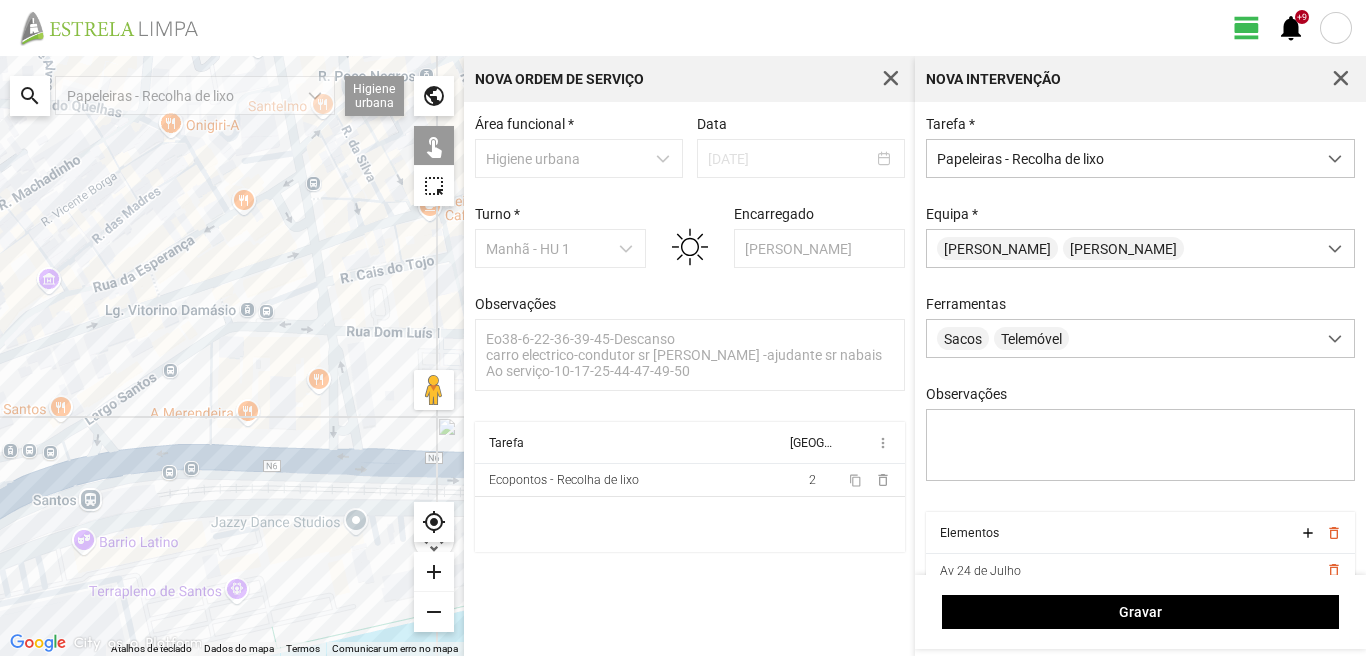 click on "Para navegar, prima as teclas de seta." 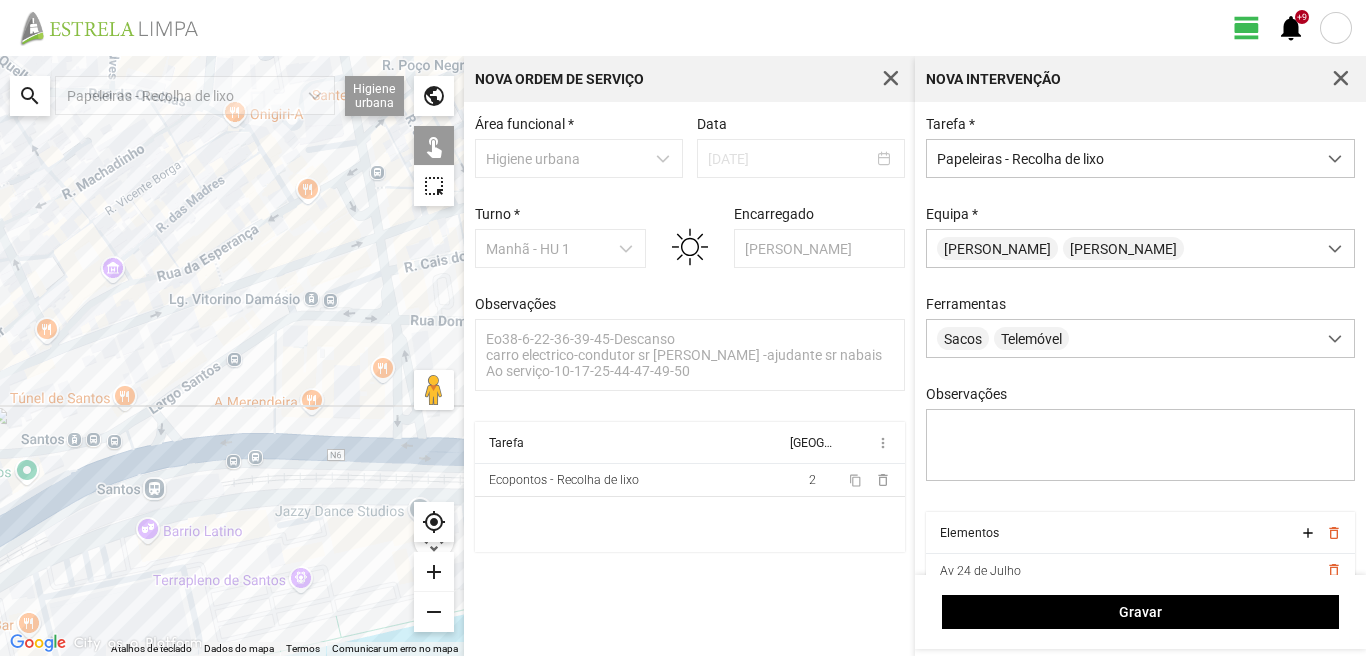 drag, startPoint x: 115, startPoint y: 396, endPoint x: 198, endPoint y: 364, distance: 88.95505 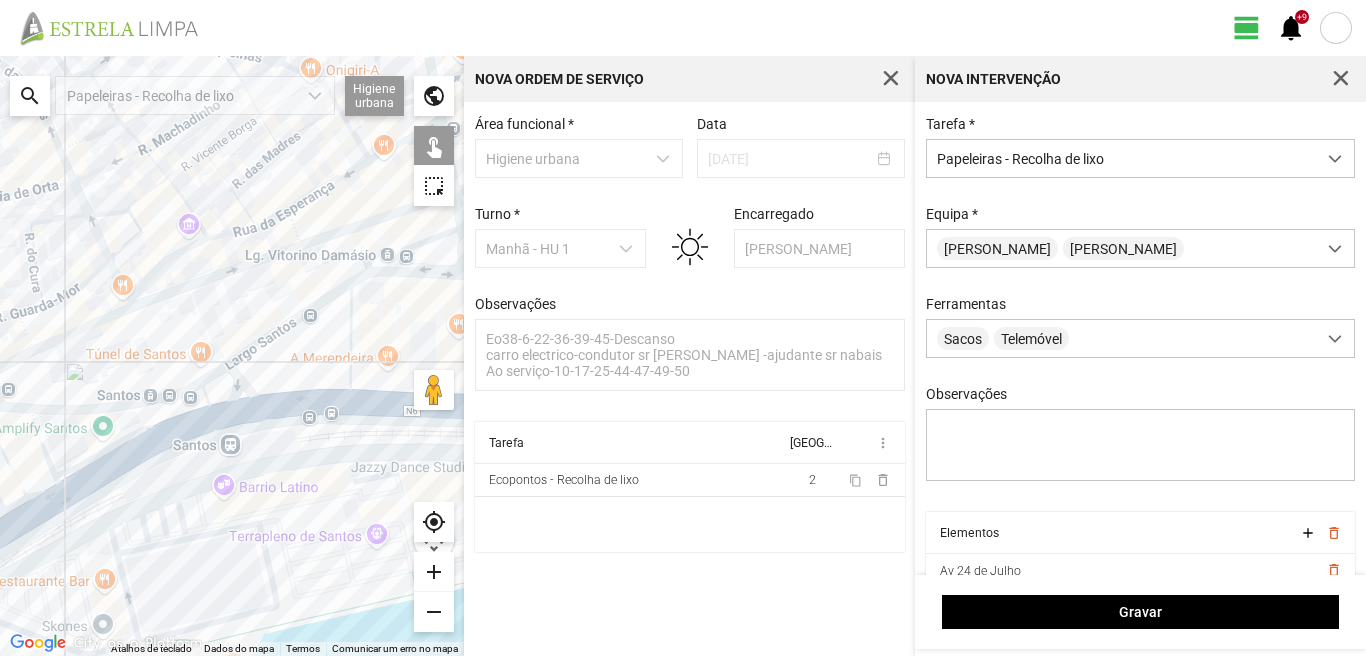 click on "Para navegar, prima as teclas de seta." 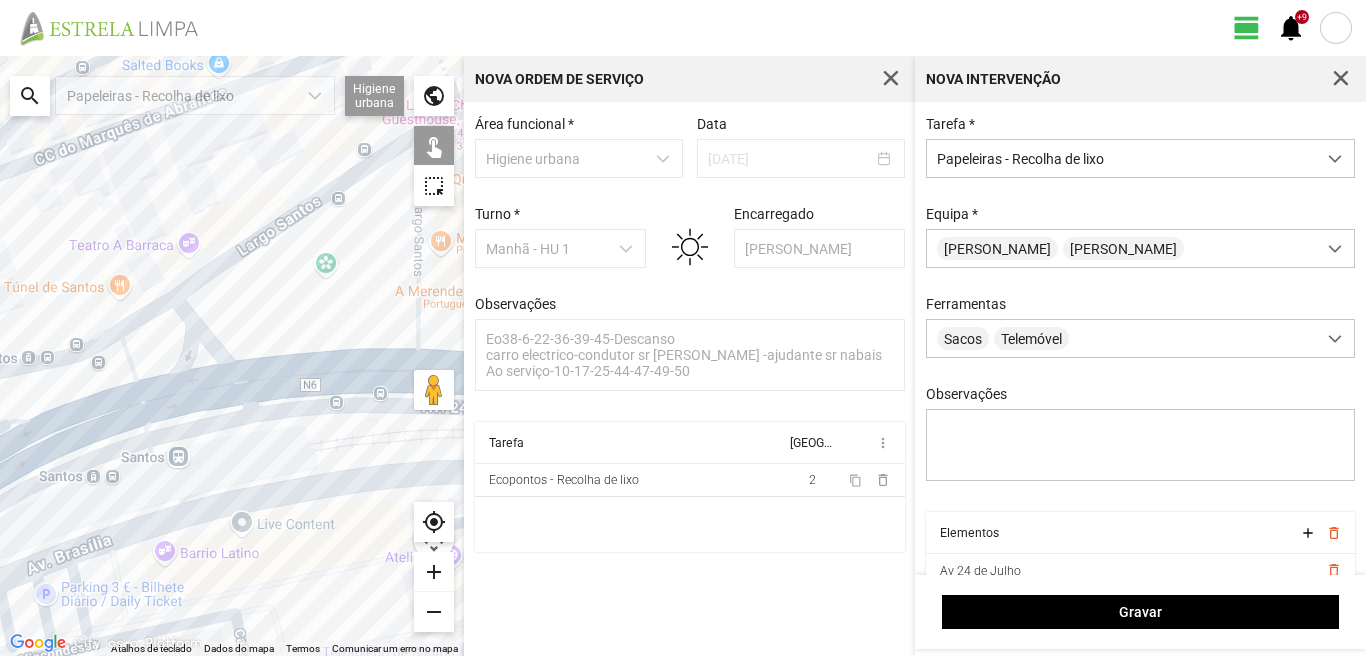 click on "Para navegar, prima as teclas de seta." 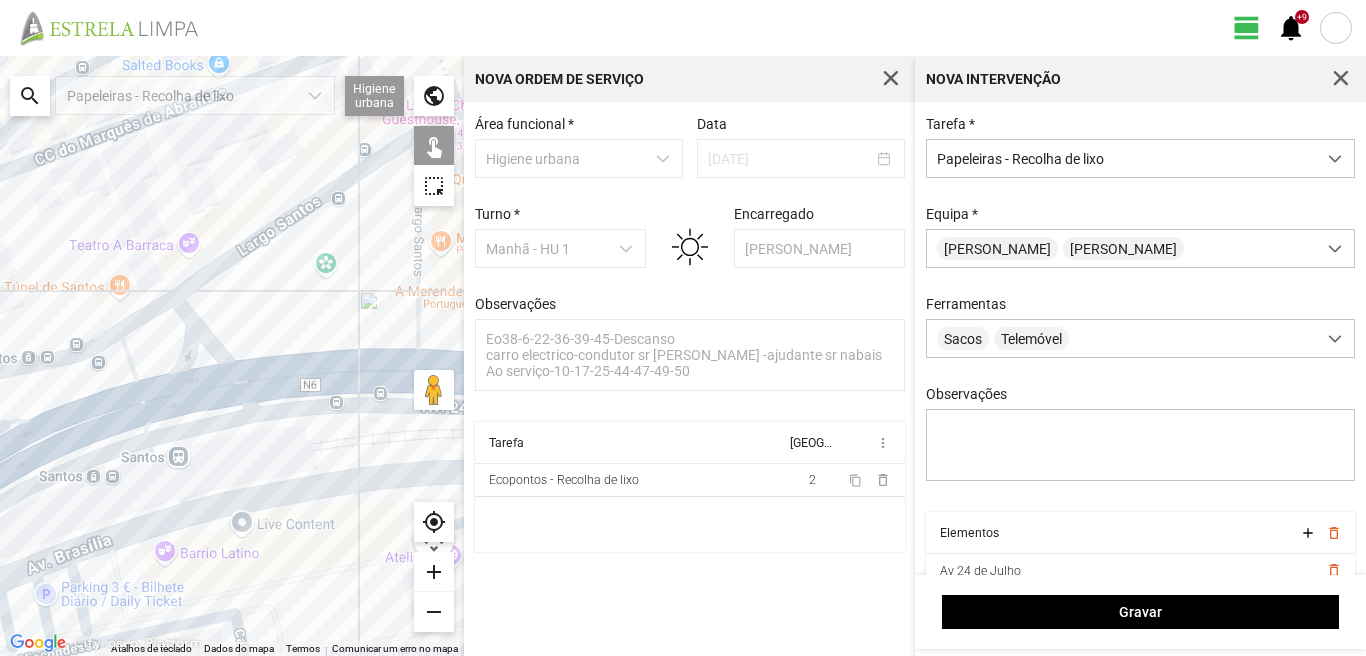 click on "Para navegar, prima as teclas de seta." 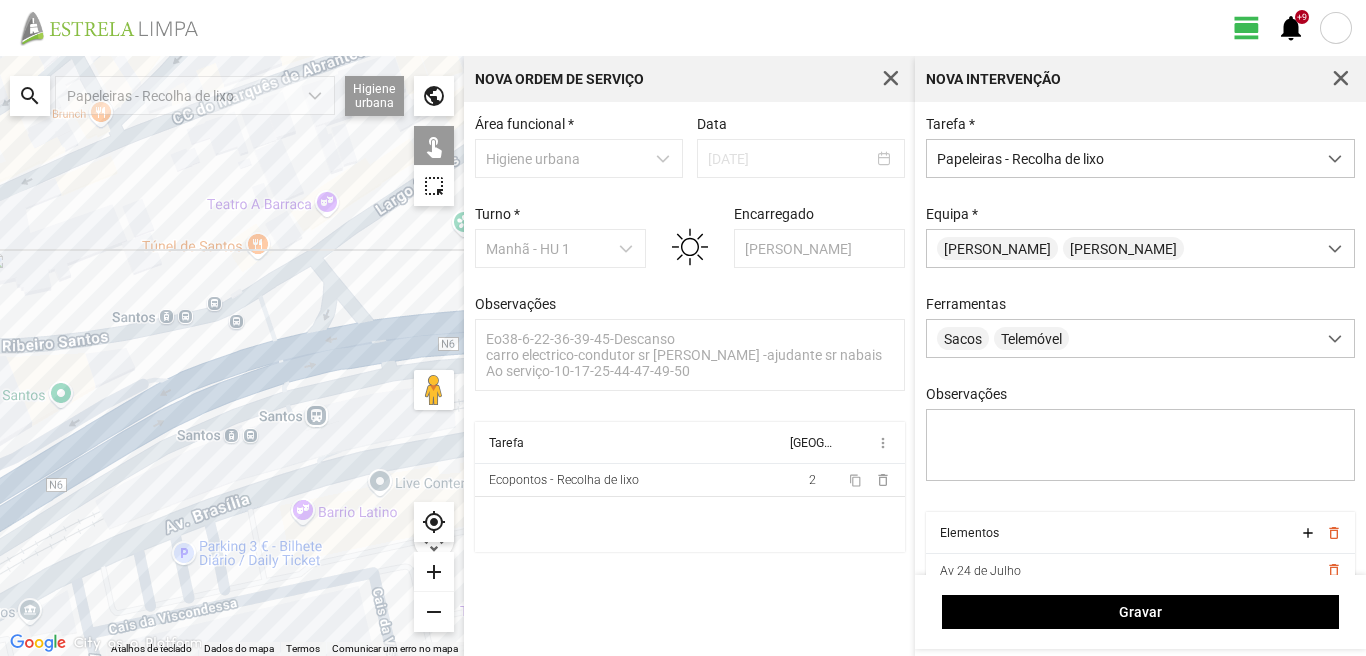 drag, startPoint x: 191, startPoint y: 397, endPoint x: 372, endPoint y: 327, distance: 194.06442 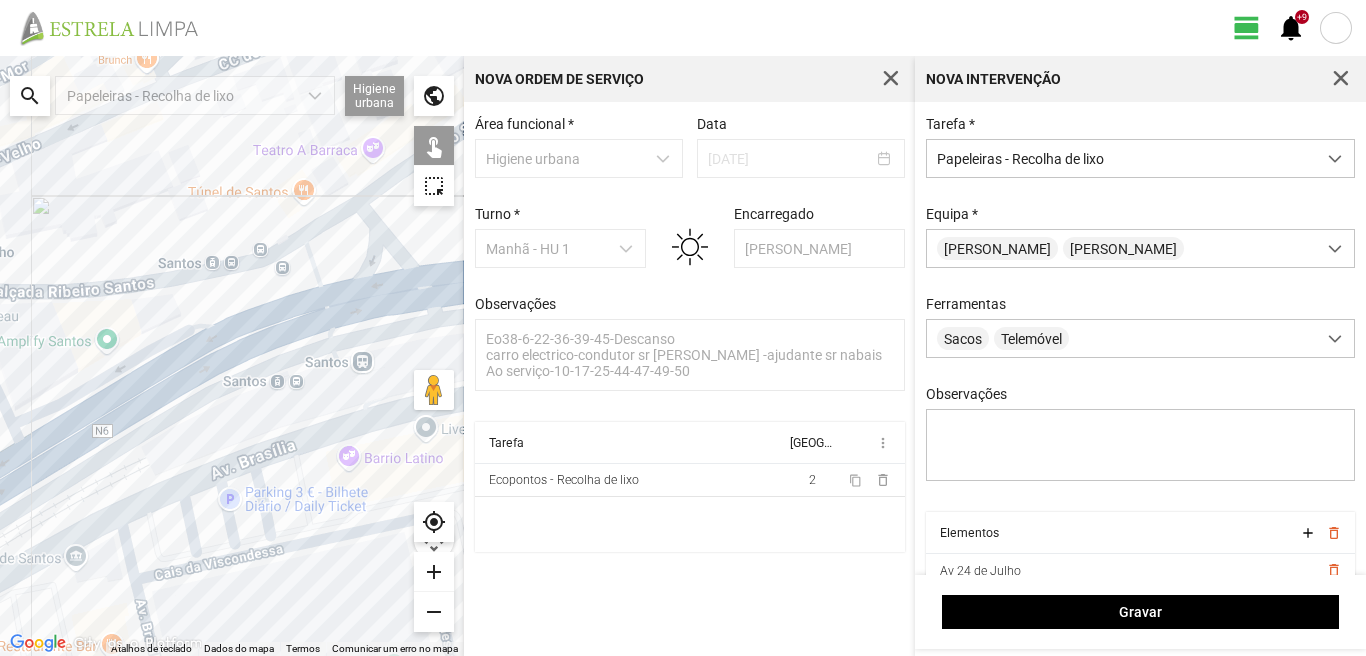 drag, startPoint x: 337, startPoint y: 341, endPoint x: 435, endPoint y: 250, distance: 133.73482 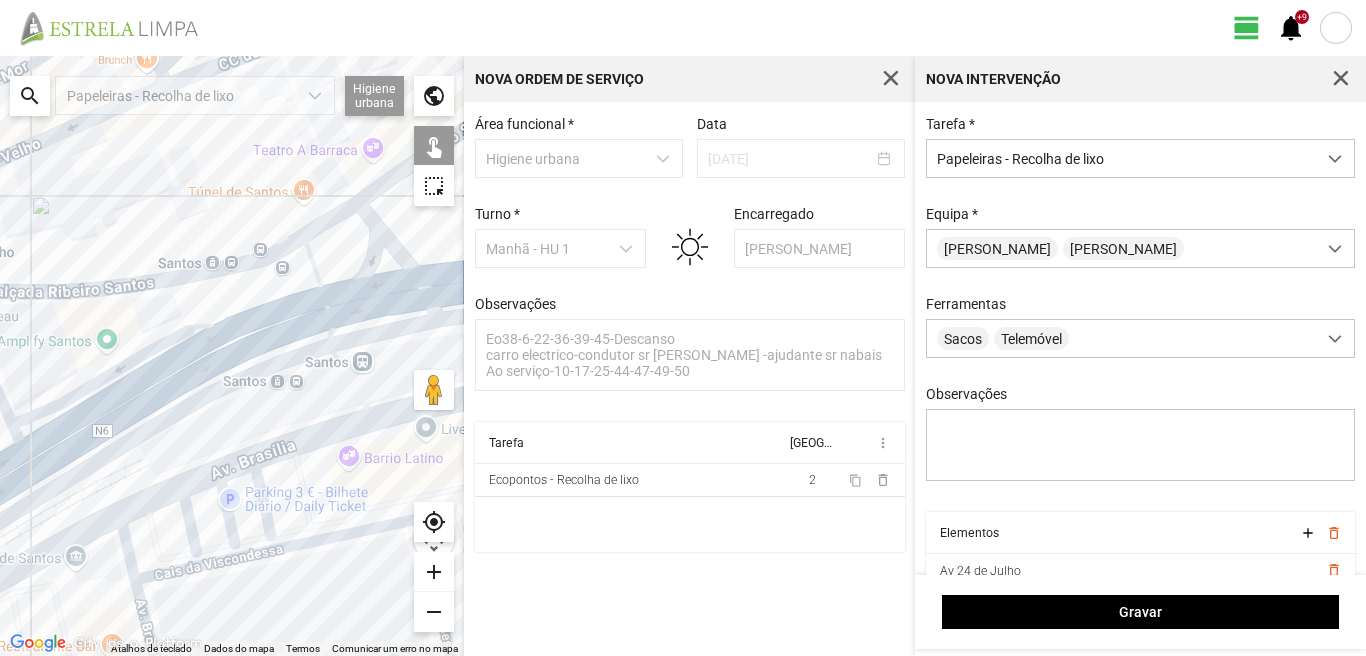 click on "Para navegar, prima as teclas de seta." 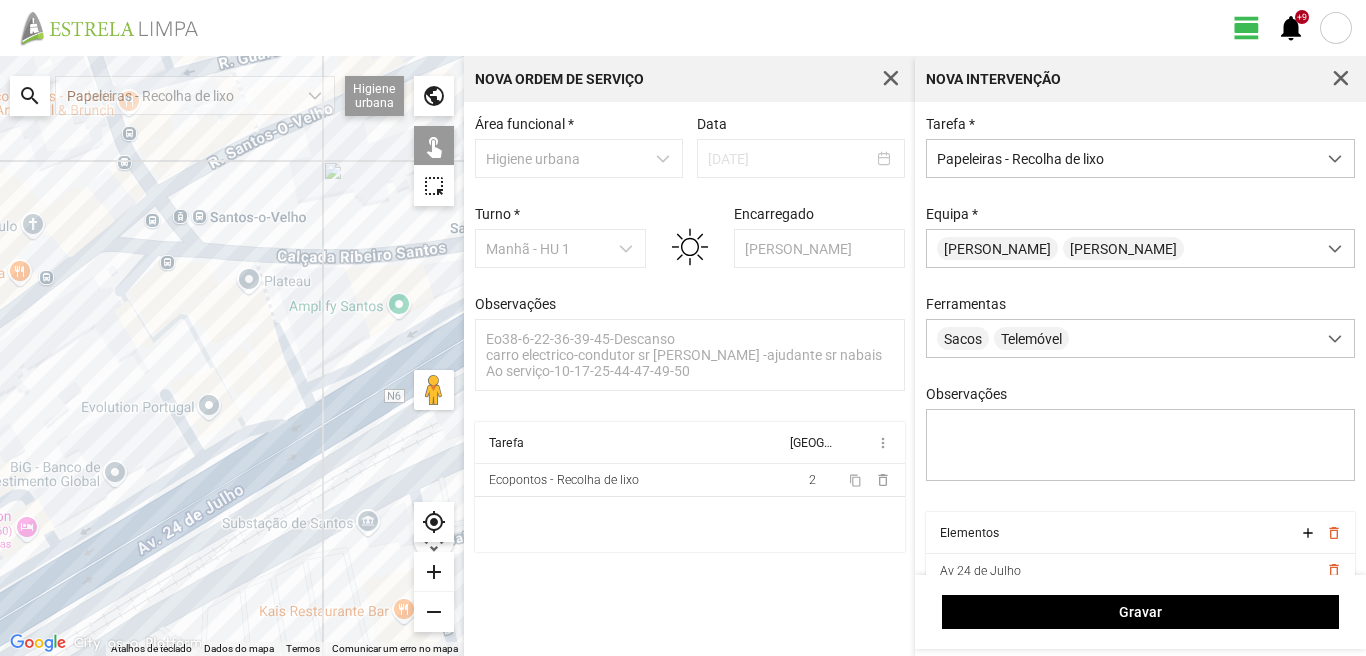 drag, startPoint x: 192, startPoint y: 348, endPoint x: 278, endPoint y: 440, distance: 125.93649 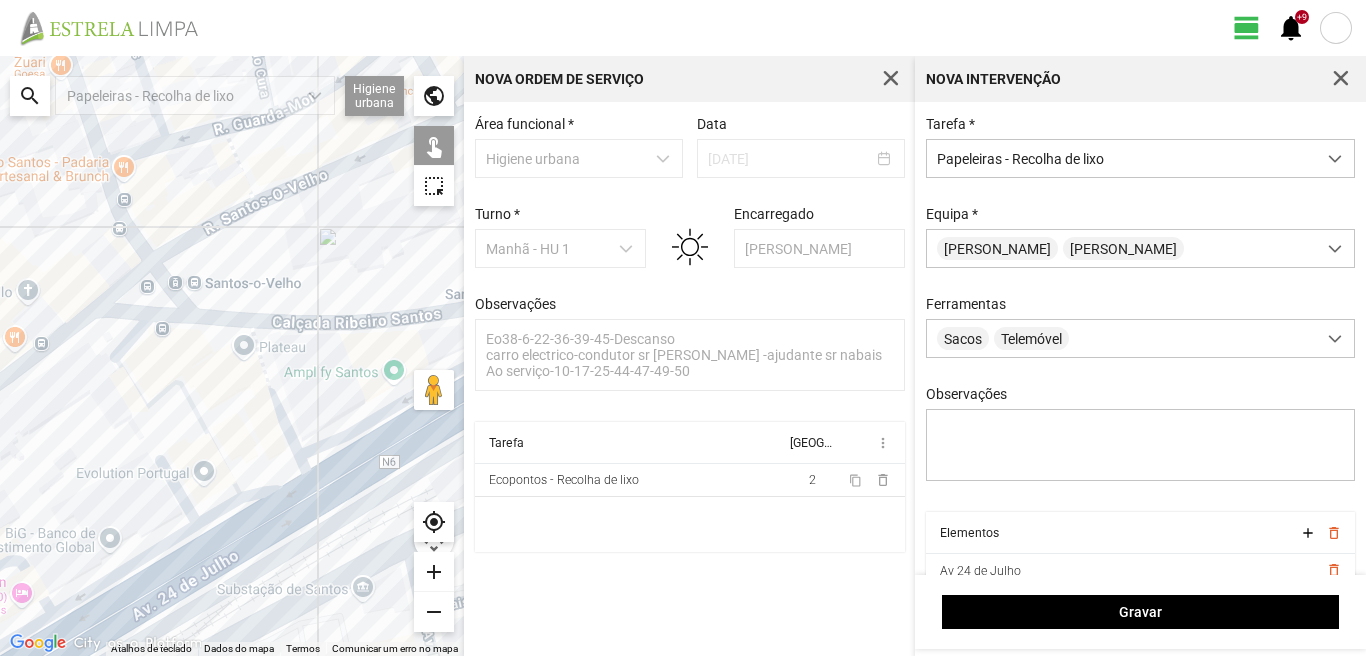 drag, startPoint x: 248, startPoint y: 371, endPoint x: 242, endPoint y: 395, distance: 24.738634 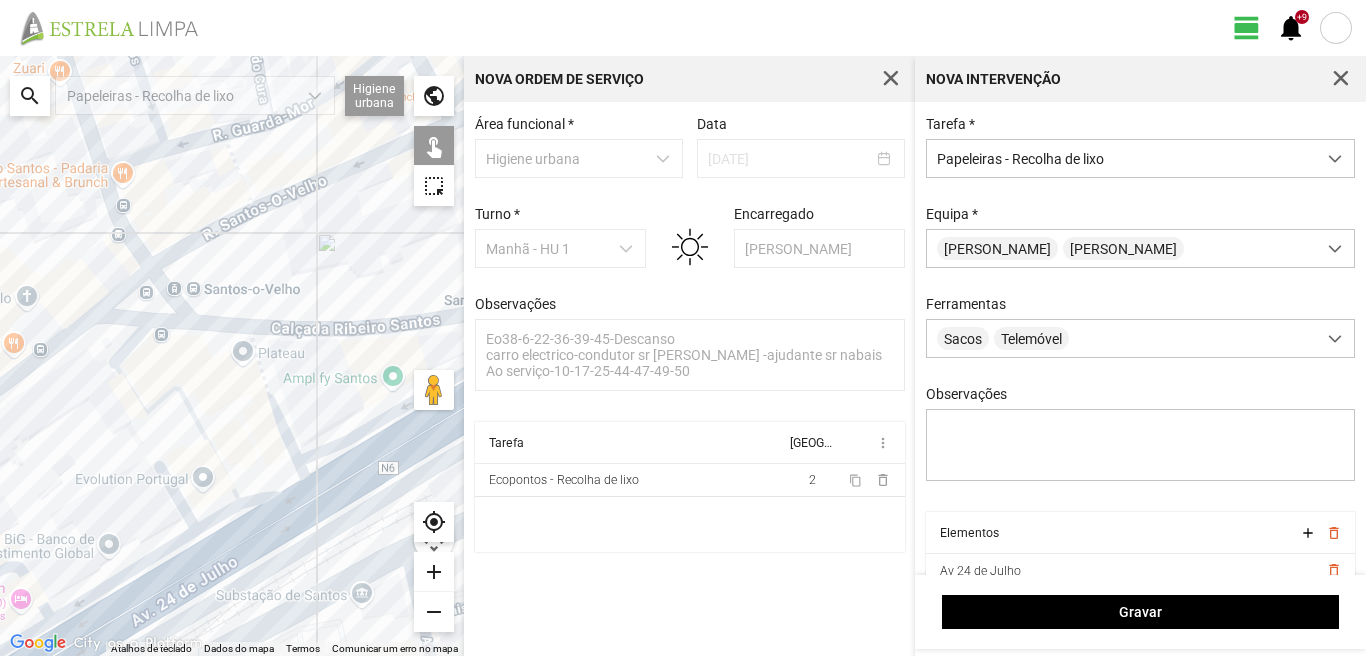 click on "Para navegar, prima as teclas de seta." 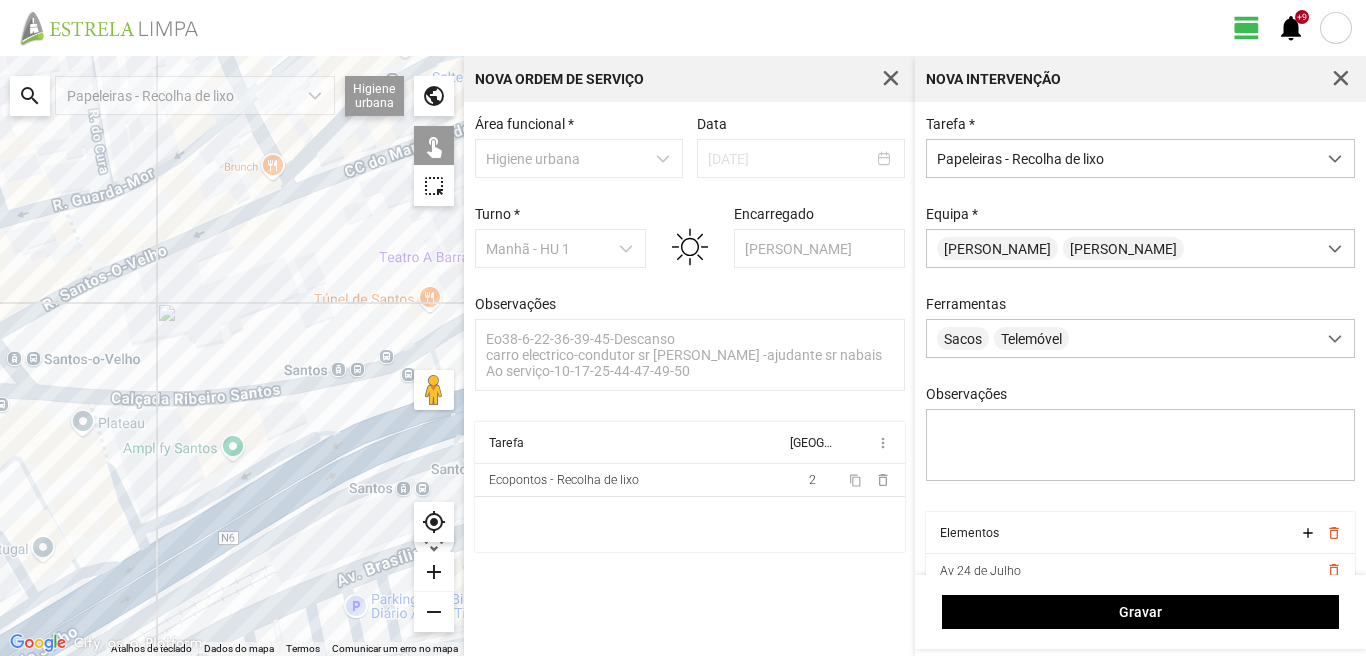 drag, startPoint x: 219, startPoint y: 293, endPoint x: 36, endPoint y: 346, distance: 190.52034 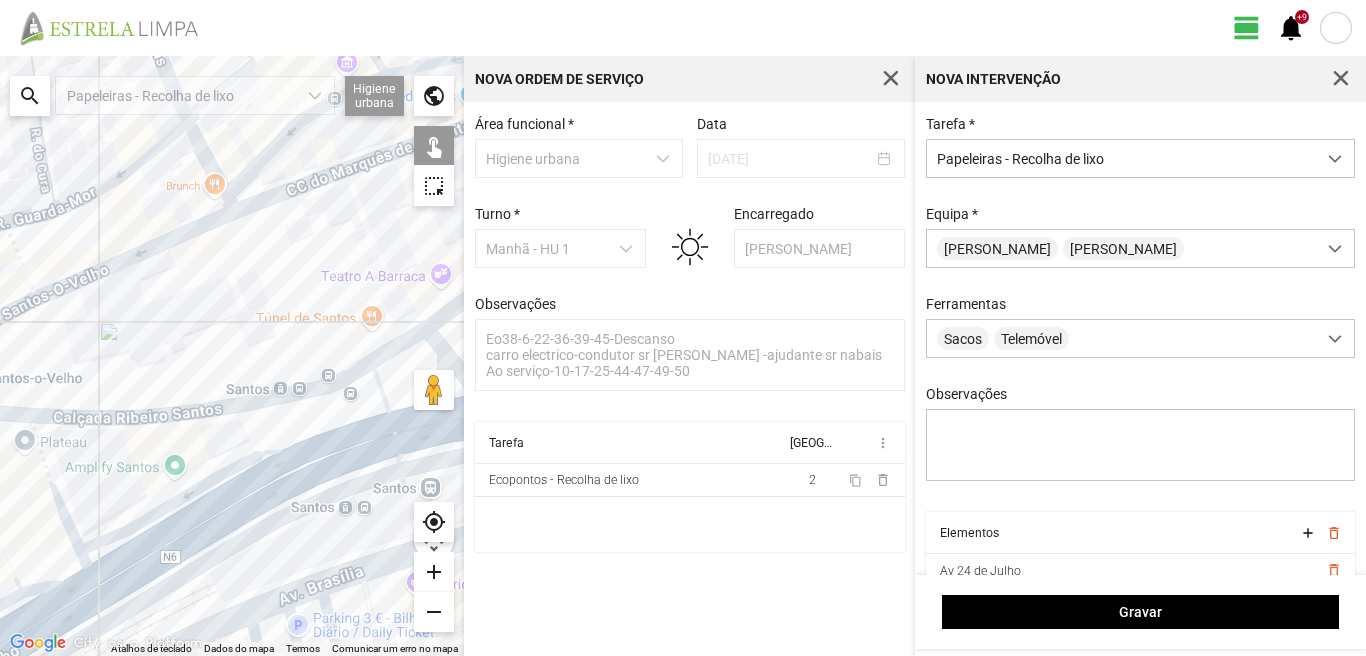 drag, startPoint x: 129, startPoint y: 251, endPoint x: 148, endPoint y: 239, distance: 22.472204 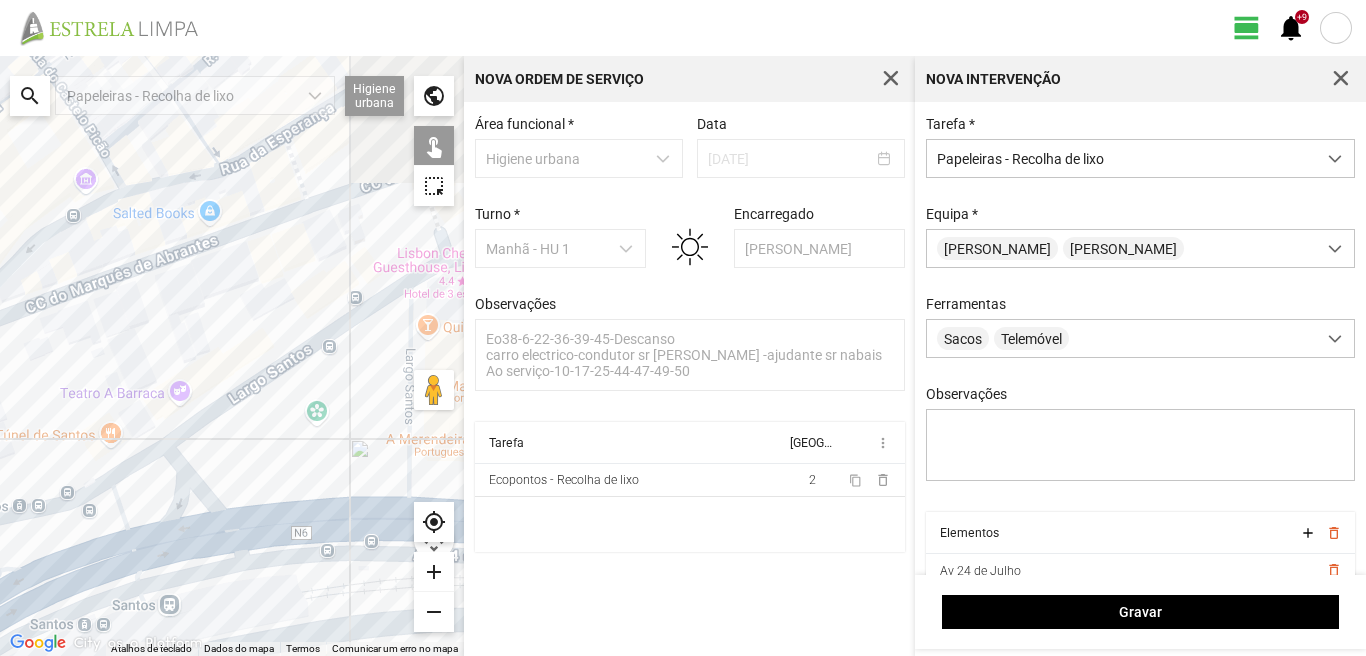 drag, startPoint x: 262, startPoint y: 160, endPoint x: 0, endPoint y: 282, distance: 289.01212 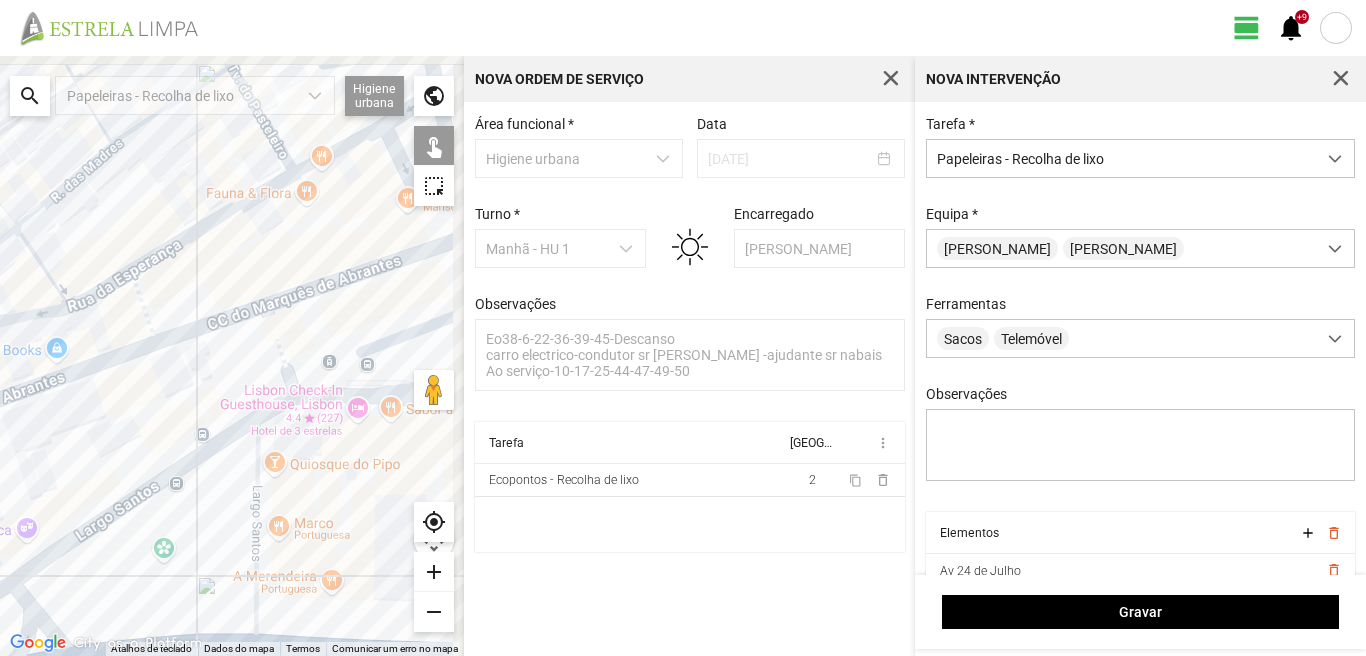 drag, startPoint x: 97, startPoint y: 278, endPoint x: 0, endPoint y: 354, distance: 123.22743 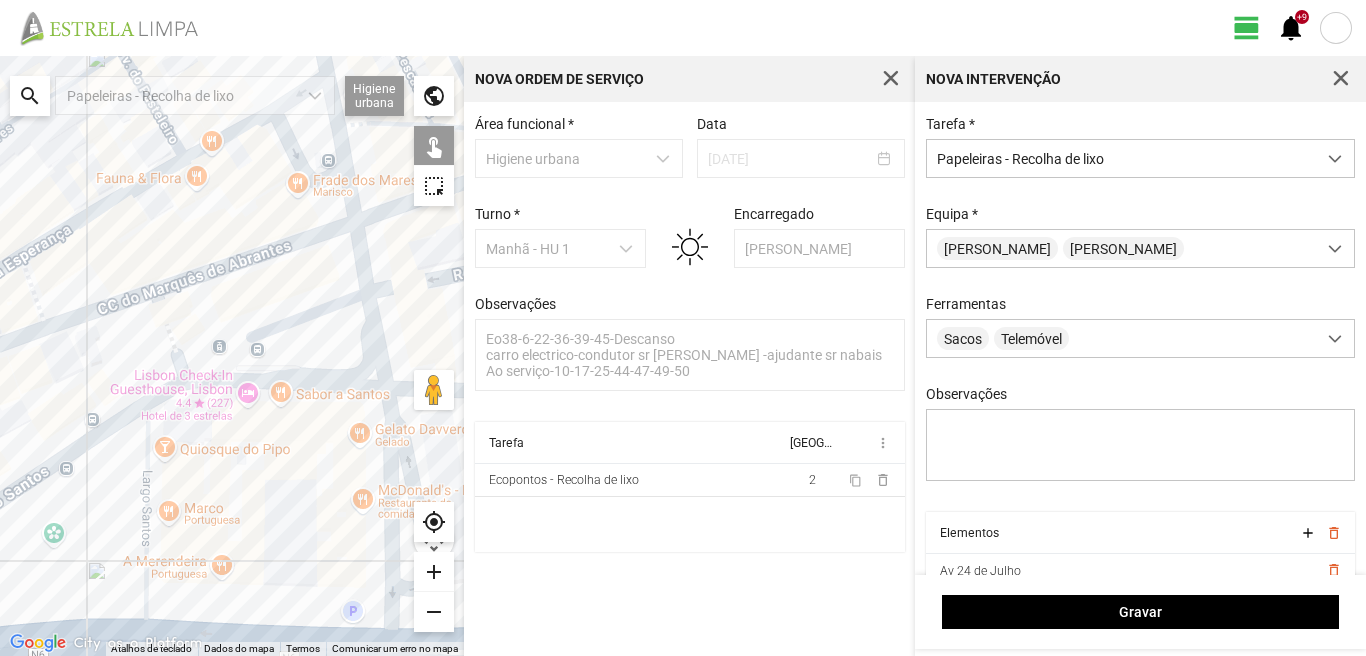 drag, startPoint x: 152, startPoint y: 310, endPoint x: 209, endPoint y: 188, distance: 134.65883 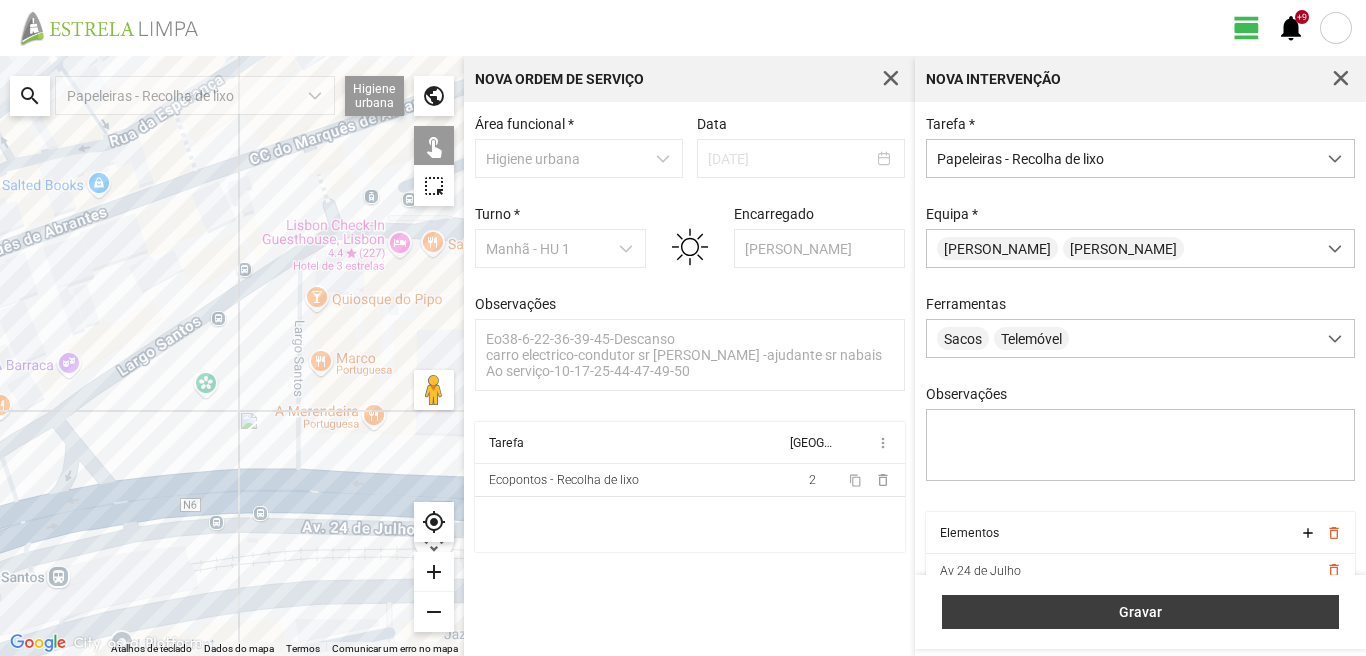 click on "Gravar" at bounding box center [1141, 612] 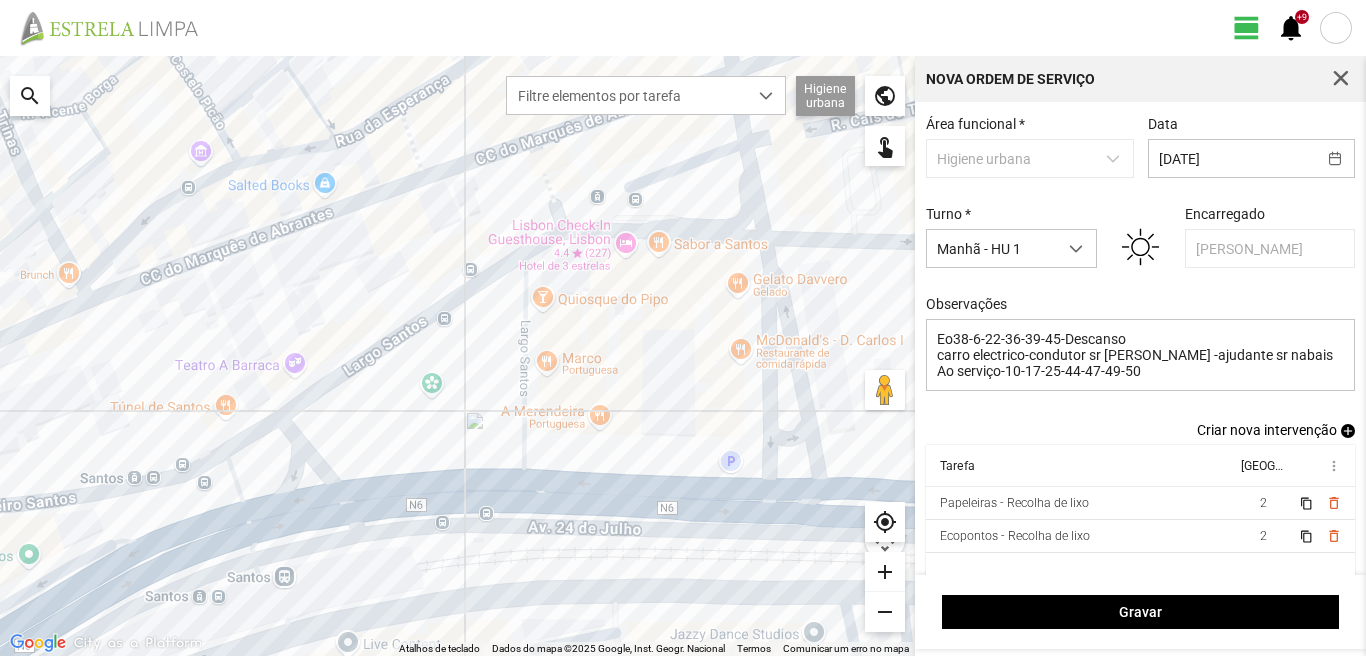 click on "add" at bounding box center [1348, 431] 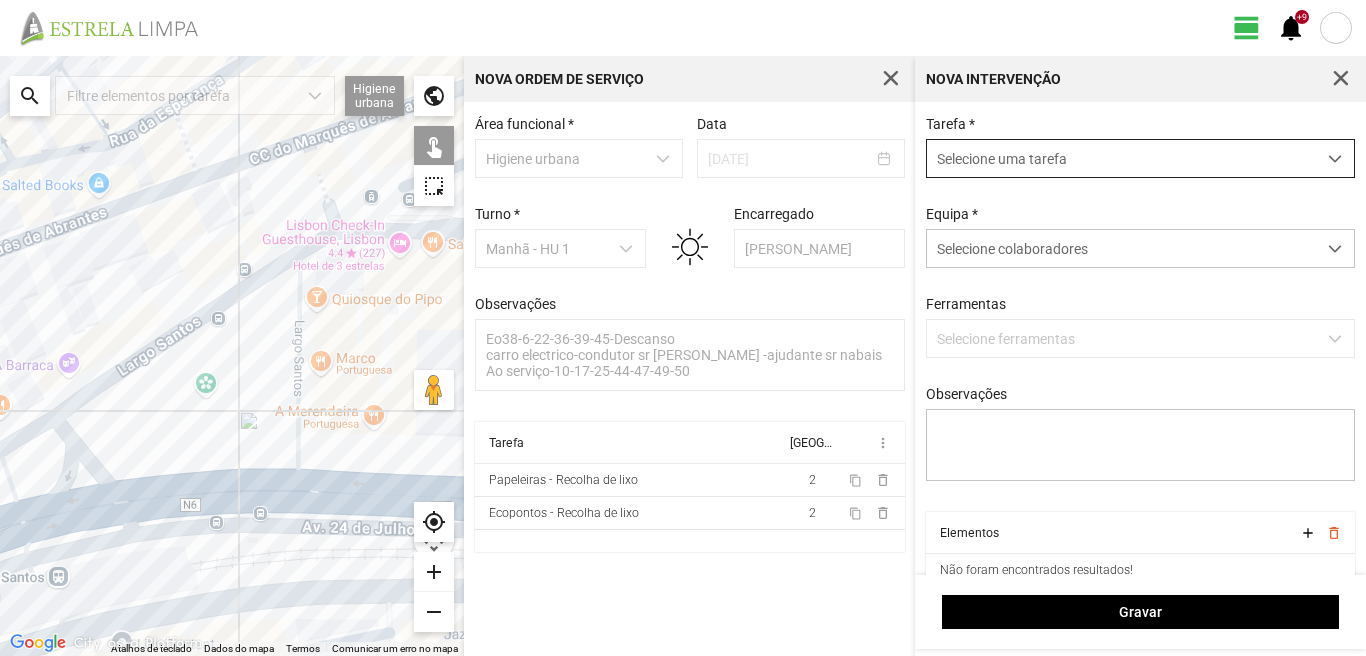 click on "Selecione uma tarefa" at bounding box center (1121, 158) 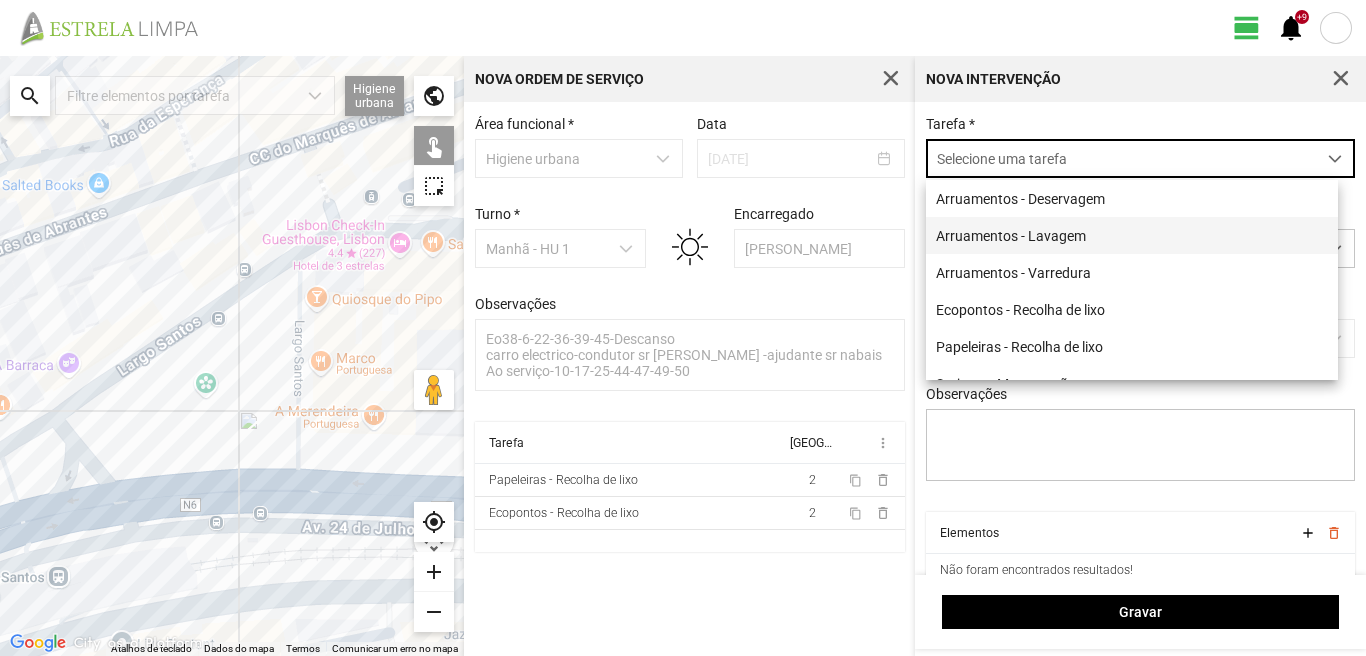 scroll, scrollTop: 11, scrollLeft: 89, axis: both 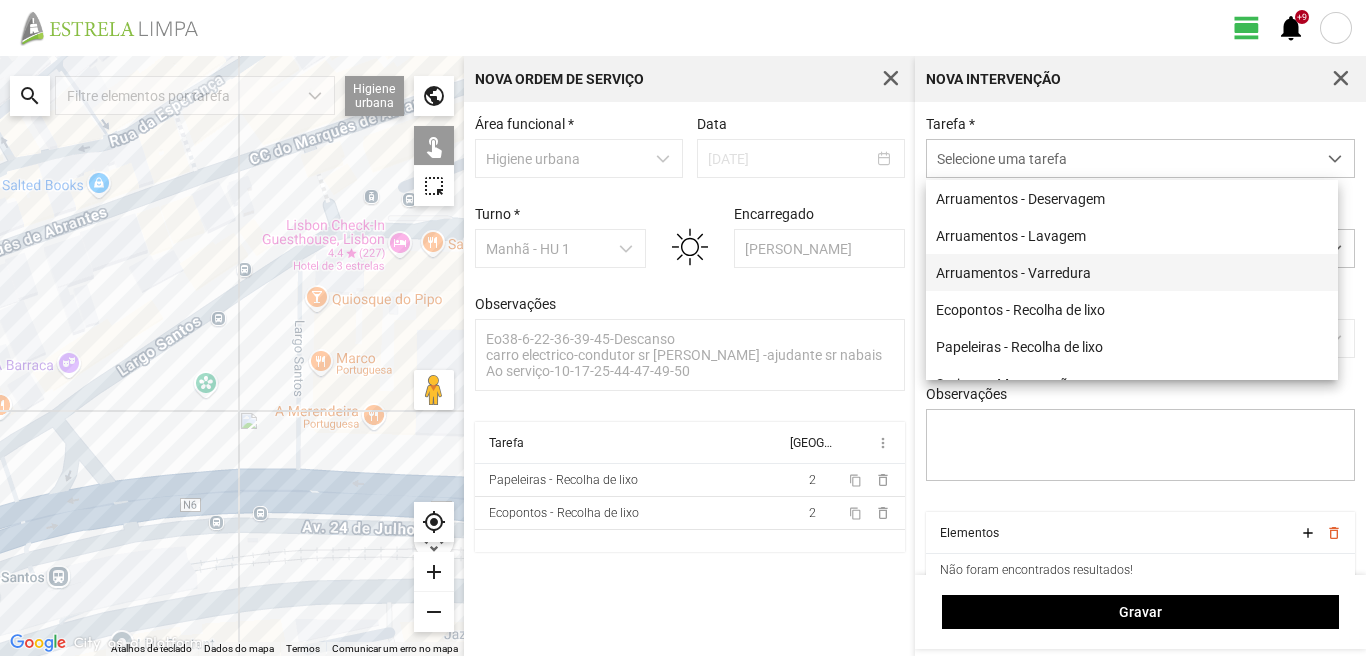 click on "Arruamentos - Varredura" at bounding box center (1132, 272) 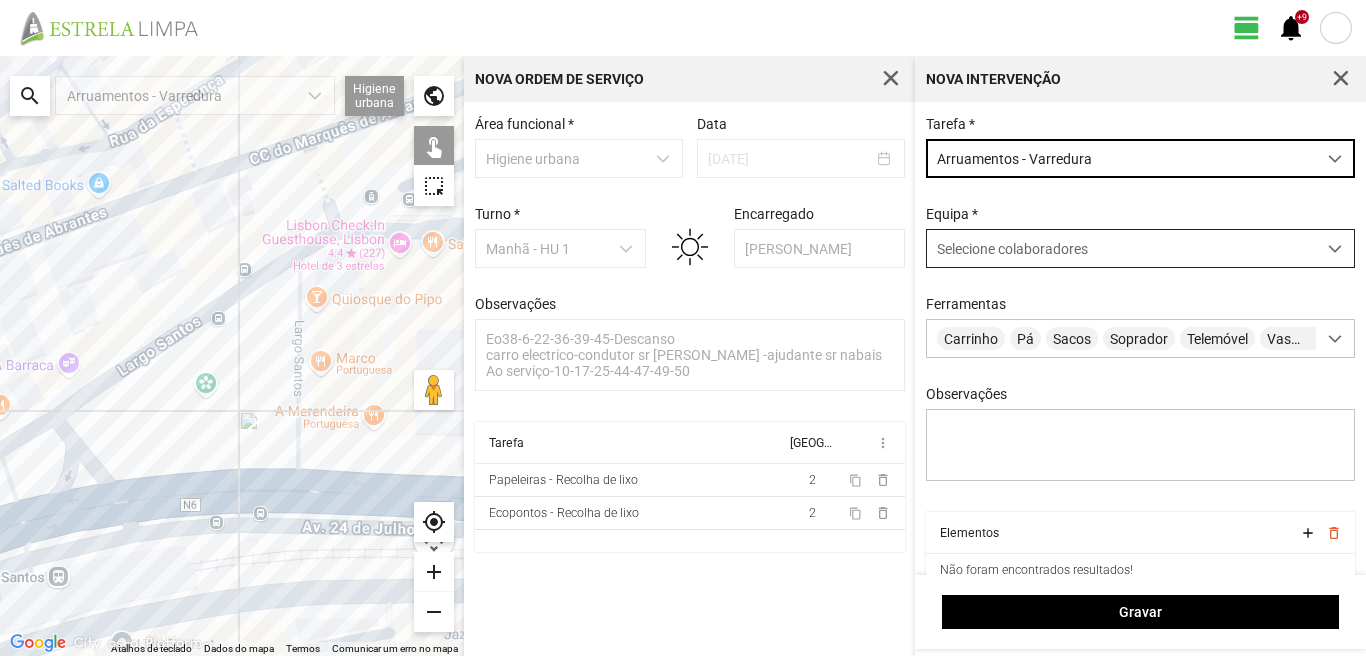 click on "Selecione colaboradores" at bounding box center [1012, 249] 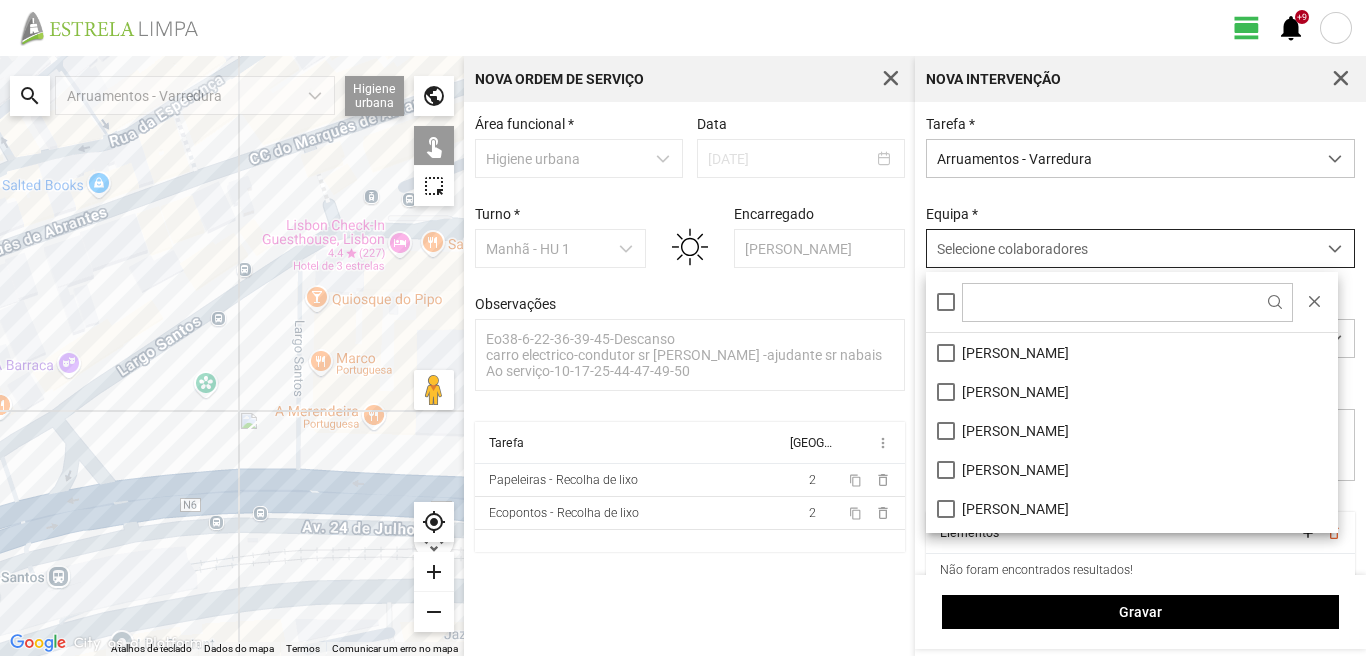 scroll, scrollTop: 11, scrollLeft: 89, axis: both 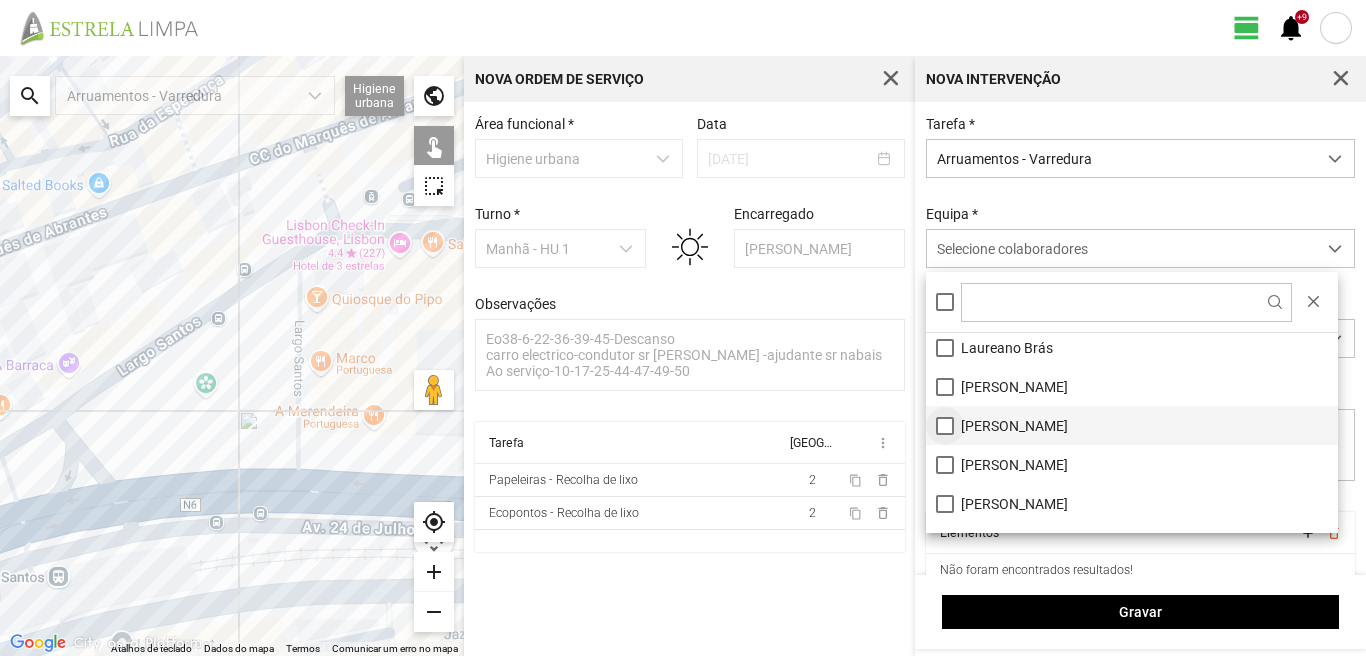 click on "[PERSON_NAME]" at bounding box center (1132, 425) 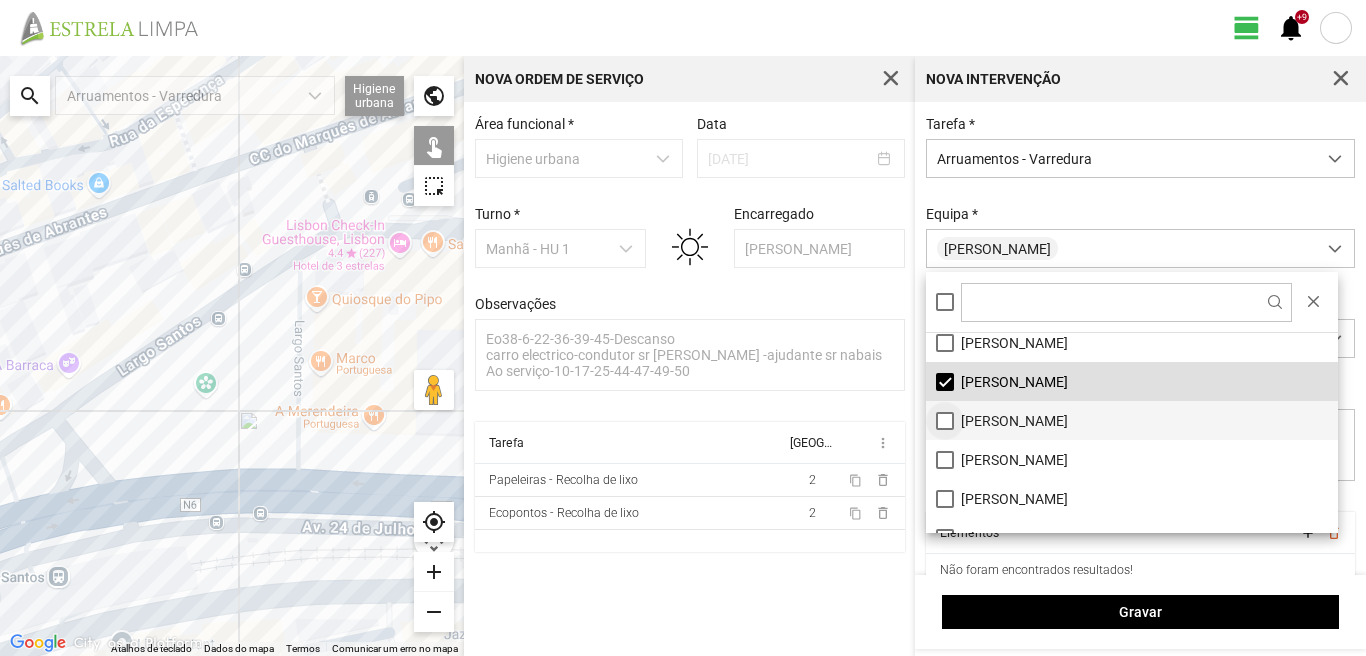 scroll, scrollTop: 268, scrollLeft: 0, axis: vertical 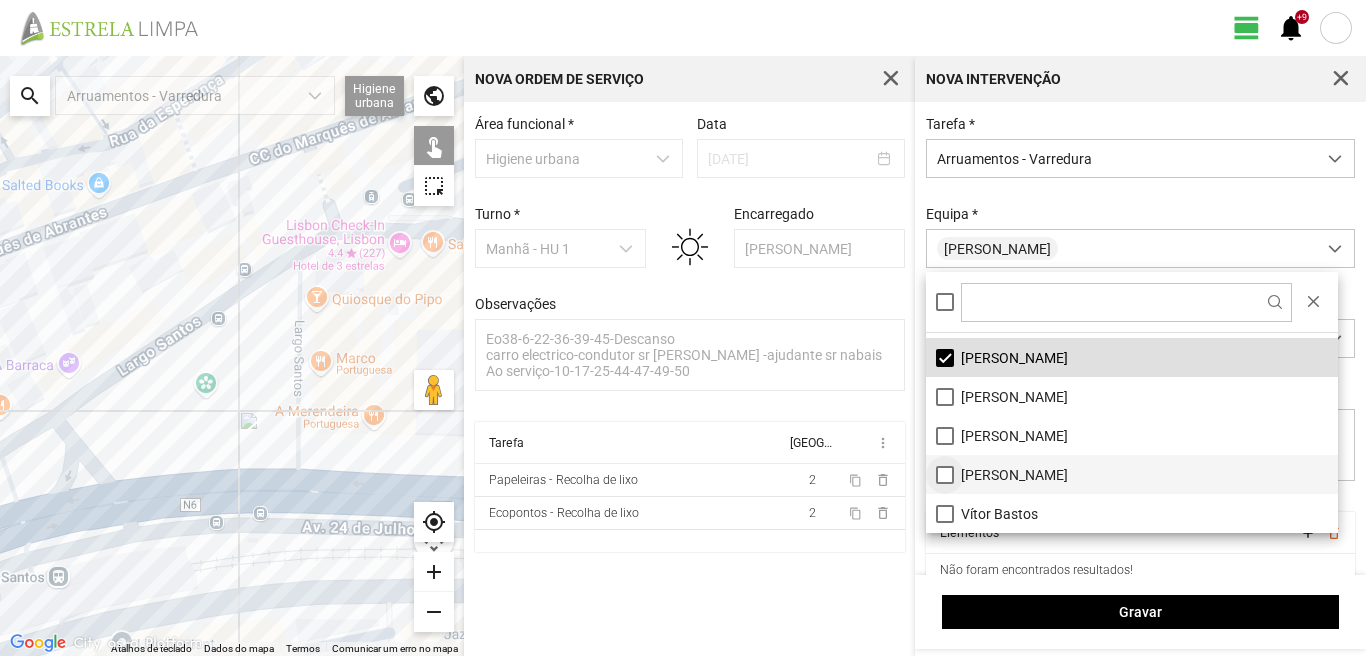 click on "[PERSON_NAME]" at bounding box center (1132, 474) 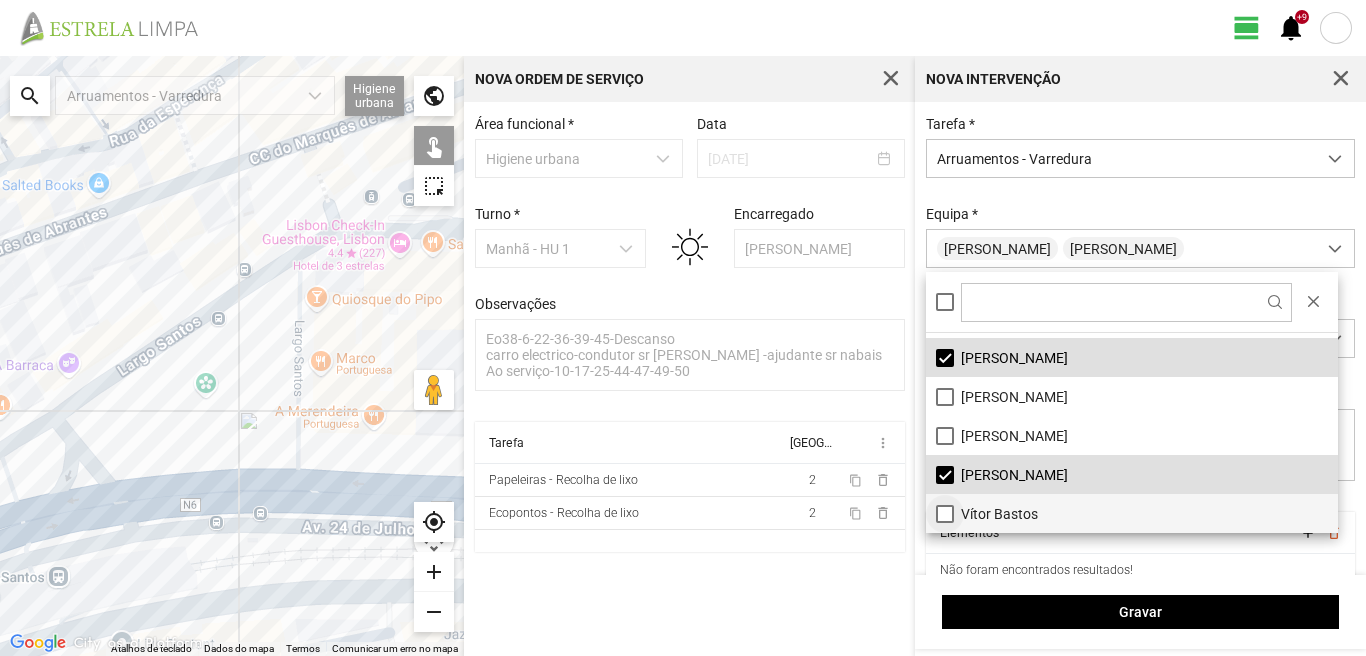 click on "Vítor Bastos" at bounding box center (1132, 513) 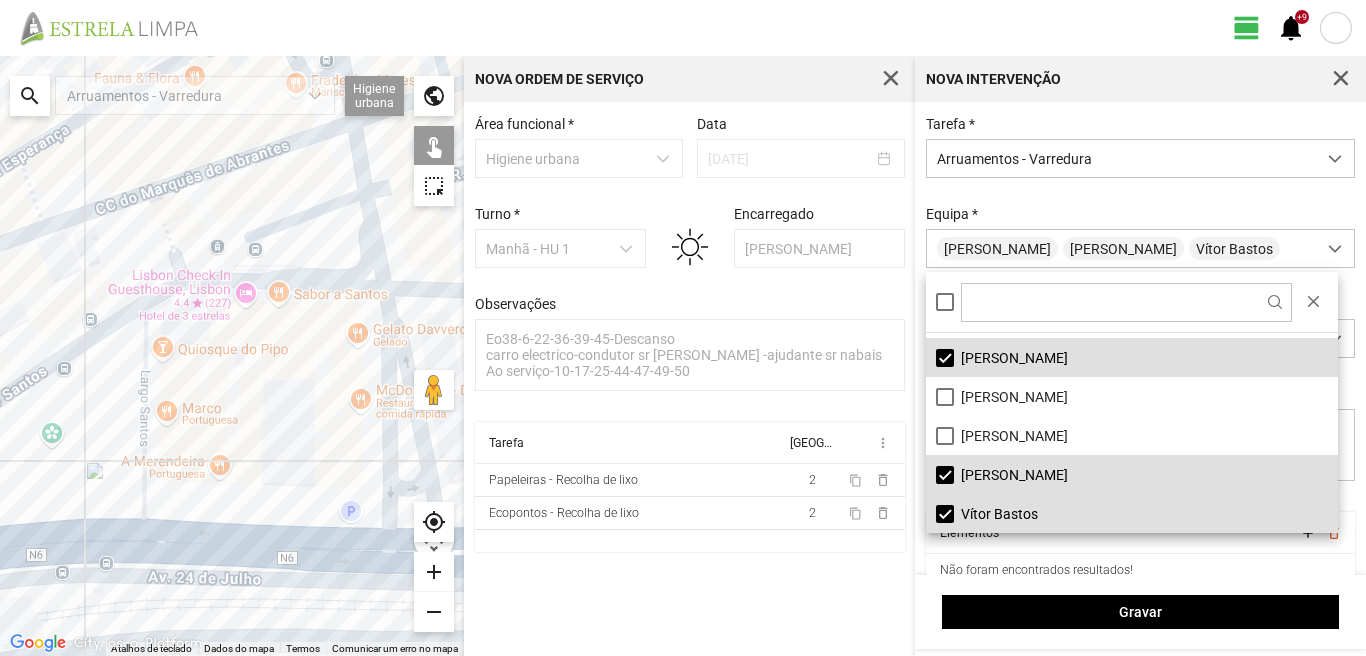 drag, startPoint x: 417, startPoint y: 278, endPoint x: 140, endPoint y: 336, distance: 283.00708 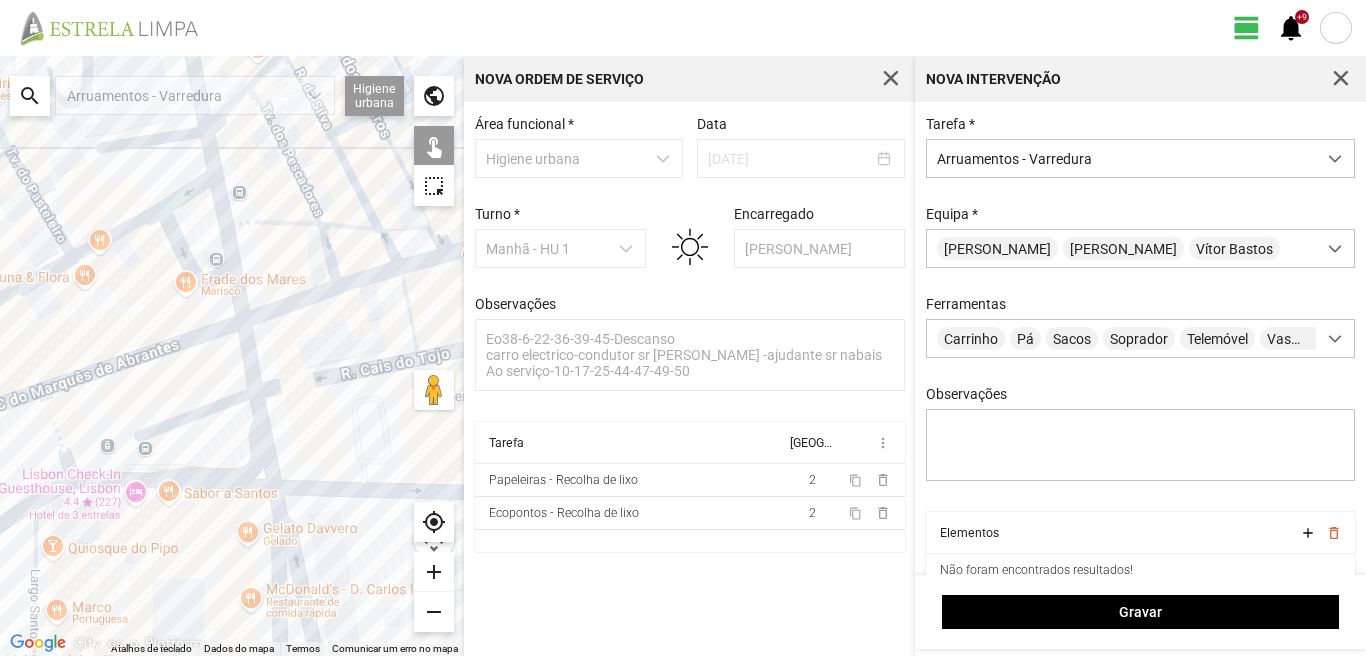 drag, startPoint x: 245, startPoint y: 160, endPoint x: 261, endPoint y: 362, distance: 202.63268 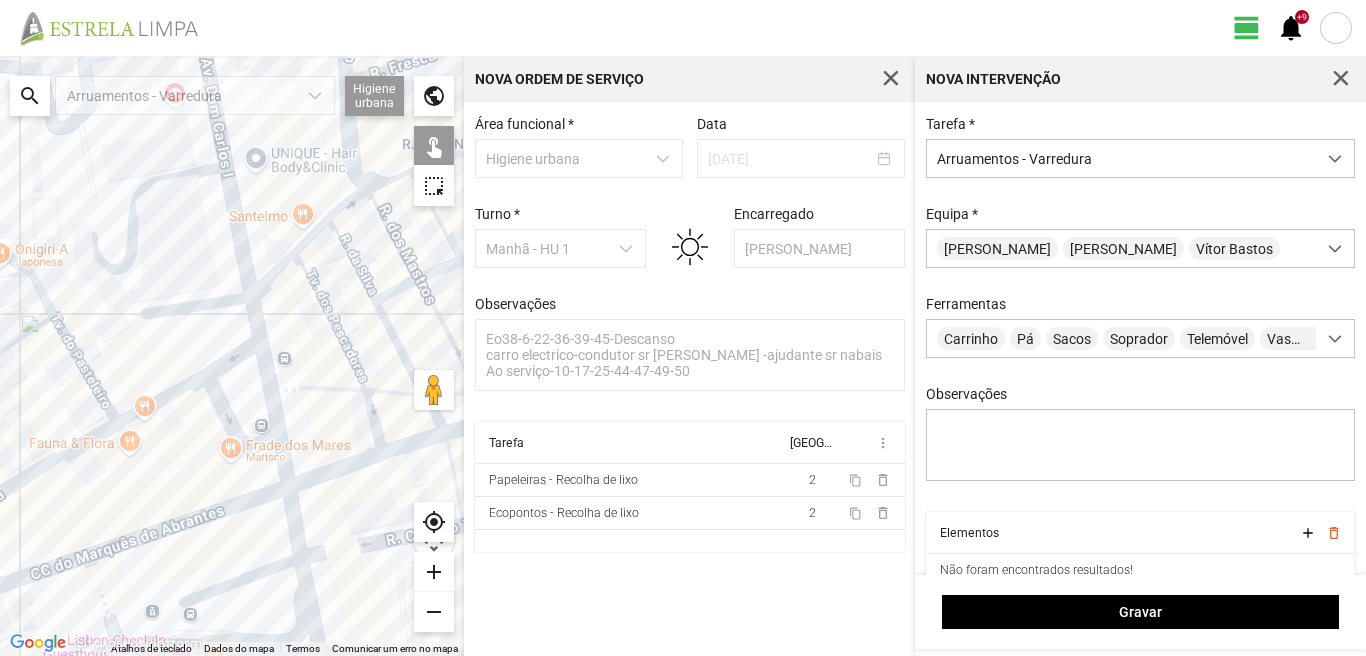 drag, startPoint x: 240, startPoint y: 239, endPoint x: 292, endPoint y: 416, distance: 184.48035 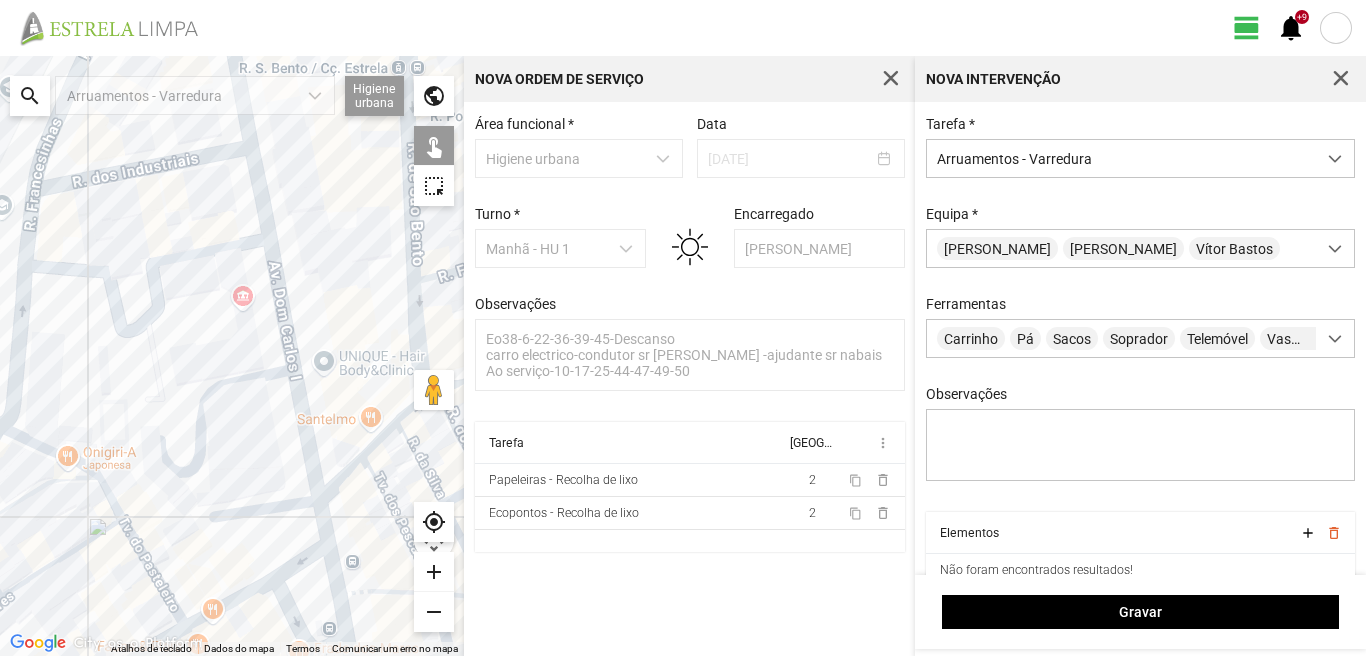drag, startPoint x: 230, startPoint y: 219, endPoint x: 290, endPoint y: 417, distance: 206.89128 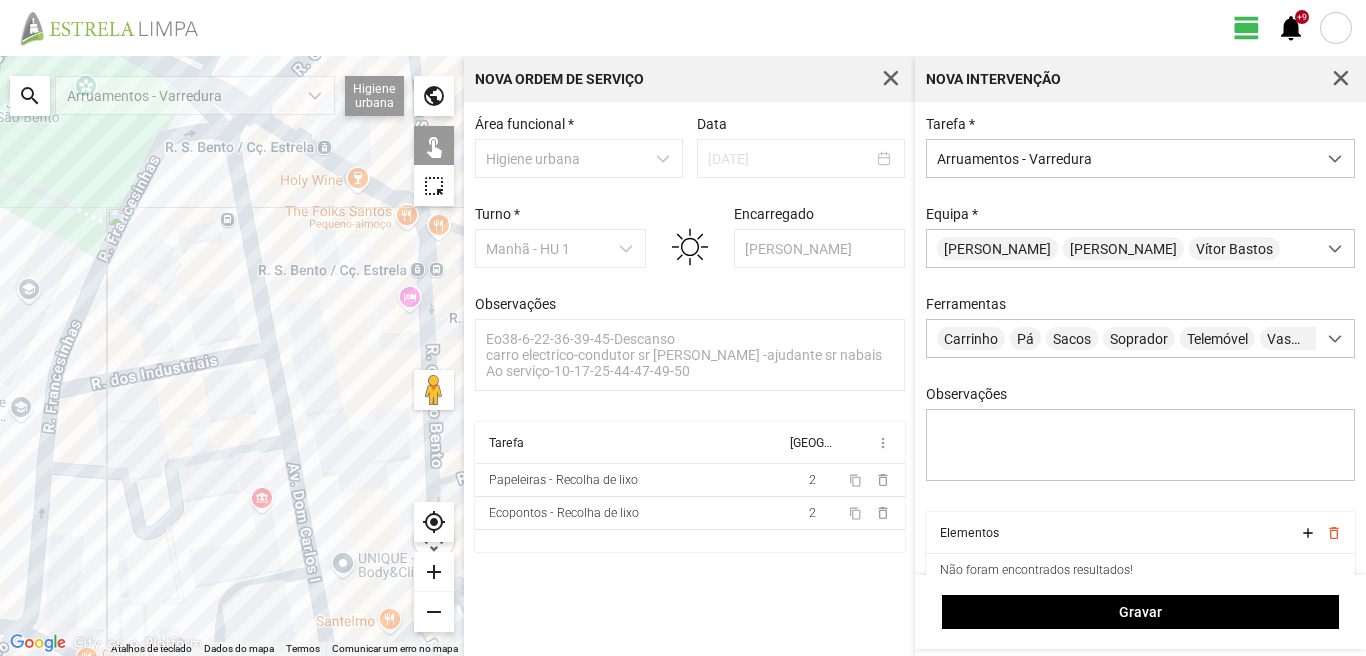 drag, startPoint x: 264, startPoint y: 173, endPoint x: 286, endPoint y: 355, distance: 183.32484 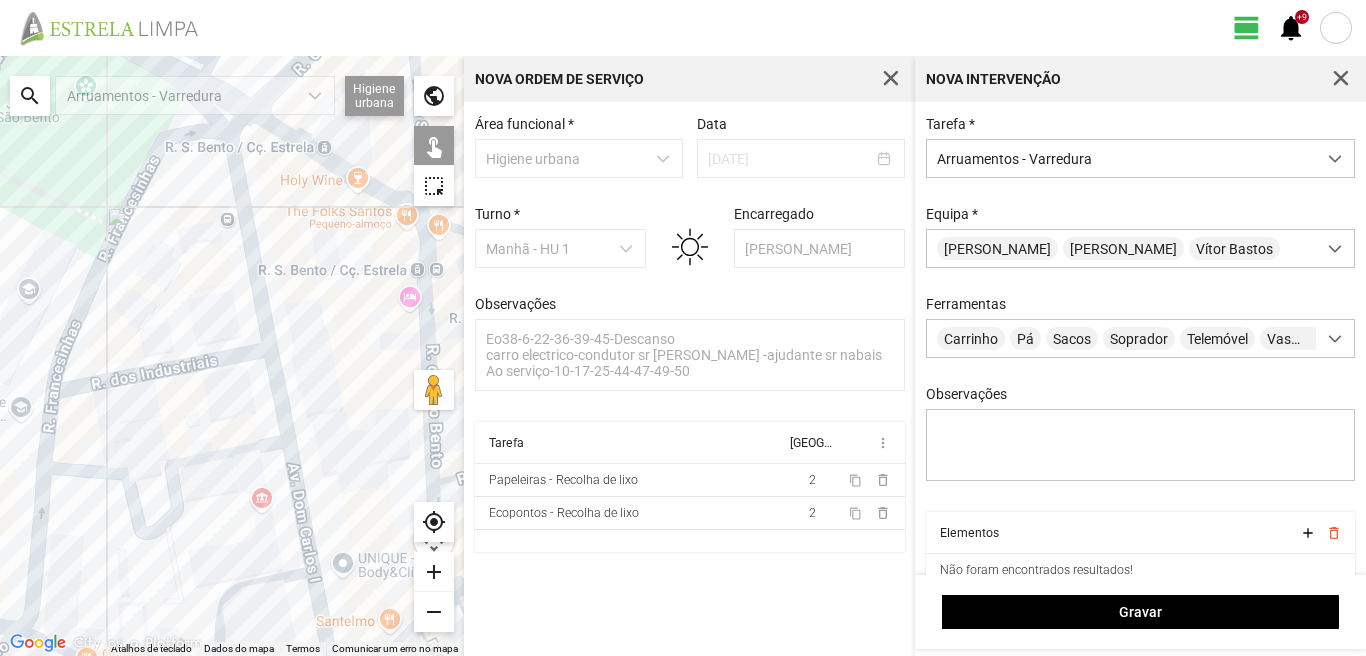 click on "Para navegar, prima as teclas de seta." 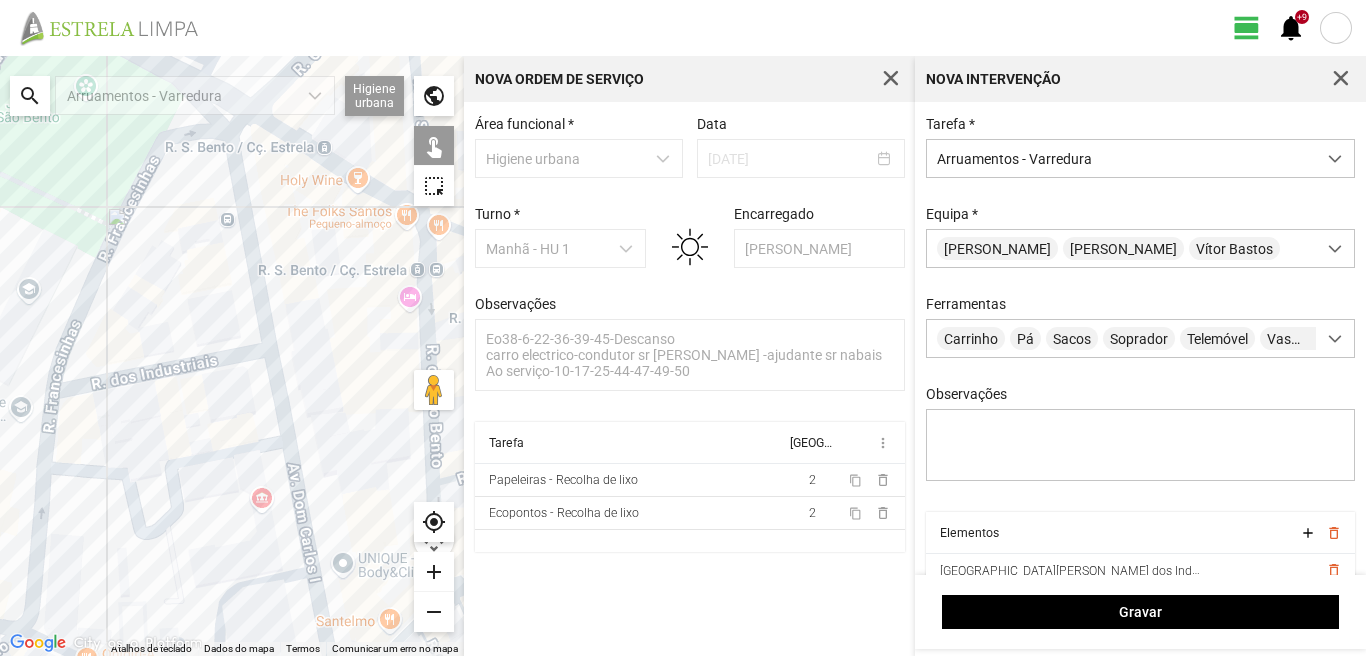 drag, startPoint x: 157, startPoint y: 370, endPoint x: 179, endPoint y: 373, distance: 22.203604 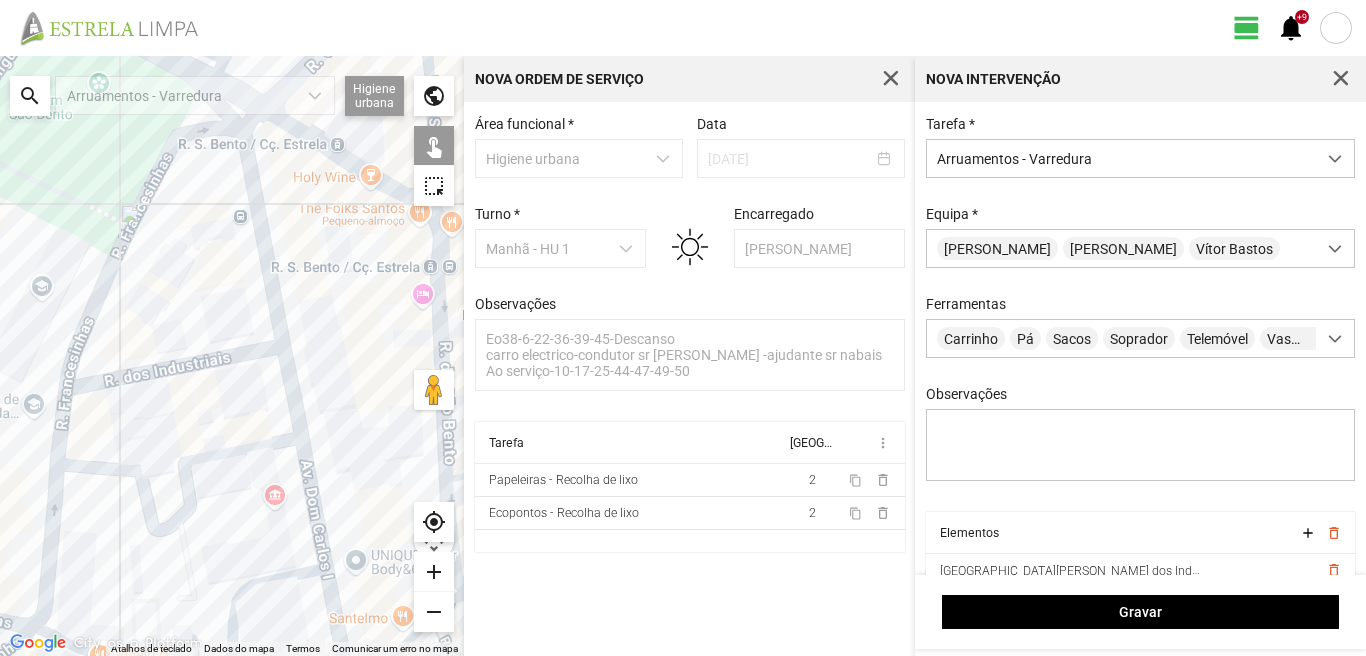 click on "Para navegar, prima as teclas de seta." 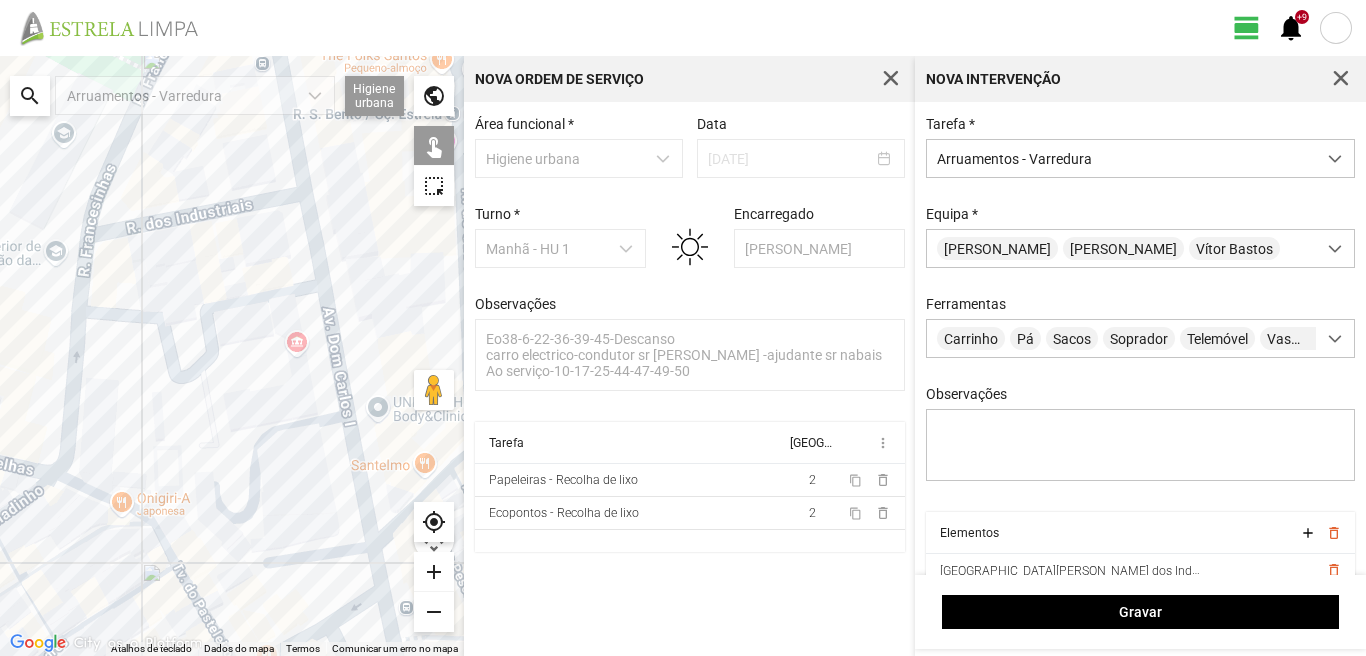 drag, startPoint x: 242, startPoint y: 426, endPoint x: 268, endPoint y: 196, distance: 231.4649 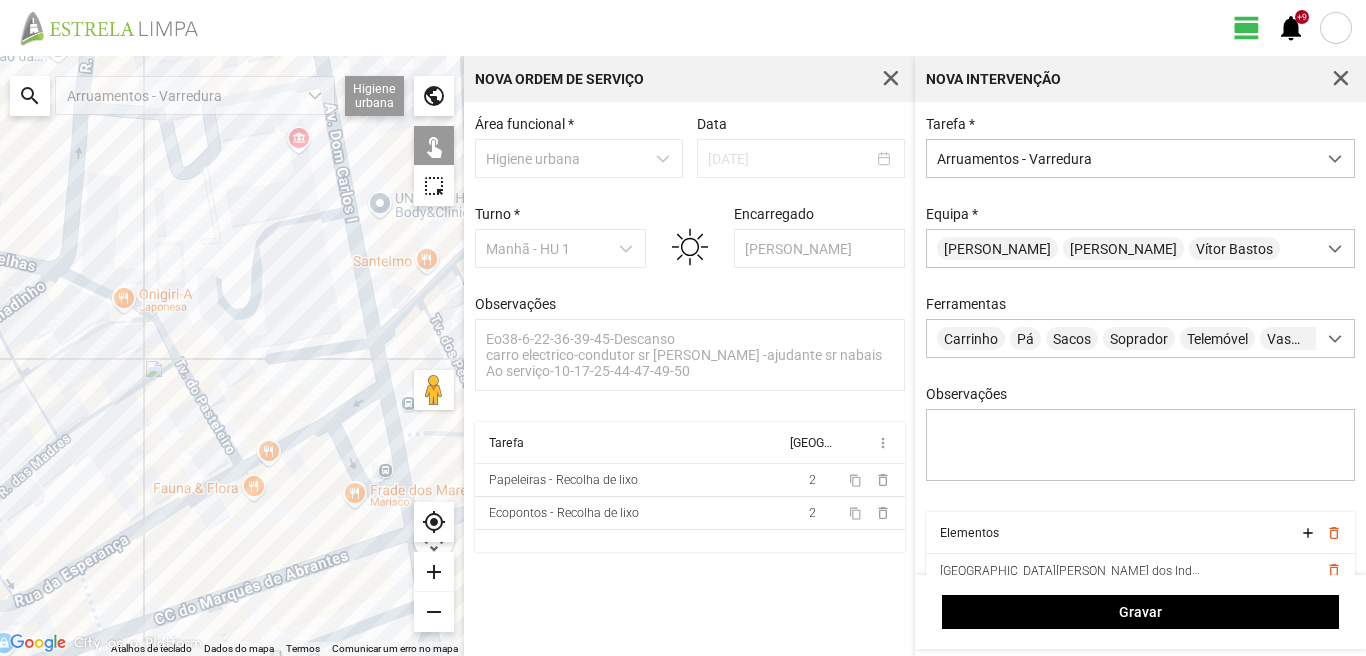 click on "Para navegar, prima as teclas de seta." 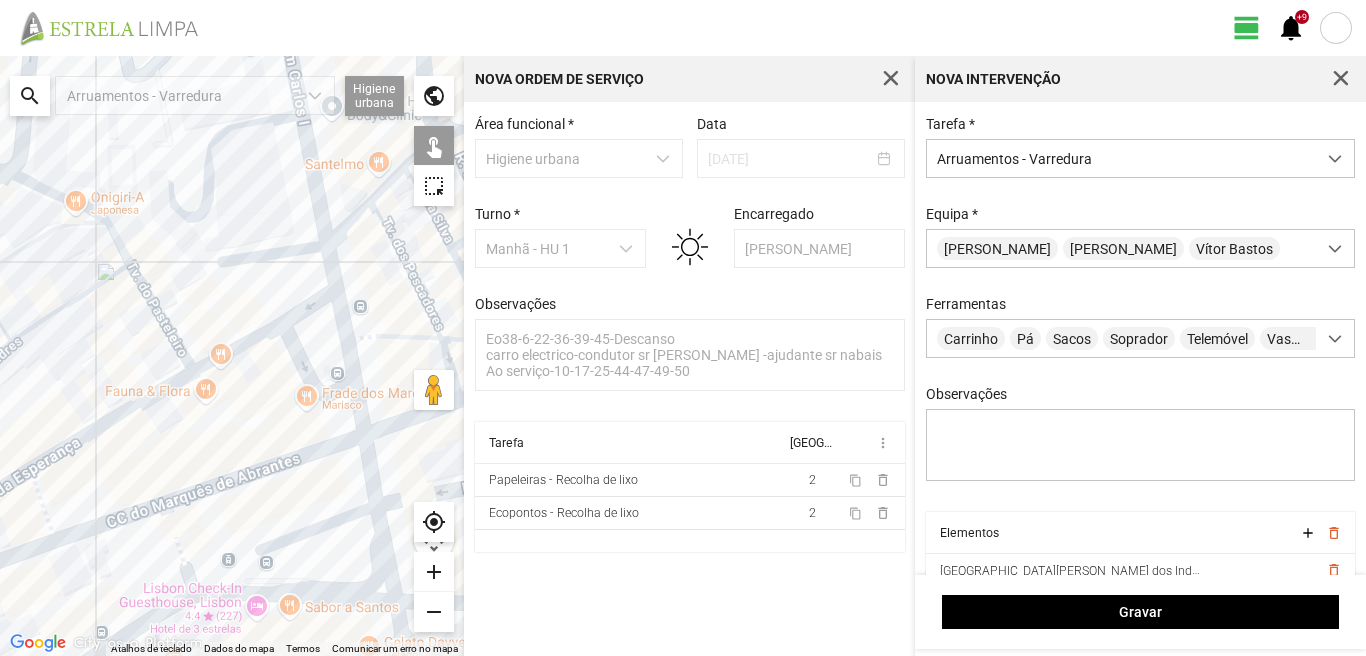 drag, startPoint x: 310, startPoint y: 376, endPoint x: 261, endPoint y: 274, distance: 113.15918 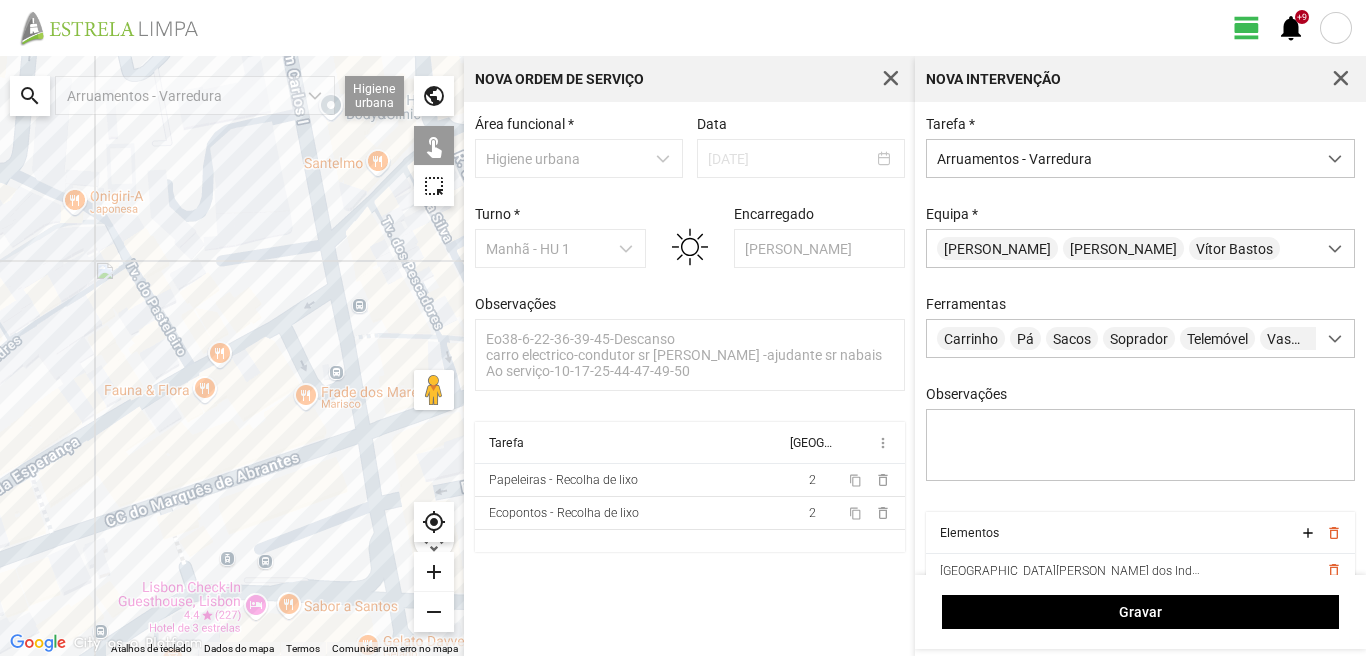 click on "Para navegar, prima as teclas de seta." 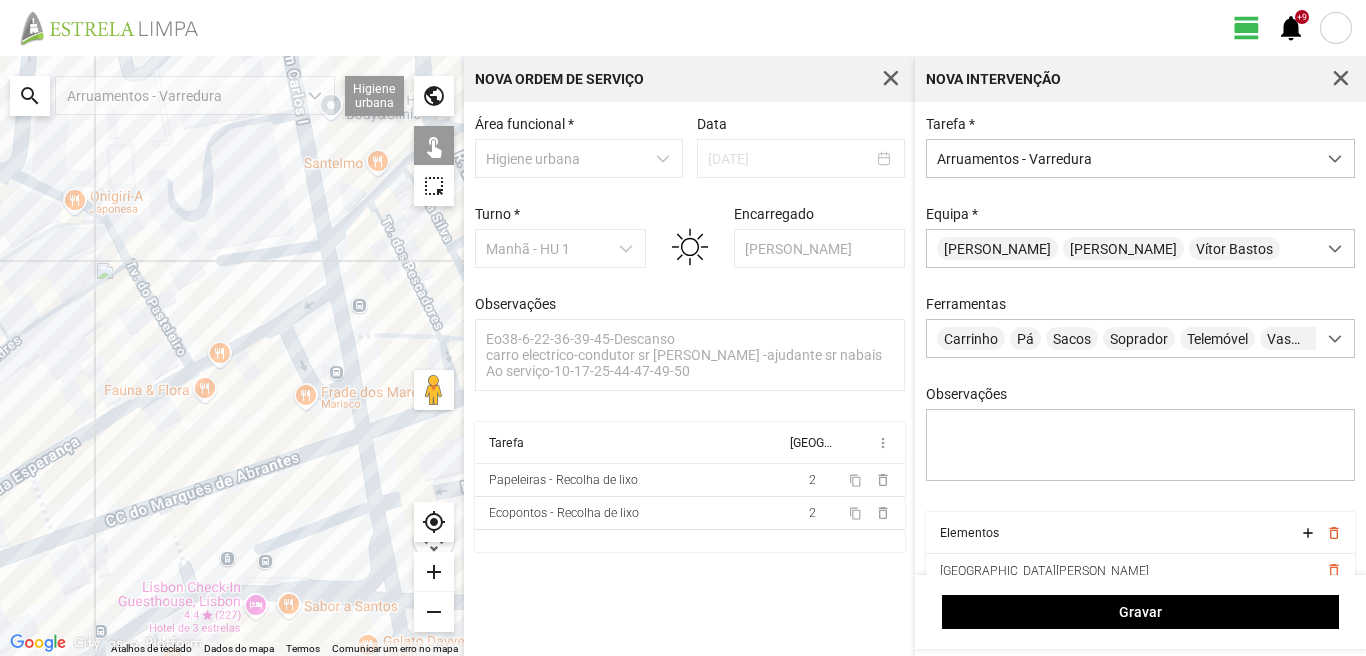 click on "Para navegar, prima as teclas de seta." 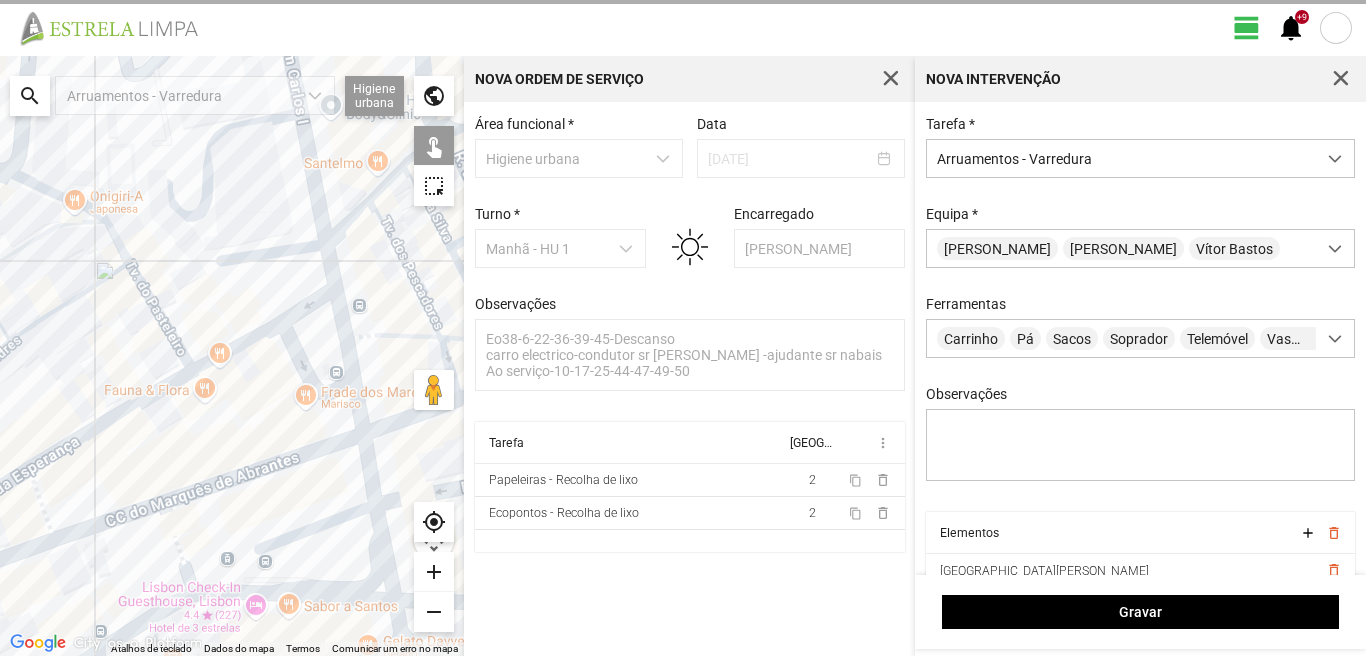 click on "Para navegar, prima as teclas de seta." 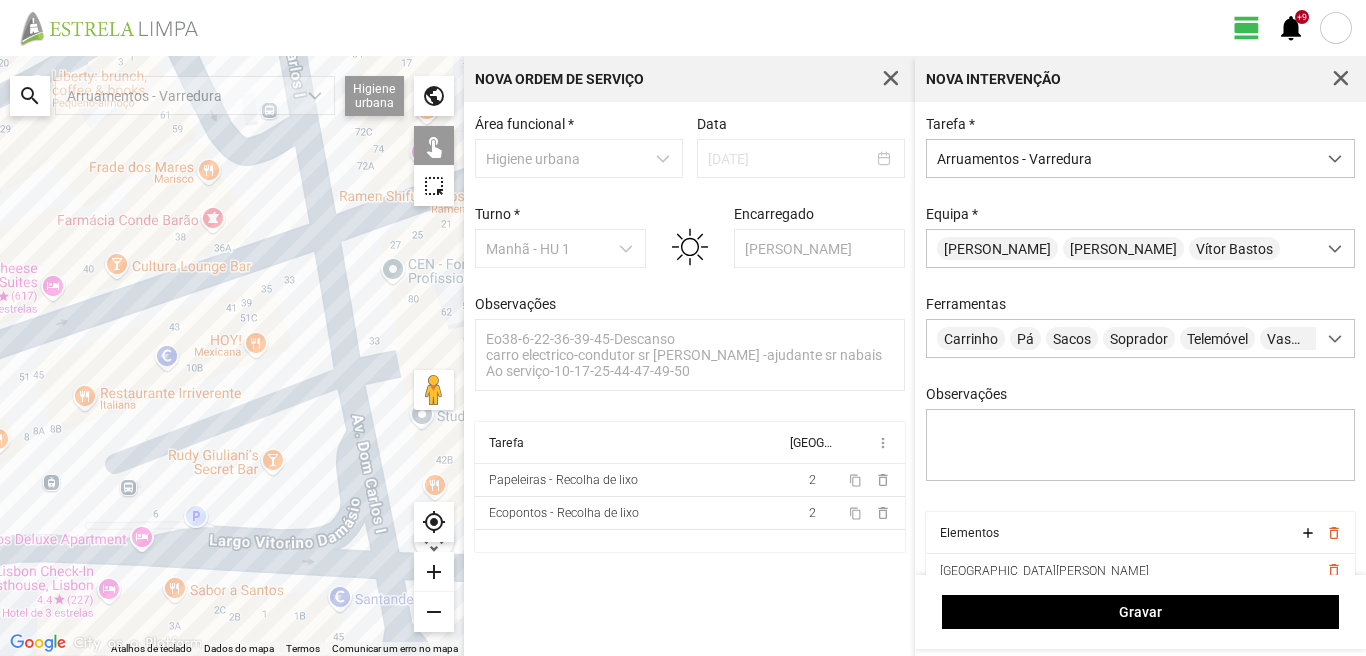 drag, startPoint x: 337, startPoint y: 453, endPoint x: 289, endPoint y: 261, distance: 197.90907 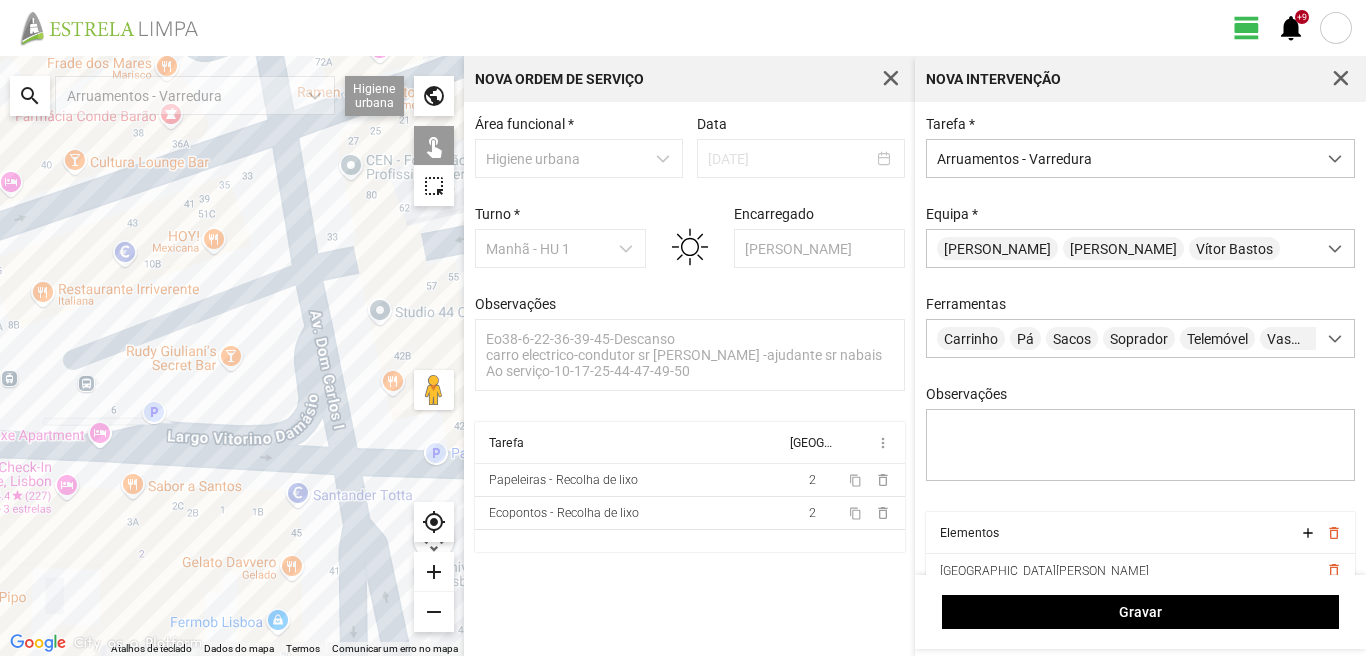 click on "Para navegar, prima as teclas de seta." 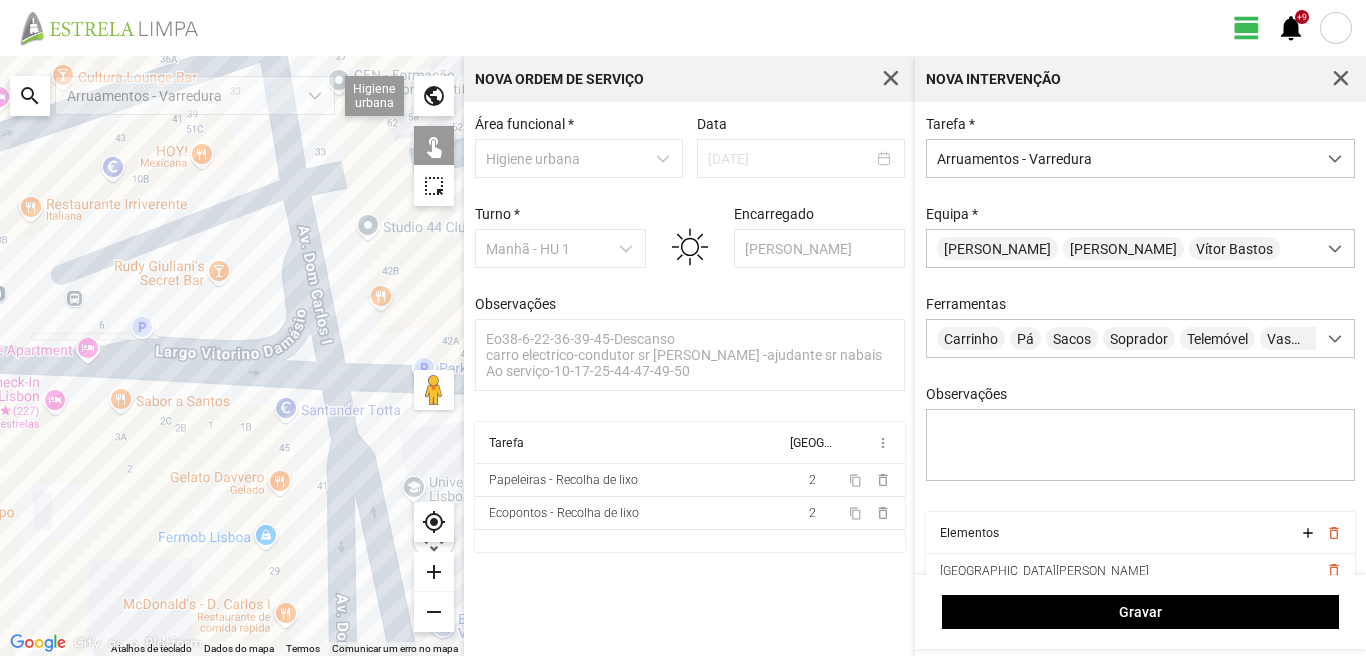 drag, startPoint x: 290, startPoint y: 413, endPoint x: 251, endPoint y: 280, distance: 138.60014 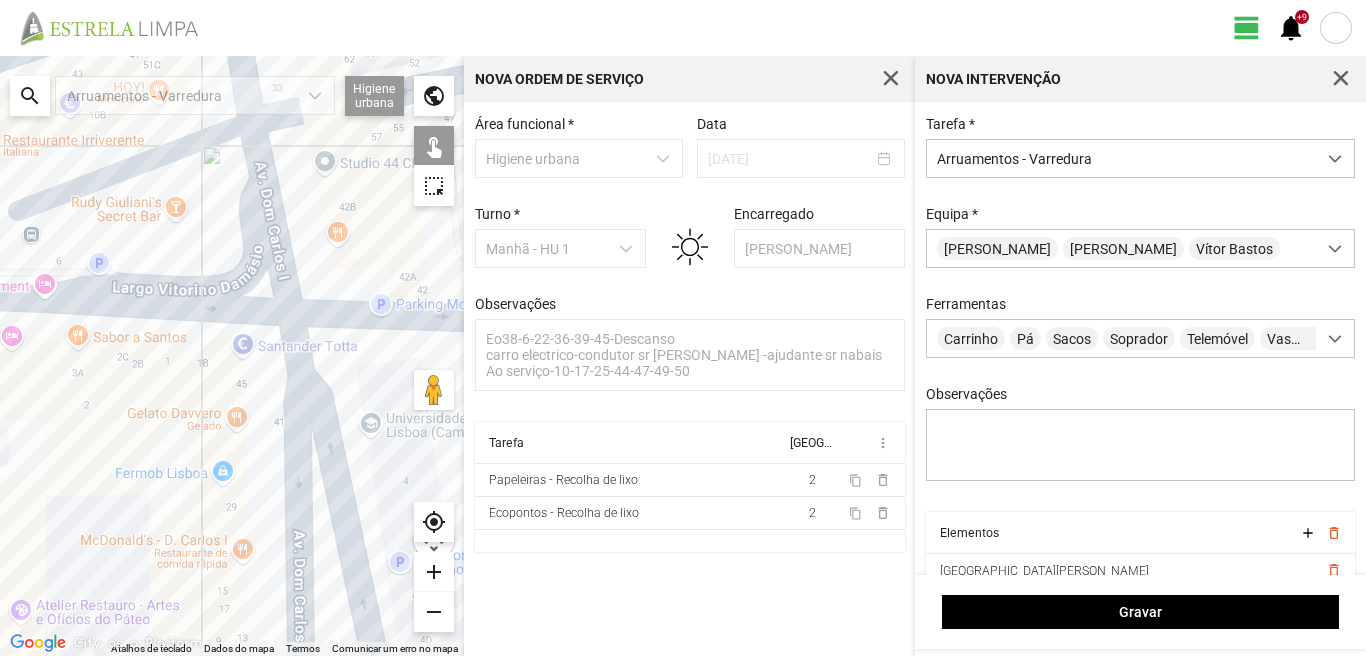 click on "Para navegar, prima as teclas de seta." 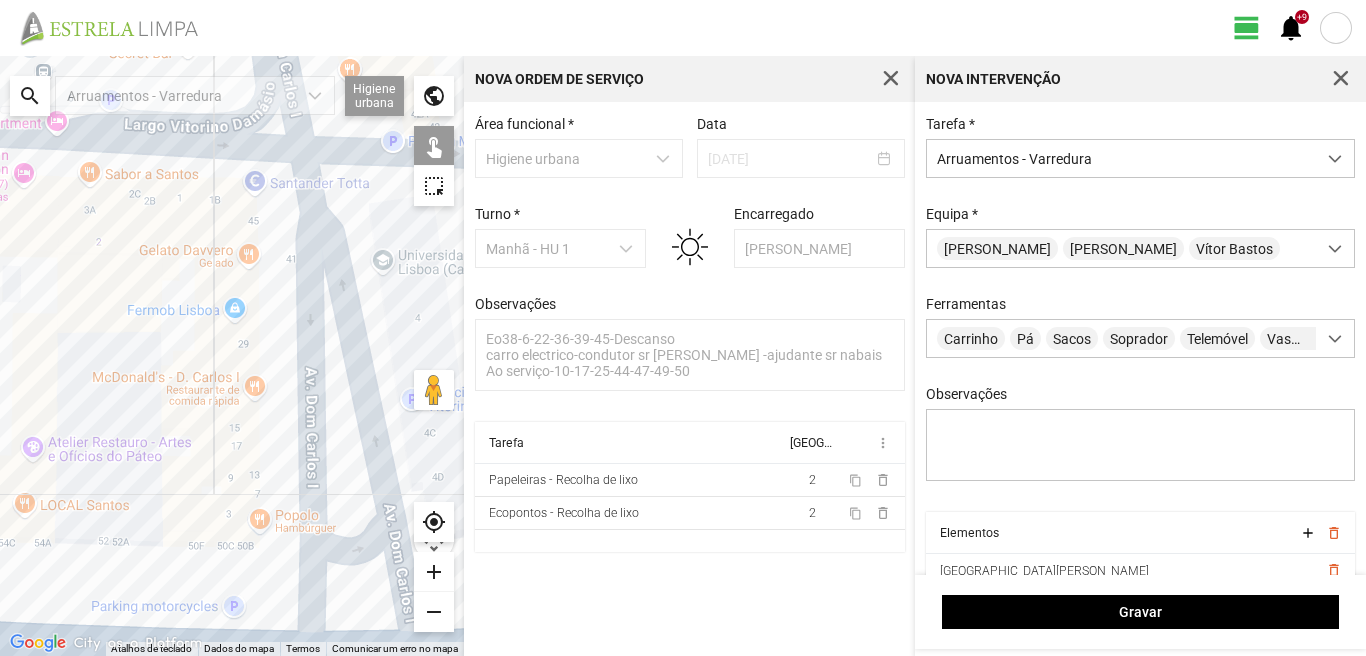 drag, startPoint x: 209, startPoint y: 438, endPoint x: 229, endPoint y: 243, distance: 196.02296 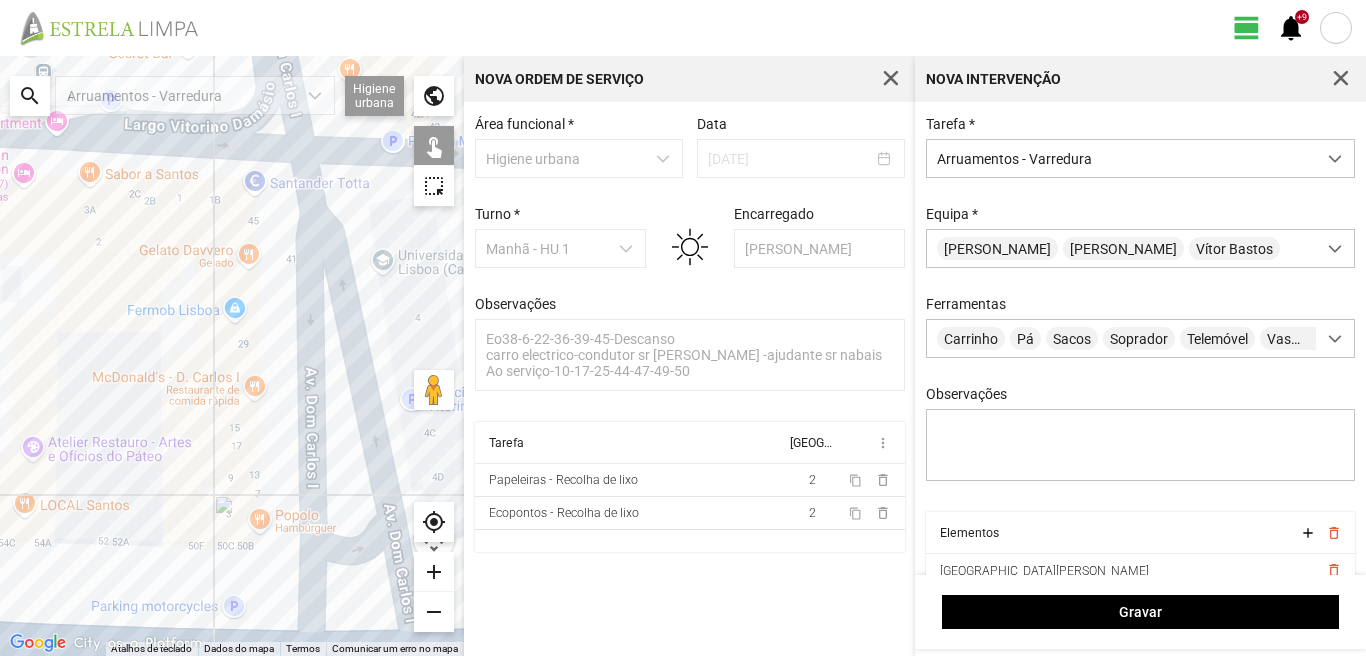 click on "Para navegar, prima as teclas de seta." 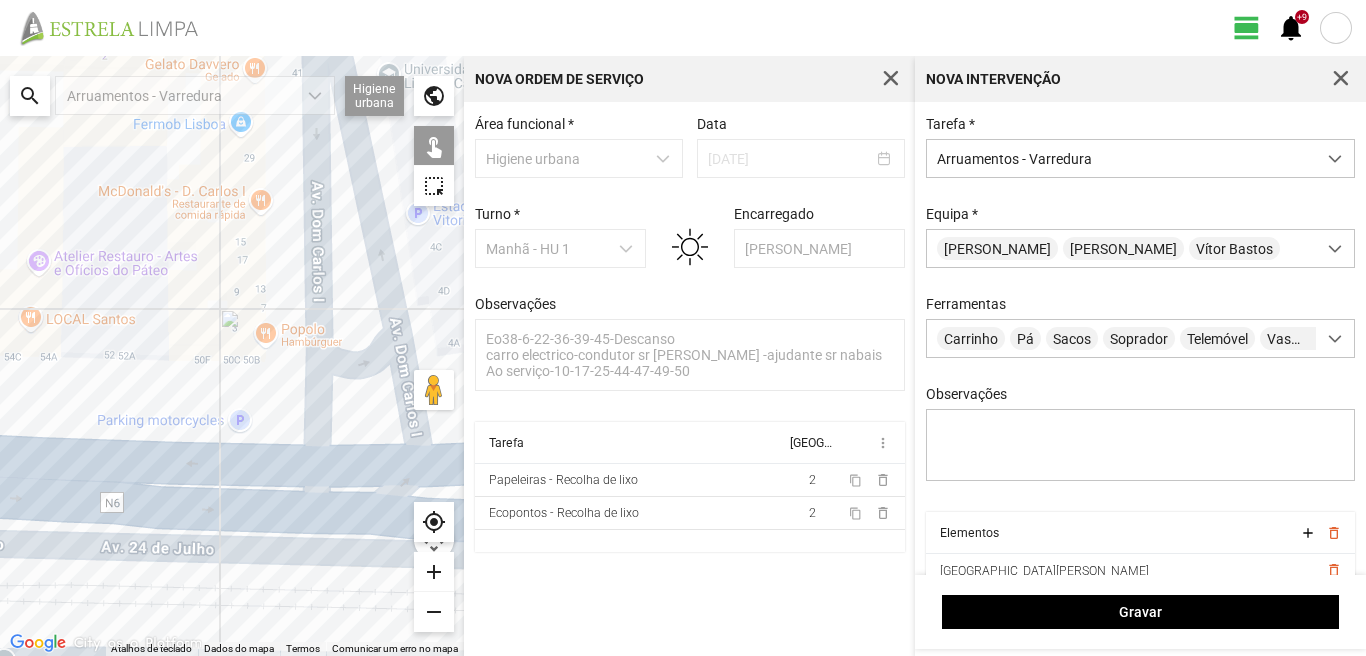drag, startPoint x: 275, startPoint y: 410, endPoint x: 234, endPoint y: 301, distance: 116.456 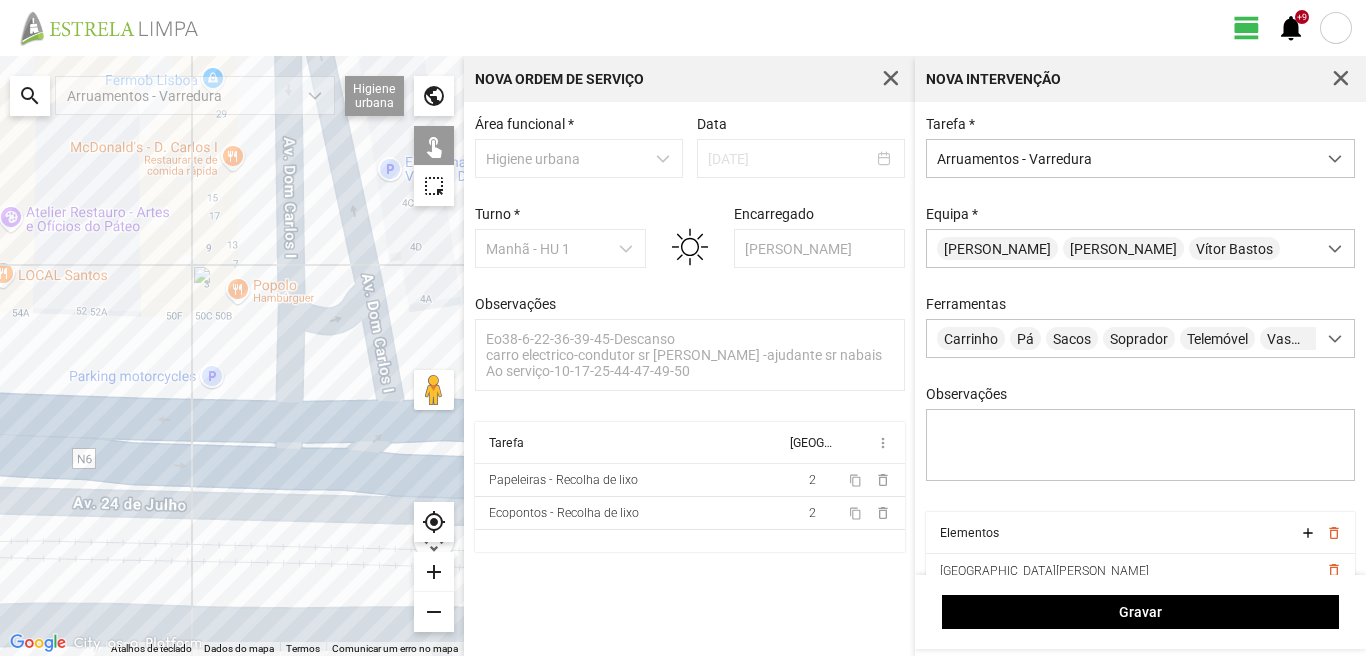 drag, startPoint x: 333, startPoint y: 317, endPoint x: 320, endPoint y: 363, distance: 47.801674 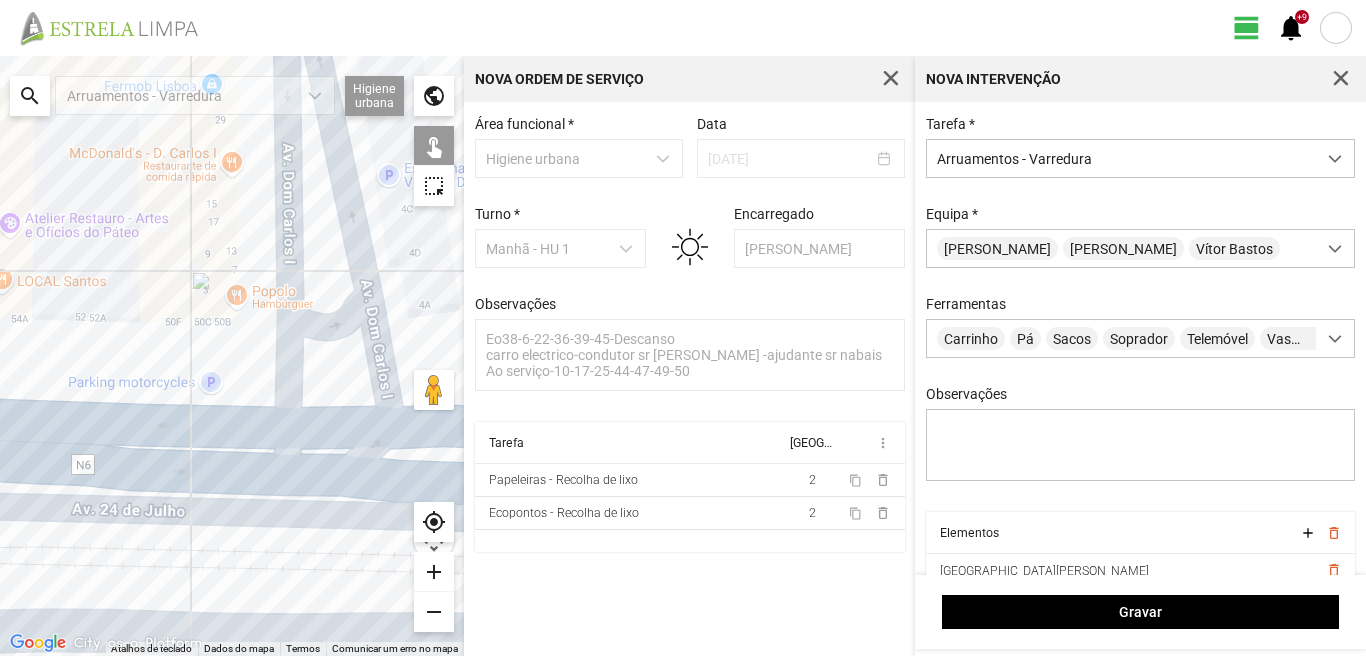click on "Para navegar, prima as teclas de seta." 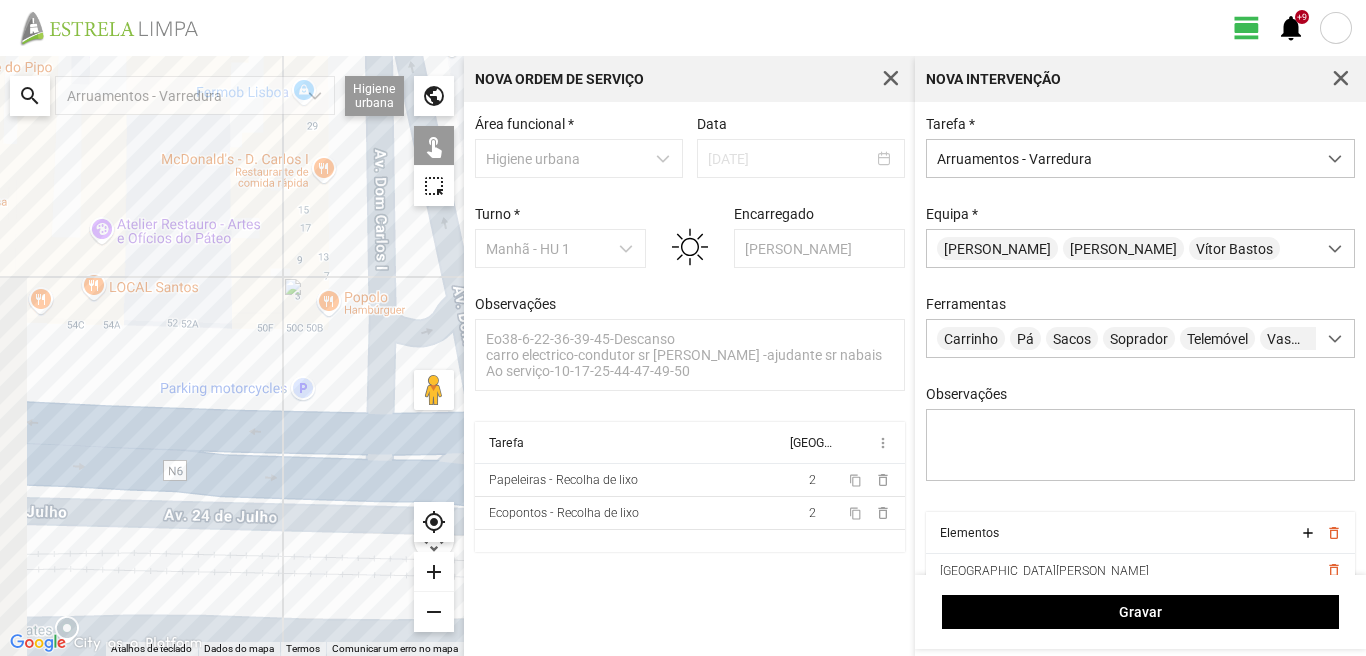 drag, startPoint x: 144, startPoint y: 304, endPoint x: 377, endPoint y: 364, distance: 240.60133 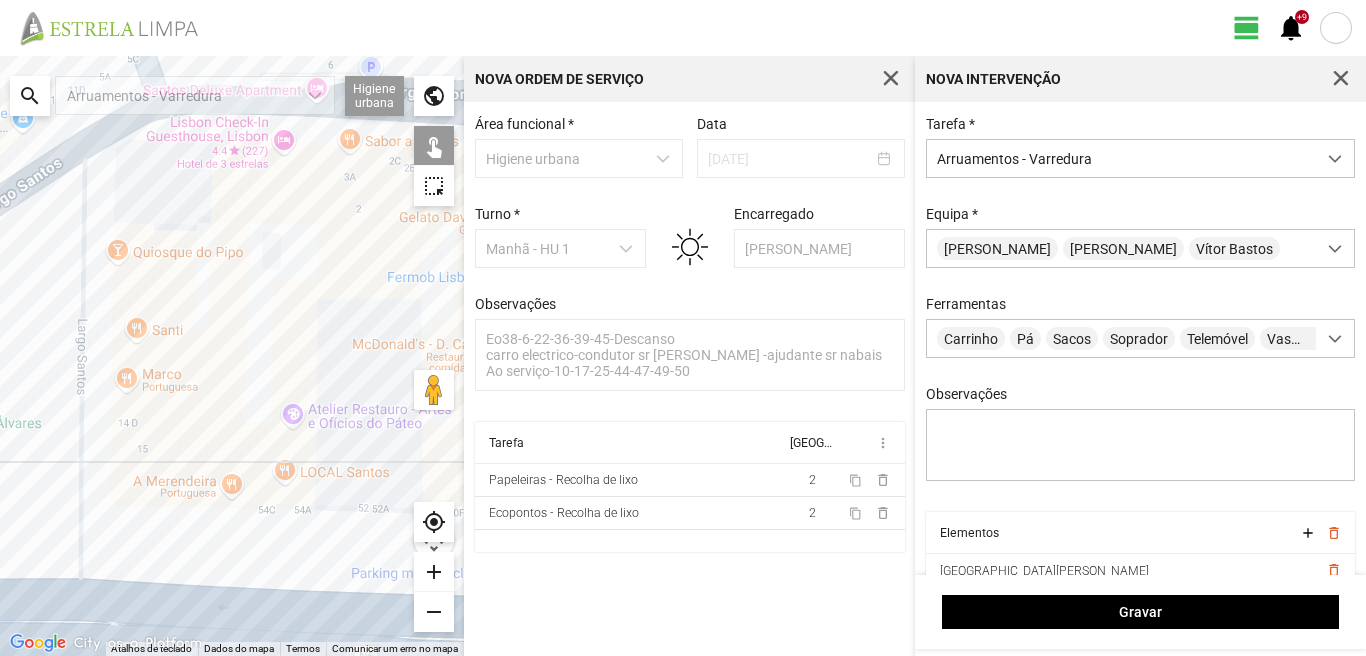 drag, startPoint x: 261, startPoint y: 294, endPoint x: 339, endPoint y: 415, distance: 143.9618 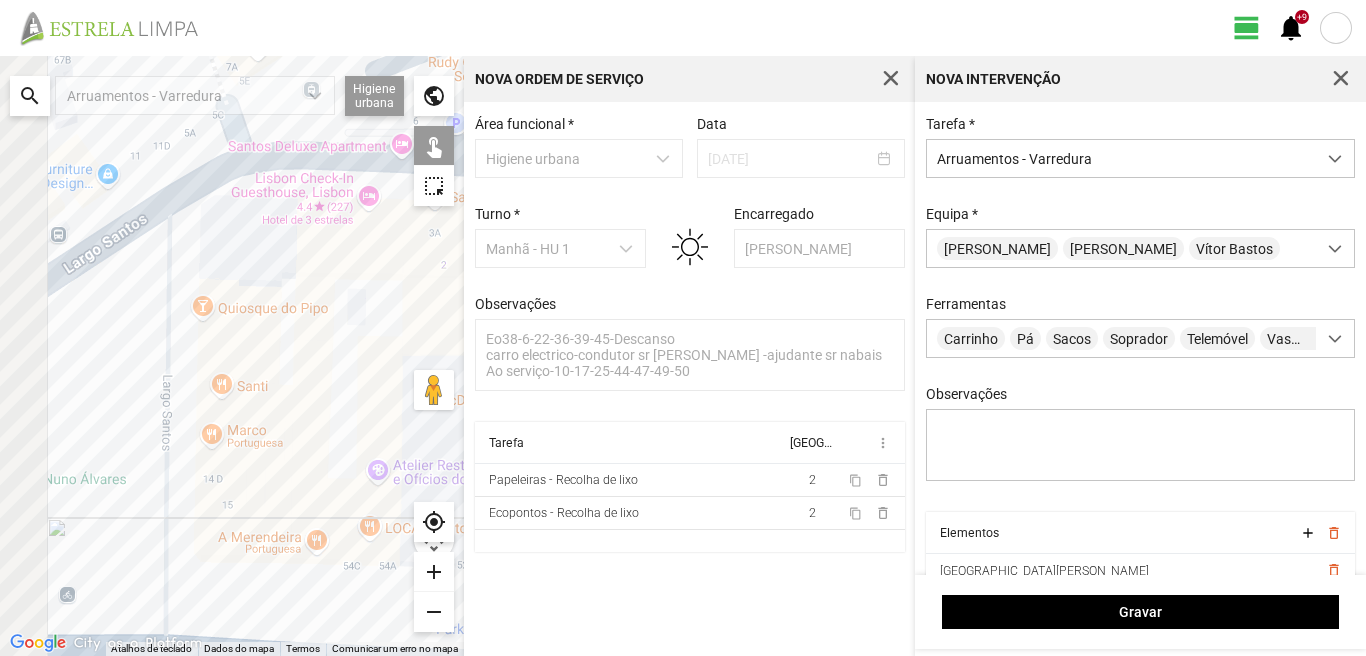 drag, startPoint x: 186, startPoint y: 308, endPoint x: 294, endPoint y: 373, distance: 126.051575 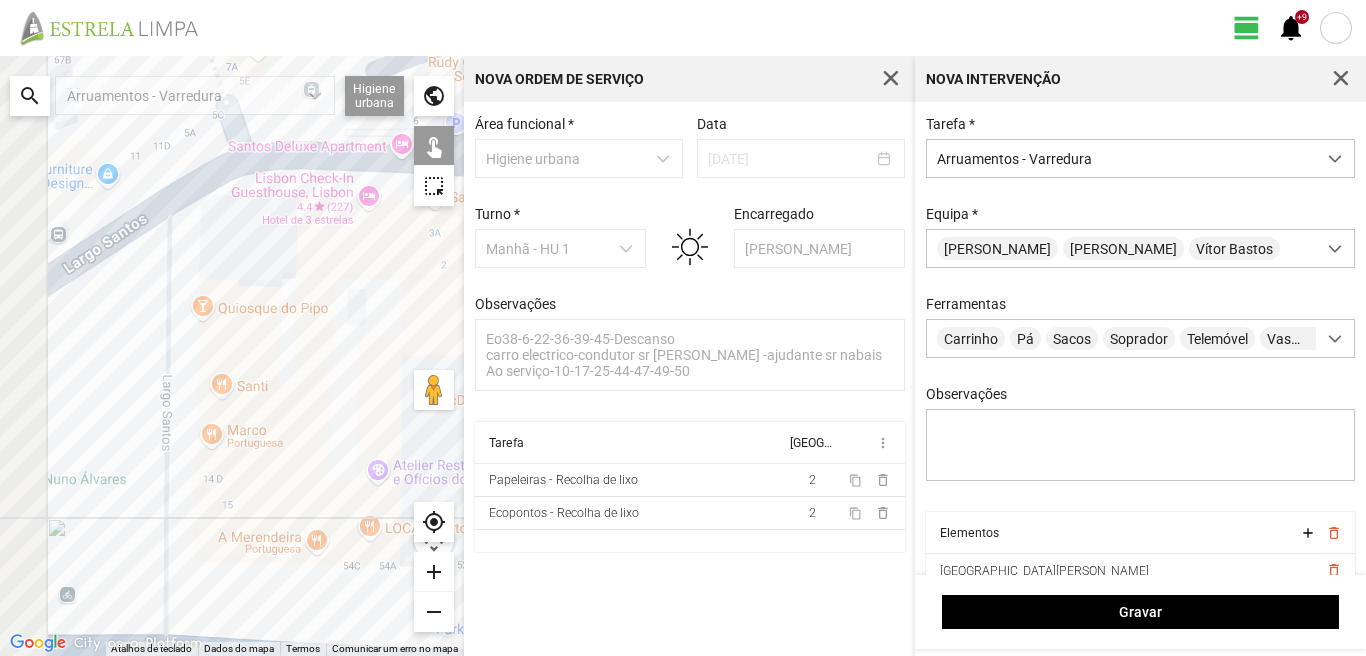 click on "Para navegar, prima as teclas de seta." 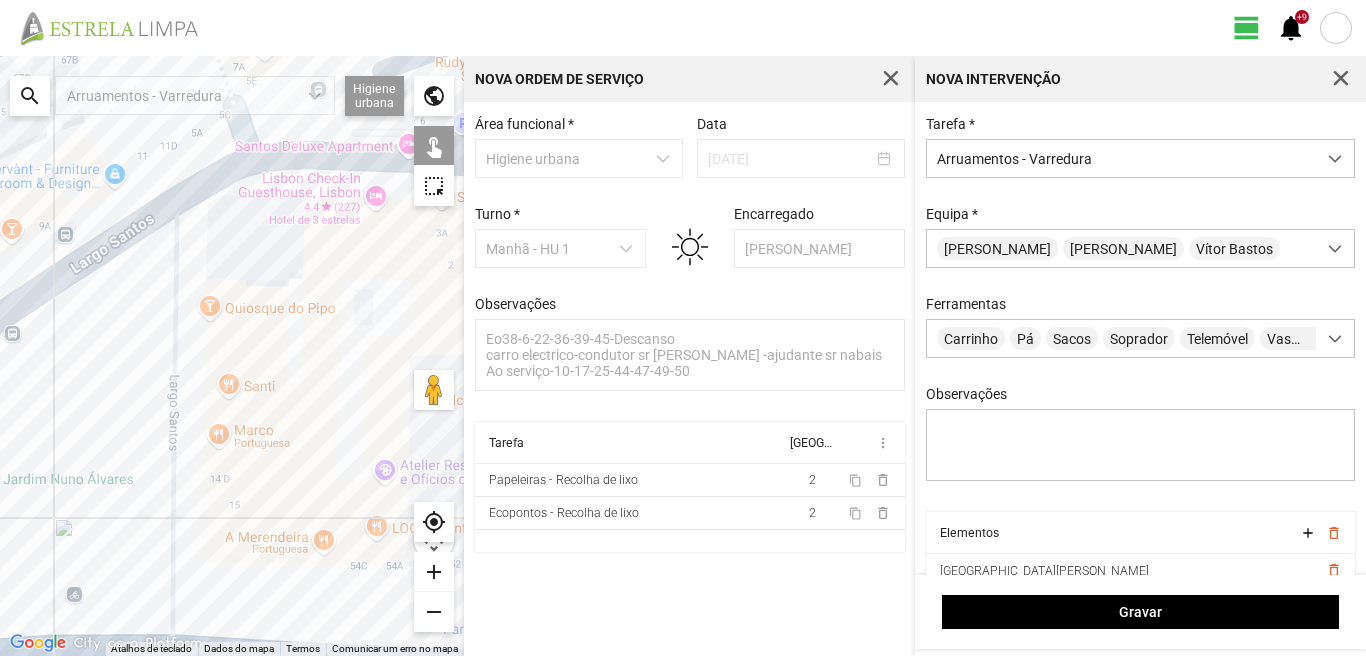 click on "Para navegar, prima as teclas de seta." 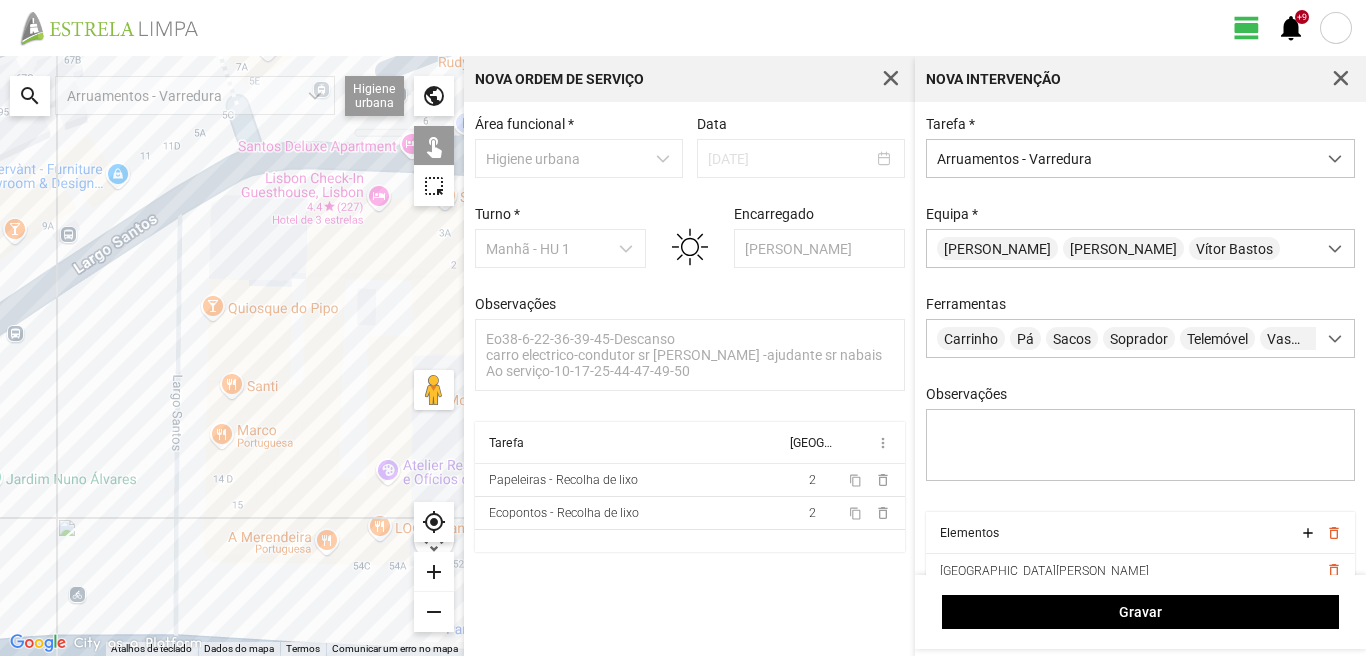 click on "Para navegar, prima as teclas de seta." 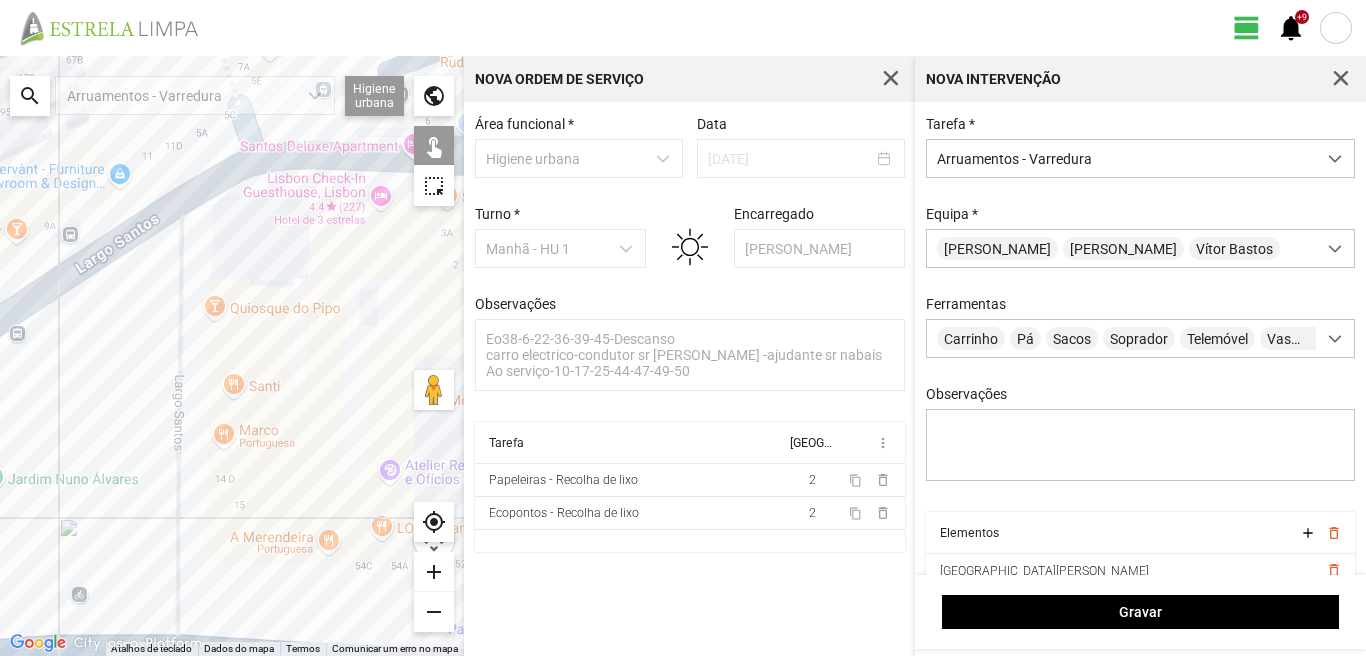 click on "Para navegar, prima as teclas de seta." 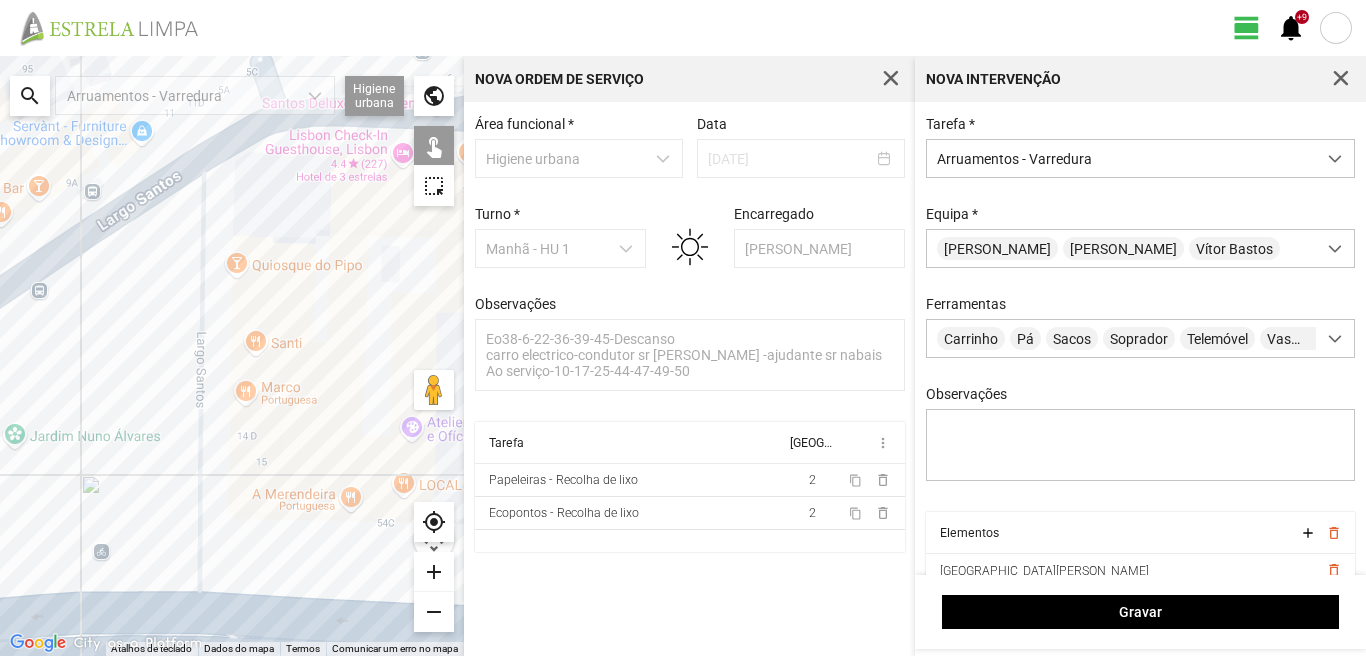 drag, startPoint x: 114, startPoint y: 425, endPoint x: 233, endPoint y: 213, distance: 243.1152 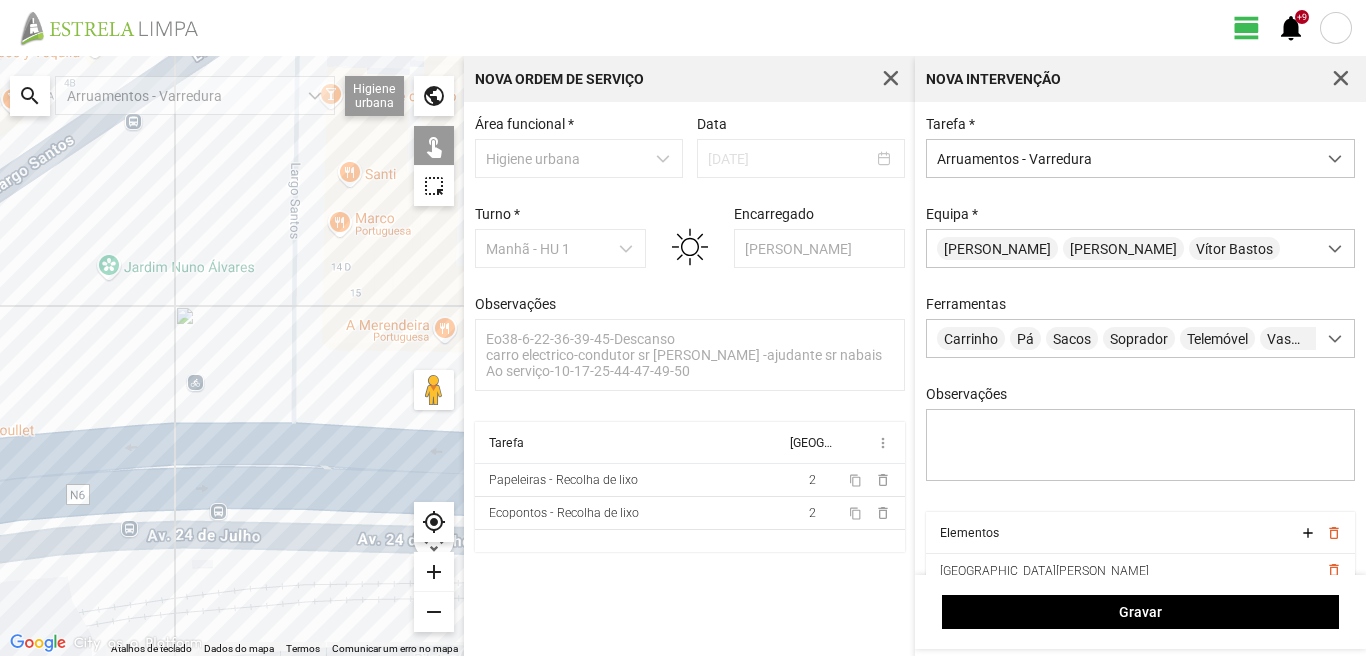 drag, startPoint x: 180, startPoint y: 476, endPoint x: 173, endPoint y: 422, distance: 54.451813 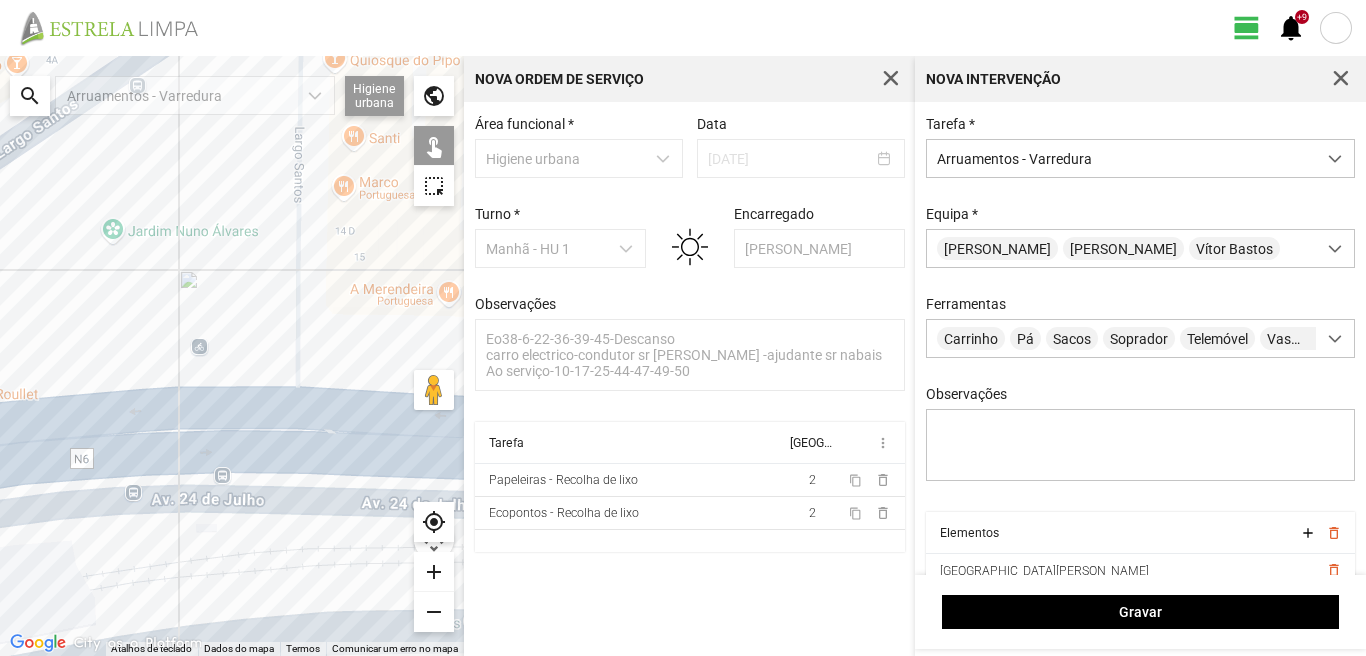 click on "Para navegar, prima as teclas de seta." 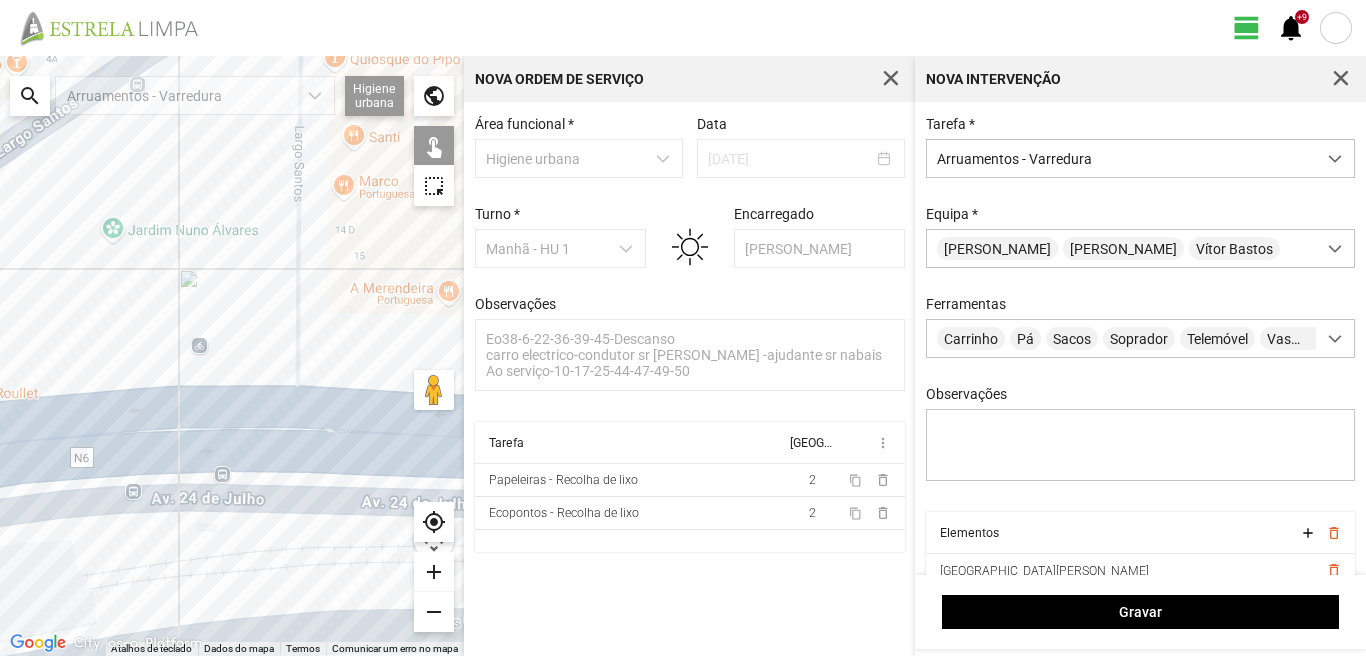 click on "Para navegar, prima as teclas de seta." 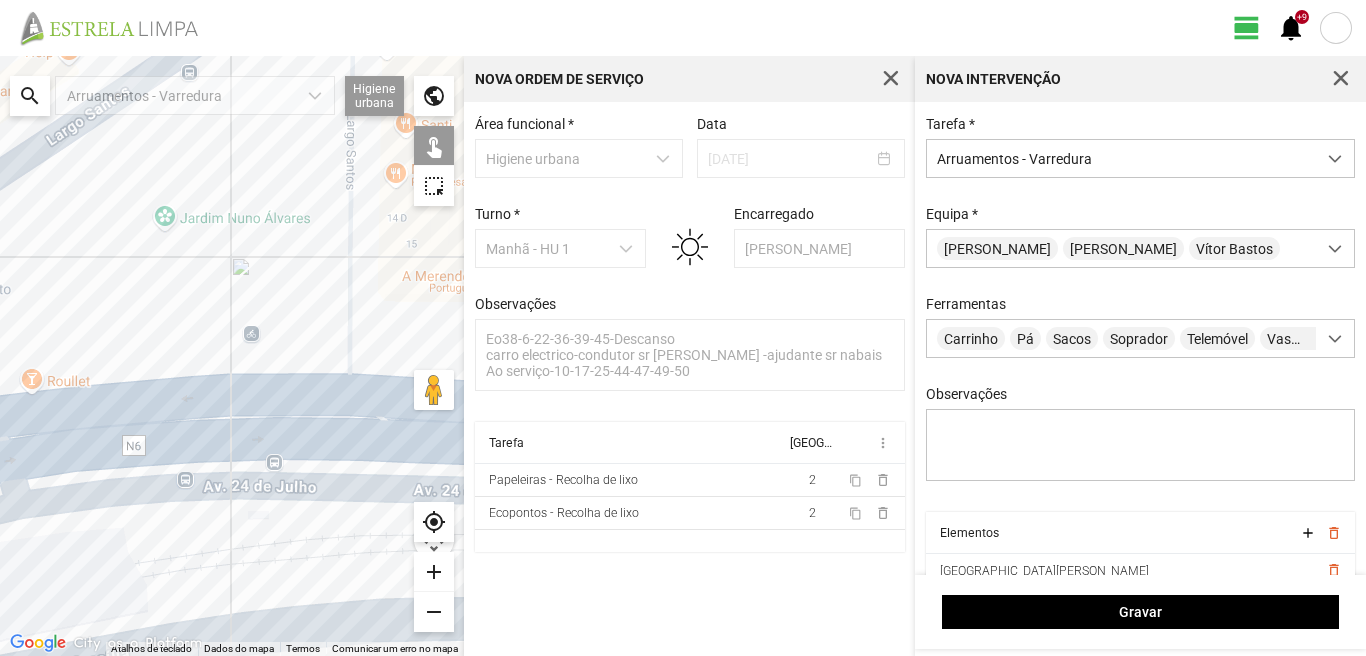 drag, startPoint x: 103, startPoint y: 370, endPoint x: 279, endPoint y: 420, distance: 182.96448 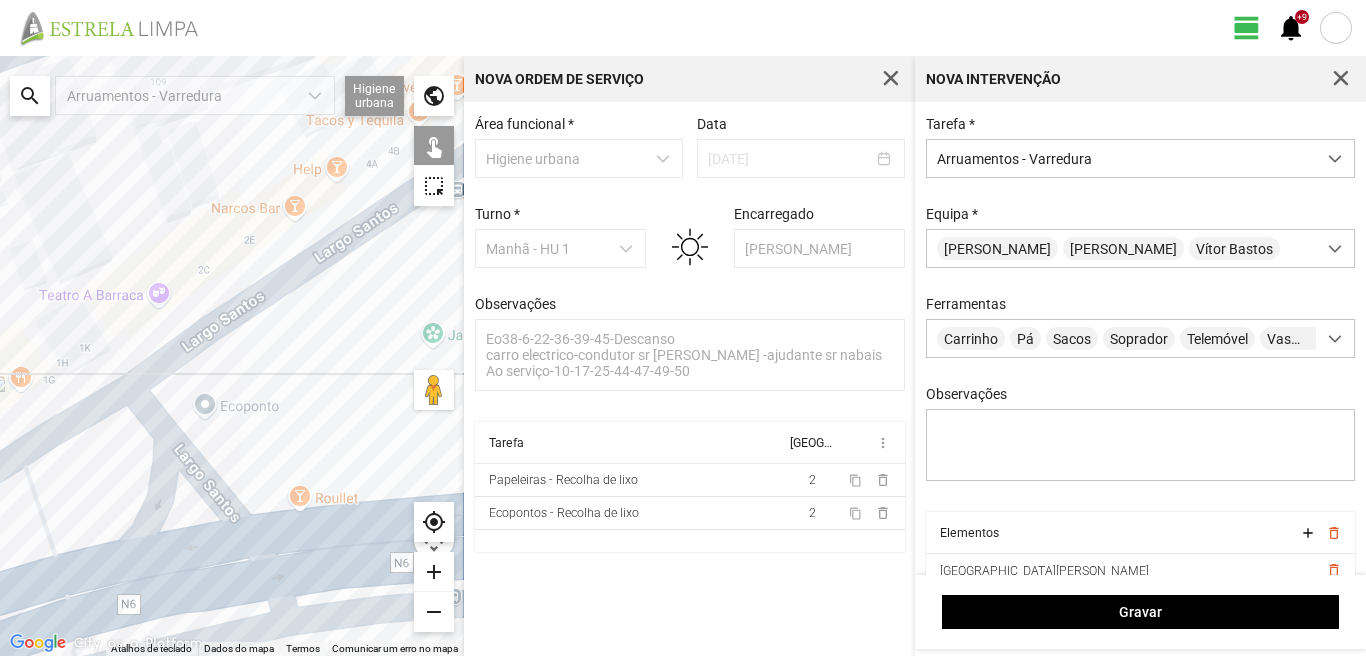 click on "Para navegar, prima as teclas de seta." 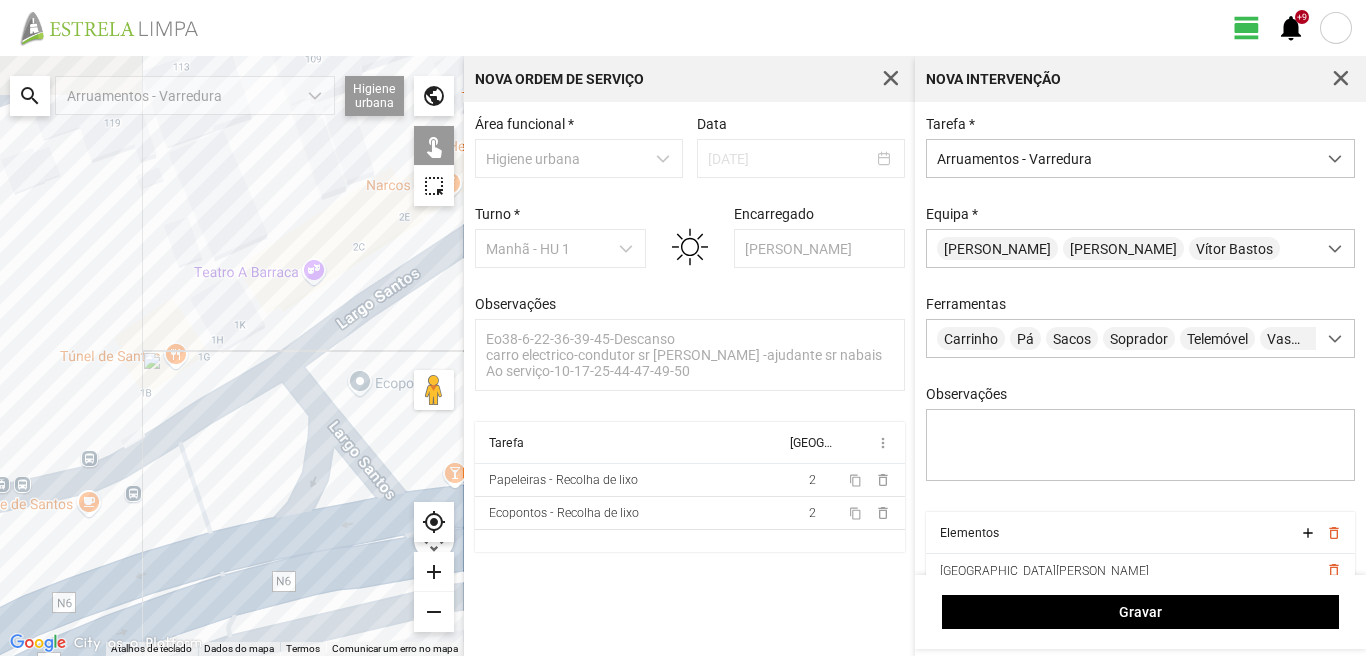 drag, startPoint x: 80, startPoint y: 515, endPoint x: 263, endPoint y: 472, distance: 187.98404 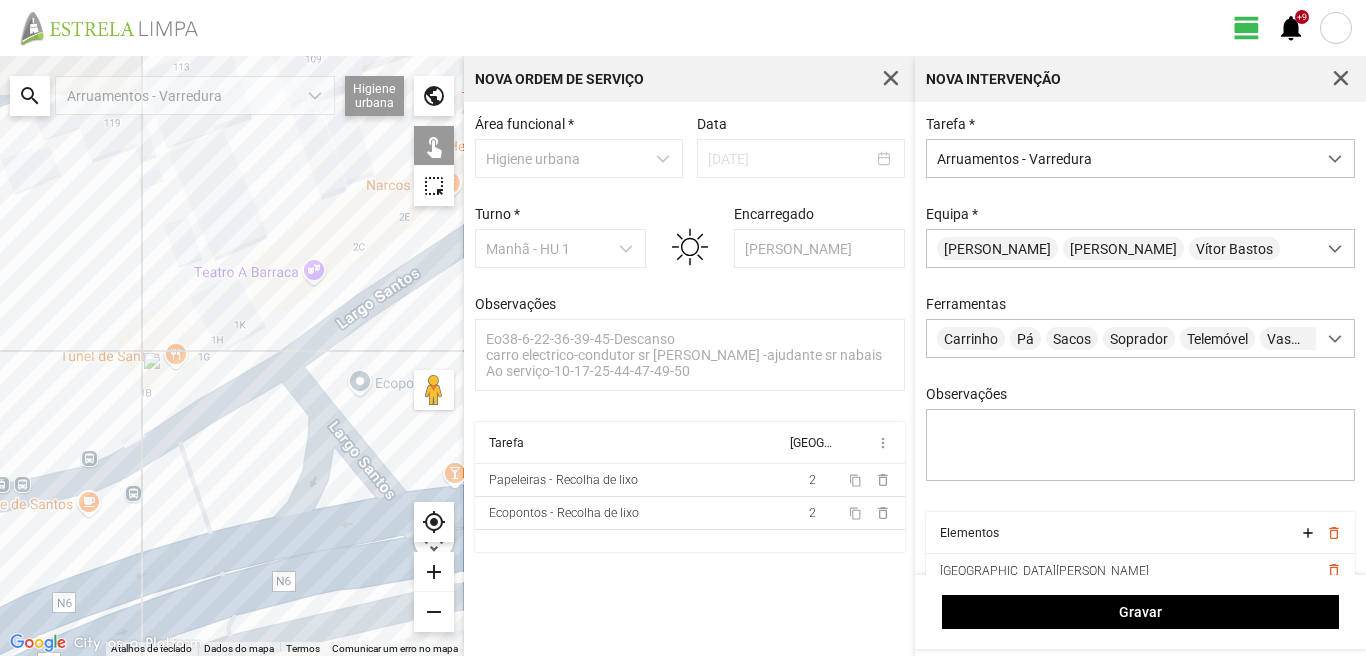click on "Para navegar, prima as teclas de seta." 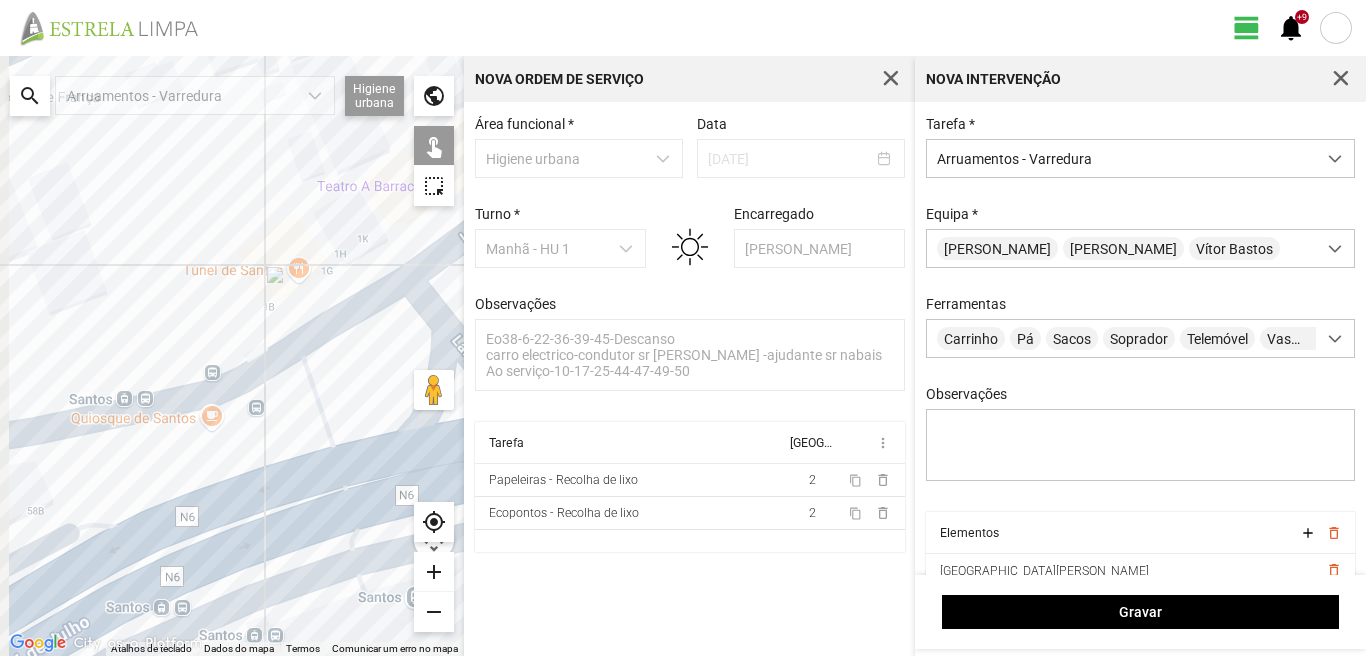 drag, startPoint x: 107, startPoint y: 483, endPoint x: 257, endPoint y: 334, distance: 211.42612 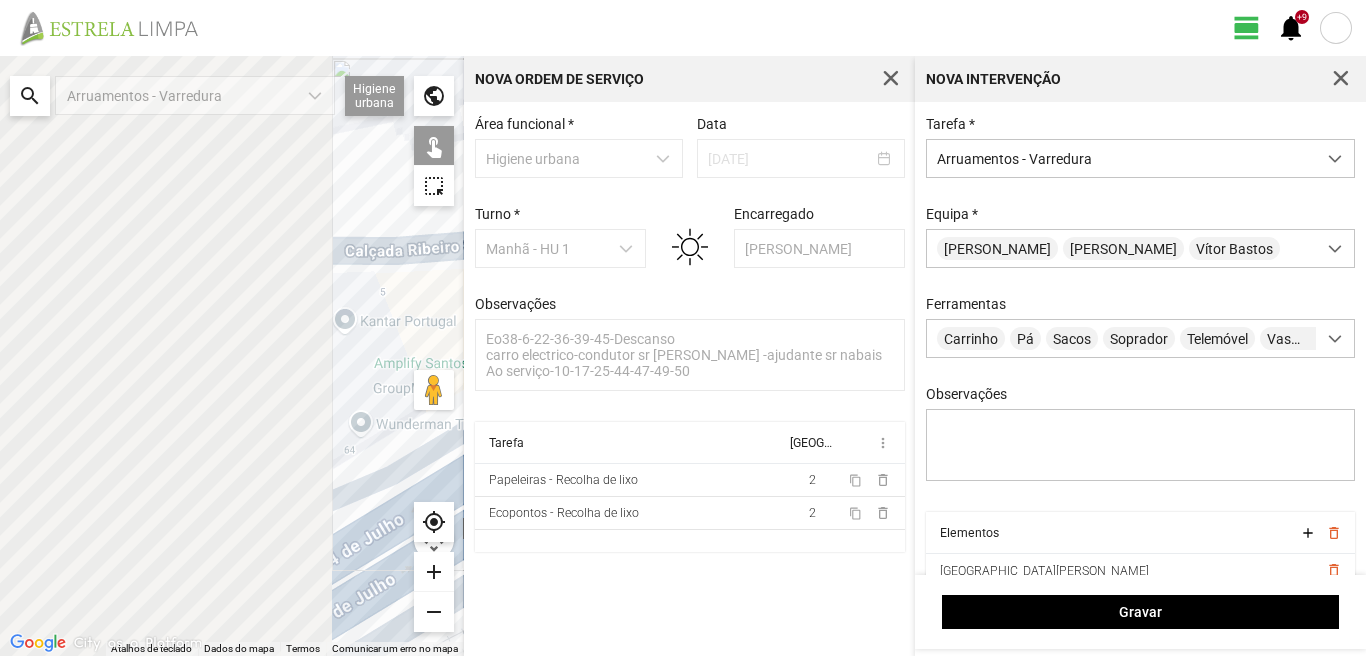 drag, startPoint x: 130, startPoint y: 410, endPoint x: 585, endPoint y: 405, distance: 455.02747 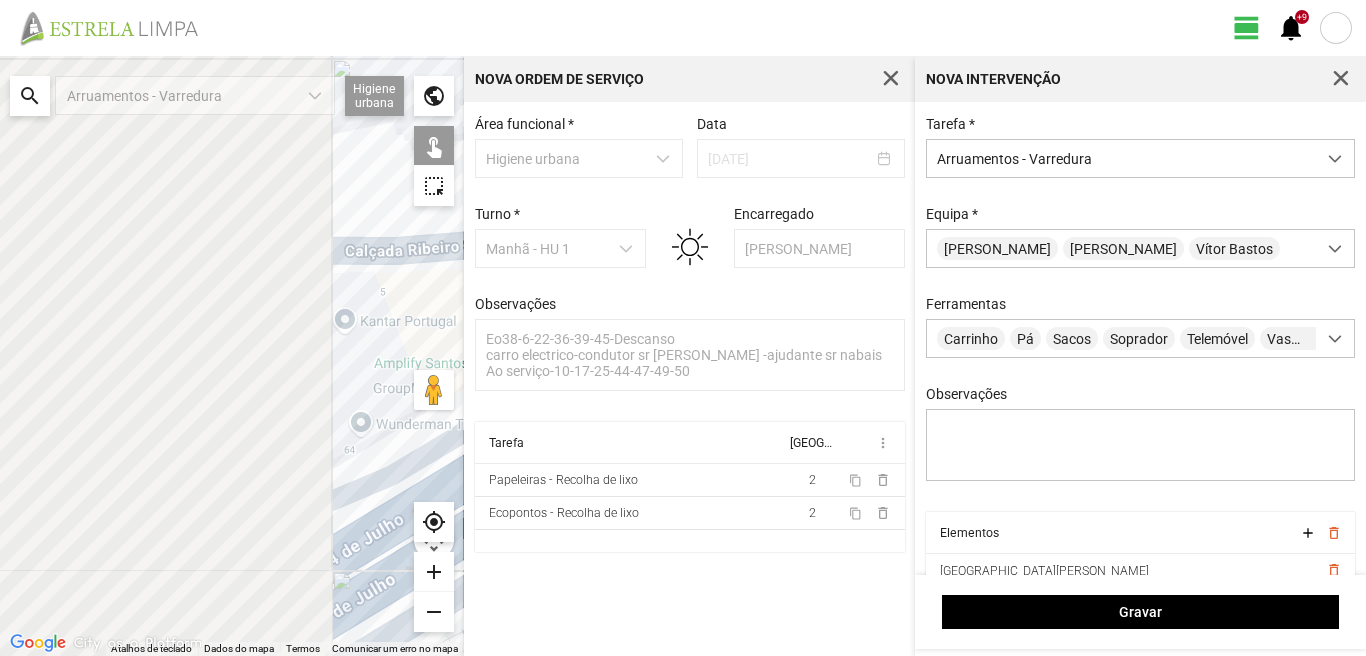 click on "← Mover para a esquerda → Mover para a direita ↑ Mover para cima ↓ Mover para baixo + Aumentar (zoom) - Diminuir (zoom) Casa Avançar 75% para a esquerda Fim Avançar 75% para a direita Página para cima Avançar 75% para cima Página para baixo Avançar 75% para baixo Para navegar, prima as teclas de seta. Atalhos de teclado Dados do mapa Dados do mapa ©2025 Google, Inst. Geogr. Nacional Dados do mapa ©2025 Google, Inst. Geogr. Nacional 10 m  Clique no botão para alternar entre as unidades métricas e imperiais Termos Comunicar um erro no mapa  search
Arruamentos - Varredura  Higiene urbana  Sarjetas  Arruamentos  Ecopontos  Papeleiras  public  touch_app   highlight_alt  my_location add remove Nova Ordem de Serviço Área funcional * Higiene urbana Data [DATE]   Turno * Manhã - HU 1 Encarregado [PERSON_NAME] Observações Eo38-6-22-36-39-45-Descanso
carro electrico-condutor sr [PERSON_NAME] -ajudante sr nabais
Ao serviço-10-17-25-44-47-49-50 Tarefa Equipa more_vert   2 content_copy      2" 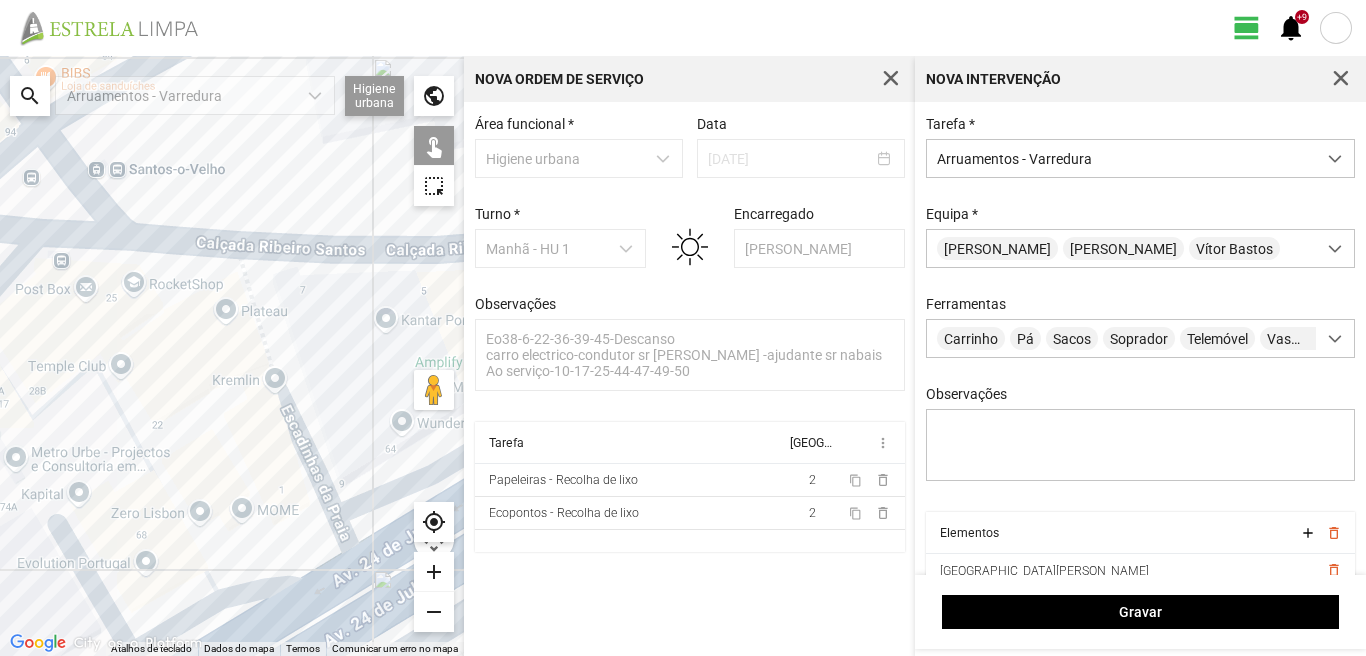 click on "Para navegar, prima as teclas de seta." 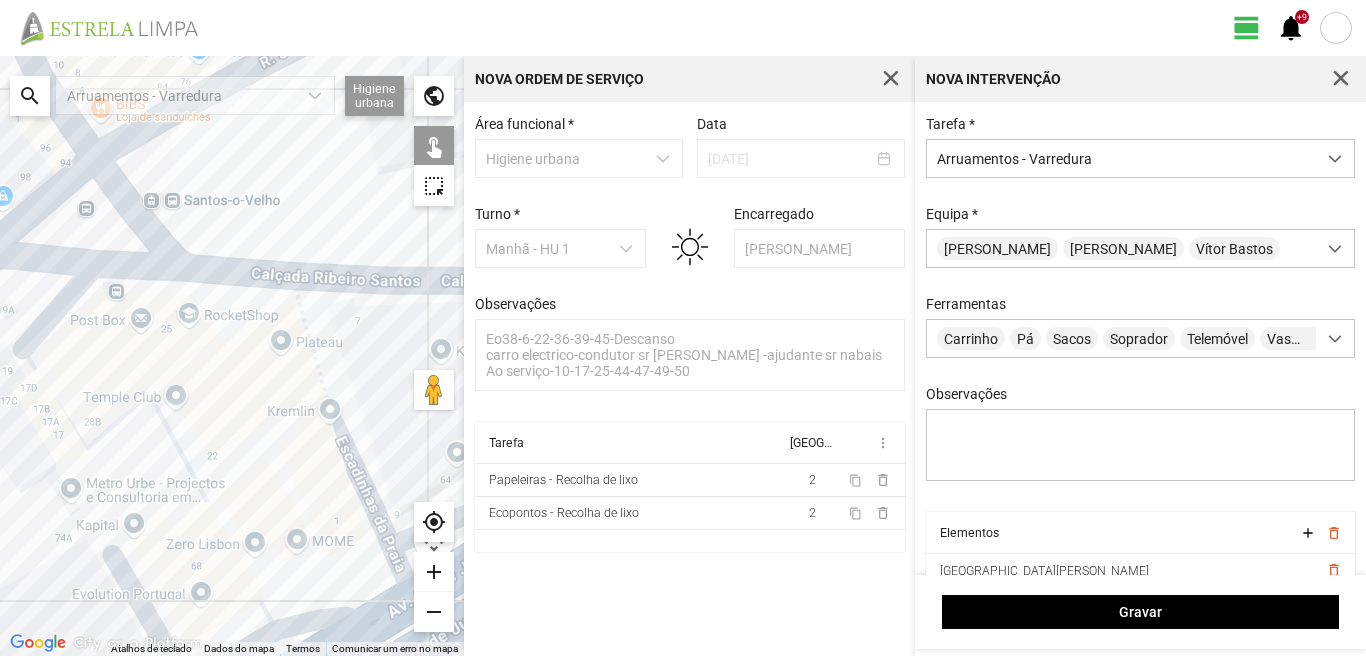drag, startPoint x: 82, startPoint y: 337, endPoint x: 191, endPoint y: 395, distance: 123.47064 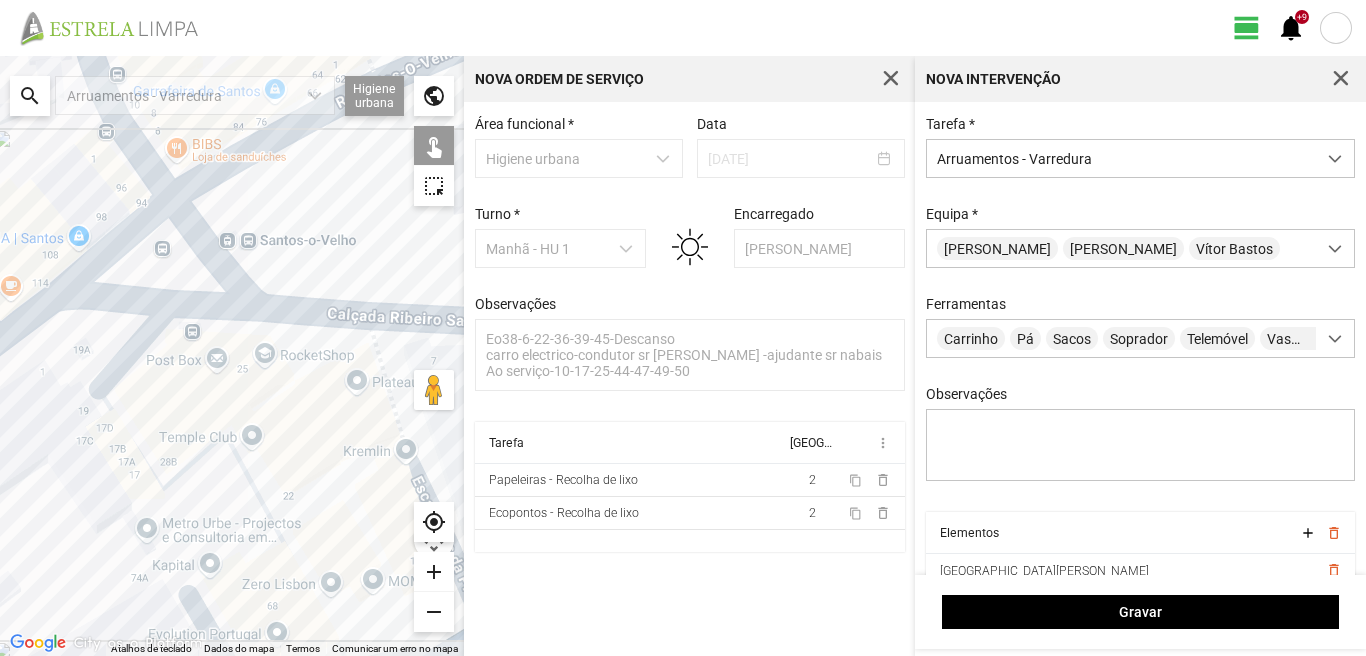 click on "Para navegar, prima as teclas de seta." 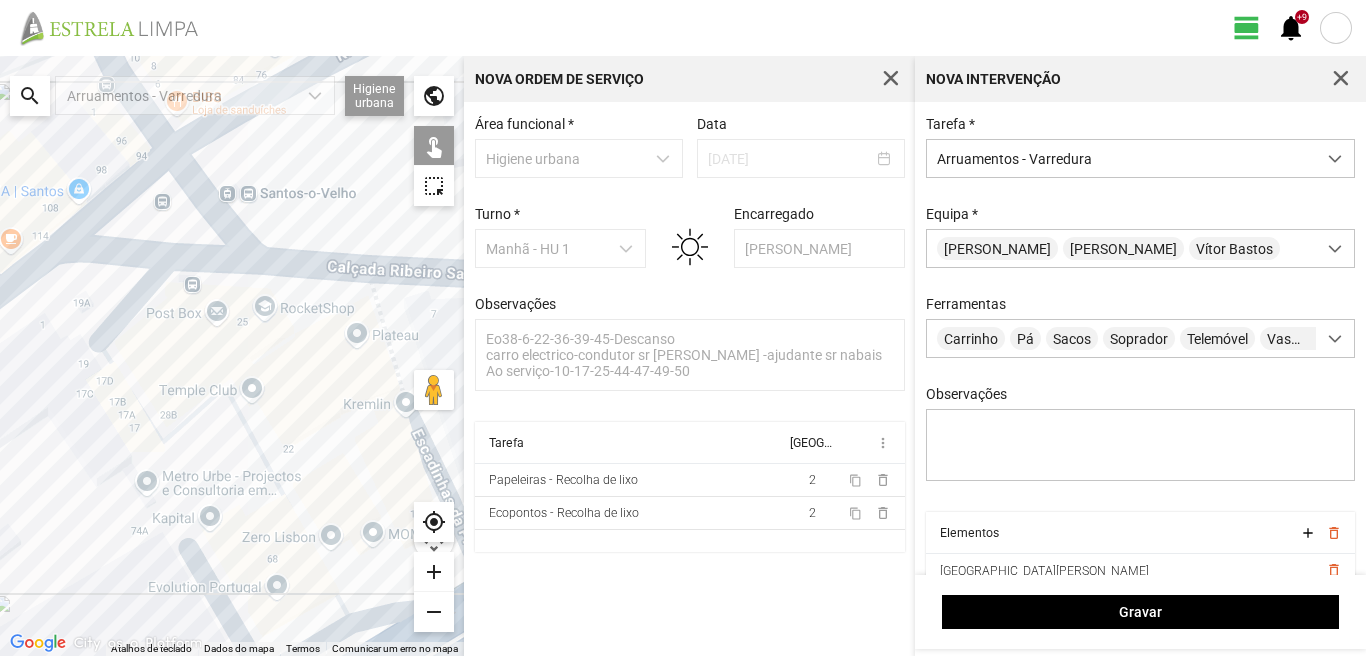 drag, startPoint x: 193, startPoint y: 529, endPoint x: 162, endPoint y: 342, distance: 189.55211 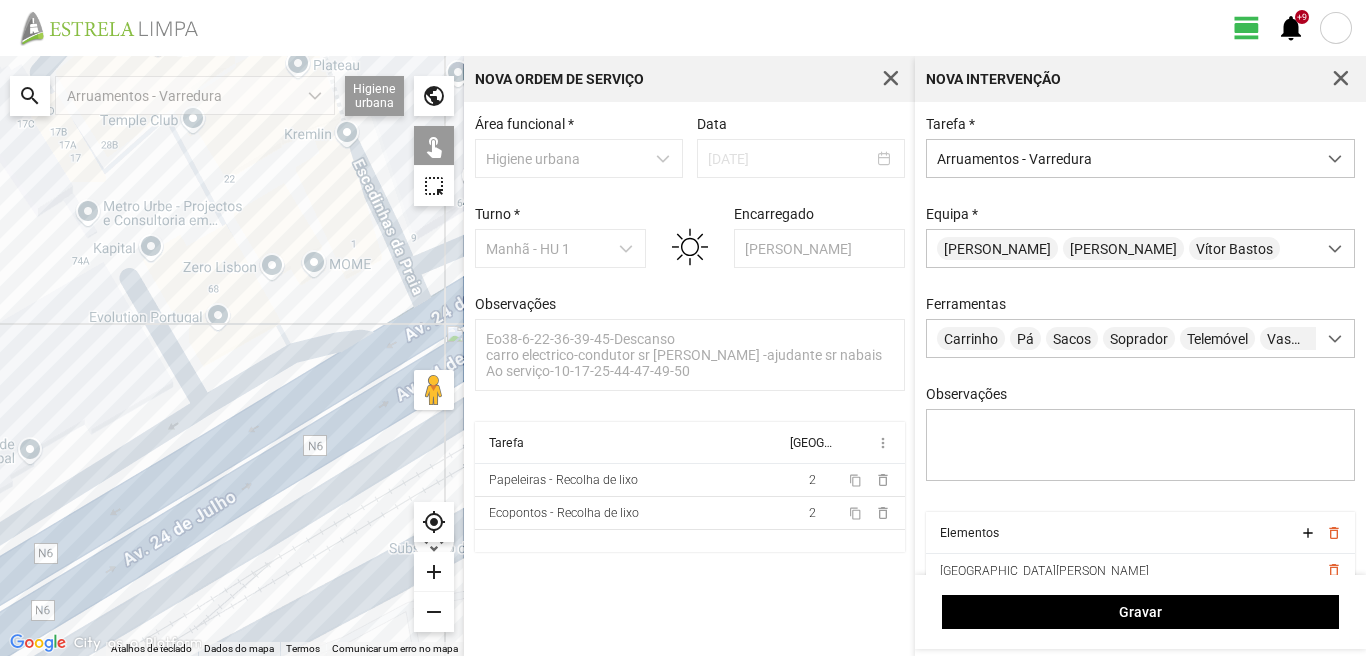 click on "Para navegar, prima as teclas de seta." 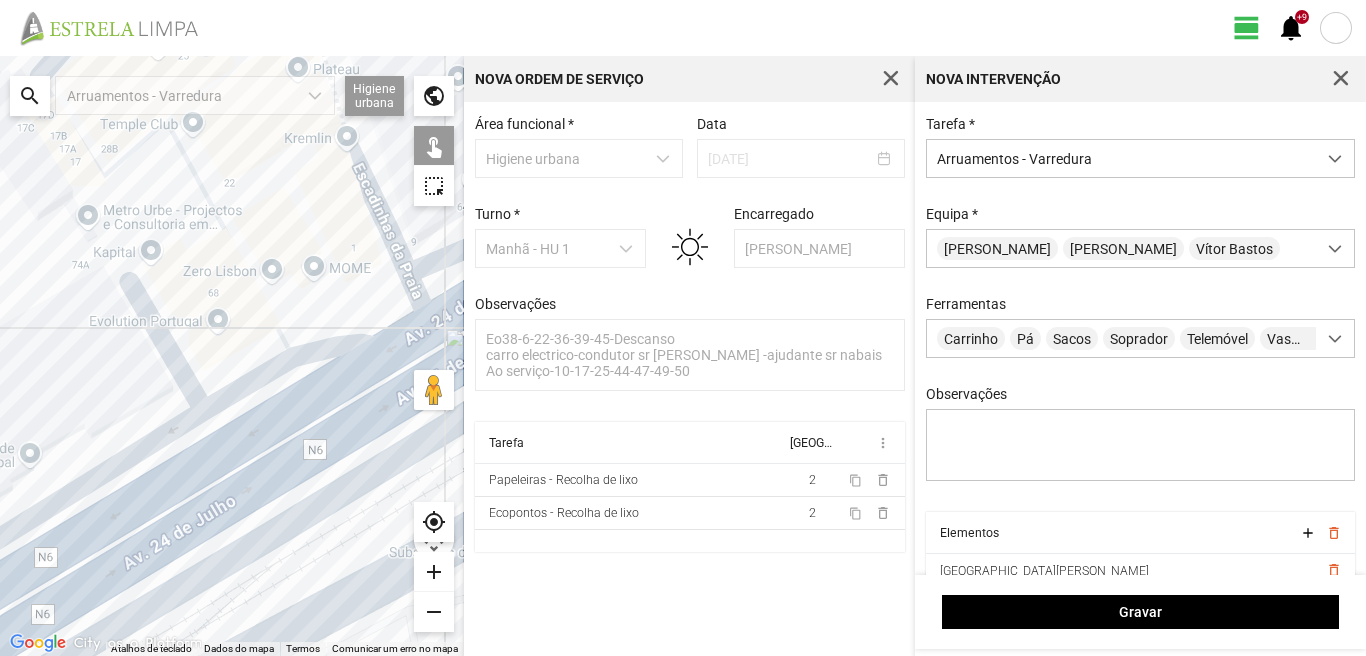 click on "Para navegar, prima as teclas de seta." 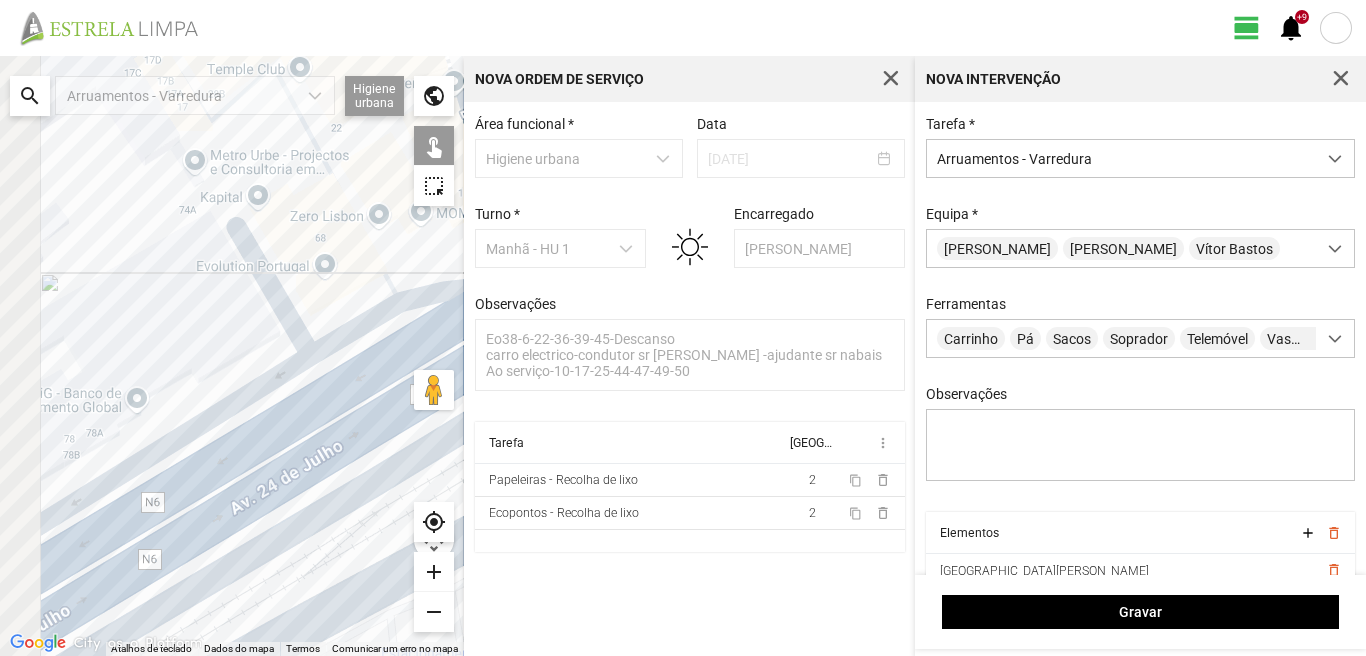 drag, startPoint x: 93, startPoint y: 450, endPoint x: 263, endPoint y: 362, distance: 191.42622 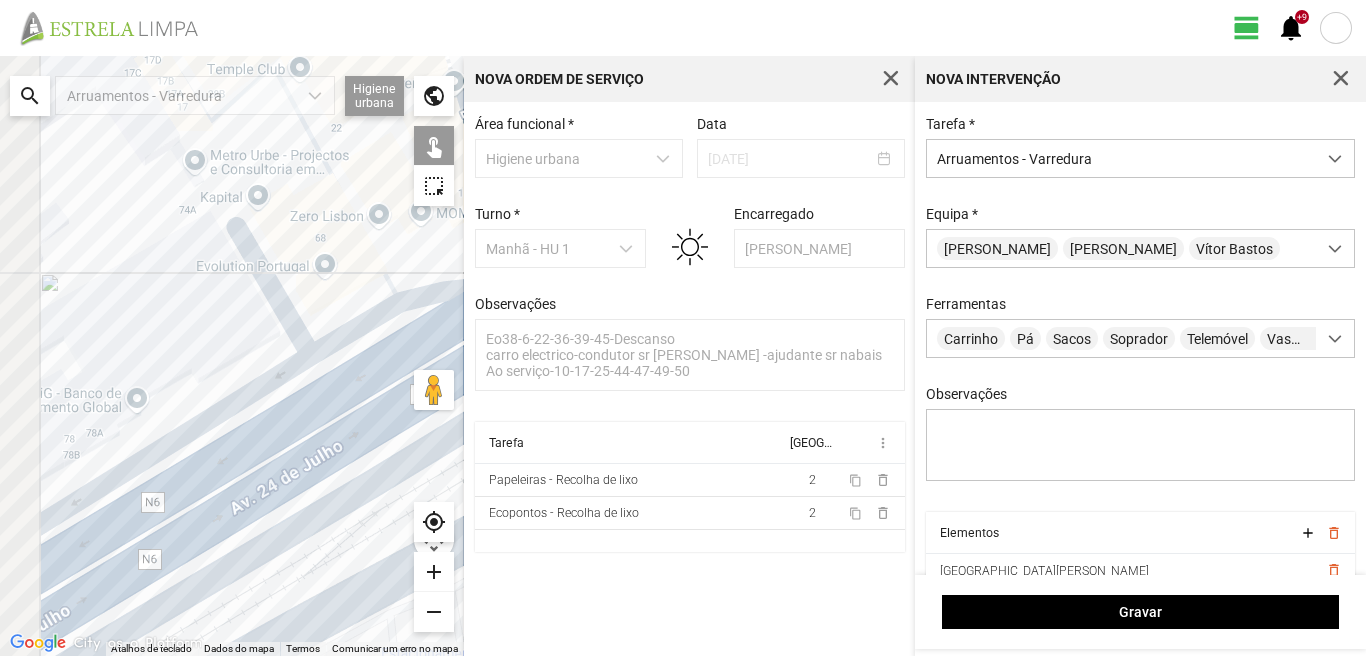 click on "Para navegar, prima as teclas de seta." 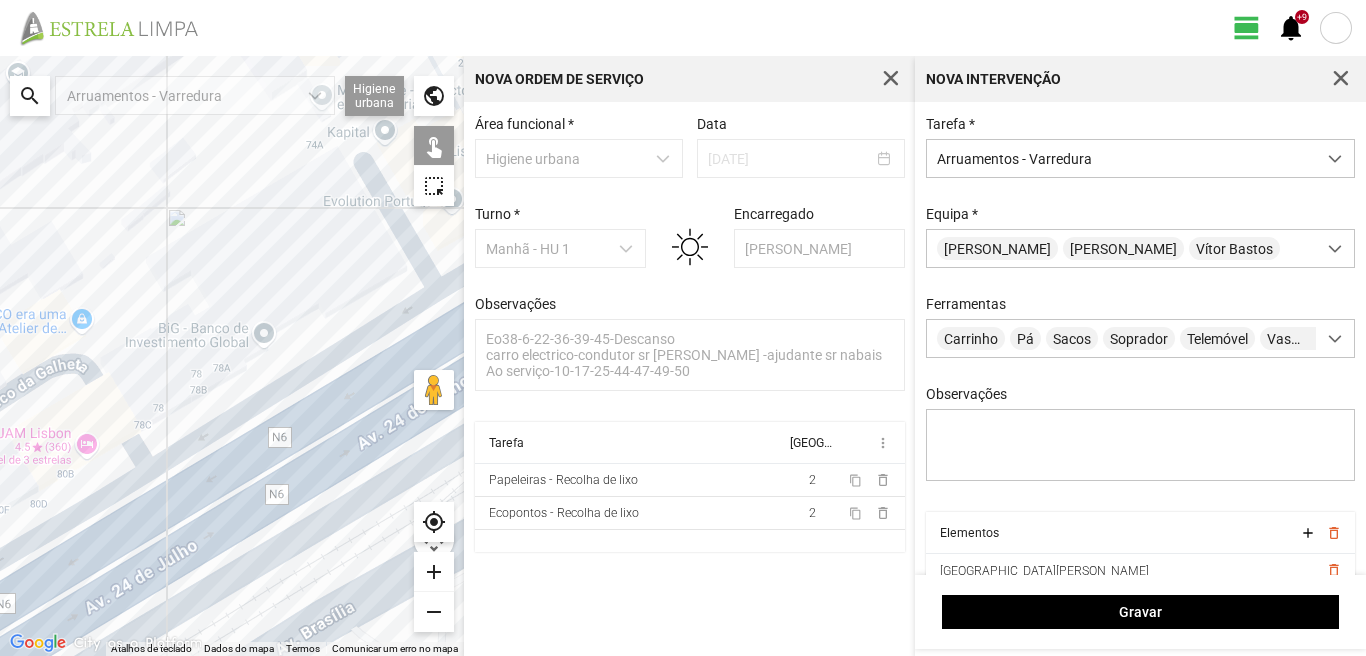 click on "Para navegar, prima as teclas de seta." 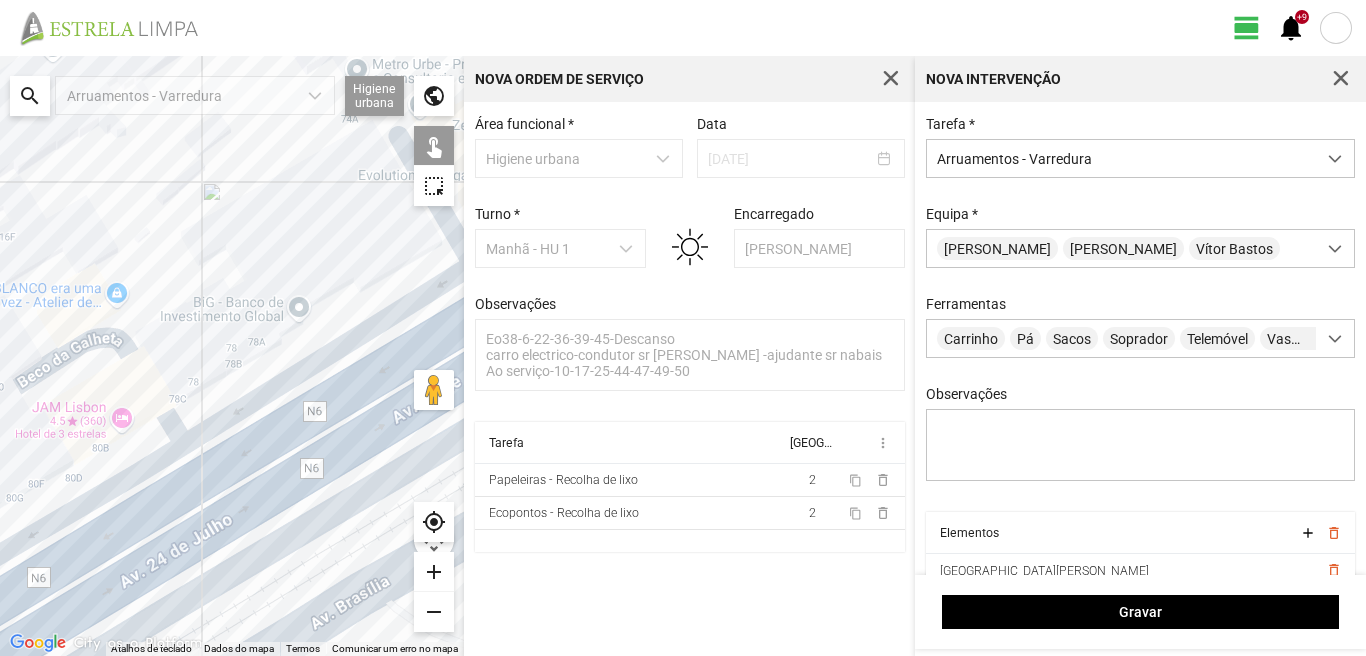 drag, startPoint x: 86, startPoint y: 433, endPoint x: 189, endPoint y: 350, distance: 132.28 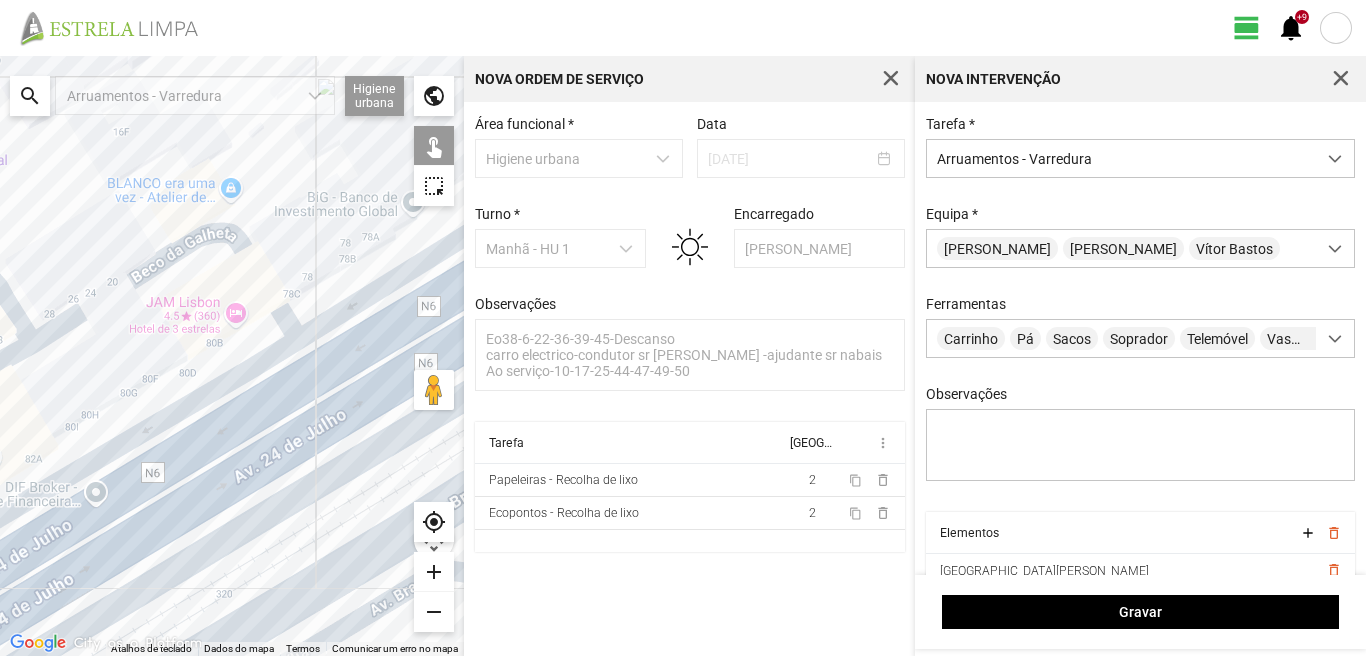 click on "Para navegar, prima as teclas de seta." 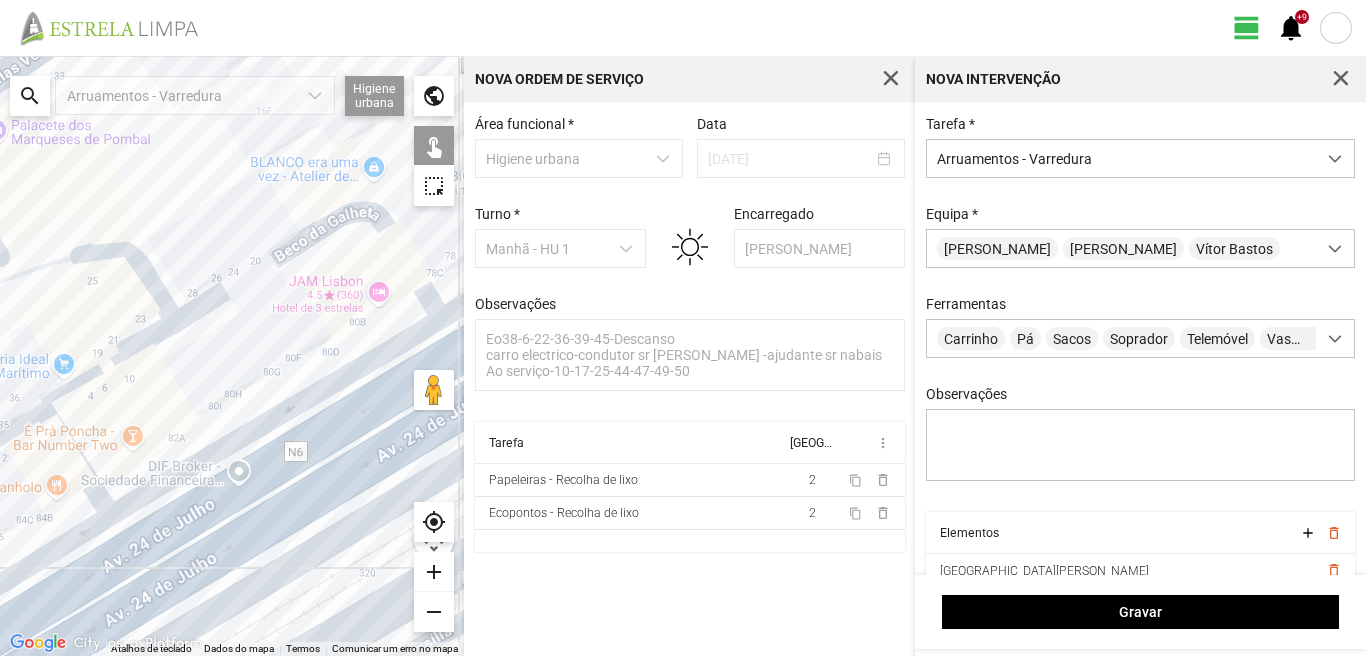 drag, startPoint x: 121, startPoint y: 384, endPoint x: 356, endPoint y: 339, distance: 239.26973 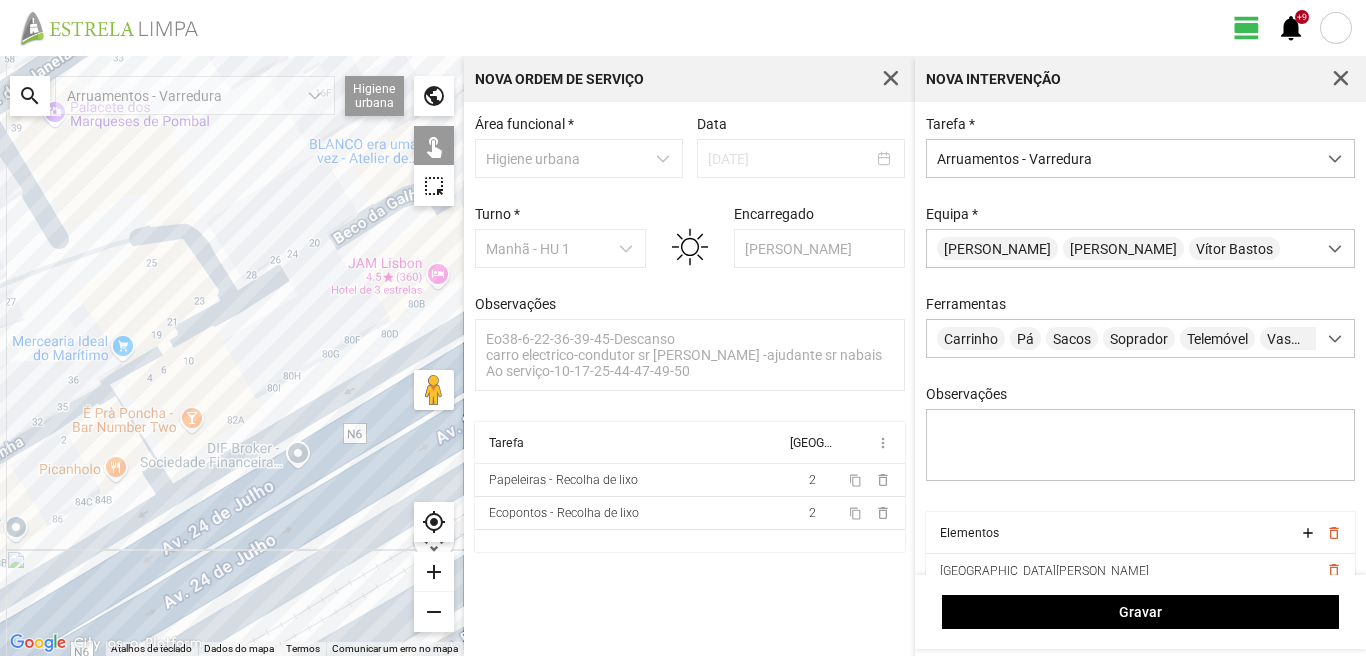 click on "Para navegar, prima as teclas de seta." 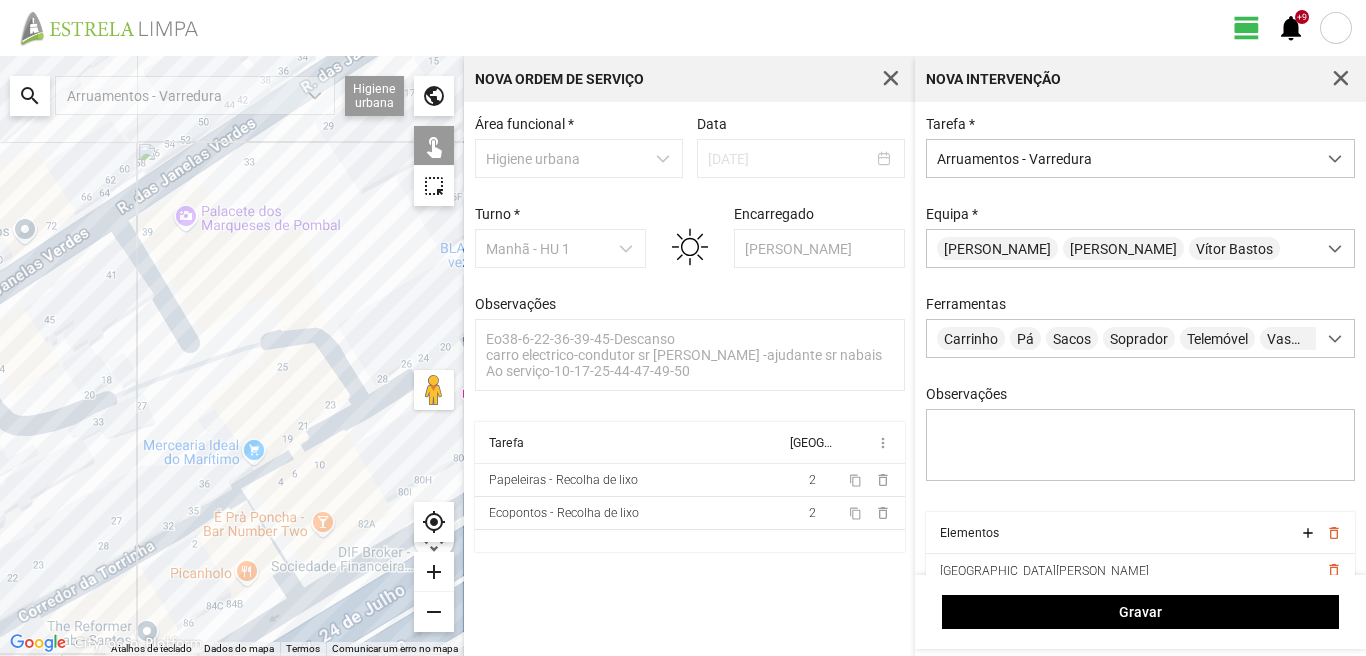 drag, startPoint x: 172, startPoint y: 404, endPoint x: 313, endPoint y: 501, distance: 171.14322 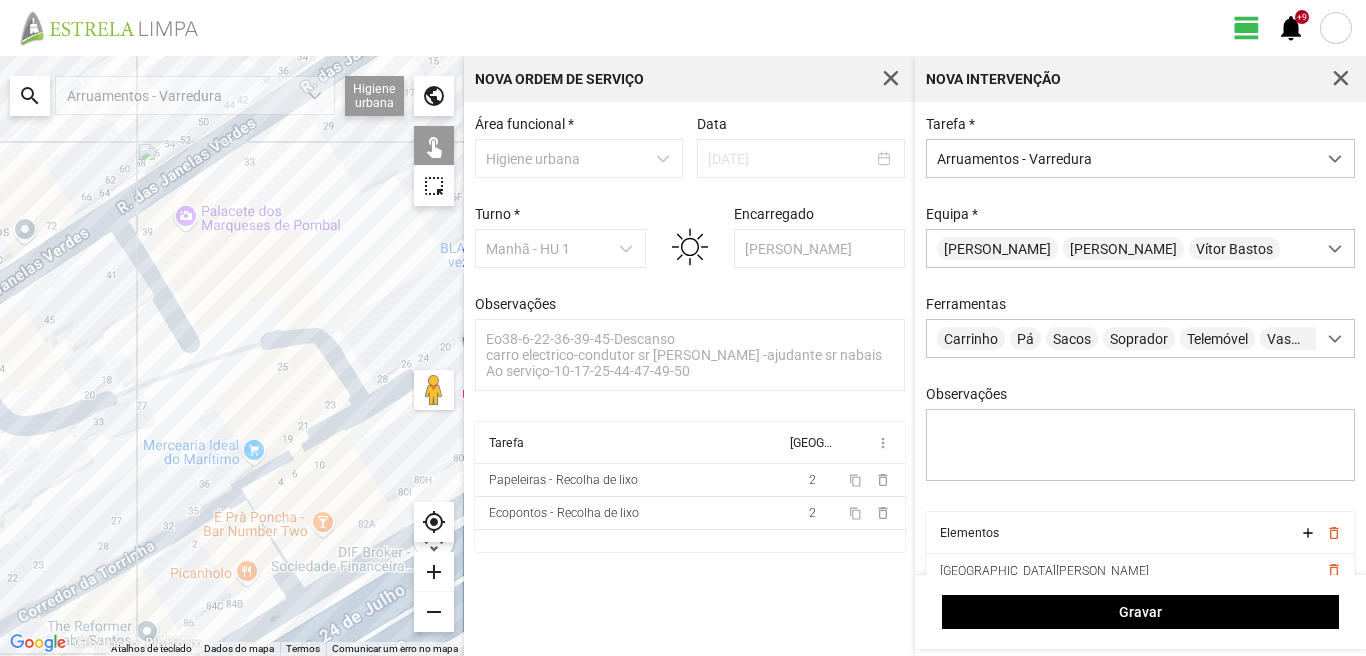 click on "Para navegar, prima as teclas de seta." 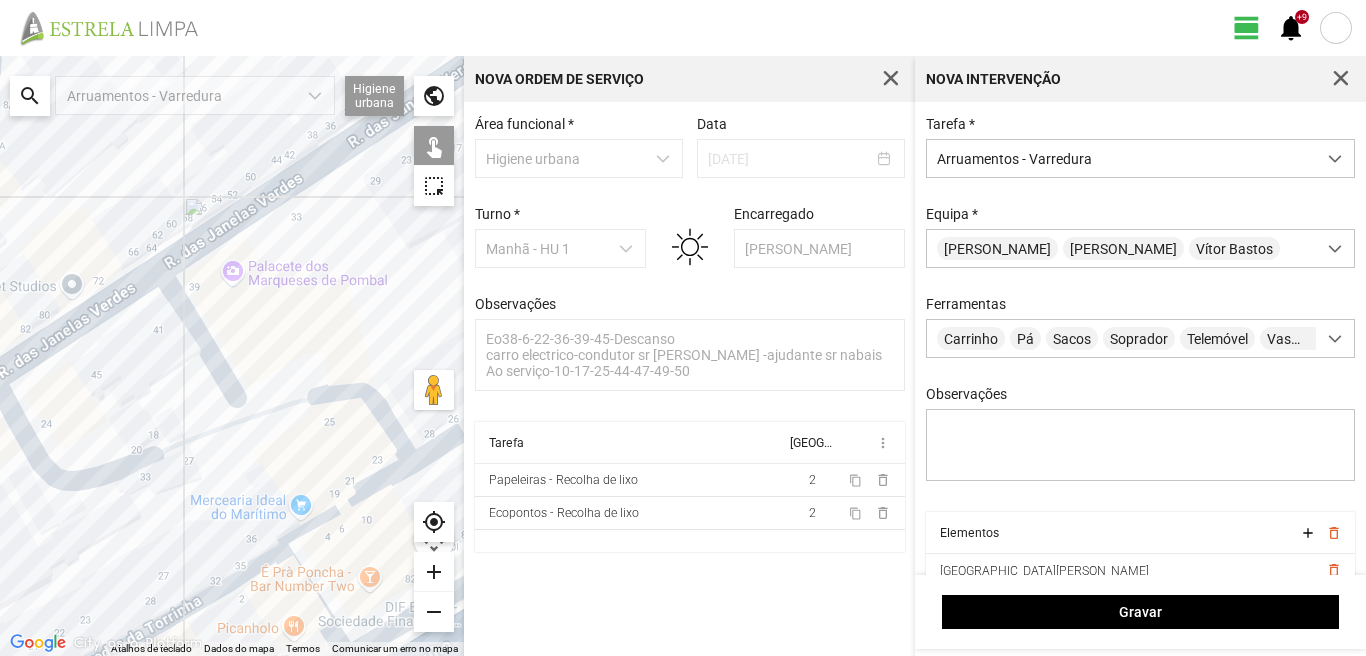 click on "Para navegar, prima as teclas de seta." 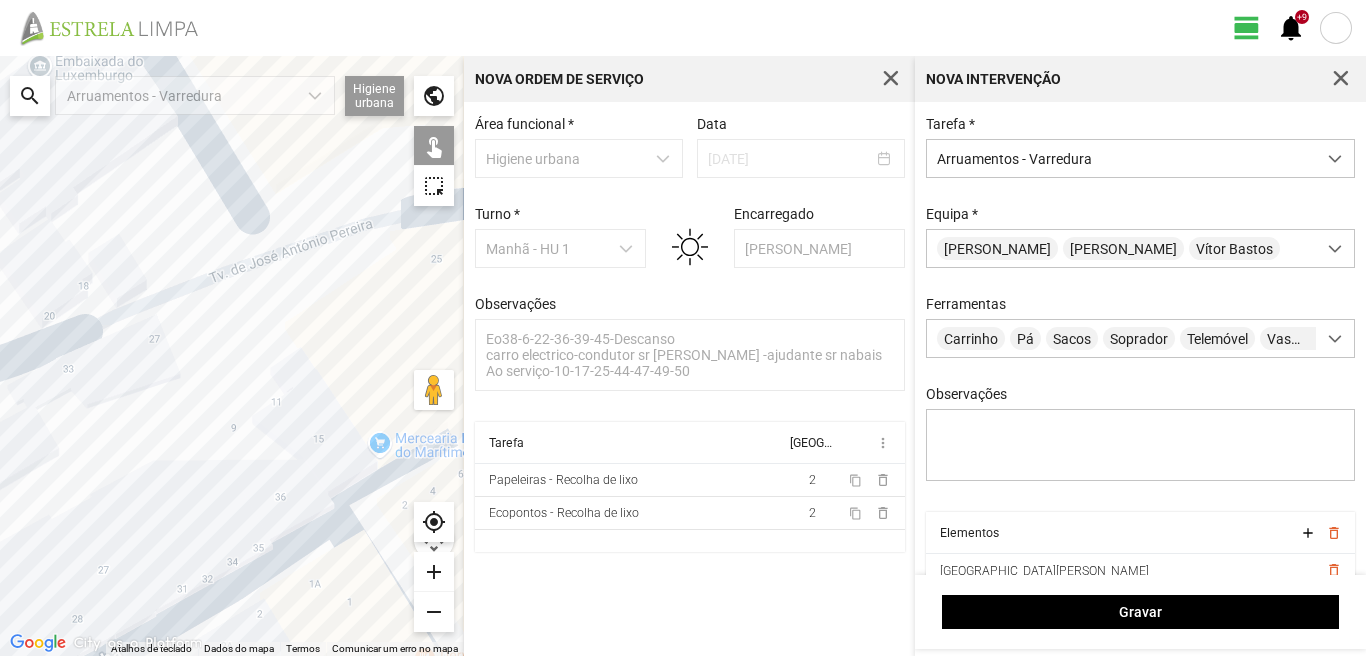 click on "Para navegar, prima as teclas de seta." 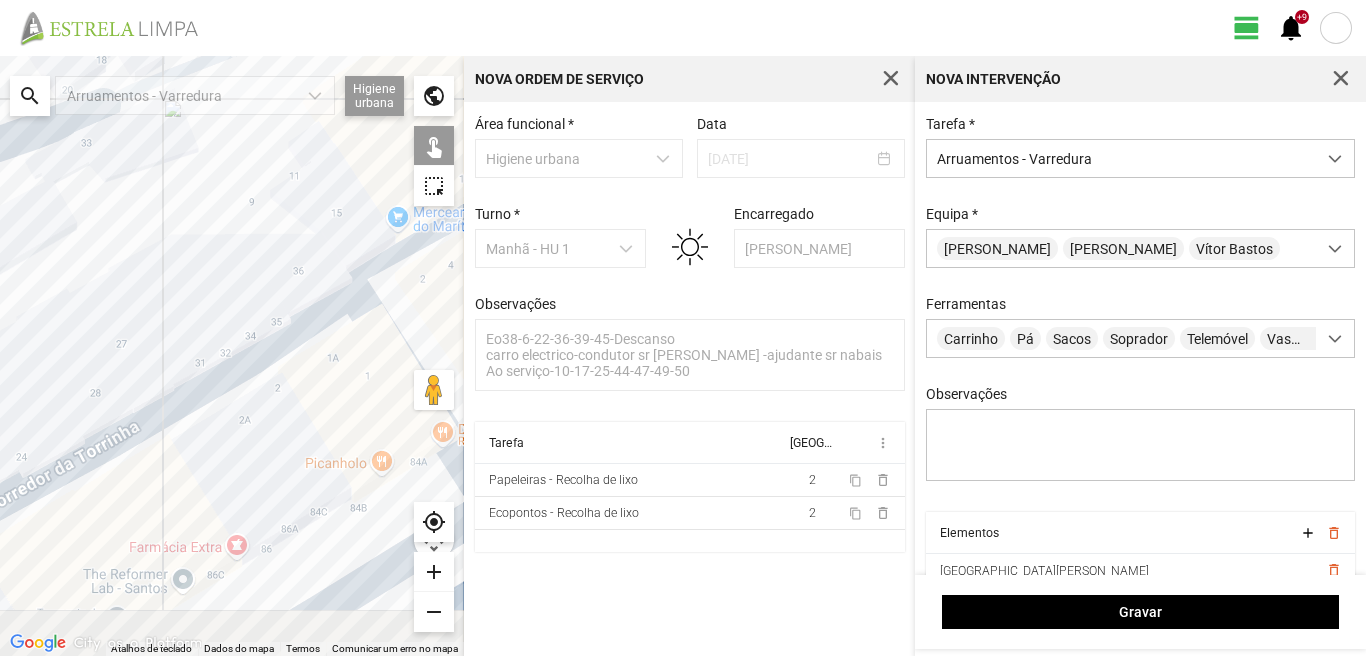 drag, startPoint x: 226, startPoint y: 532, endPoint x: 235, endPoint y: 228, distance: 304.1332 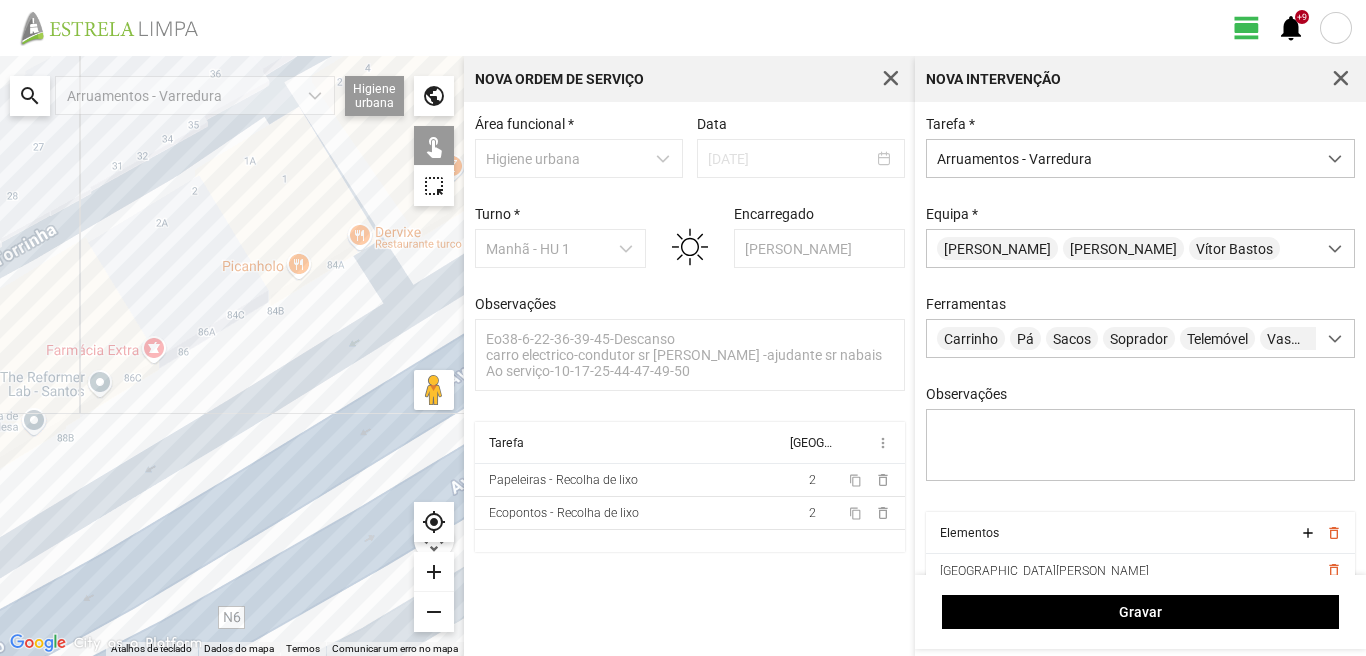 drag, startPoint x: 335, startPoint y: 258, endPoint x: 231, endPoint y: 288, distance: 108.24047 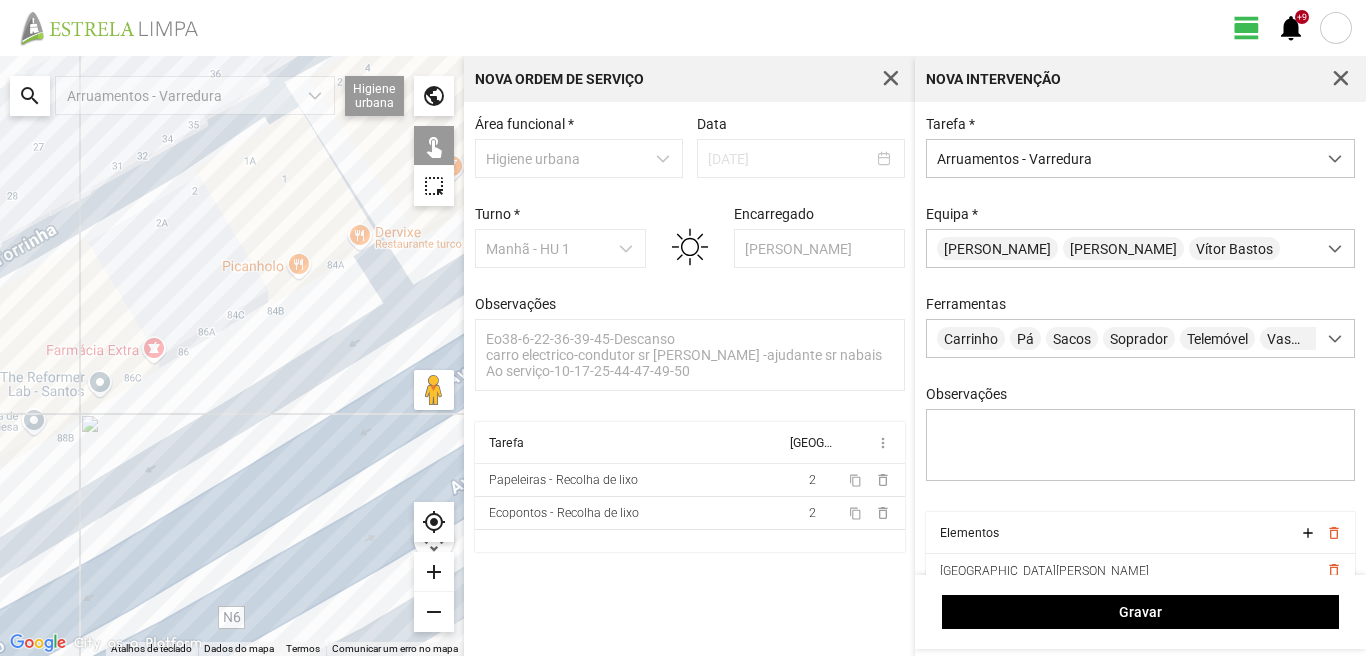 click on "Para navegar, prima as teclas de seta." 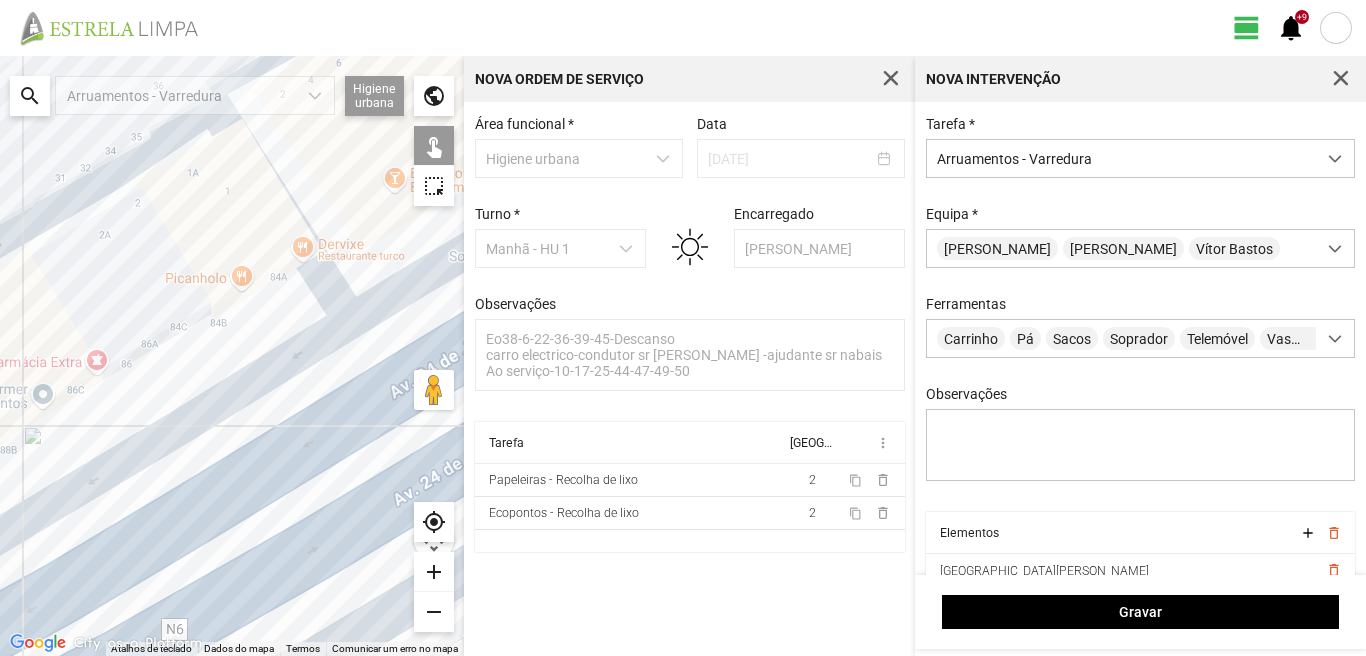 click on "Para navegar, prima as teclas de seta." 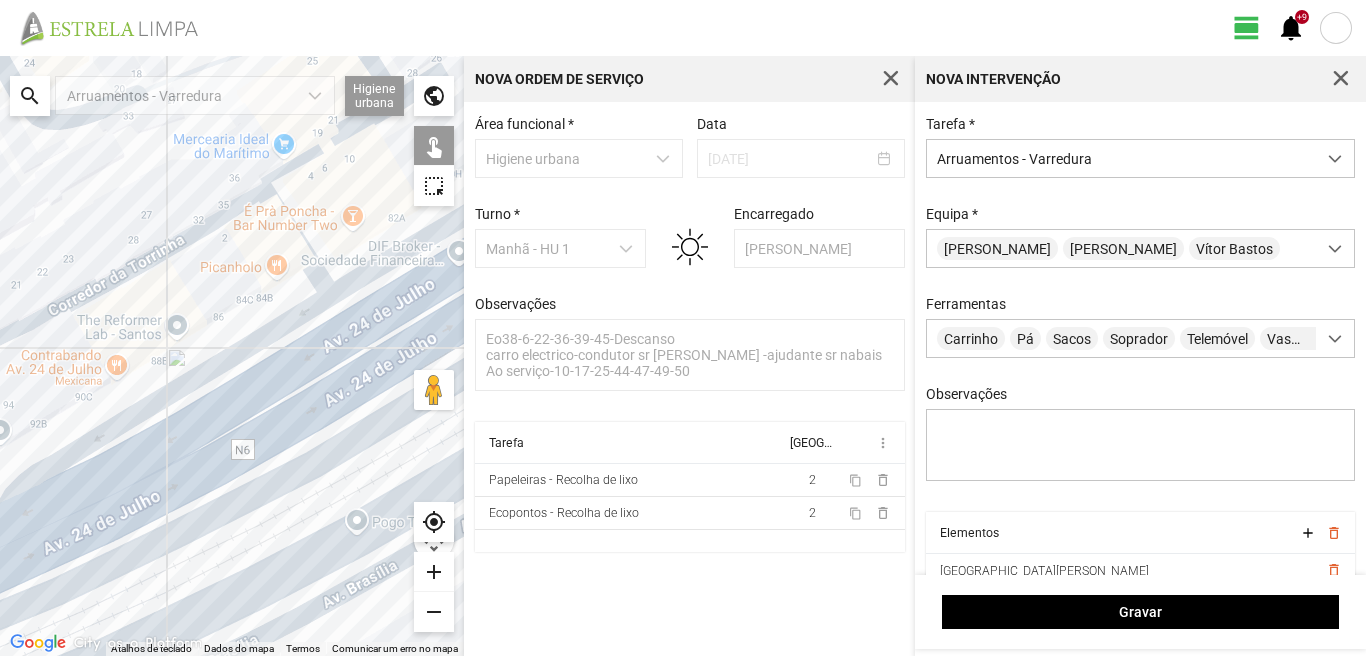click on "Para navegar, prima as teclas de seta." 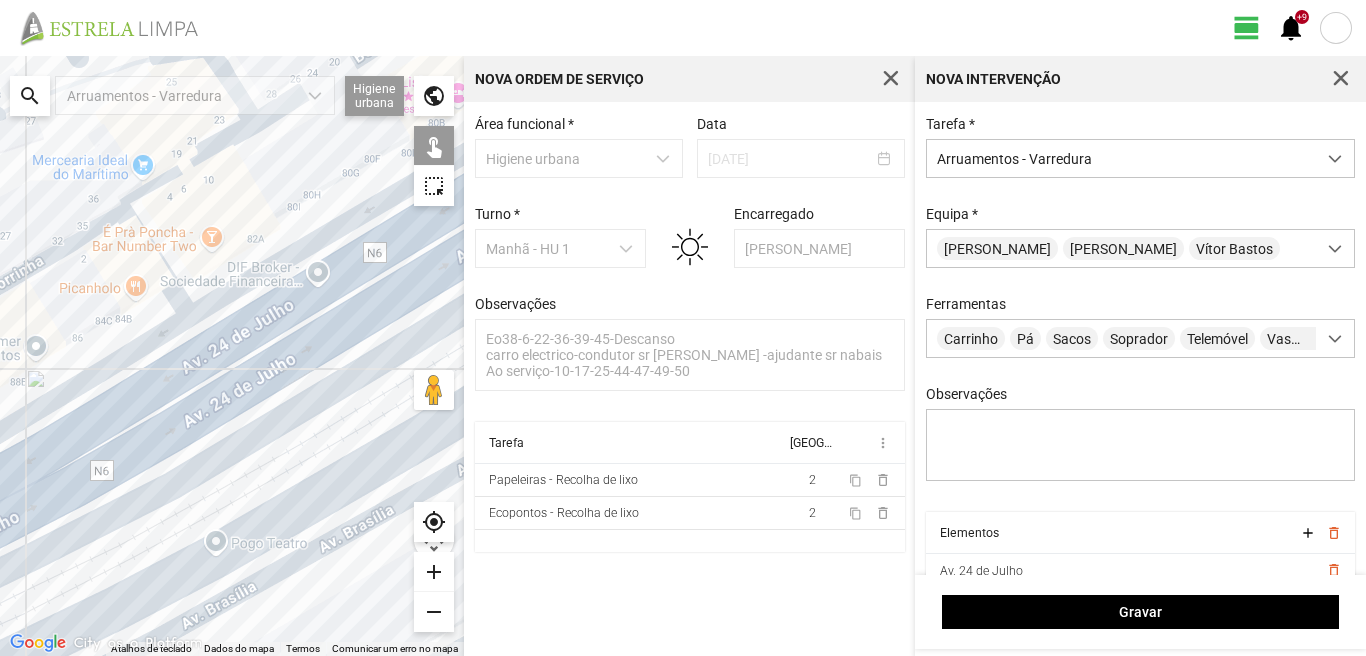 drag, startPoint x: 381, startPoint y: 320, endPoint x: 190, endPoint y: 350, distance: 193.34166 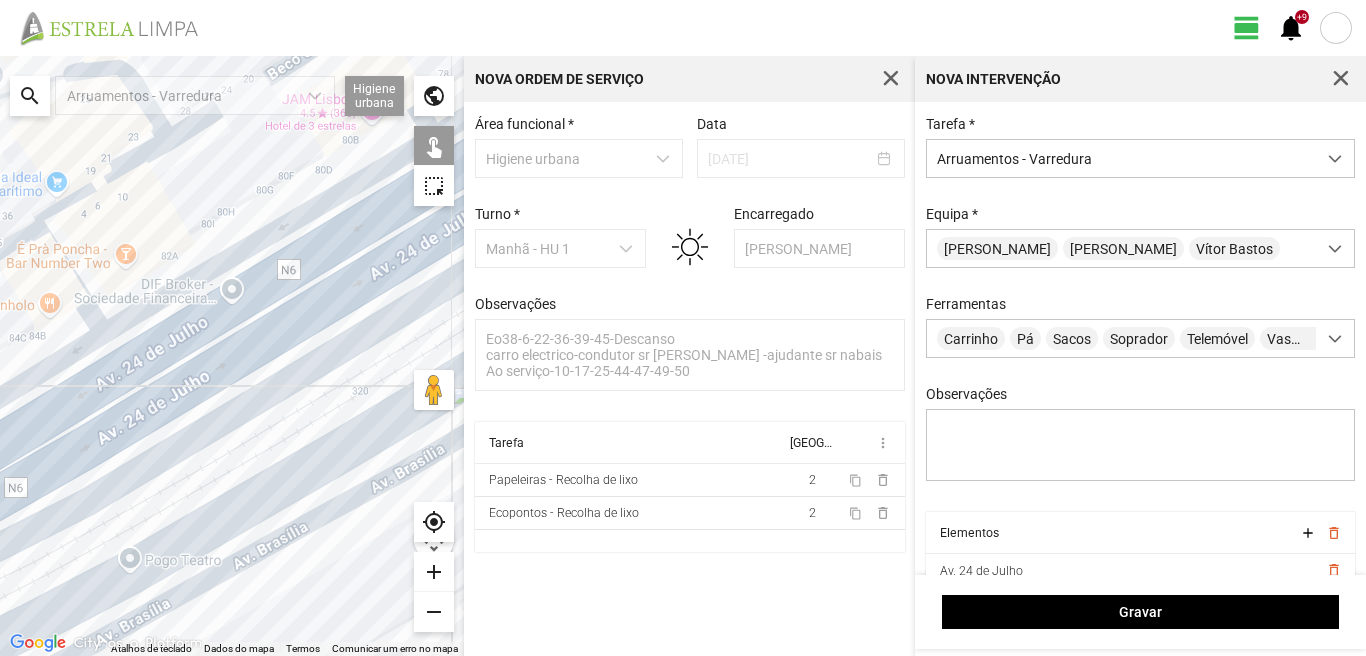 click on "Para navegar, prima as teclas de seta." 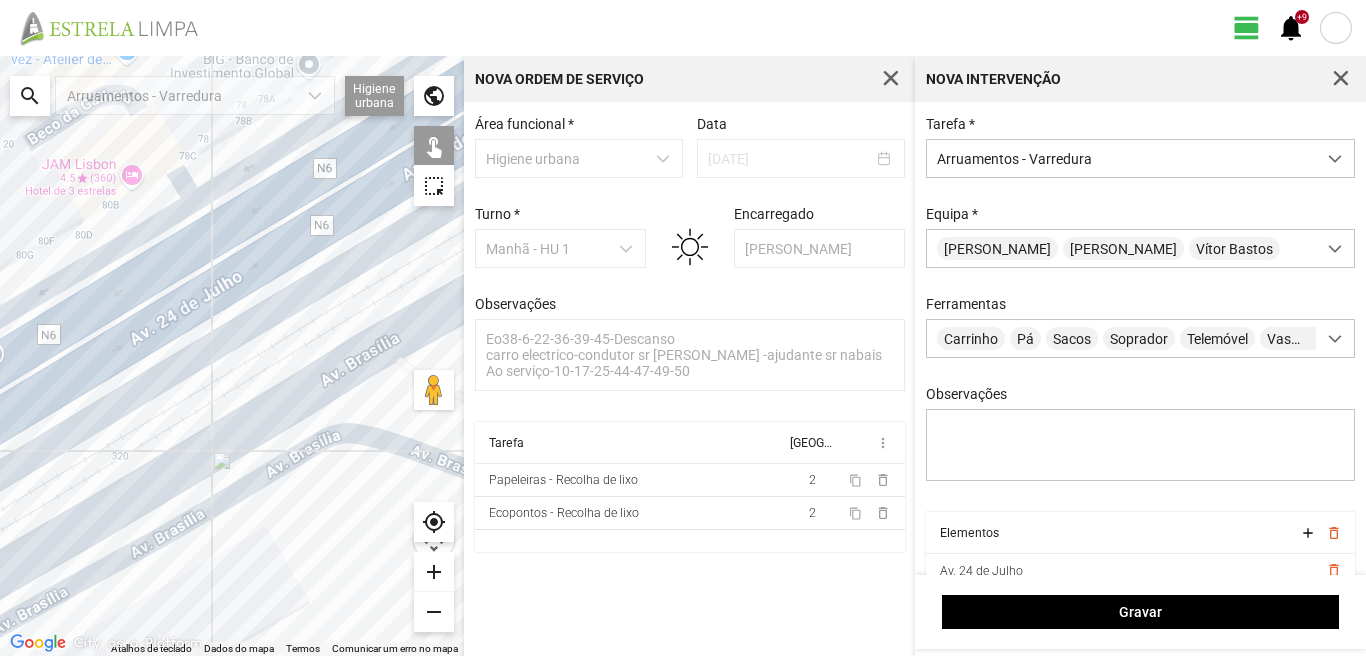 drag, startPoint x: 373, startPoint y: 259, endPoint x: 125, endPoint y: 326, distance: 256.89102 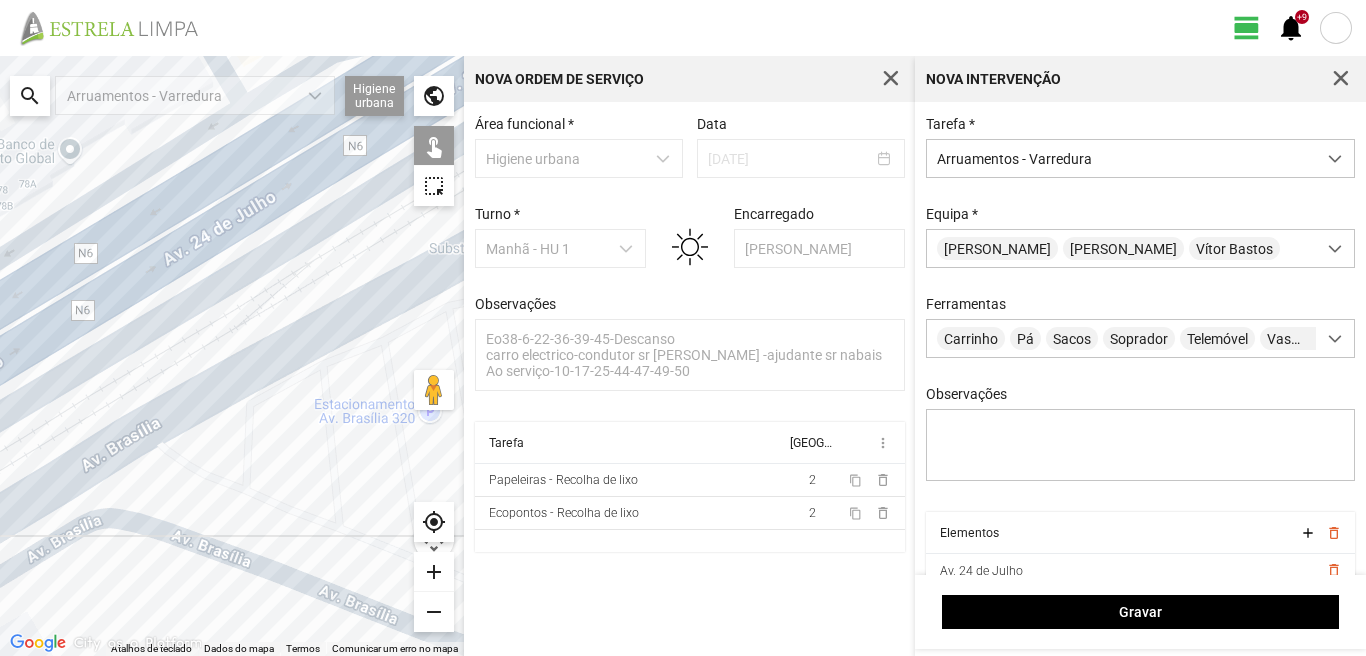 drag, startPoint x: 335, startPoint y: 206, endPoint x: 87, endPoint y: 294, distance: 263.15015 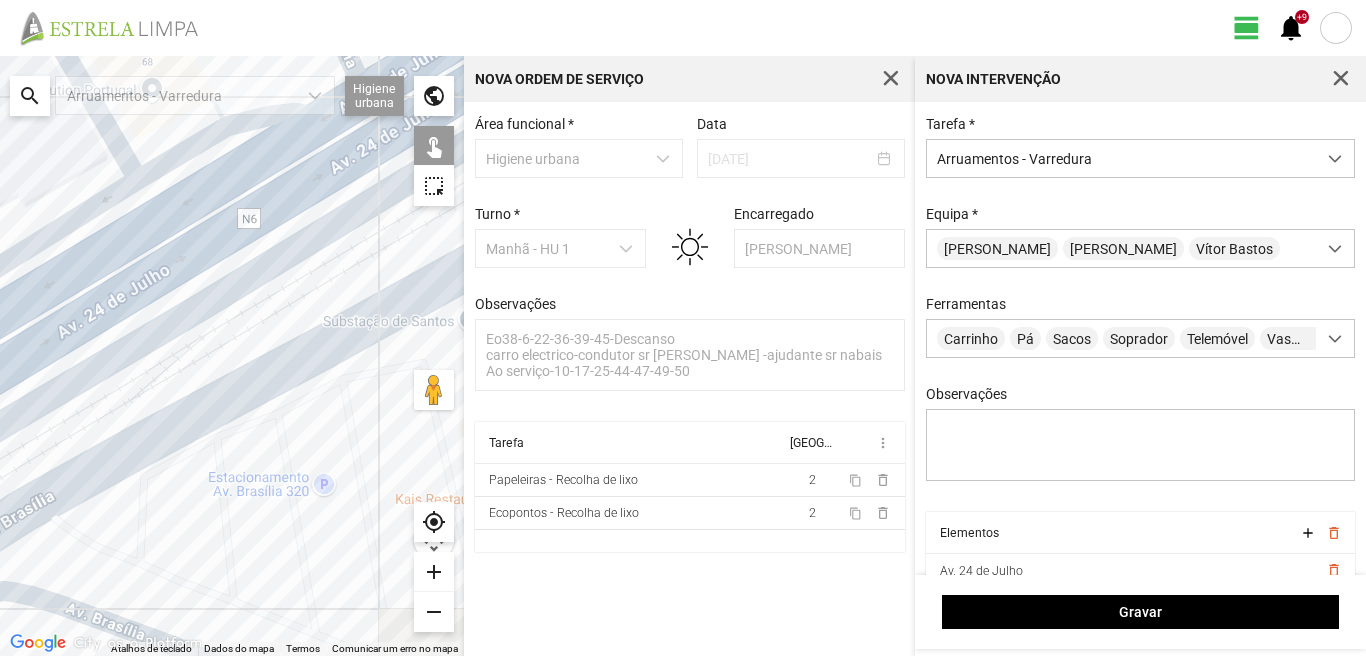 drag, startPoint x: 370, startPoint y: 197, endPoint x: 245, endPoint y: 296, distance: 159.45532 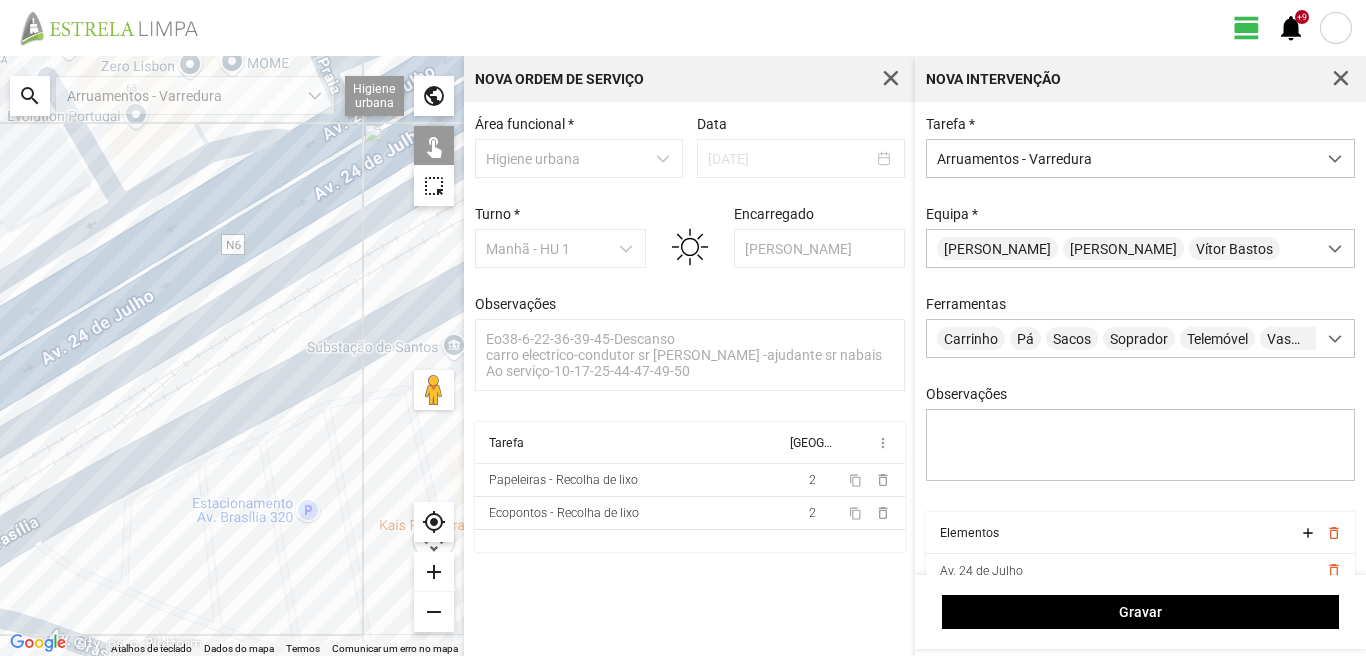 click on "Para navegar, prima as teclas de seta." 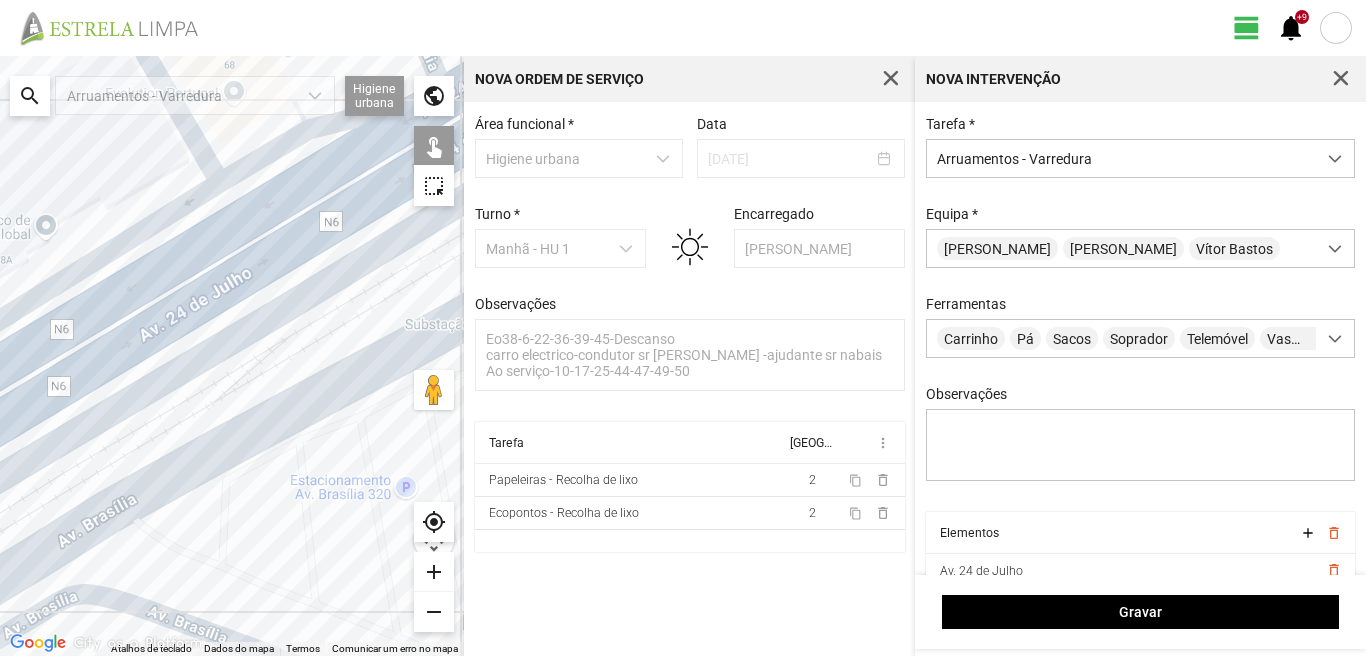 drag, startPoint x: 73, startPoint y: 225, endPoint x: 392, endPoint y: 154, distance: 326.80576 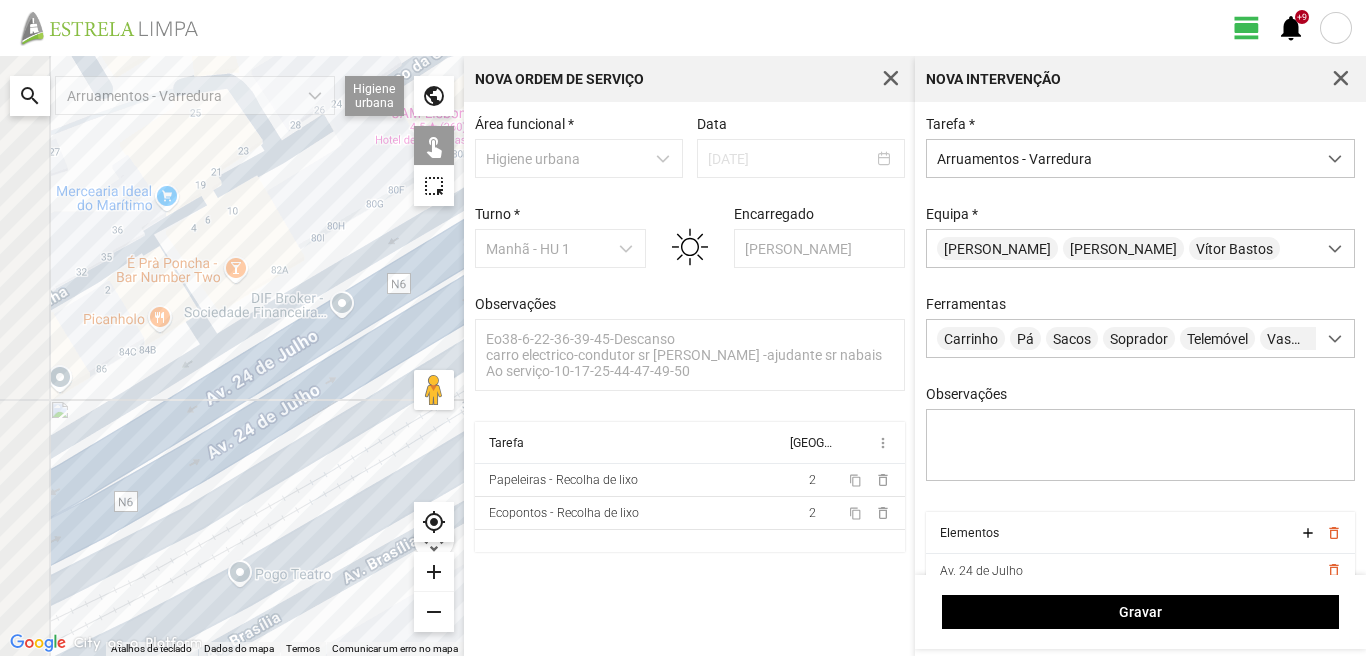 drag, startPoint x: 118, startPoint y: 365, endPoint x: 432, endPoint y: 242, distance: 337.23138 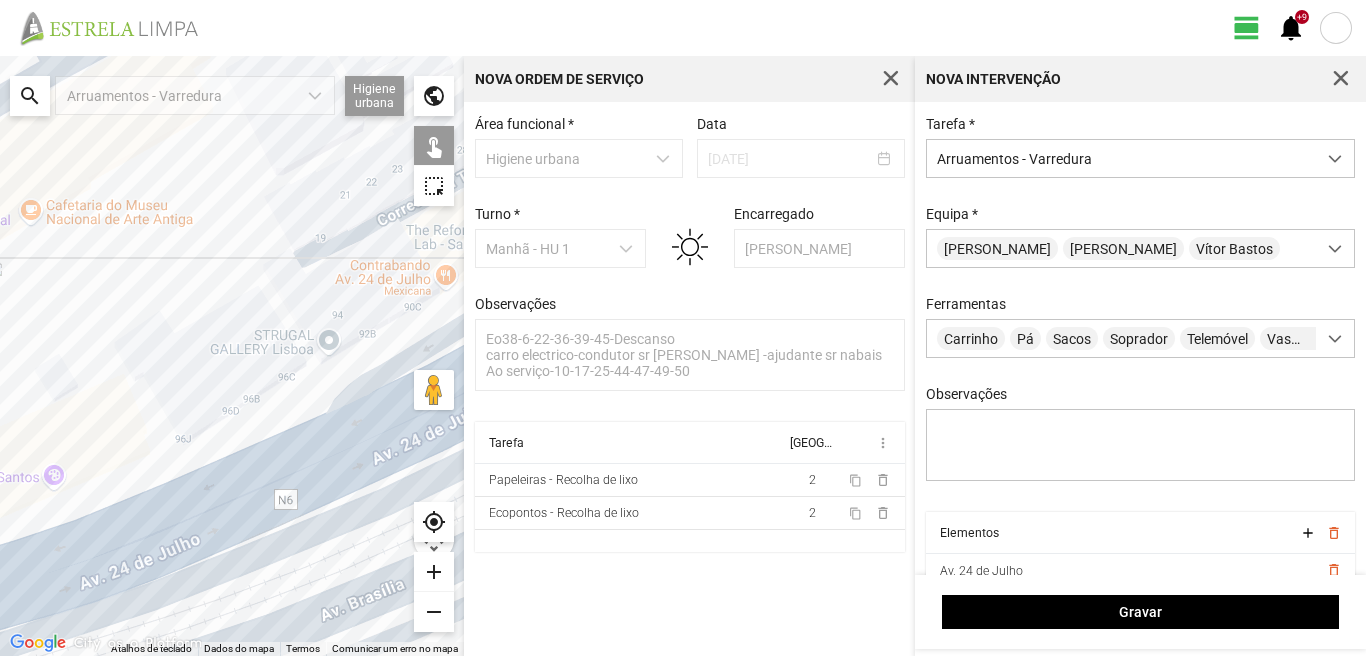 drag, startPoint x: 323, startPoint y: 314, endPoint x: 173, endPoint y: 269, distance: 156.6046 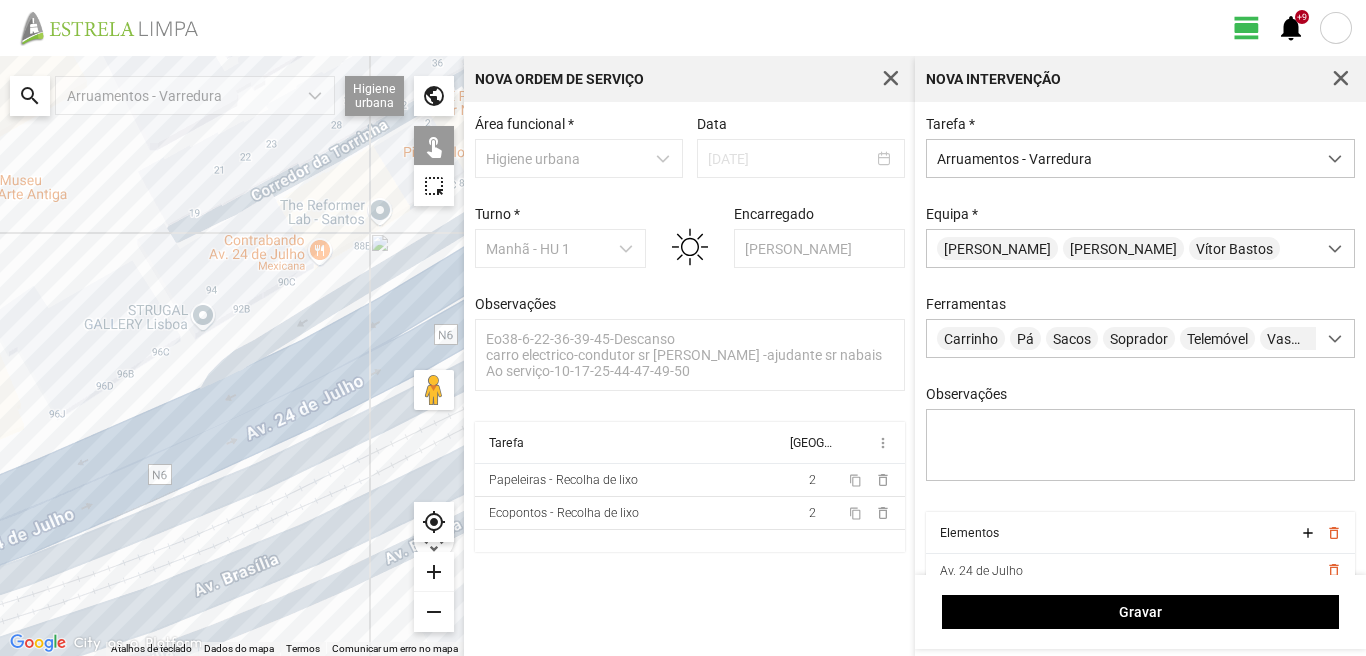 click on "Para navegar, prima as teclas de seta." 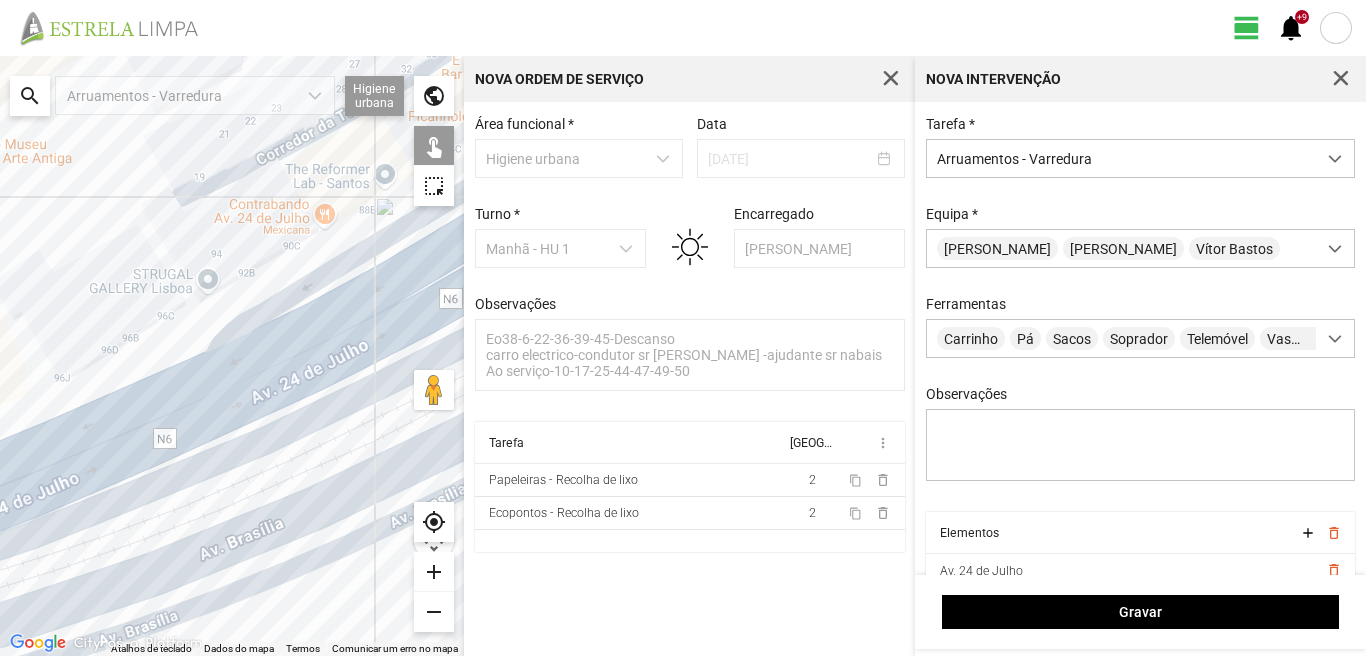 click on "Para navegar, prima as teclas de seta." 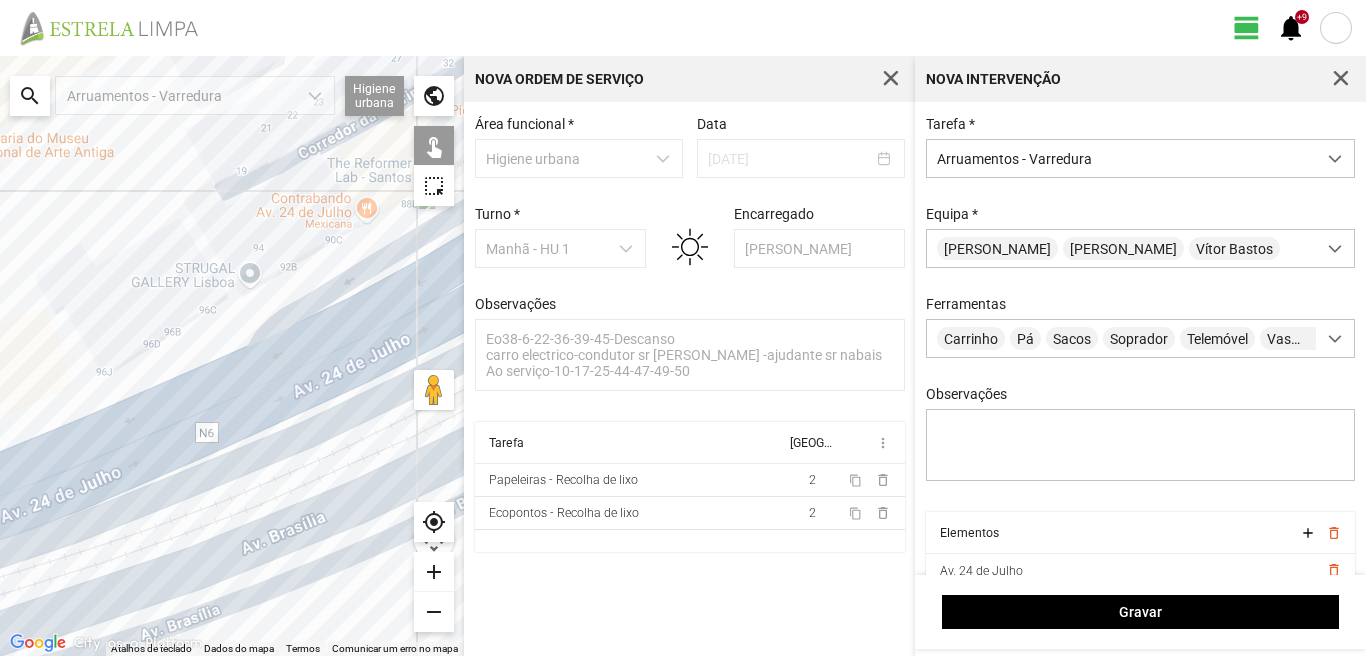 drag, startPoint x: 149, startPoint y: 392, endPoint x: 228, endPoint y: 373, distance: 81.25269 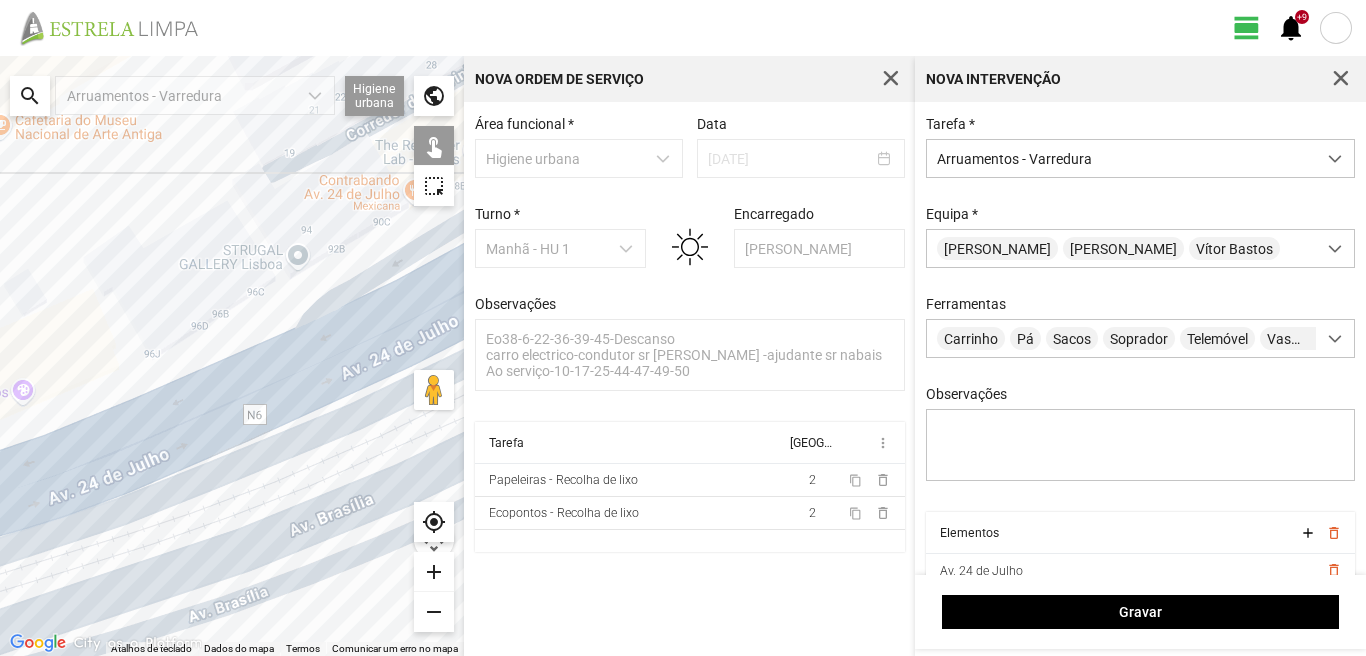 click on "Para navegar, prima as teclas de seta." 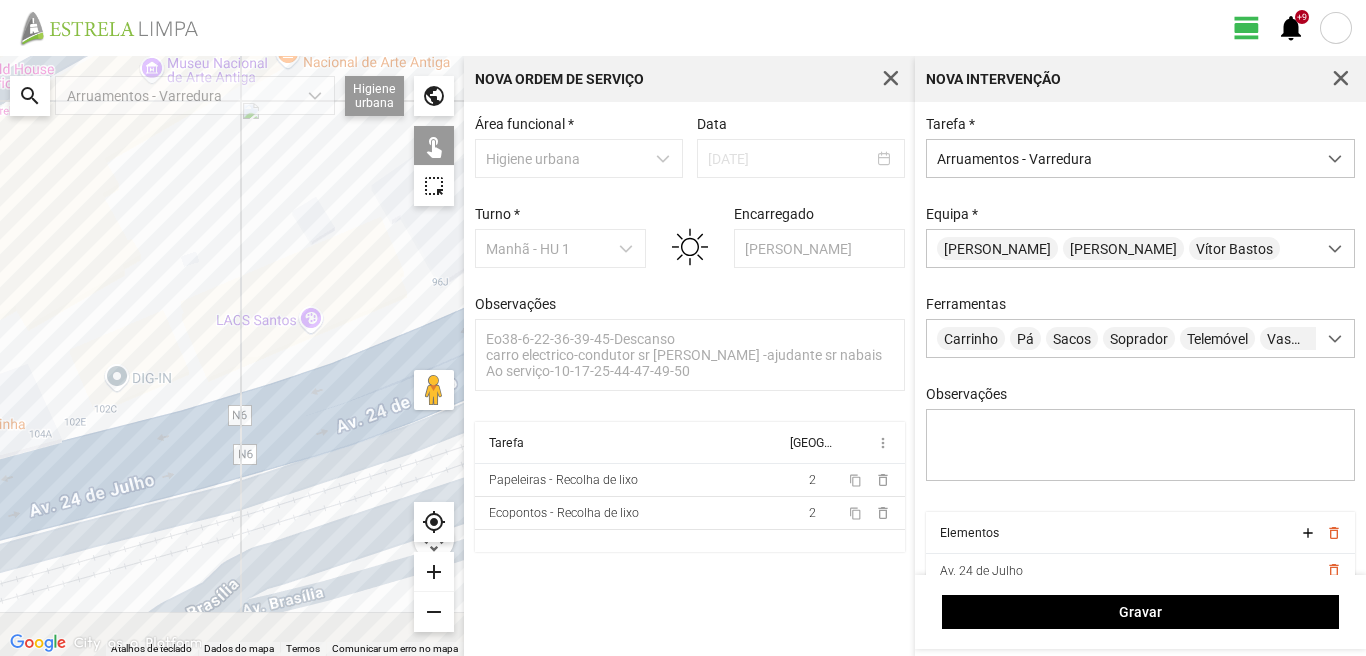 drag, startPoint x: 166, startPoint y: 414, endPoint x: 474, endPoint y: 341, distance: 316.53278 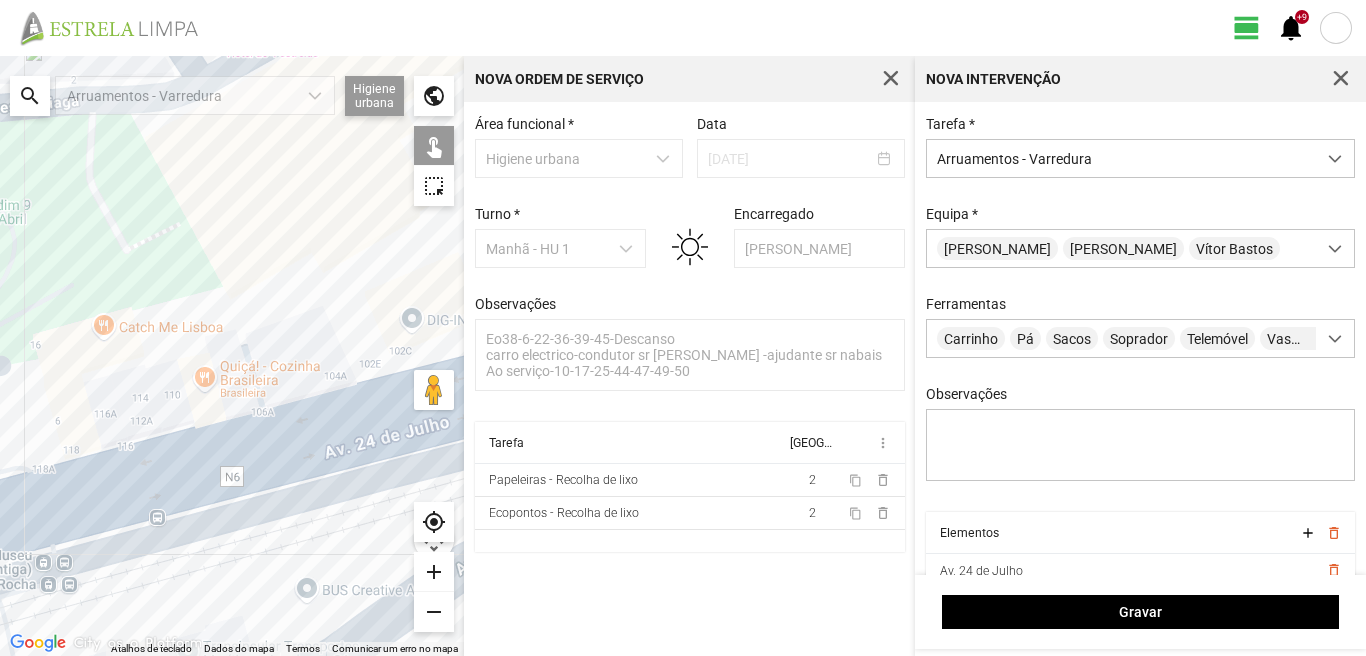 click on "Para navegar, prima as teclas de seta." 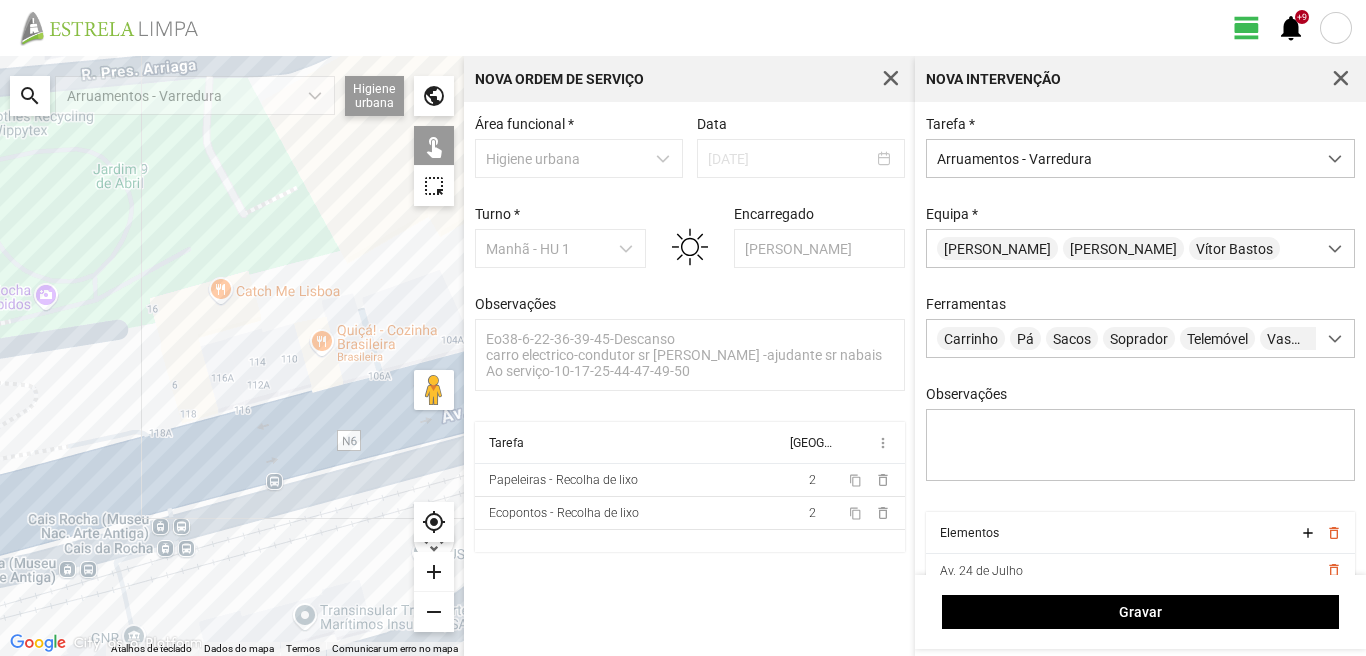drag, startPoint x: 211, startPoint y: 374, endPoint x: 429, endPoint y: 315, distance: 225.84286 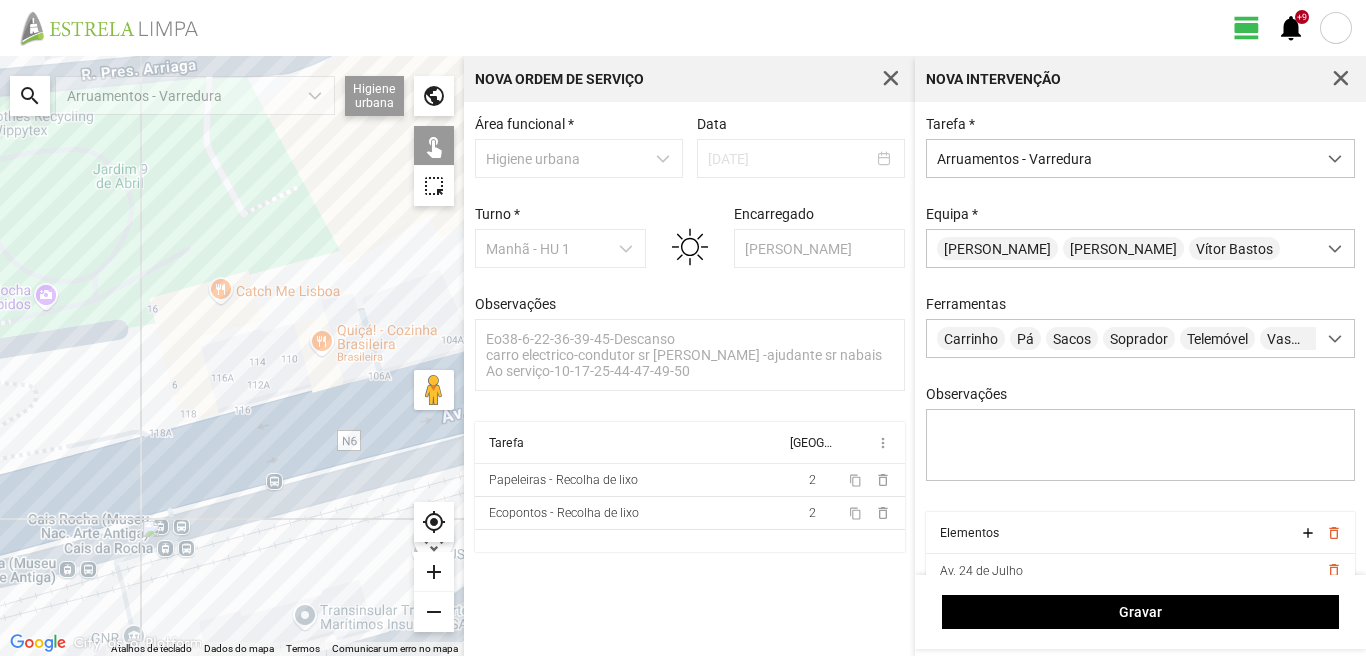 click on "Para navegar, prima as teclas de seta." 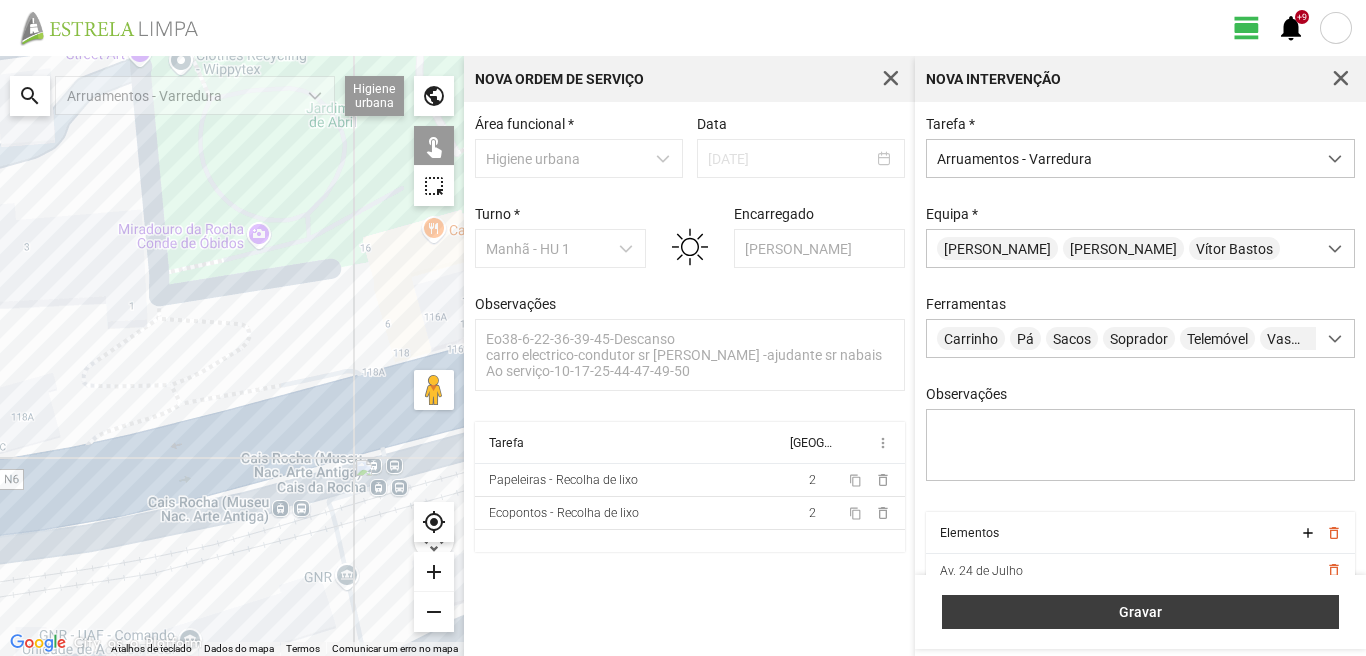 click on "Gravar" at bounding box center [1140, 612] 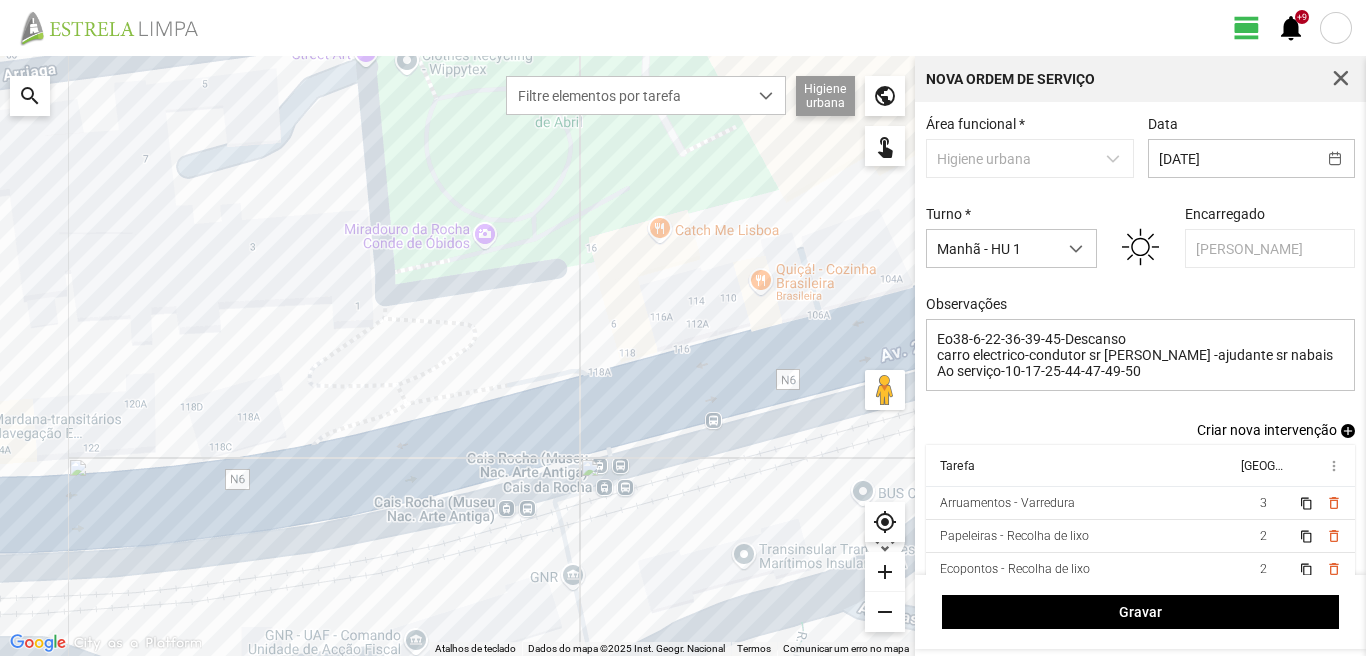 click on "add" at bounding box center (1348, 431) 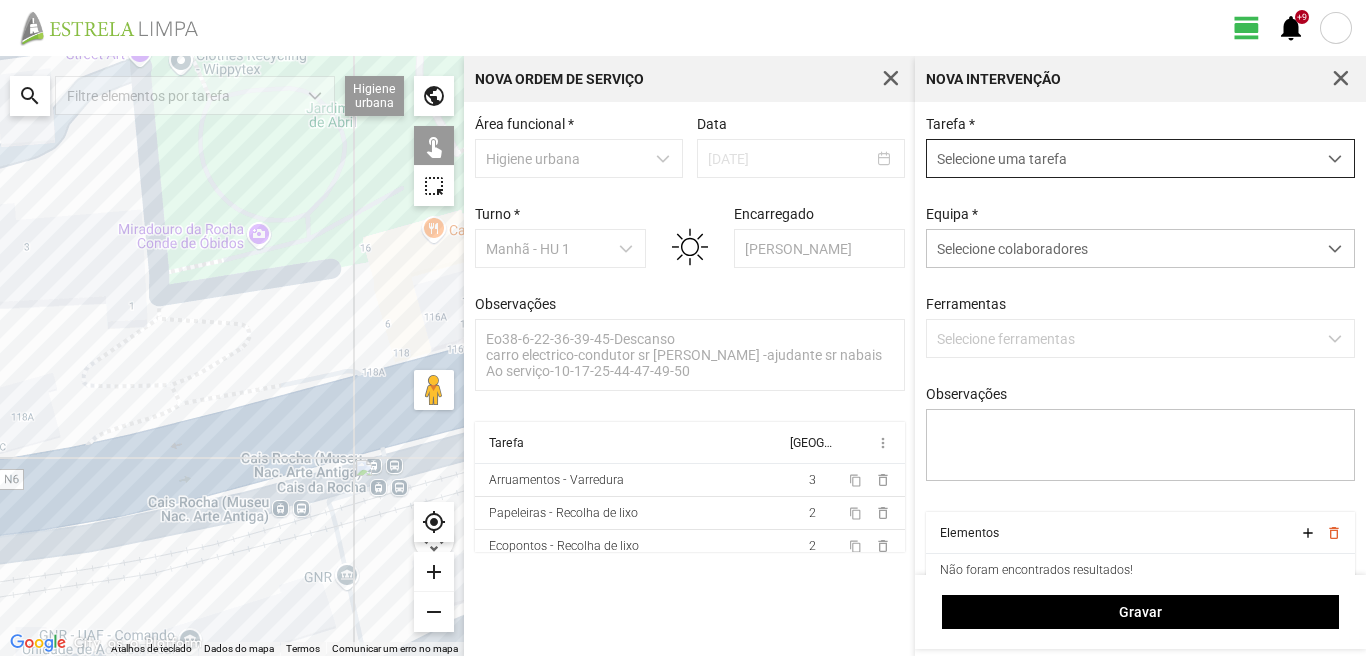 click on "Selecione uma tarefa" at bounding box center (1121, 158) 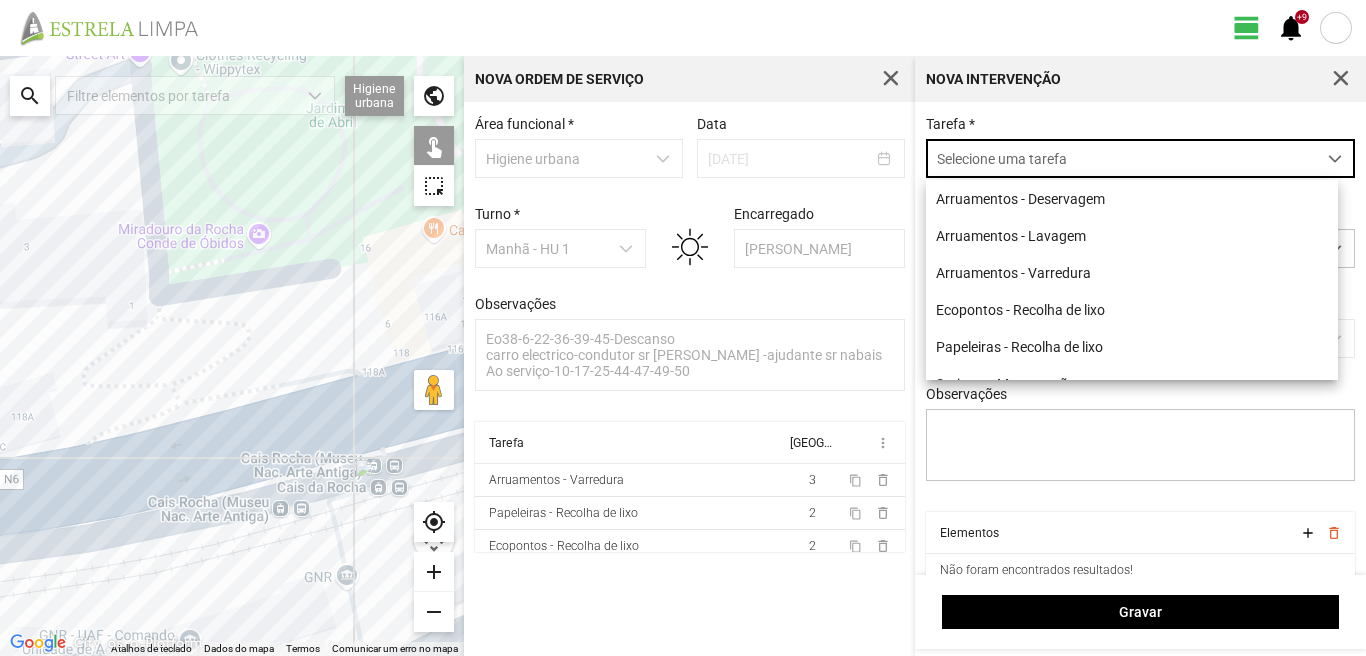 scroll, scrollTop: 11, scrollLeft: 89, axis: both 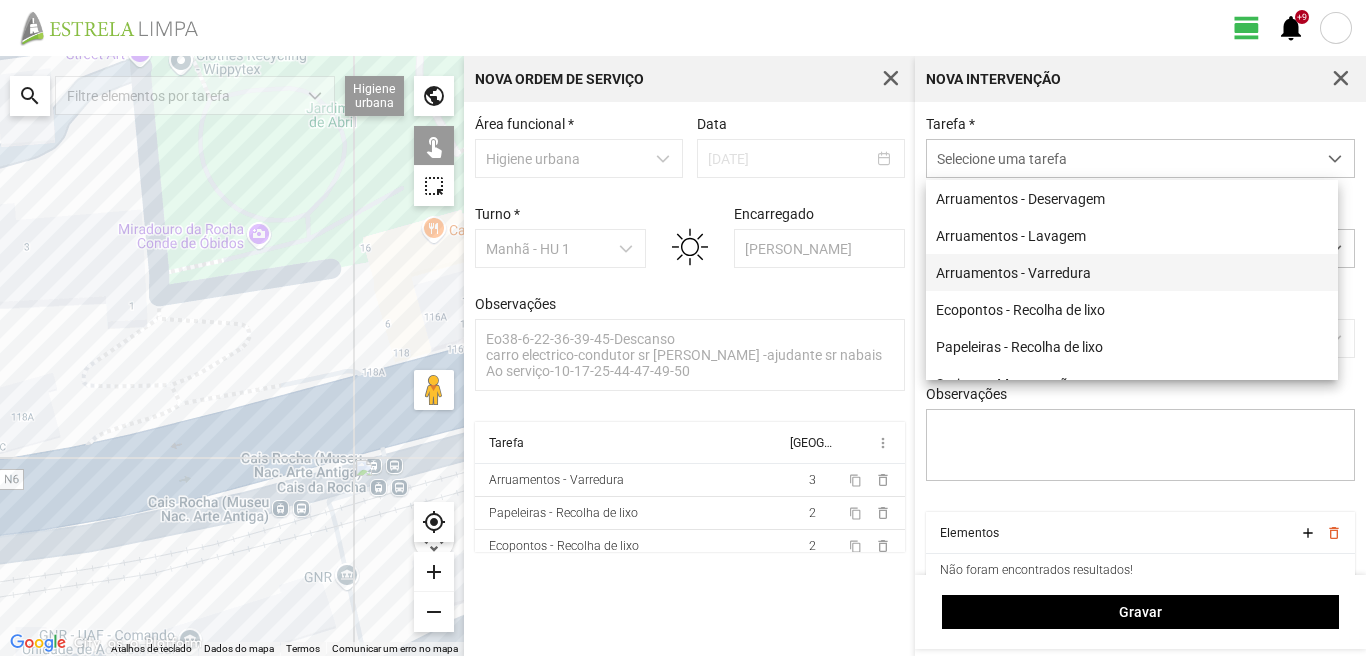 click on "Arruamentos - Varredura" at bounding box center (1132, 272) 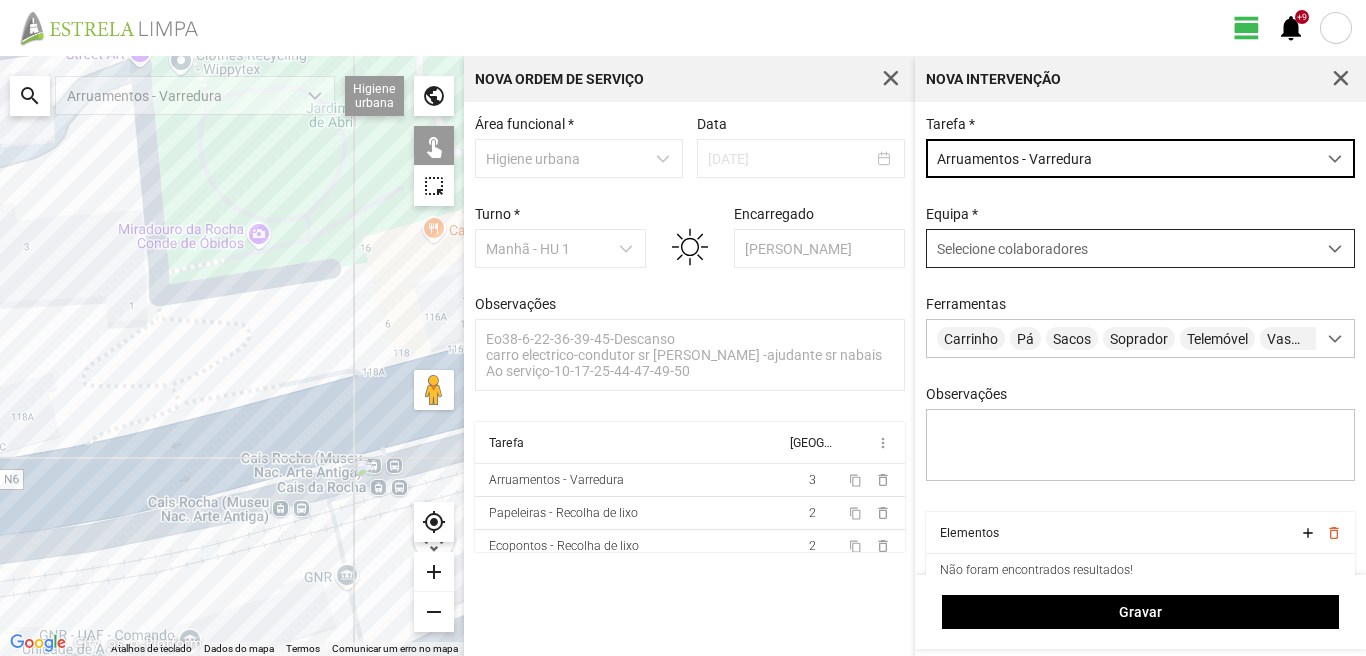 click on "Selecione colaboradores" at bounding box center (1012, 249) 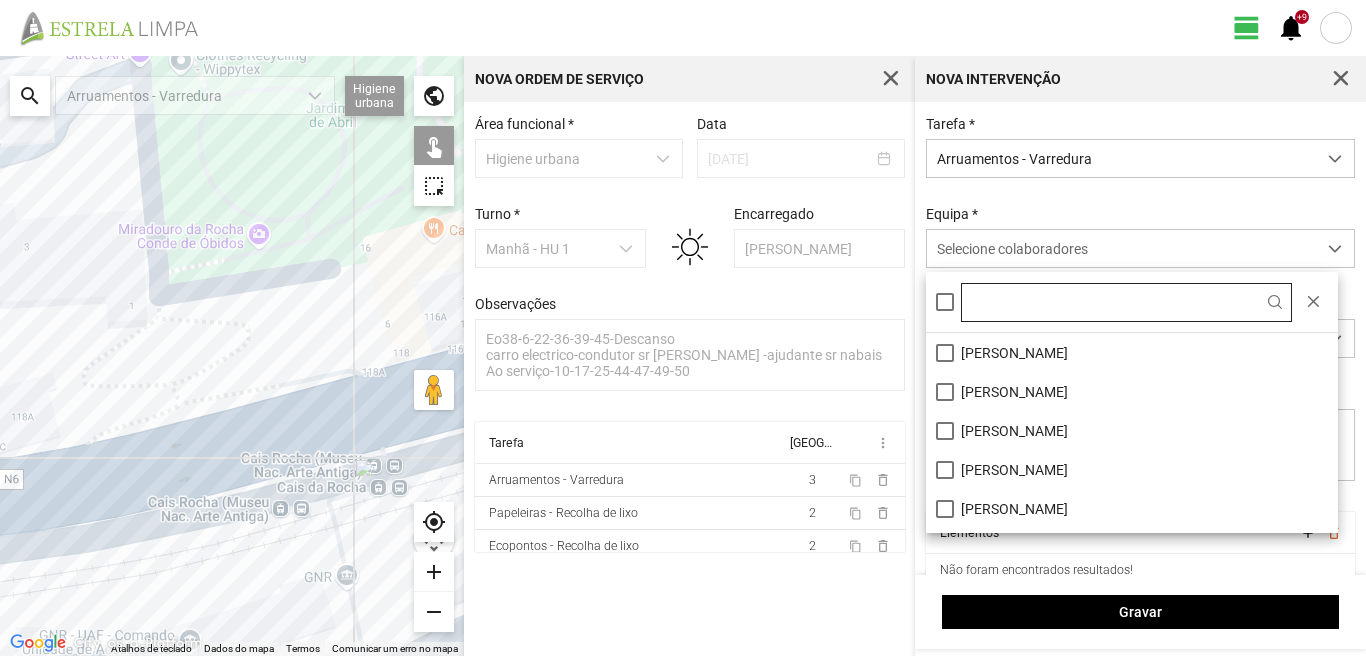scroll, scrollTop: 11, scrollLeft: 89, axis: both 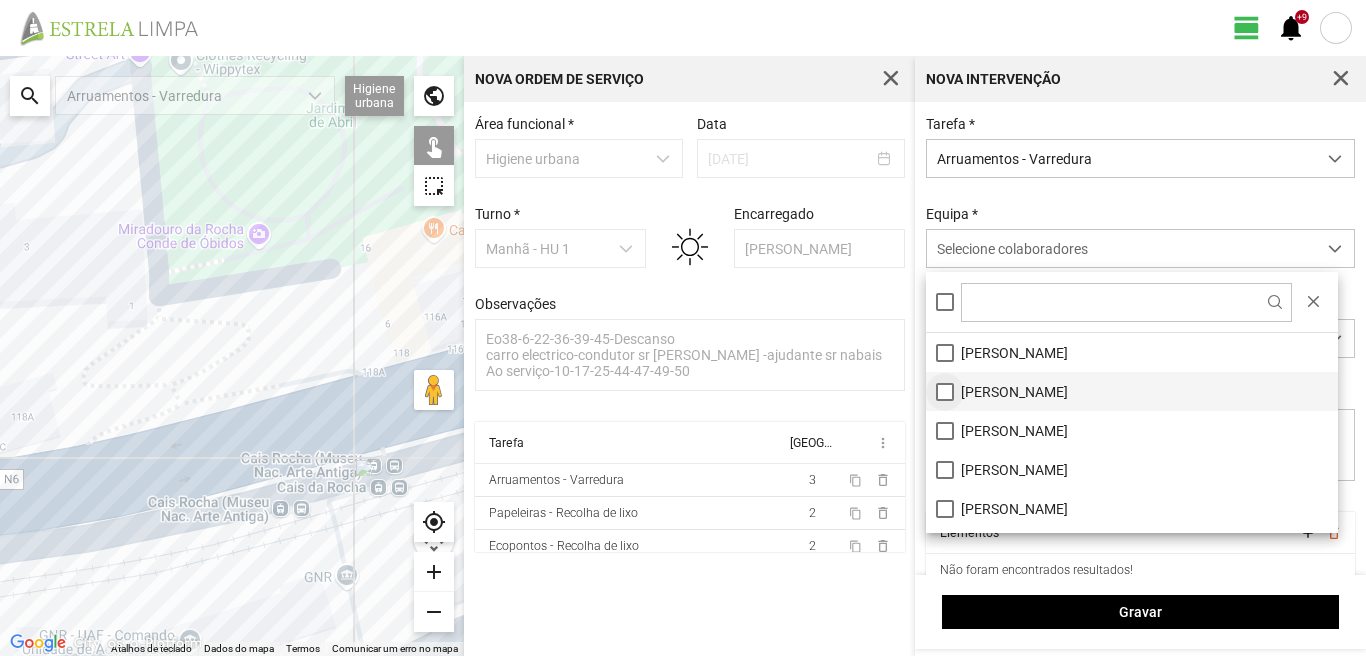click on "[PERSON_NAME]" at bounding box center (1132, 391) 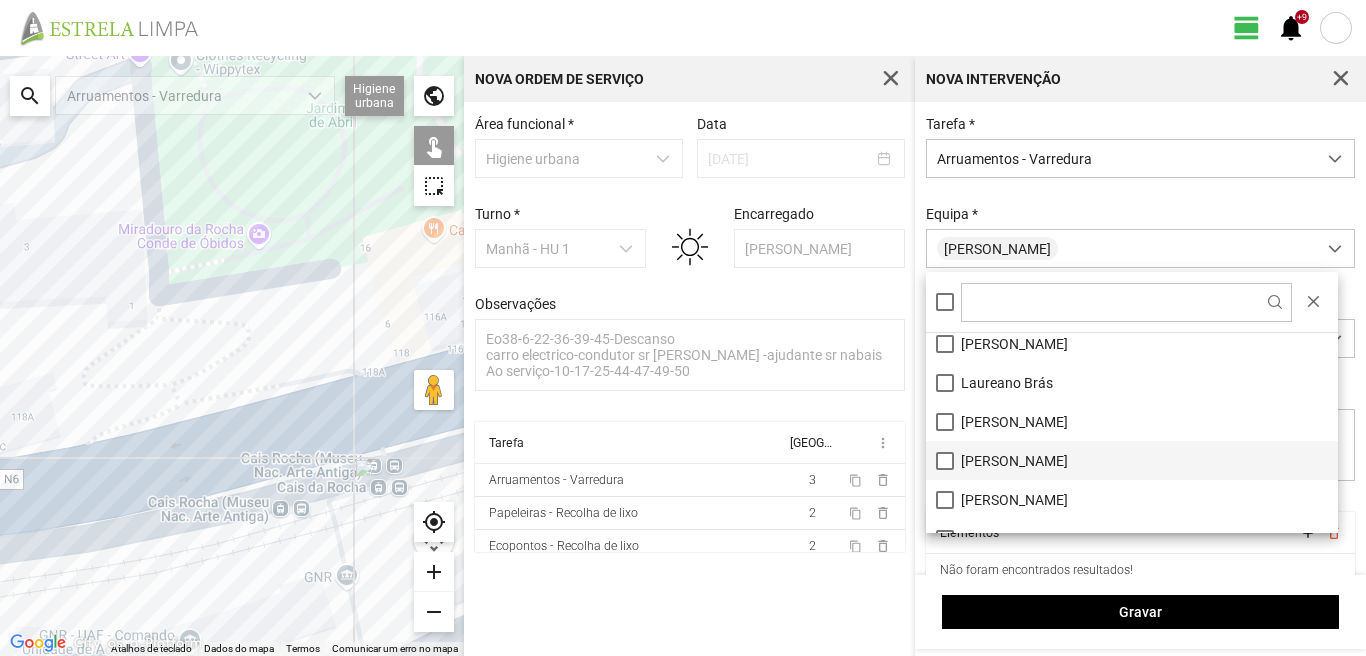 scroll, scrollTop: 200, scrollLeft: 0, axis: vertical 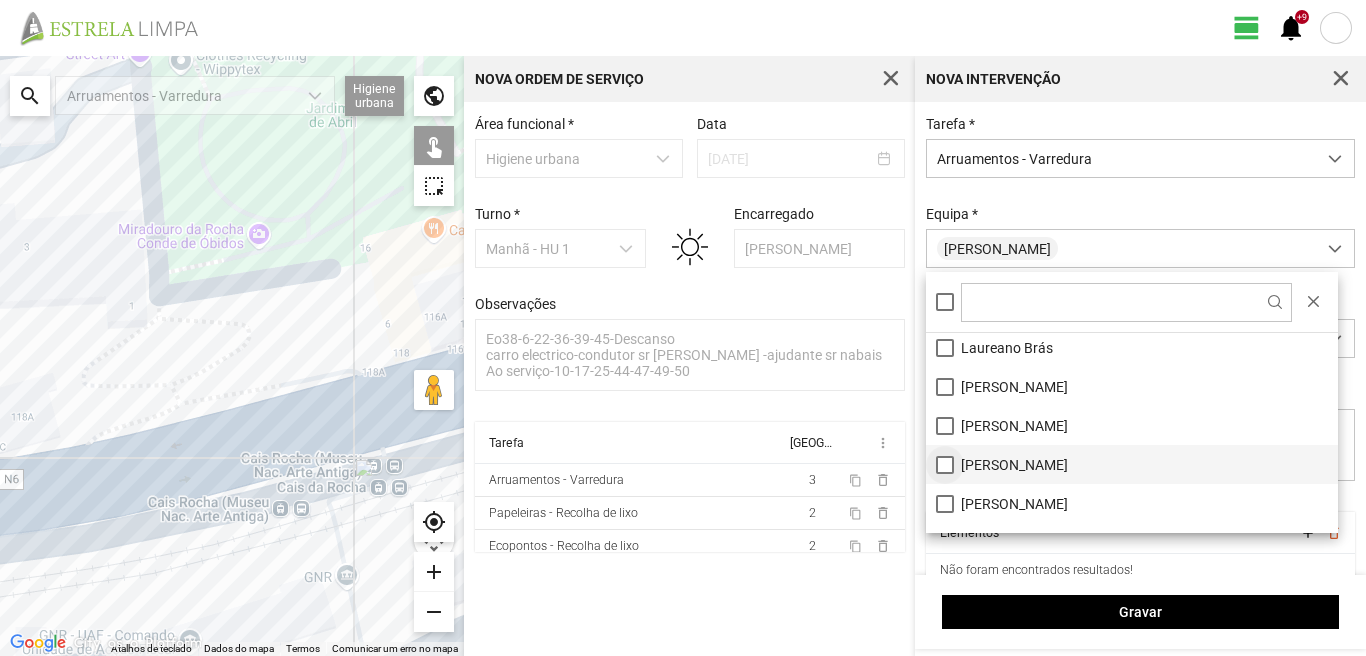 click on "[PERSON_NAME]" at bounding box center [1132, 464] 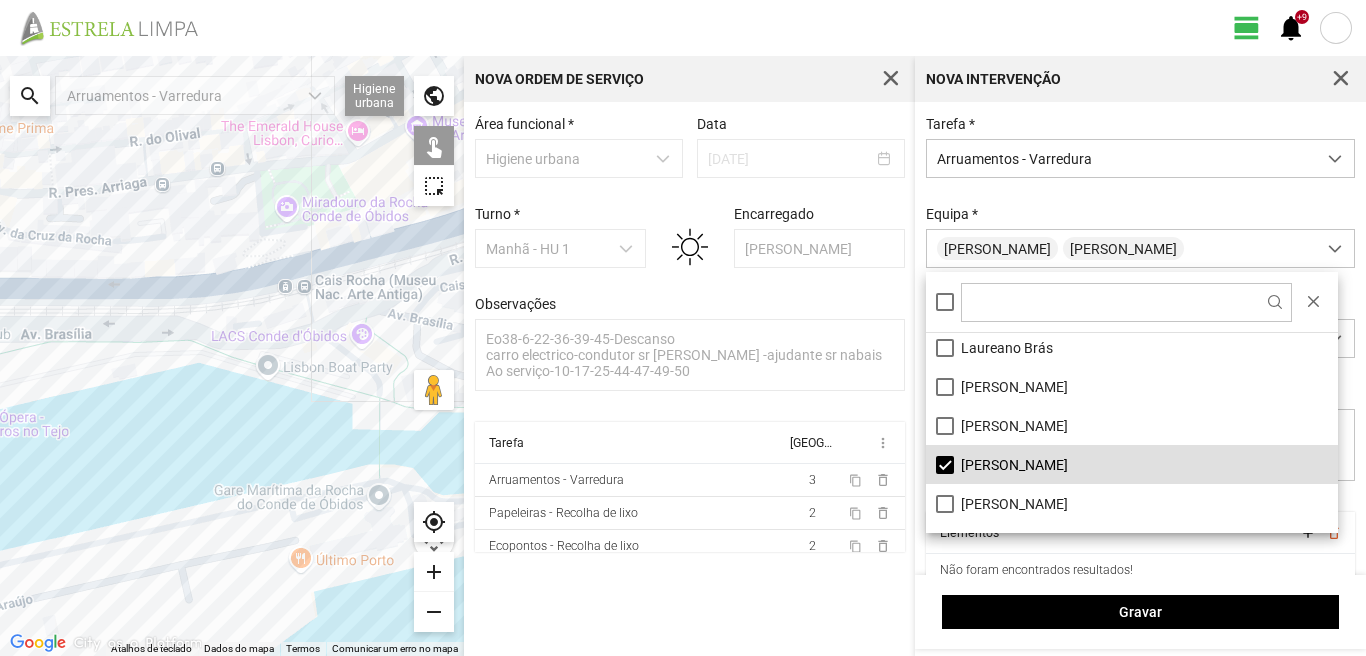 drag, startPoint x: 302, startPoint y: 154, endPoint x: 261, endPoint y: 334, distance: 184.6104 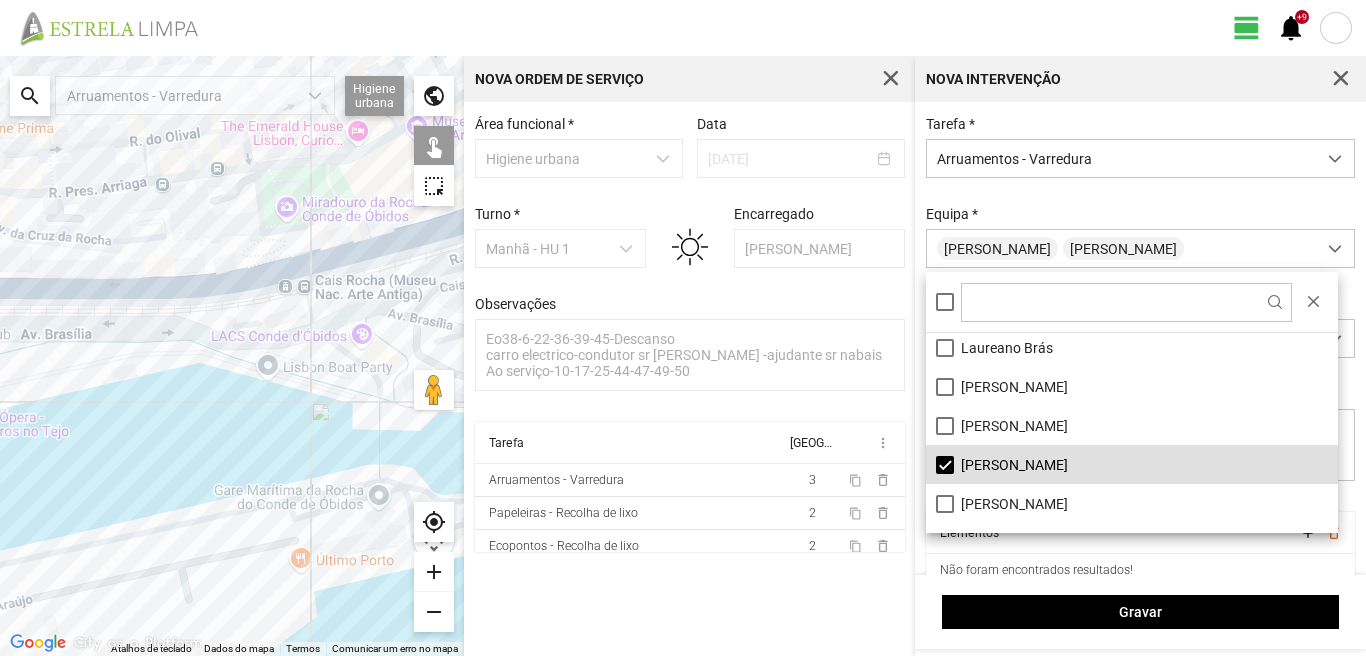 click on "Para navegar, prima as teclas de seta." 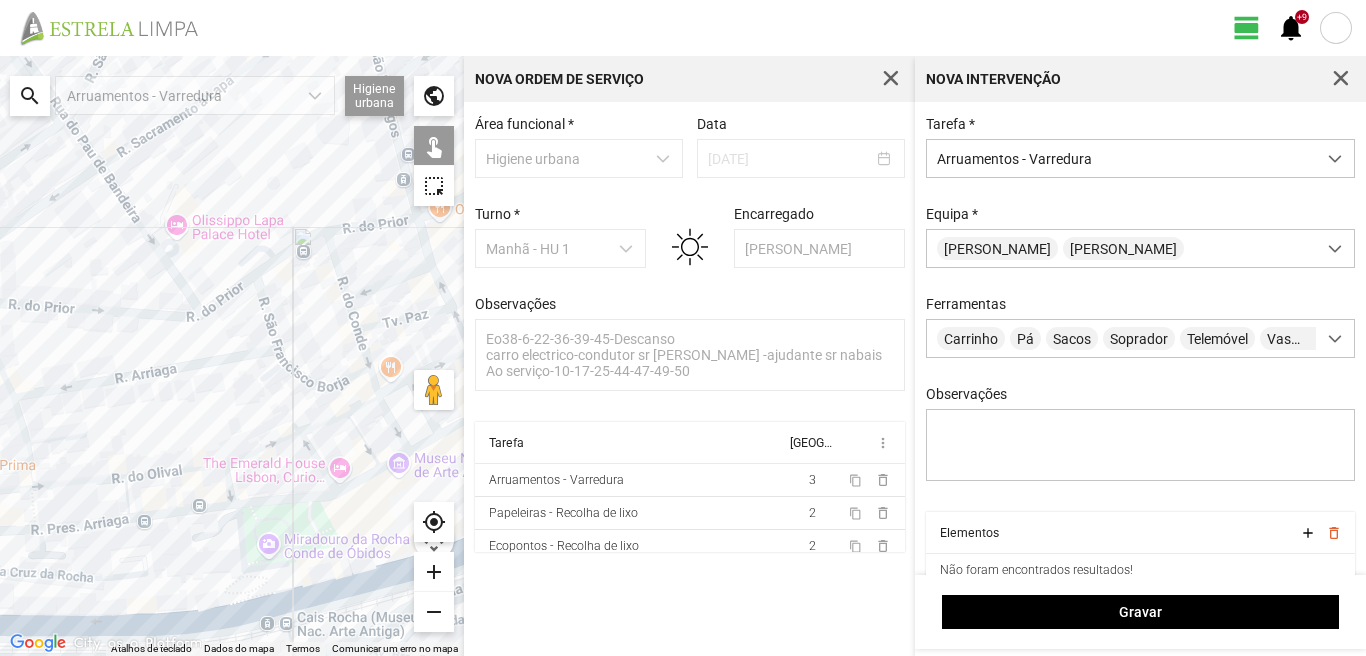 drag, startPoint x: 307, startPoint y: 335, endPoint x: 321, endPoint y: 379, distance: 46.173584 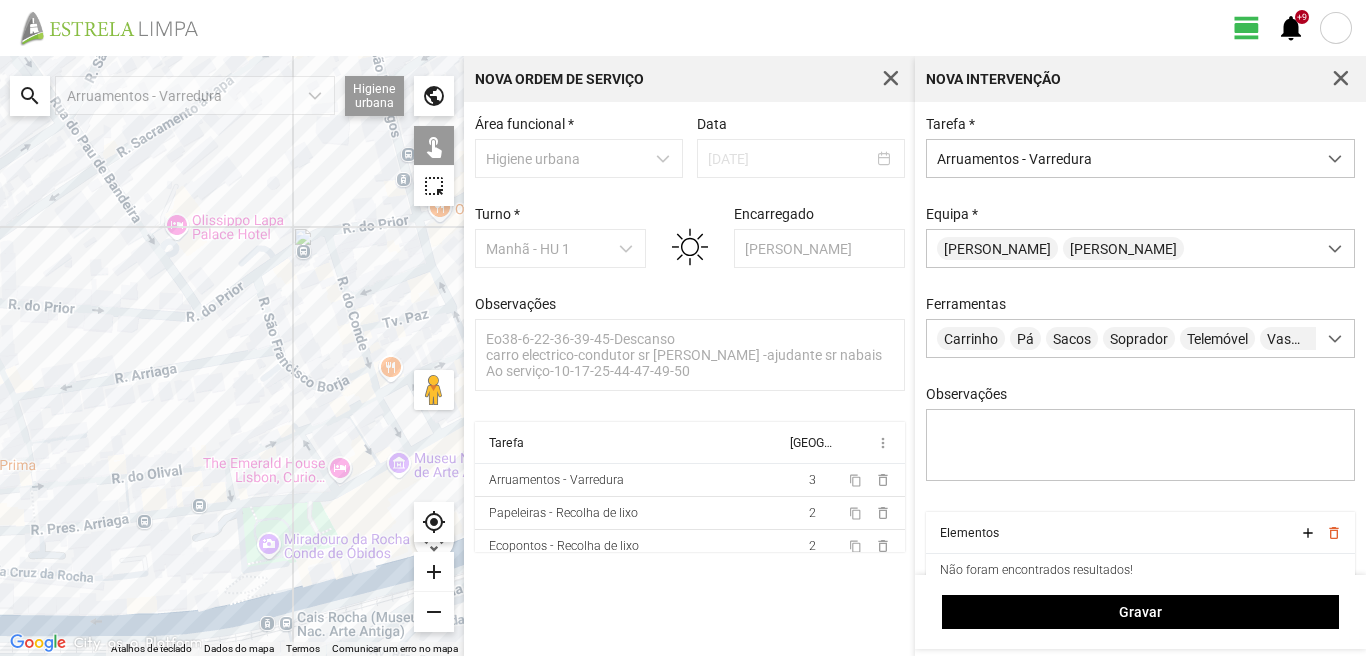 click on "Para navegar, prima as teclas de seta." 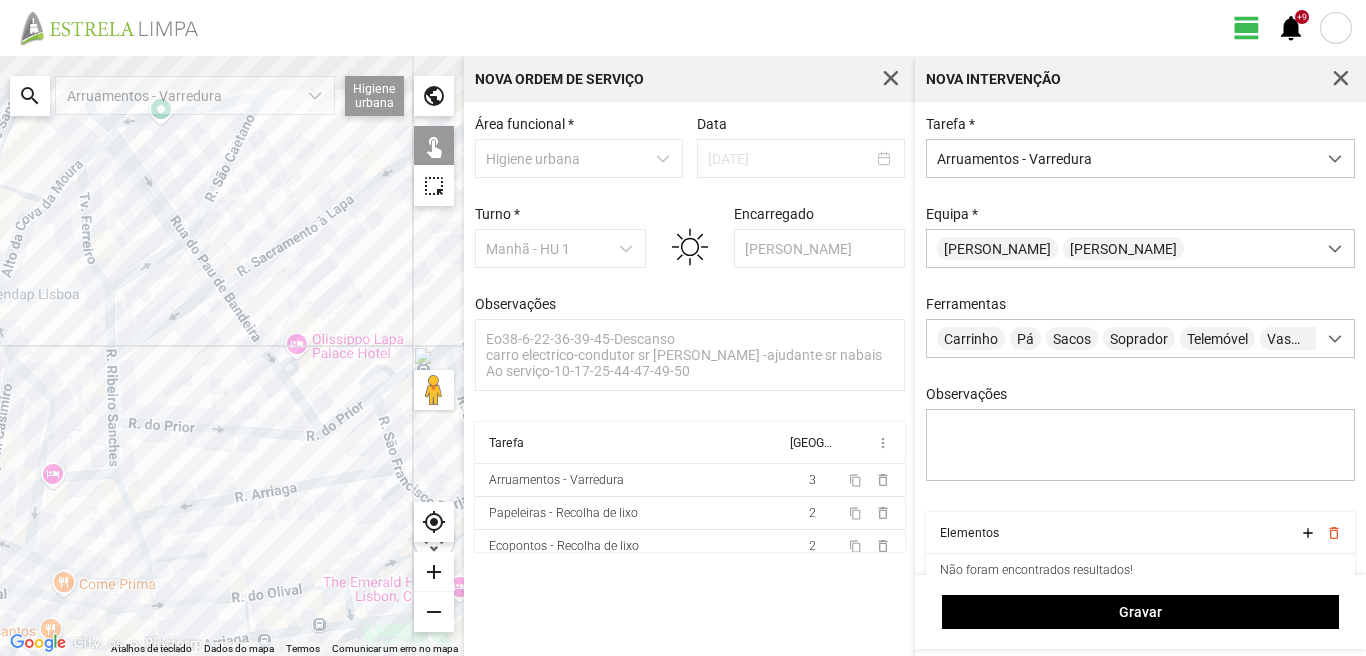 drag, startPoint x: 252, startPoint y: 195, endPoint x: 405, endPoint y: 338, distance: 209.42302 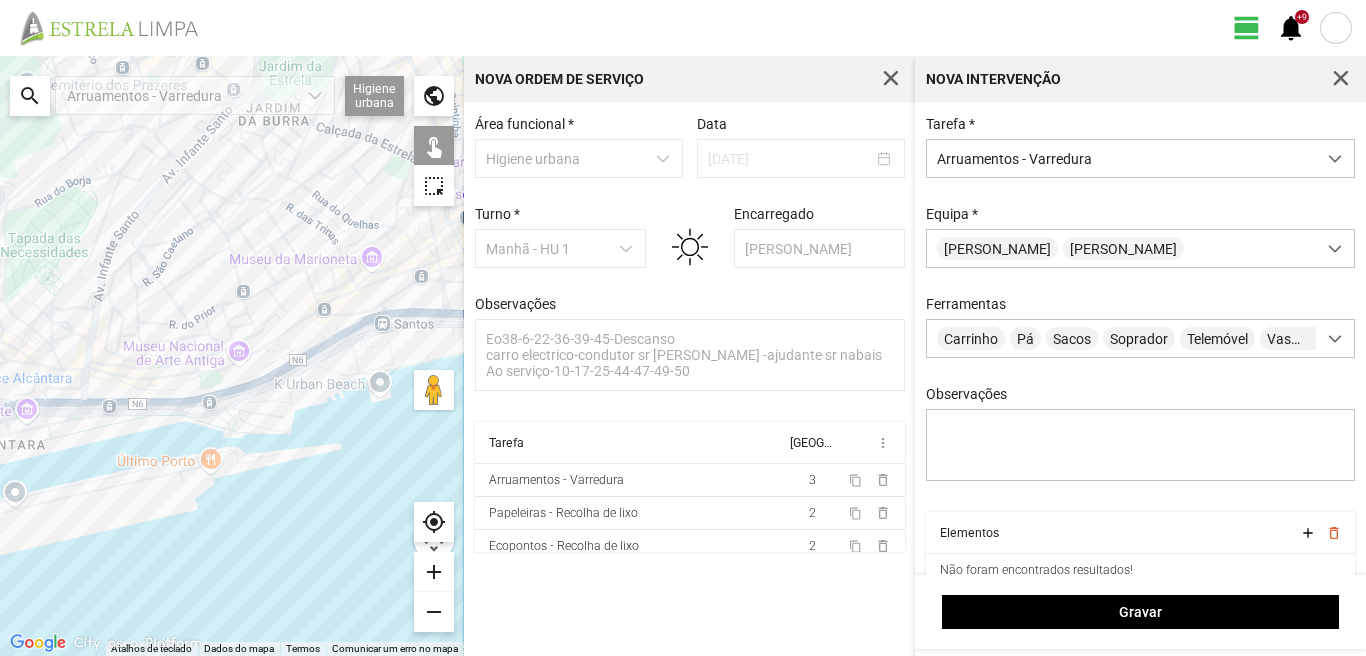 drag, startPoint x: 359, startPoint y: 305, endPoint x: 200, endPoint y: 288, distance: 159.90622 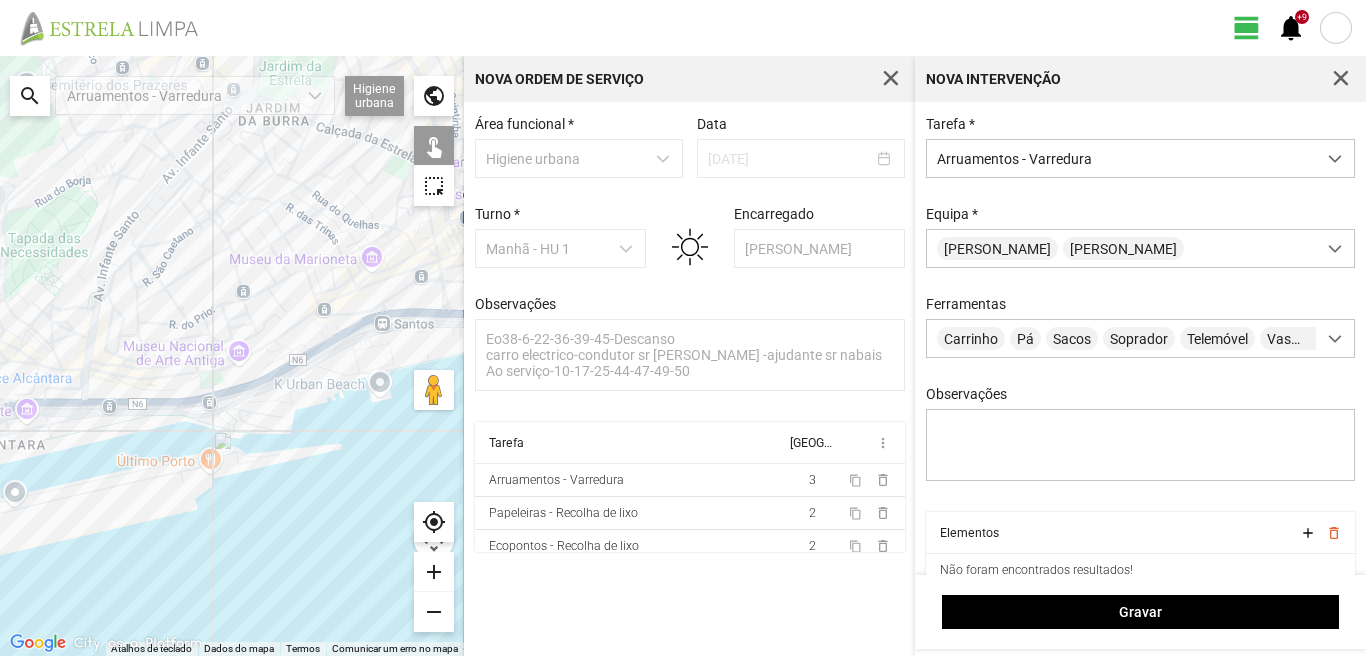 click on "Para navegar, prima as teclas de seta." 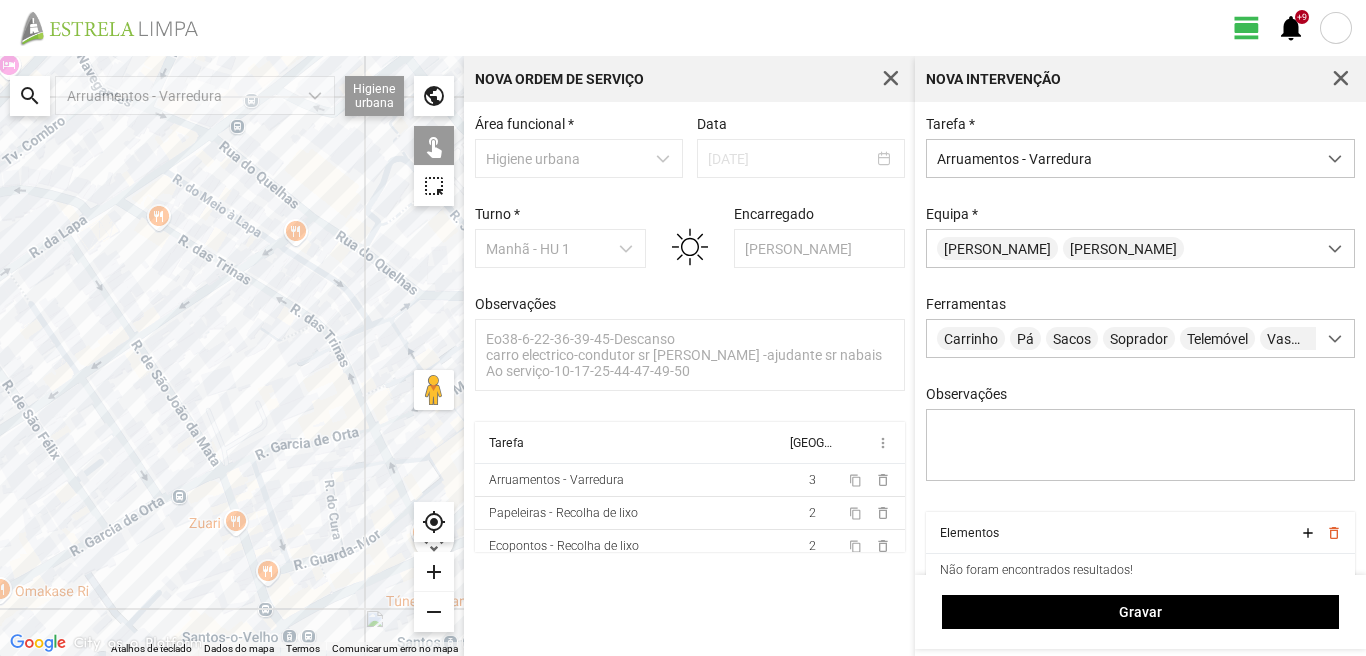 click on "Para navegar, prima as teclas de seta." 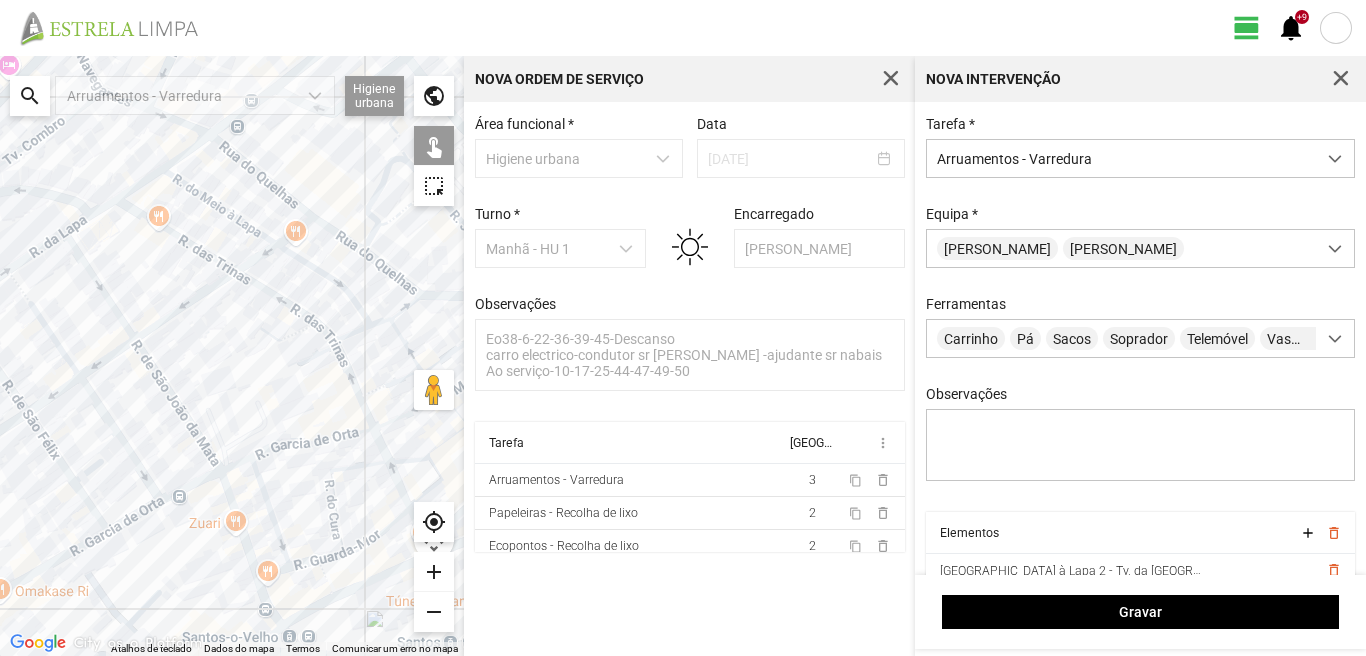 click on "Para navegar, prima as teclas de seta." 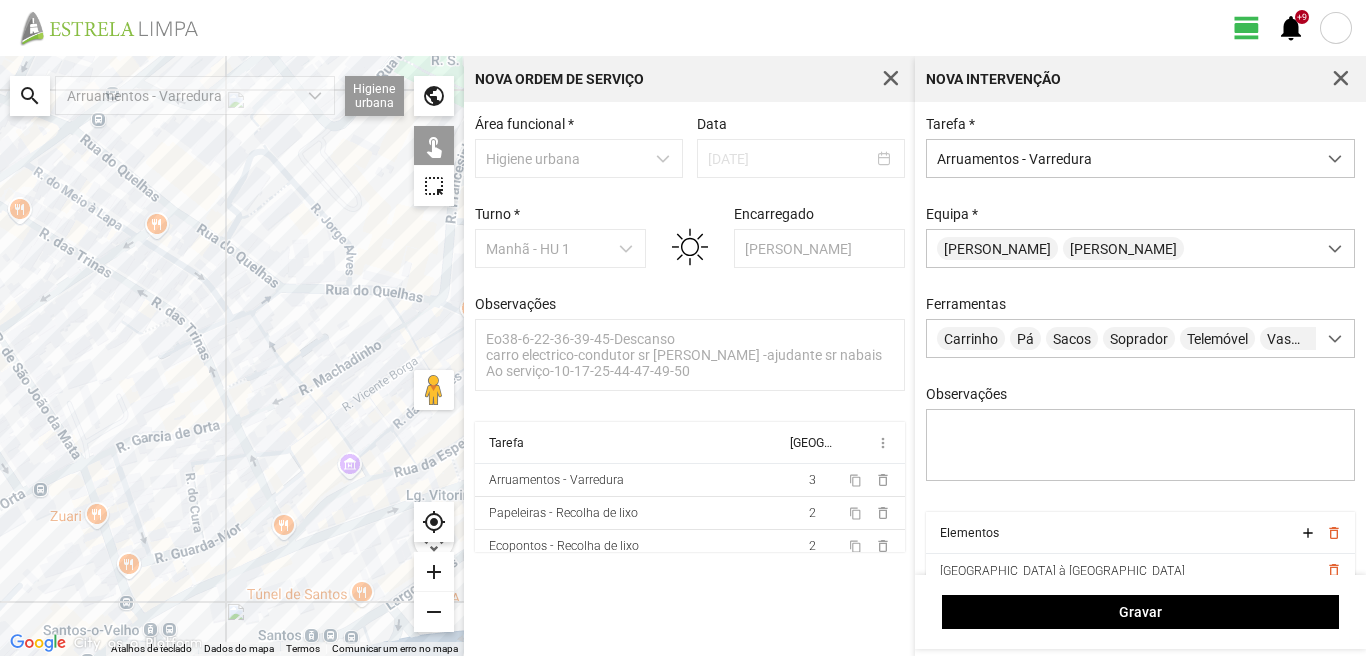 drag, startPoint x: 366, startPoint y: 217, endPoint x: 218, endPoint y: 210, distance: 148.16545 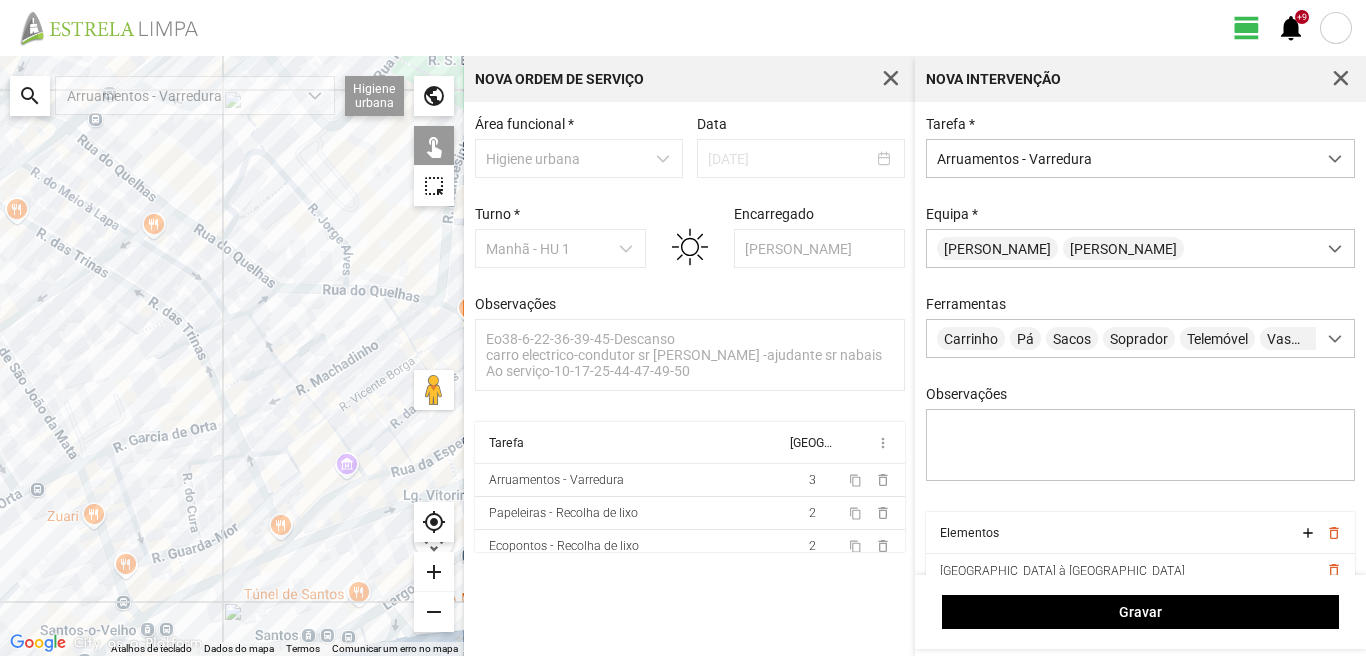 click on "Para navegar, prima as teclas de seta." 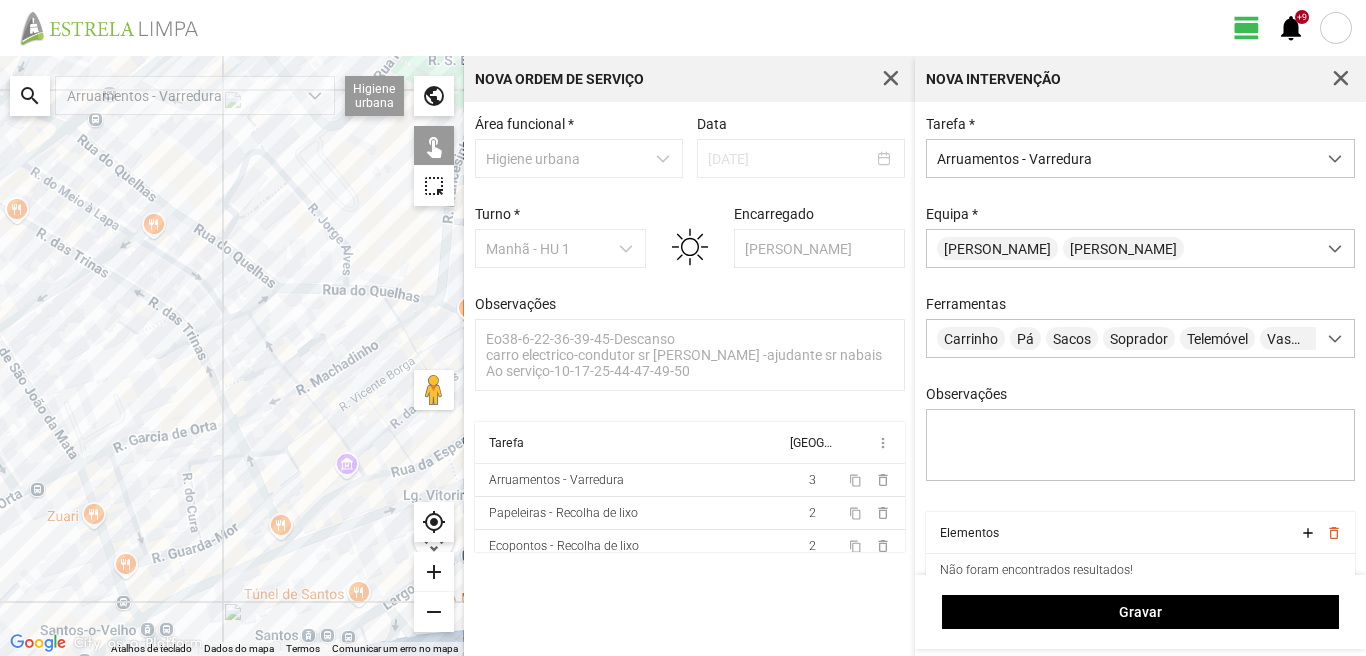 click on "Para navegar, prima as teclas de seta." 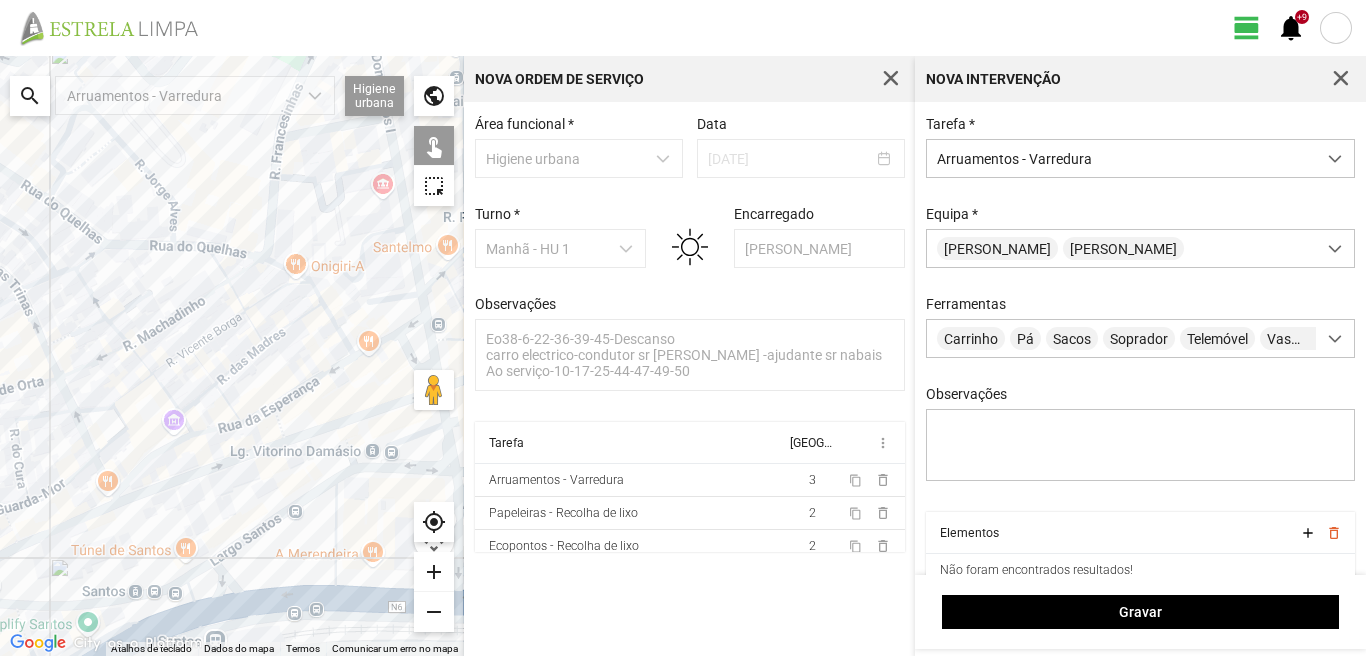 drag, startPoint x: 343, startPoint y: 348, endPoint x: 171, endPoint y: 302, distance: 178.04494 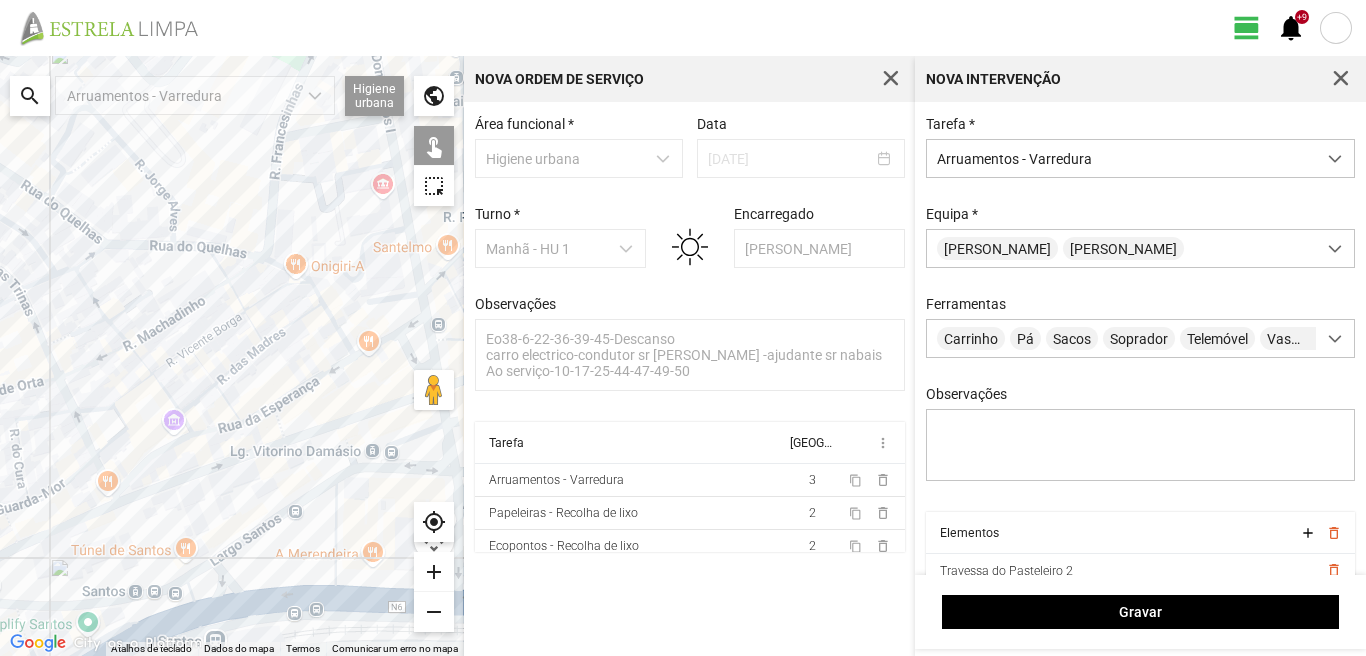 click on "Para navegar, prima as teclas de seta." 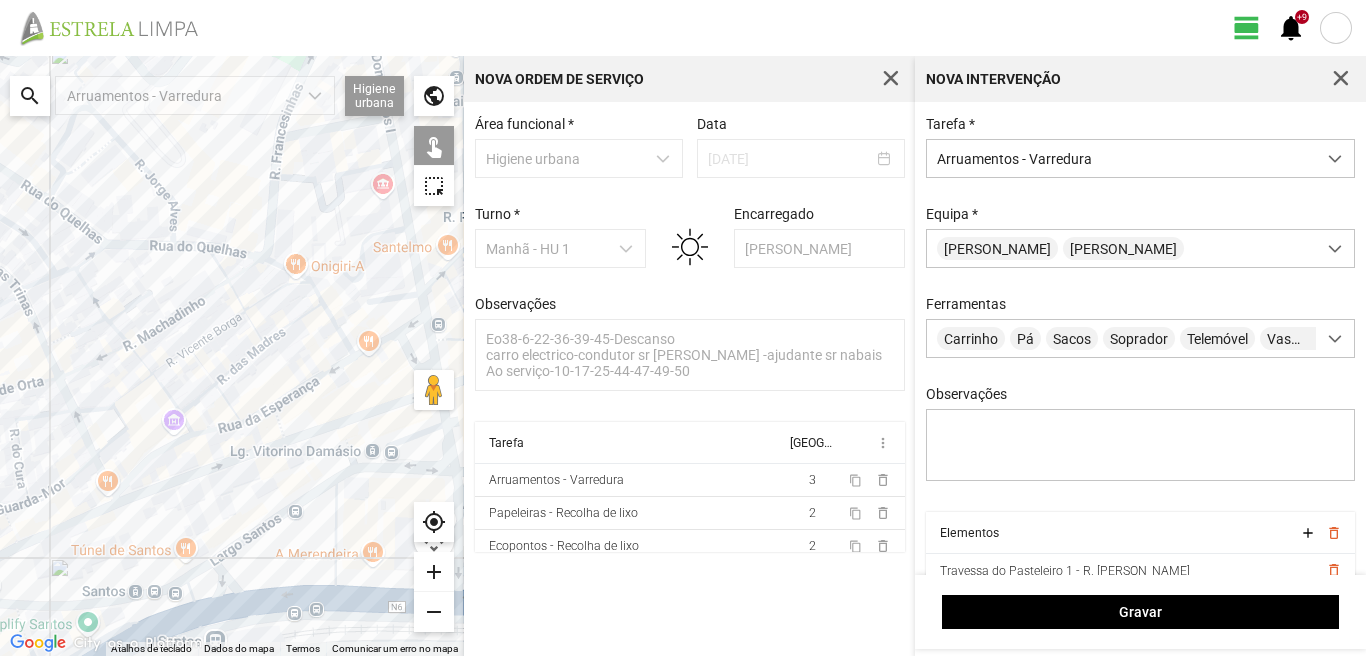 click on "Para navegar, prima as teclas de seta." 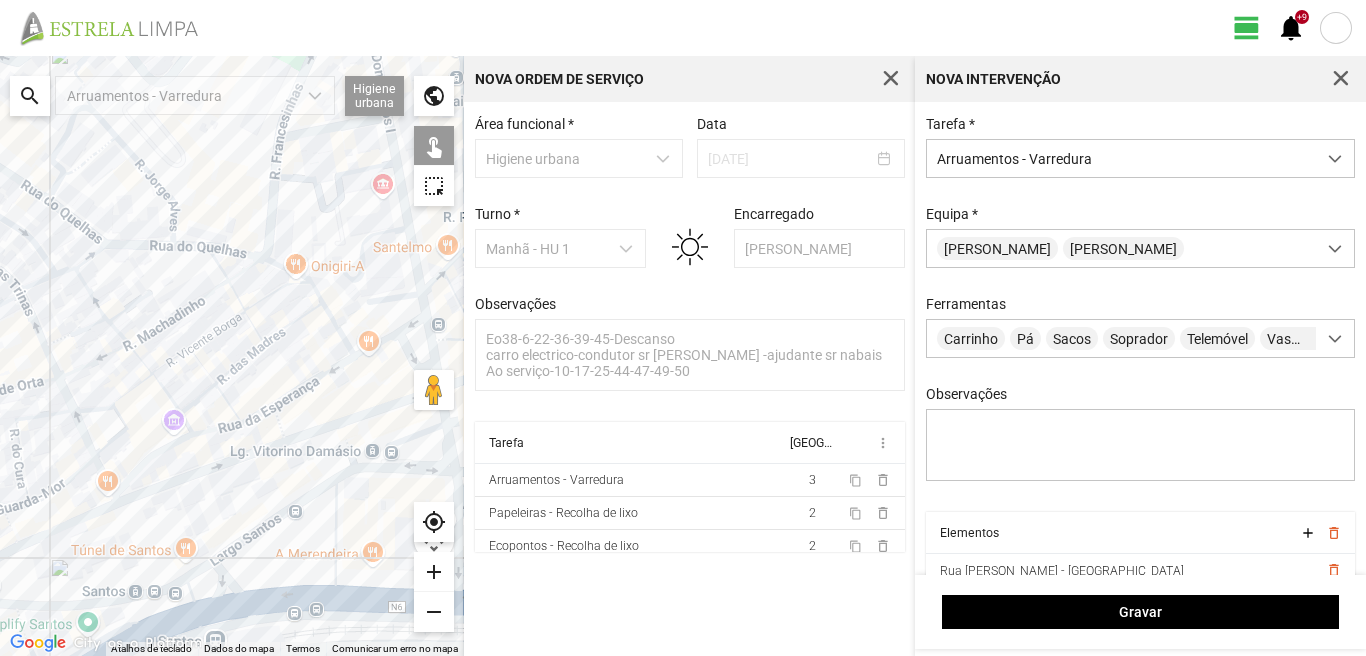 click on "Para navegar, prima as teclas de seta." 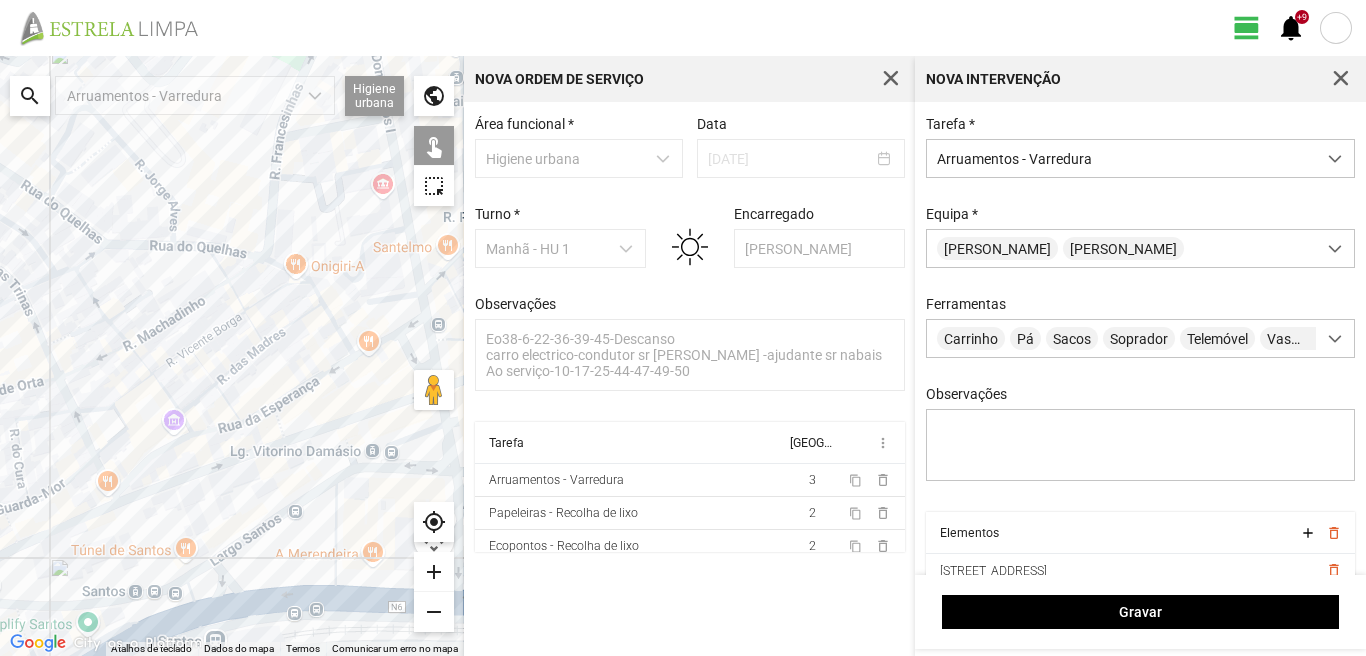 click on "Para navegar, prima as teclas de seta." 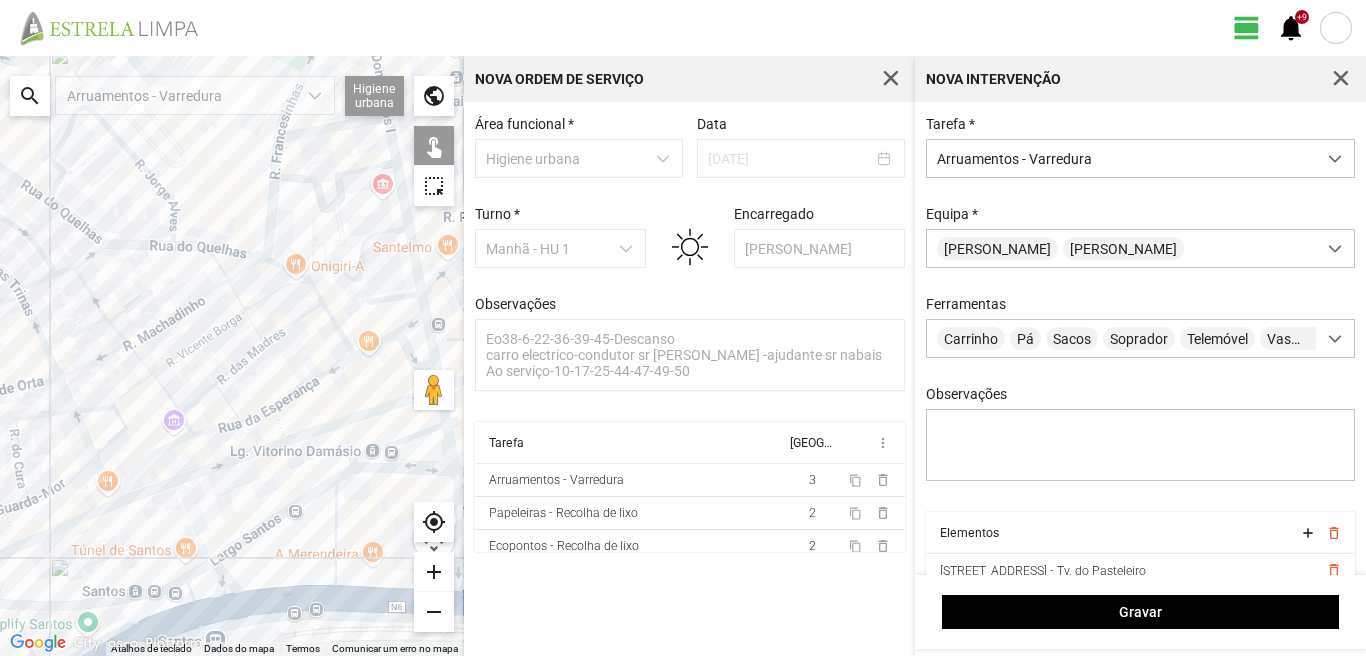 click on "Para navegar, prima as teclas de seta." 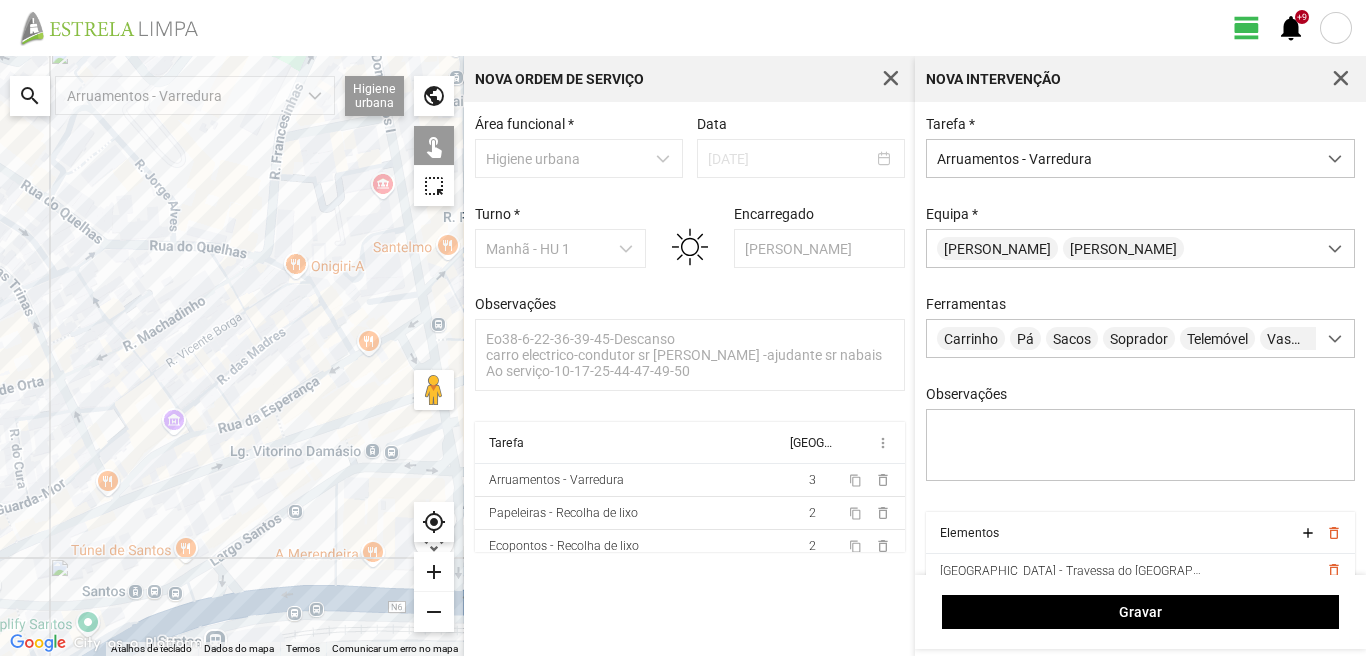 click on "Para navegar, prima as teclas de seta." 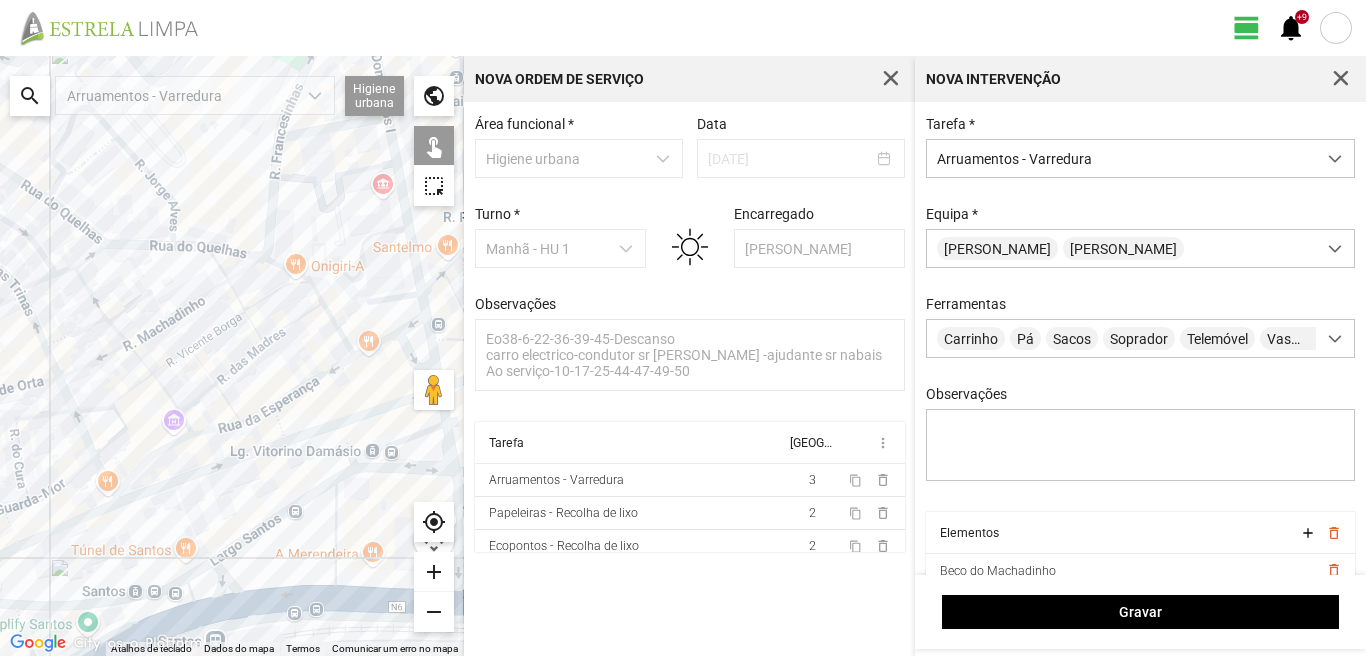 click on "Para navegar, prima as teclas de seta." 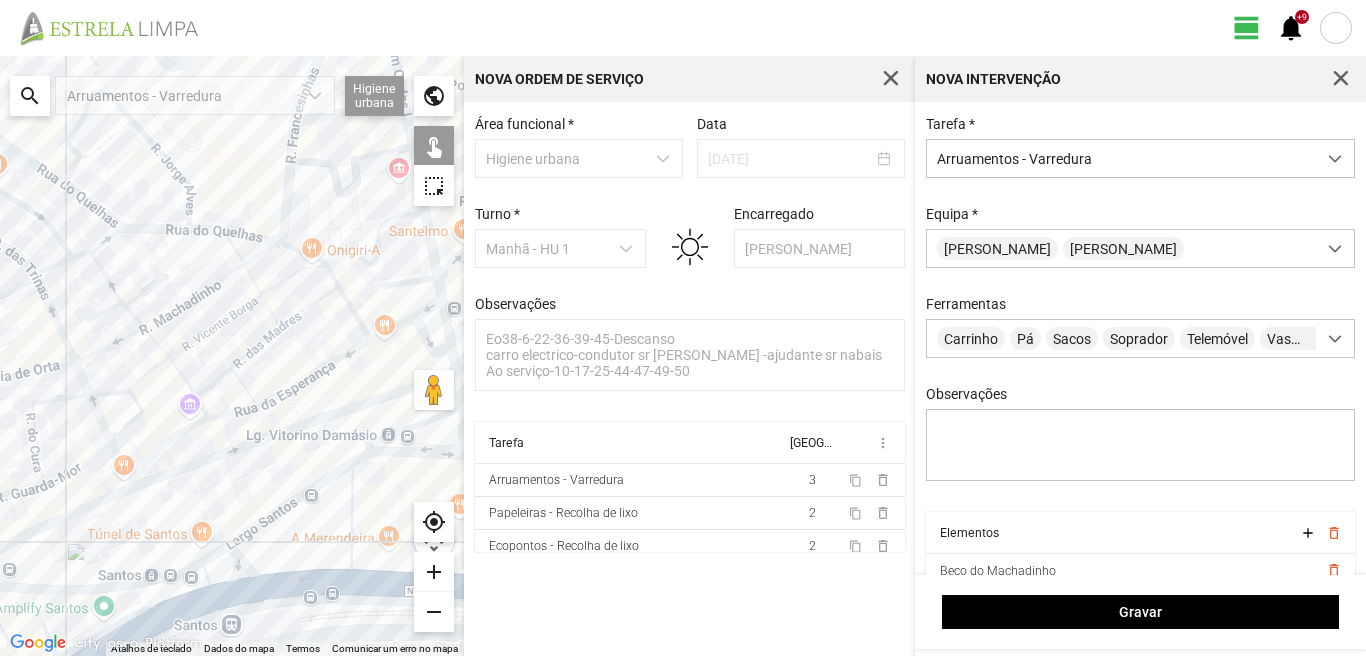 click on "Para navegar, prima as teclas de seta." 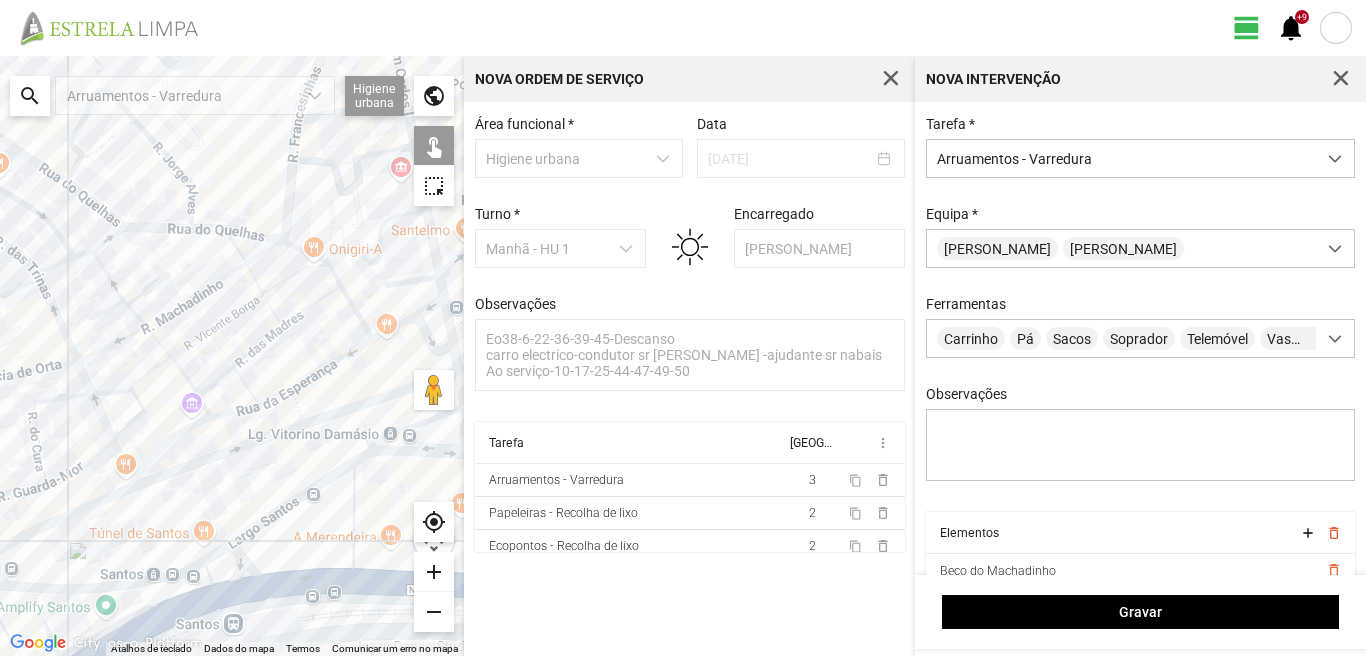 click on "Para navegar, prima as teclas de seta." 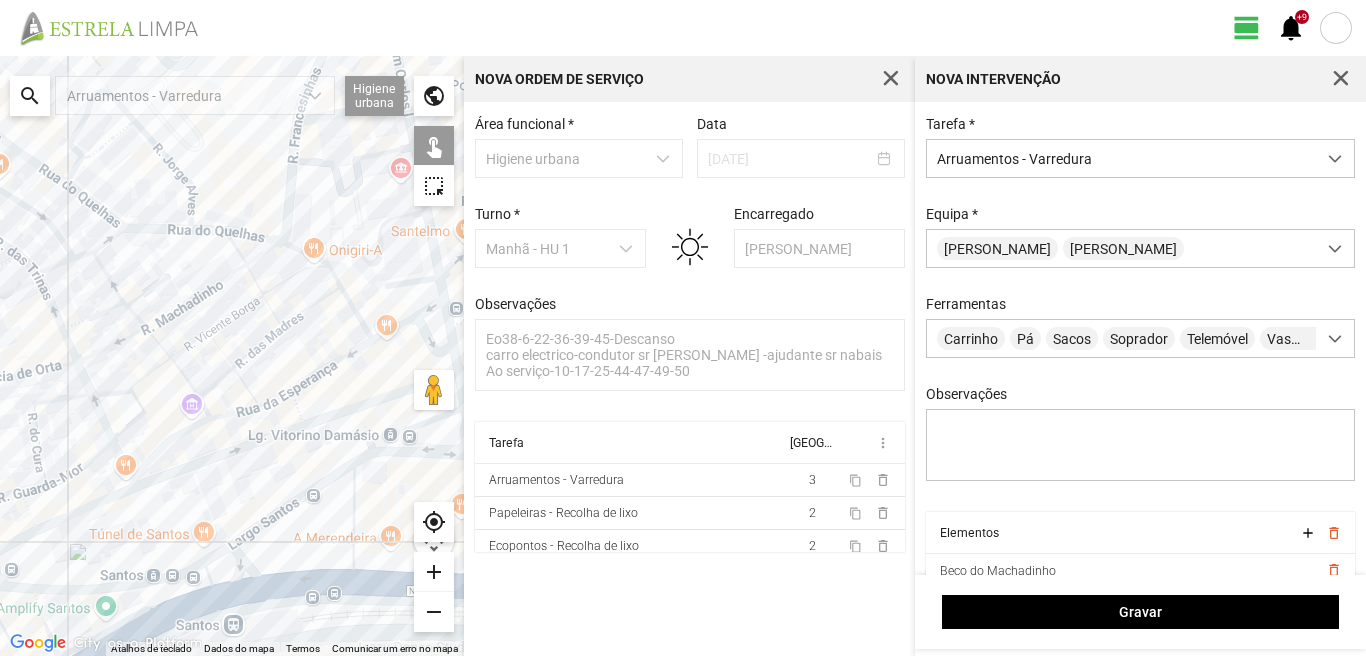 click on "Para navegar, prima as teclas de seta." 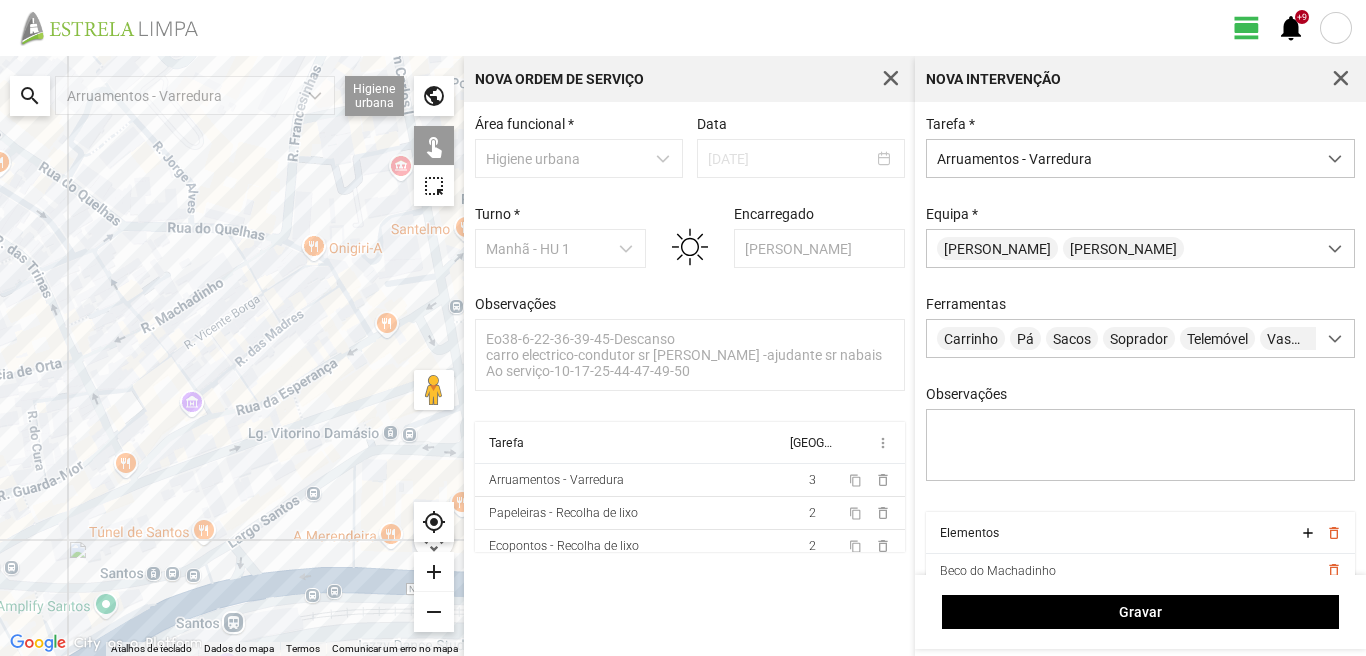 click on "Para navegar, prima as teclas de seta." 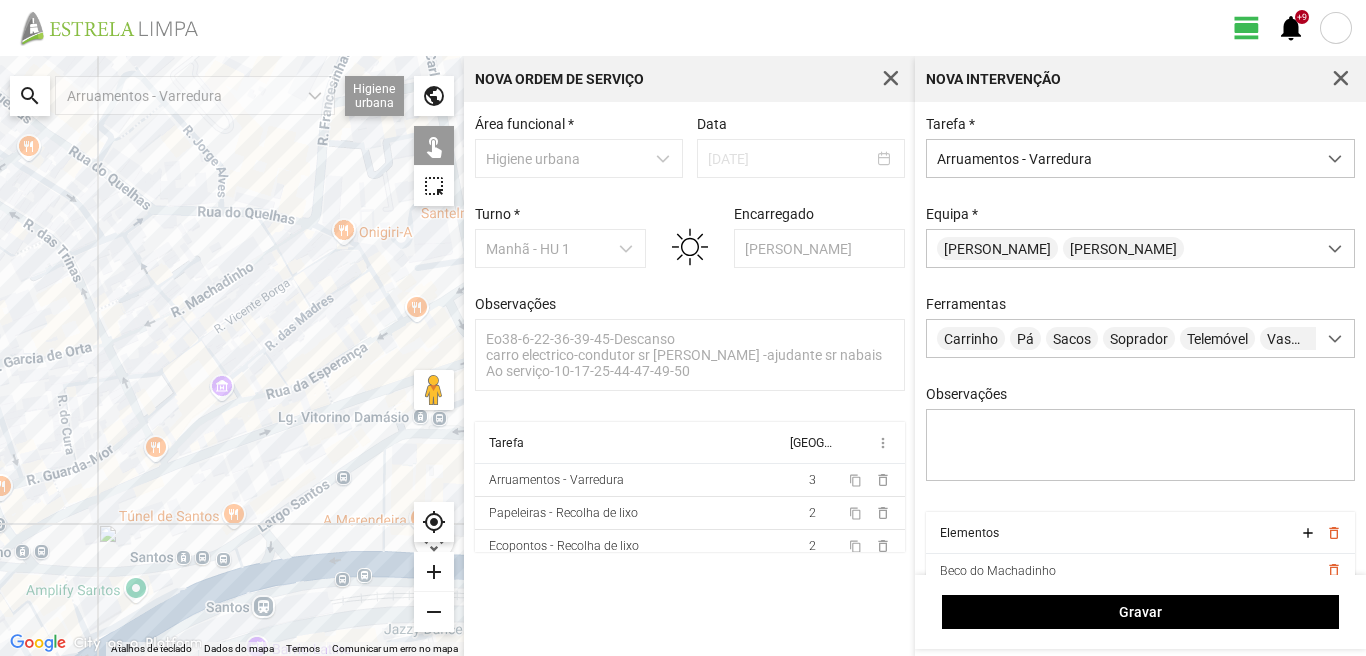 drag, startPoint x: 151, startPoint y: 460, endPoint x: 190, endPoint y: 413, distance: 61.073727 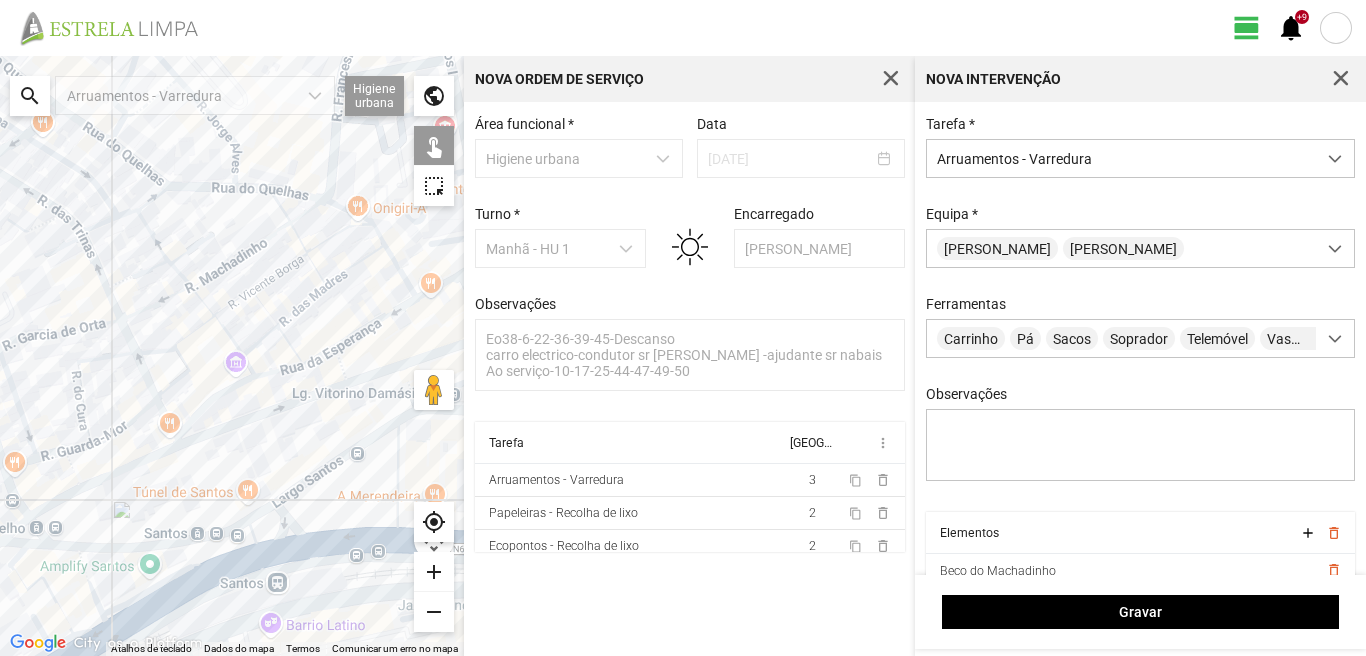 click on "Para navegar, prima as teclas de seta." 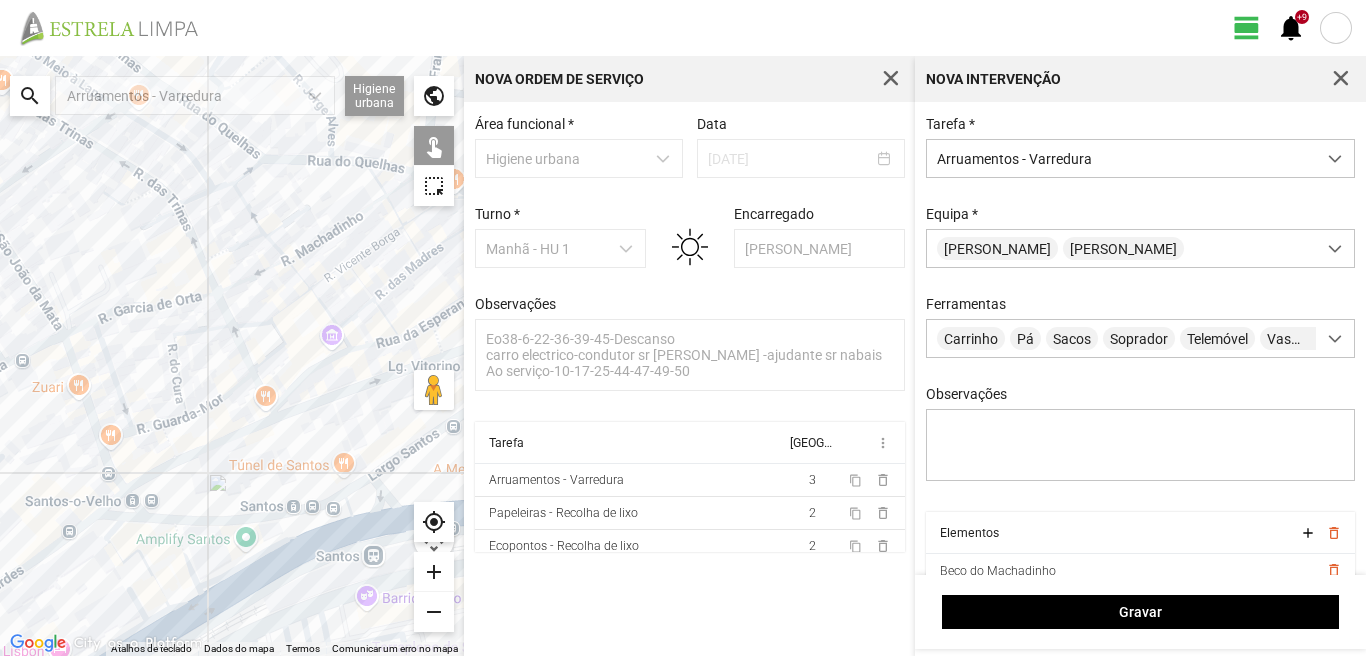 drag, startPoint x: 117, startPoint y: 481, endPoint x: 232, endPoint y: 443, distance: 121.11565 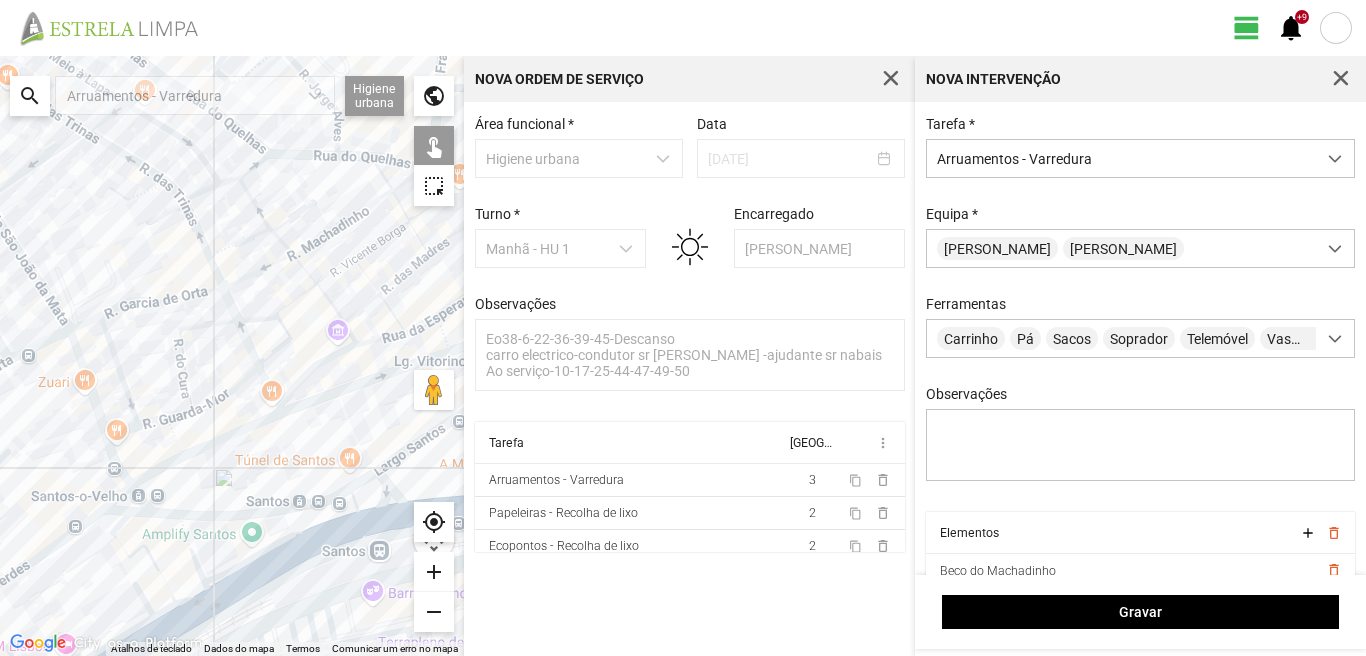 click on "Para navegar, prima as teclas de seta." 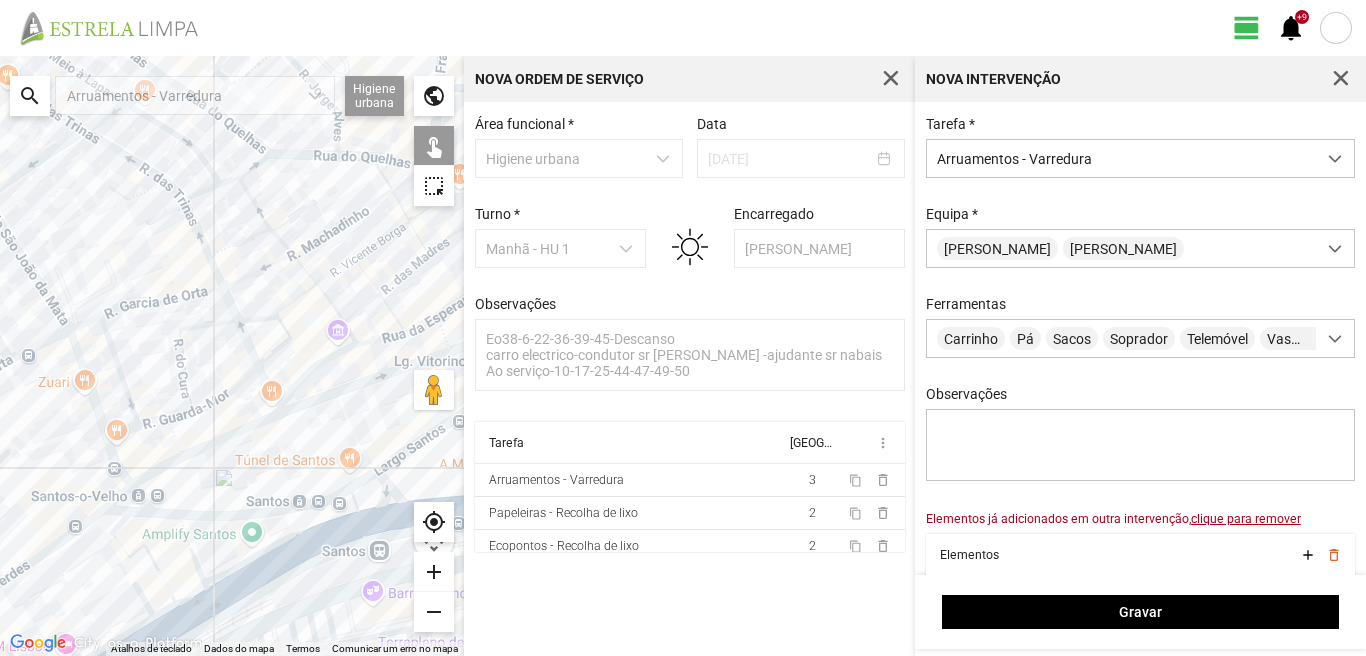 click on "Para navegar, prima as teclas de seta." 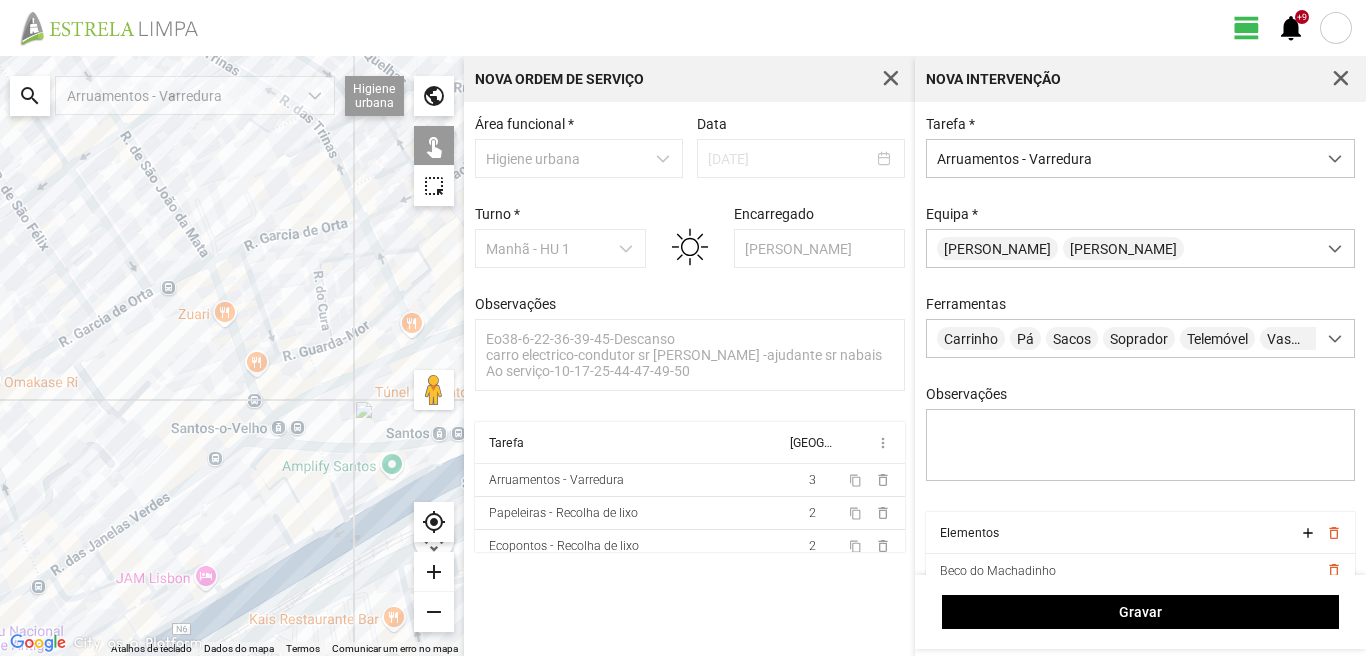 drag, startPoint x: 128, startPoint y: 466, endPoint x: 295, endPoint y: 379, distance: 188.30295 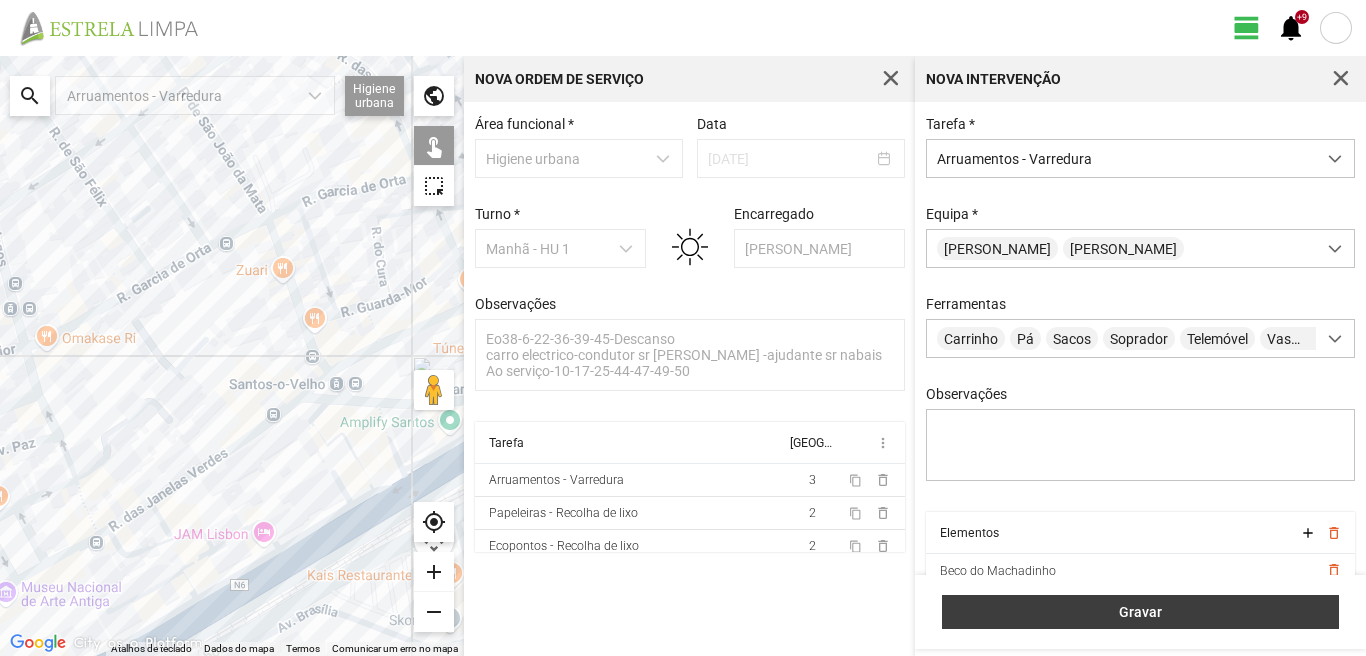 click on "Gravar" at bounding box center (1141, 612) 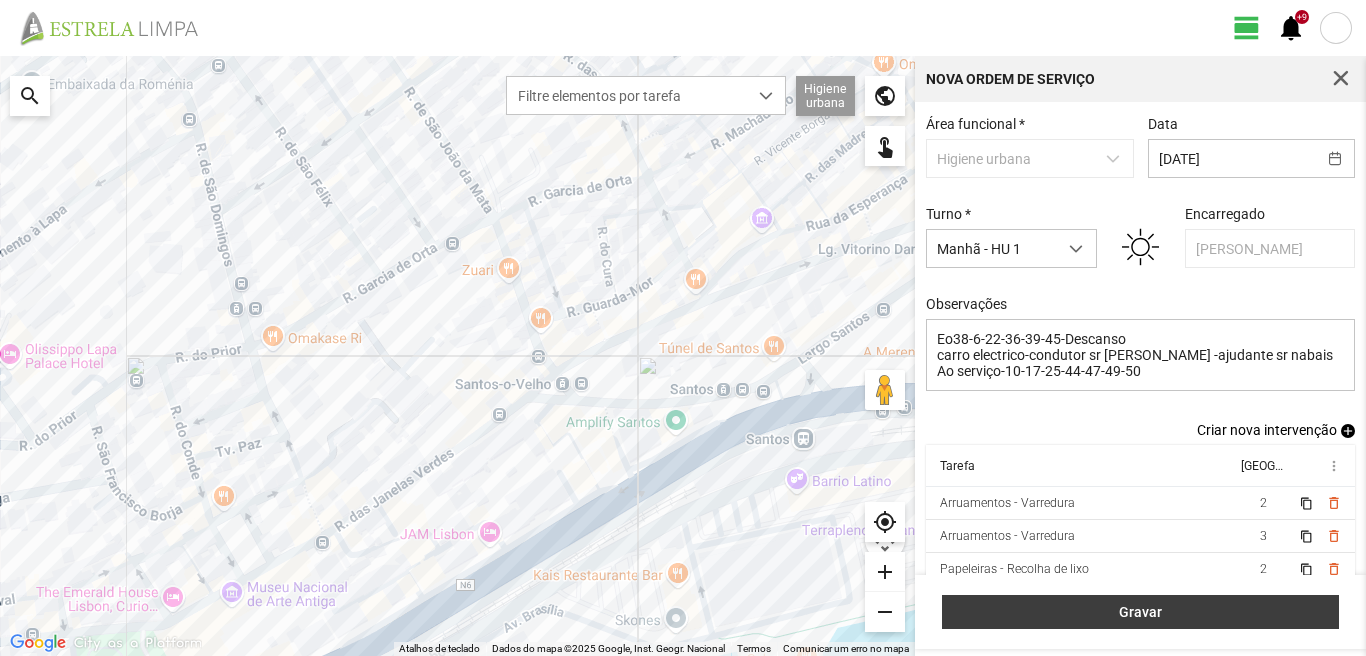 click on "Gravar" at bounding box center (1141, 612) 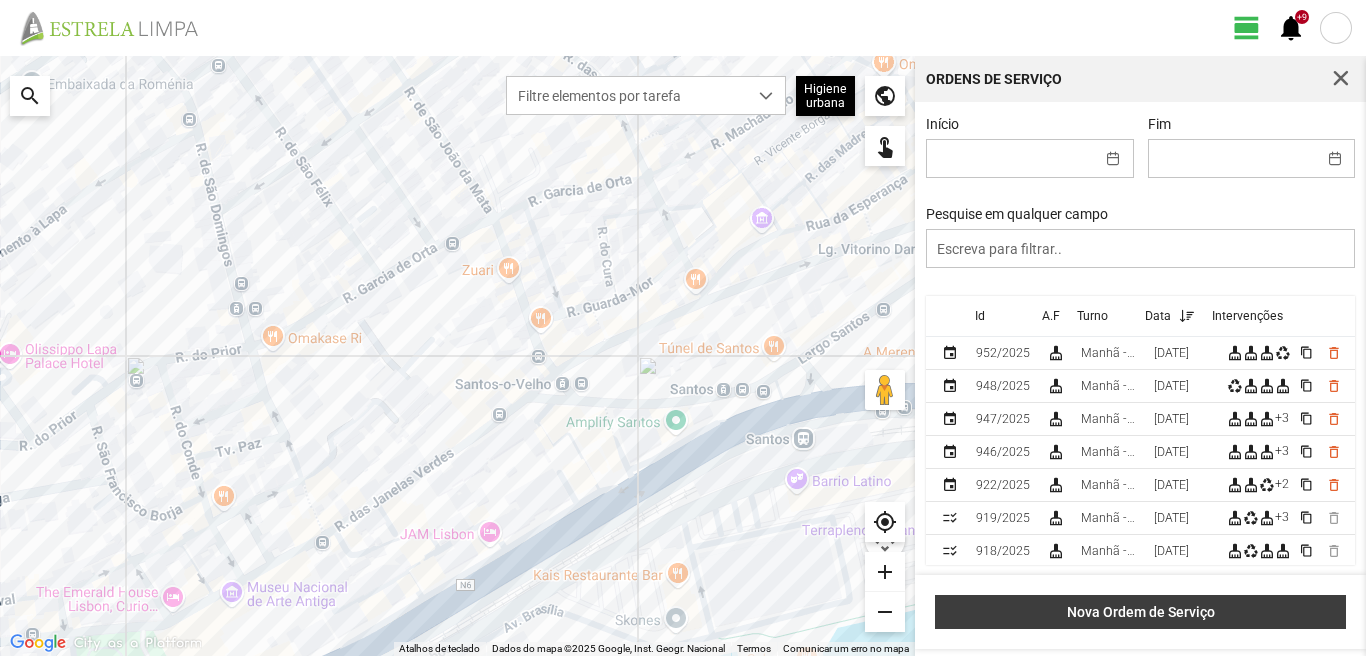 click on "Nova Ordem de Serviço" at bounding box center [1140, 612] 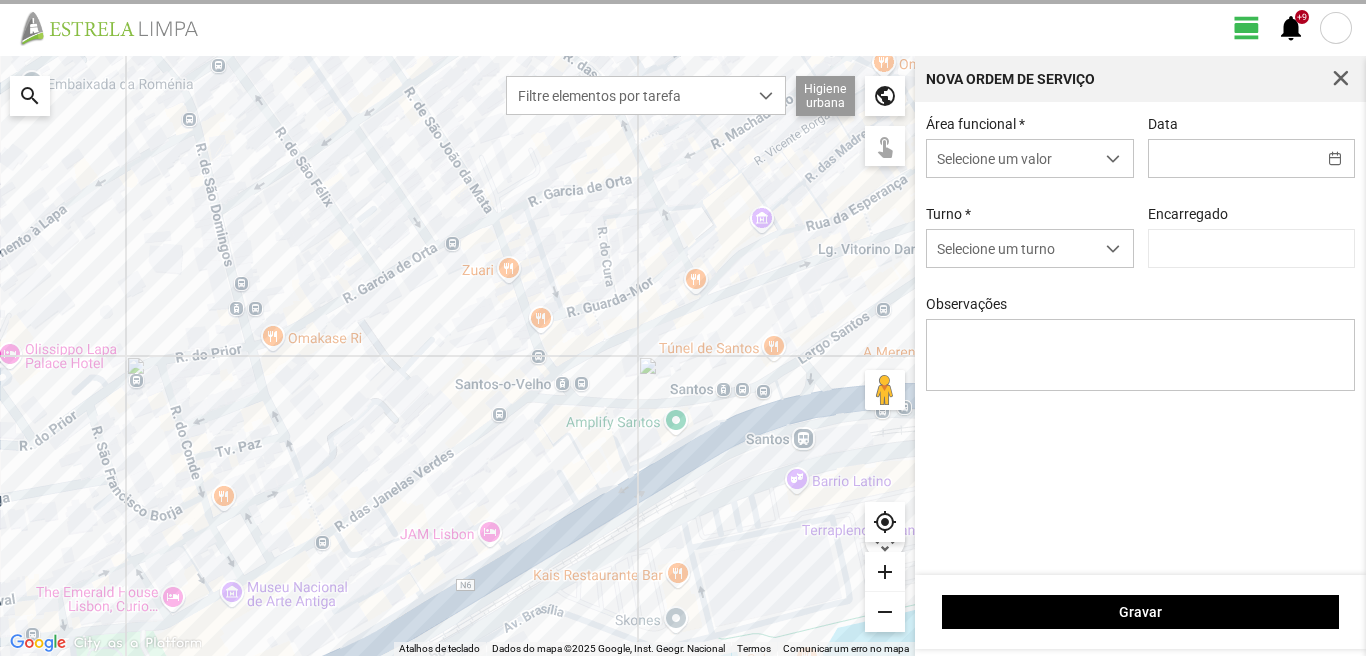 type on "[PERSON_NAME]" 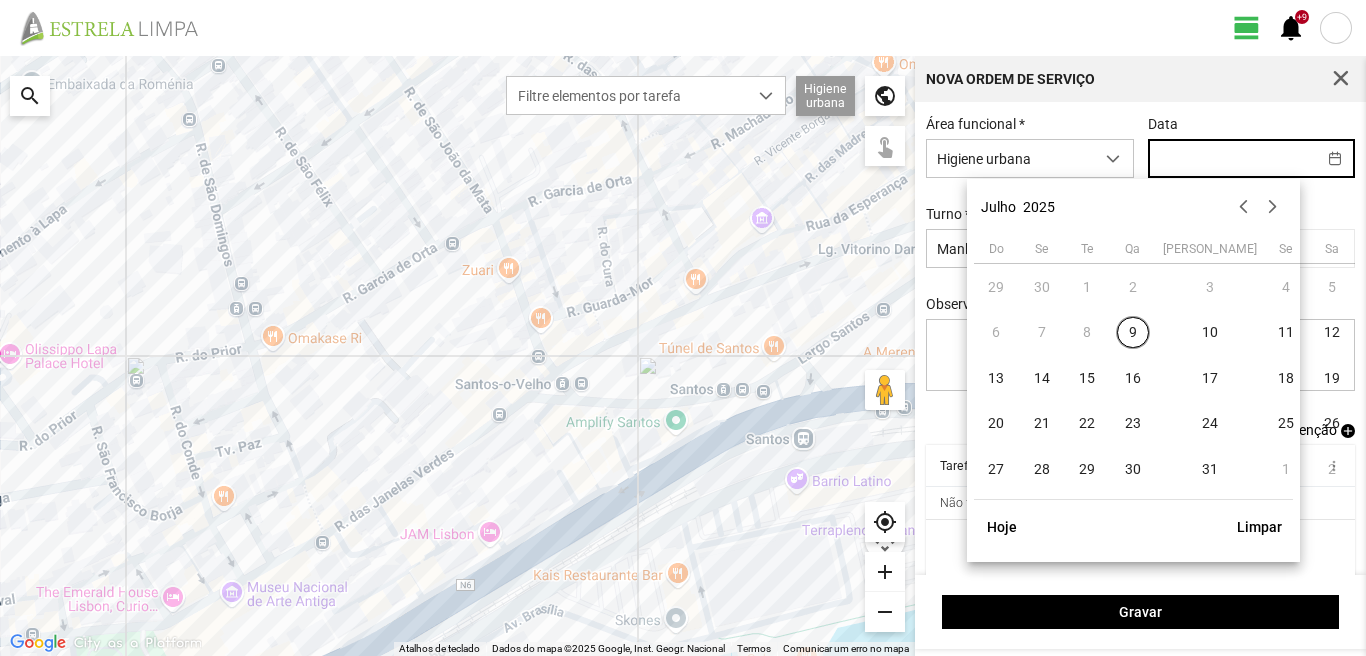 click at bounding box center (1232, 158) 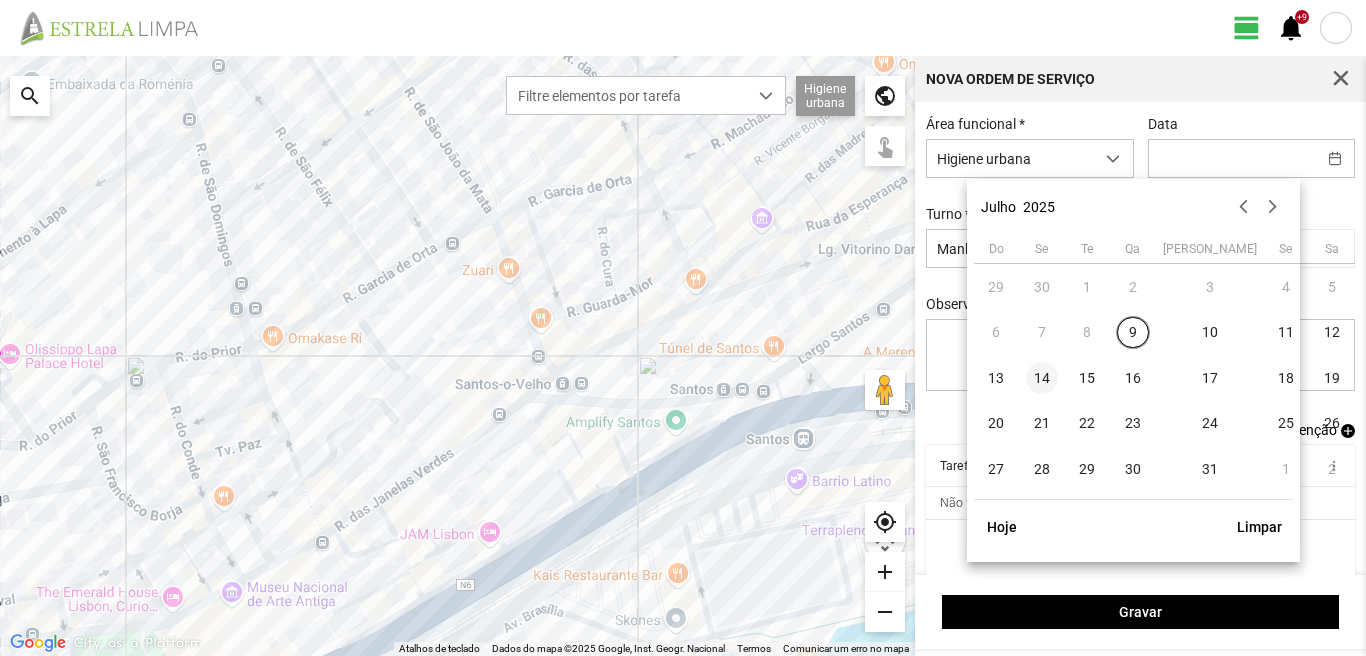 click on "14" at bounding box center (1042, 378) 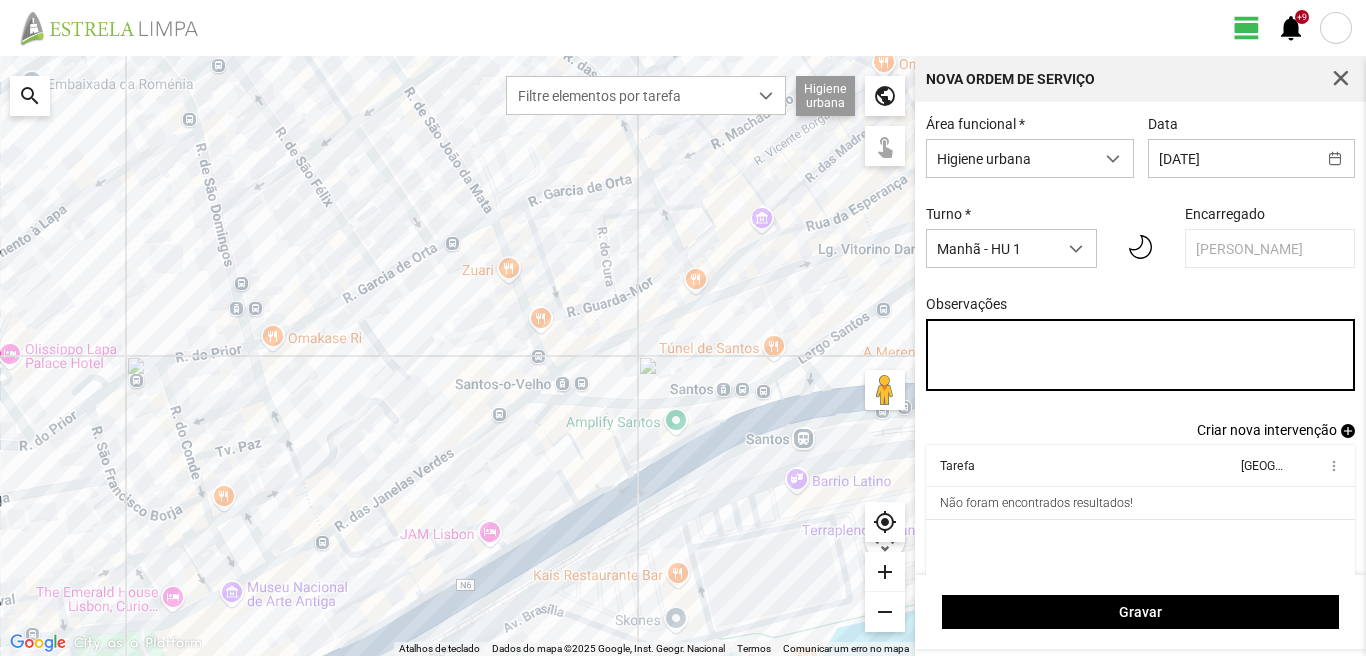 click on "Observações" at bounding box center [1141, 355] 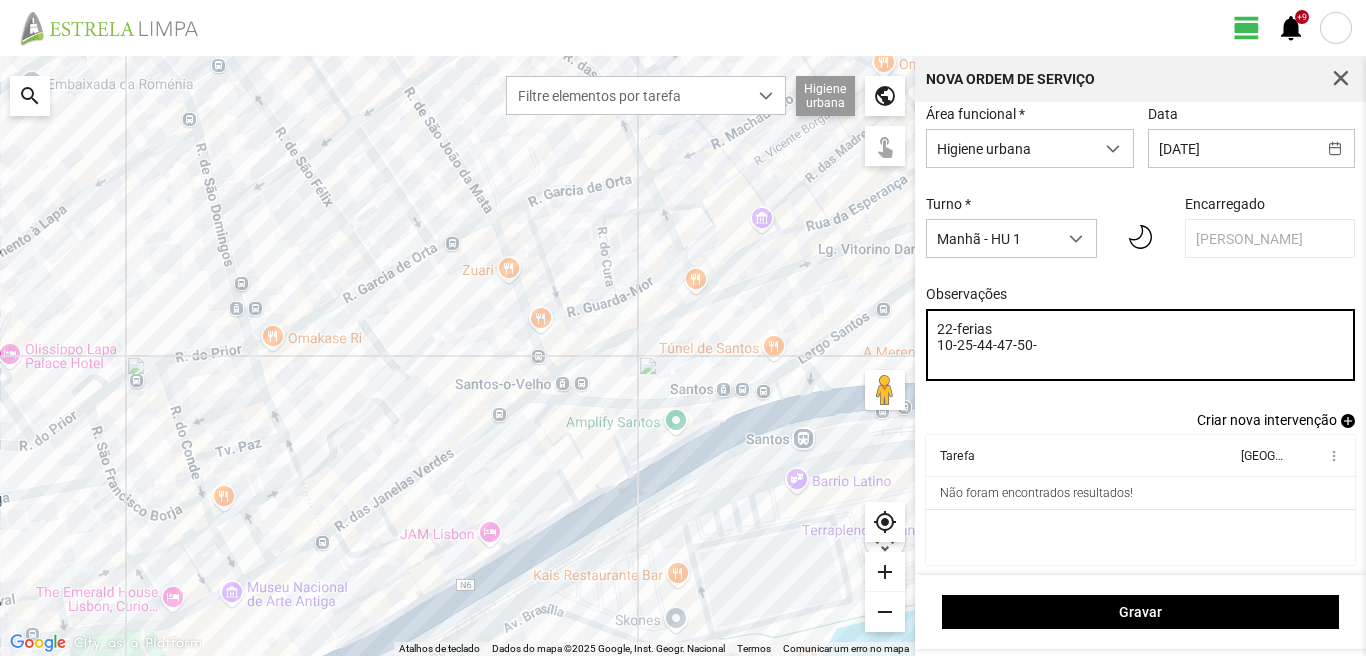 scroll, scrollTop: 17, scrollLeft: 0, axis: vertical 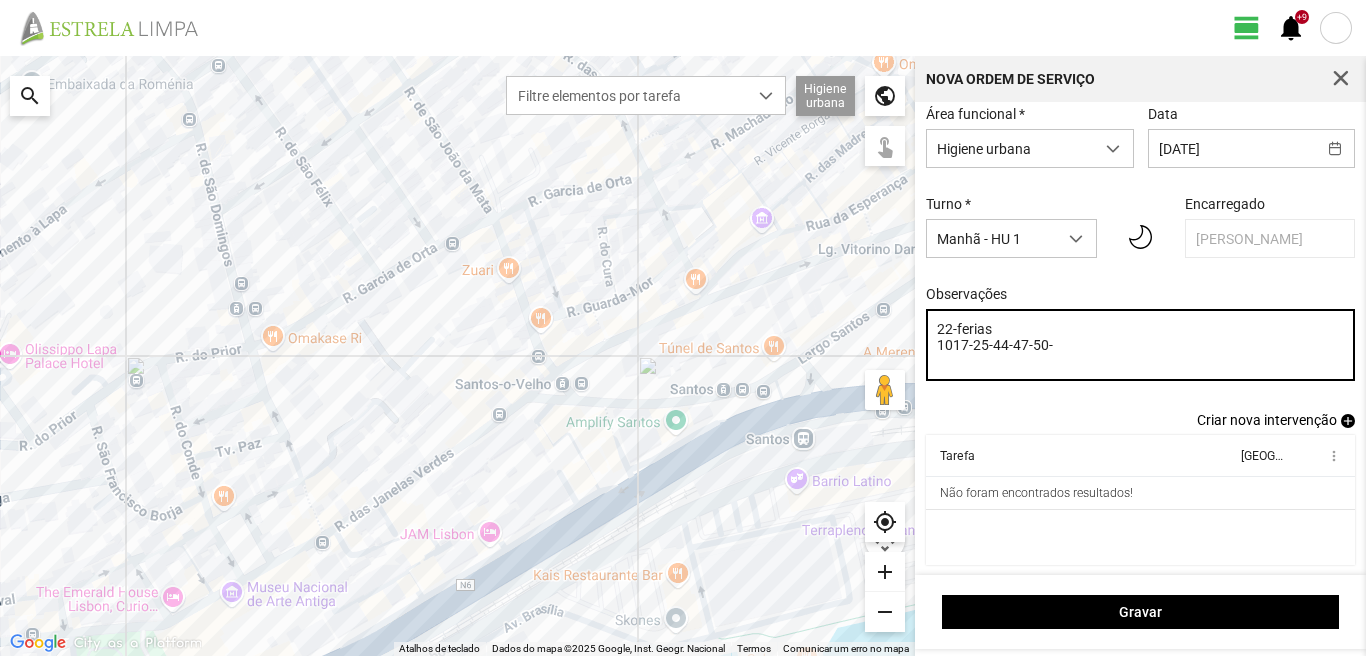 click on "22-ferias
1017-25-44-47-50-" at bounding box center [1141, 345] 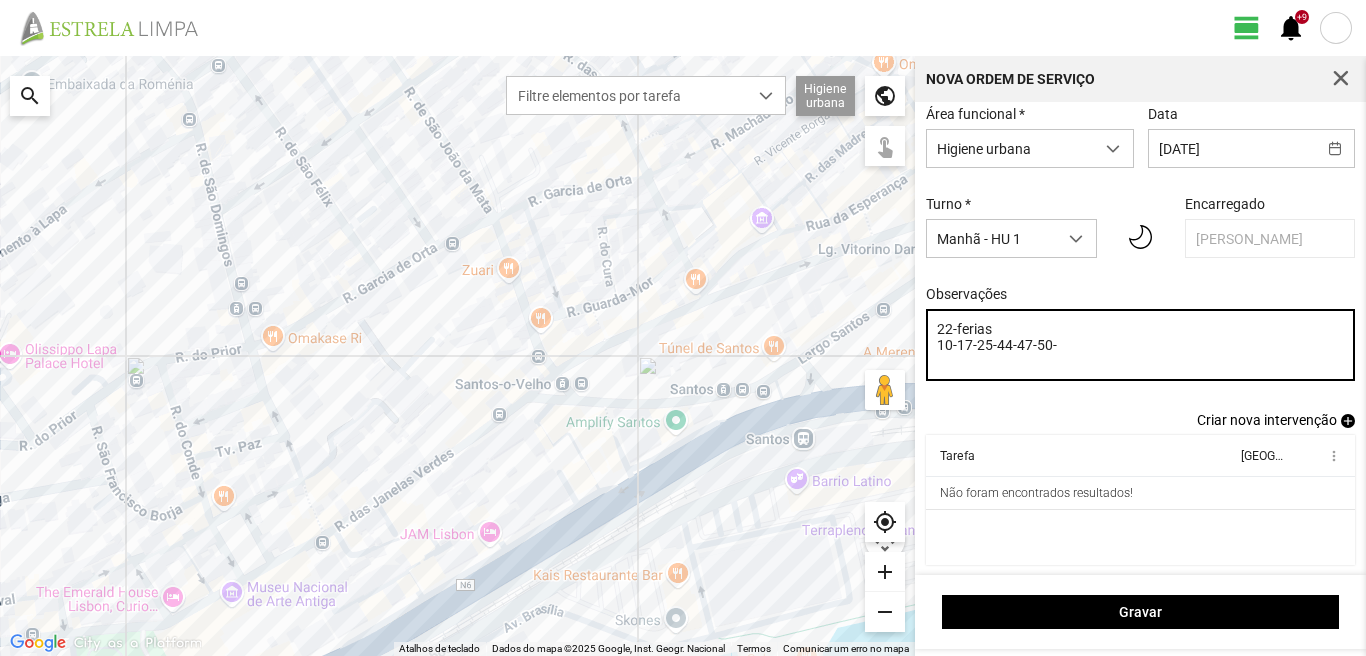 drag, startPoint x: 1059, startPoint y: 344, endPoint x: 1065, endPoint y: 354, distance: 11.661903 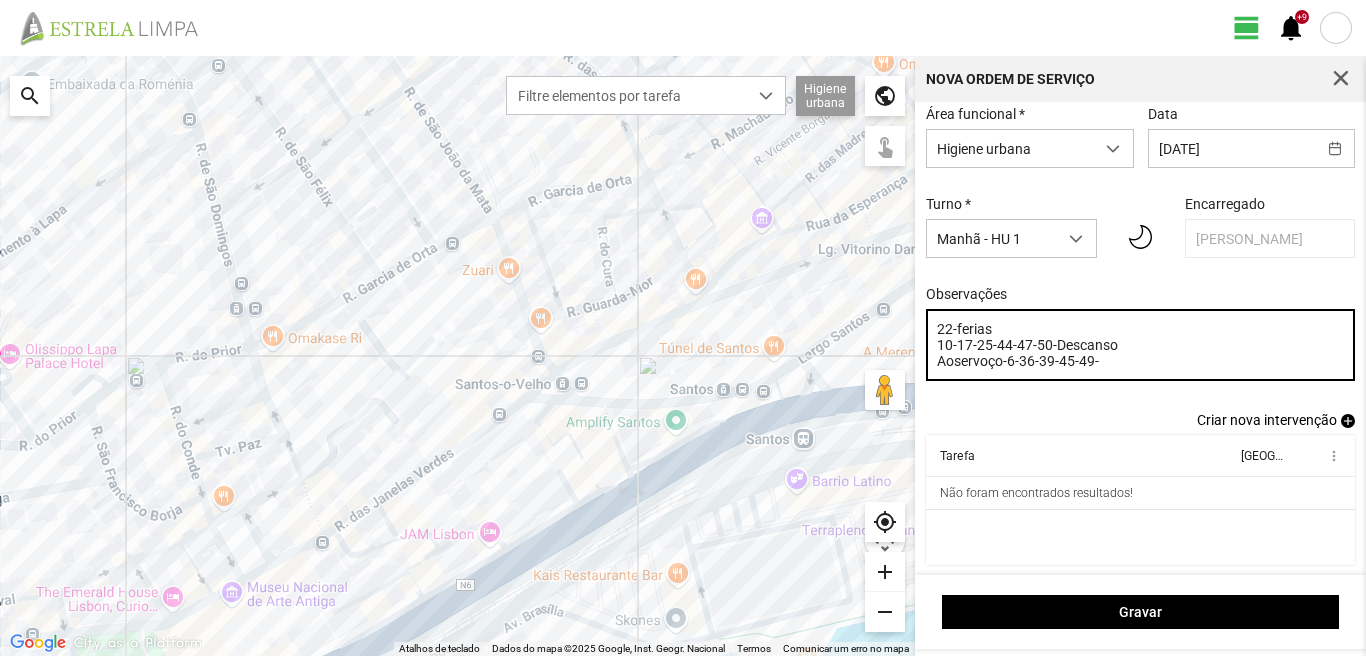 click on "22-ferias
10-17-25-44-47-50-Descanso
Aoservoço-6-36-39-45-49-" at bounding box center (1141, 345) 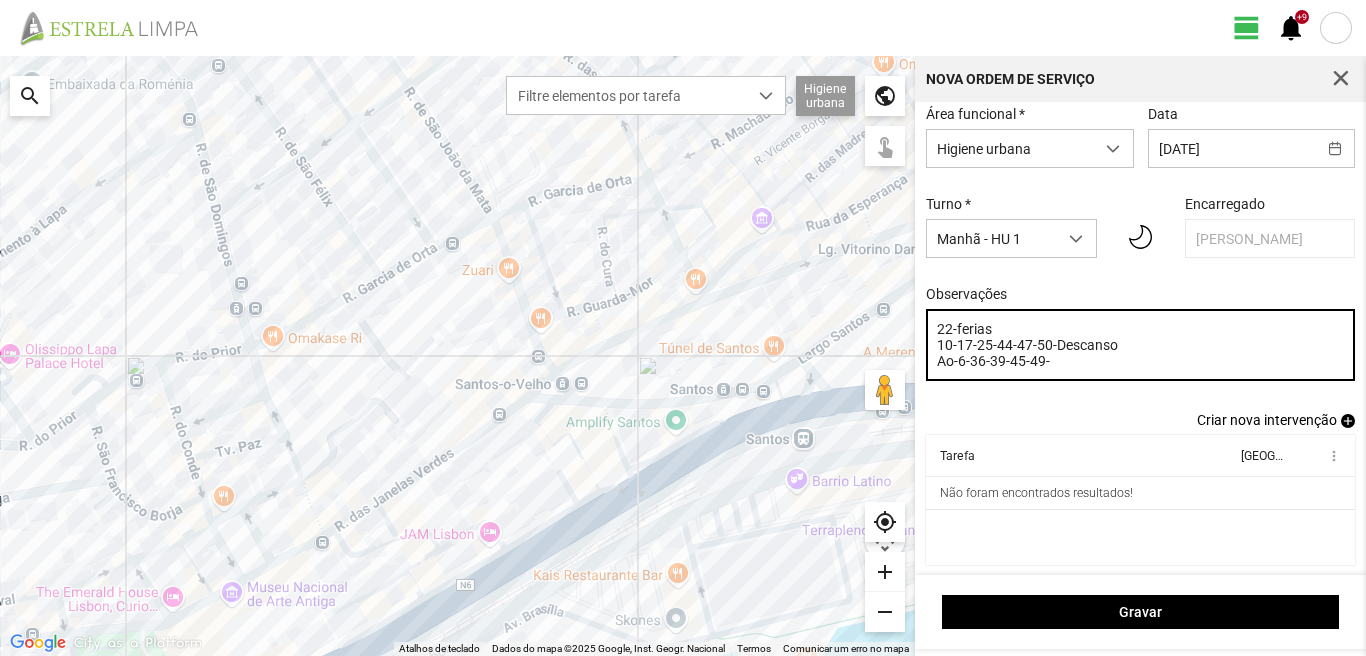 click on "22-ferias
10-17-25-44-47-50-Descanso
Ao-6-36-39-45-49-" at bounding box center [1141, 345] 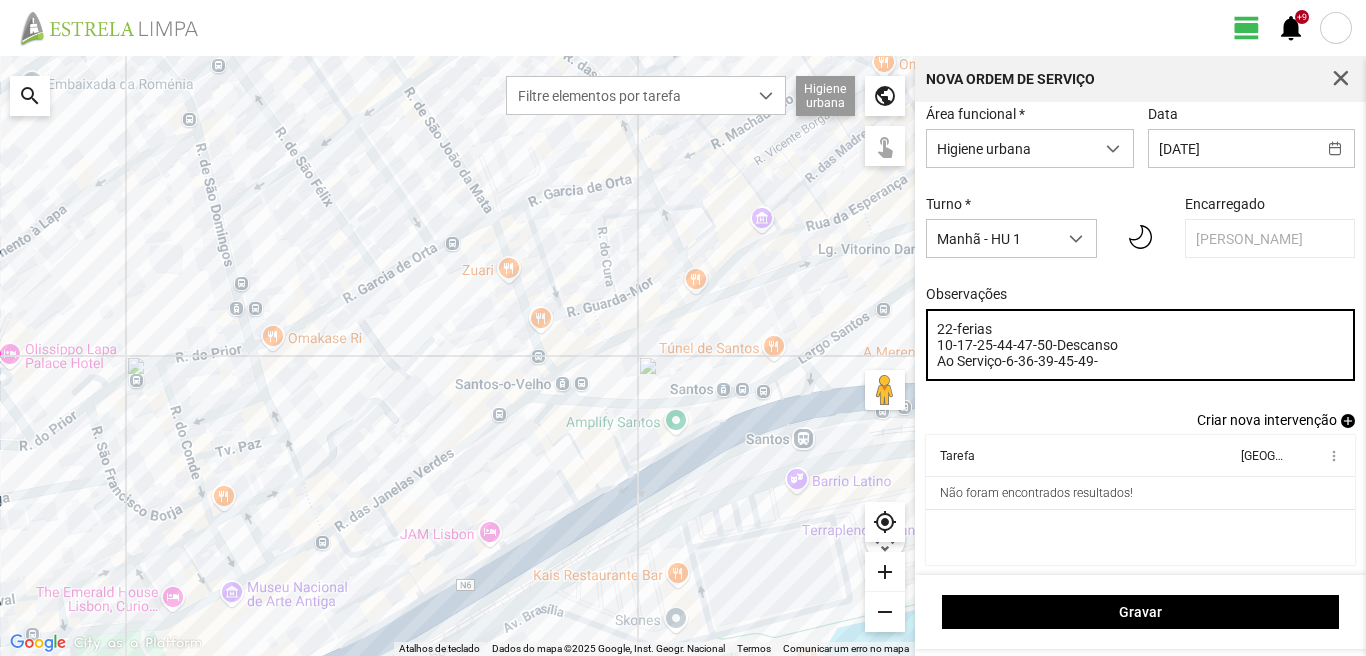 click on "22-ferias
10-17-25-44-47-50-Descanso
Ao Serviço-6-36-39-45-49-" at bounding box center (1141, 345) 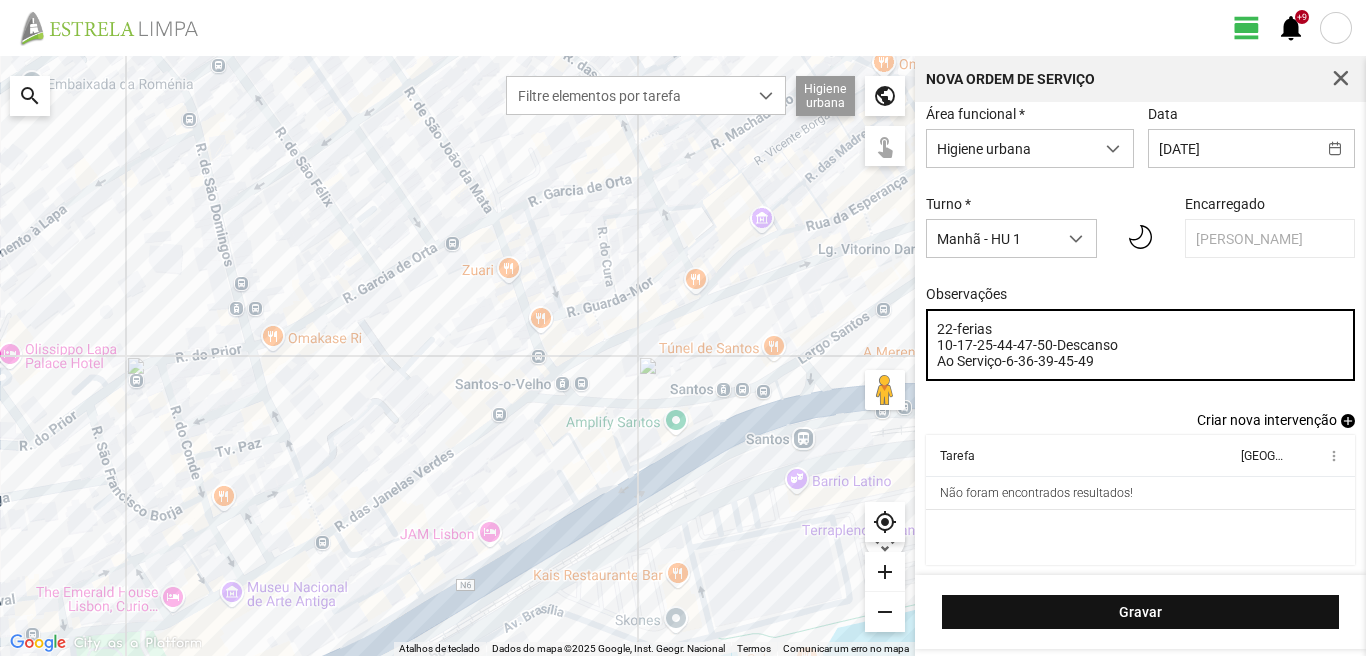 type on "22-ferias
10-17-25-44-47-50-Descanso
Ao Serviço-6-36-39-45-49" 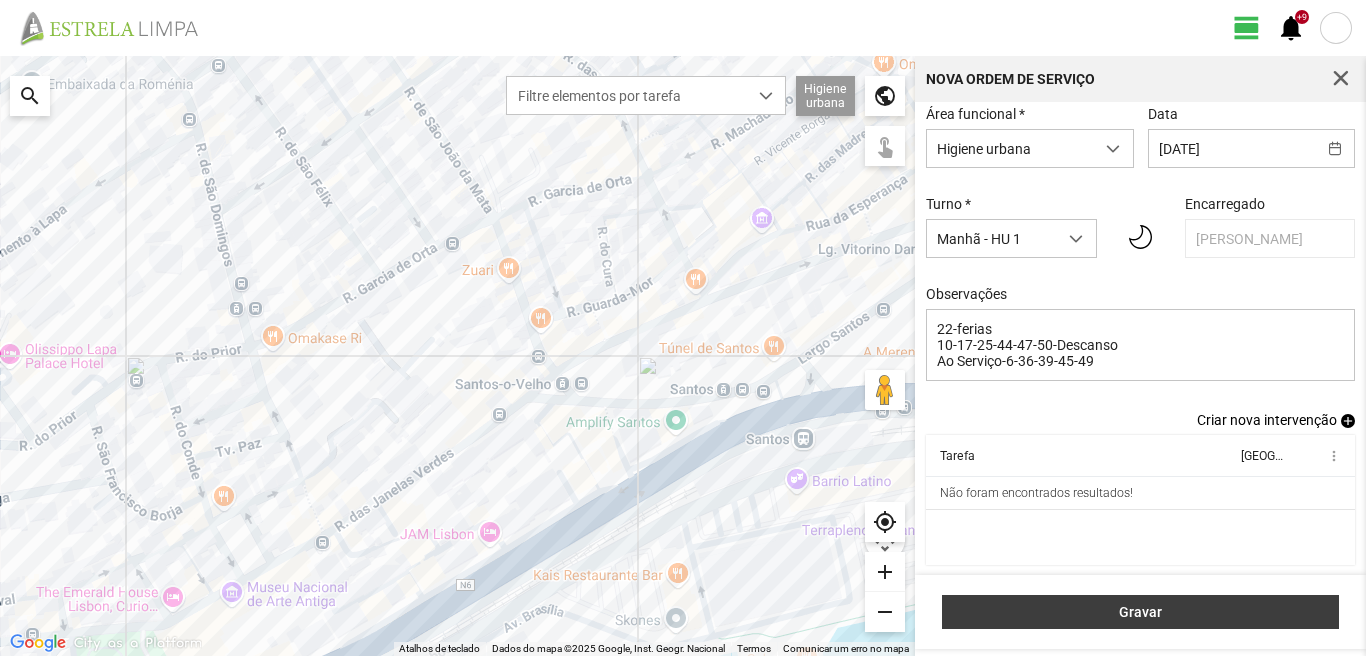 click on "Gravar" at bounding box center [1140, 612] 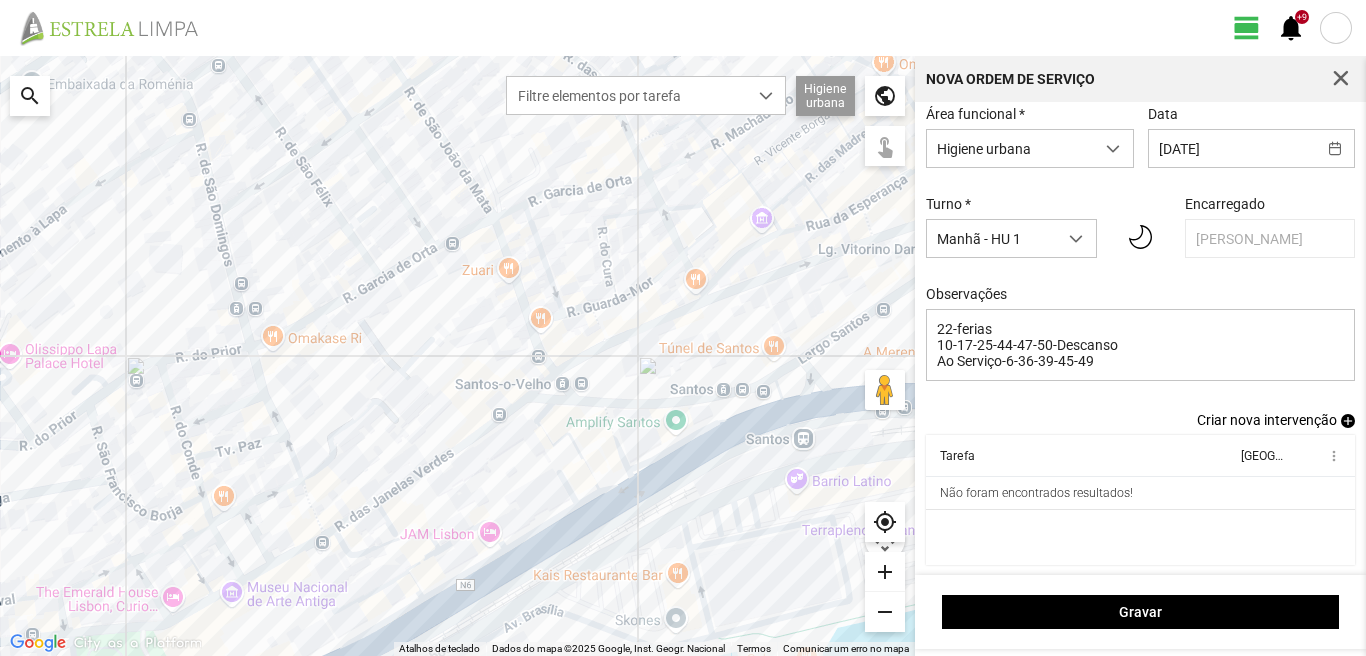 click on "add" at bounding box center (1348, 421) 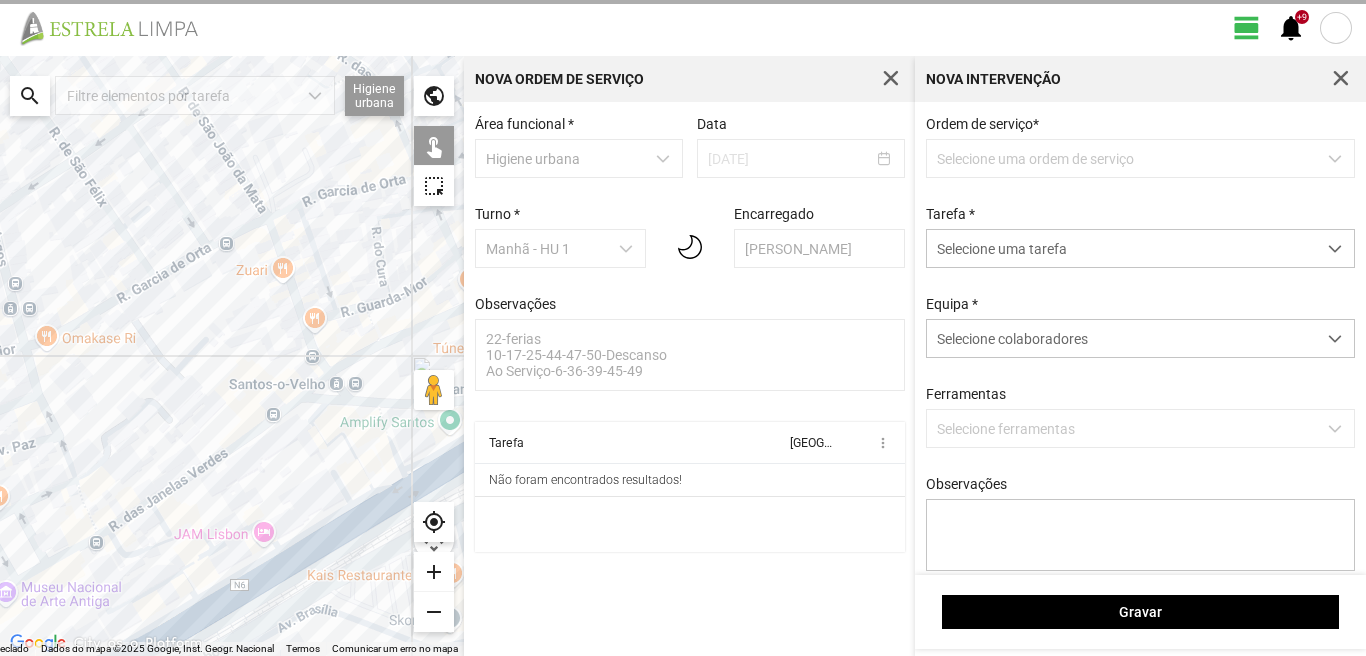 scroll, scrollTop: 0, scrollLeft: 0, axis: both 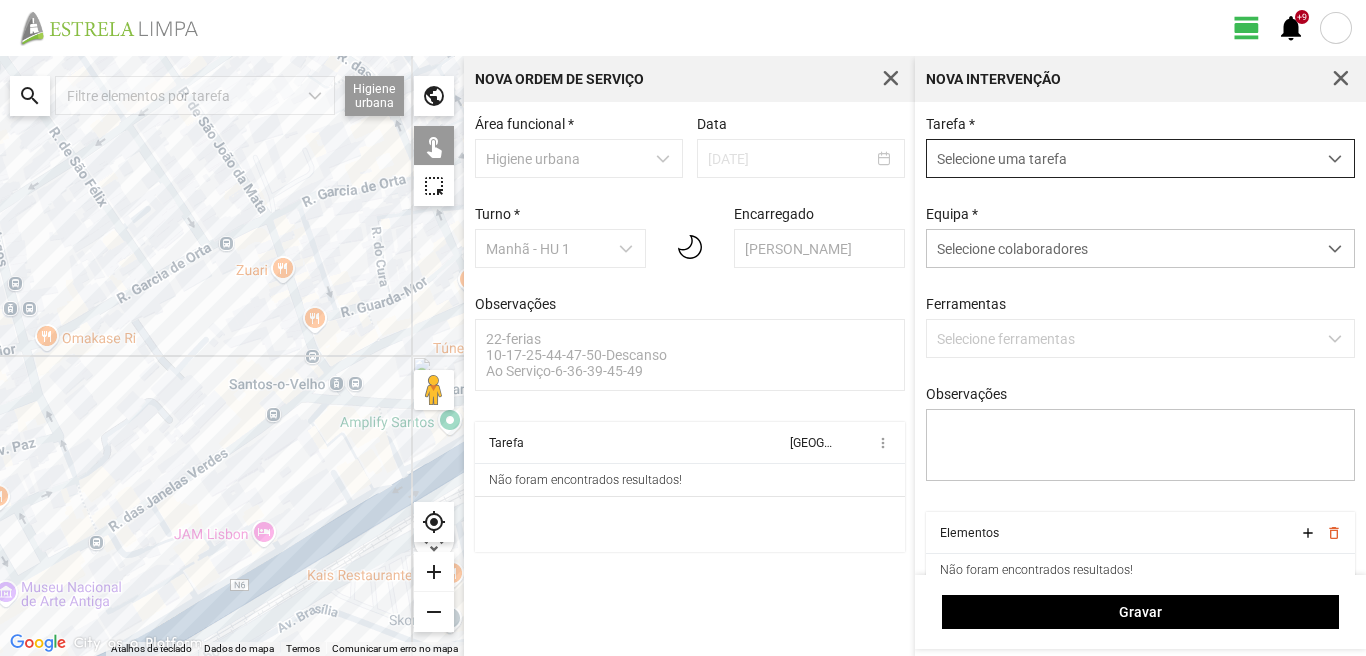 click on "Selecione uma tarefa" at bounding box center [1121, 158] 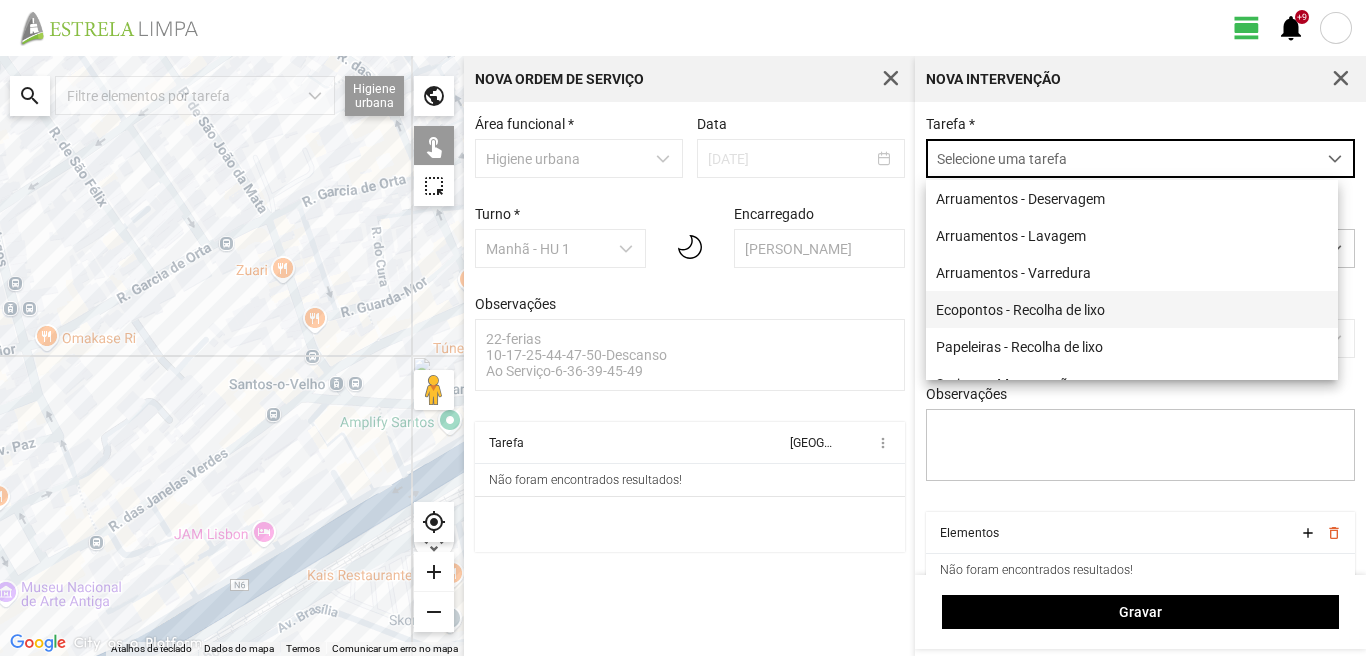 click on "Ecopontos - Recolha de lixo" at bounding box center [1132, 309] 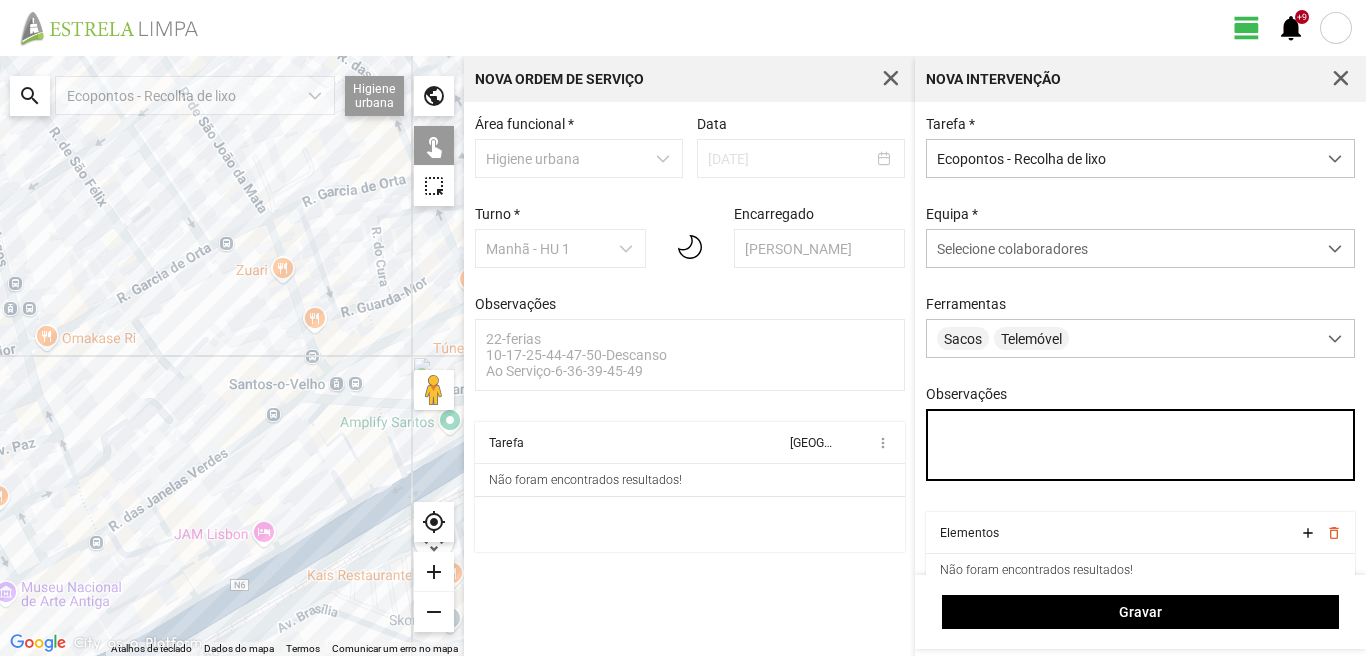 click on "Observações" at bounding box center (1141, 445) 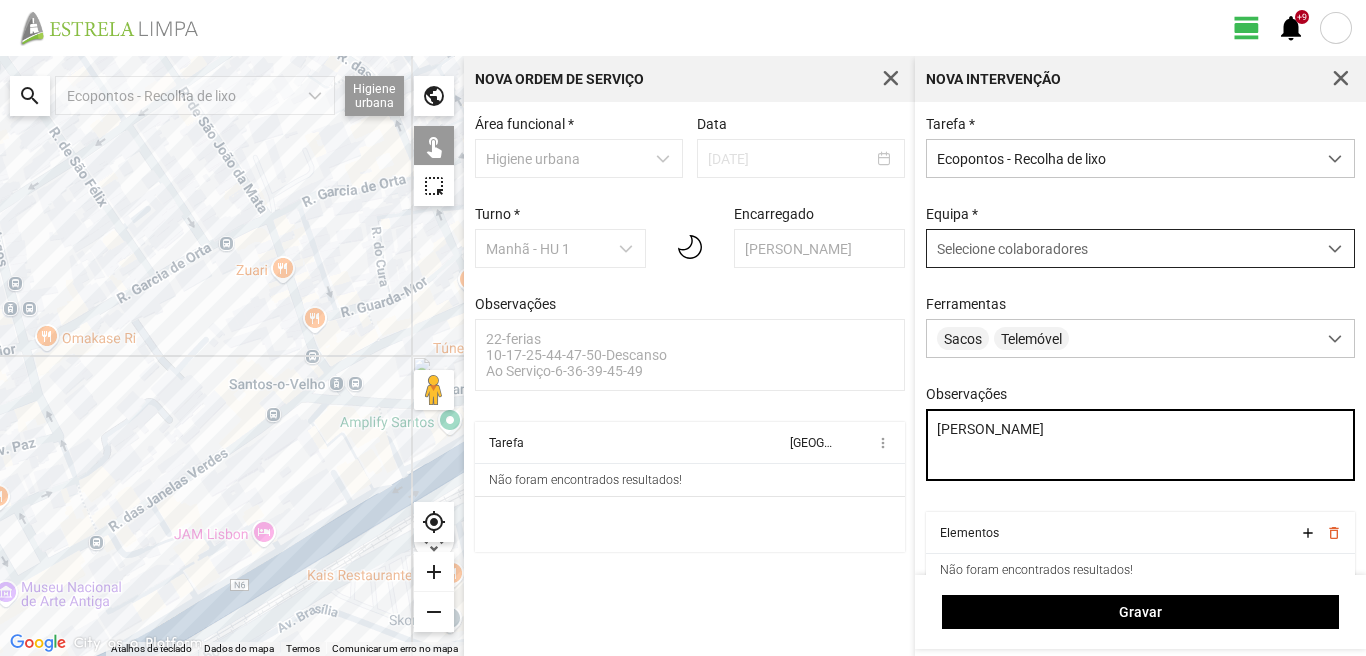 type on "[PERSON_NAME]" 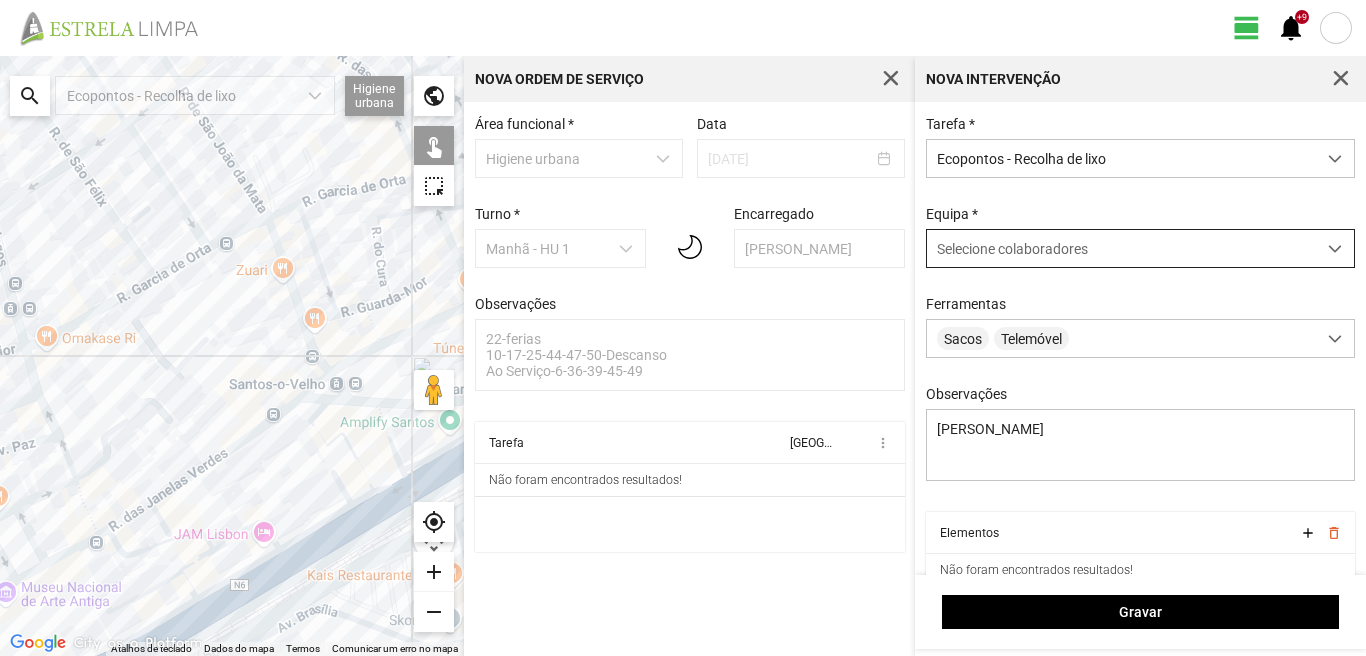 click on "Selecione colaboradores" at bounding box center [1012, 249] 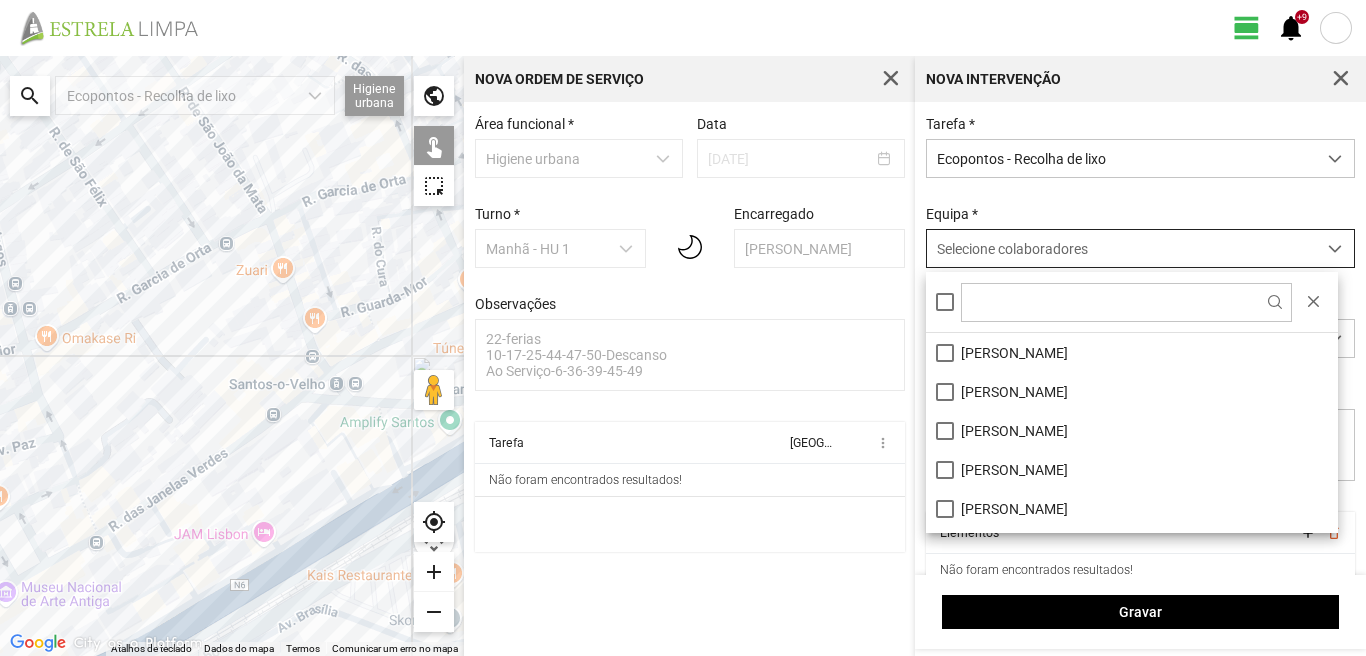 scroll, scrollTop: 11, scrollLeft: 89, axis: both 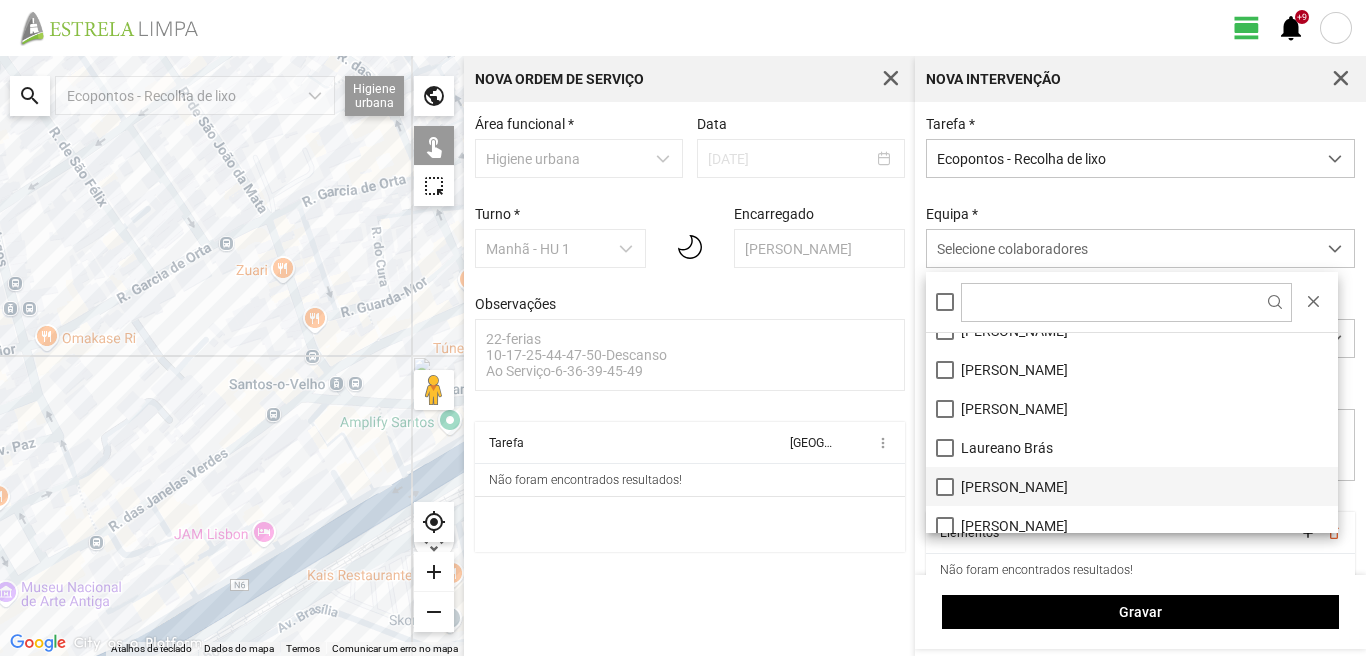 click on "[PERSON_NAME]" at bounding box center (1132, 486) 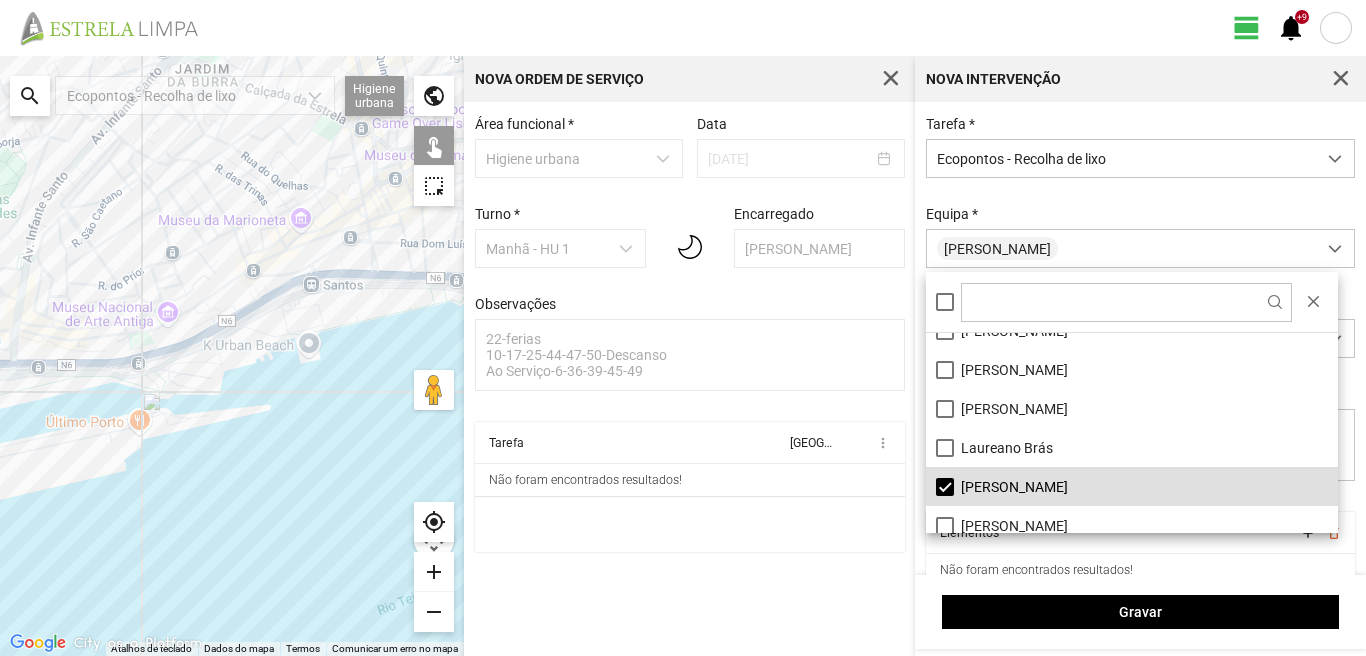click on "Para navegar, prima as teclas de seta." 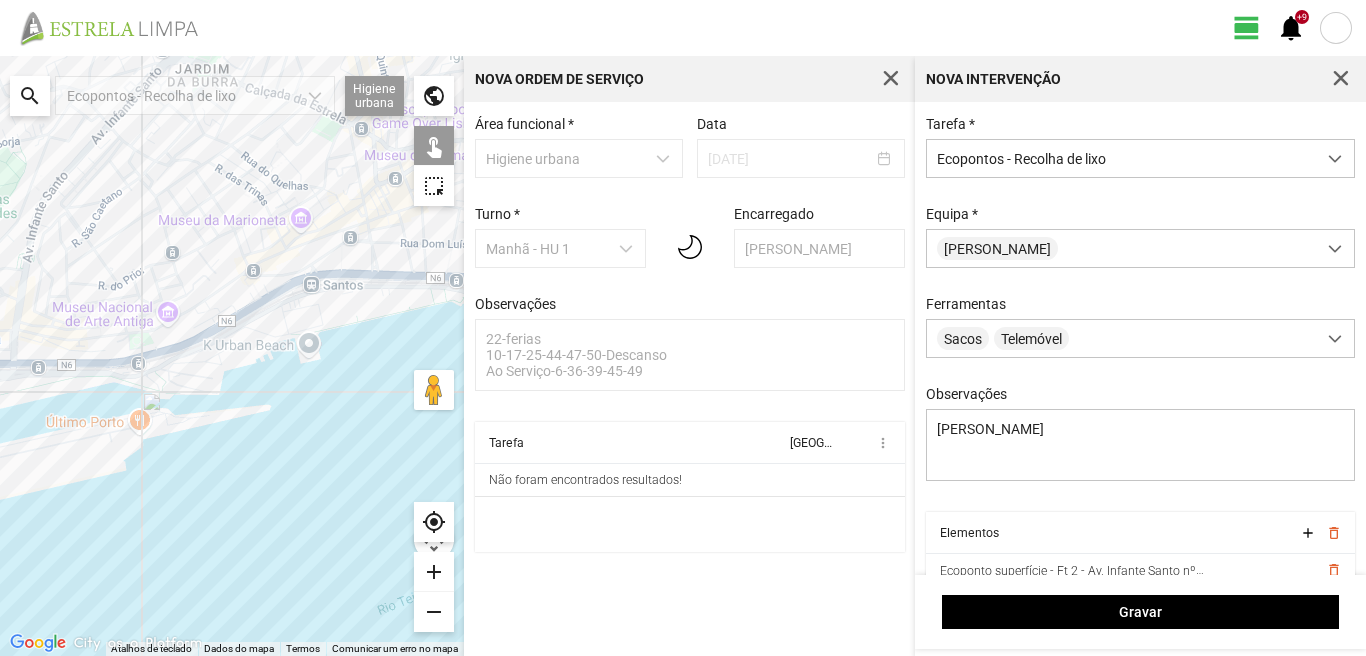 click on "Para navegar, prima as teclas de seta." 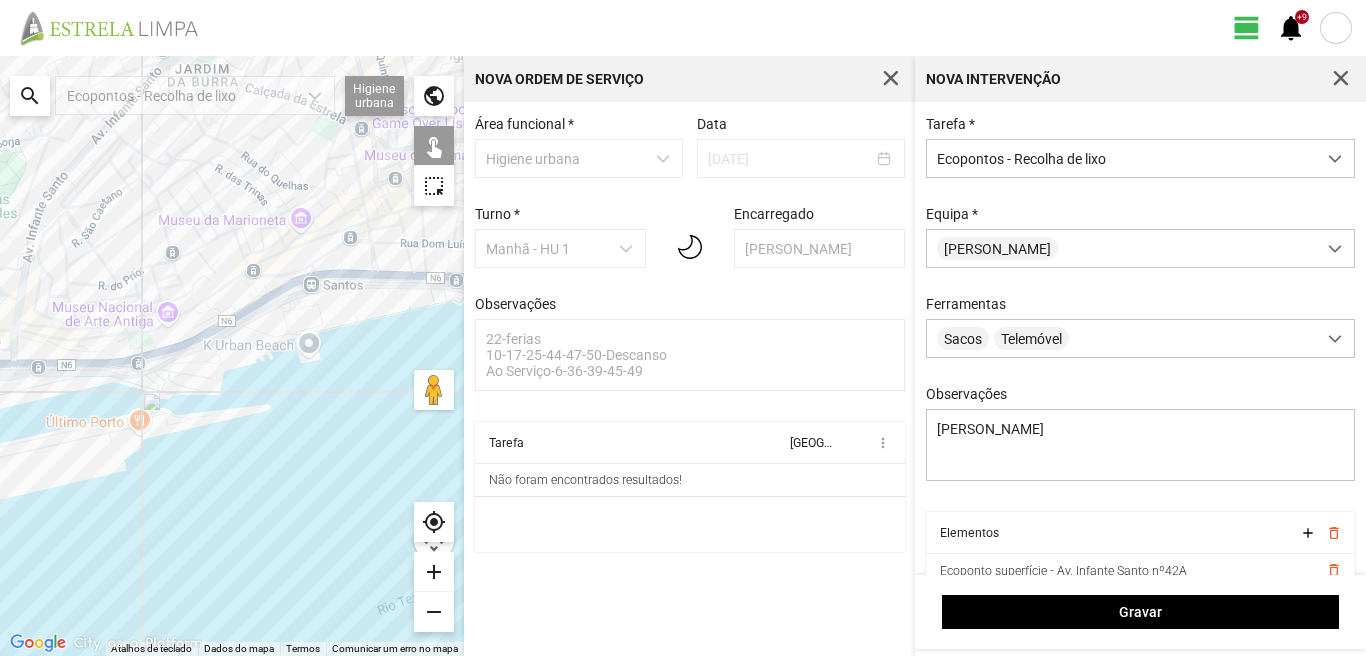 click on "Para navegar, prima as teclas de seta." 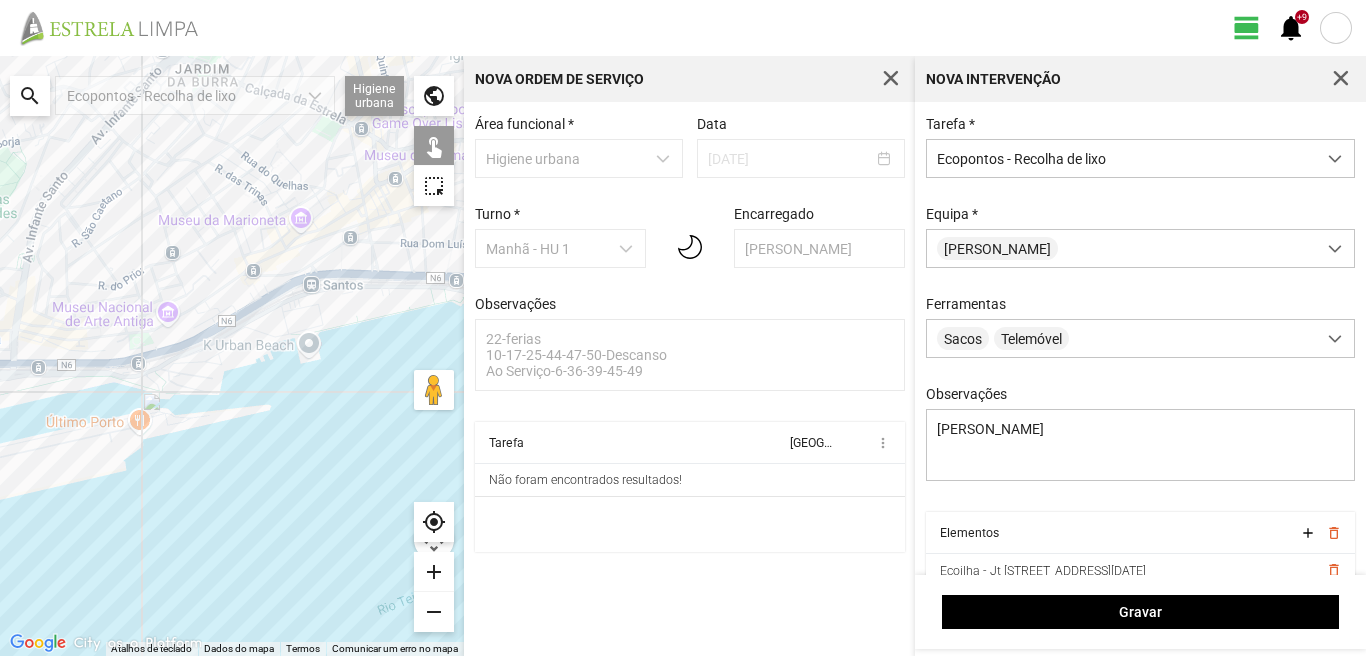 drag, startPoint x: 104, startPoint y: 344, endPoint x: 114, endPoint y: 343, distance: 10.049875 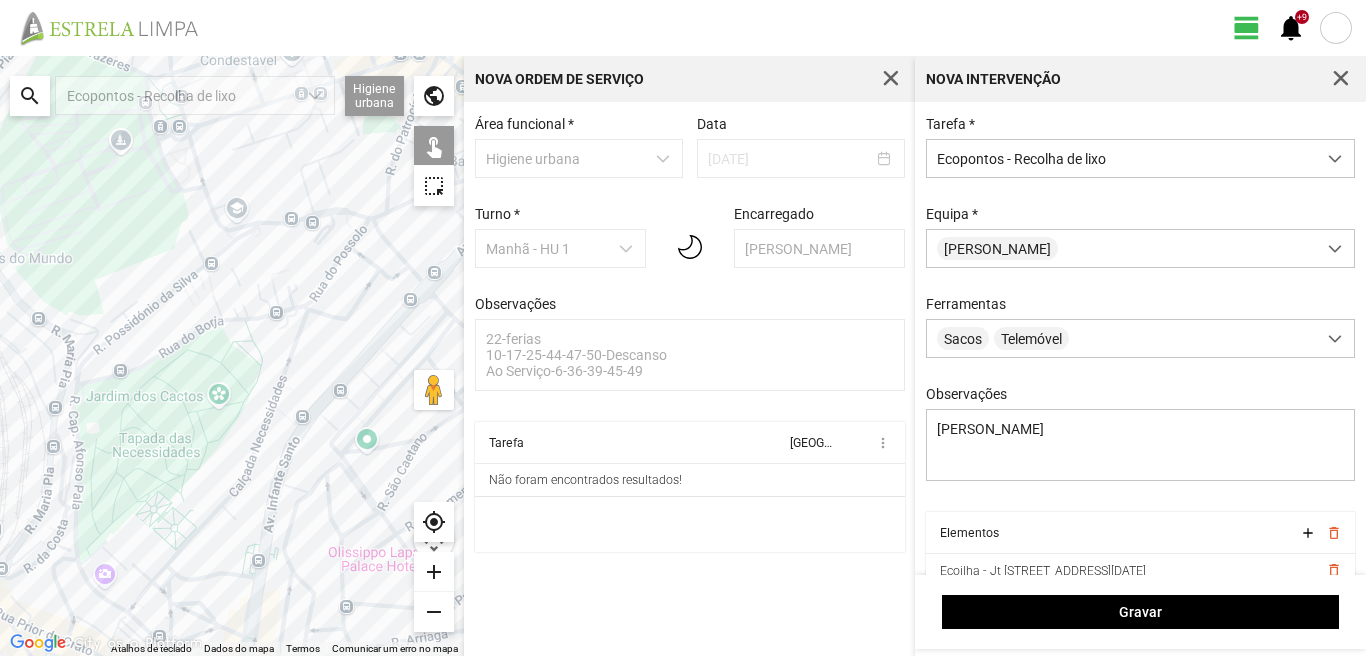 drag, startPoint x: 236, startPoint y: 380, endPoint x: 127, endPoint y: 248, distance: 171.18703 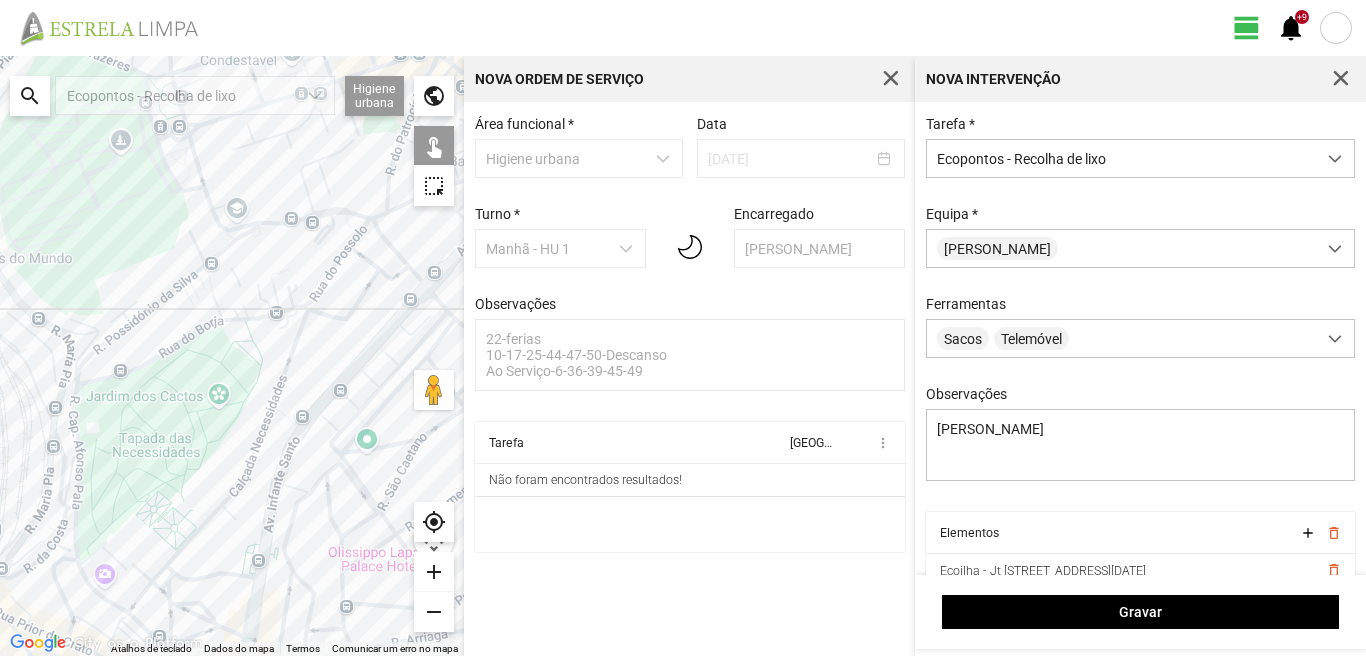 click on "Para navegar, prima as teclas de seta." 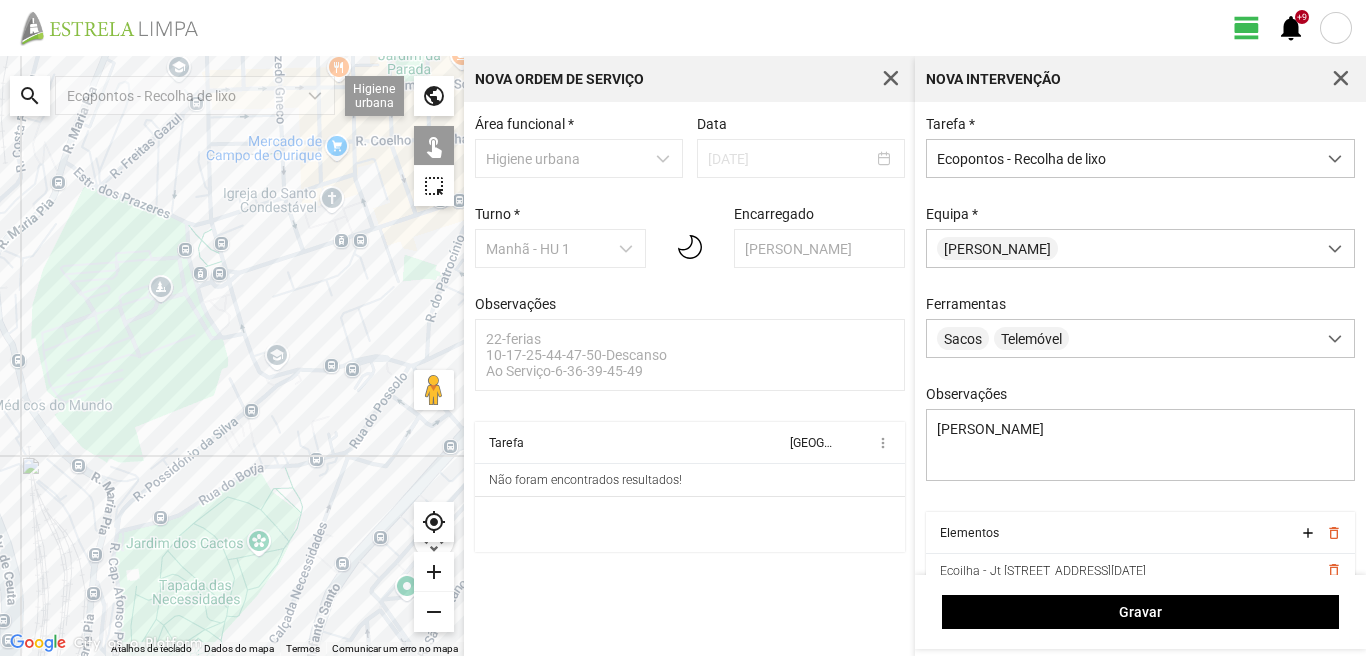drag, startPoint x: 166, startPoint y: 299, endPoint x: 161, endPoint y: 421, distance: 122.10242 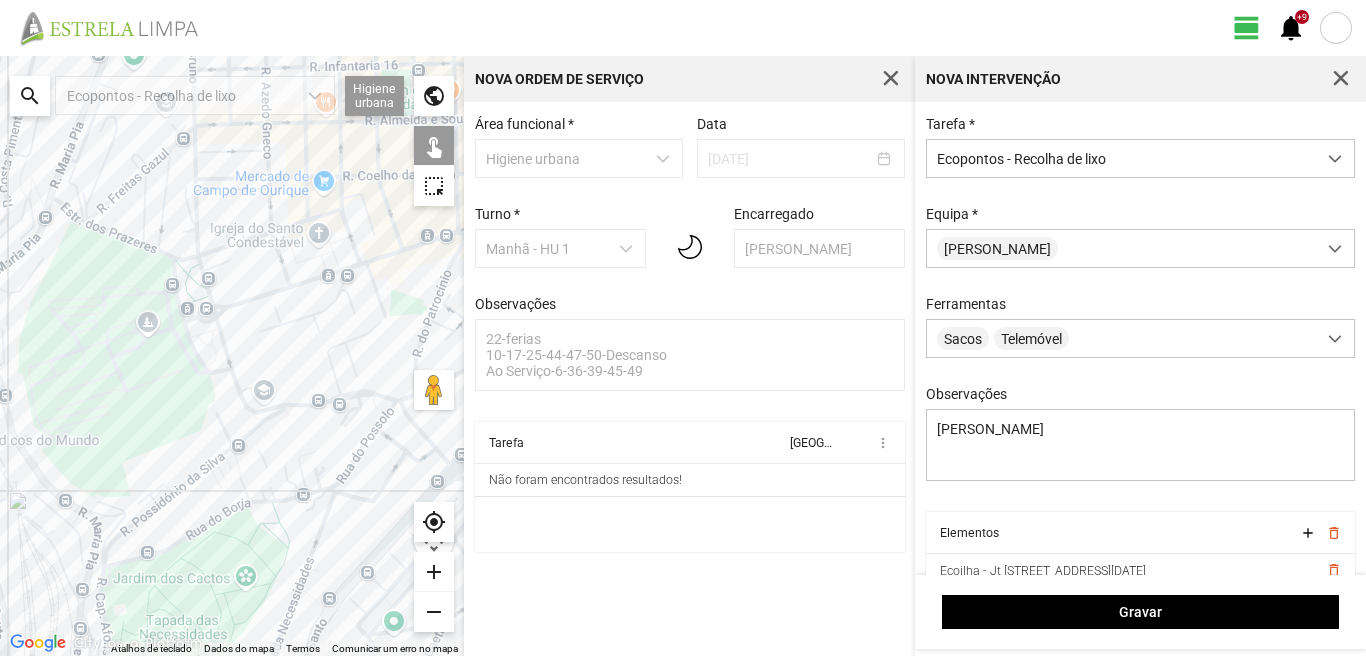 click on "Para navegar, prima as teclas de seta." 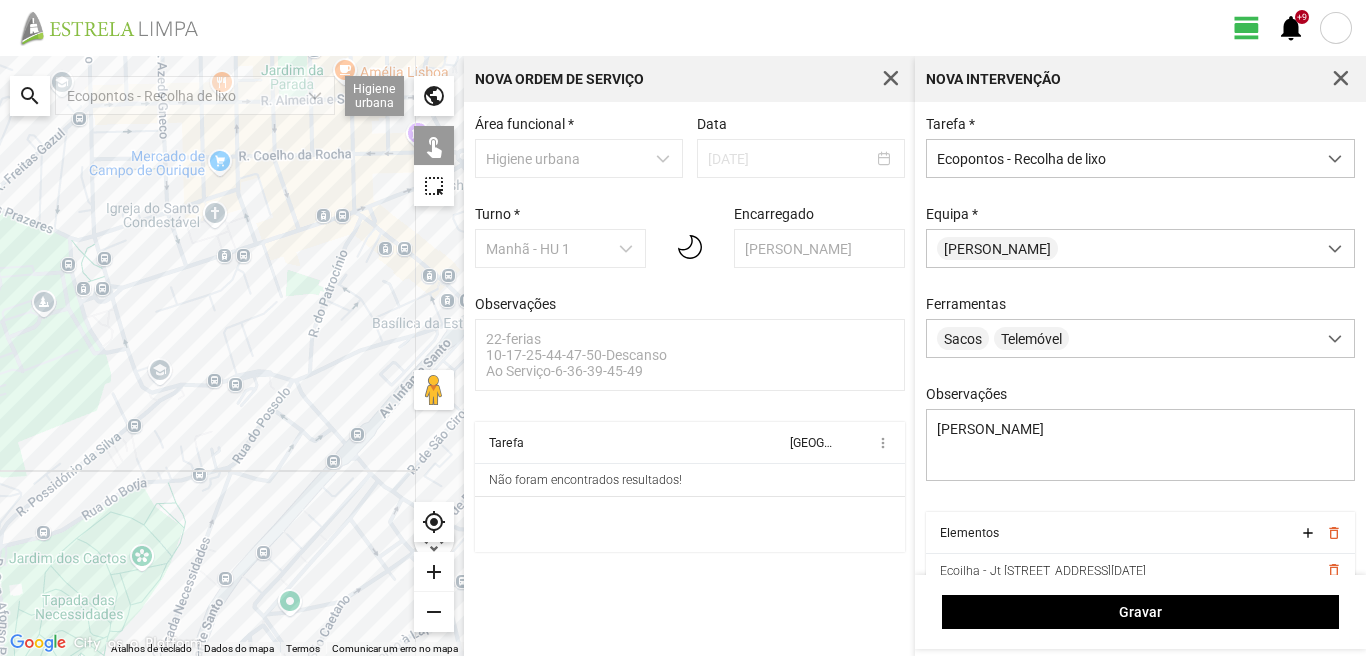 drag, startPoint x: 273, startPoint y: 513, endPoint x: 151, endPoint y: 482, distance: 125.87692 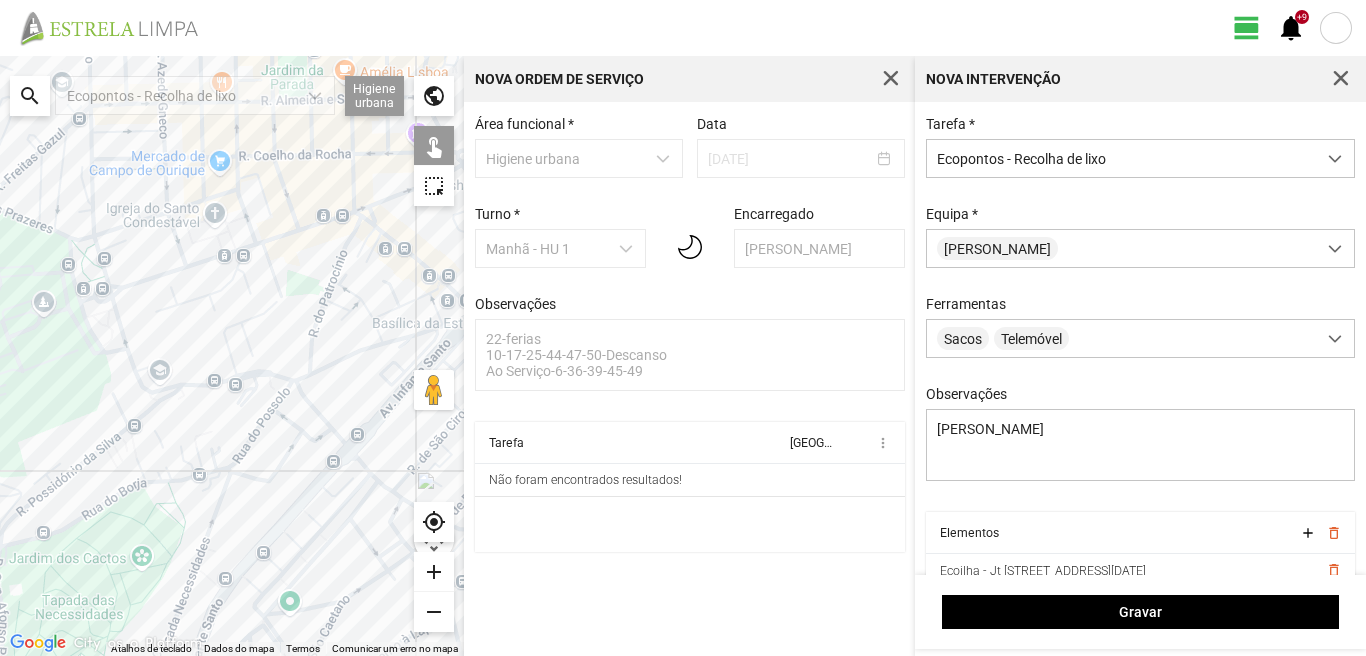 click on "Para navegar, prima as teclas de seta." 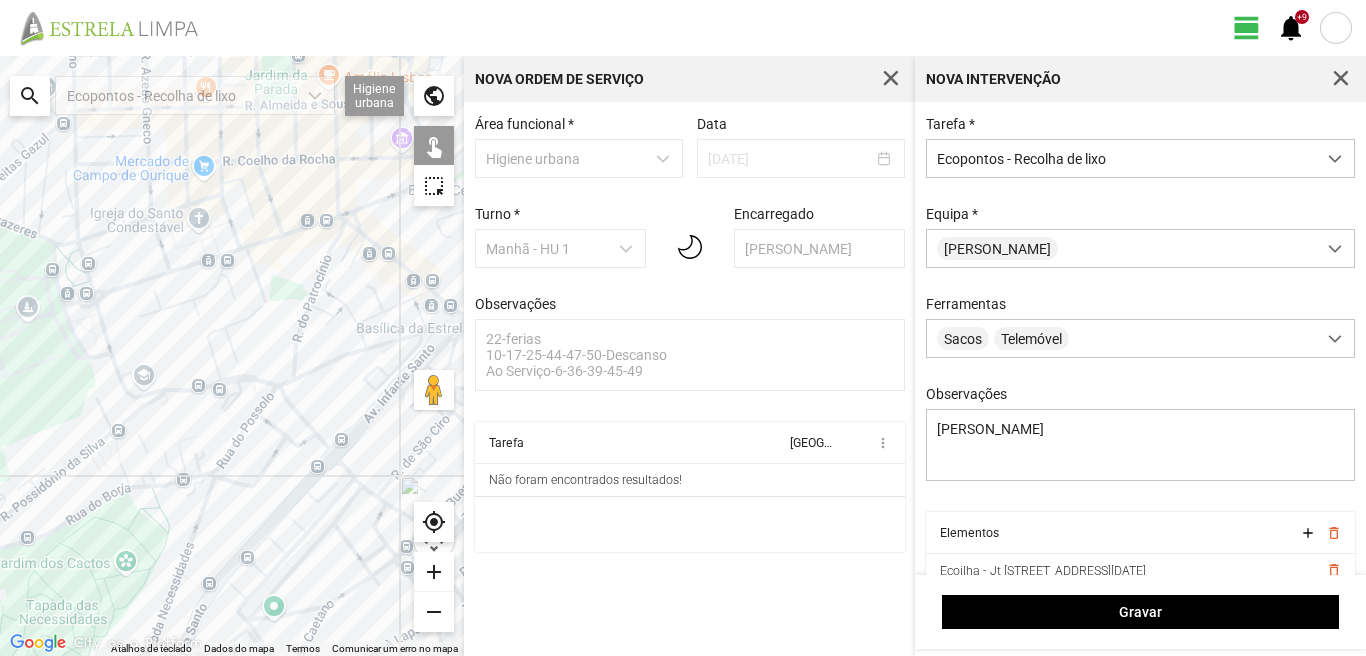 click on "Para navegar, prima as teclas de seta." 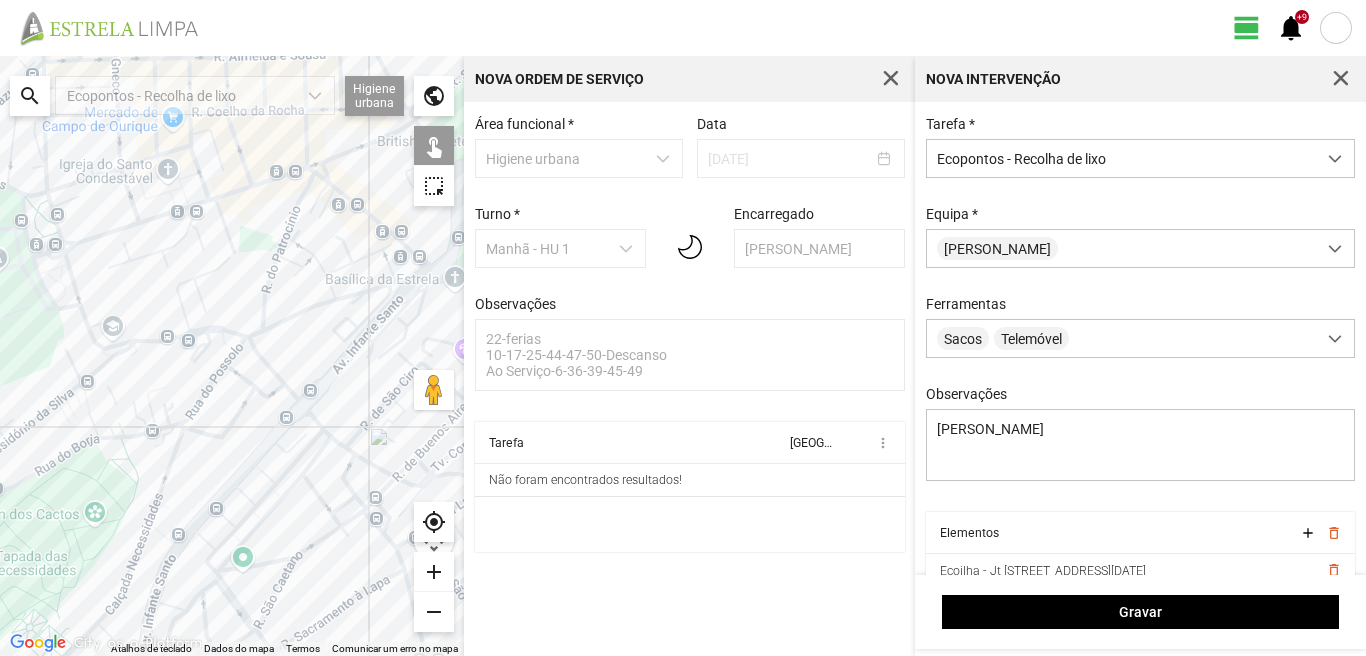drag, startPoint x: 391, startPoint y: 505, endPoint x: 303, endPoint y: 445, distance: 106.50822 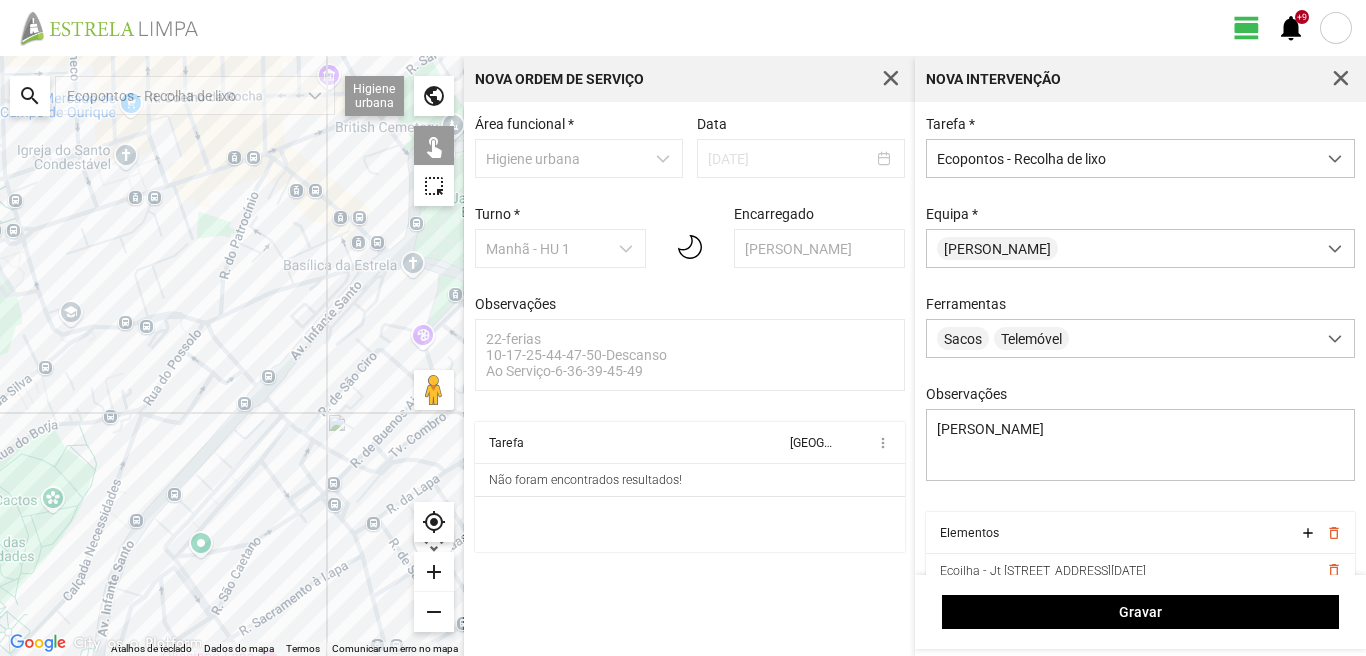 click on "Para navegar, prima as teclas de seta." 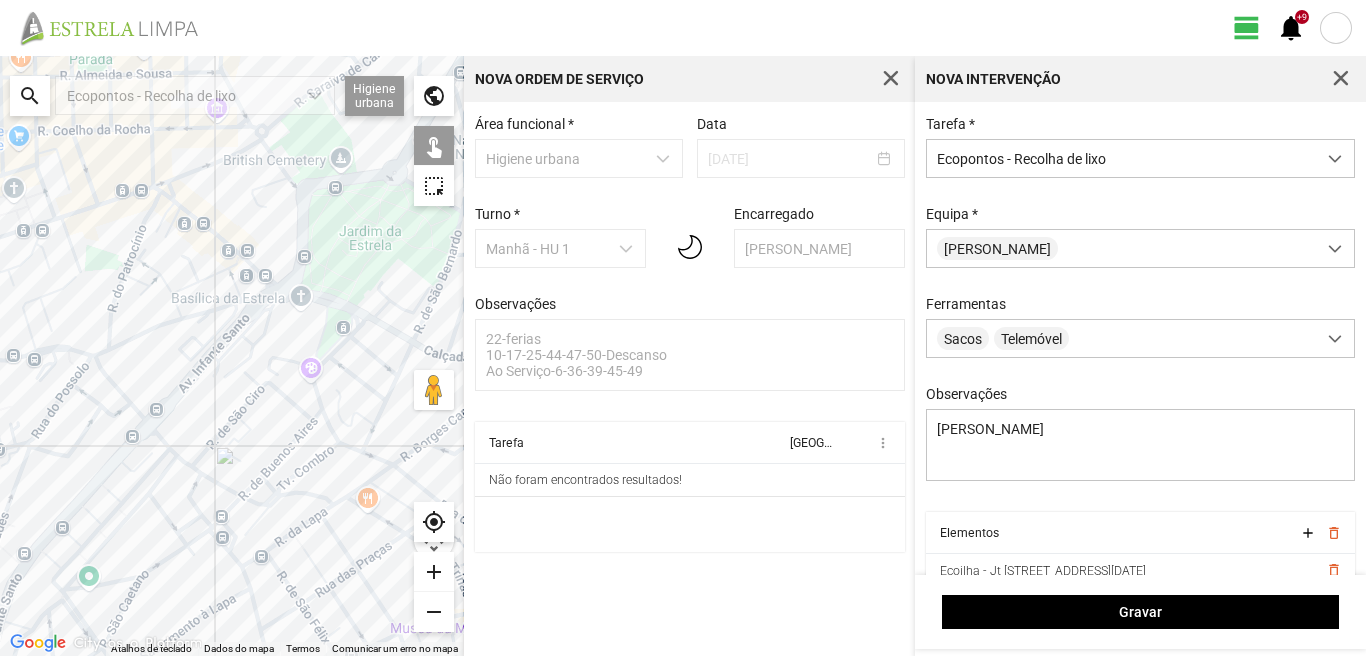 drag, startPoint x: 250, startPoint y: 465, endPoint x: 136, endPoint y: 498, distance: 118.680244 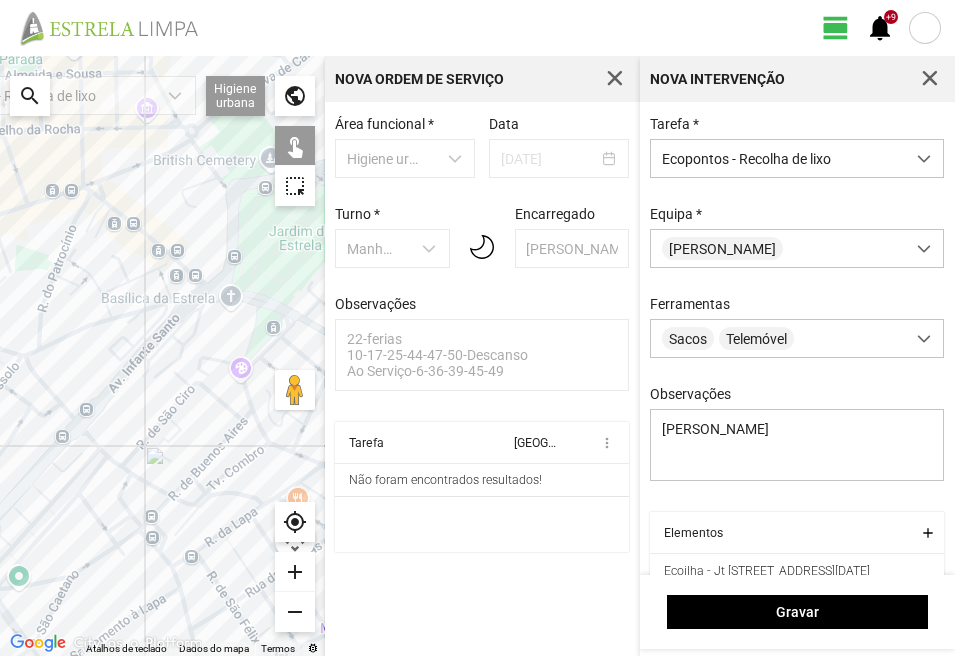 click on "Para navegar, prima as teclas de seta." 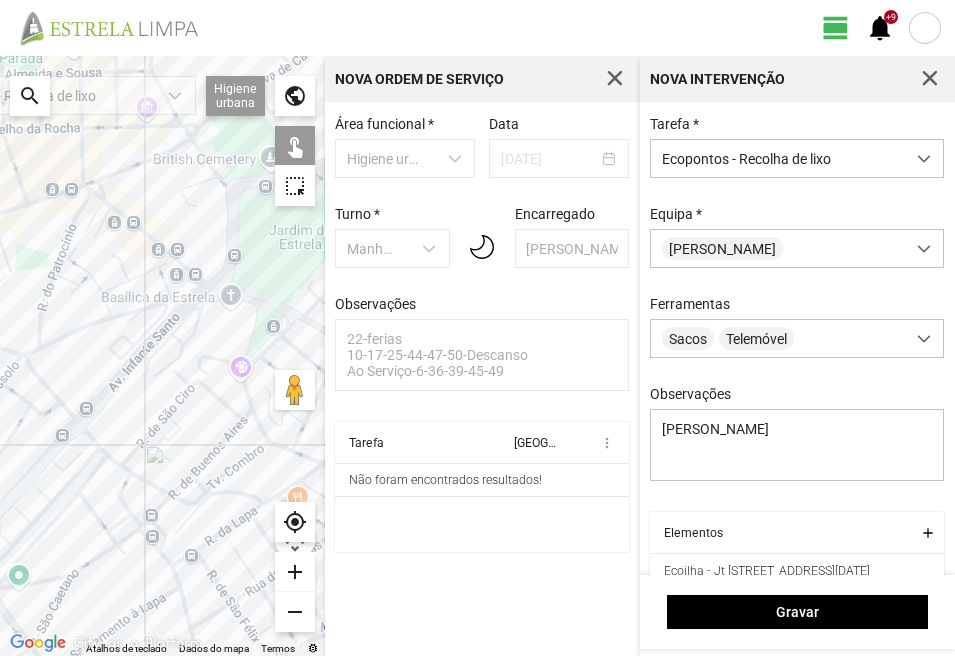 click on "Para navegar, prima as teclas de seta." 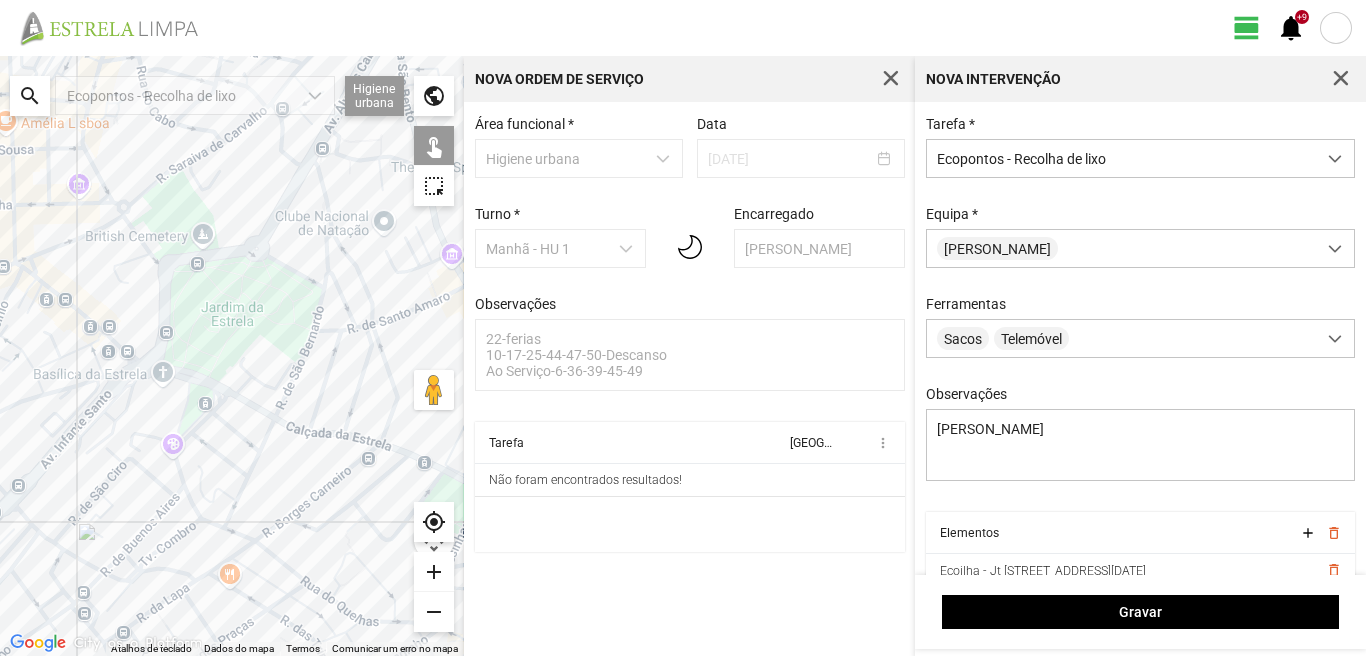 drag, startPoint x: 406, startPoint y: 262, endPoint x: 218, endPoint y: 361, distance: 212.47353 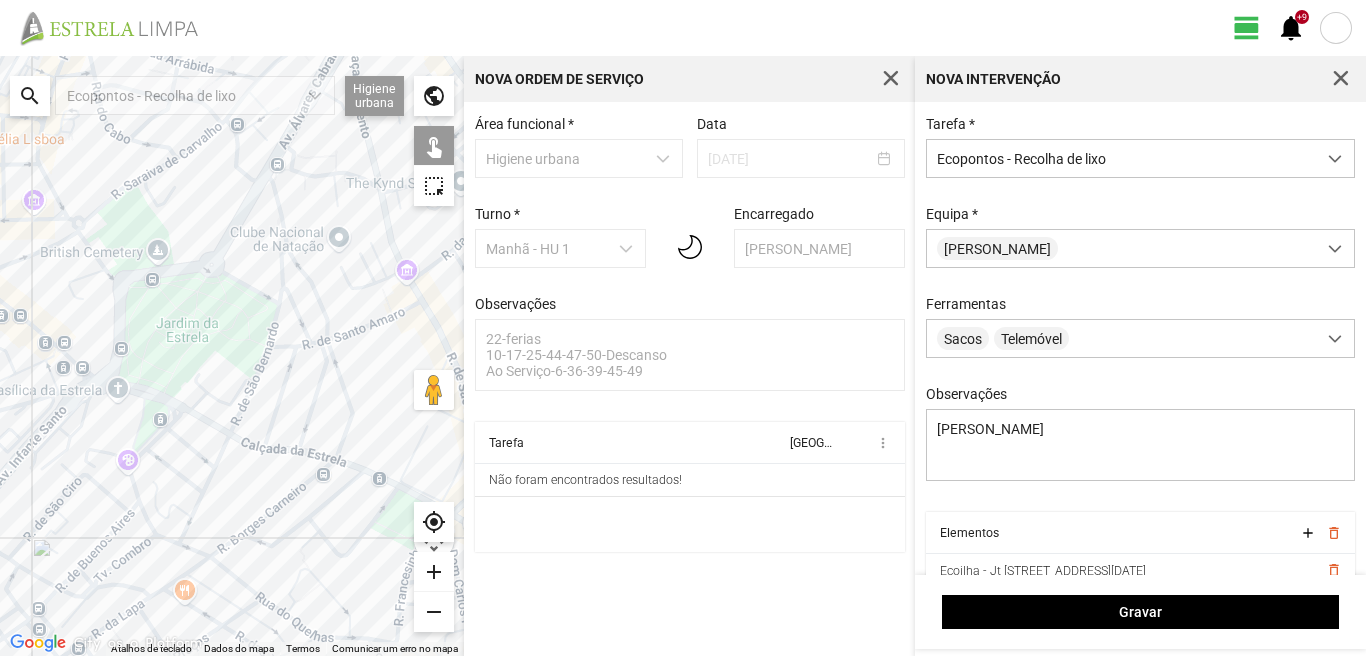 click on "Para navegar, prima as teclas de seta." 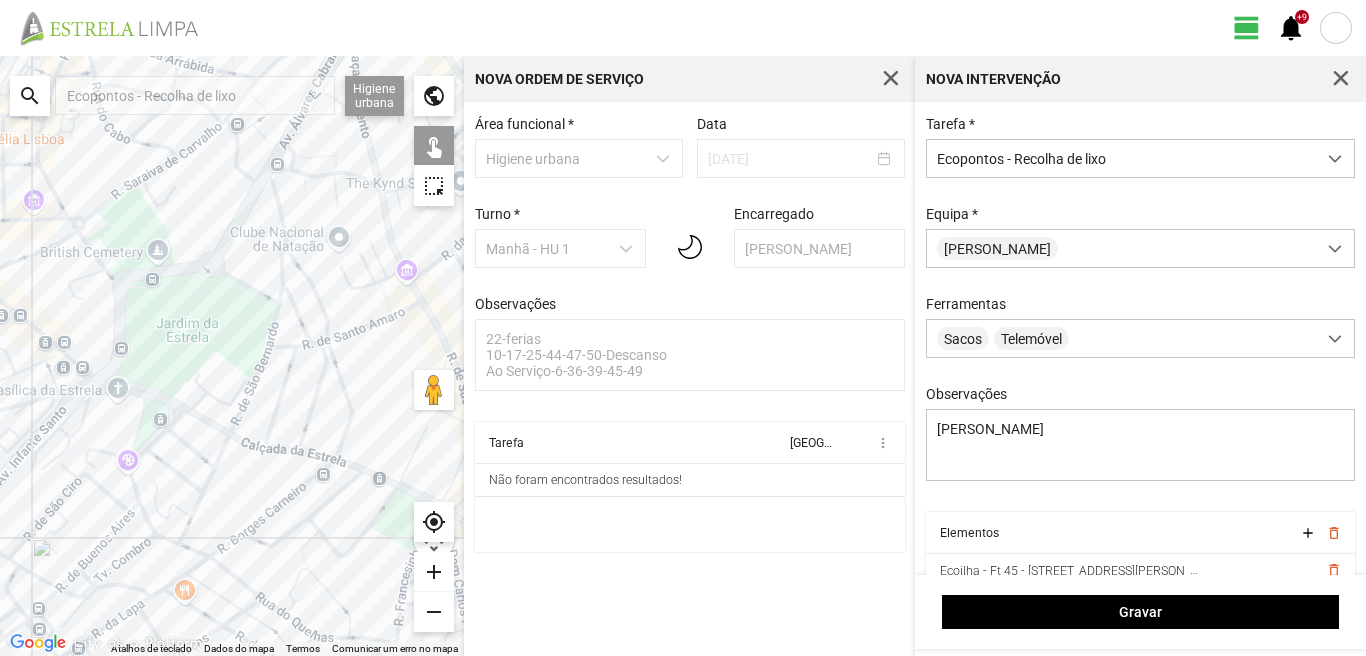 click on "Para navegar, prima as teclas de seta." 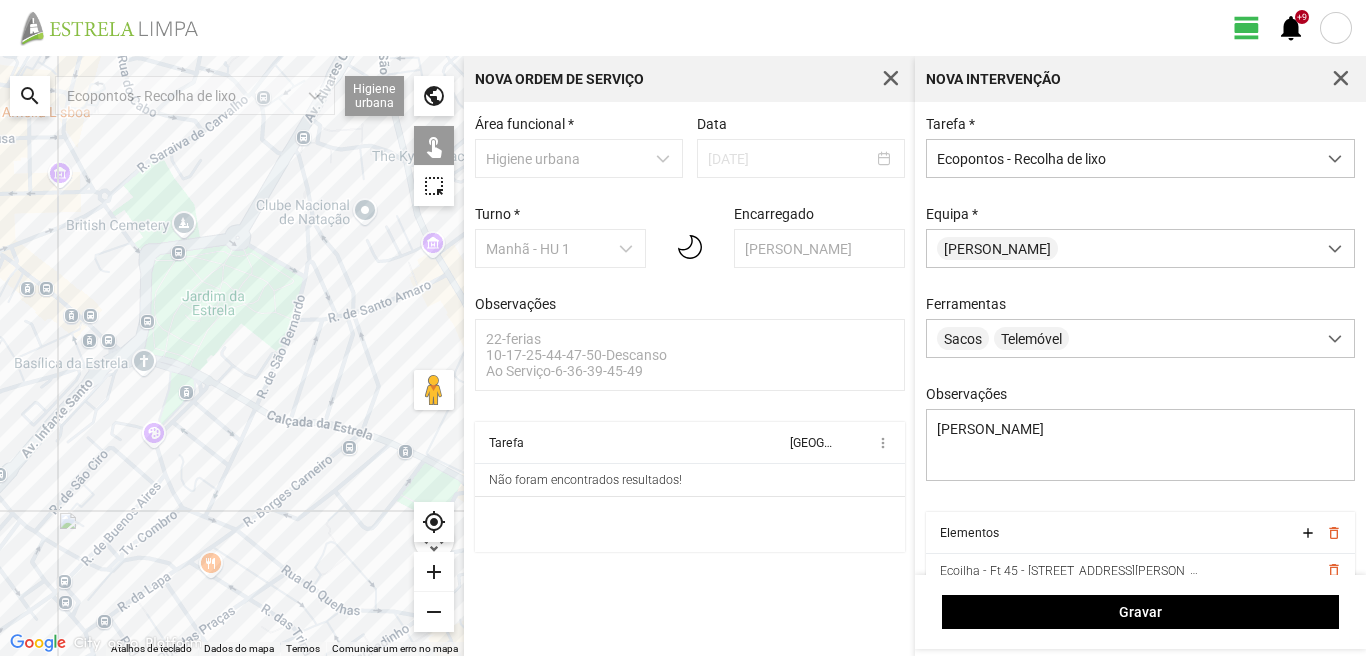 drag, startPoint x: 239, startPoint y: 553, endPoint x: 299, endPoint y: 491, distance: 86.27862 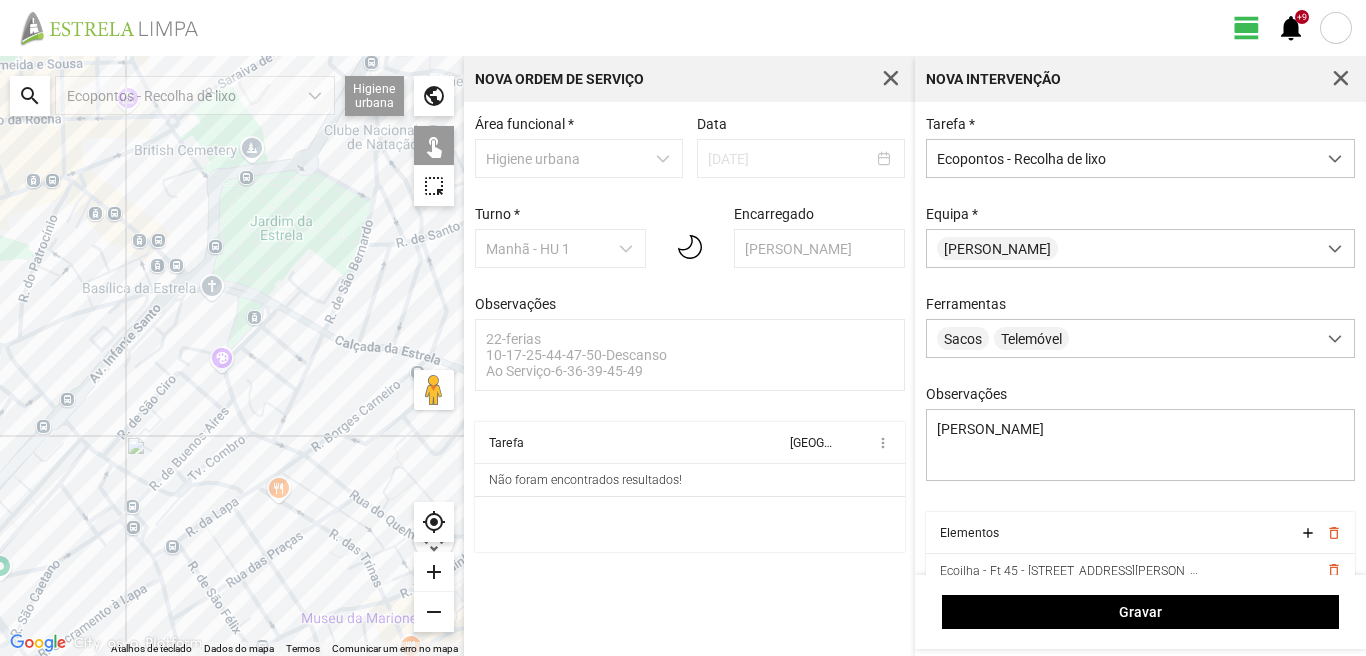 click on "Para navegar, prima as teclas de seta." 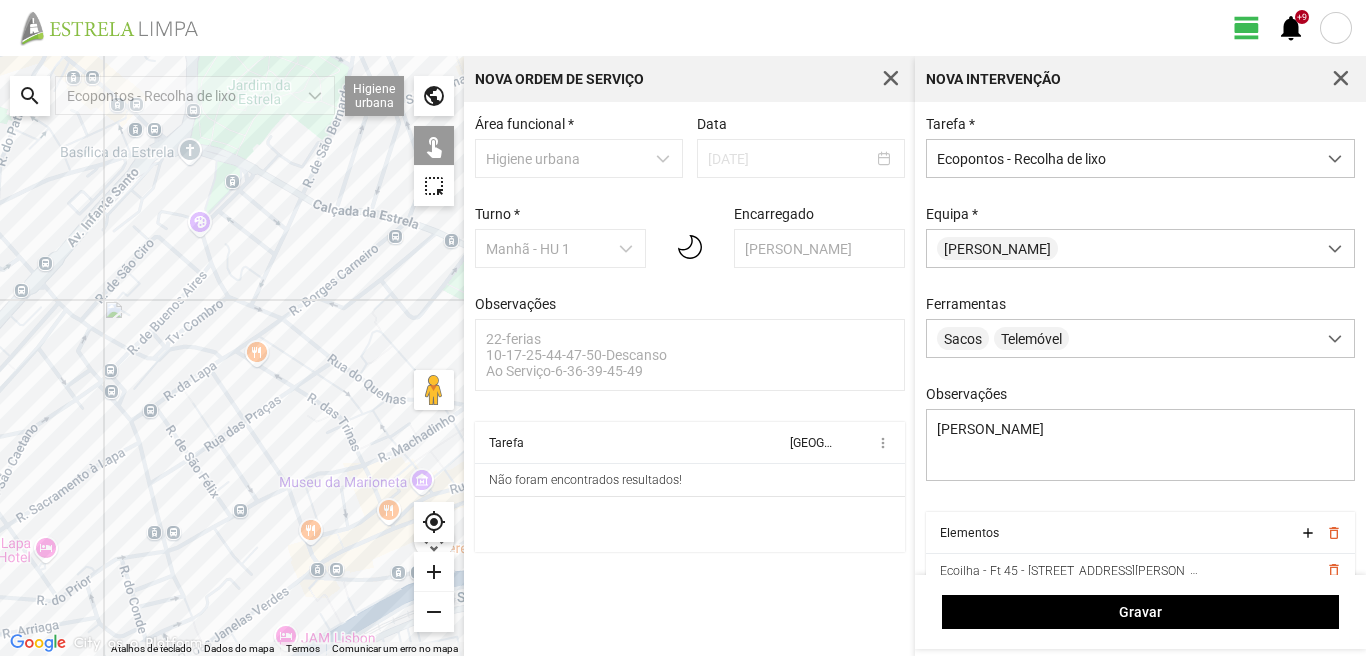 drag, startPoint x: 264, startPoint y: 570, endPoint x: 220, endPoint y: 392, distance: 183.35757 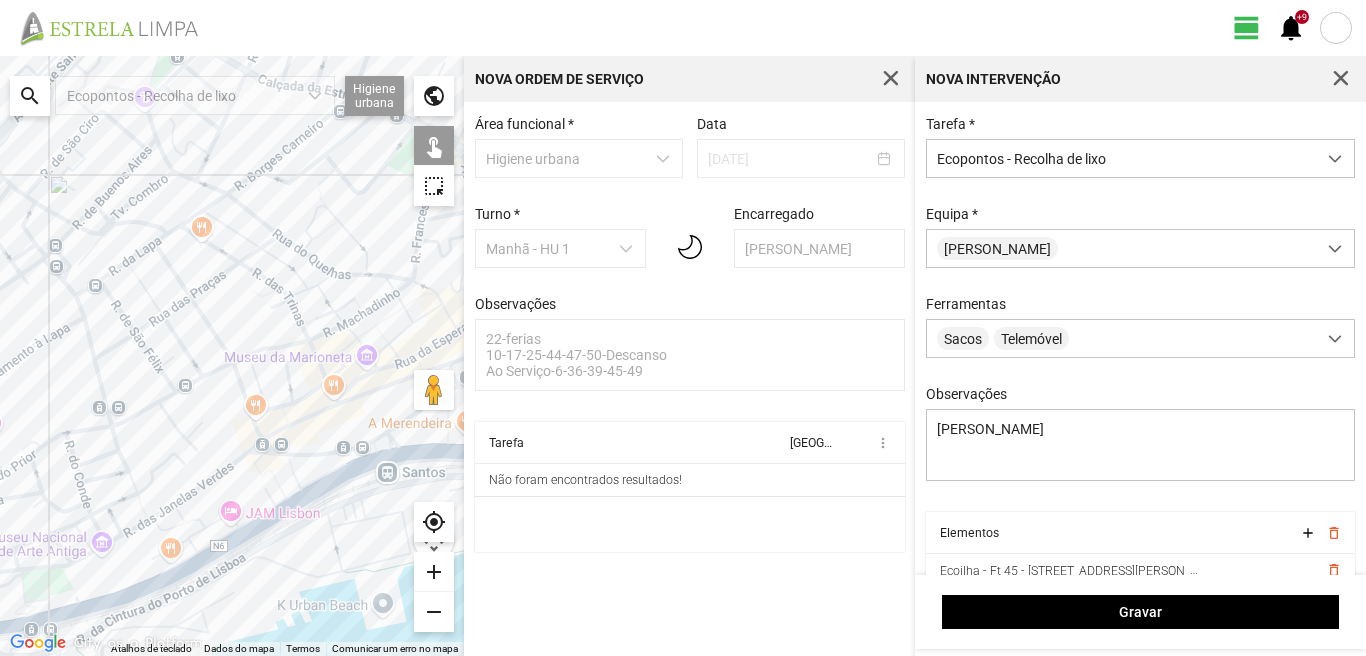 click on "Para navegar, prima as teclas de seta." 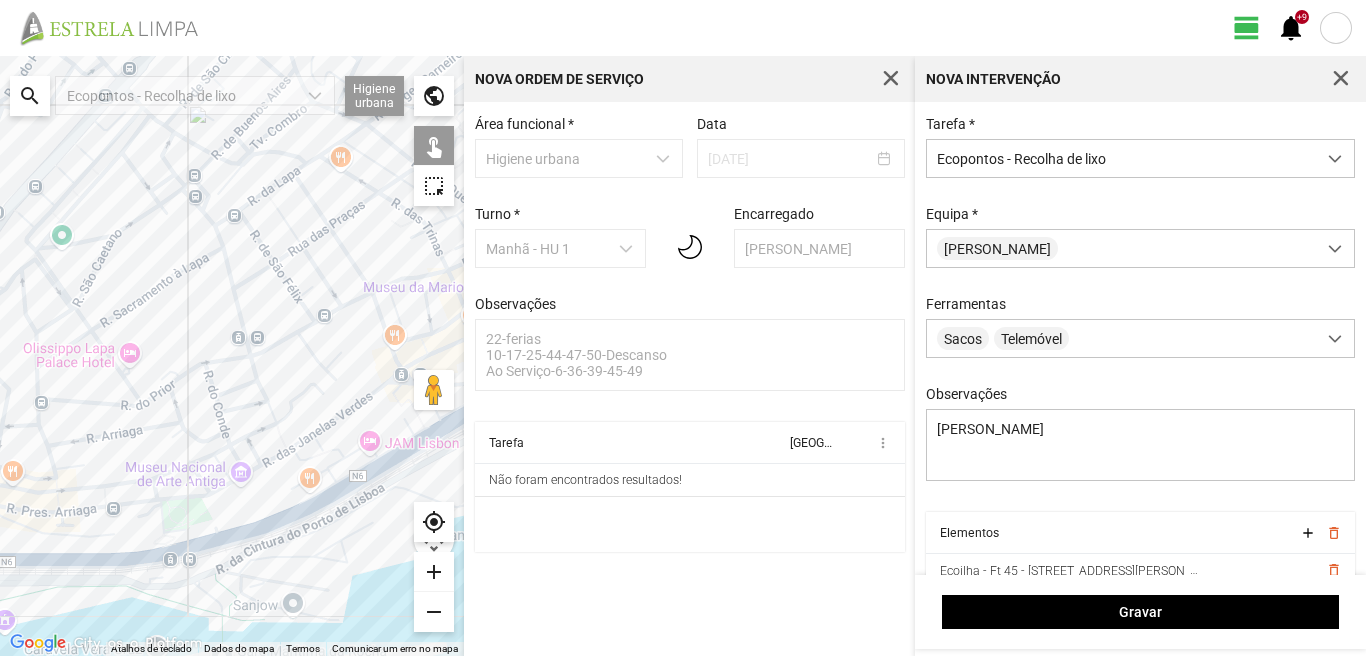 drag, startPoint x: 259, startPoint y: 412, endPoint x: 444, endPoint y: 358, distance: 192.72 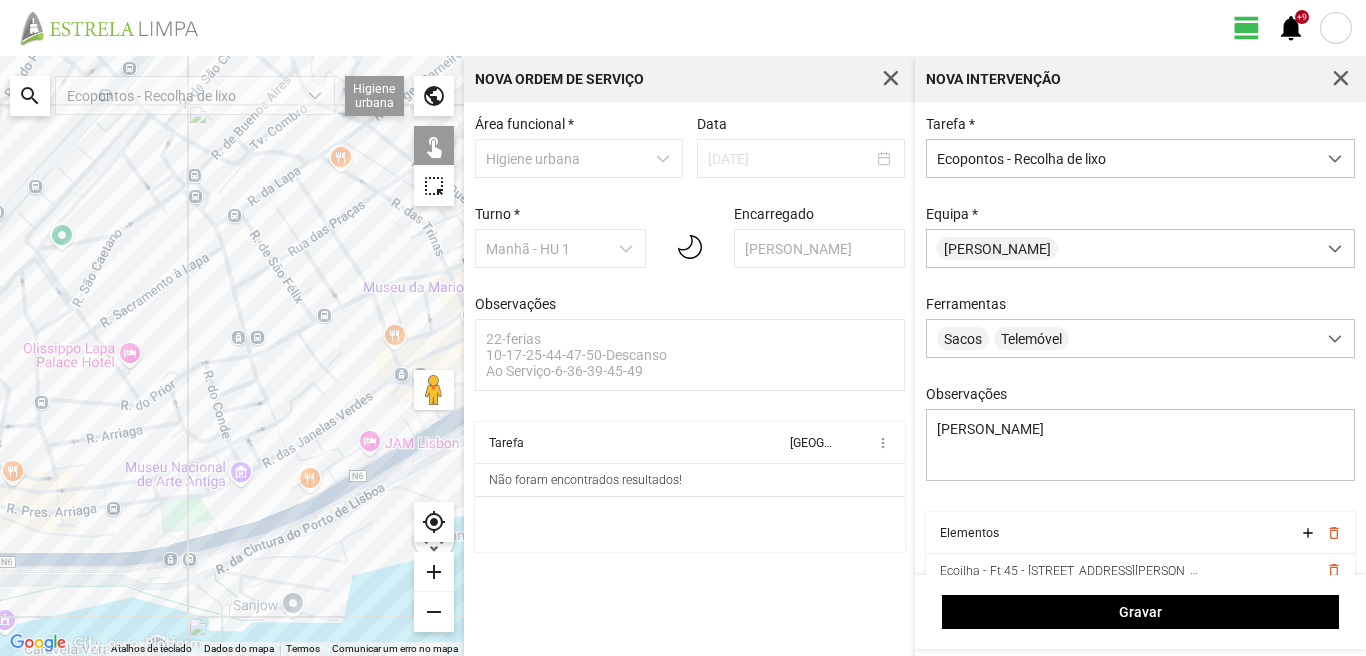 click on "Para navegar, prima as teclas de seta." 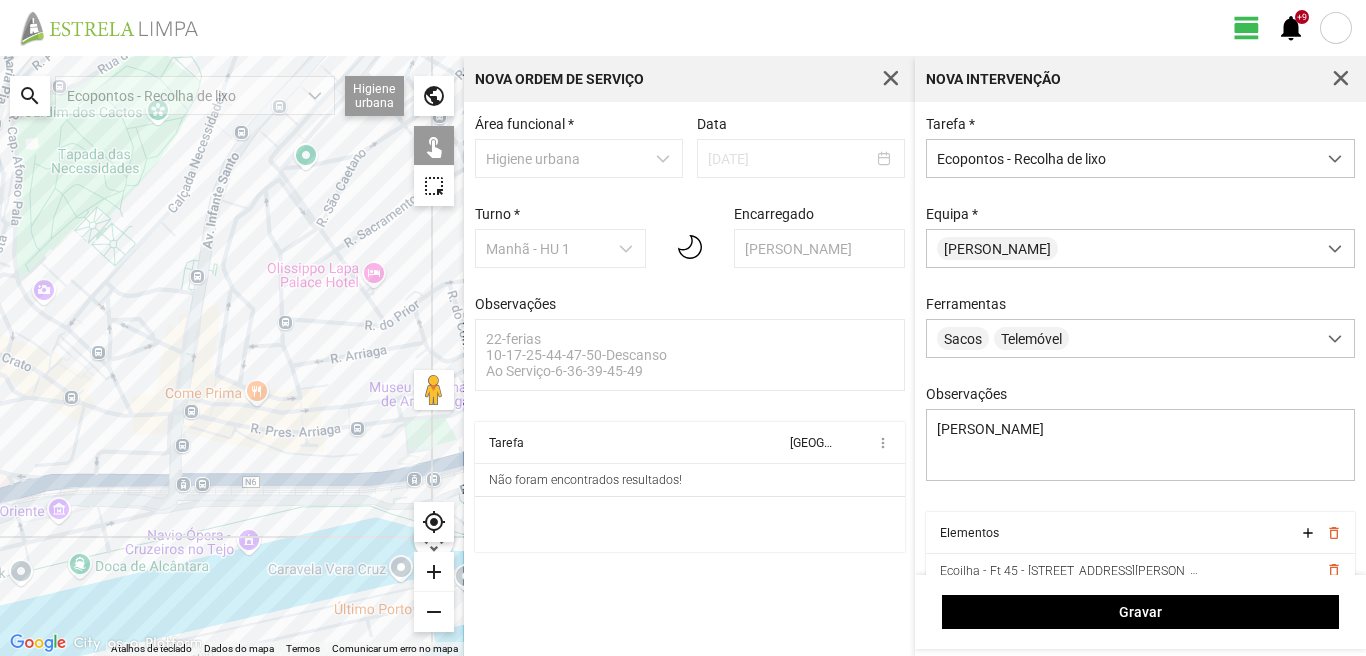 click on "Para navegar, prima as teclas de seta." 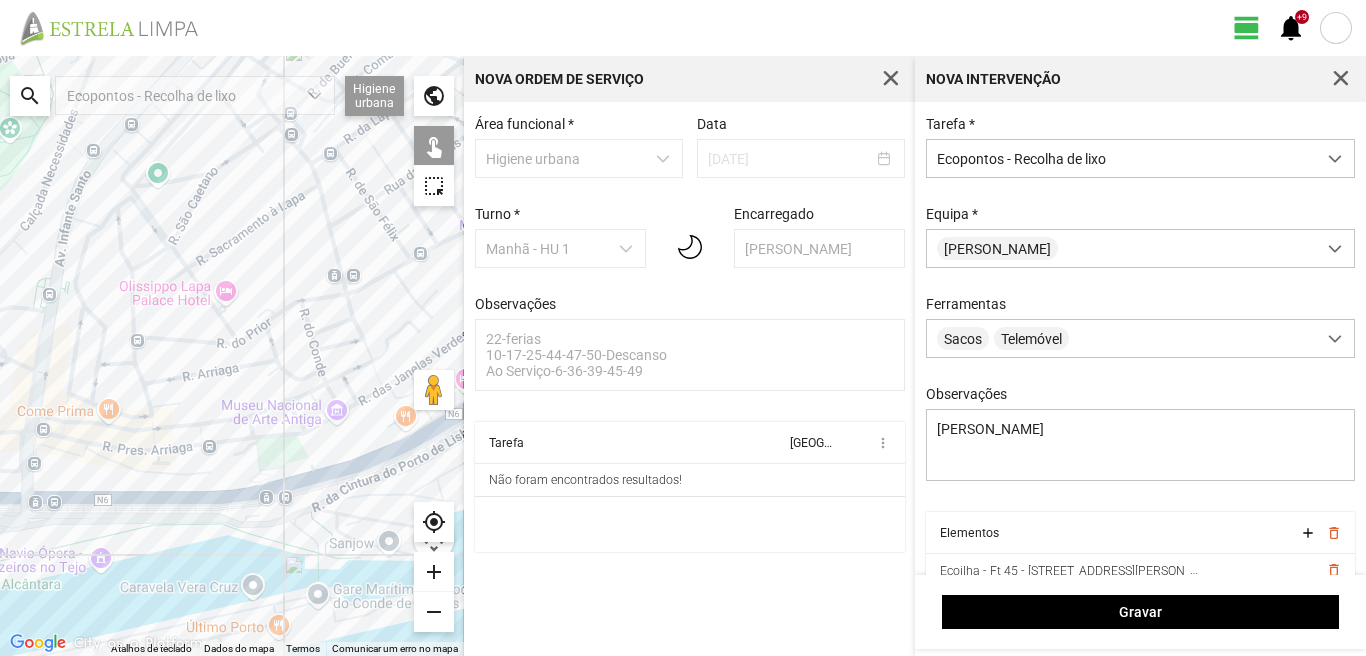 drag, startPoint x: 373, startPoint y: 373, endPoint x: 181, endPoint y: 394, distance: 193.14502 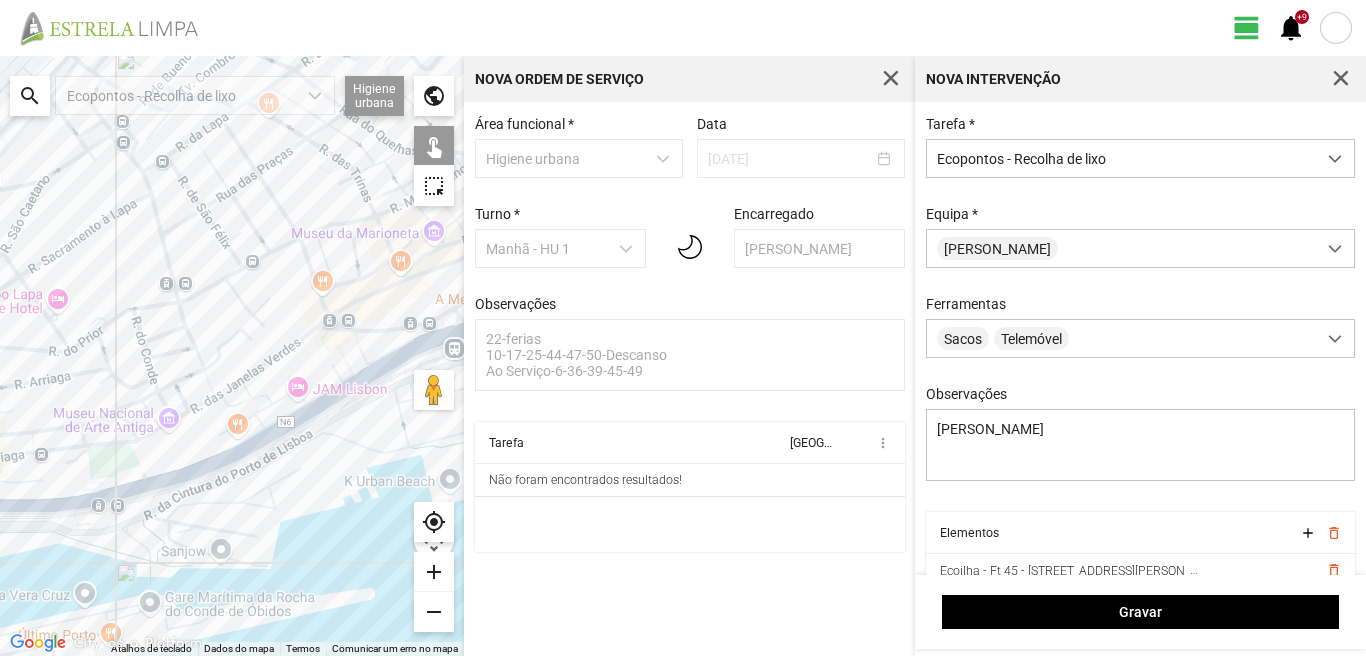 drag, startPoint x: 218, startPoint y: 451, endPoint x: 238, endPoint y: 436, distance: 25 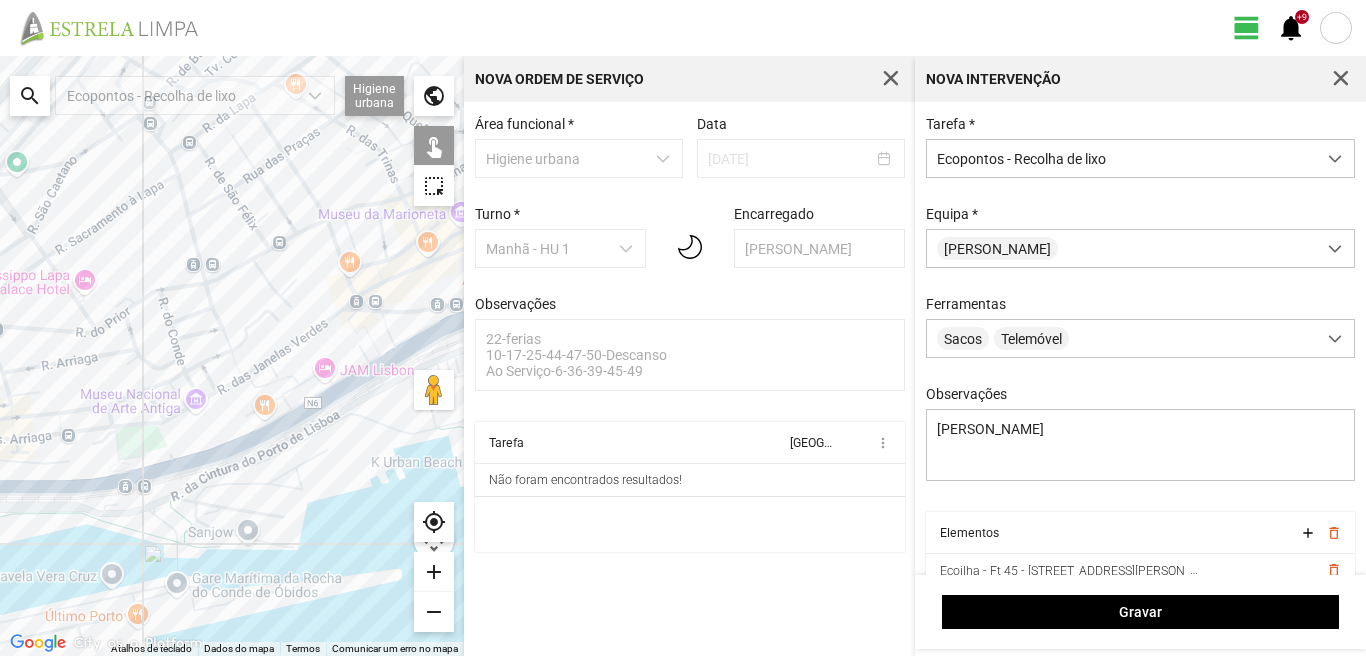 click on "Para navegar, prima as teclas de seta." 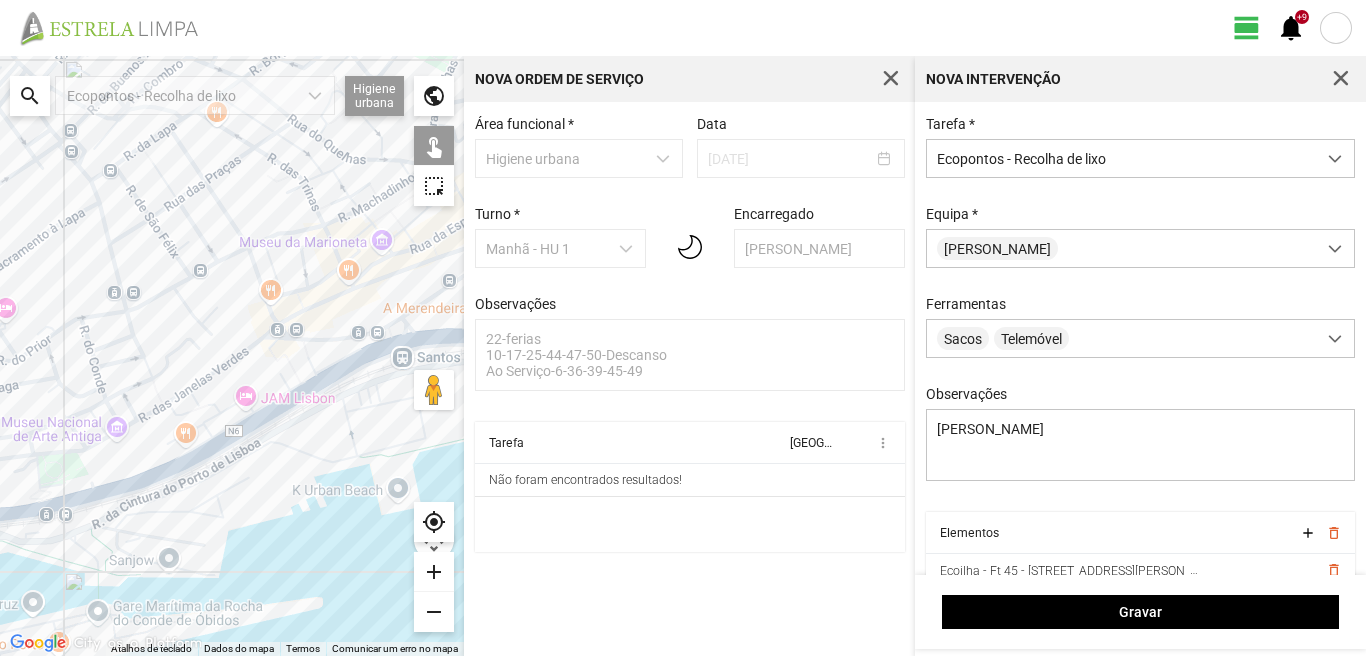 drag, startPoint x: 379, startPoint y: 329, endPoint x: 190, endPoint y: 381, distance: 196.02296 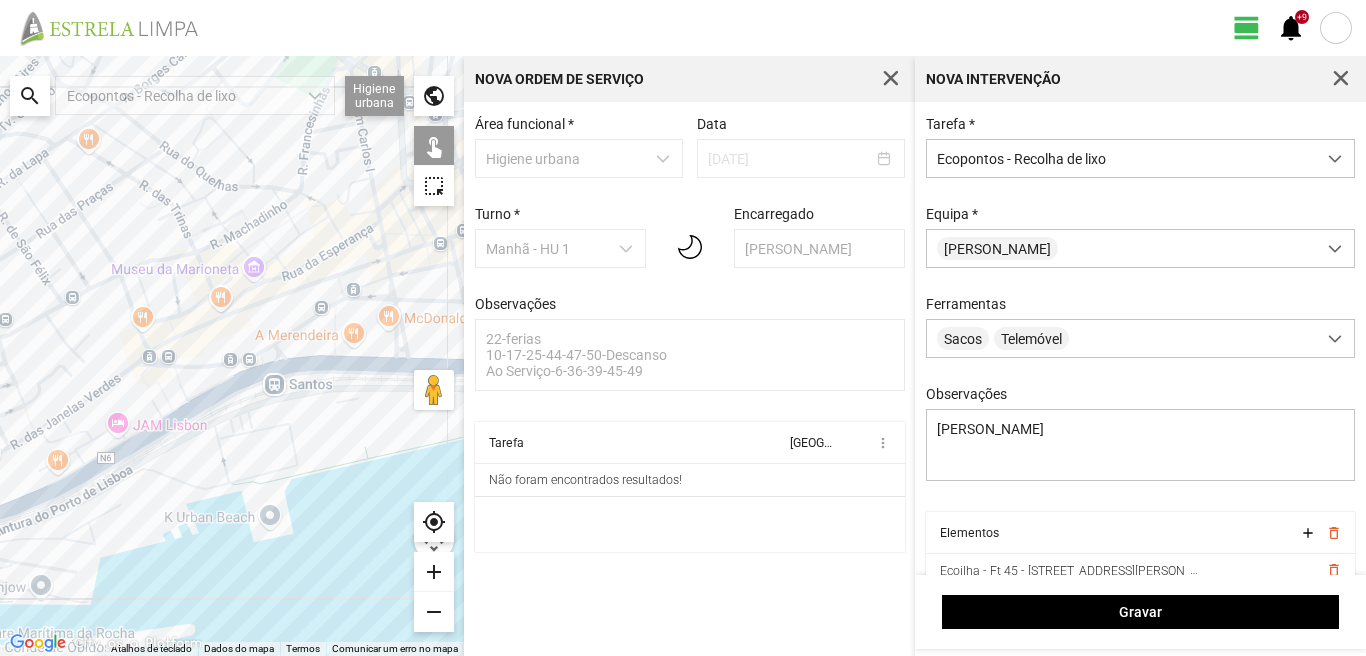 click on "Para navegar, prima as teclas de seta." 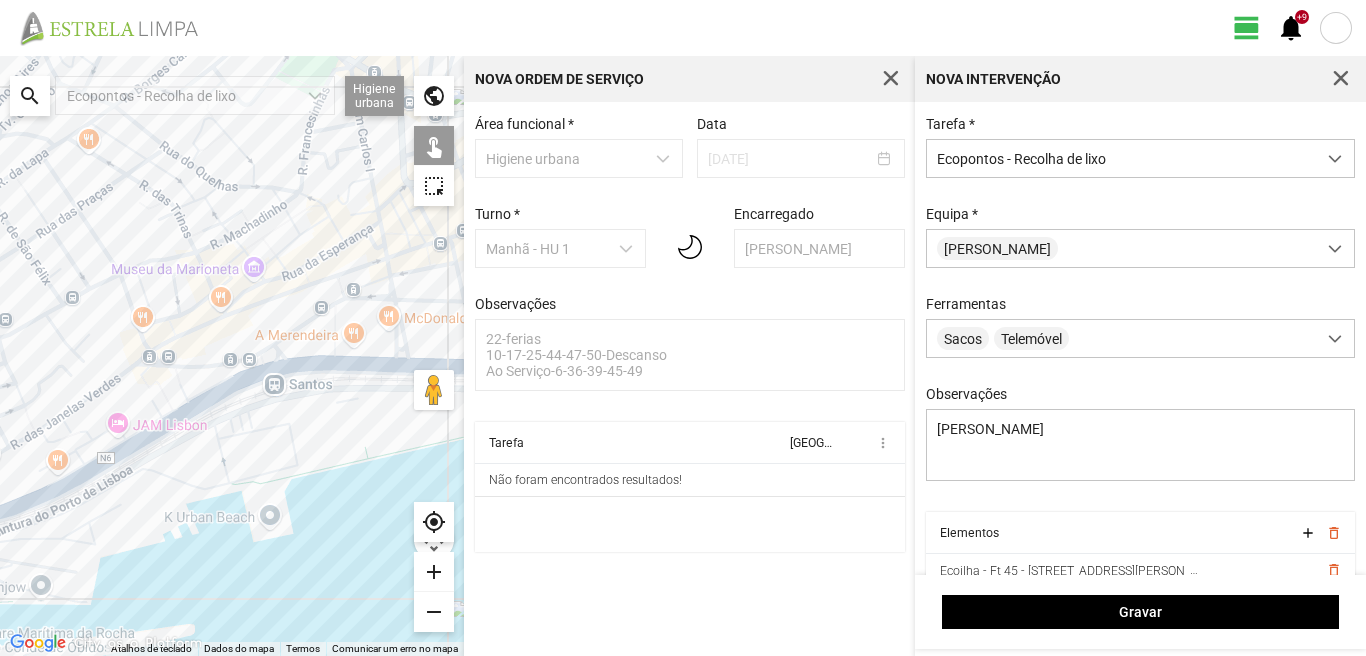 click on "Para navegar, prima as teclas de seta." 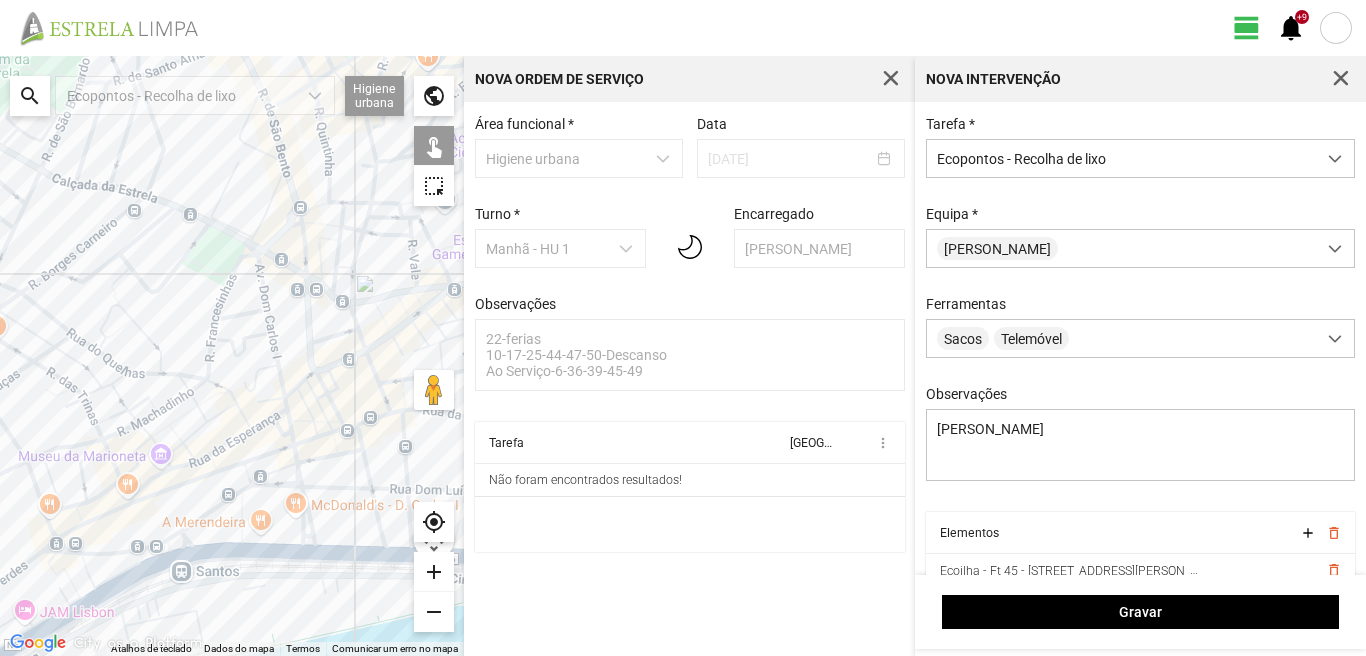 drag, startPoint x: 309, startPoint y: 169, endPoint x: 218, endPoint y: 356, distance: 207.96634 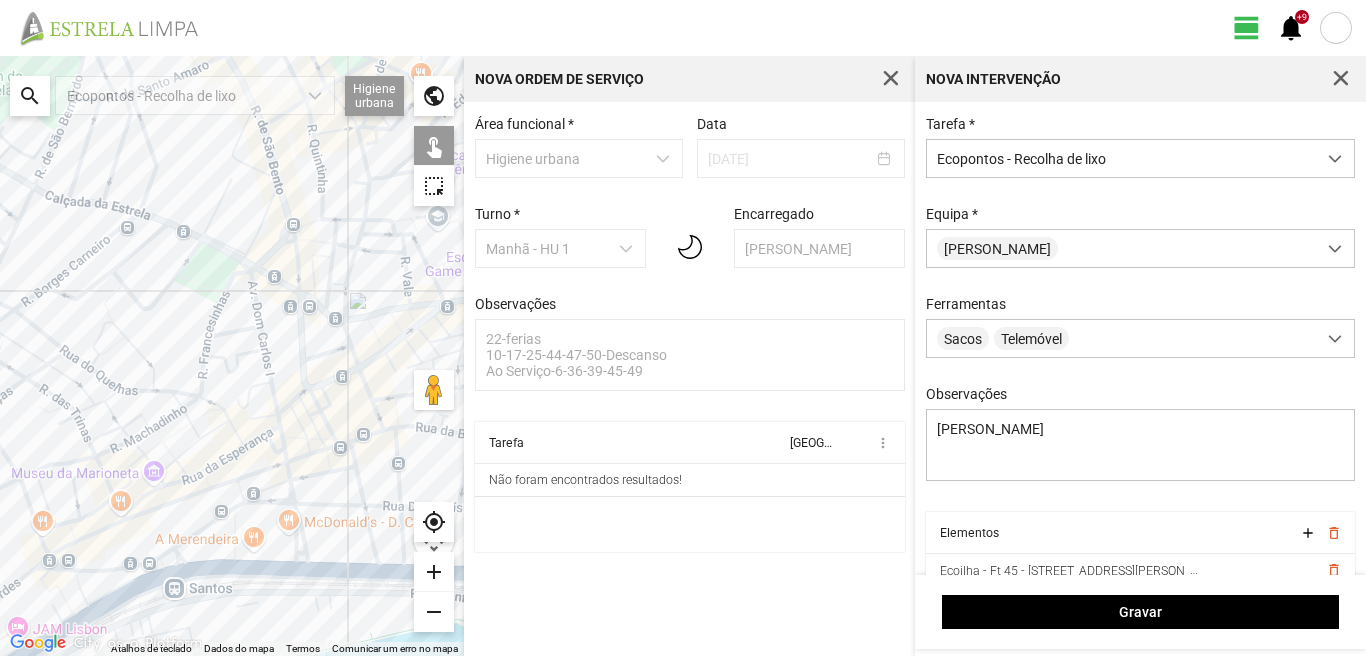 drag, startPoint x: 230, startPoint y: 327, endPoint x: 233, endPoint y: 312, distance: 15.297058 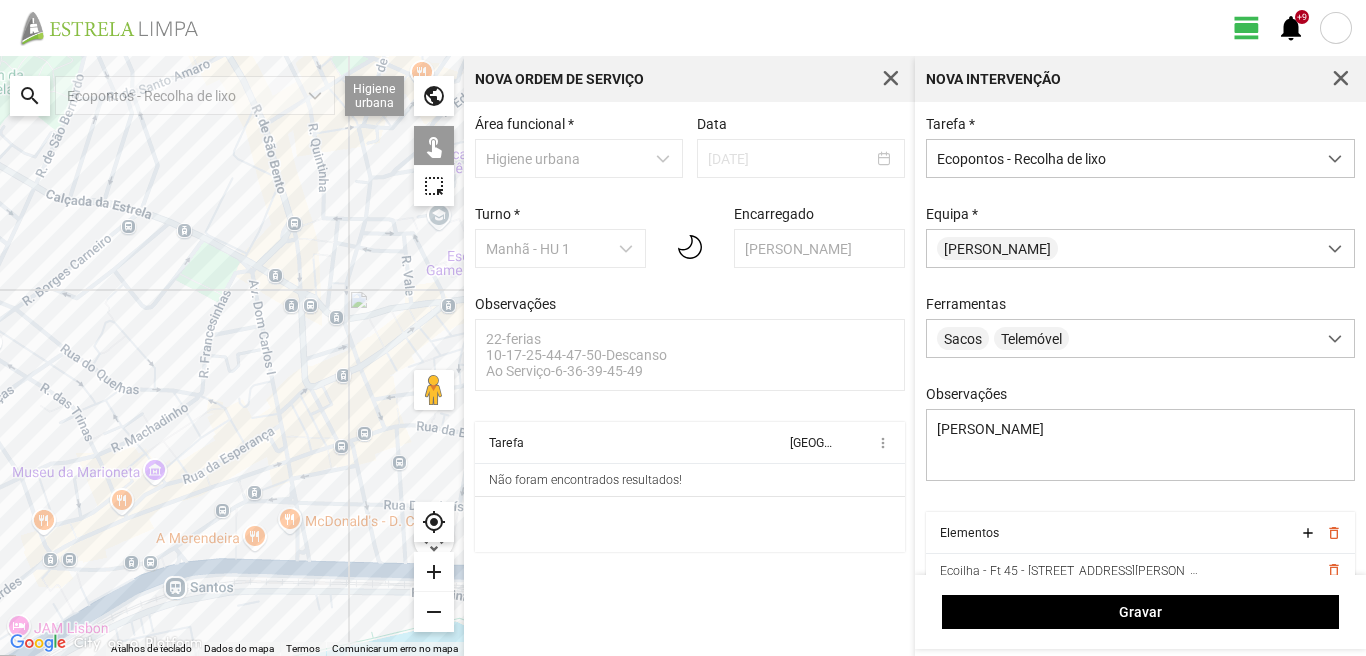 click on "Para navegar, prima as teclas de seta." 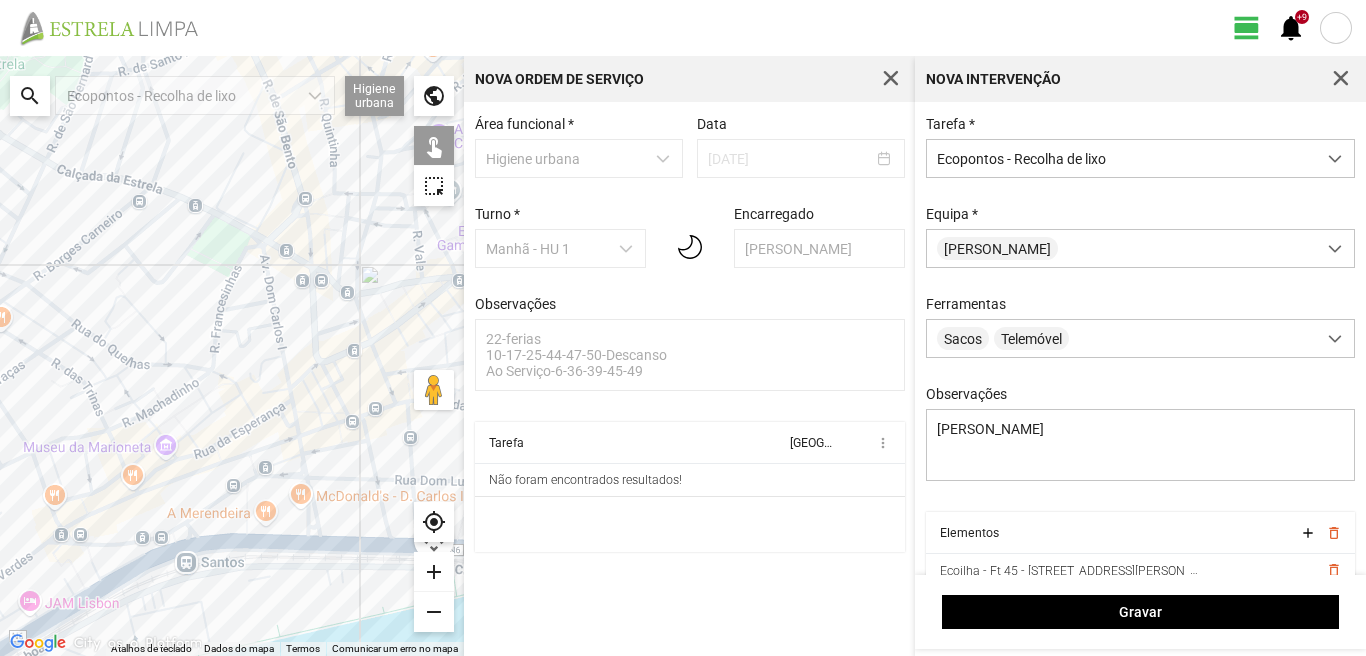 click on "Para navegar, prima as teclas de seta." 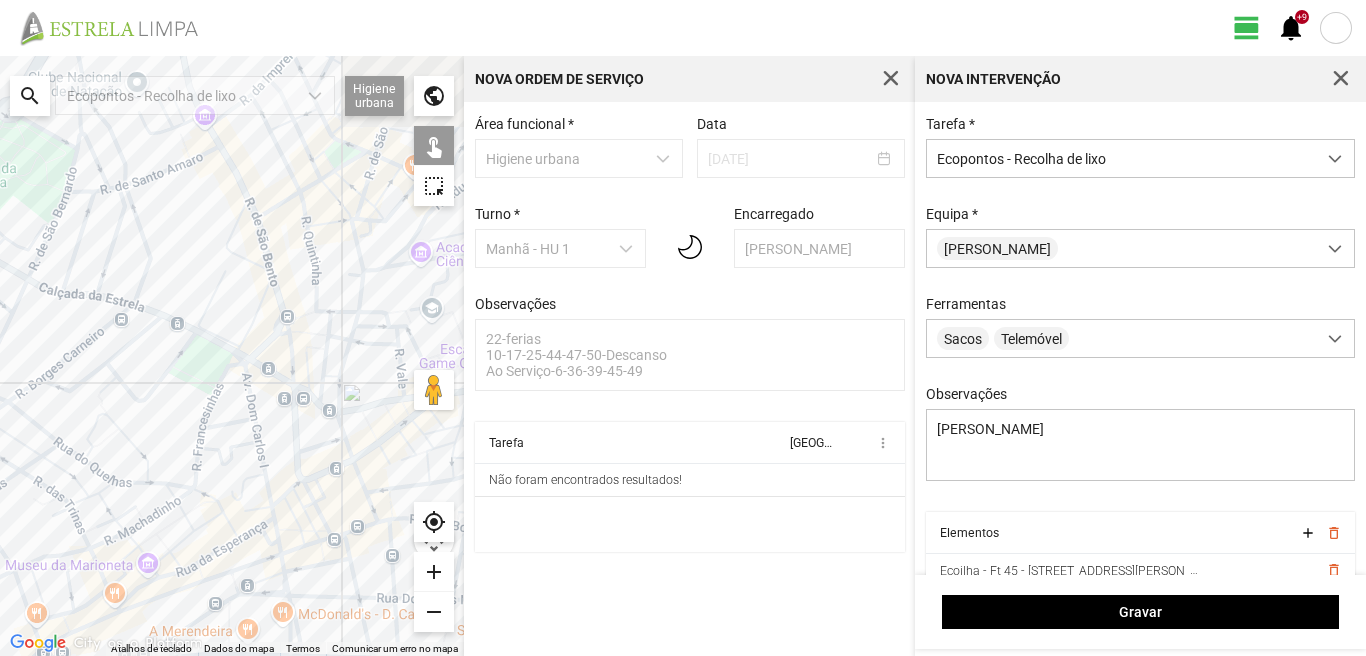 drag, startPoint x: 117, startPoint y: 351, endPoint x: 92, endPoint y: 436, distance: 88.60023 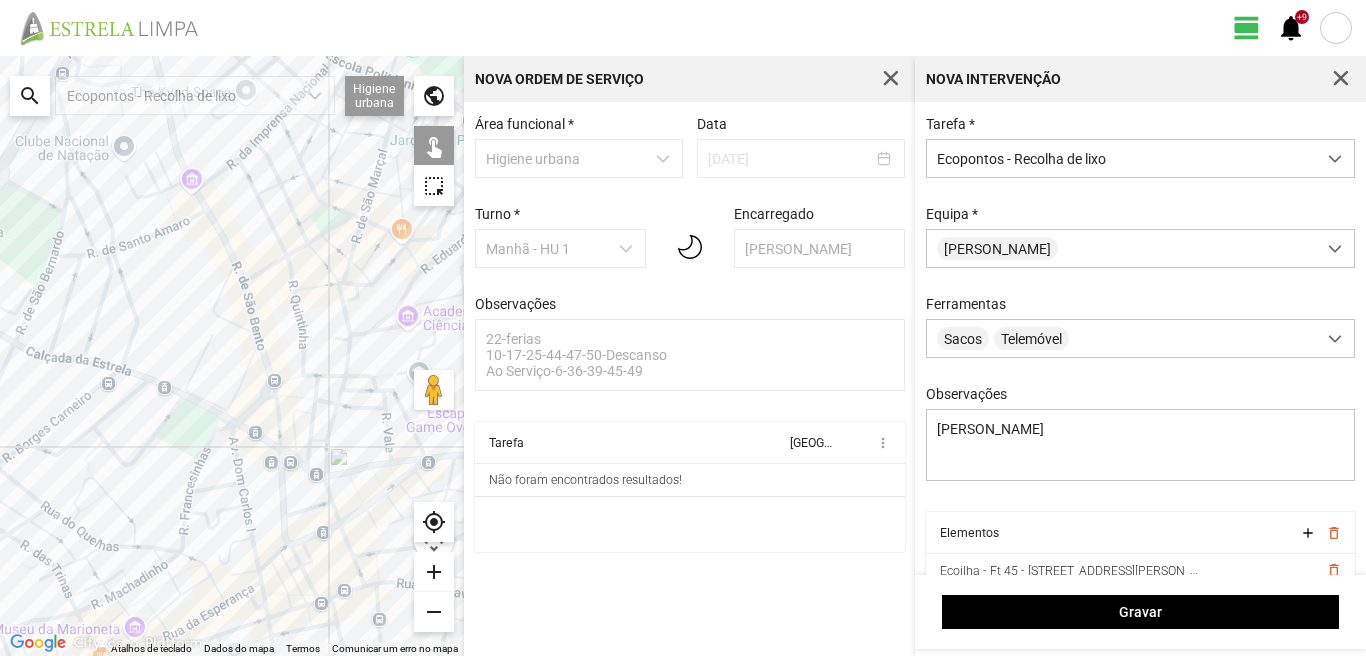 drag, startPoint x: 139, startPoint y: 402, endPoint x: 232, endPoint y: 331, distance: 117.00427 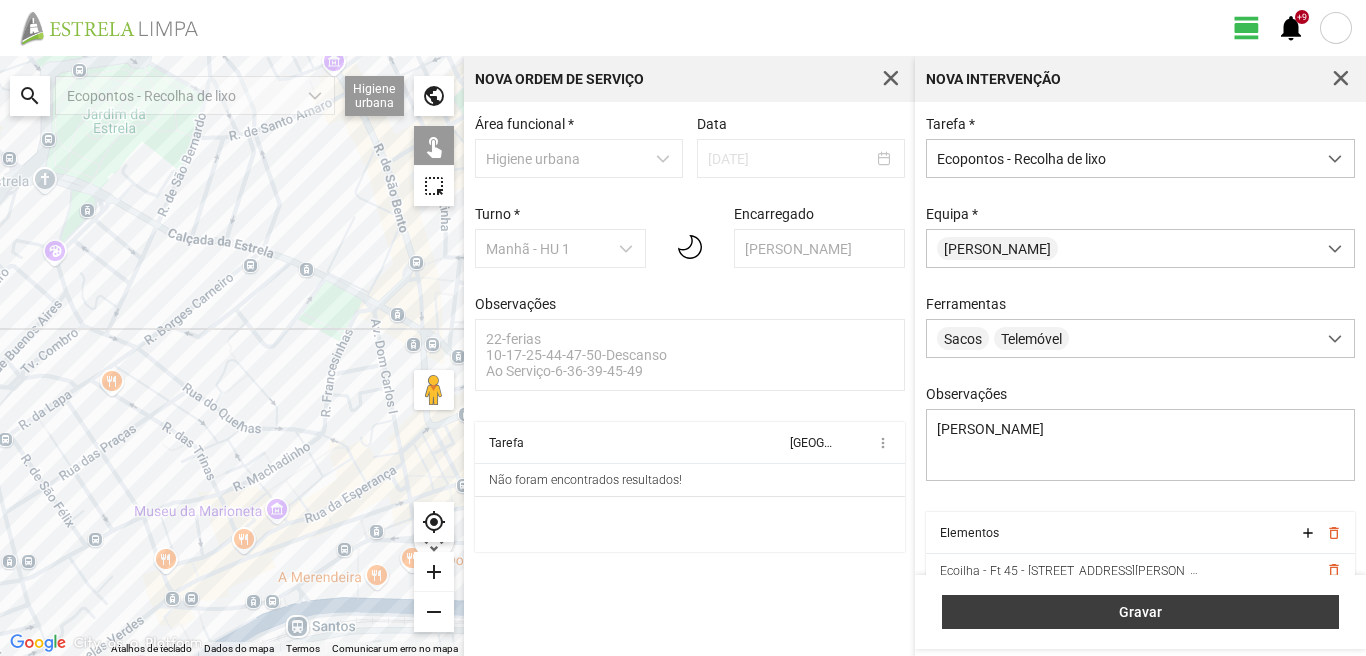 click on "Gravar" at bounding box center [1141, 612] 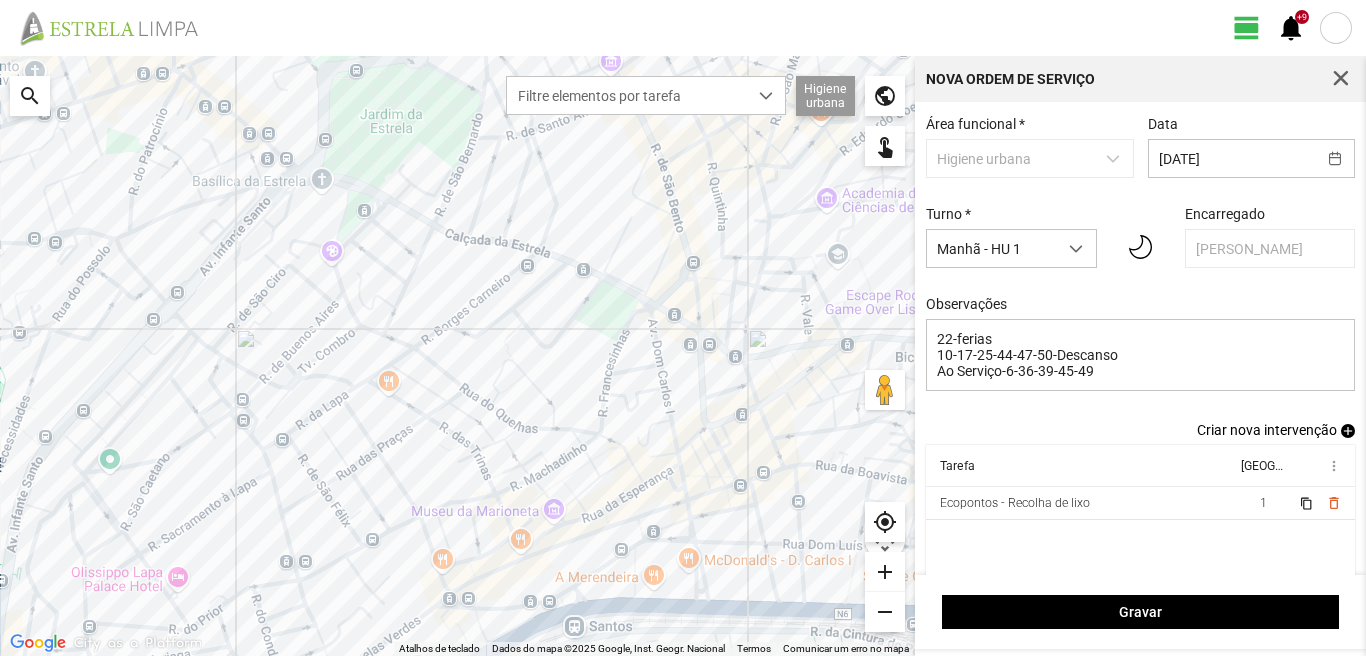 click on "add" at bounding box center (1348, 431) 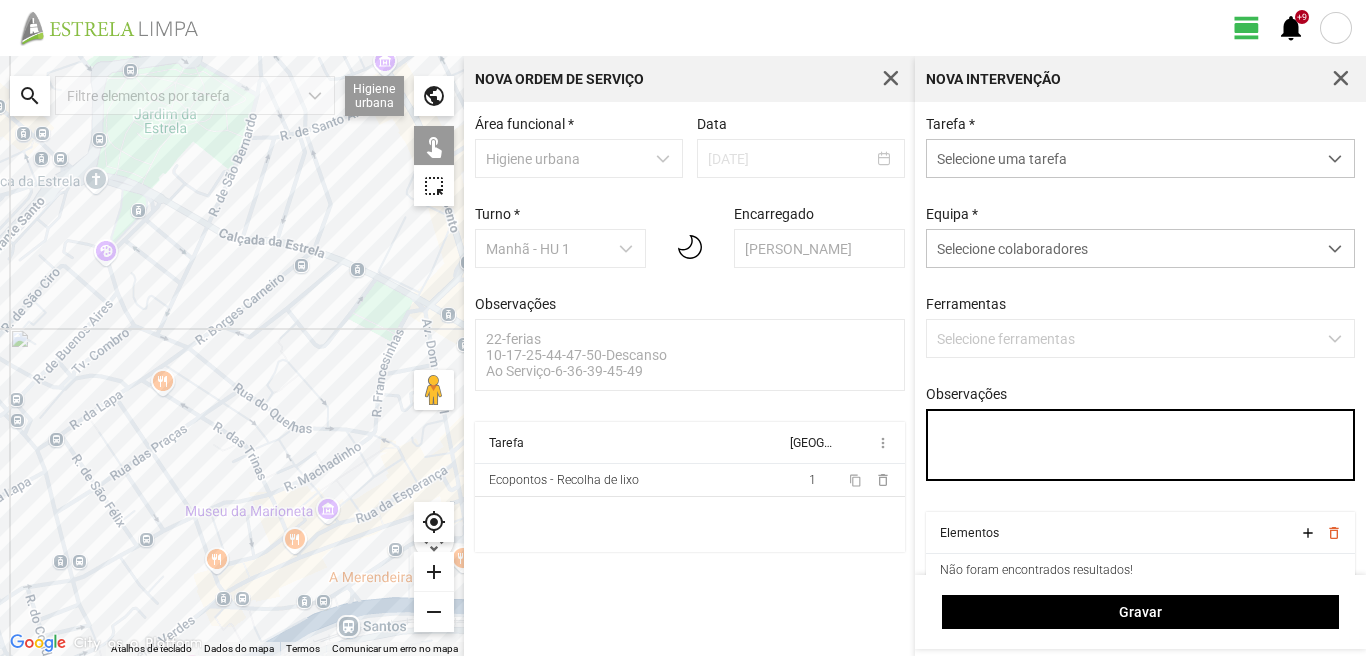 click on "Observações" at bounding box center (1141, 445) 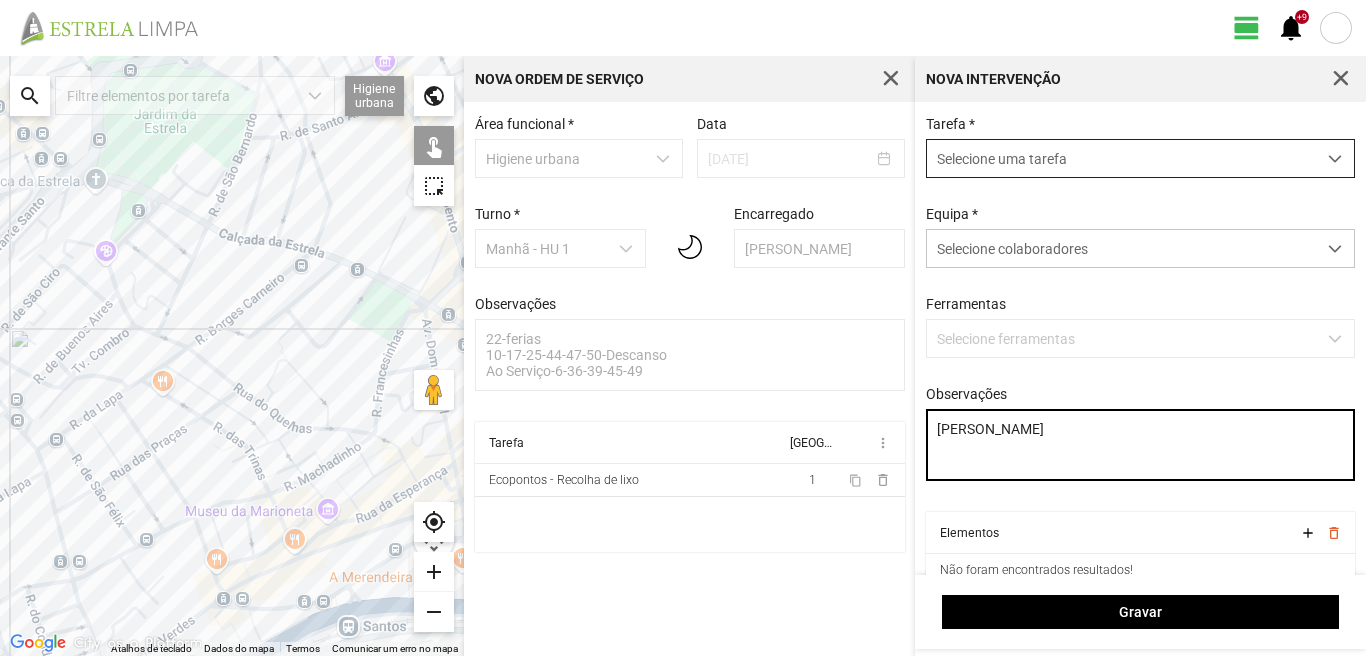 type on "[PERSON_NAME]" 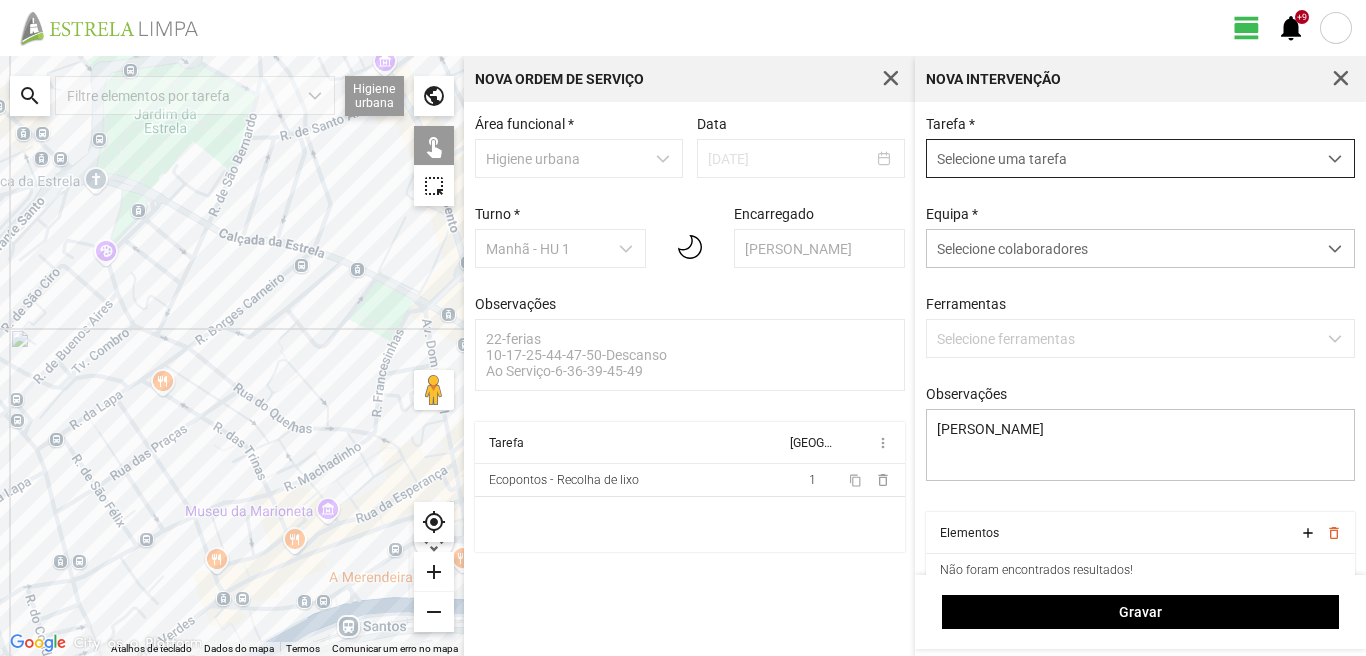 click on "Selecione uma tarefa" at bounding box center [1121, 158] 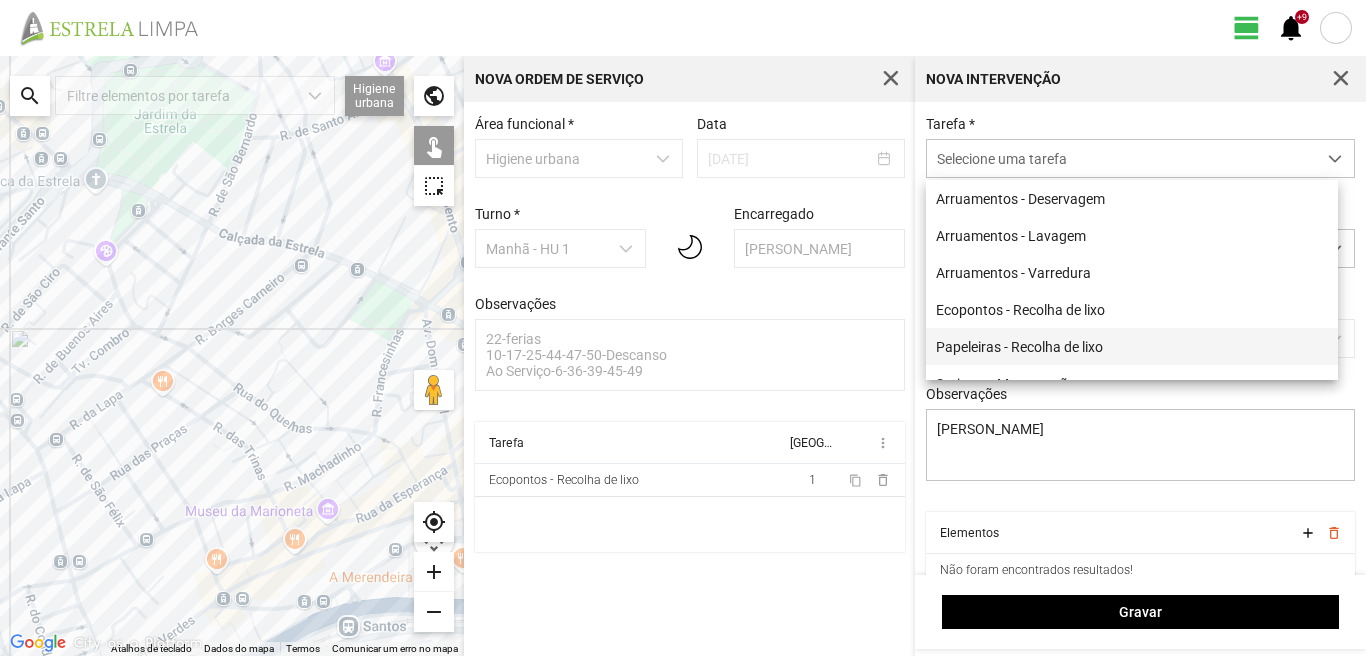 click on "Papeleiras - Recolha de lixo" at bounding box center (1132, 346) 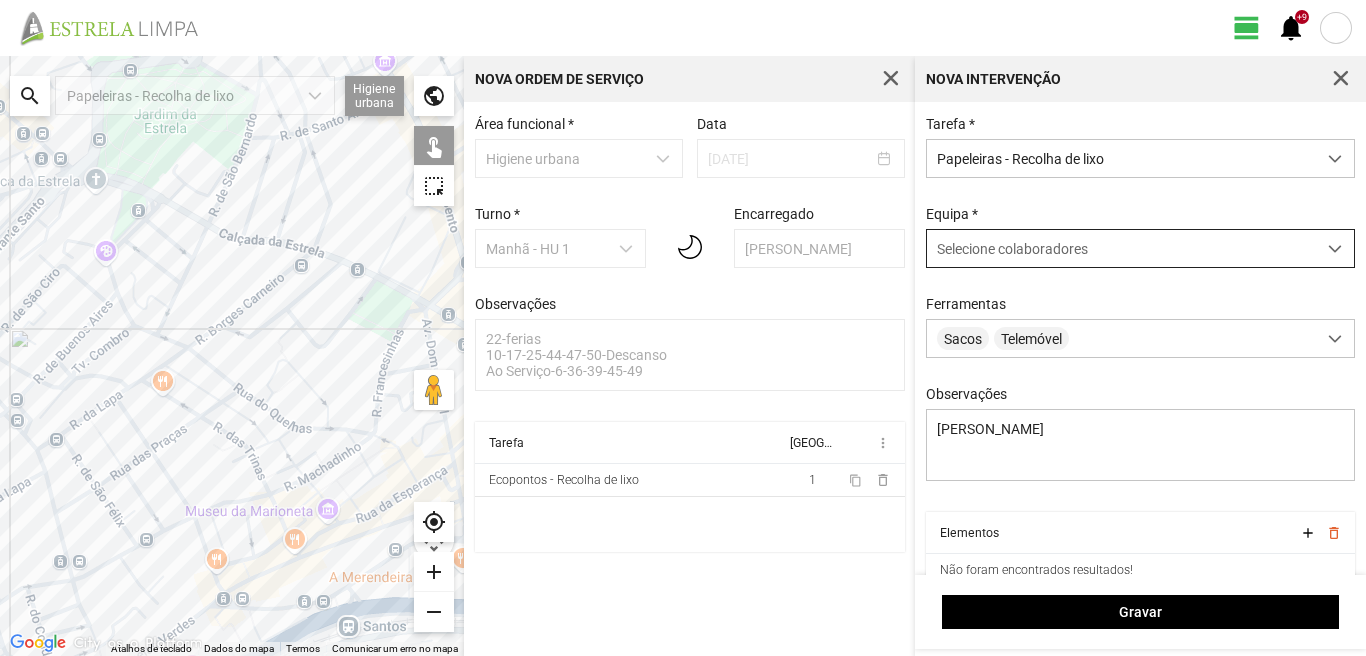 click on "Selecione colaboradores" at bounding box center (1121, 248) 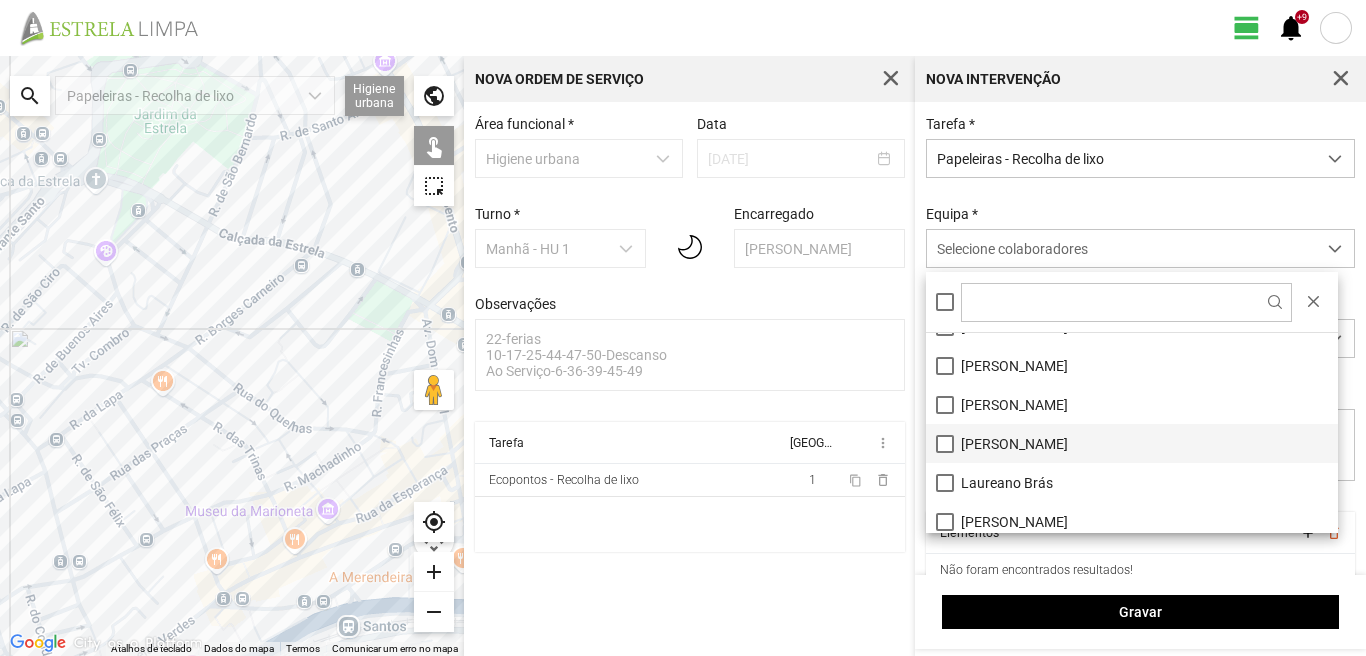 scroll, scrollTop: 100, scrollLeft: 0, axis: vertical 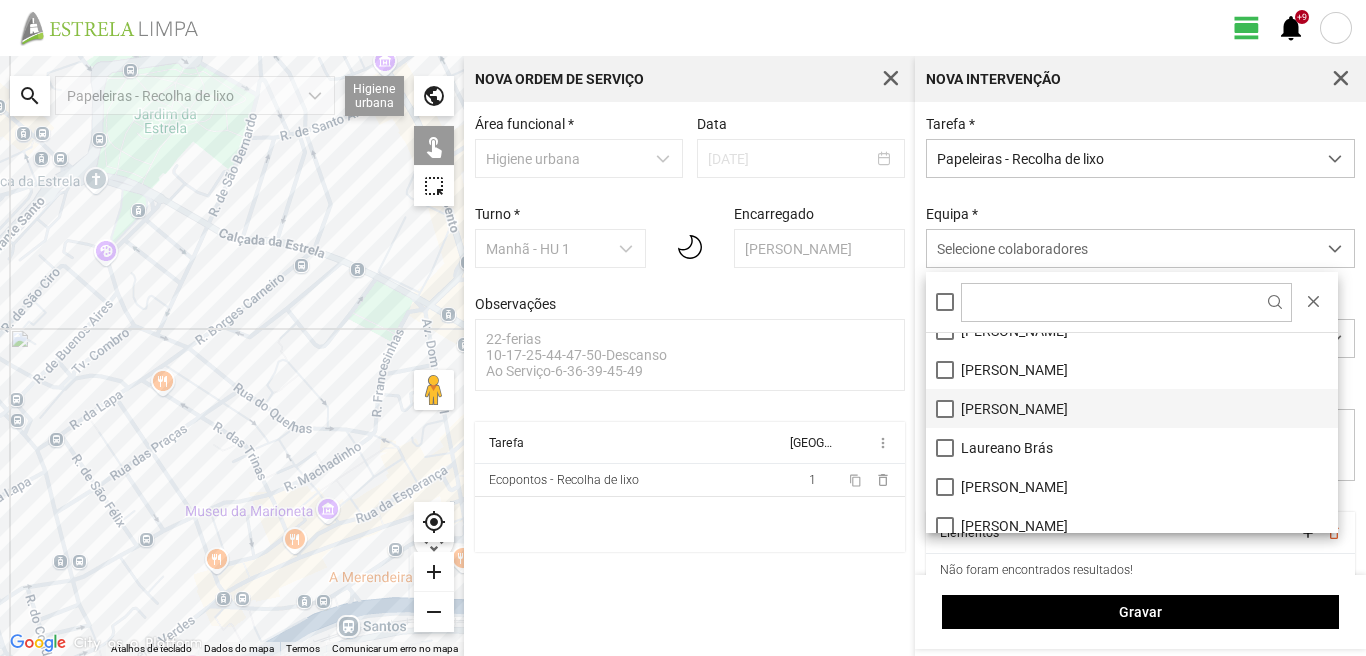 click on "[PERSON_NAME]" at bounding box center (1132, 486) 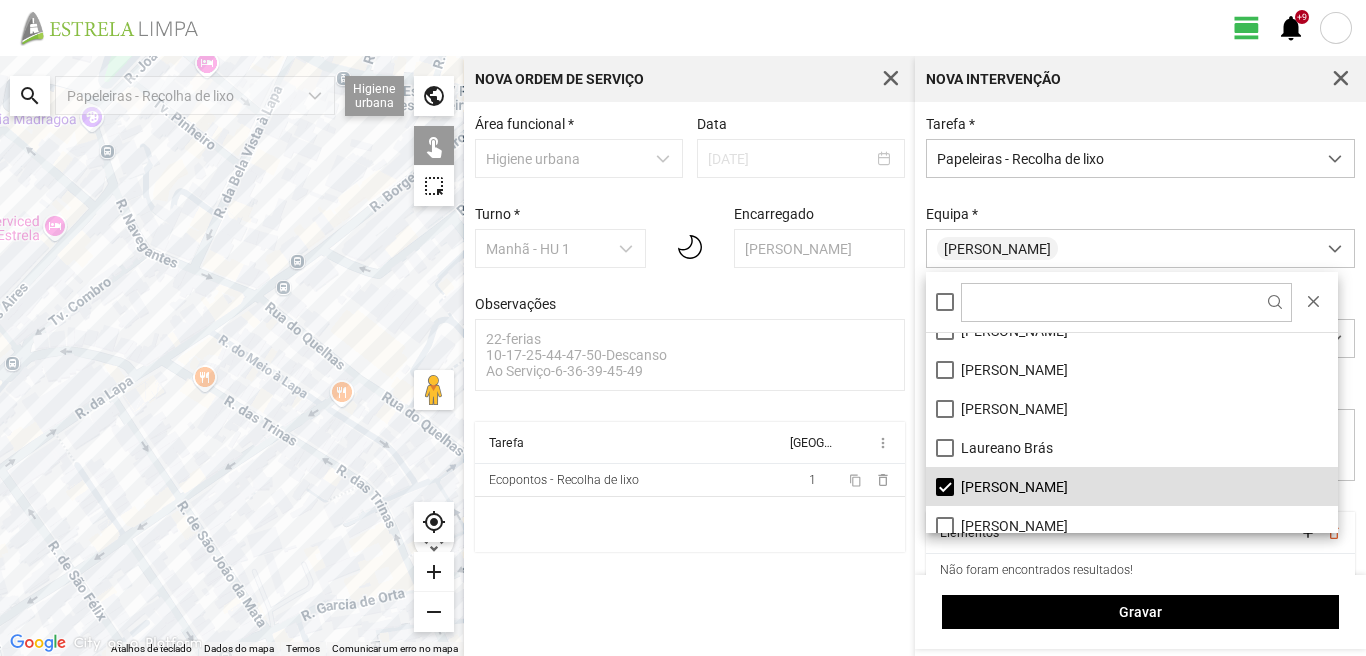 drag, startPoint x: 242, startPoint y: 336, endPoint x: 350, endPoint y: 333, distance: 108.04166 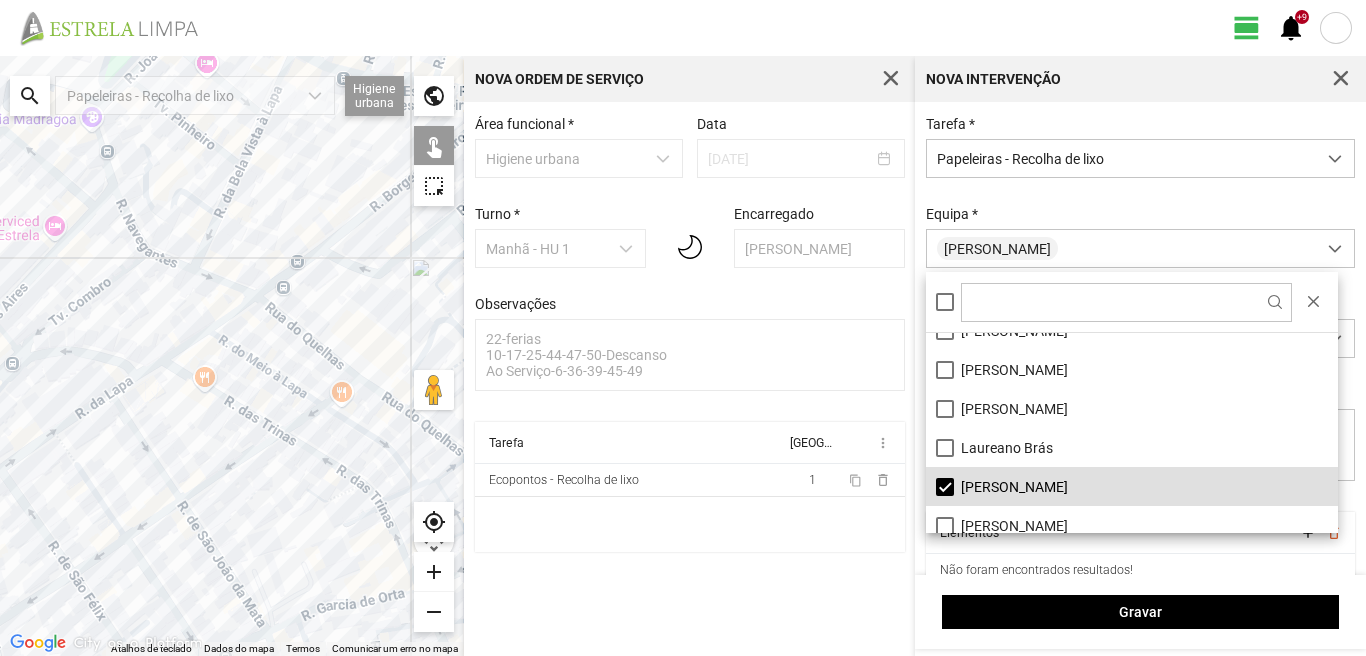 click 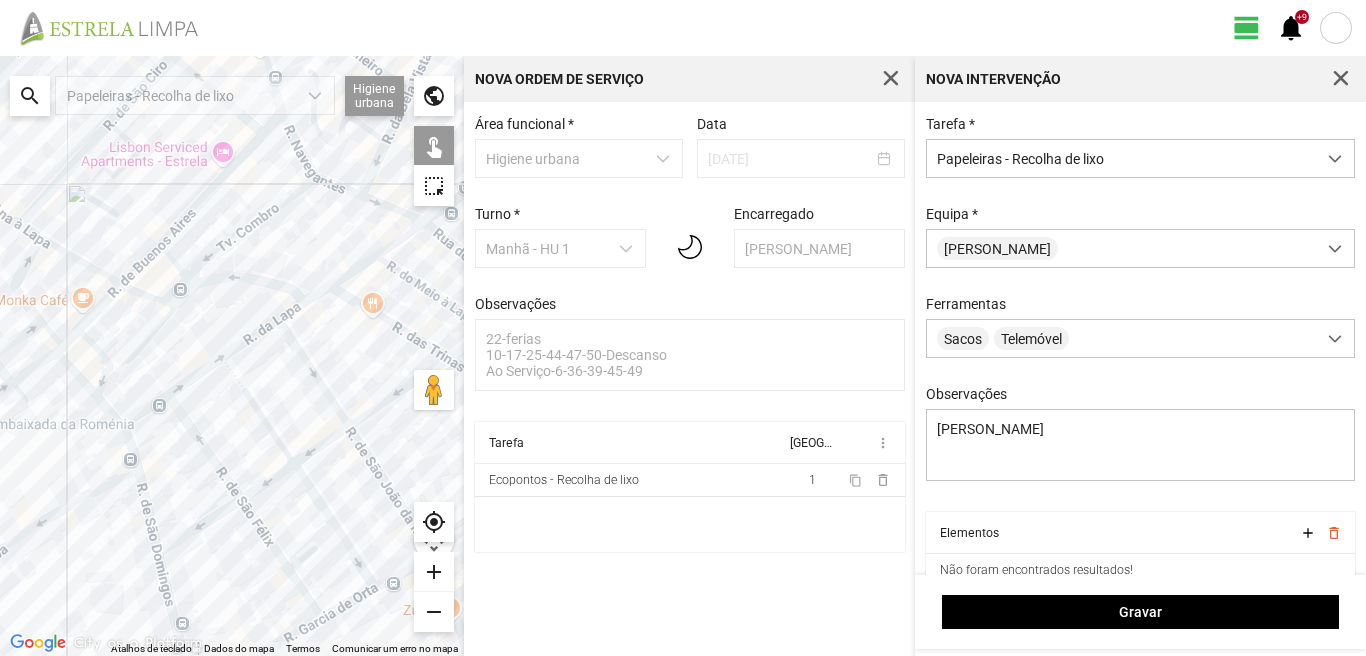 drag, startPoint x: 77, startPoint y: 484, endPoint x: 185, endPoint y: 413, distance: 129.24782 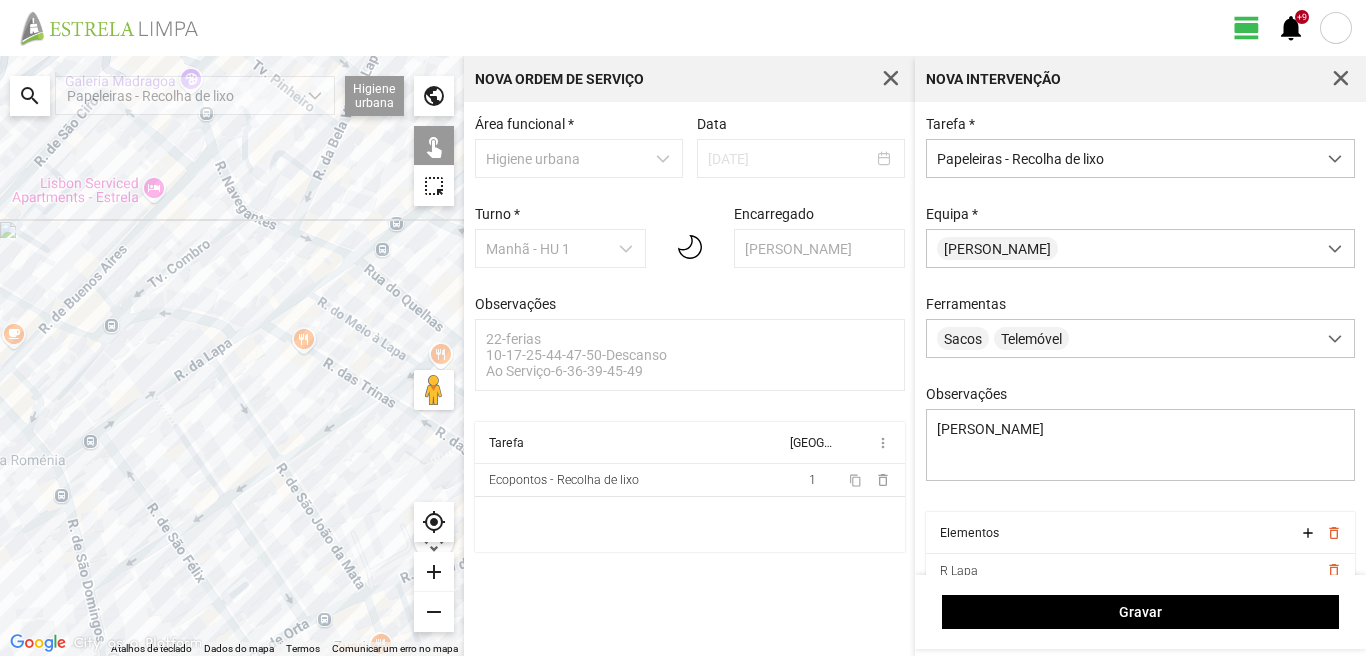 drag, startPoint x: 368, startPoint y: 314, endPoint x: 251, endPoint y: 396, distance: 142.87407 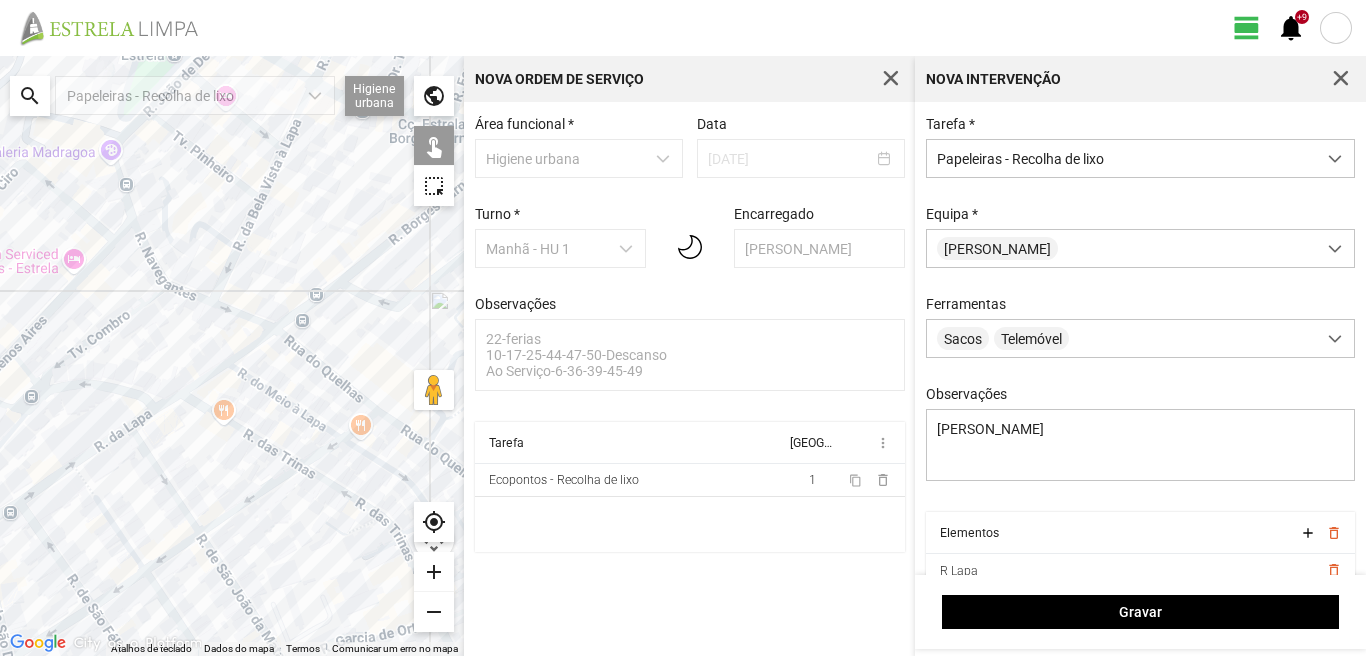drag, startPoint x: 339, startPoint y: 267, endPoint x: 259, endPoint y: 336, distance: 105.64564 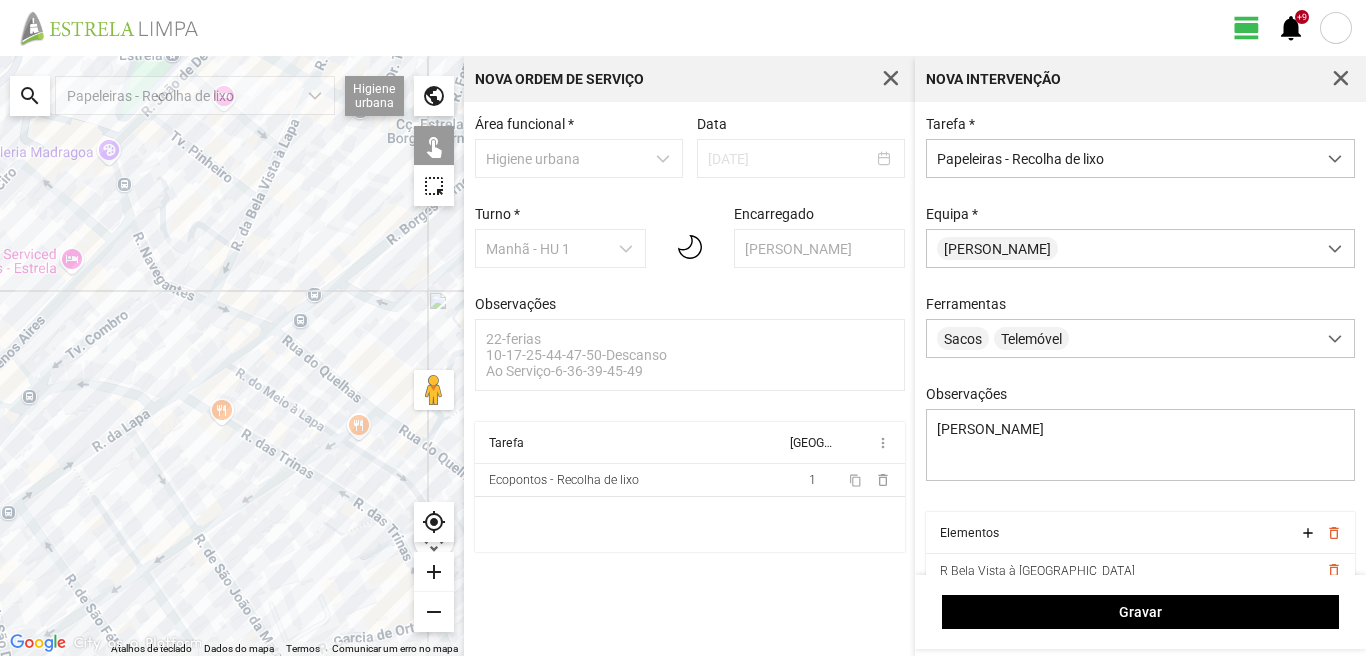 drag, startPoint x: 129, startPoint y: 213, endPoint x: 127, endPoint y: 321, distance: 108.01852 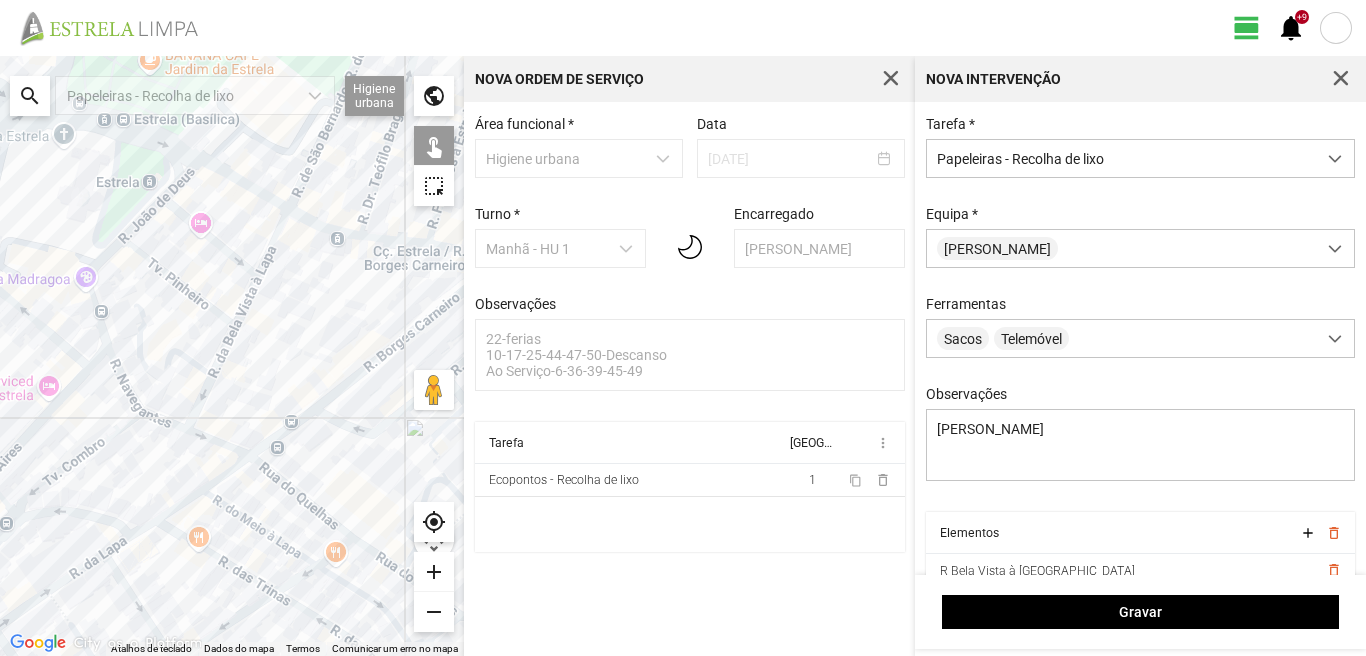 drag, startPoint x: 157, startPoint y: 285, endPoint x: 134, endPoint y: 371, distance: 89.02247 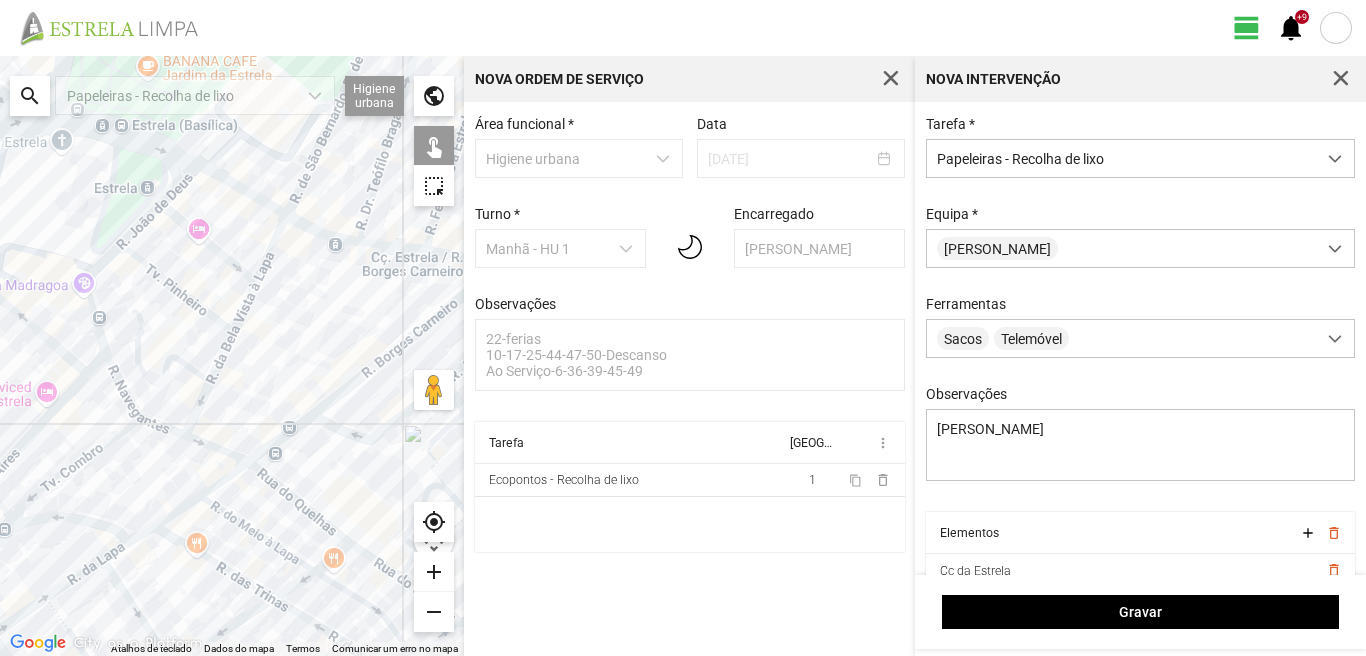 drag, startPoint x: 254, startPoint y: 194, endPoint x: 230, endPoint y: 236, distance: 48.373547 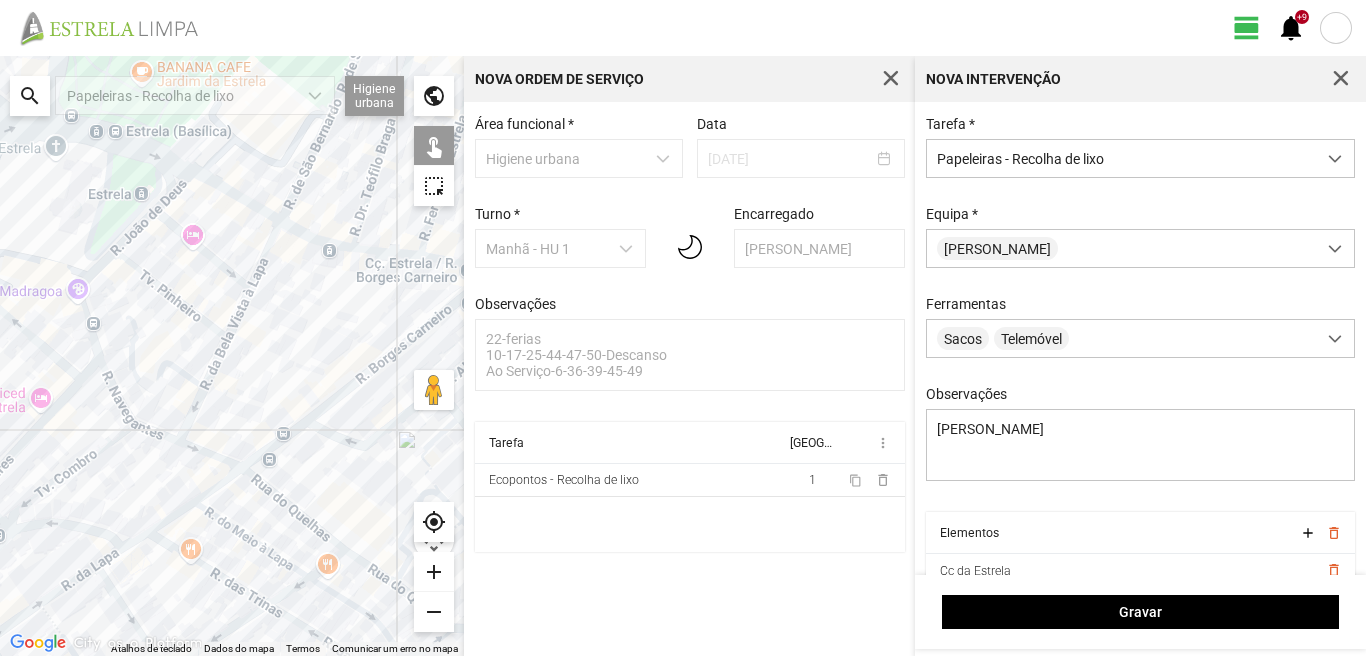drag, startPoint x: 237, startPoint y: 346, endPoint x: 246, endPoint y: 322, distance: 25.632011 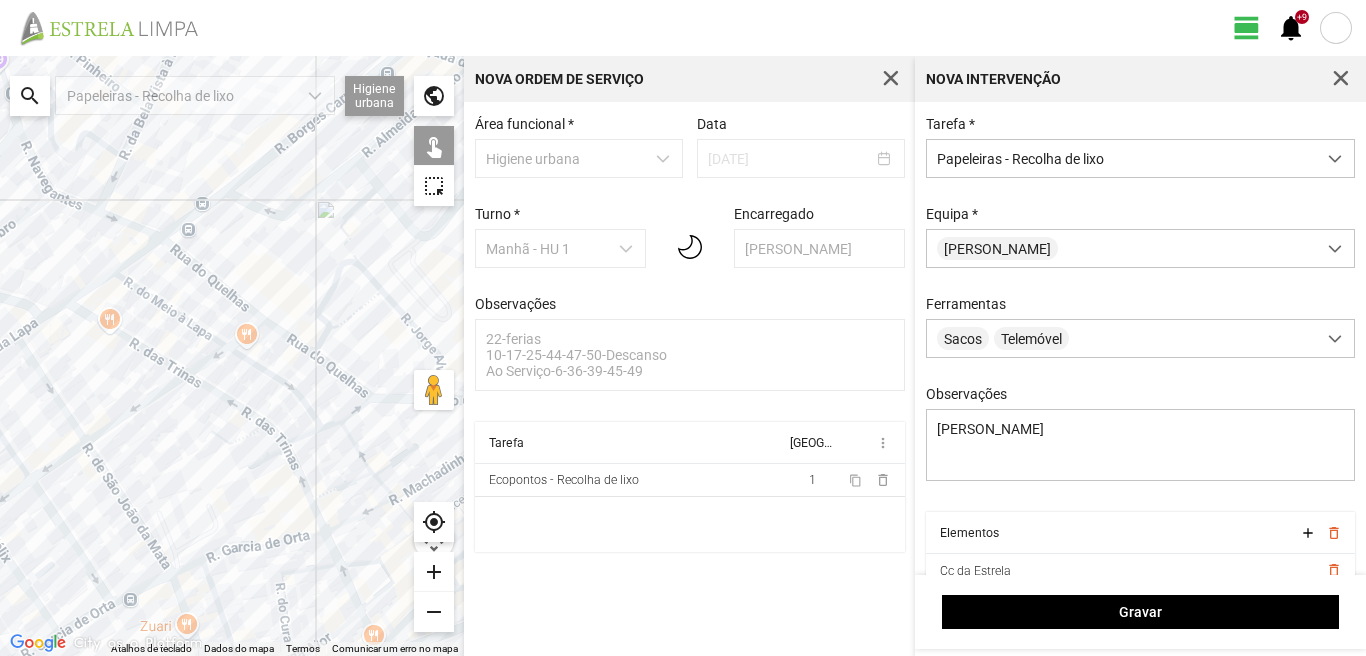 drag, startPoint x: 374, startPoint y: 587, endPoint x: 289, endPoint y: 361, distance: 241.456 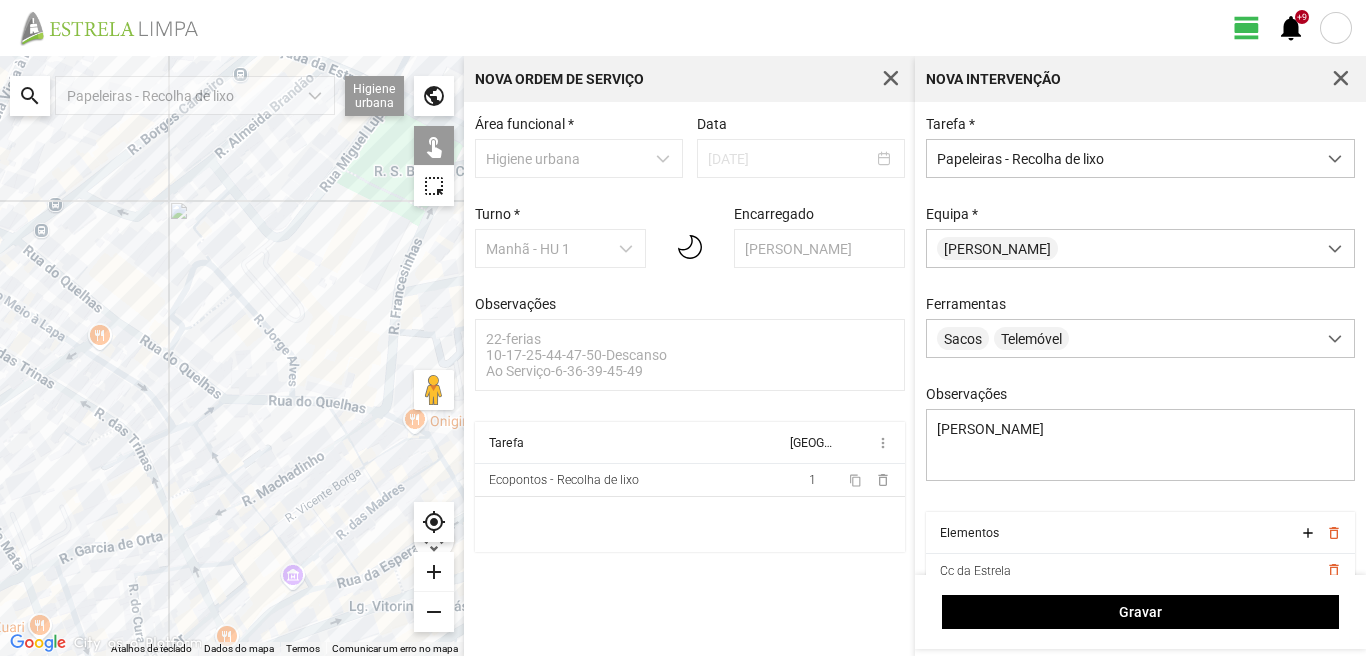 drag, startPoint x: 408, startPoint y: 359, endPoint x: 219, endPoint y: 352, distance: 189.12958 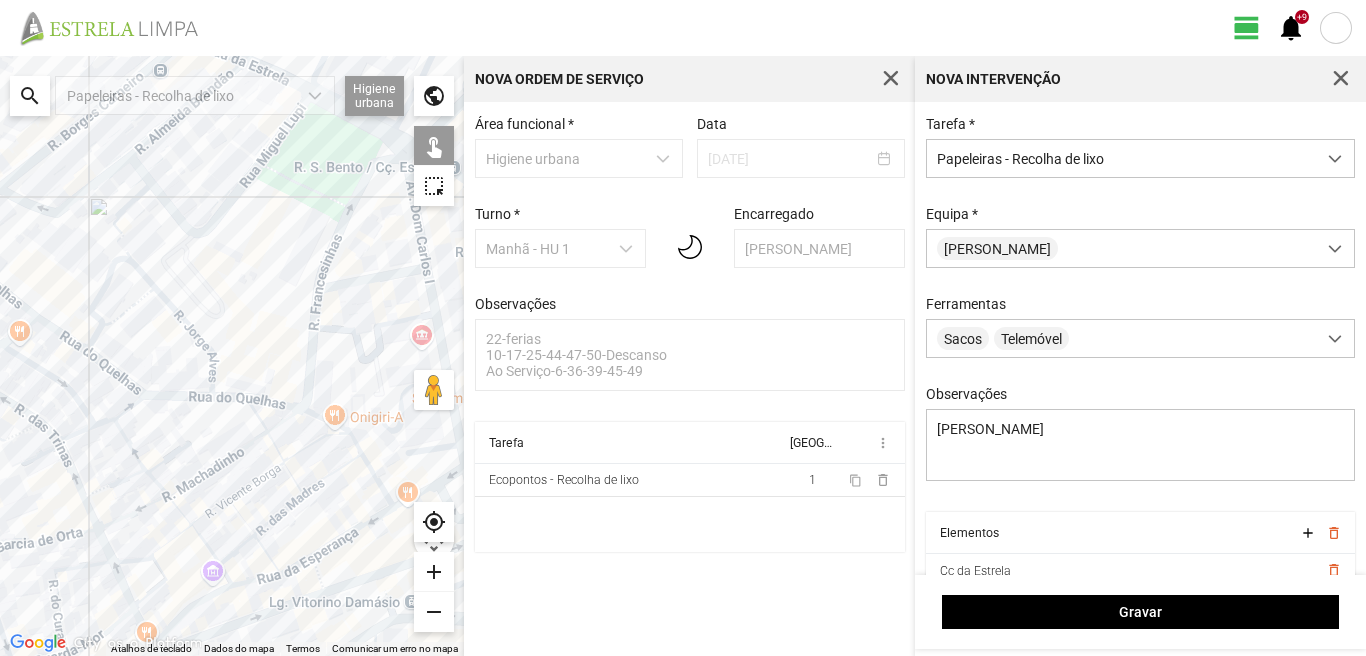 drag, startPoint x: 296, startPoint y: 289, endPoint x: 298, endPoint y: 279, distance: 10.198039 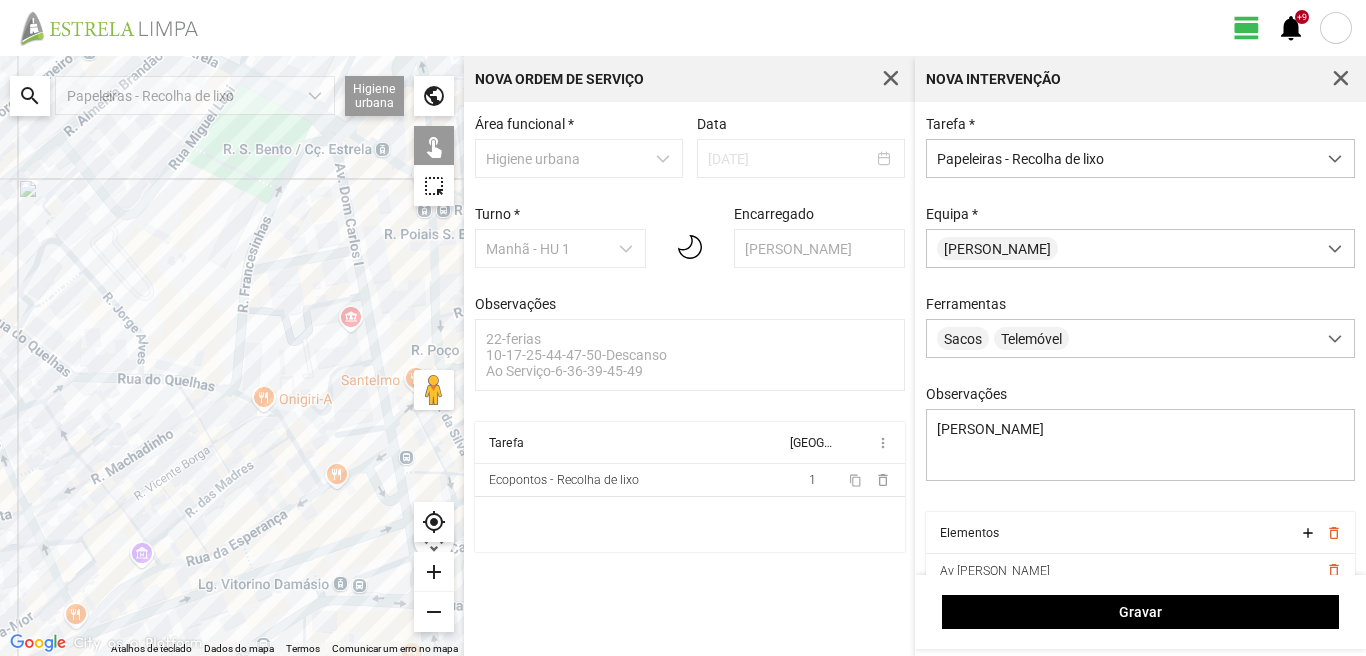 drag, startPoint x: 384, startPoint y: 342, endPoint x: 310, endPoint y: 327, distance: 75.50497 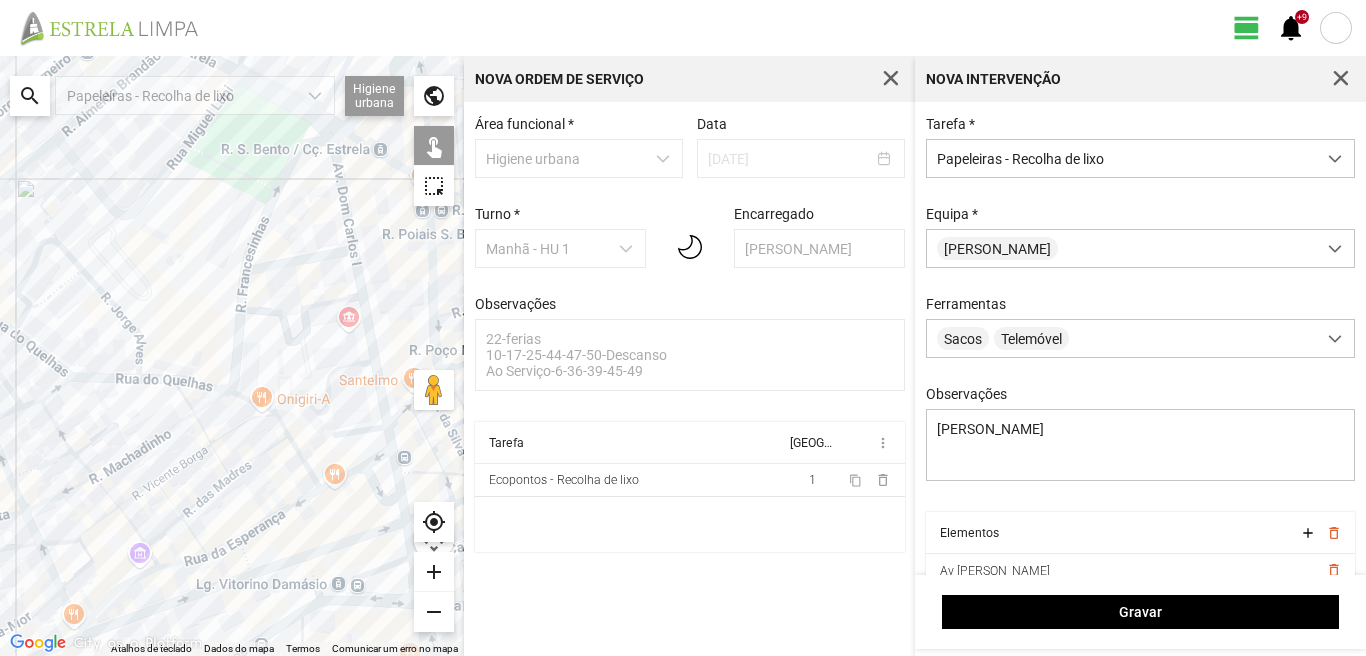 drag, startPoint x: 311, startPoint y: 405, endPoint x: 299, endPoint y: 353, distance: 53.366657 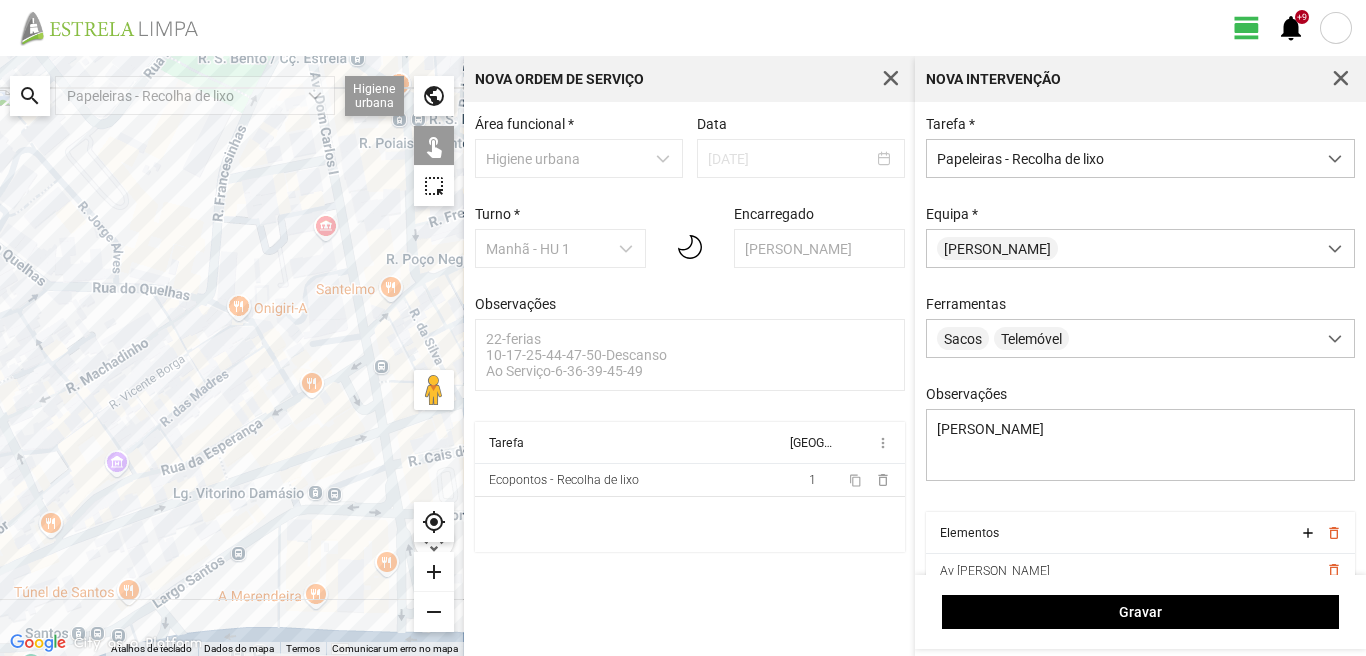 drag, startPoint x: 276, startPoint y: 357, endPoint x: 265, endPoint y: 333, distance: 26.400757 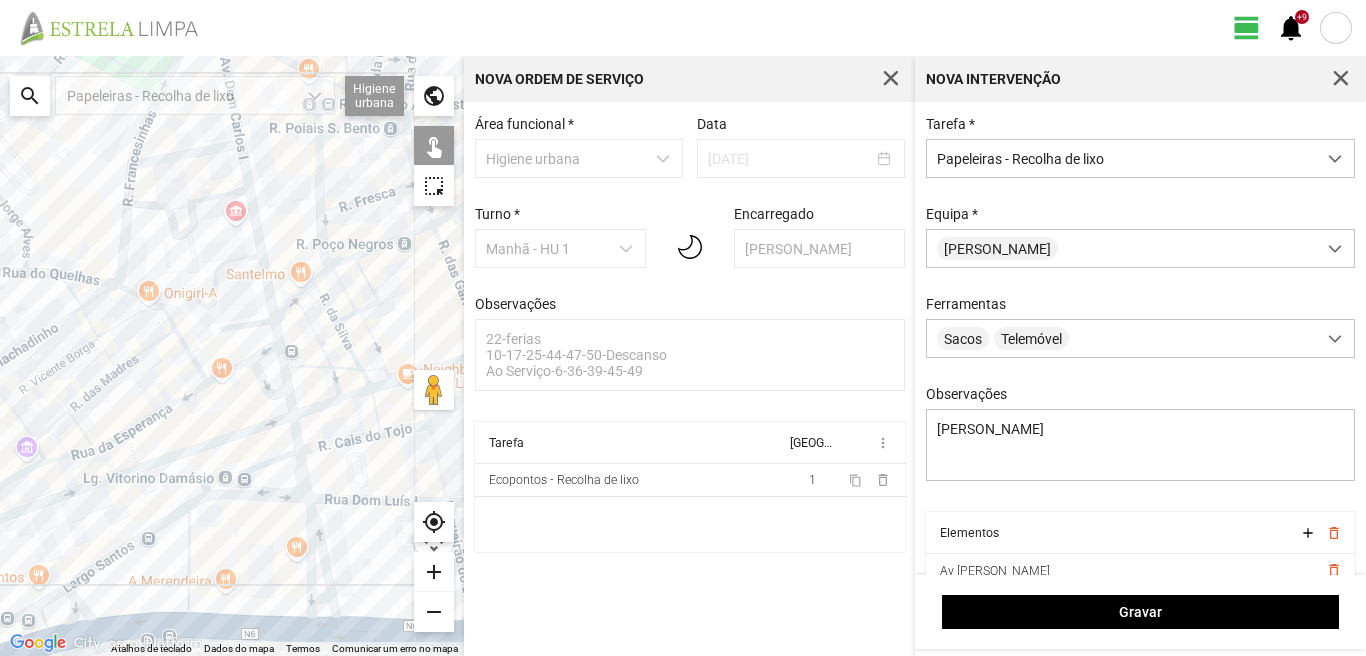 drag, startPoint x: 221, startPoint y: 359, endPoint x: 126, endPoint y: 347, distance: 95.7549 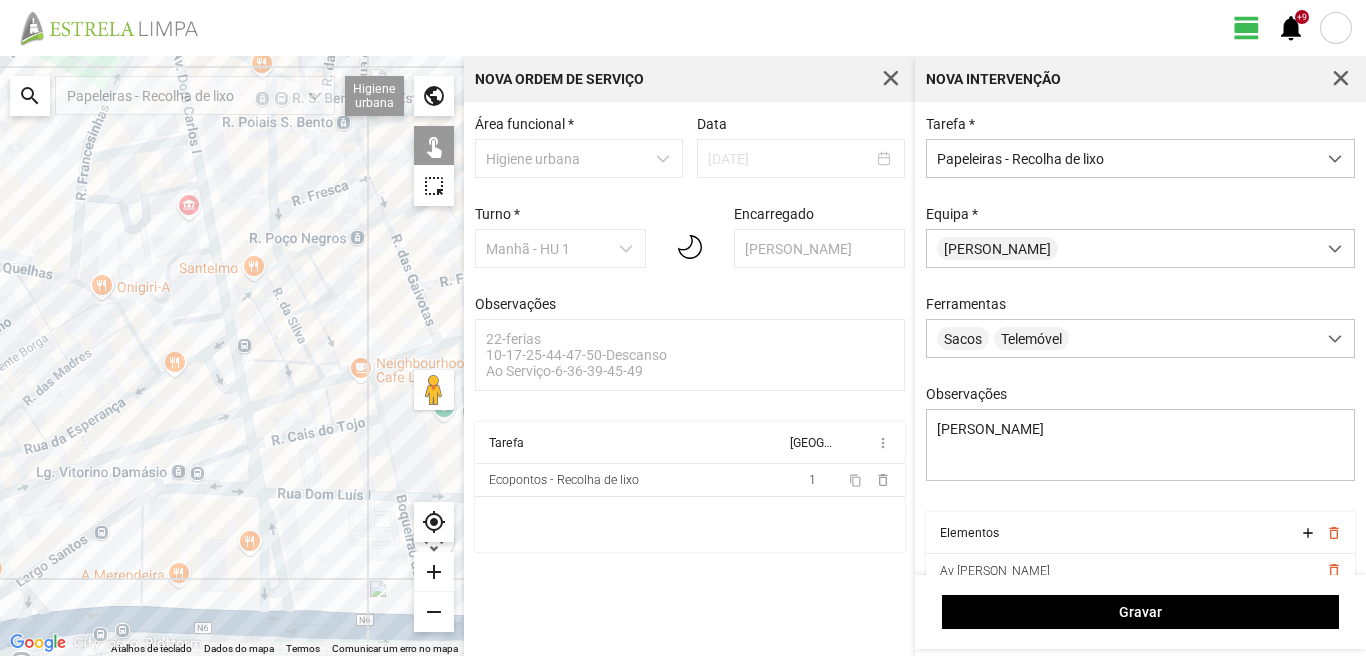 drag, startPoint x: 225, startPoint y: 325, endPoint x: 218, endPoint y: 346, distance: 22.135944 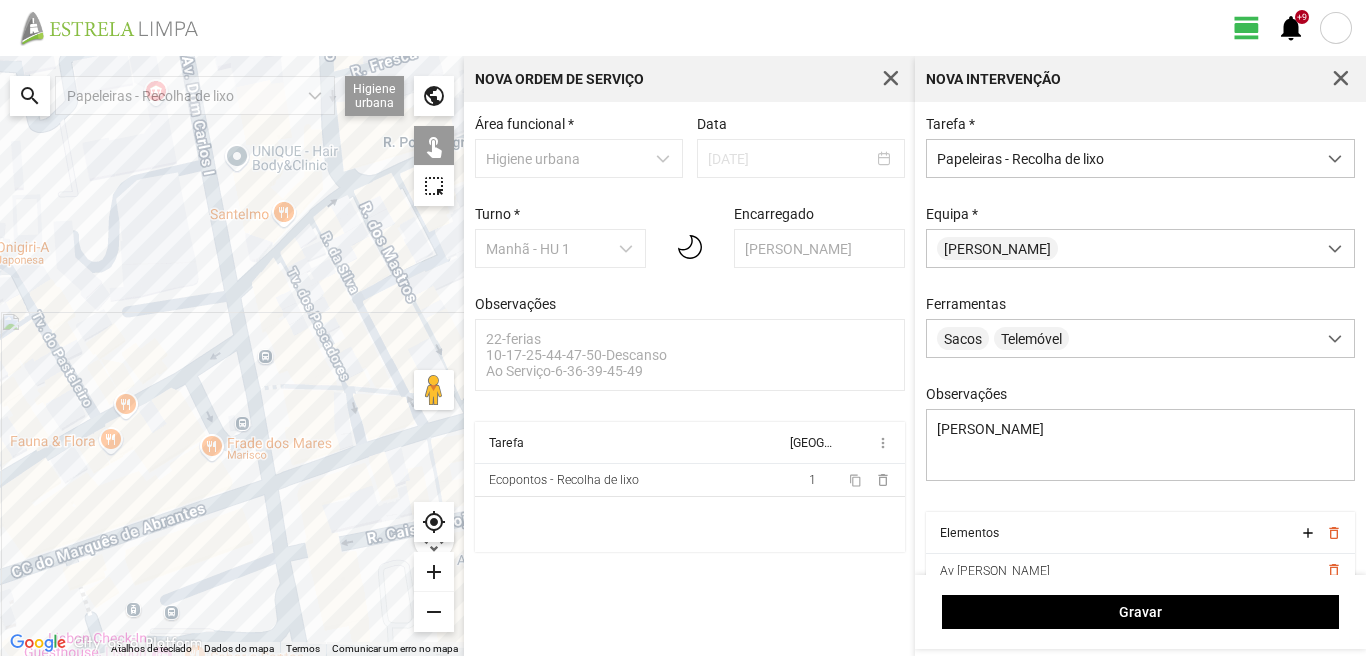 drag, startPoint x: 230, startPoint y: 320, endPoint x: 211, endPoint y: 370, distance: 53.488316 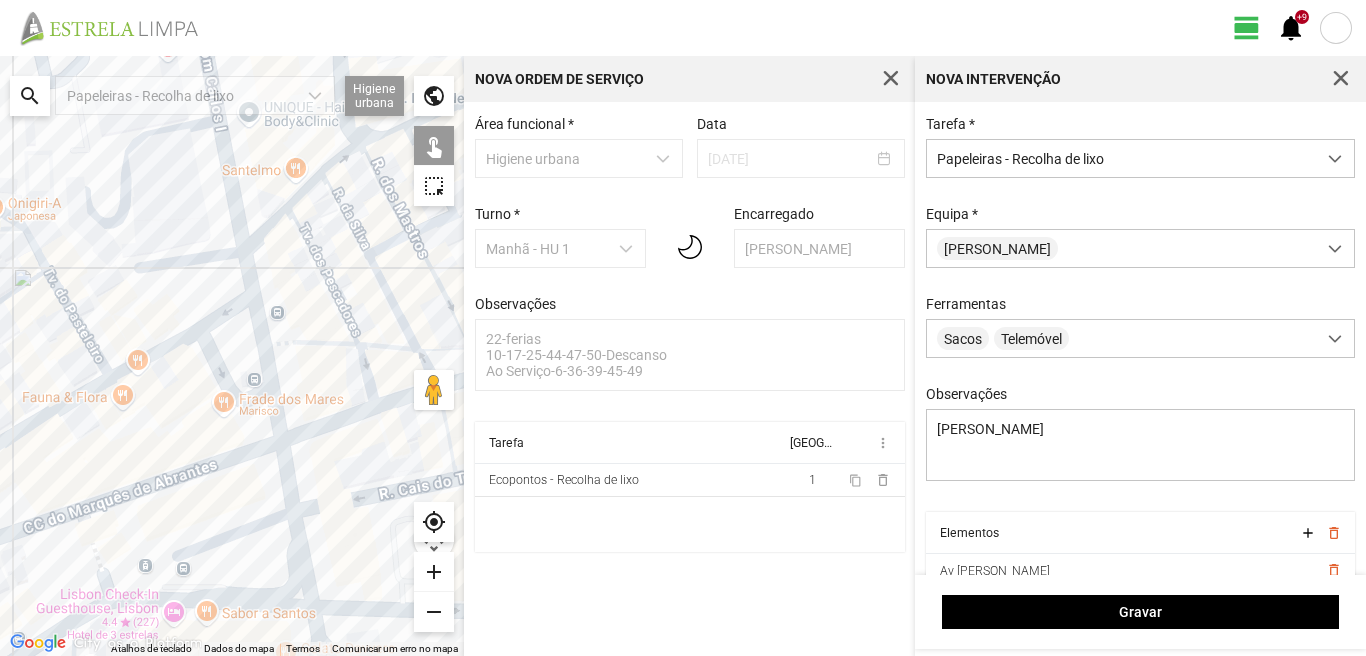 drag, startPoint x: 177, startPoint y: 416, endPoint x: 203, endPoint y: 324, distance: 95.60335 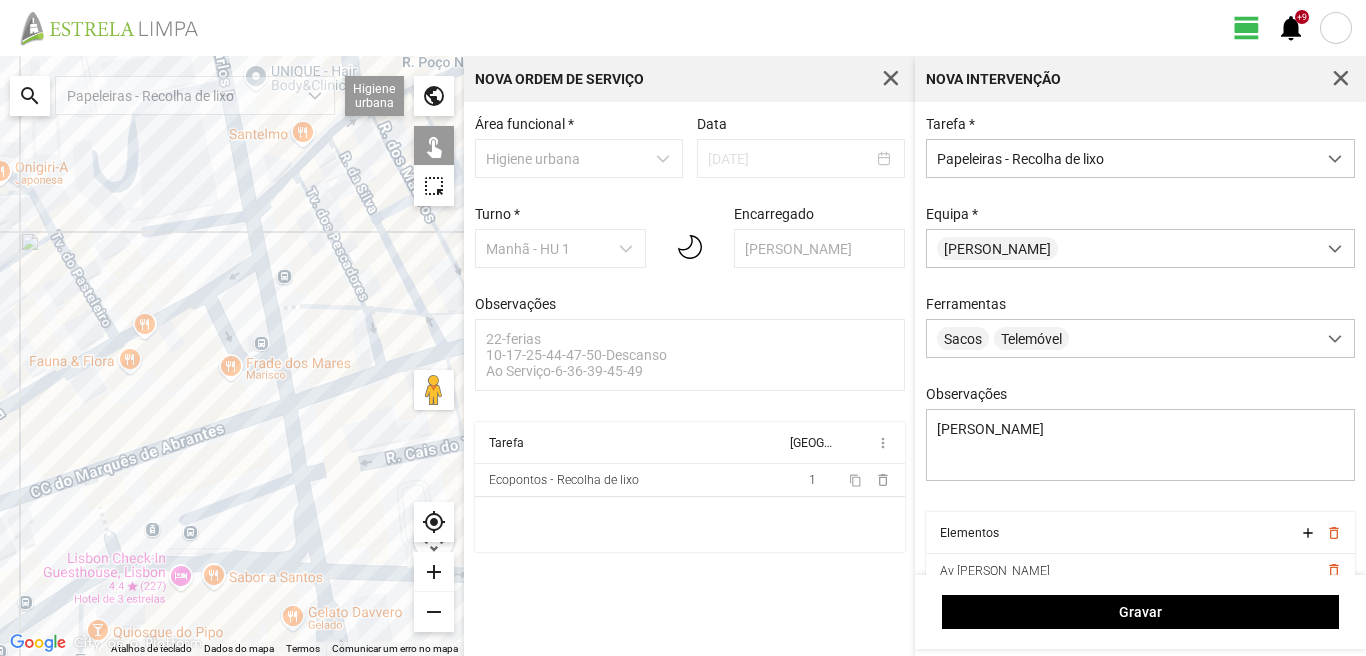 drag, startPoint x: 200, startPoint y: 524, endPoint x: 232, endPoint y: 444, distance: 86.162636 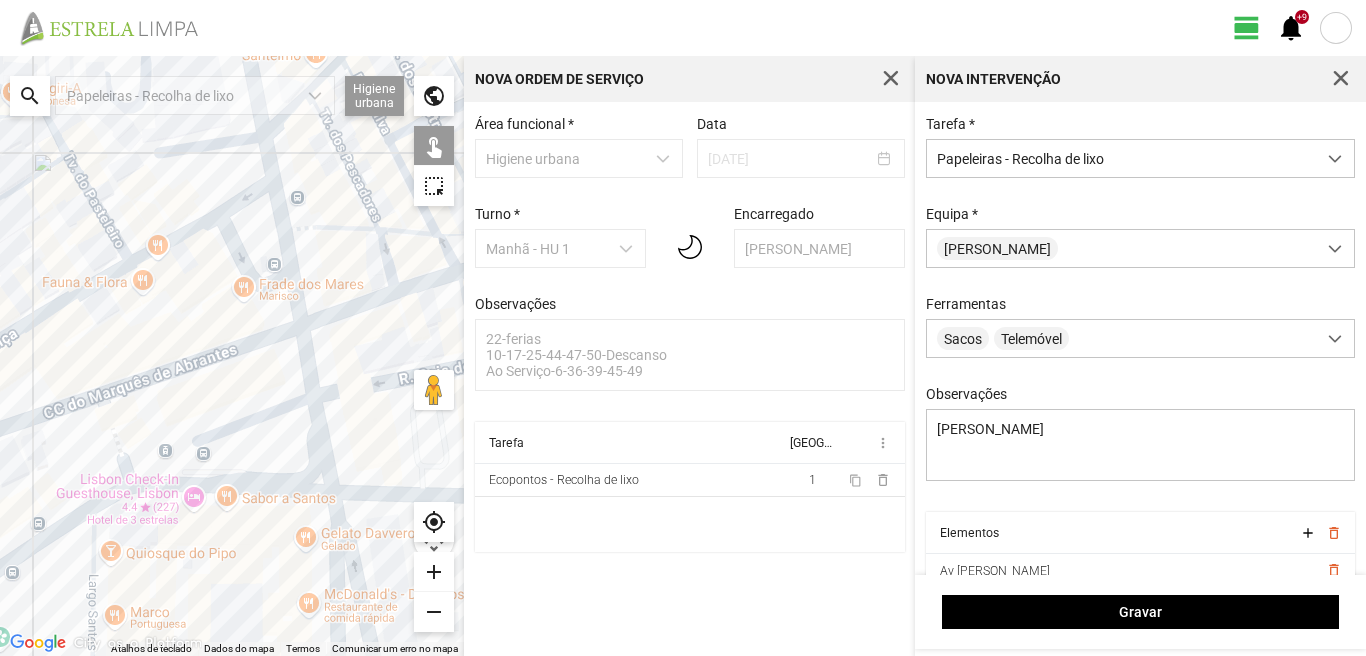 drag, startPoint x: 232, startPoint y: 444, endPoint x: 244, endPoint y: 329, distance: 115.62439 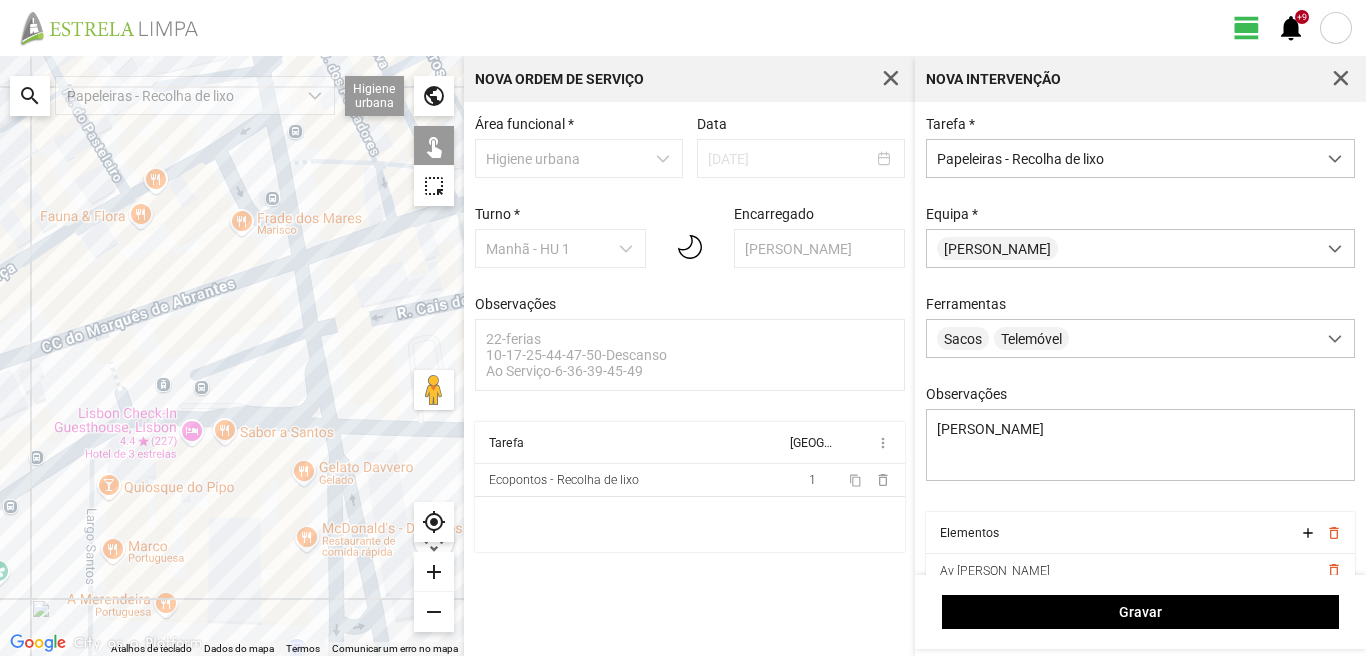 drag, startPoint x: 241, startPoint y: 376, endPoint x: 240, endPoint y: 401, distance: 25.019993 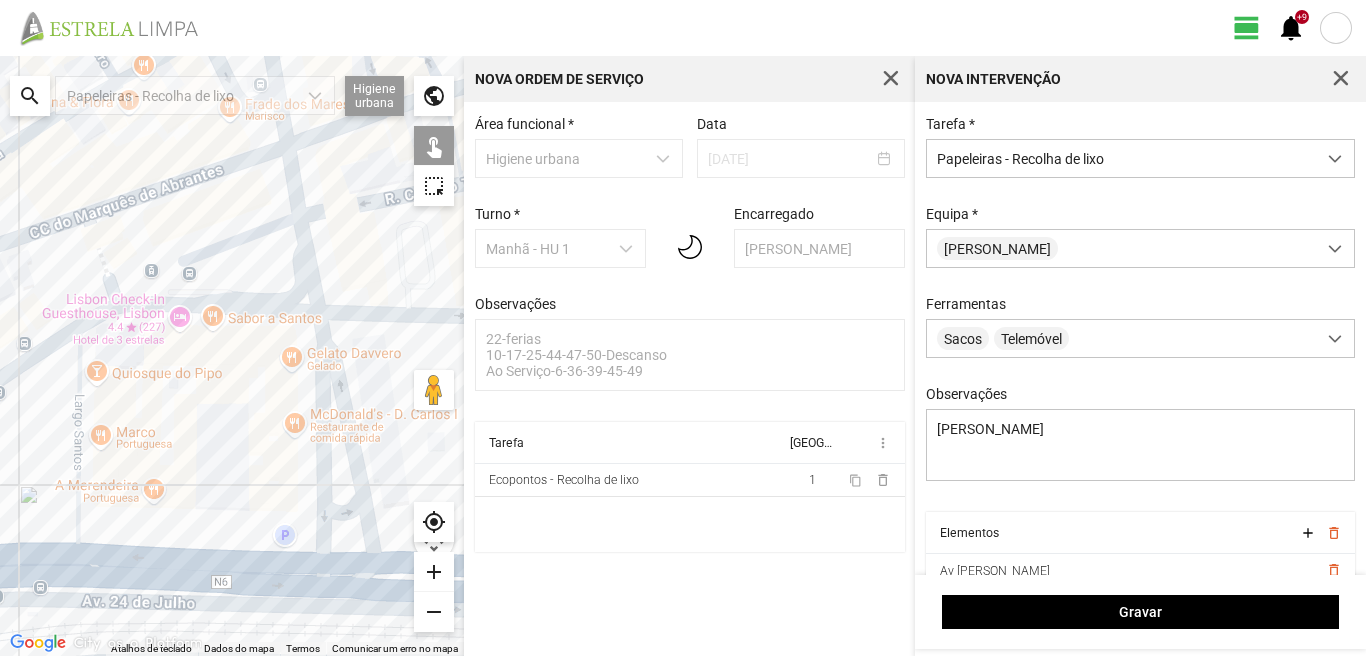 drag, startPoint x: 242, startPoint y: 432, endPoint x: 224, endPoint y: 308, distance: 125.299644 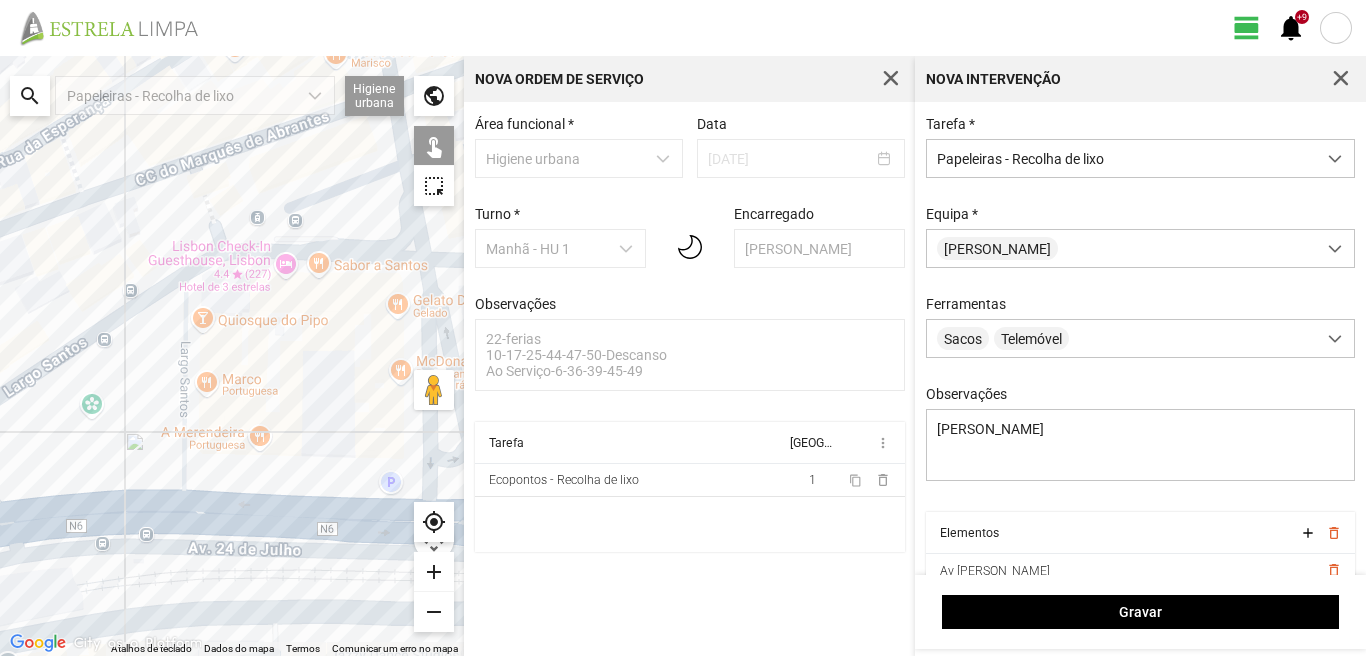 drag, startPoint x: 67, startPoint y: 402, endPoint x: 217, endPoint y: 363, distance: 154.98709 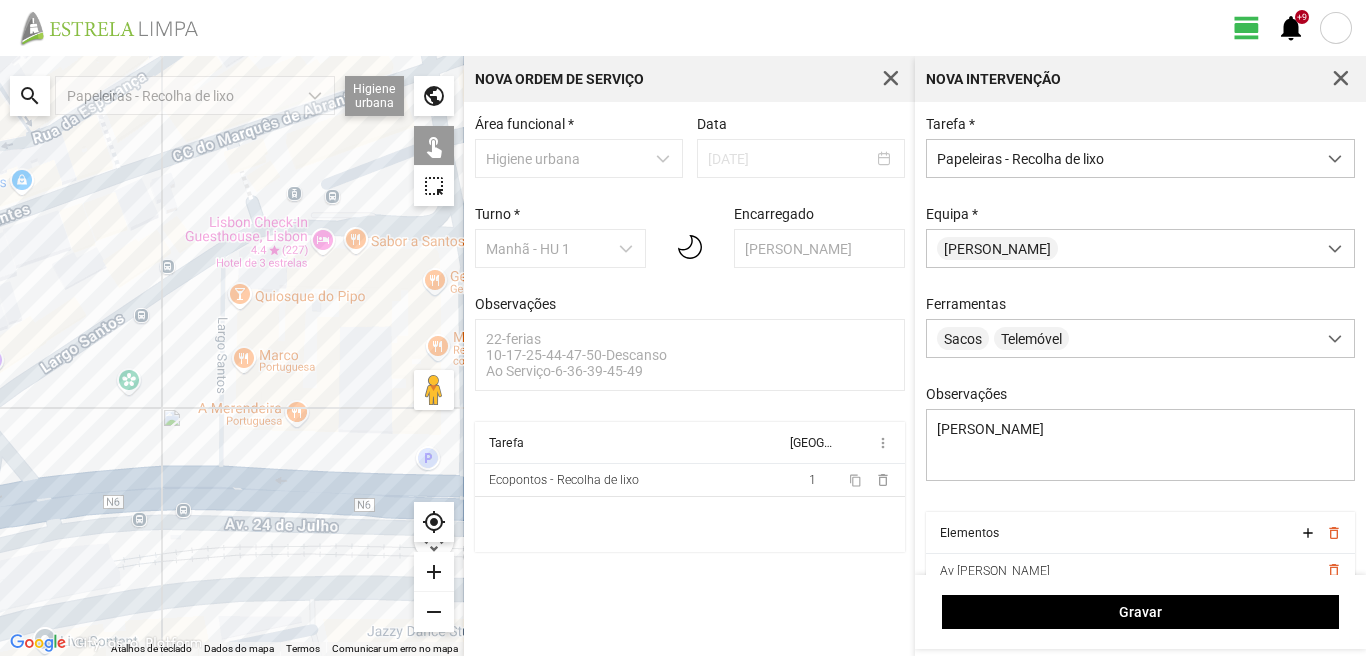 drag, startPoint x: 95, startPoint y: 371, endPoint x: 96, endPoint y: 382, distance: 11.045361 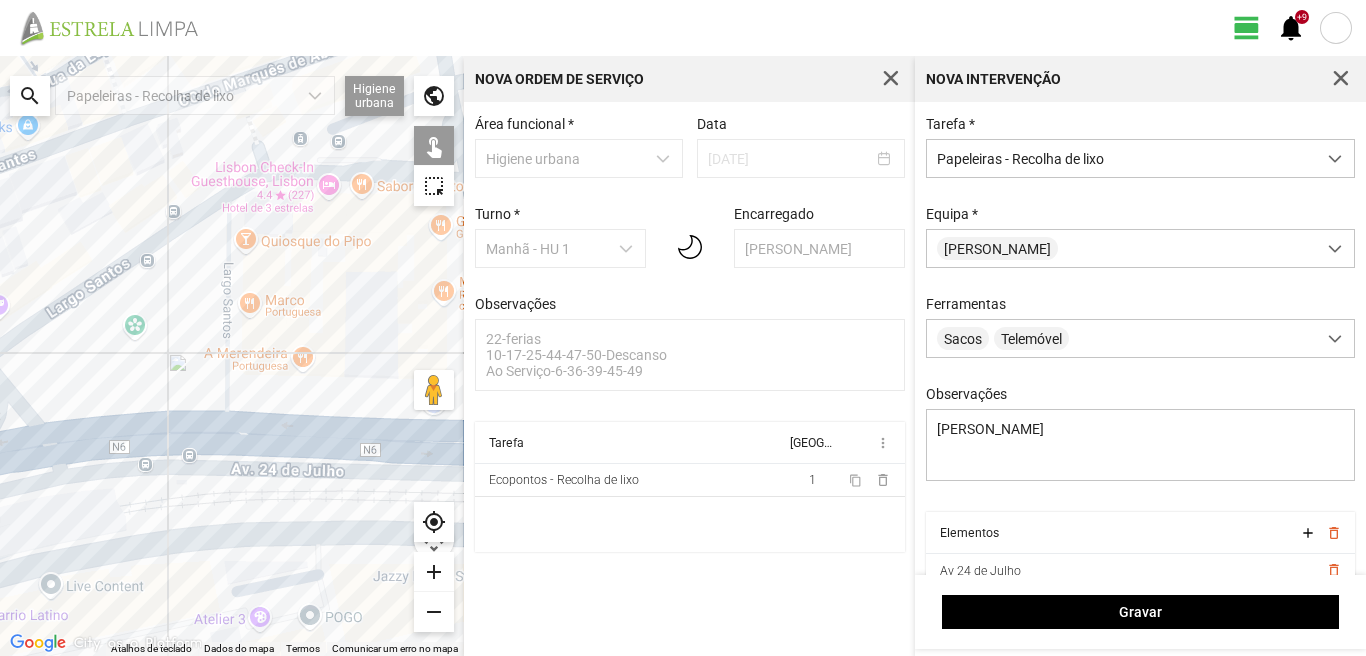 drag, startPoint x: 173, startPoint y: 474, endPoint x: 176, endPoint y: 388, distance: 86.05231 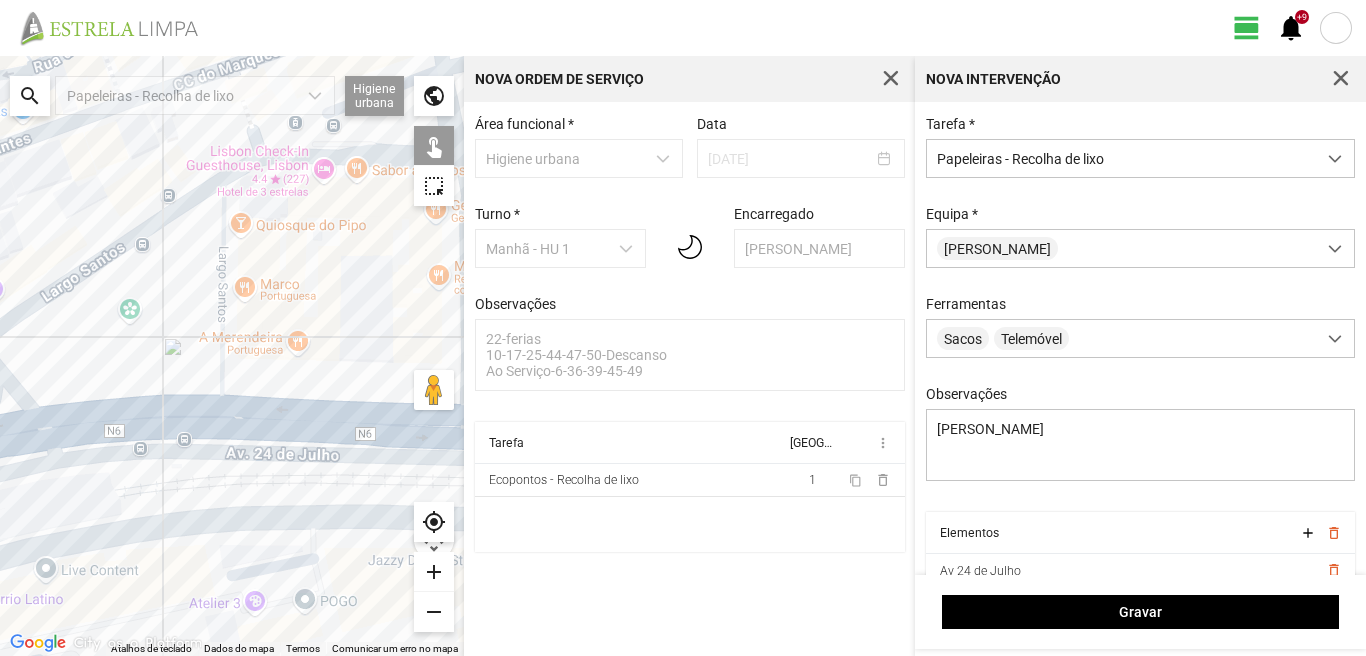 drag, startPoint x: 167, startPoint y: 353, endPoint x: 182, endPoint y: 357, distance: 15.524175 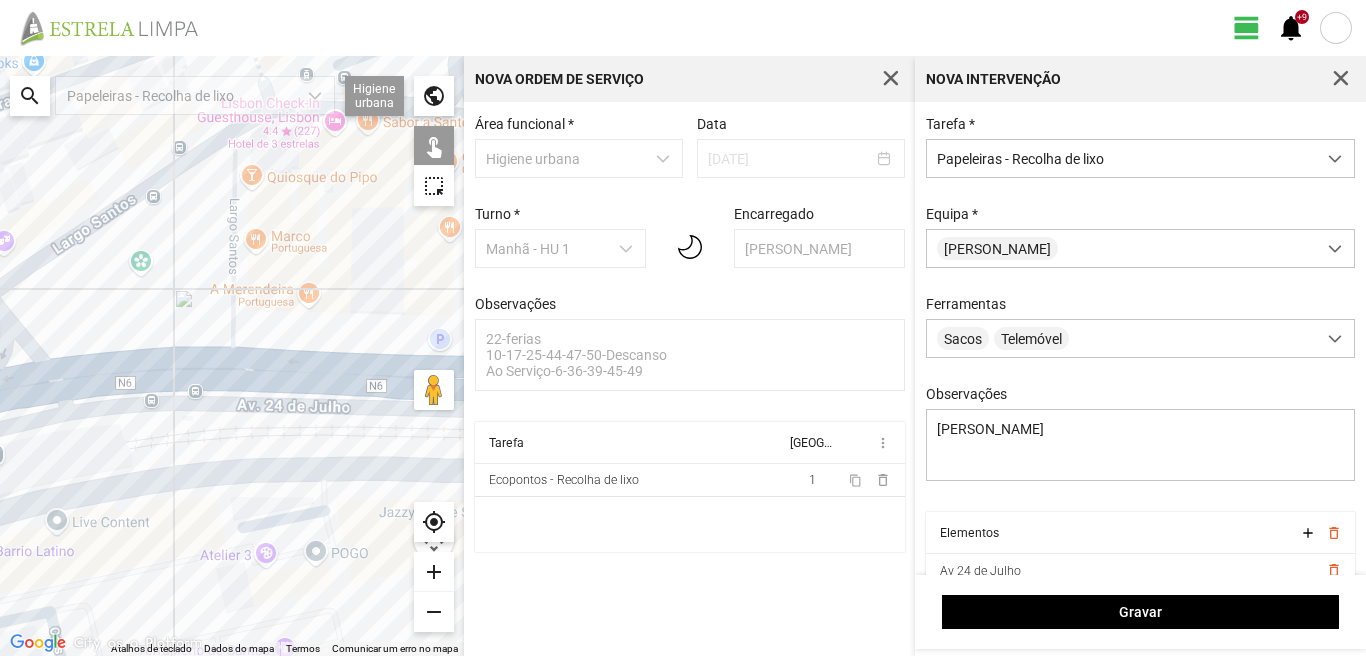 drag, startPoint x: 184, startPoint y: 427, endPoint x: 195, endPoint y: 346, distance: 81.7435 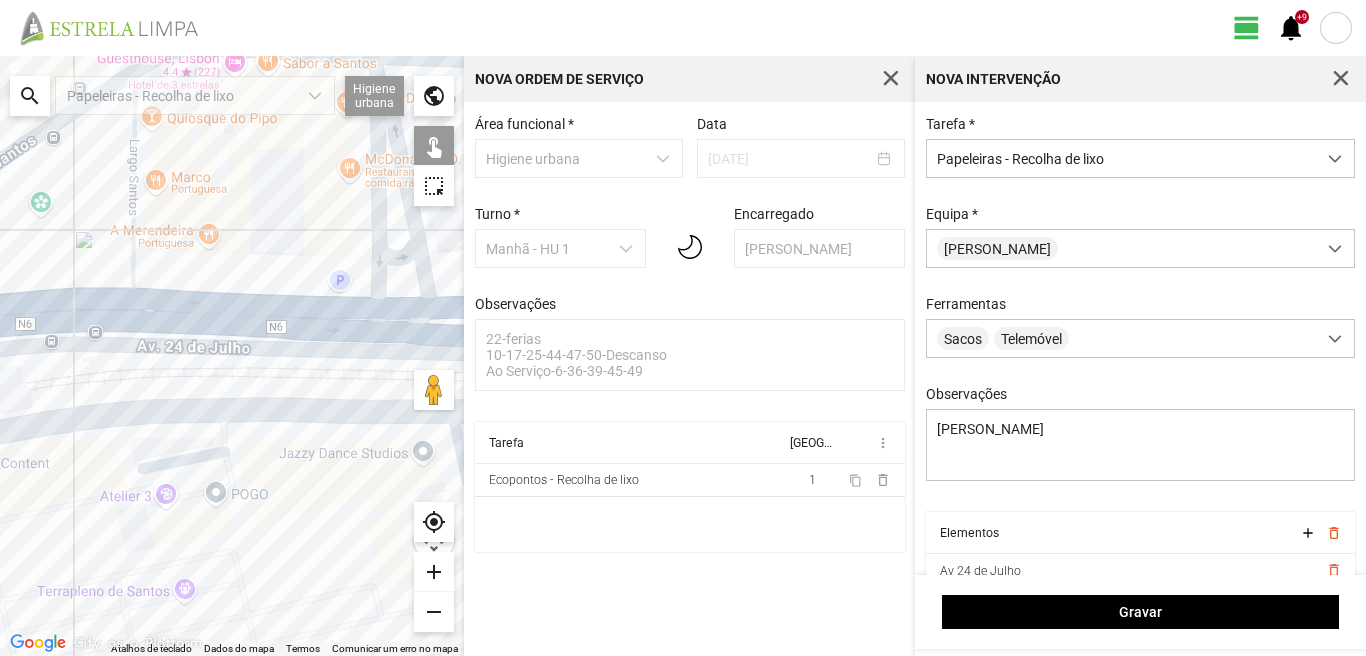 drag, startPoint x: 260, startPoint y: 376, endPoint x: 141, endPoint y: 361, distance: 119.94165 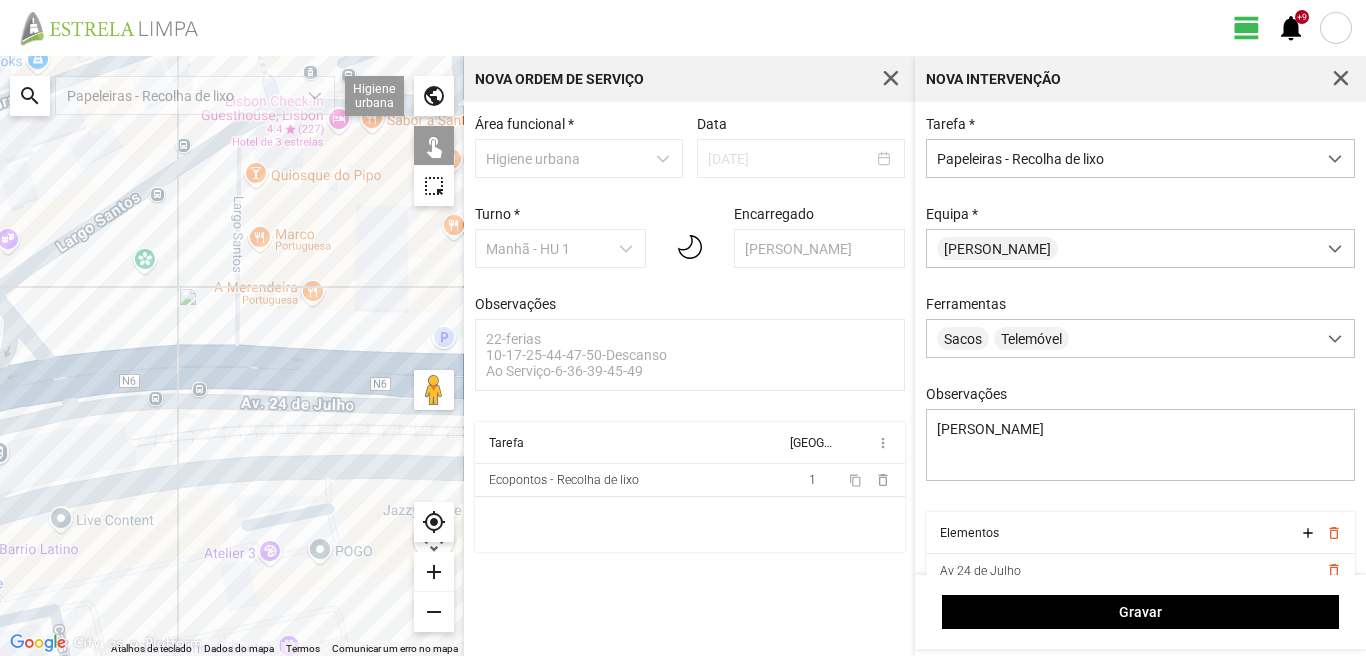 drag, startPoint x: 53, startPoint y: 451, endPoint x: 201, endPoint y: 491, distance: 153.31015 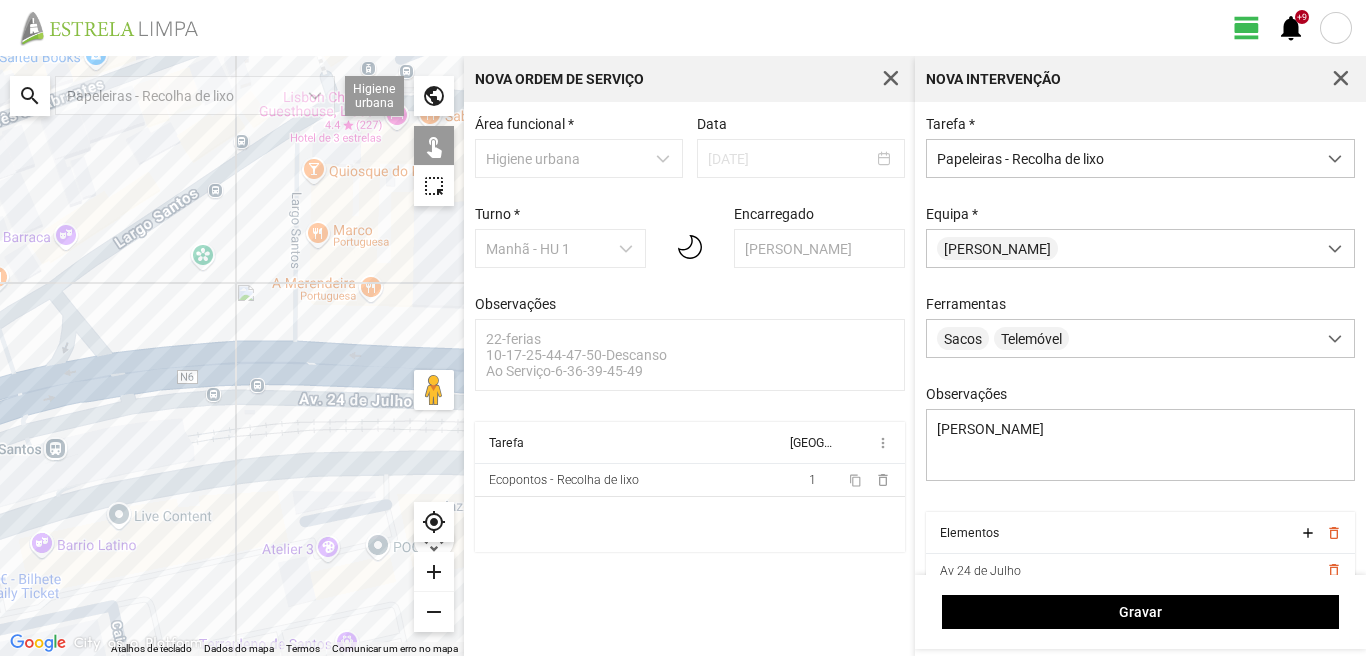drag, startPoint x: 157, startPoint y: 444, endPoint x: 223, endPoint y: 384, distance: 89.19641 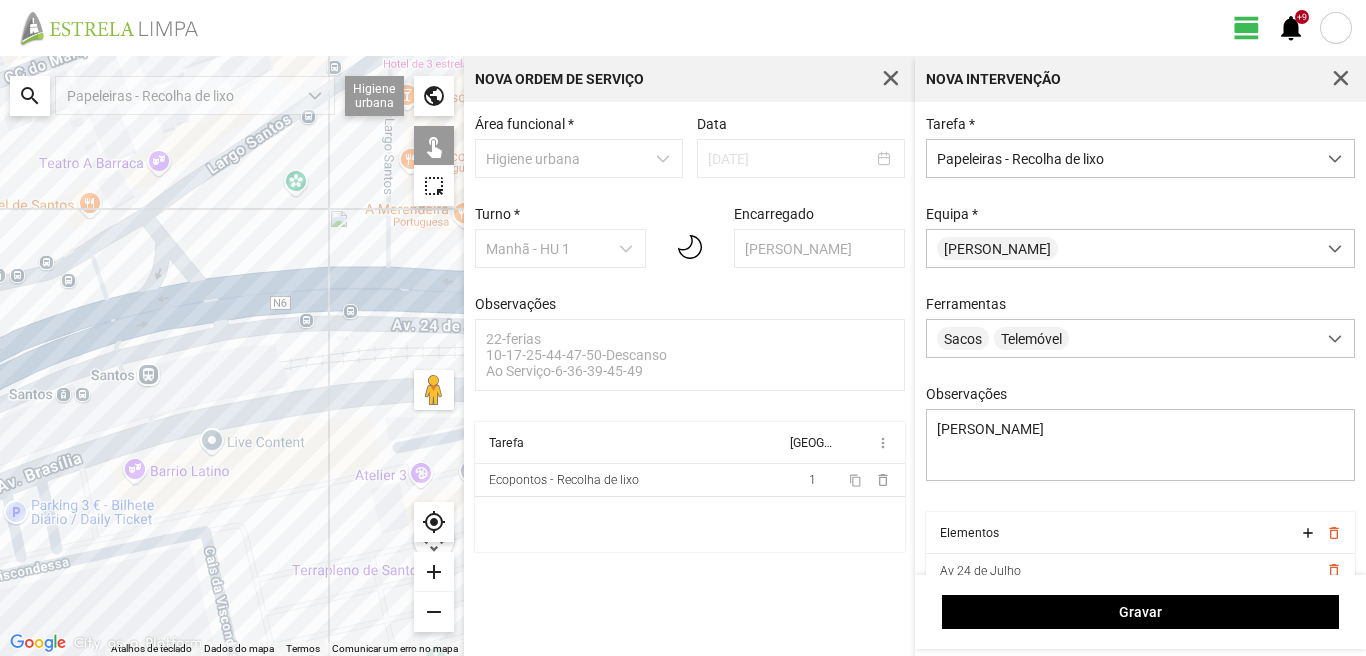 drag, startPoint x: 172, startPoint y: 402, endPoint x: 316, endPoint y: 307, distance: 172.51376 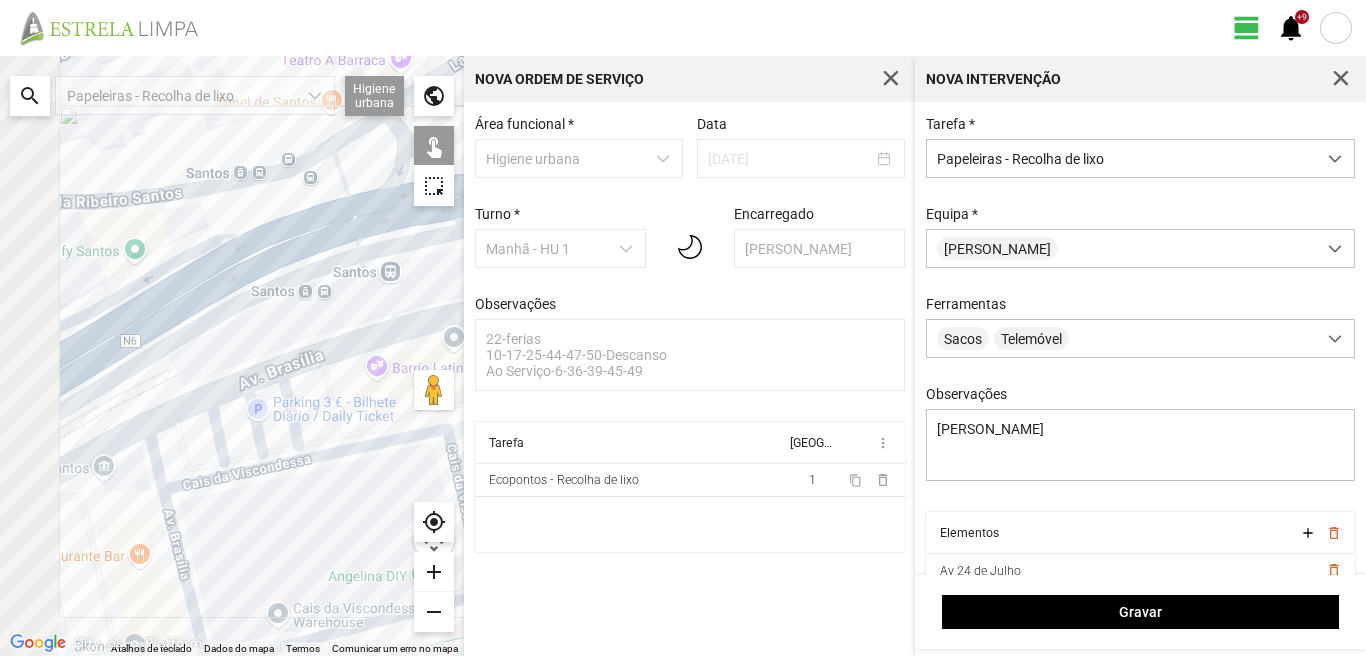drag, startPoint x: 47, startPoint y: 354, endPoint x: 336, endPoint y: 292, distance: 295.5757 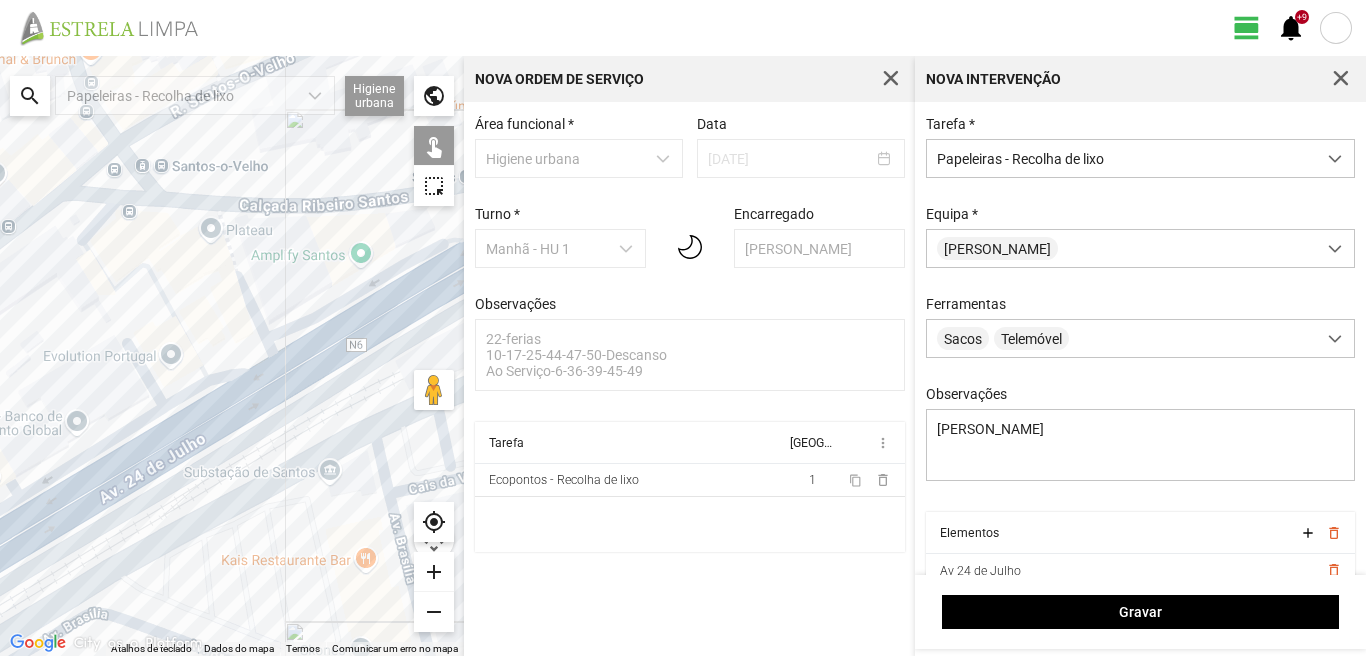 drag, startPoint x: 200, startPoint y: 224, endPoint x: 201, endPoint y: 303, distance: 79.00633 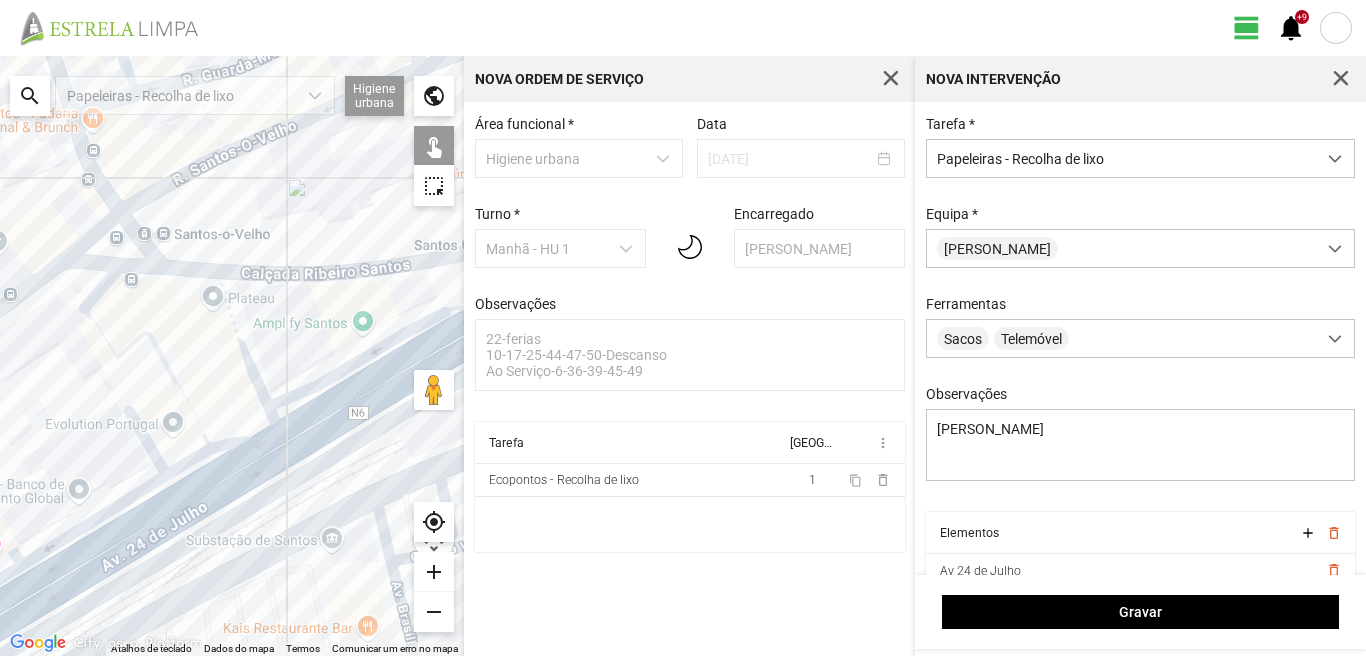 drag, startPoint x: 281, startPoint y: 168, endPoint x: 225, endPoint y: 250, distance: 99.29753 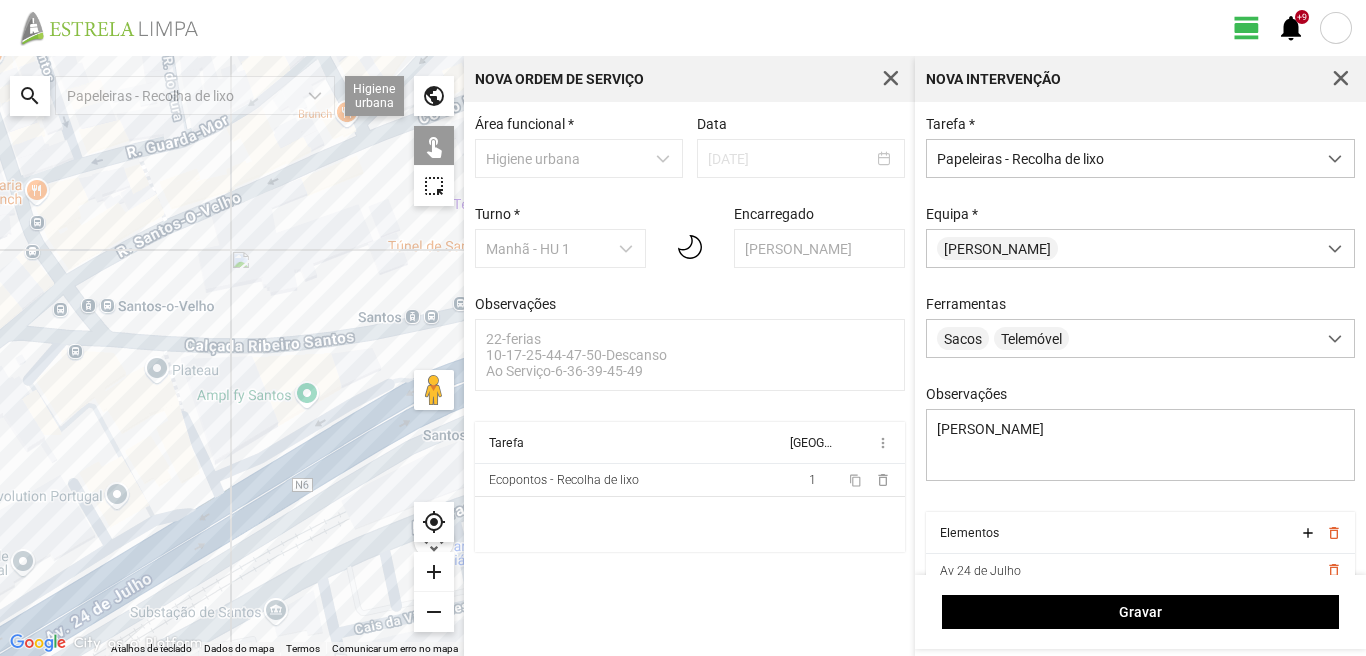 drag, startPoint x: 267, startPoint y: 187, endPoint x: 202, endPoint y: 262, distance: 99.24717 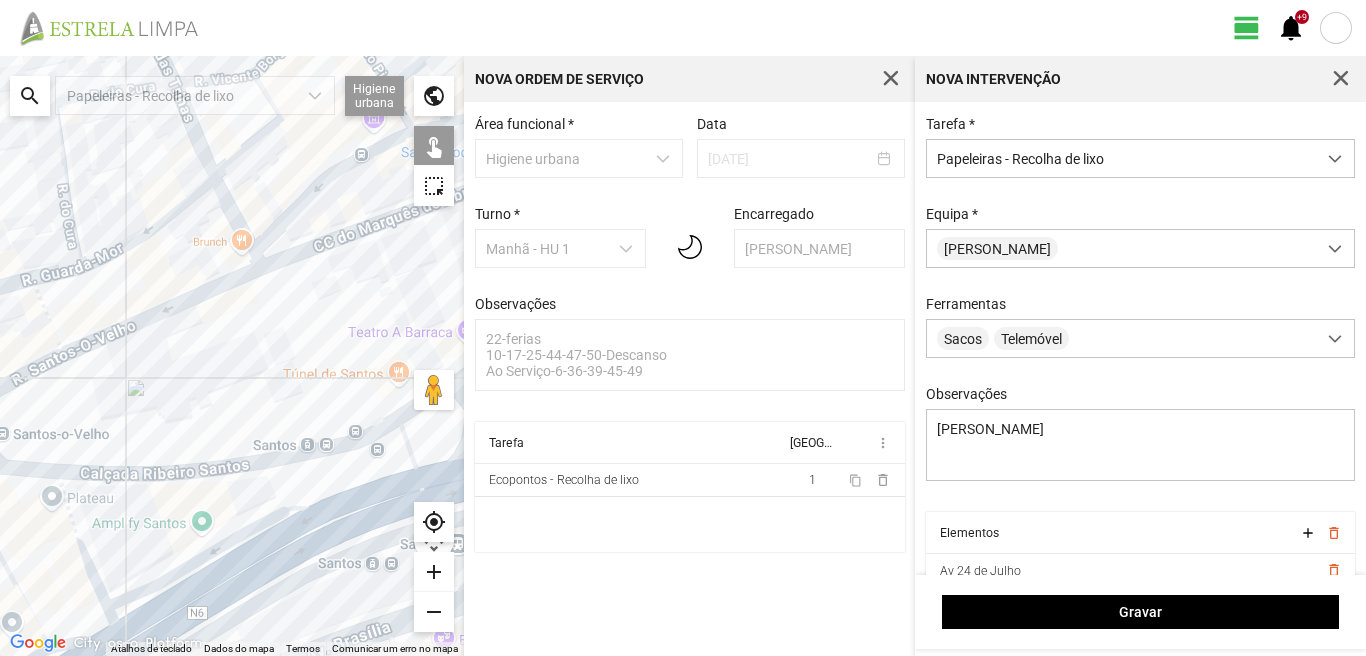 drag, startPoint x: 337, startPoint y: 166, endPoint x: 241, endPoint y: 289, distance: 156.02884 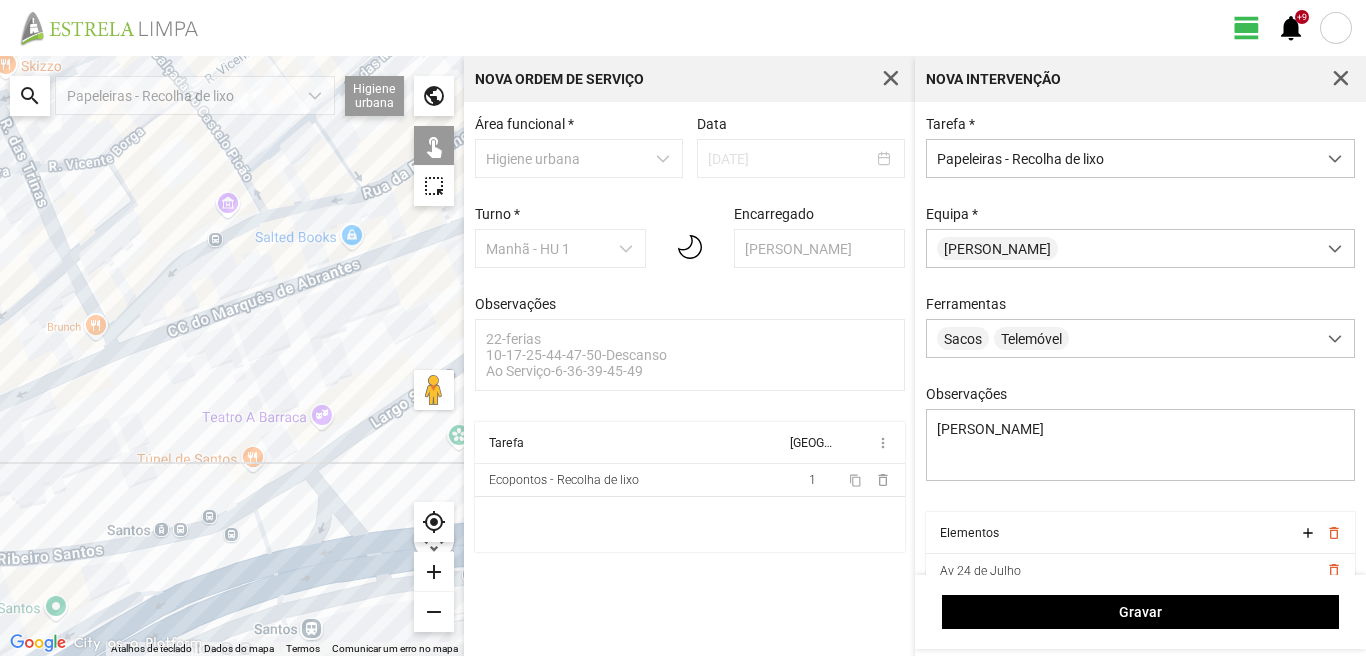 drag, startPoint x: 369, startPoint y: 254, endPoint x: 141, endPoint y: 367, distance: 254.46611 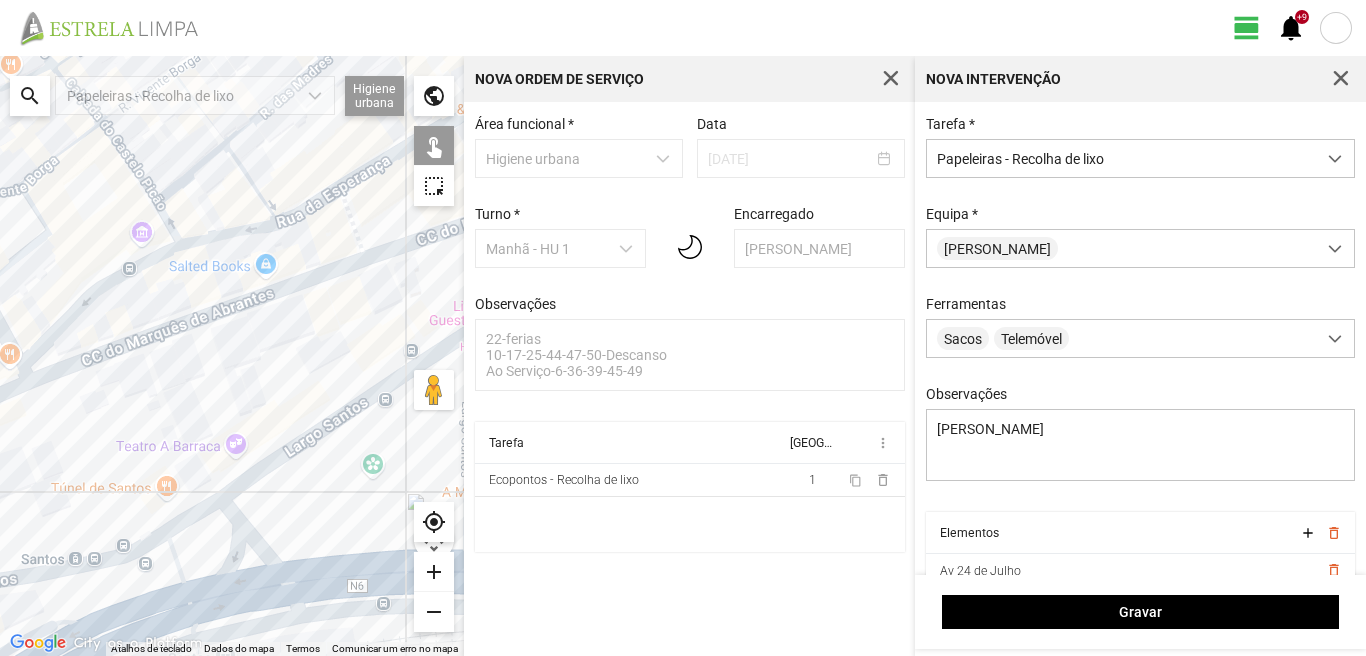 drag, startPoint x: 240, startPoint y: 314, endPoint x: 246, endPoint y: 330, distance: 17.088007 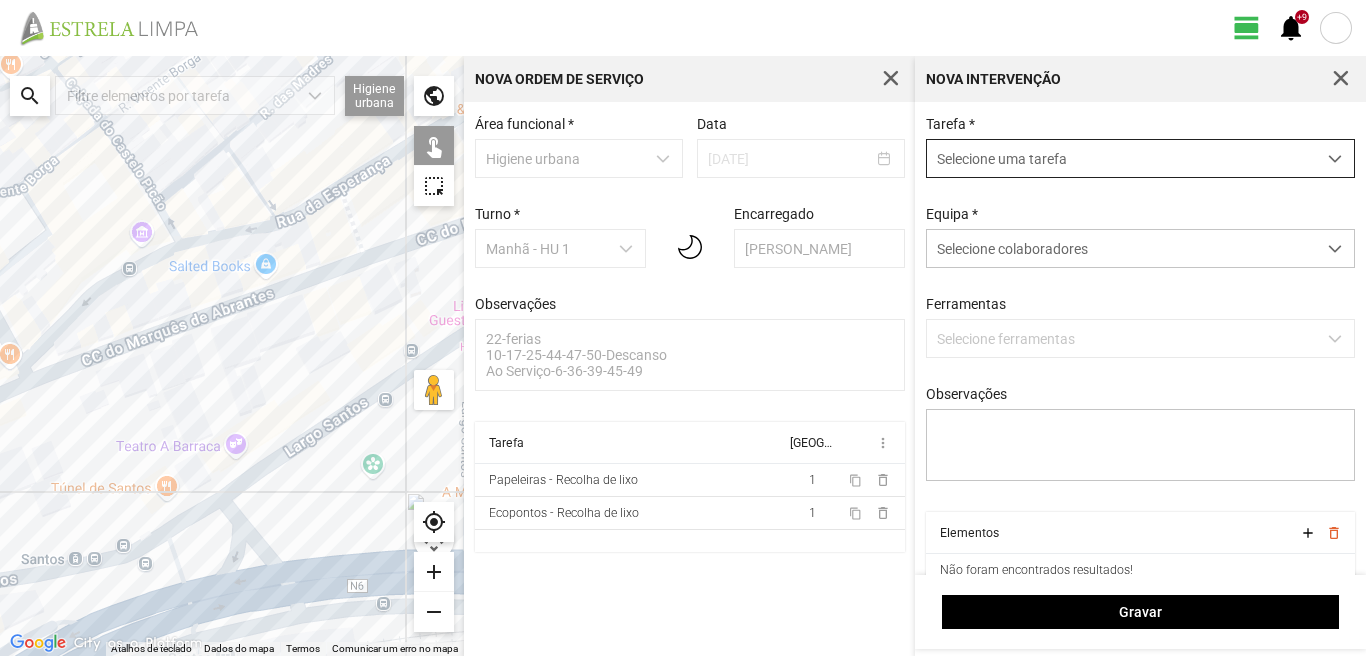 scroll, scrollTop: 11, scrollLeft: 89, axis: both 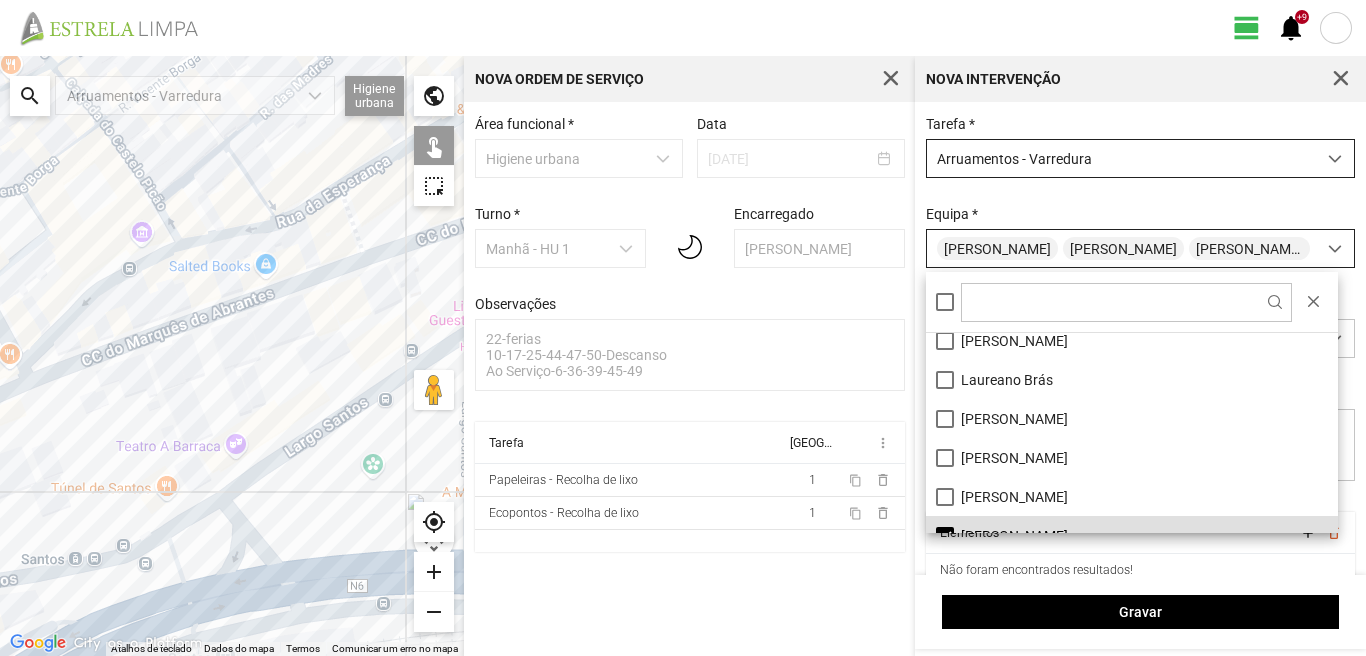 drag, startPoint x: 369, startPoint y: 386, endPoint x: 144, endPoint y: 446, distance: 232.86263 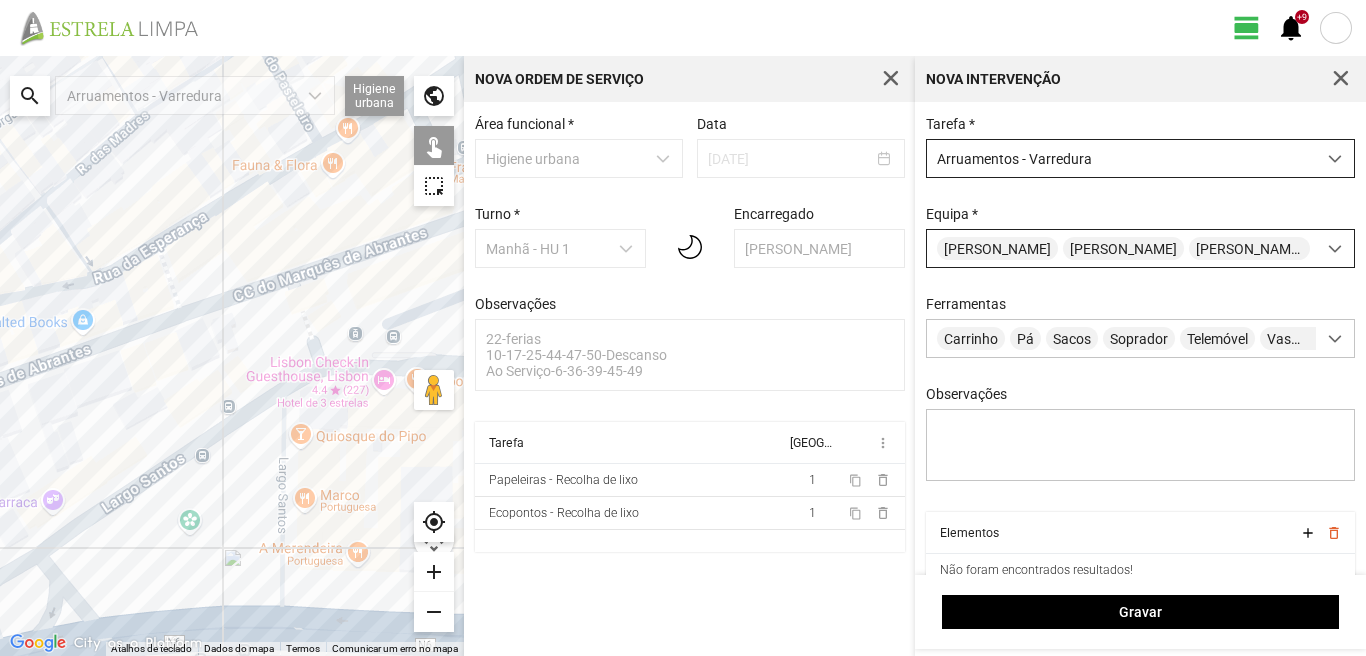 drag, startPoint x: 281, startPoint y: 373, endPoint x: 19, endPoint y: 457, distance: 275.13632 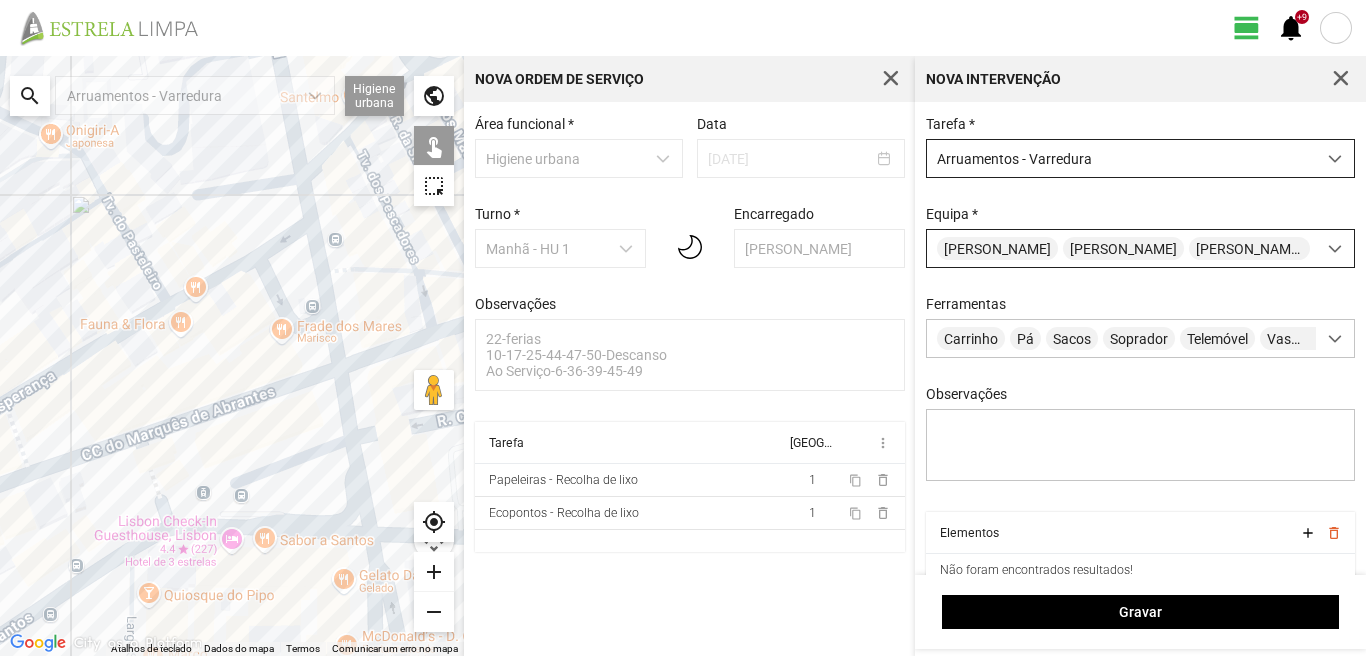 drag, startPoint x: 206, startPoint y: 428, endPoint x: 203, endPoint y: 537, distance: 109.041275 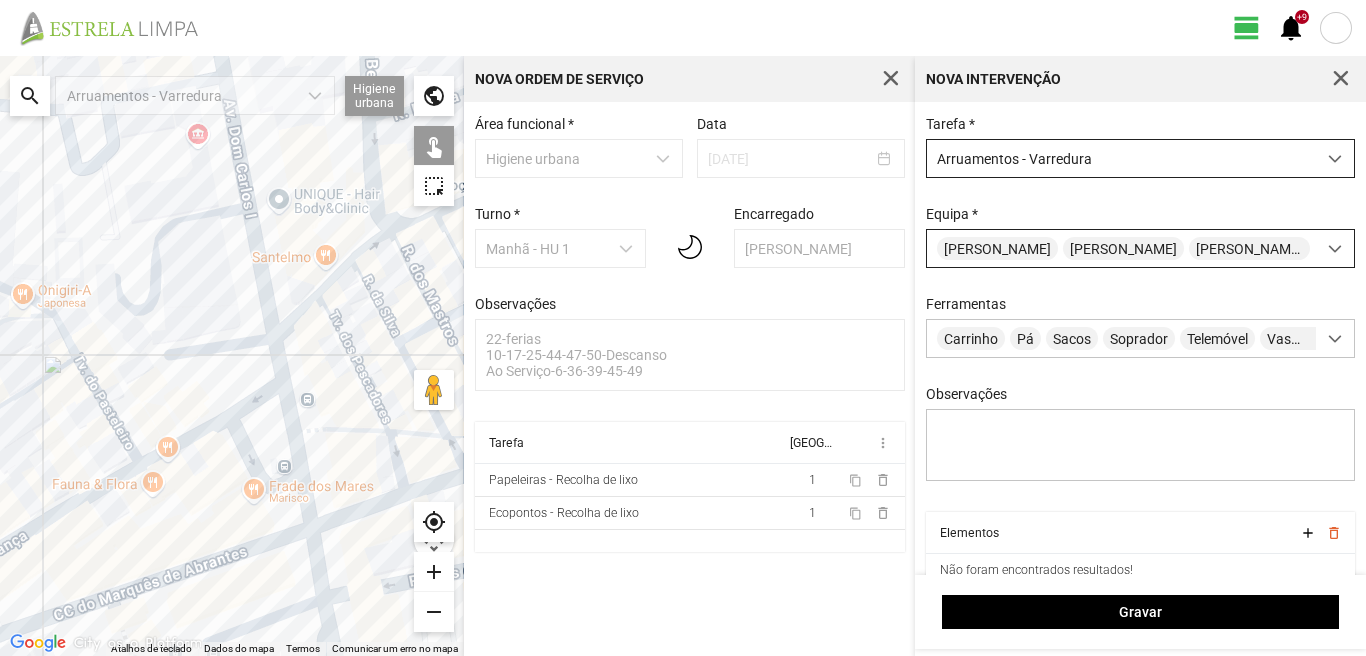 drag, startPoint x: 252, startPoint y: 391, endPoint x: 230, endPoint y: 512, distance: 122.98374 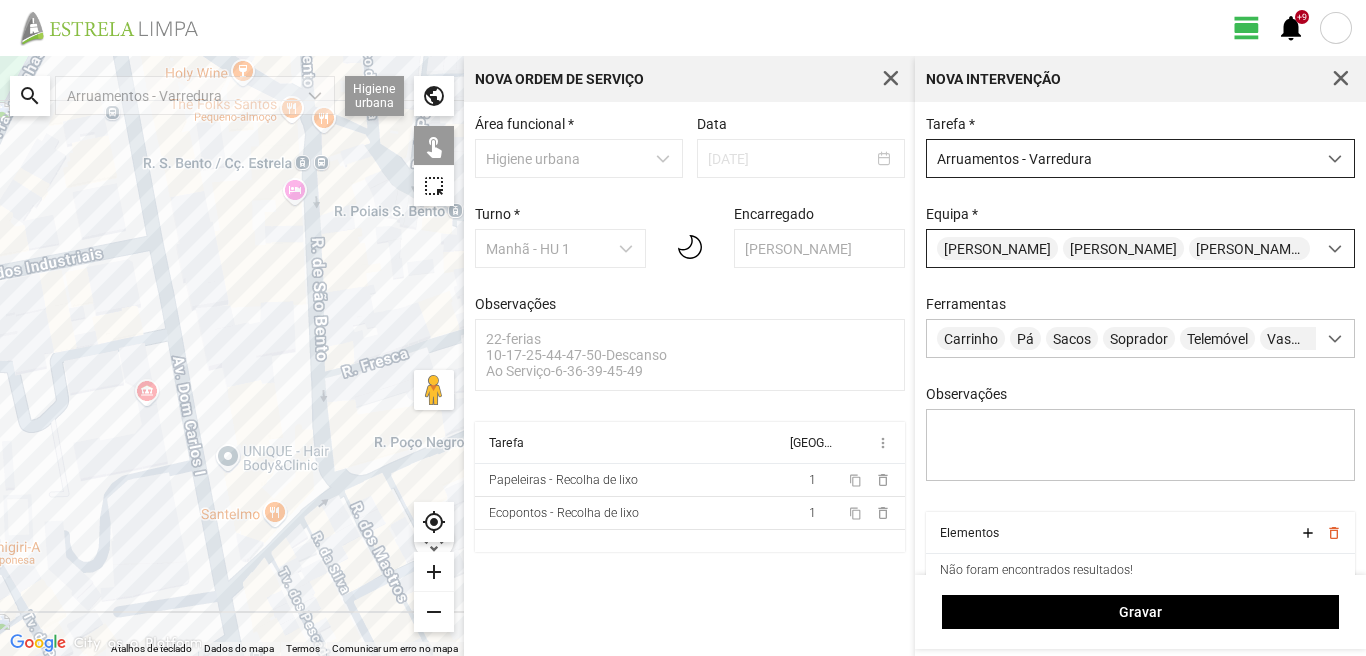 drag, startPoint x: 248, startPoint y: 251, endPoint x: 201, endPoint y: 500, distance: 253.39693 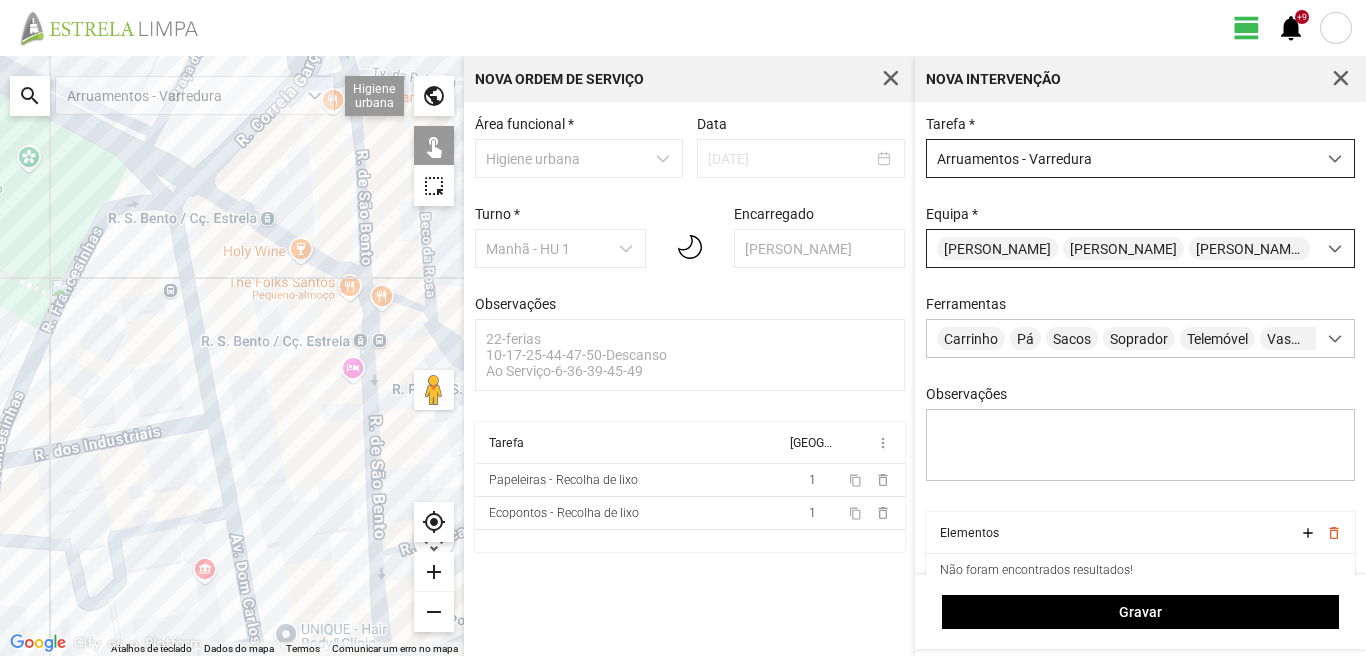 drag, startPoint x: 148, startPoint y: 259, endPoint x: 211, endPoint y: 468, distance: 218.2888 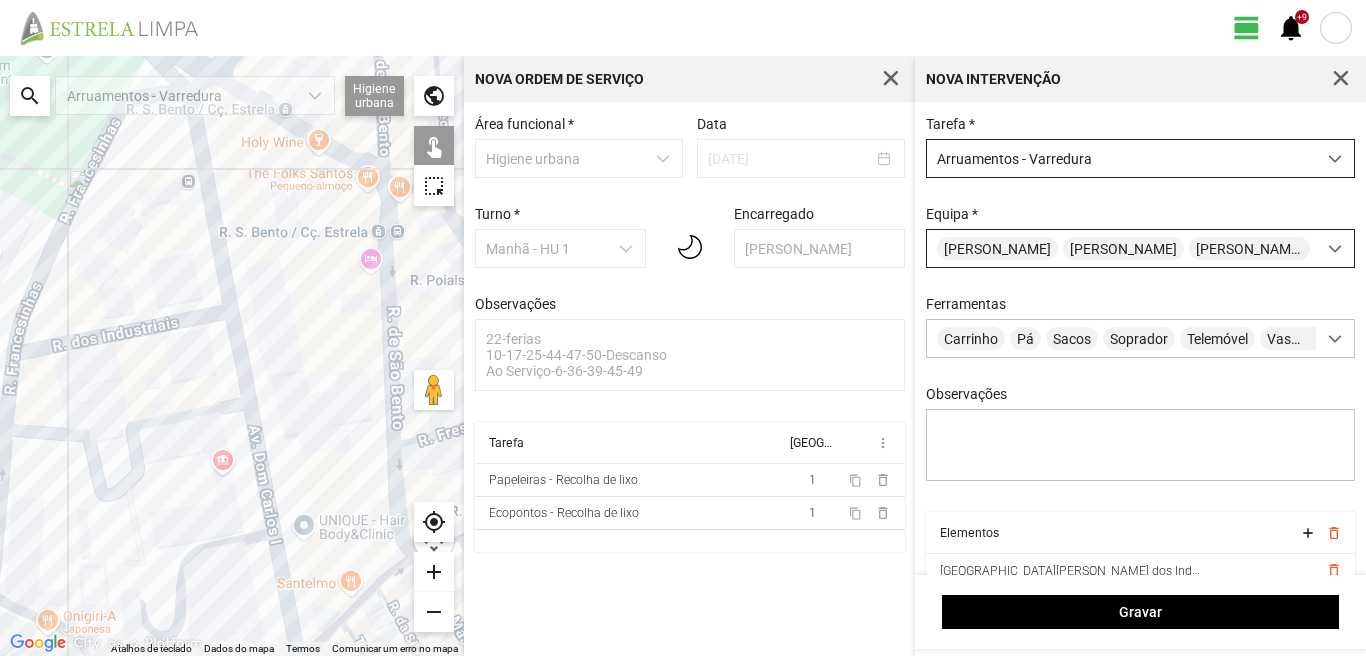 drag, startPoint x: 191, startPoint y: 537, endPoint x: 207, endPoint y: 360, distance: 177.7217 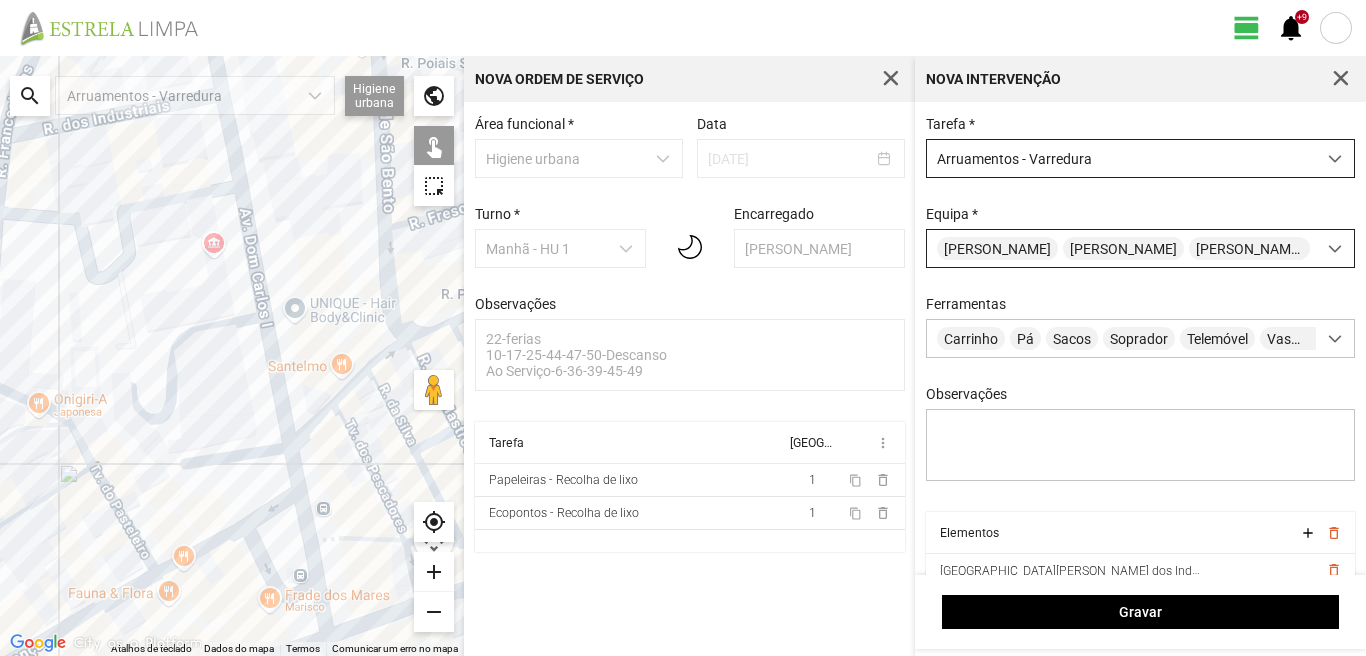 drag, startPoint x: 179, startPoint y: 447, endPoint x: 176, endPoint y: 329, distance: 118.03813 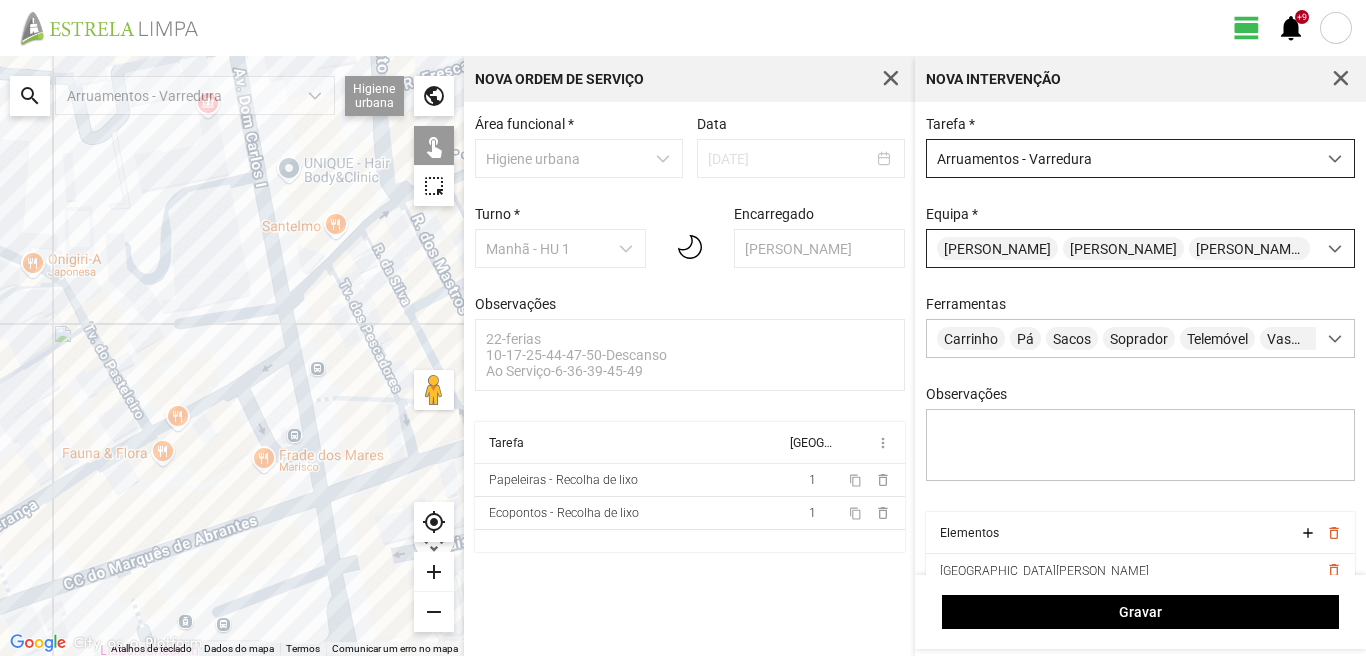 drag, startPoint x: 290, startPoint y: 554, endPoint x: 269, endPoint y: 421, distance: 134.64769 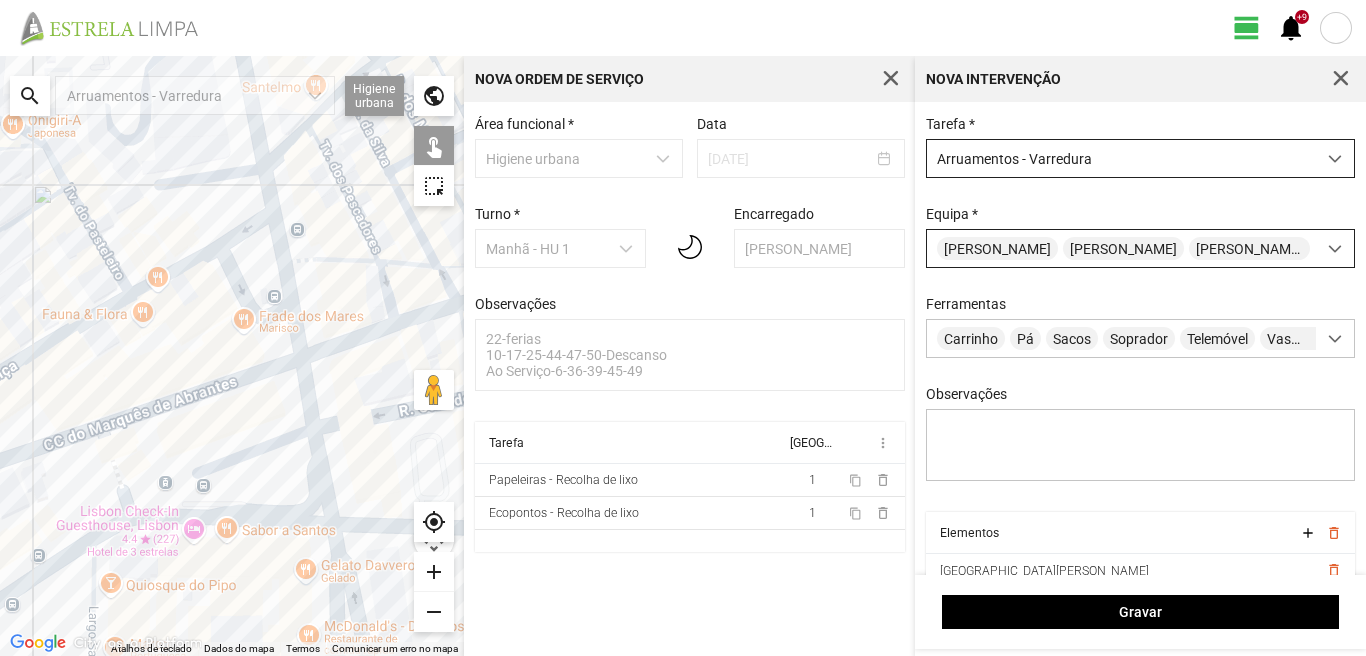 drag, startPoint x: 267, startPoint y: 548, endPoint x: 262, endPoint y: 418, distance: 130.09612 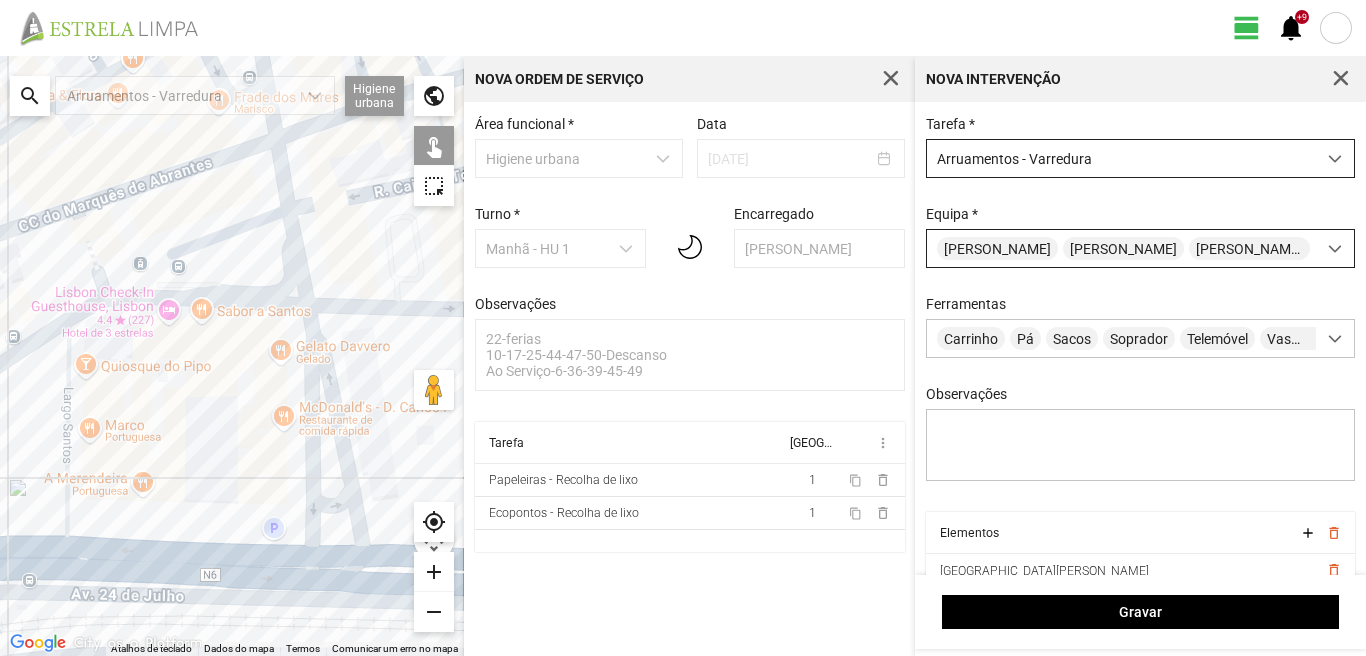 drag, startPoint x: 226, startPoint y: 545, endPoint x: 211, endPoint y: 387, distance: 158.71043 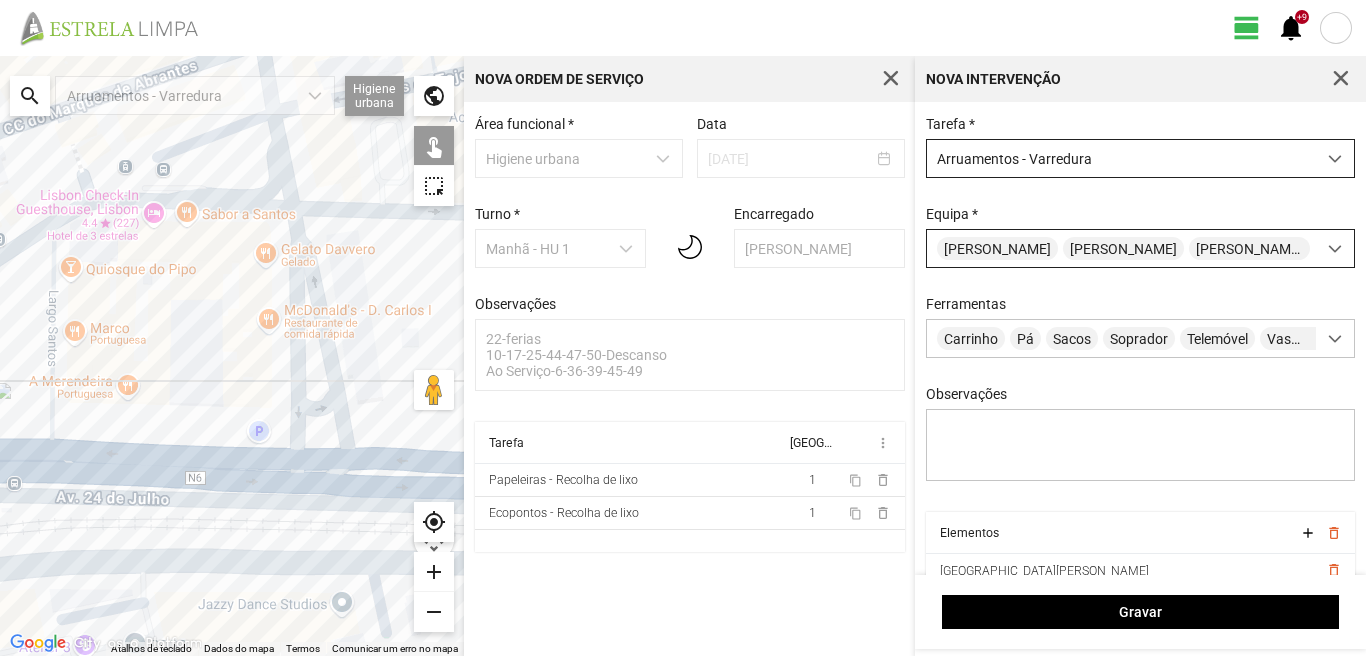 drag, startPoint x: 65, startPoint y: 376, endPoint x: 234, endPoint y: 431, distance: 177.7245 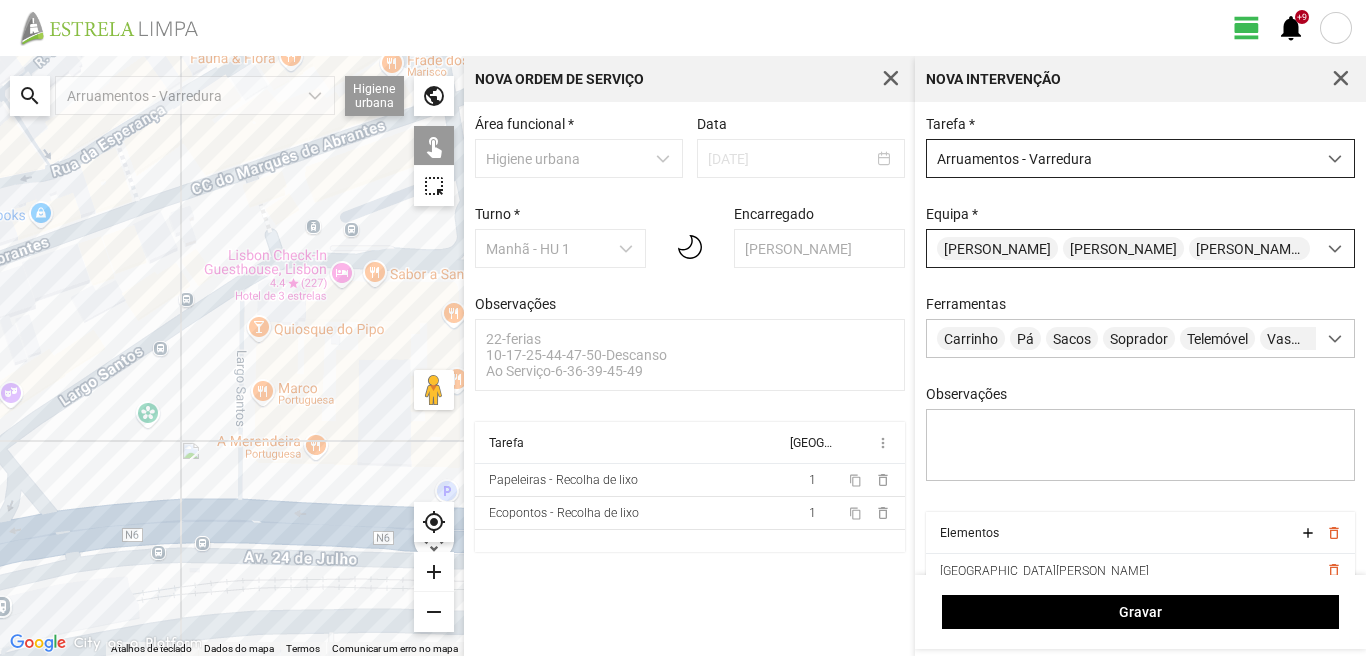 drag, startPoint x: 140, startPoint y: 365, endPoint x: 304, endPoint y: 426, distance: 174.97714 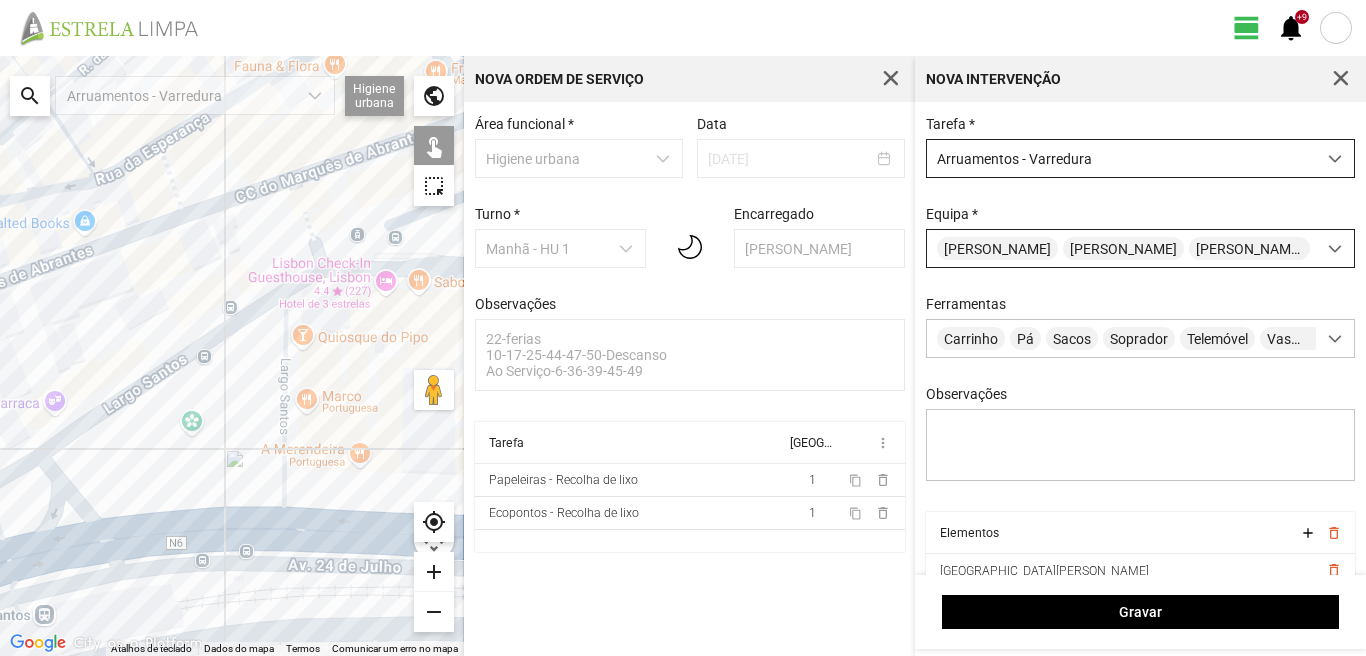 drag, startPoint x: 146, startPoint y: 463, endPoint x: 298, endPoint y: 446, distance: 152.94771 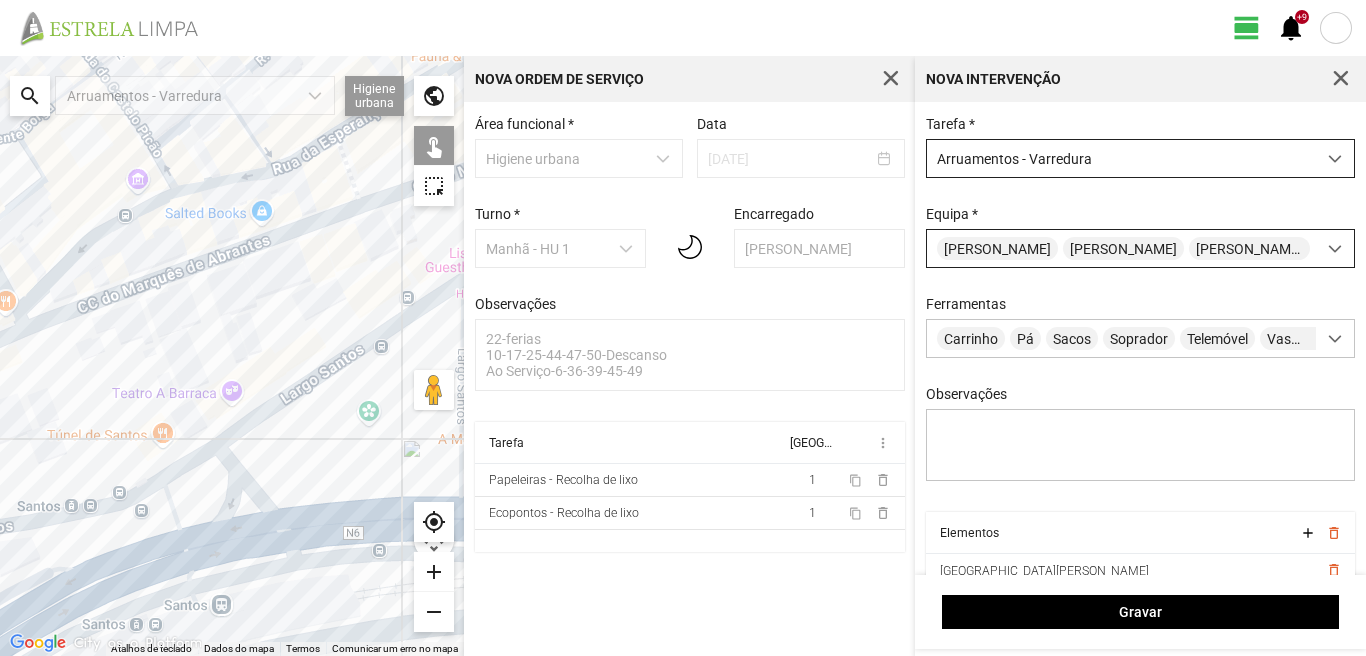 drag, startPoint x: 164, startPoint y: 519, endPoint x: 189, endPoint y: 516, distance: 25.179358 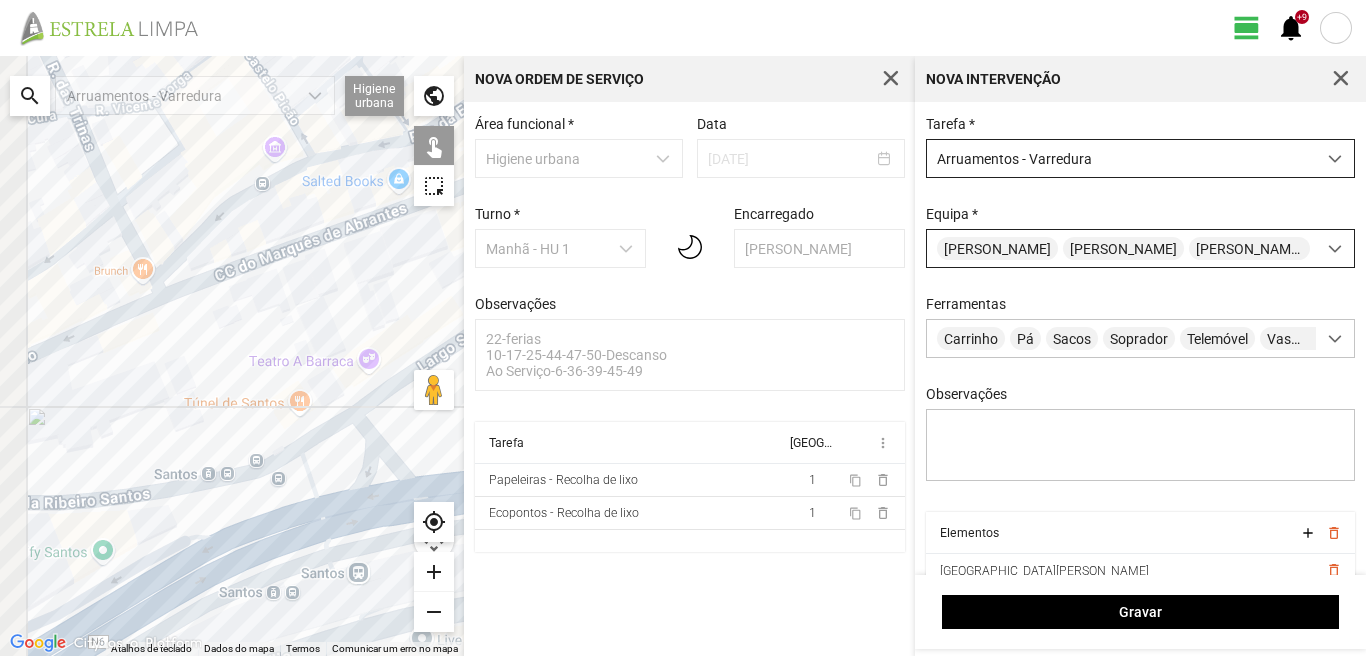 drag, startPoint x: 114, startPoint y: 554, endPoint x: 345, endPoint y: 494, distance: 238.66504 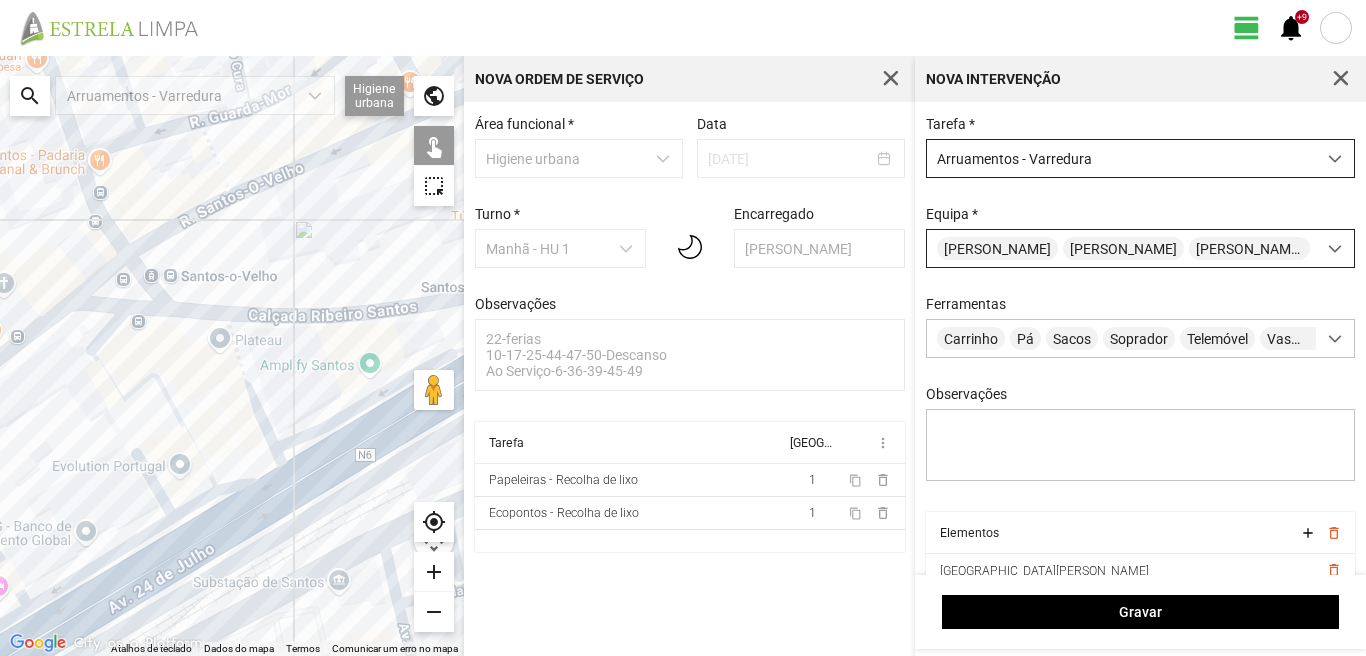 drag, startPoint x: 135, startPoint y: 593, endPoint x: 239, endPoint y: 450, distance: 176.81912 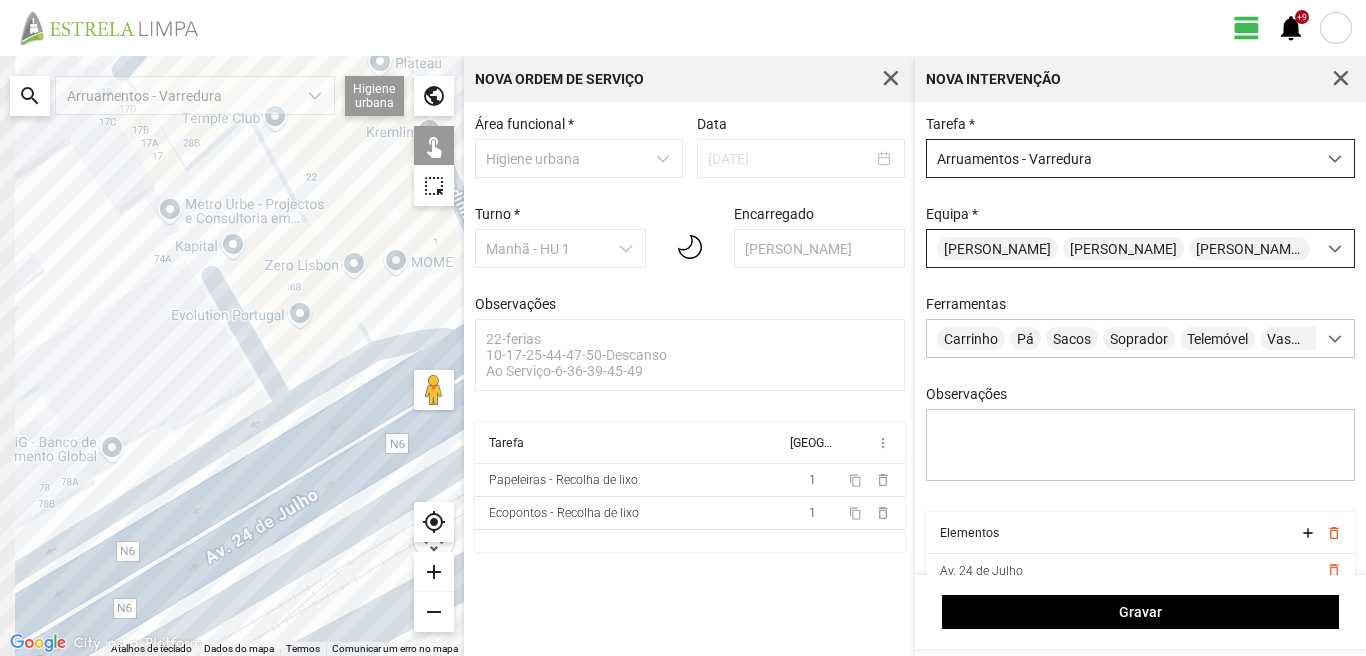 drag, startPoint x: 141, startPoint y: 499, endPoint x: 278, endPoint y: 329, distance: 218.33232 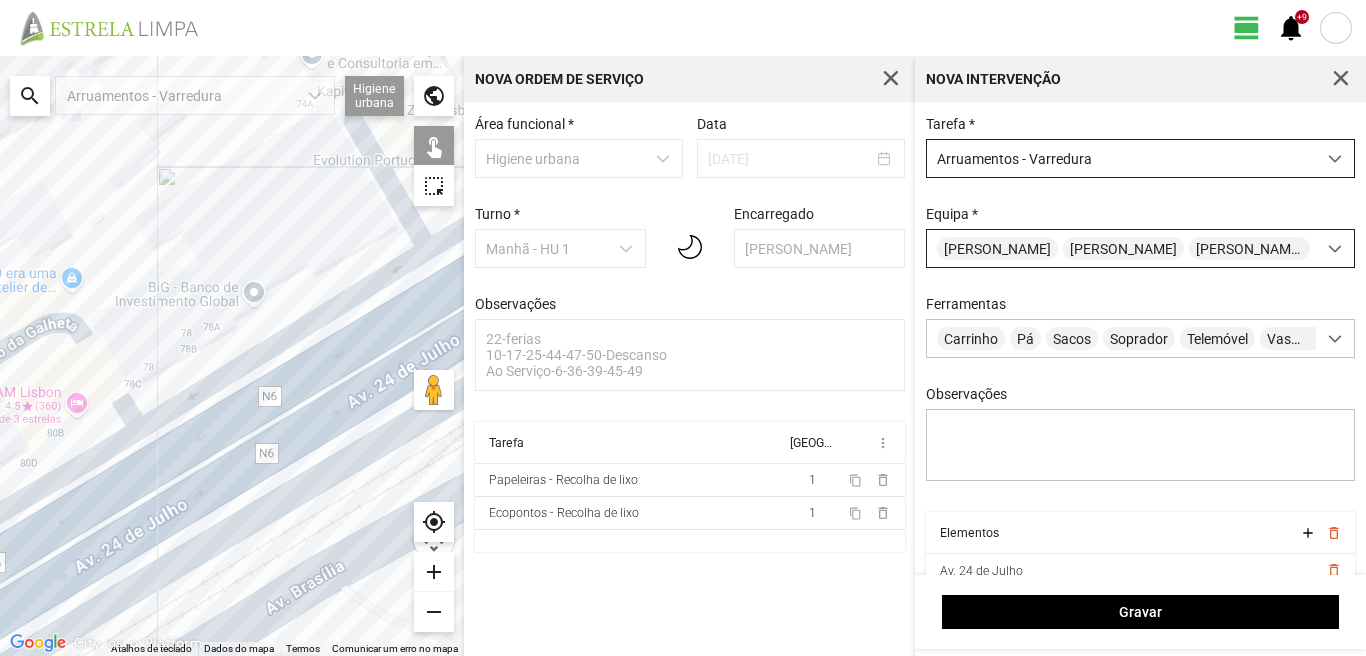 drag, startPoint x: 142, startPoint y: 521, endPoint x: 140, endPoint y: 499, distance: 22.090721 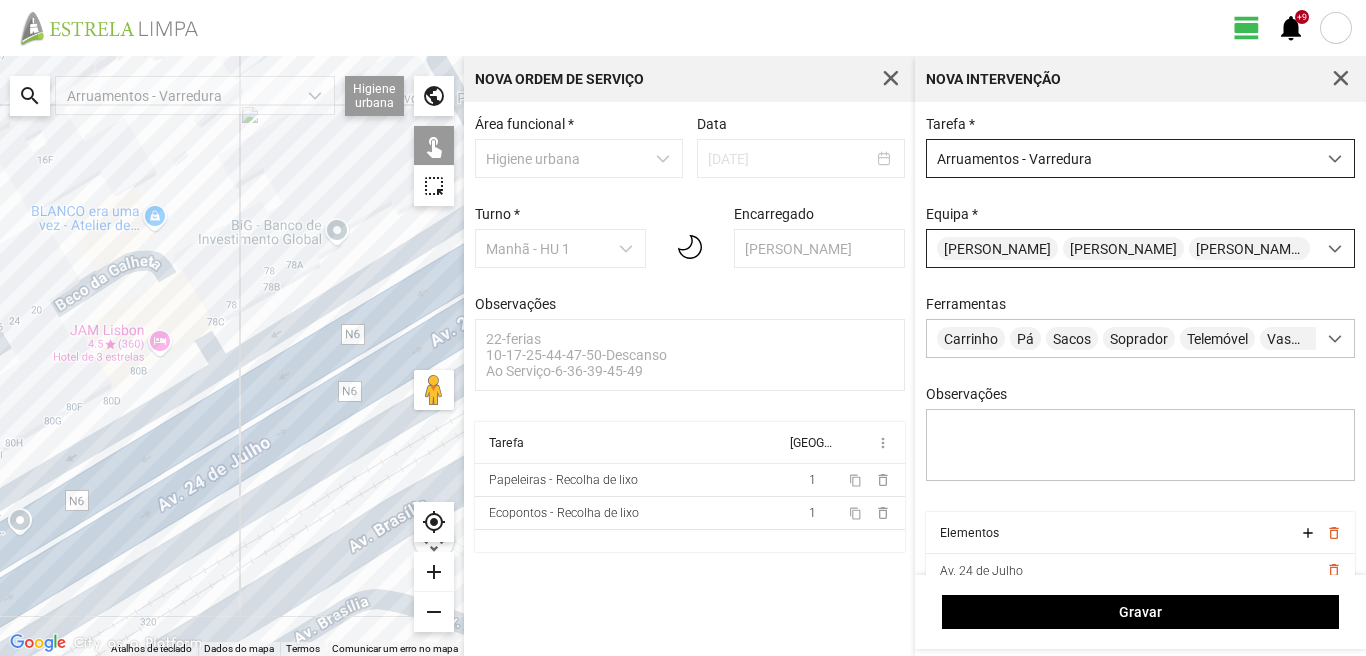 drag, startPoint x: 146, startPoint y: 463, endPoint x: 229, endPoint y: 402, distance: 103.00485 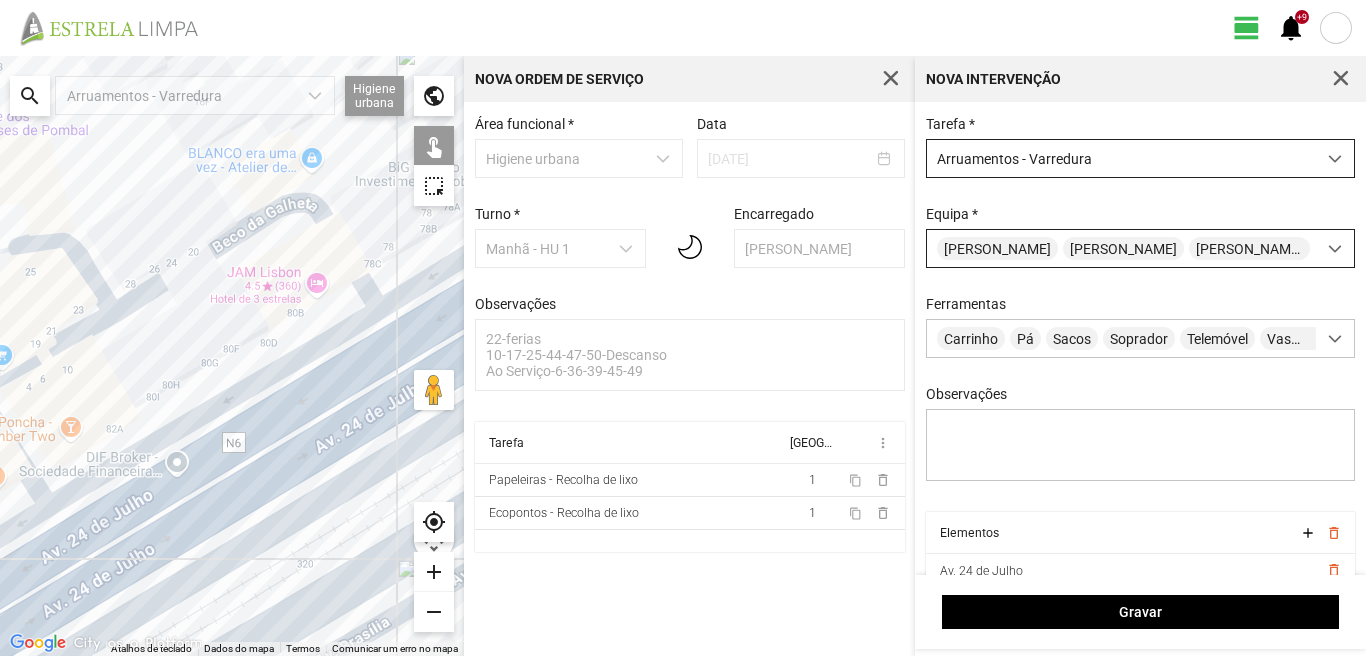 drag, startPoint x: 52, startPoint y: 390, endPoint x: 262, endPoint y: 320, distance: 221.35944 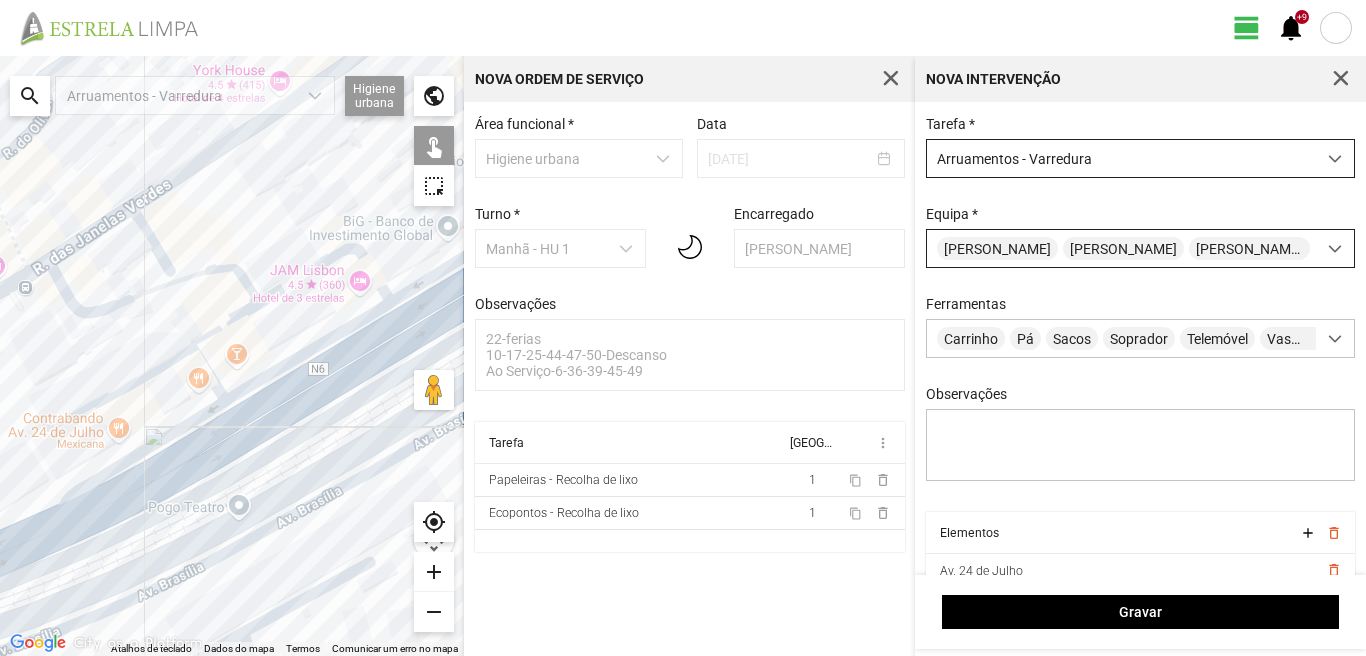 drag, startPoint x: 147, startPoint y: 408, endPoint x: 256, endPoint y: 365, distance: 117.17508 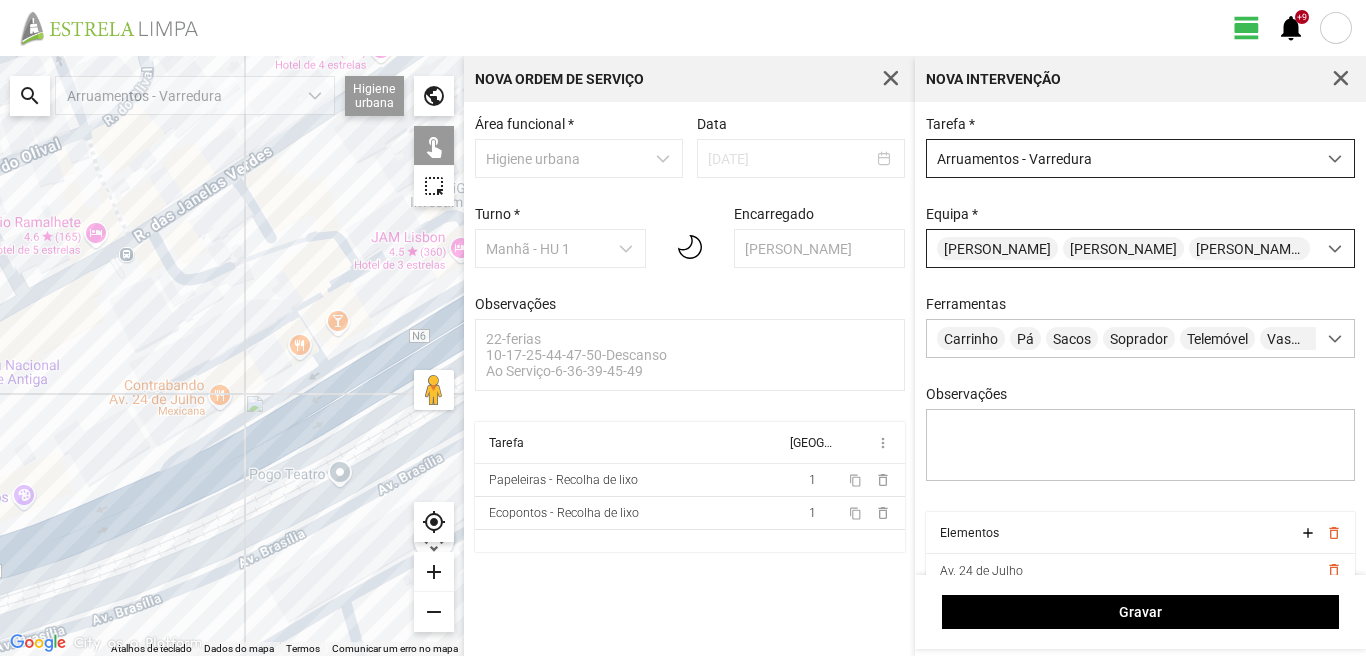 drag, startPoint x: 193, startPoint y: 451, endPoint x: 248, endPoint y: 431, distance: 58.5235 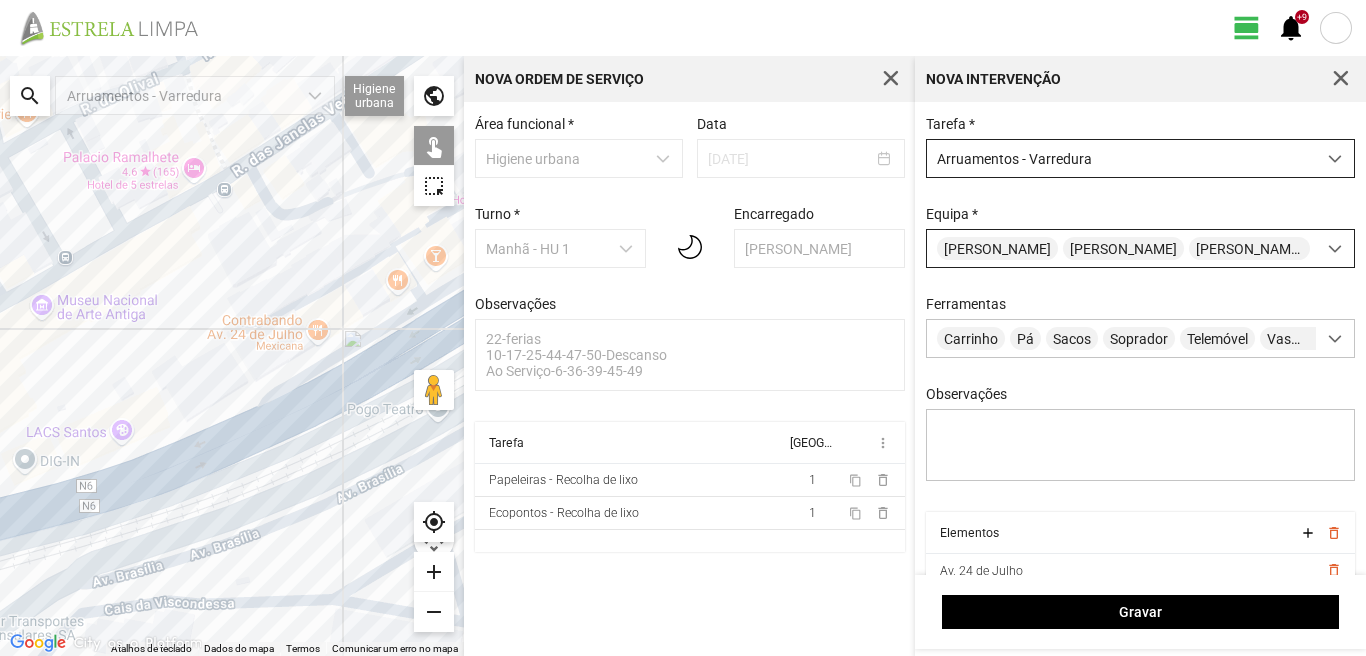 drag, startPoint x: 273, startPoint y: 376, endPoint x: 341, endPoint y: 342, distance: 76.02631 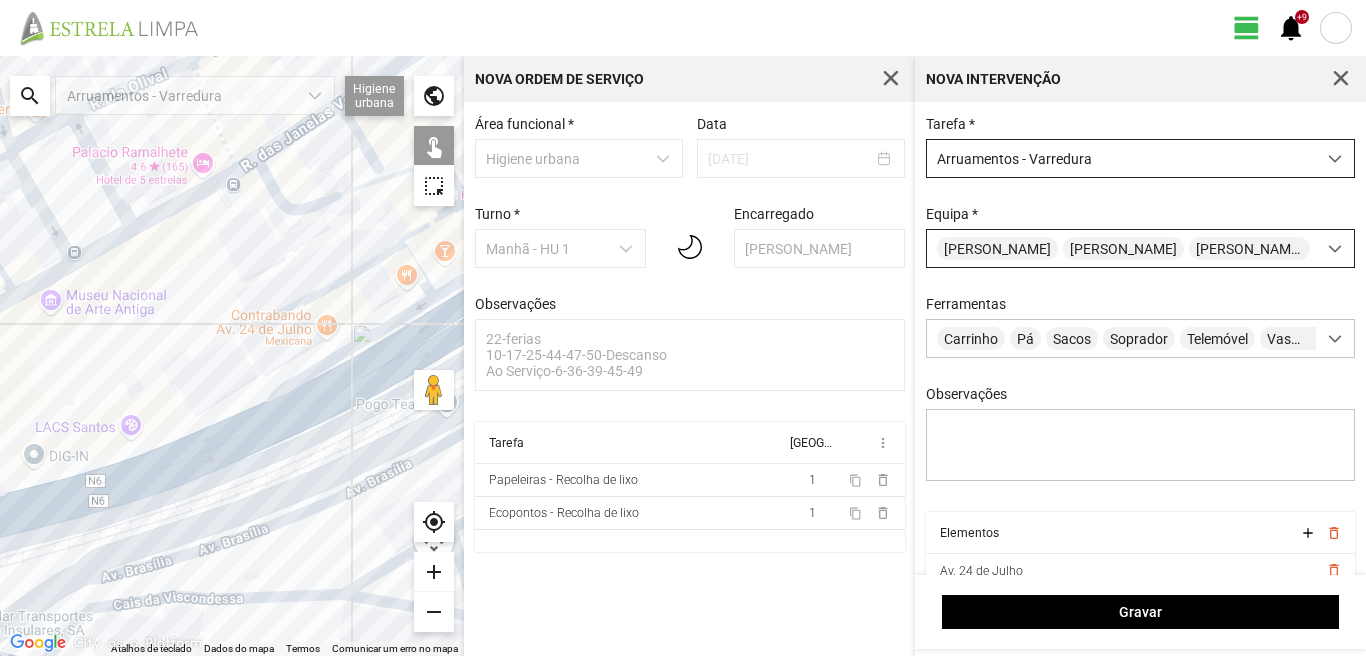 drag, startPoint x: 158, startPoint y: 445, endPoint x: 286, endPoint y: 434, distance: 128.47179 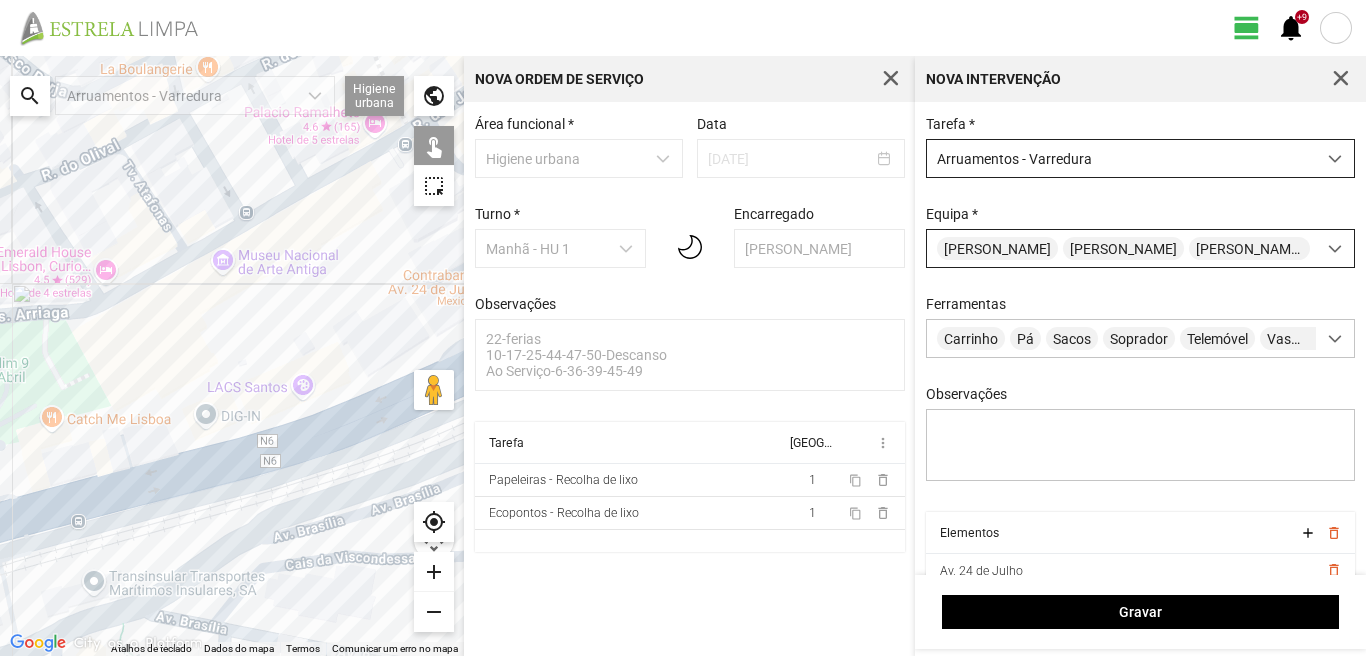 drag, startPoint x: 180, startPoint y: 451, endPoint x: 354, endPoint y: 415, distance: 177.68512 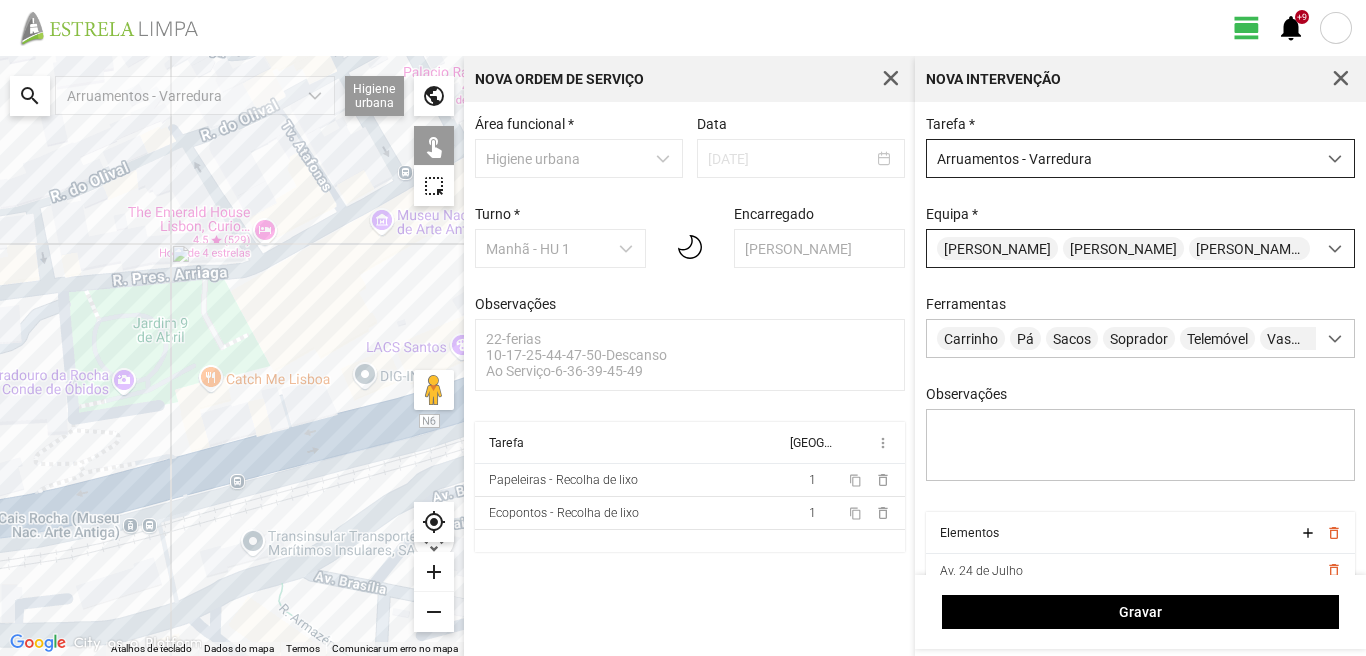 drag, startPoint x: 134, startPoint y: 433, endPoint x: 319, endPoint y: 388, distance: 190.39433 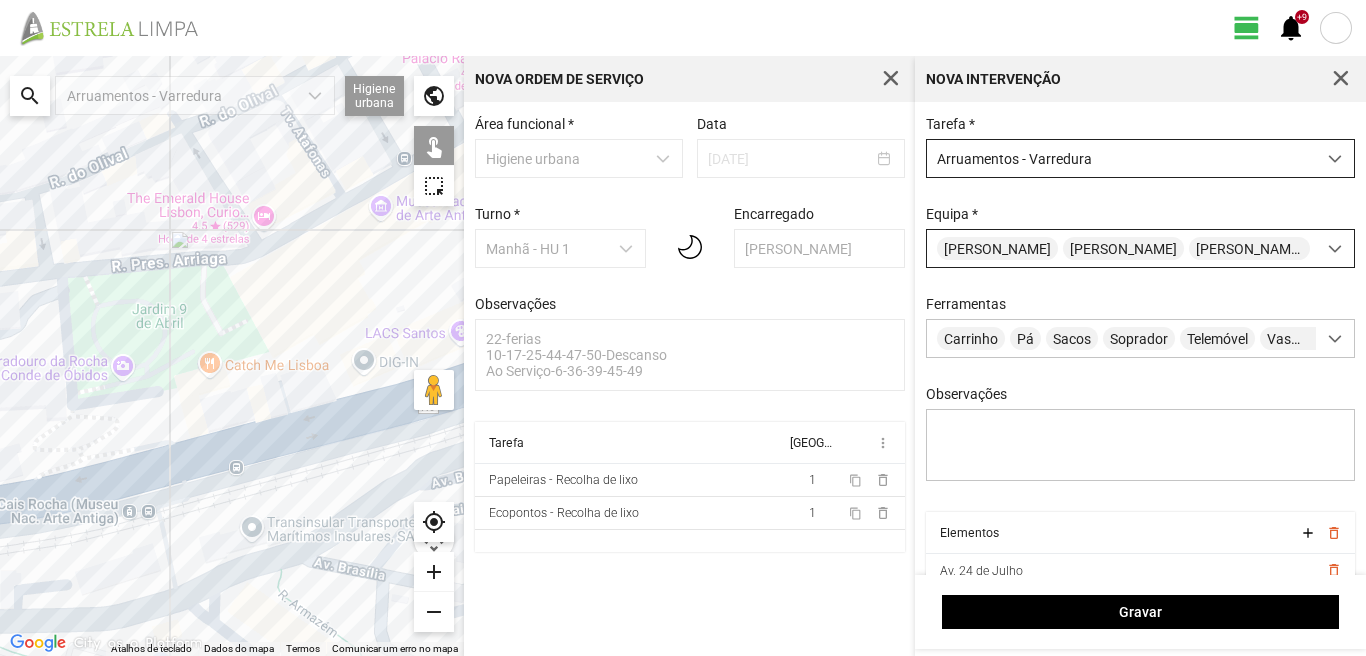drag, startPoint x: 318, startPoint y: 390, endPoint x: 69, endPoint y: 443, distance: 254.57808 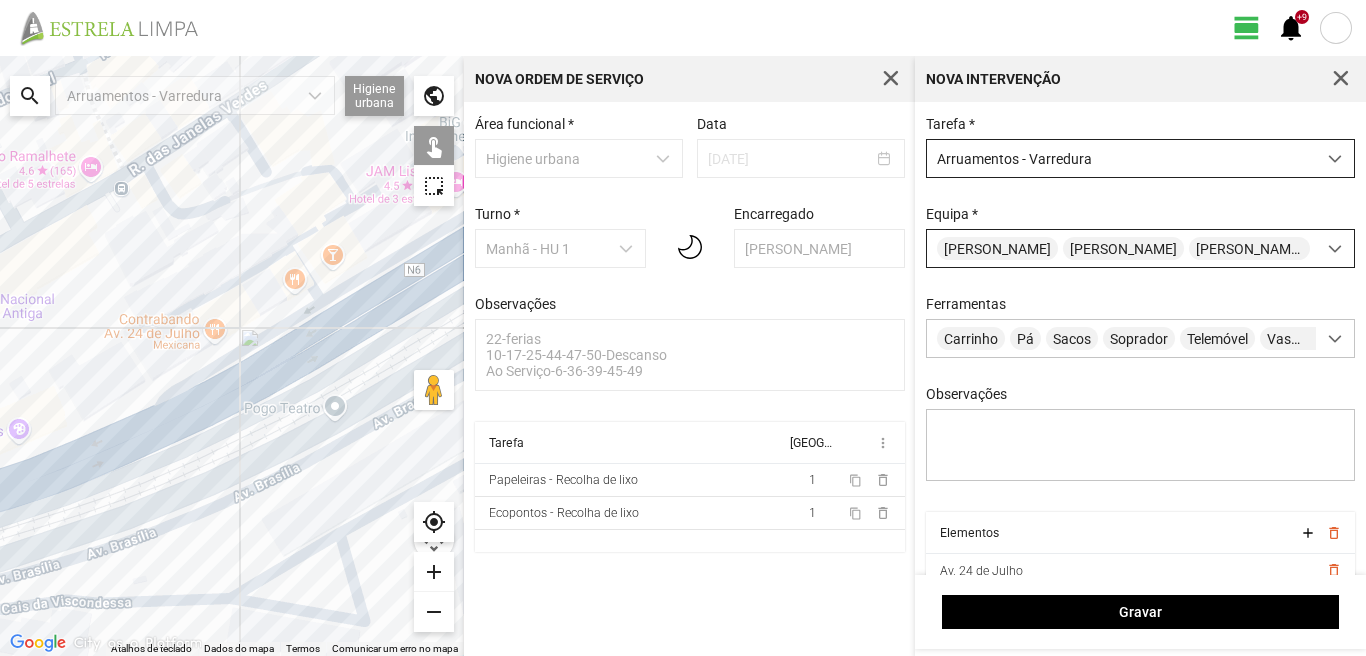 drag, startPoint x: 392, startPoint y: 384, endPoint x: 79, endPoint y: 472, distance: 325.13535 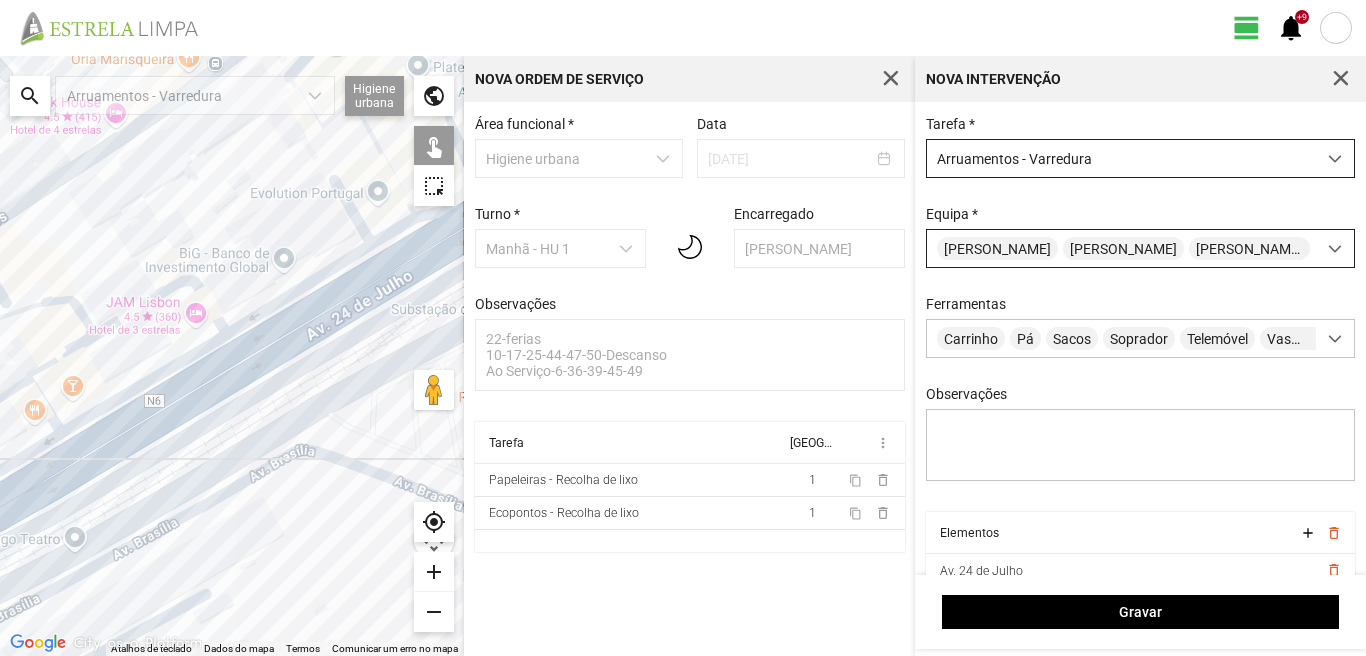 drag, startPoint x: 379, startPoint y: 338, endPoint x: 136, endPoint y: 459, distance: 271.459 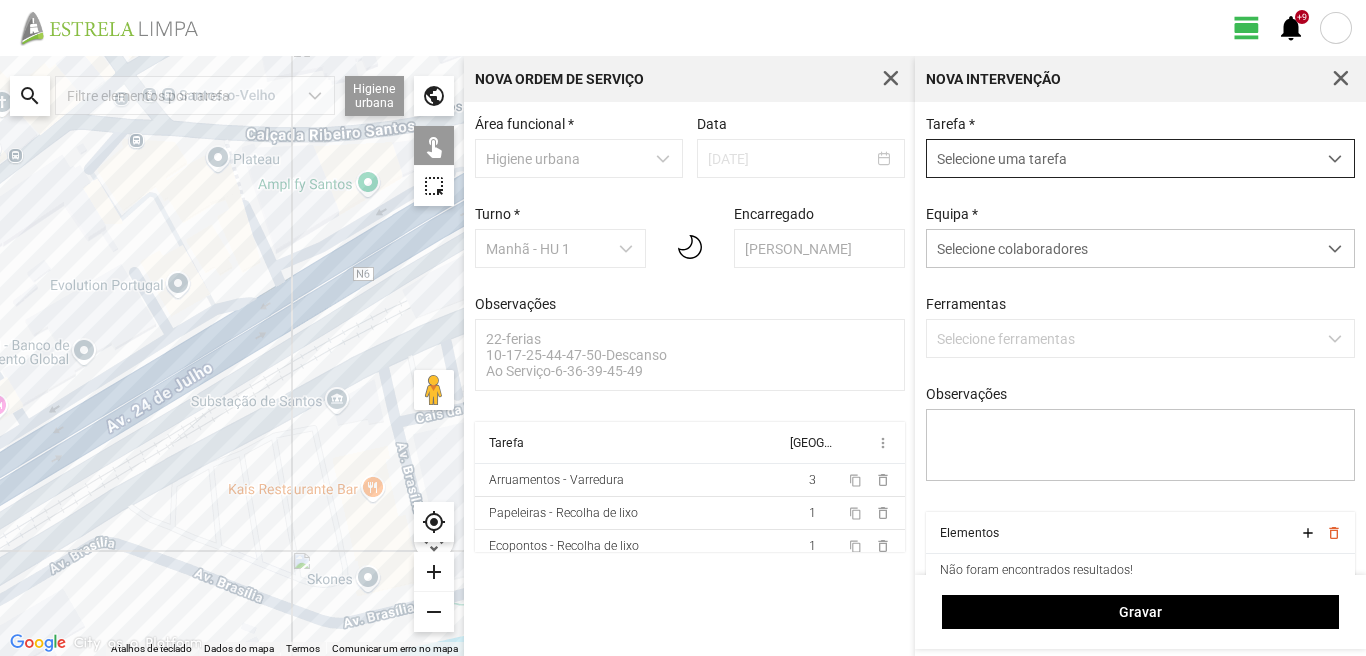scroll, scrollTop: 11, scrollLeft: 89, axis: both 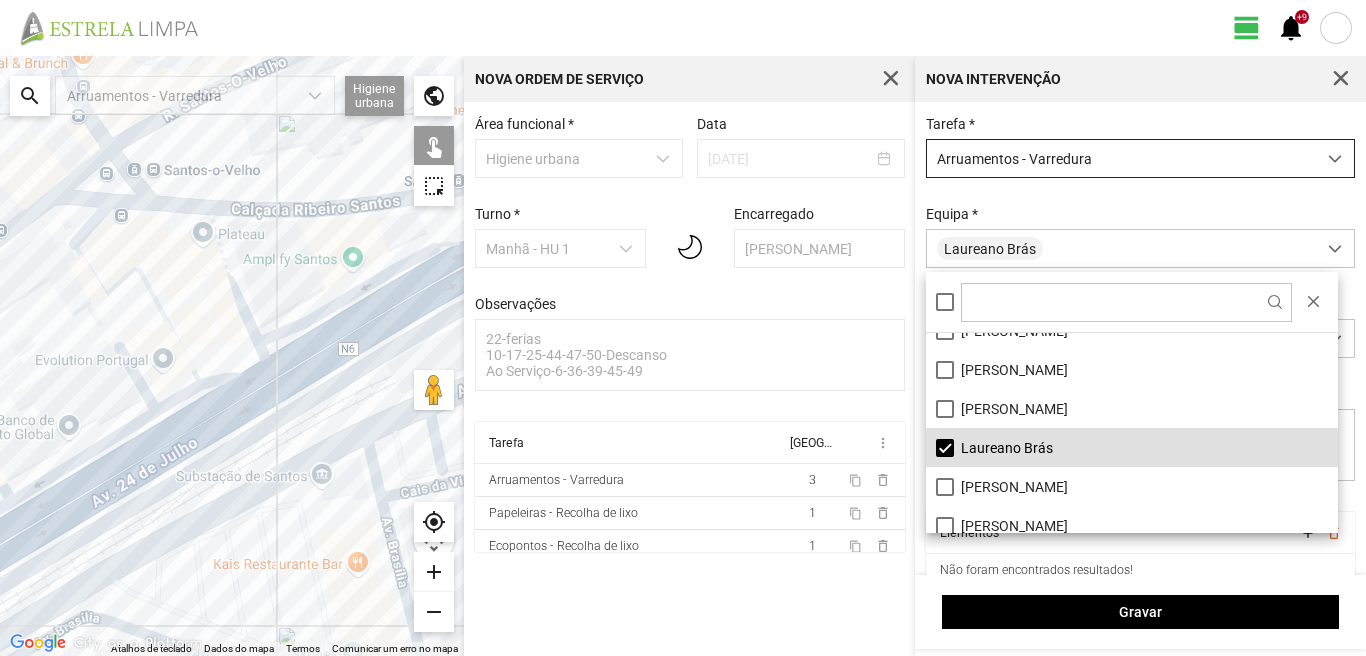 drag, startPoint x: 344, startPoint y: 370, endPoint x: 279, endPoint y: 546, distance: 187.6193 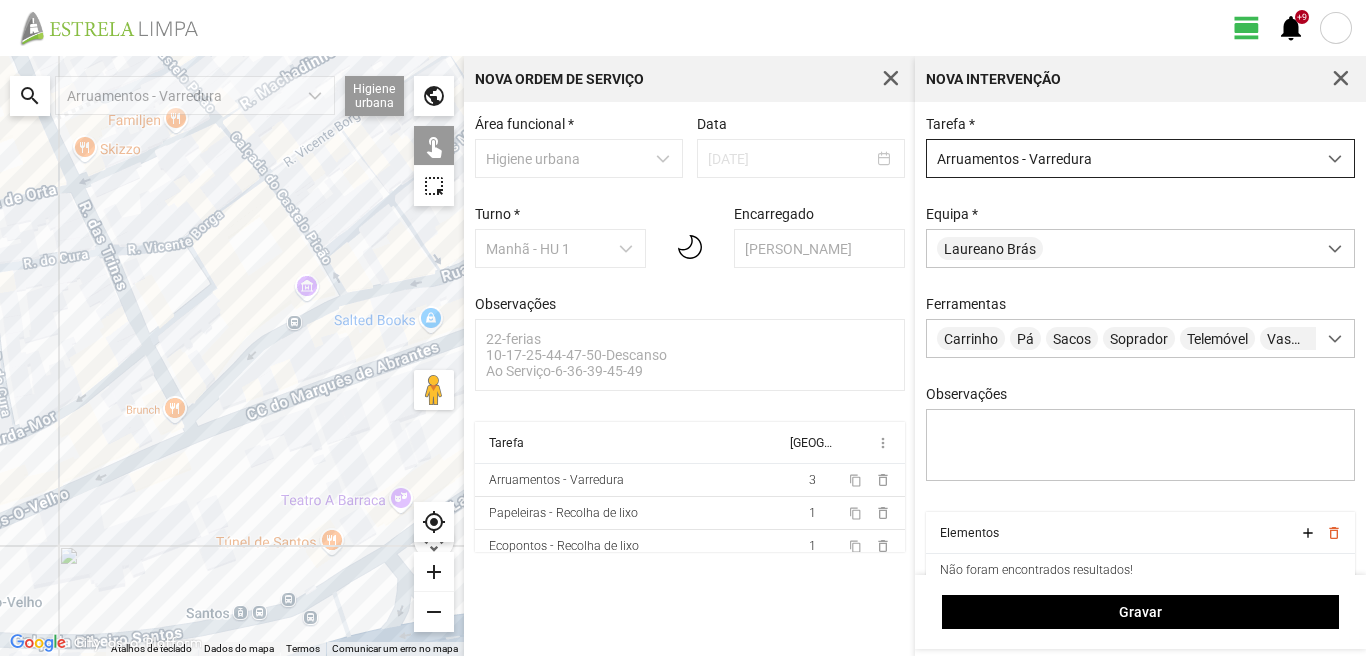 drag, startPoint x: 244, startPoint y: 462, endPoint x: 144, endPoint y: 661, distance: 222.71281 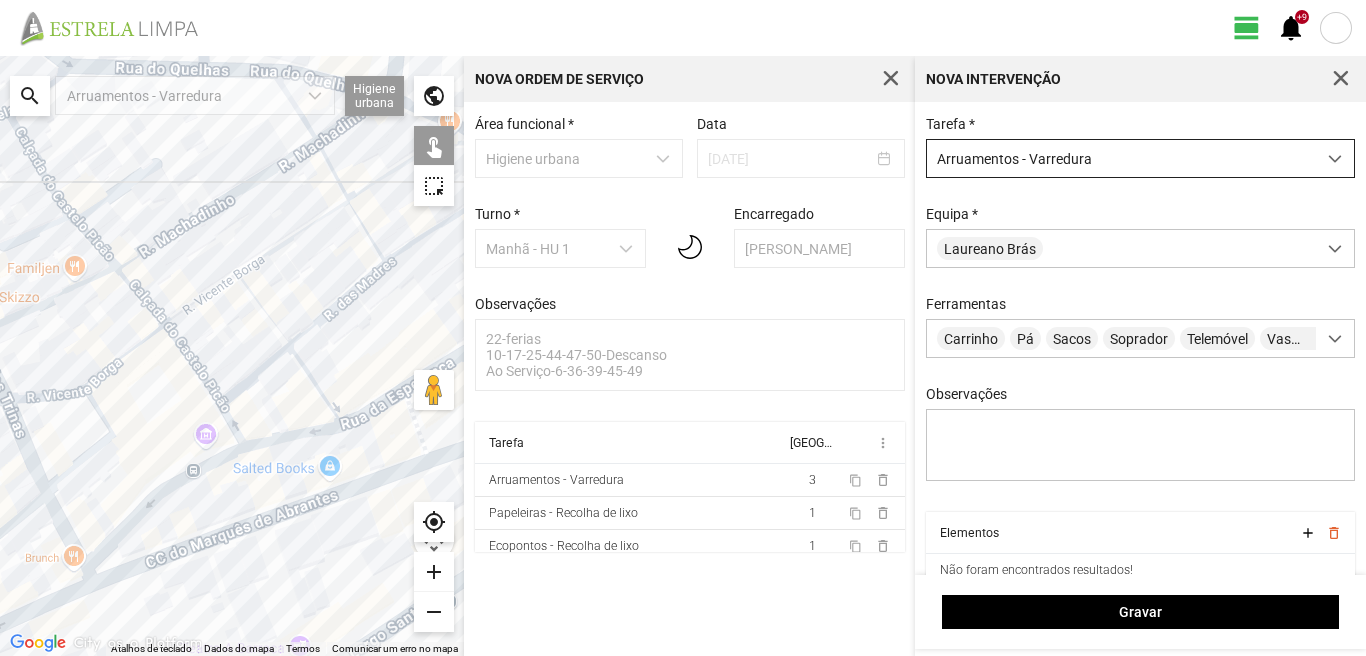 drag, startPoint x: 197, startPoint y: 438, endPoint x: 312, endPoint y: 695, distance: 281.5564 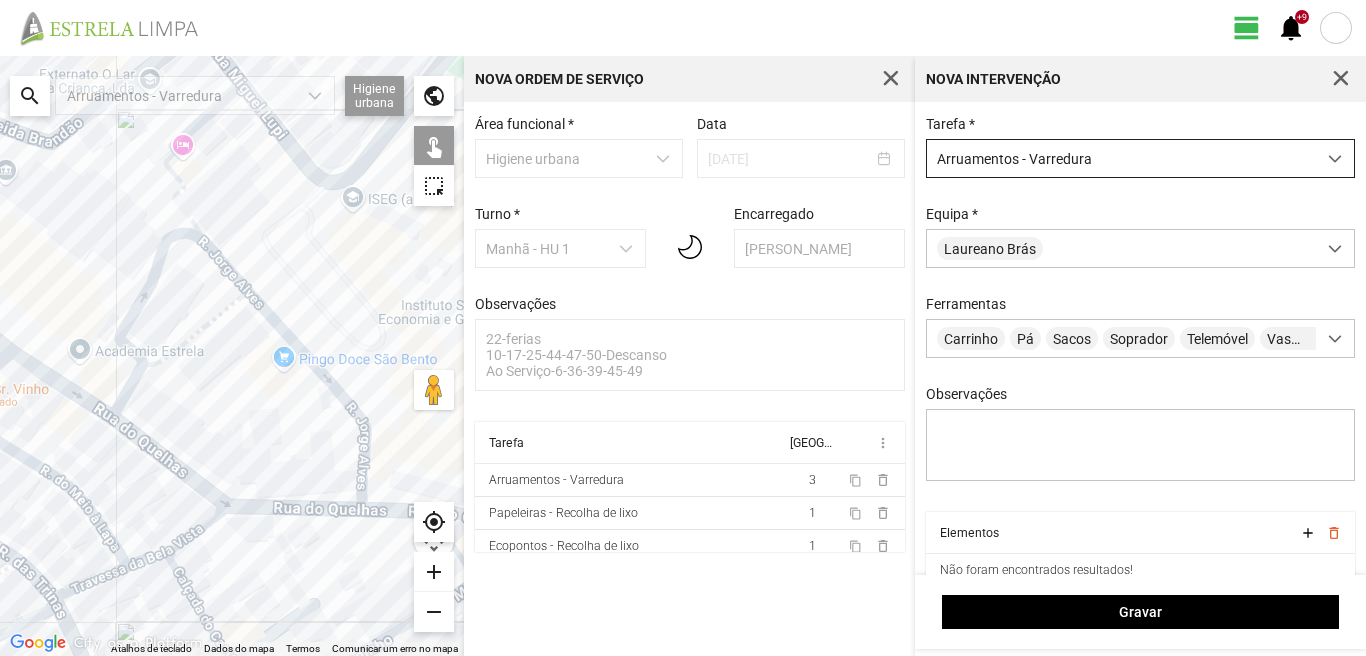 drag, startPoint x: 258, startPoint y: 468, endPoint x: 220, endPoint y: 622, distance: 158.61903 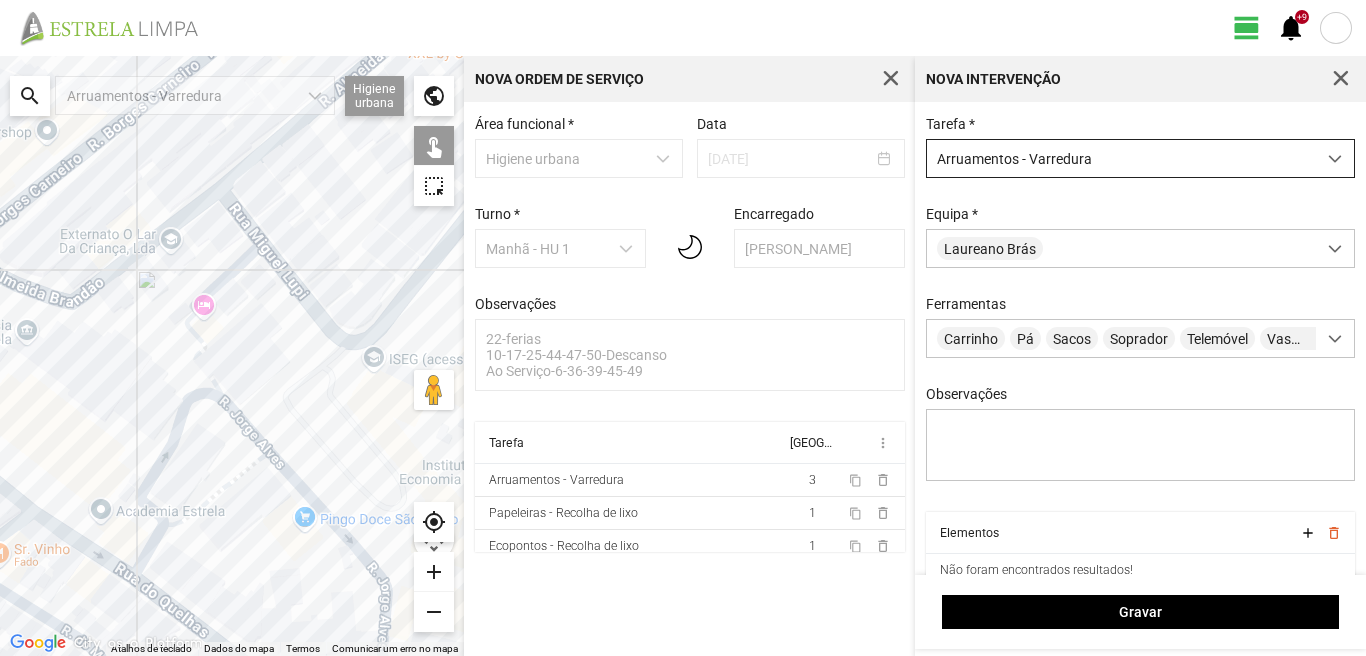 drag, startPoint x: 221, startPoint y: 459, endPoint x: 263, endPoint y: 575, distance: 123.36936 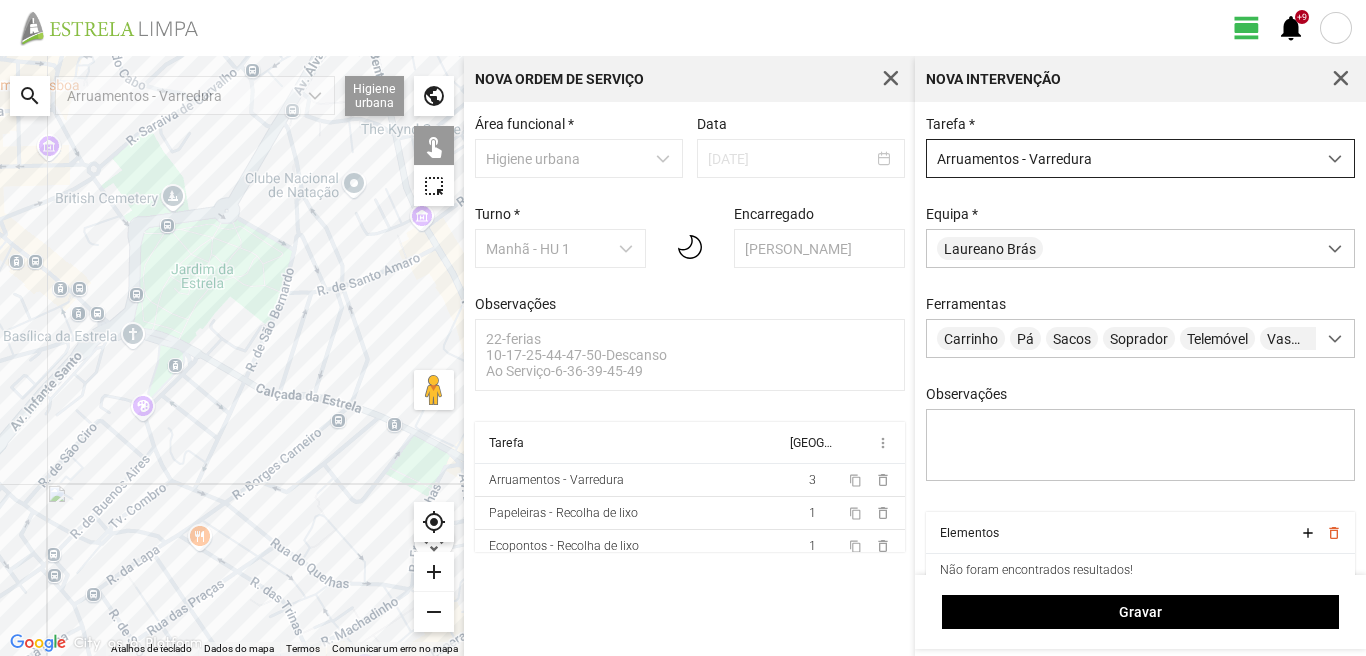 drag, startPoint x: 145, startPoint y: 396, endPoint x: 263, endPoint y: 478, distance: 143.69412 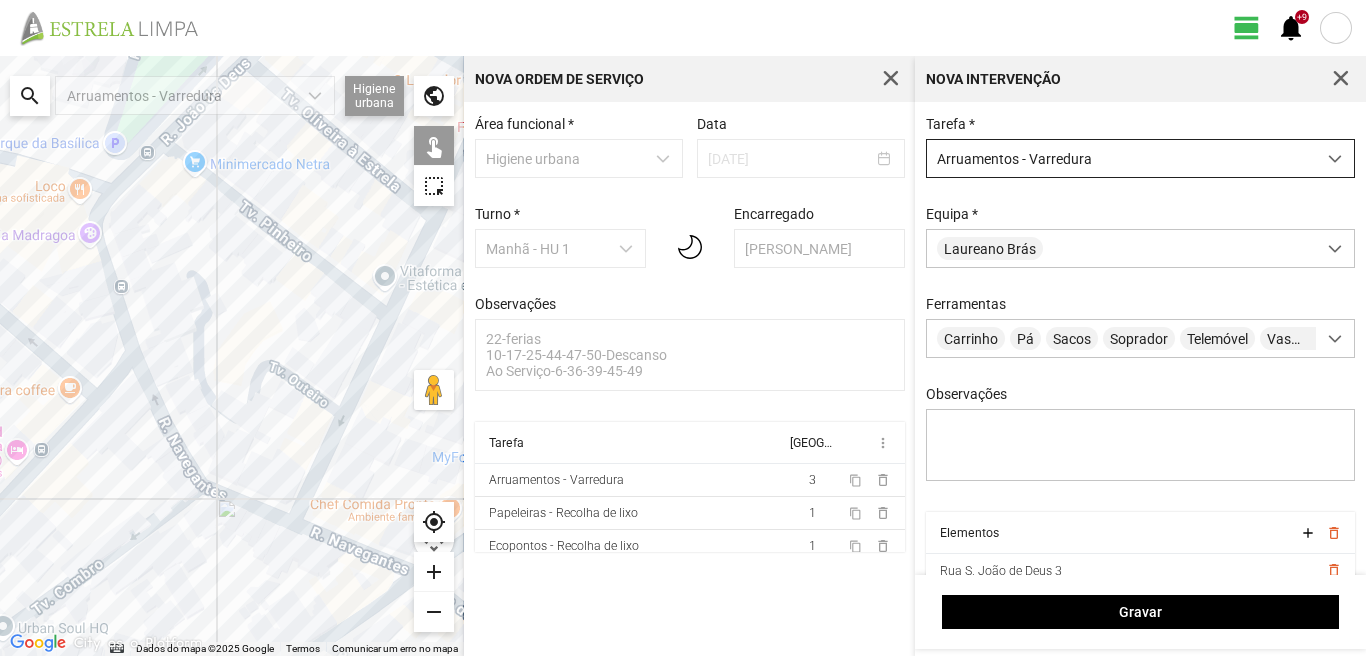 drag, startPoint x: 313, startPoint y: 473, endPoint x: 323, endPoint y: 457, distance: 18.867962 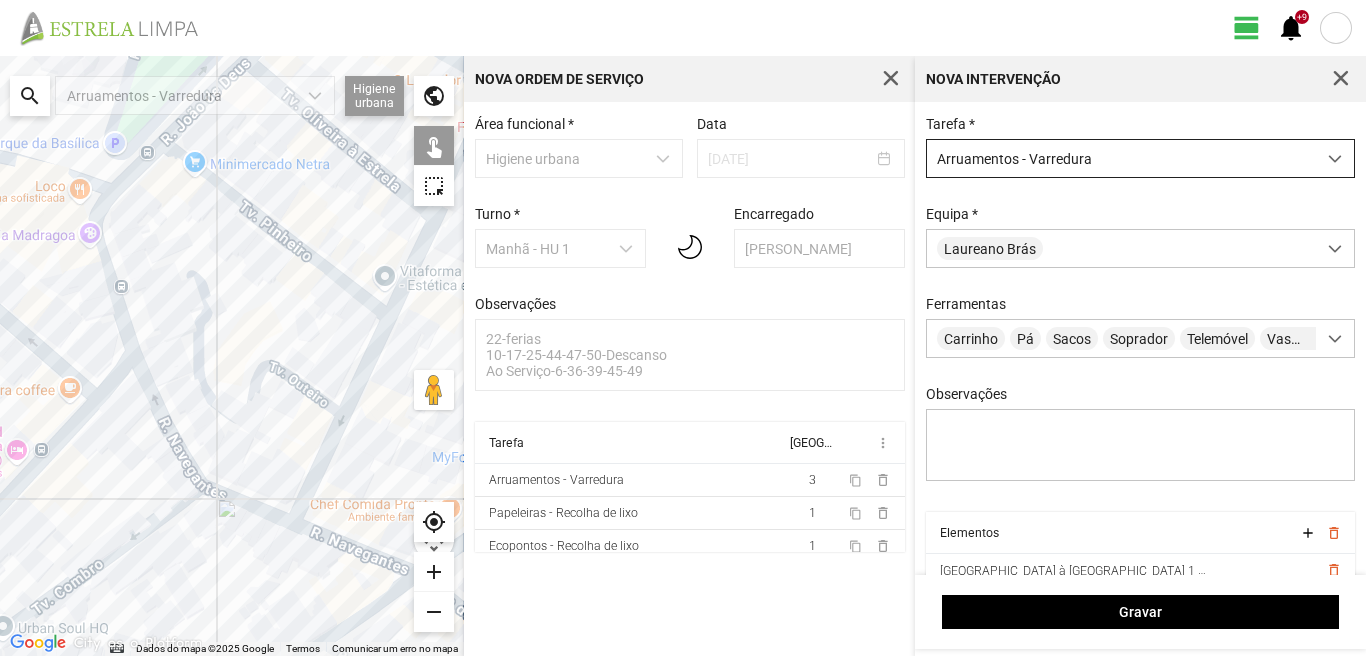 drag, startPoint x: 369, startPoint y: 206, endPoint x: 331, endPoint y: 326, distance: 125.872955 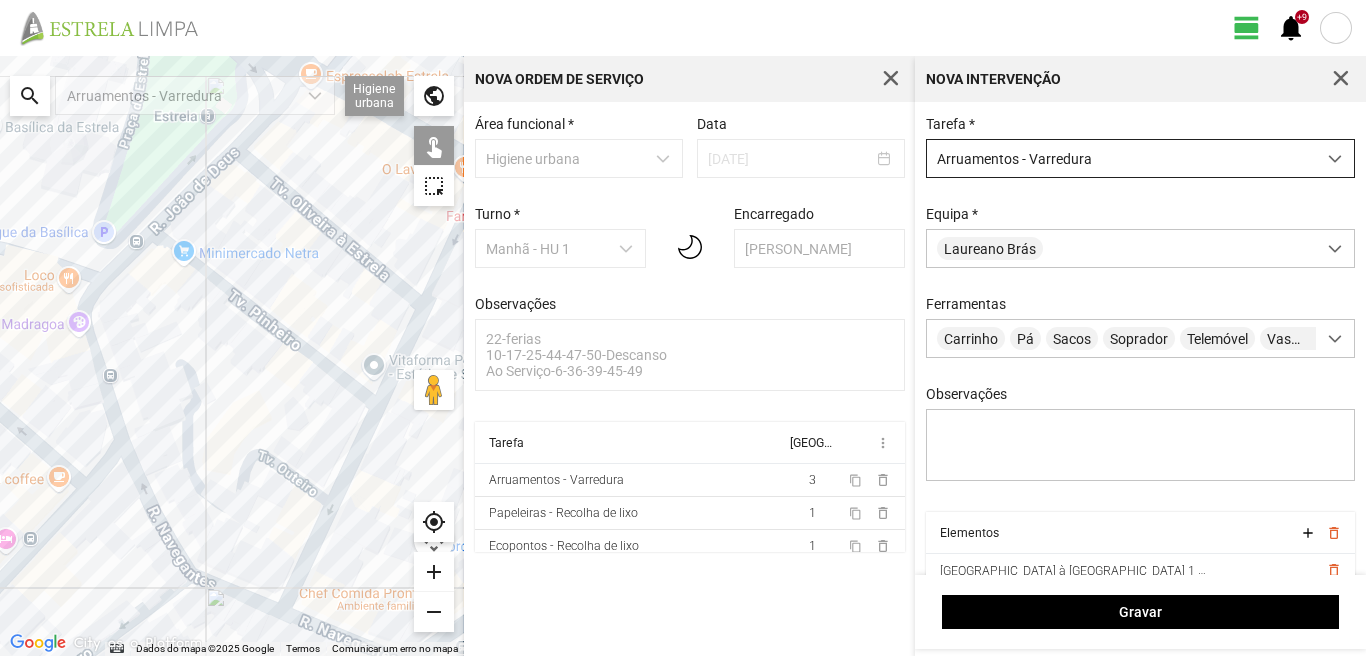 drag, startPoint x: 318, startPoint y: 319, endPoint x: 314, endPoint y: 377, distance: 58.137768 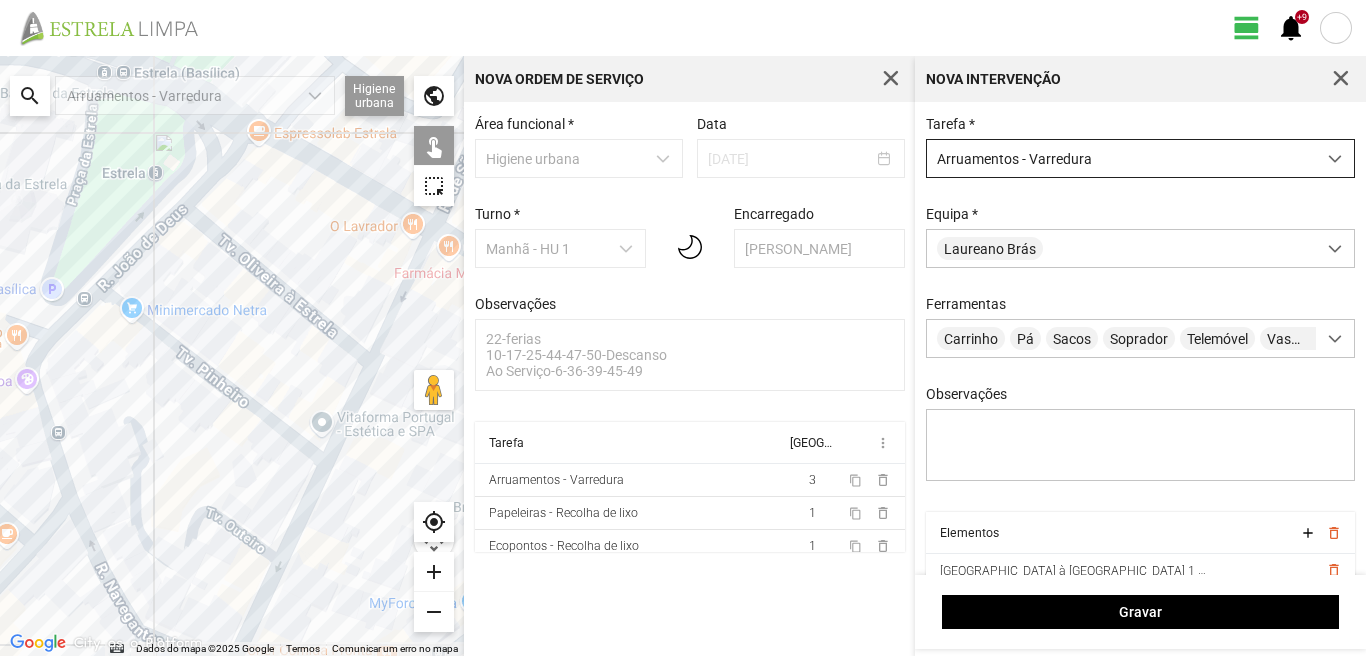 drag, startPoint x: 385, startPoint y: 291, endPoint x: 316, endPoint y: 285, distance: 69.260376 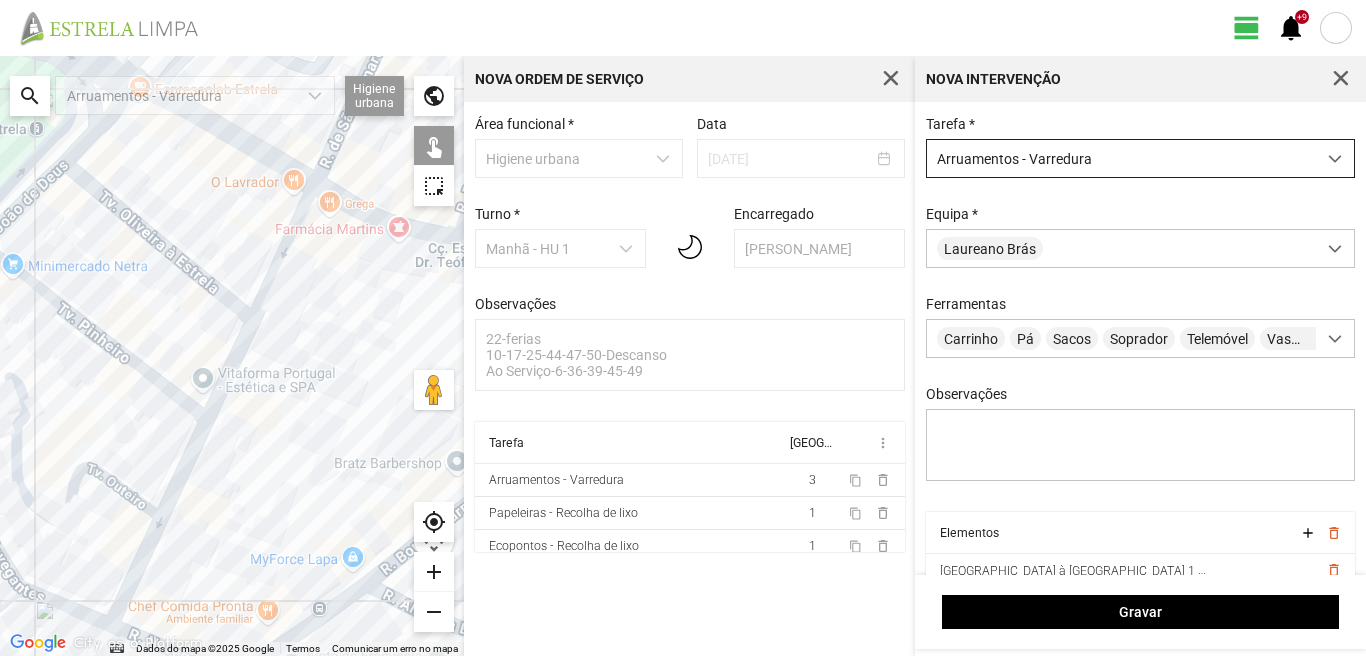 drag, startPoint x: 341, startPoint y: 419, endPoint x: 193, endPoint y: 360, distance: 159.3267 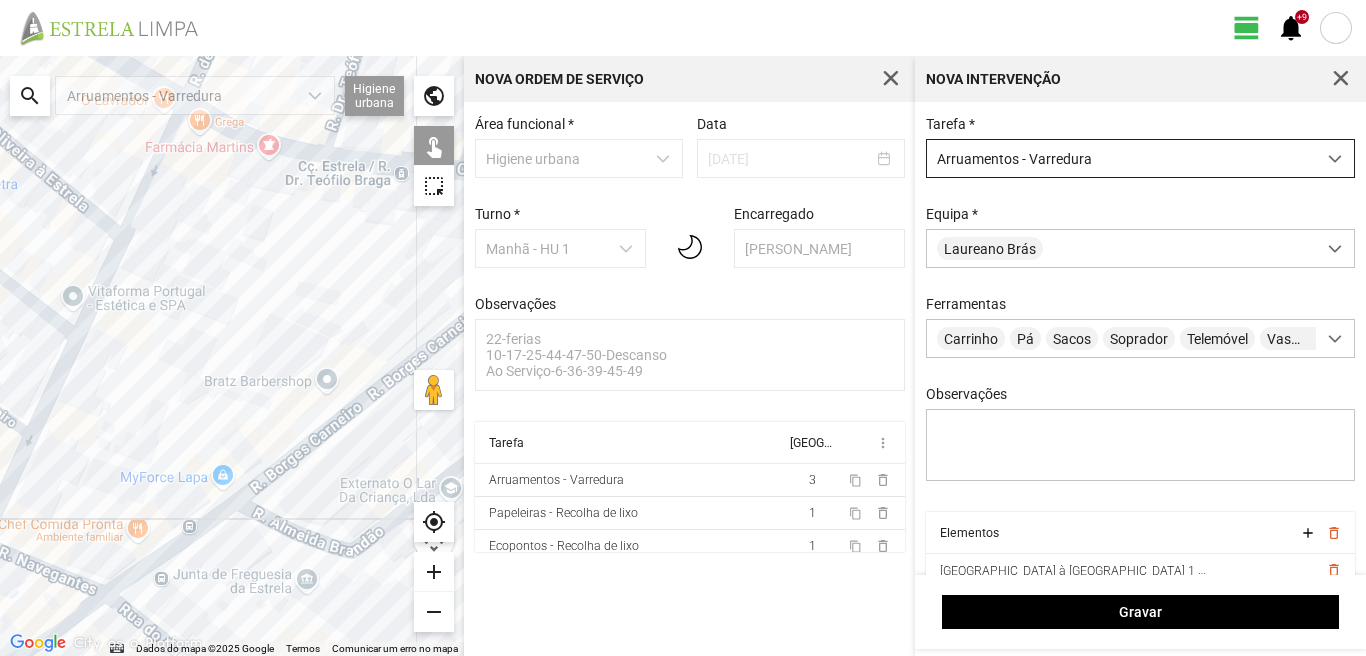 drag, startPoint x: 259, startPoint y: 391, endPoint x: 244, endPoint y: 334, distance: 58.940647 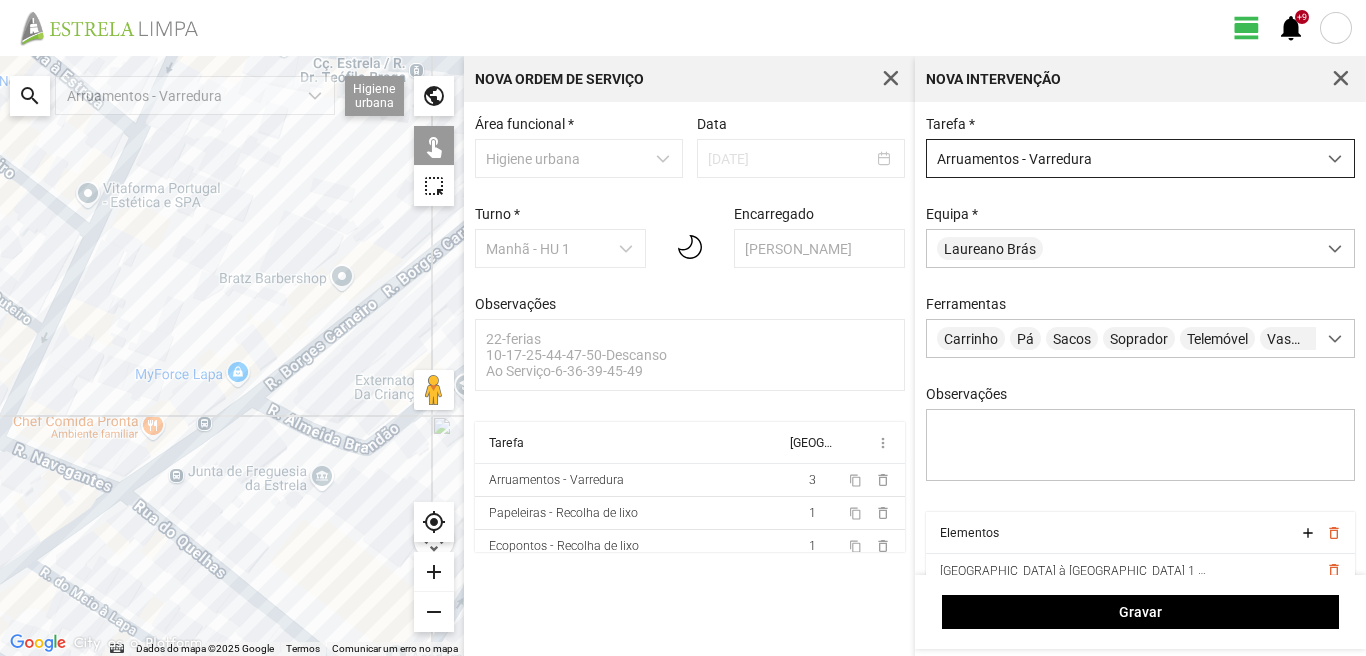 drag, startPoint x: 277, startPoint y: 313, endPoint x: 323, endPoint y: 207, distance: 115.55086 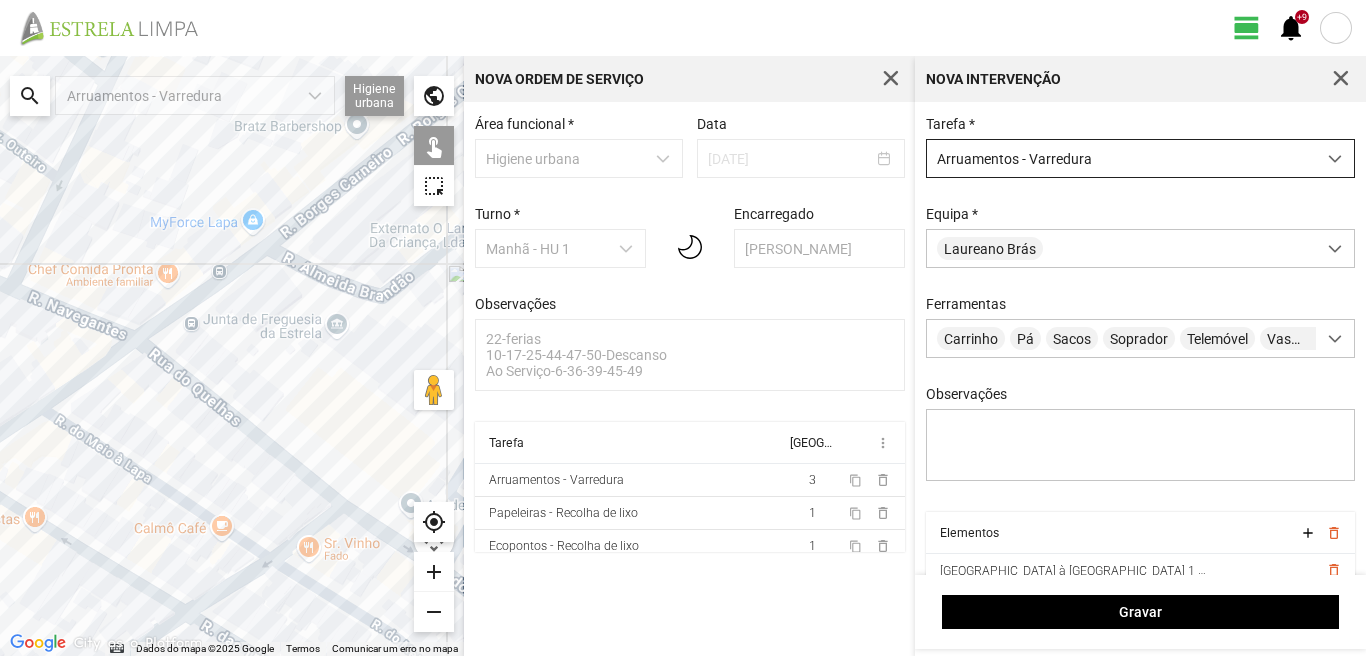 drag, startPoint x: 362, startPoint y: 453, endPoint x: 290, endPoint y: 358, distance: 119.20151 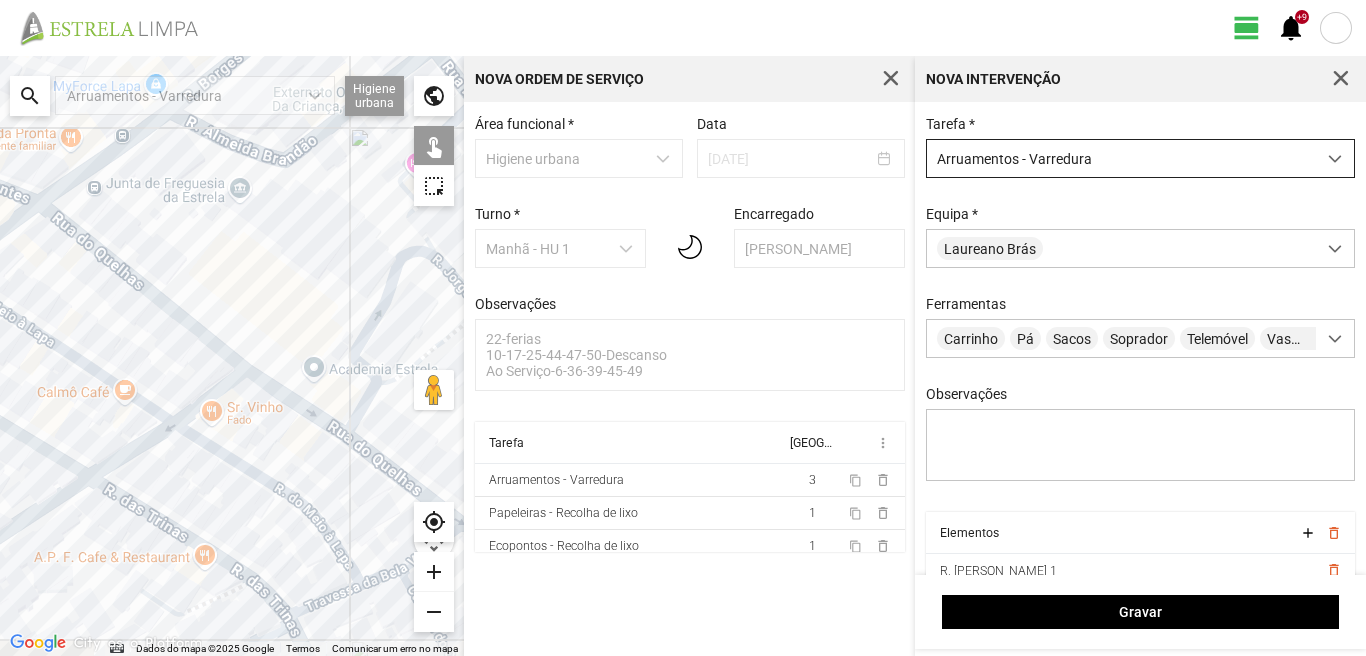 drag, startPoint x: 333, startPoint y: 439, endPoint x: 283, endPoint y: 361, distance: 92.64988 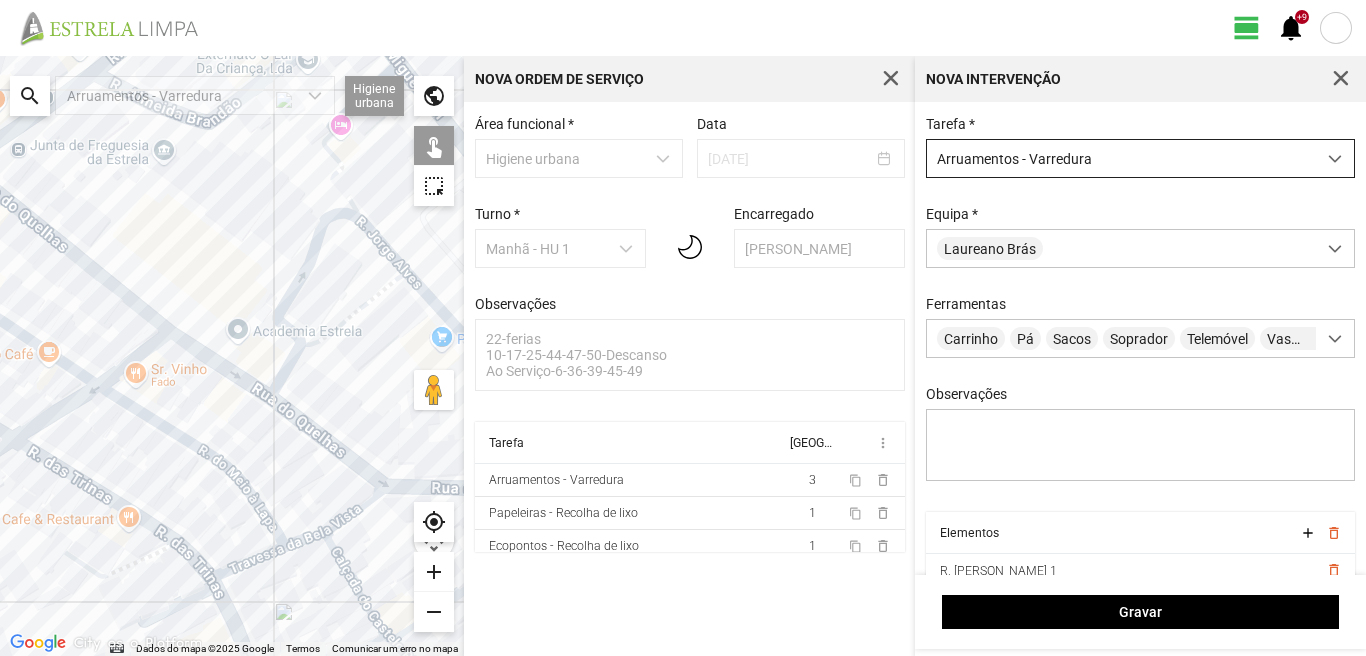 drag, startPoint x: 409, startPoint y: 317, endPoint x: 288, endPoint y: 292, distance: 123.55566 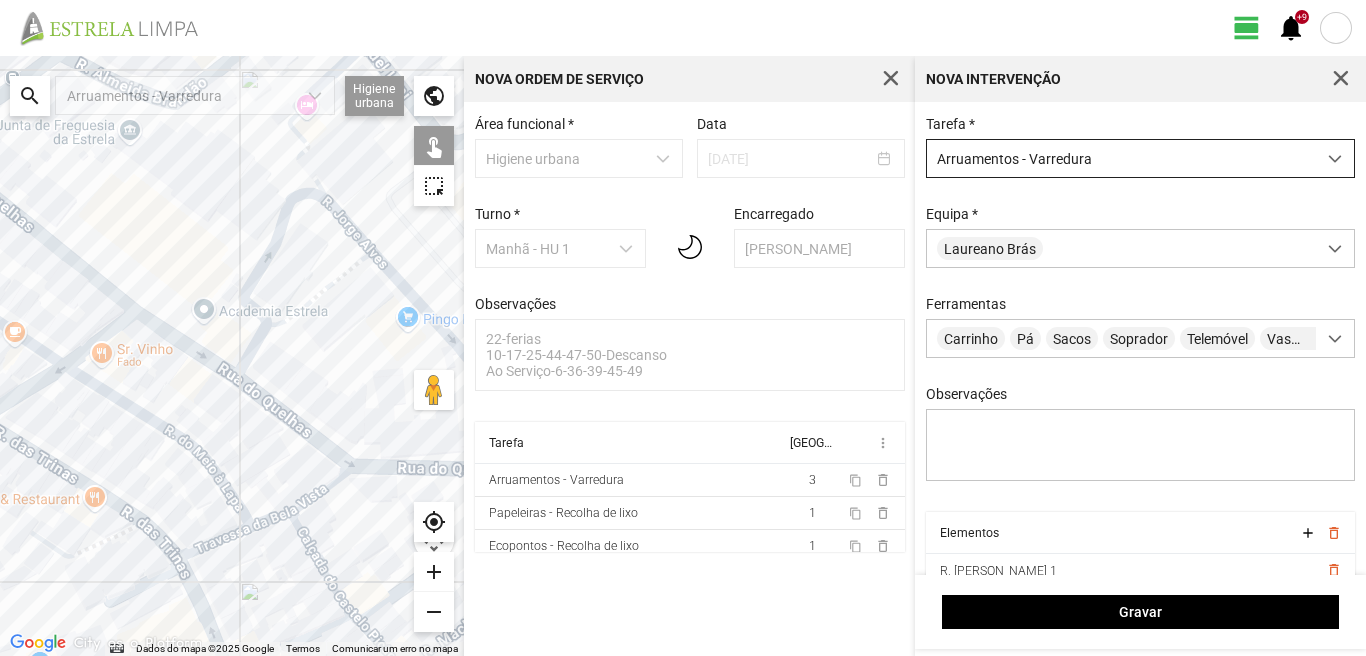 drag, startPoint x: 369, startPoint y: 383, endPoint x: 311, endPoint y: 295, distance: 105.3945 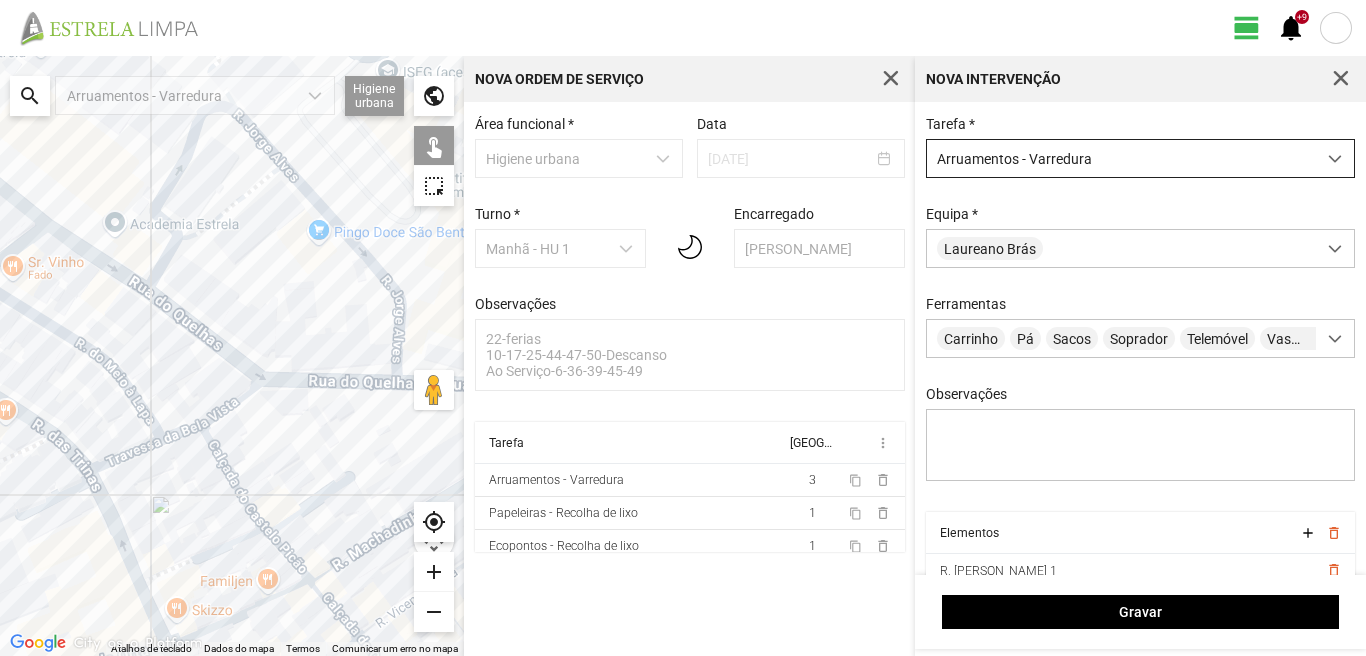 drag, startPoint x: 356, startPoint y: 337, endPoint x: 231, endPoint y: 315, distance: 126.921234 